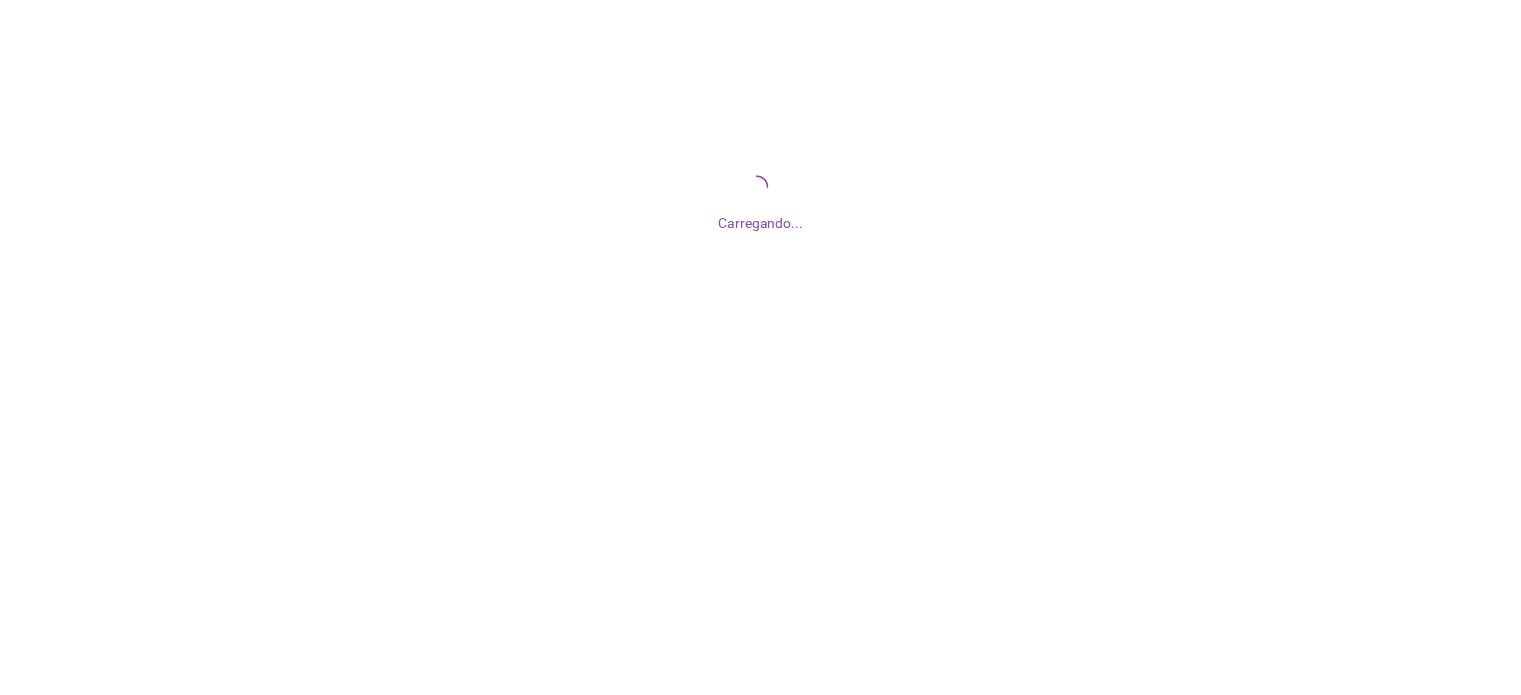 scroll, scrollTop: 0, scrollLeft: 0, axis: both 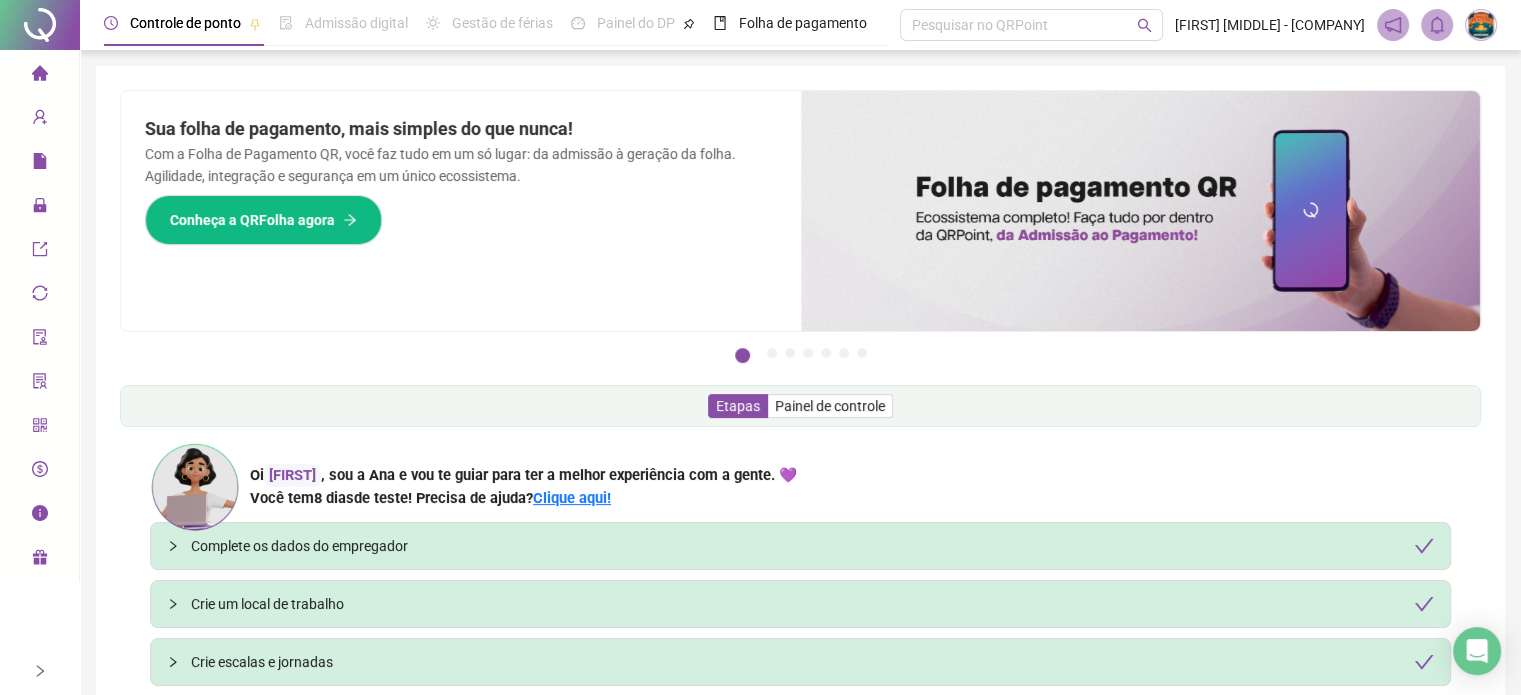 click at bounding box center (40, 671) 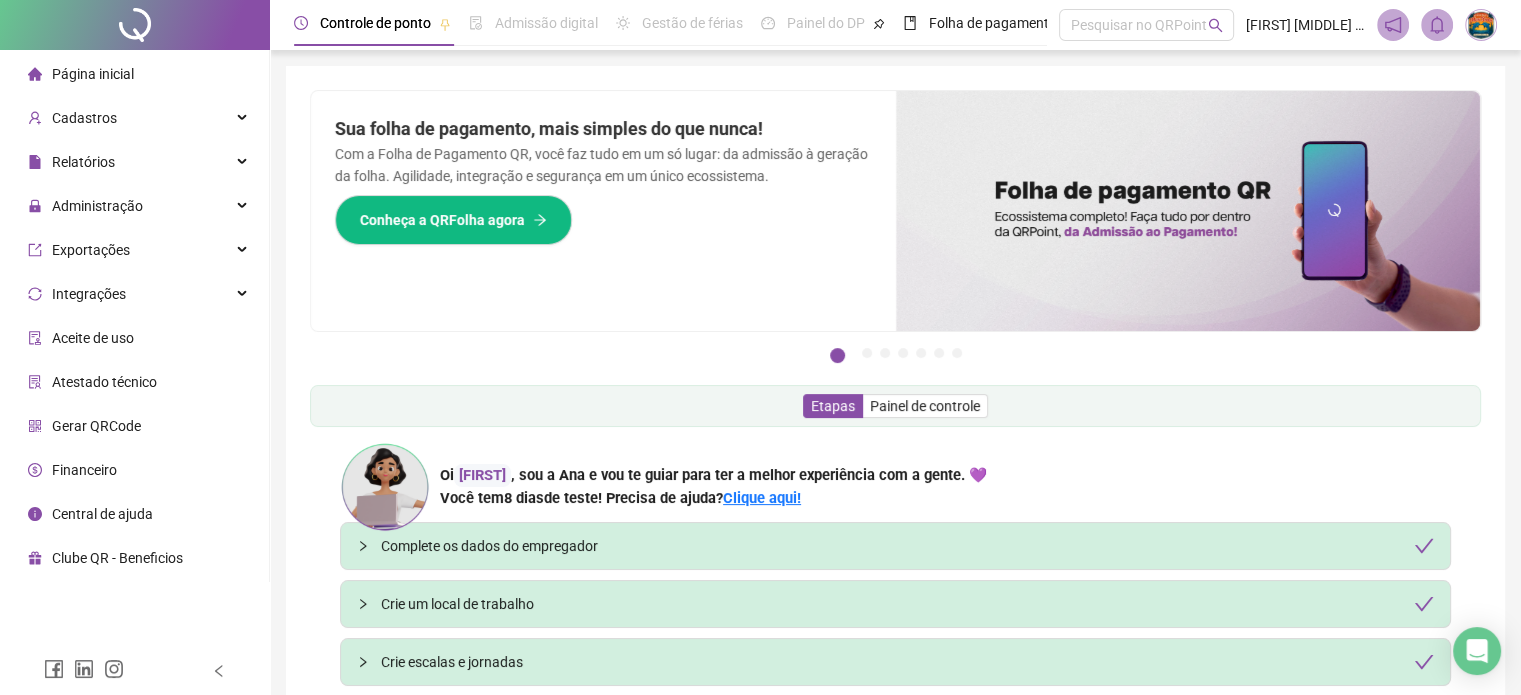 click on "Aceite de uso" at bounding box center (93, 338) 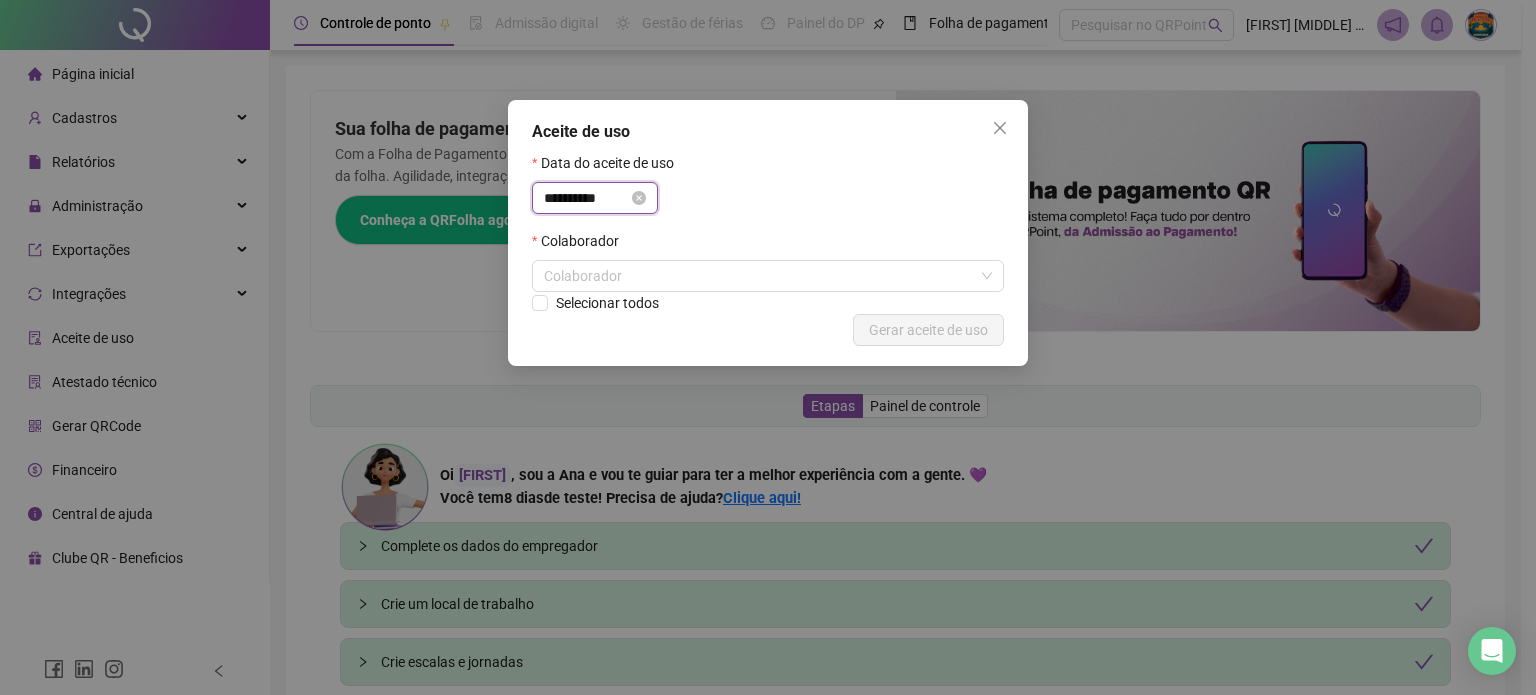 click on "**********" at bounding box center [586, 198] 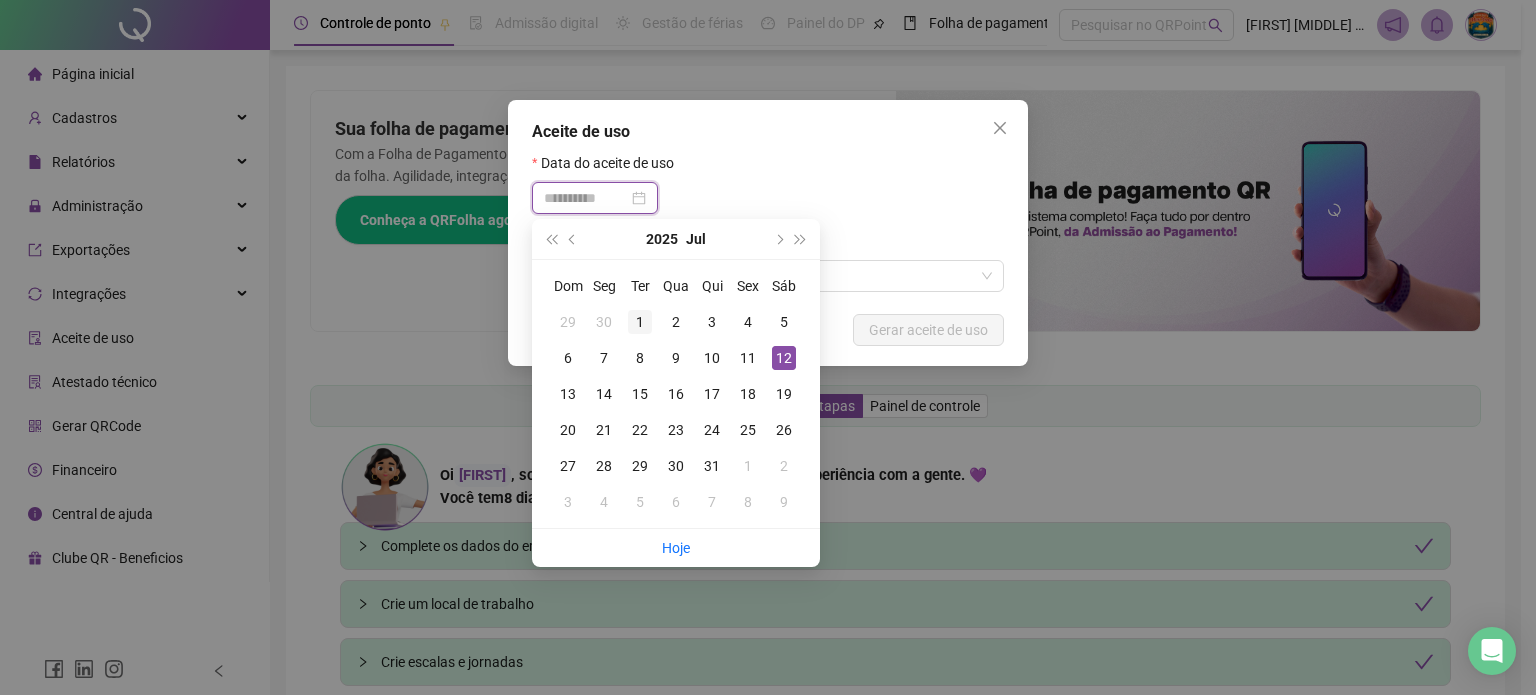 type on "**********" 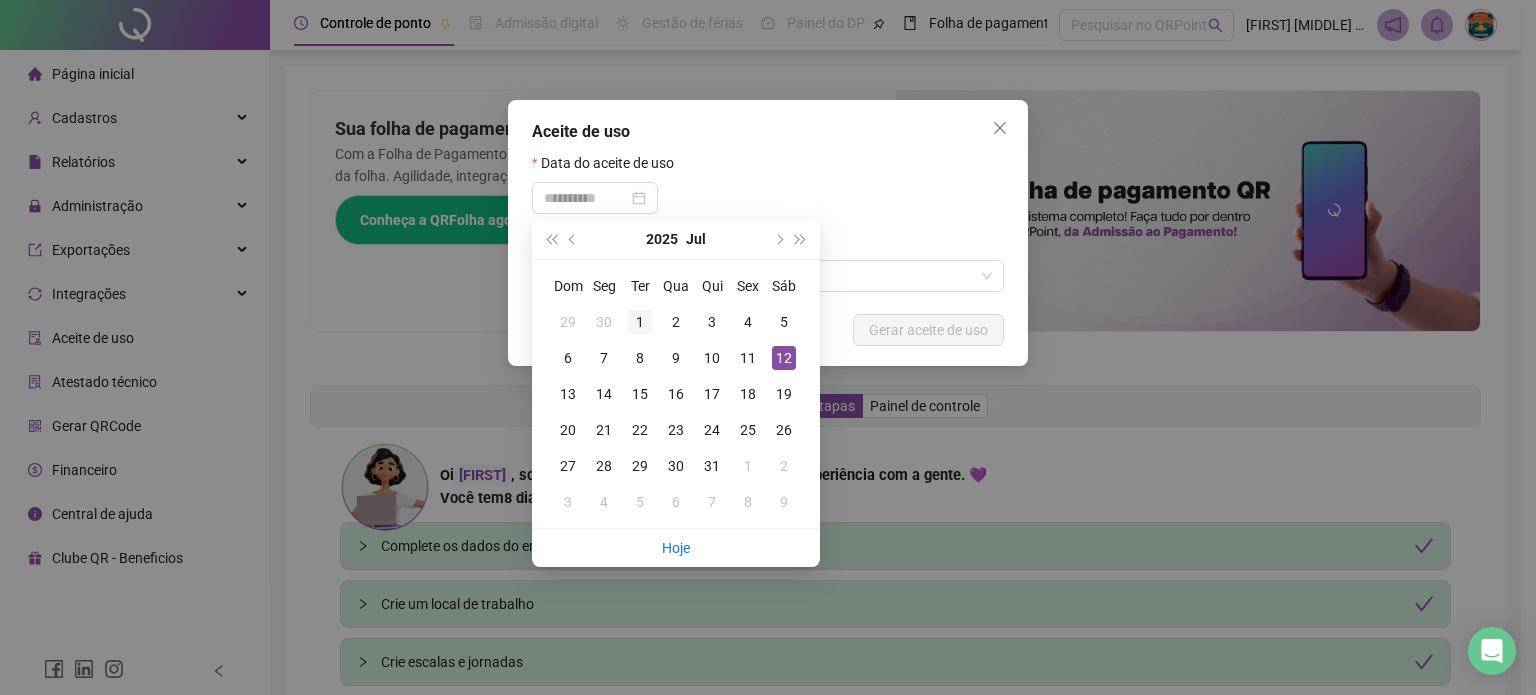 click on "1" at bounding box center (640, 322) 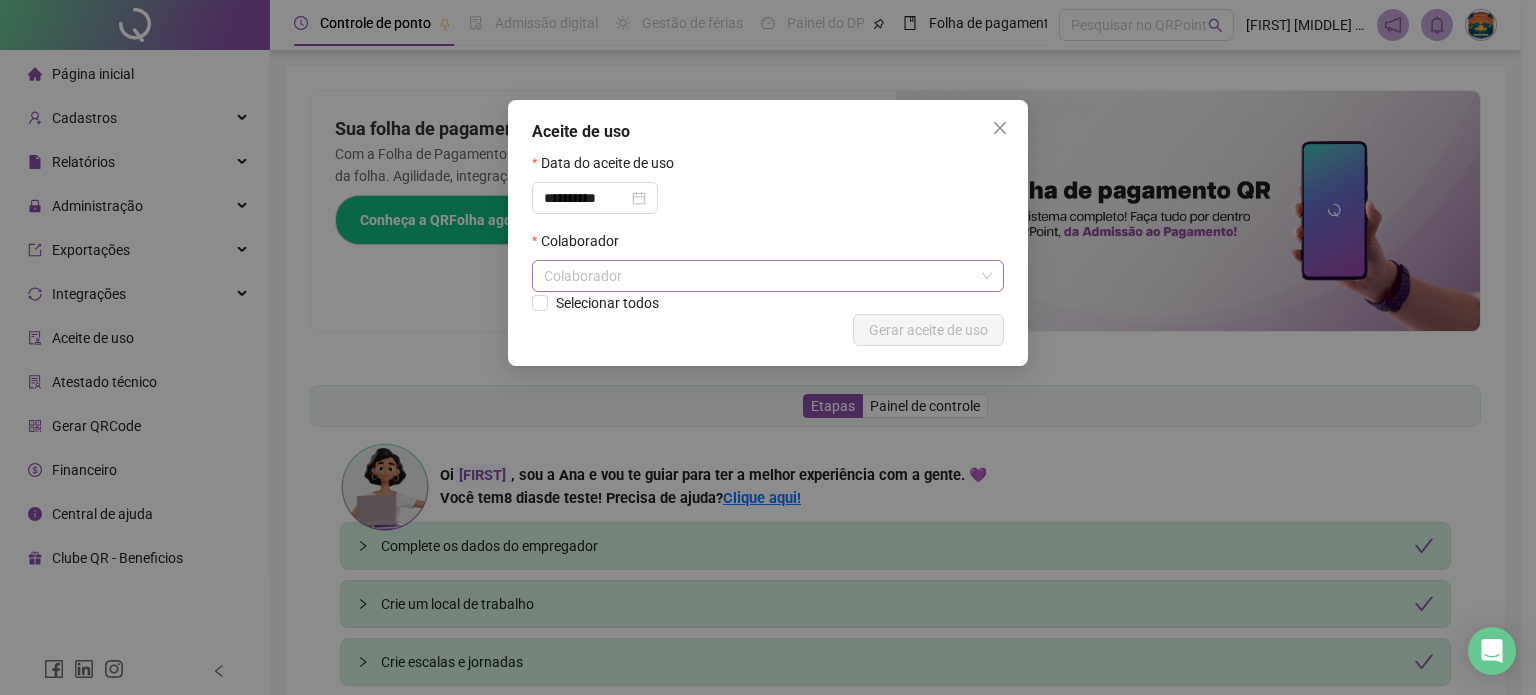 click at bounding box center (757, 276) 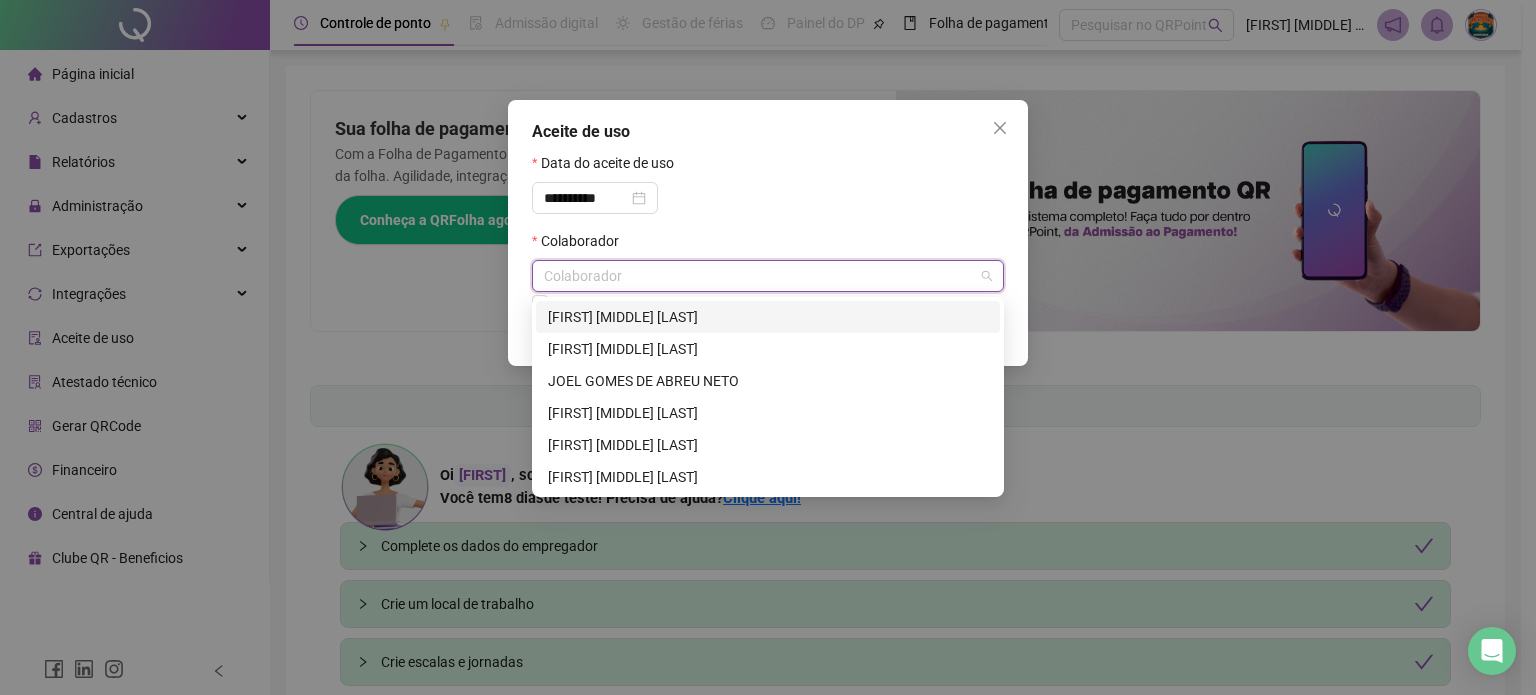 click on "[FIRST] [MIDDLE] [LAST]" at bounding box center (768, 317) 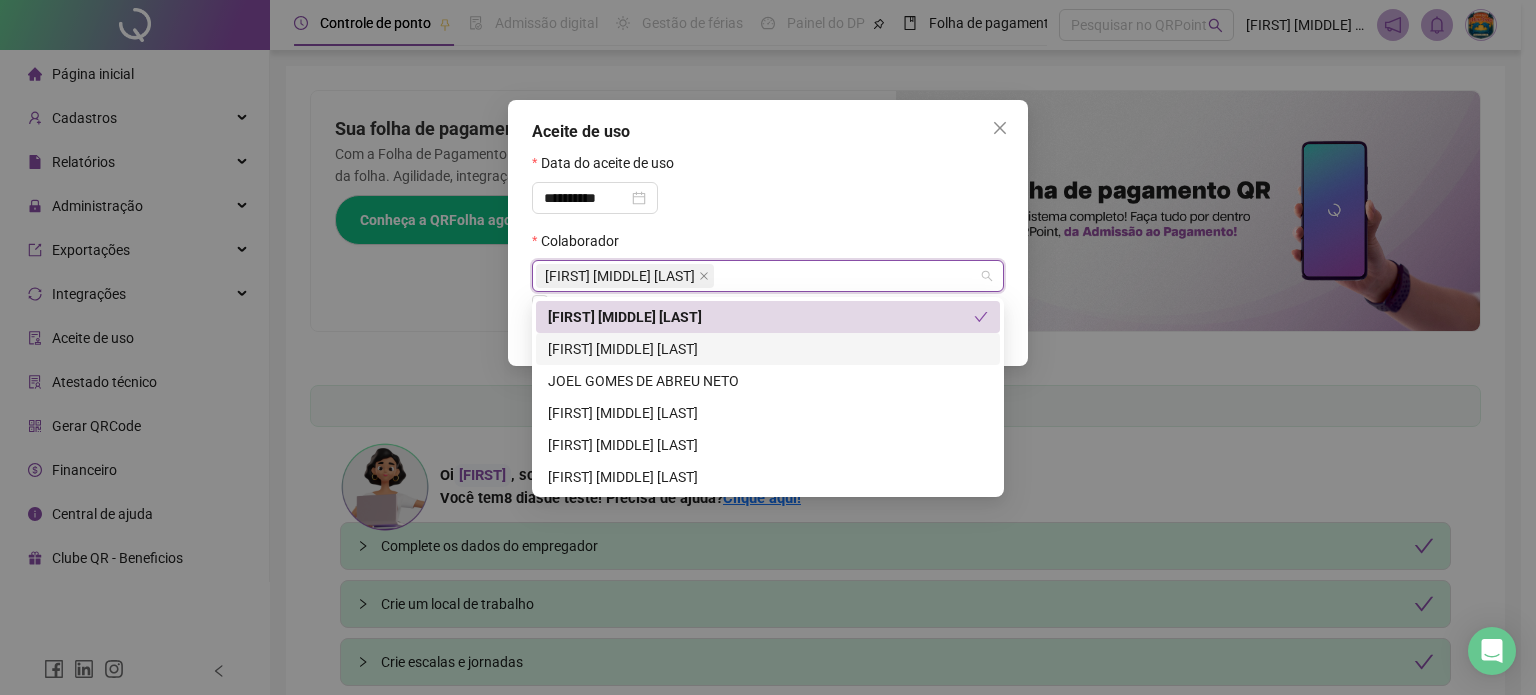 click on "[FIRST] [MIDDLE] [LAST]" at bounding box center (768, 349) 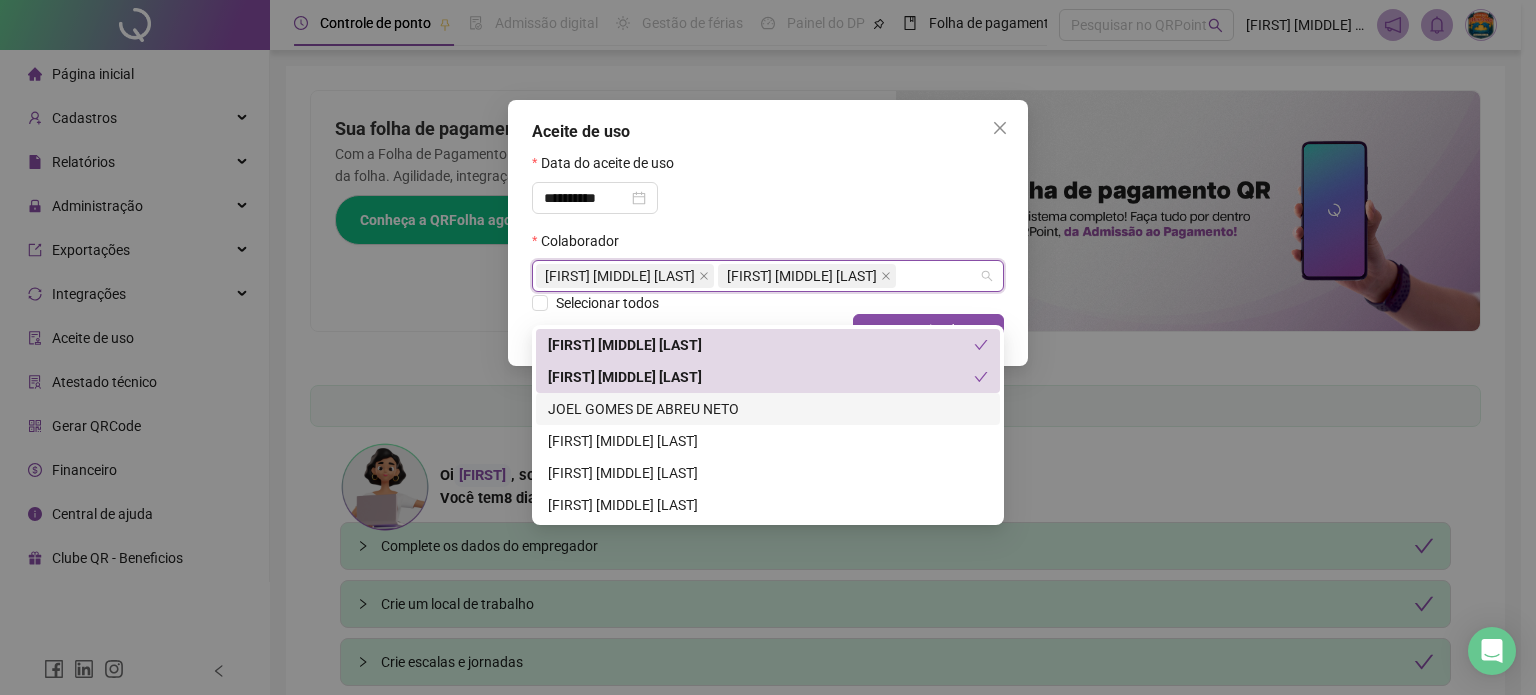 click on "JOEL GOMES DE ABREU NETO" at bounding box center [768, 409] 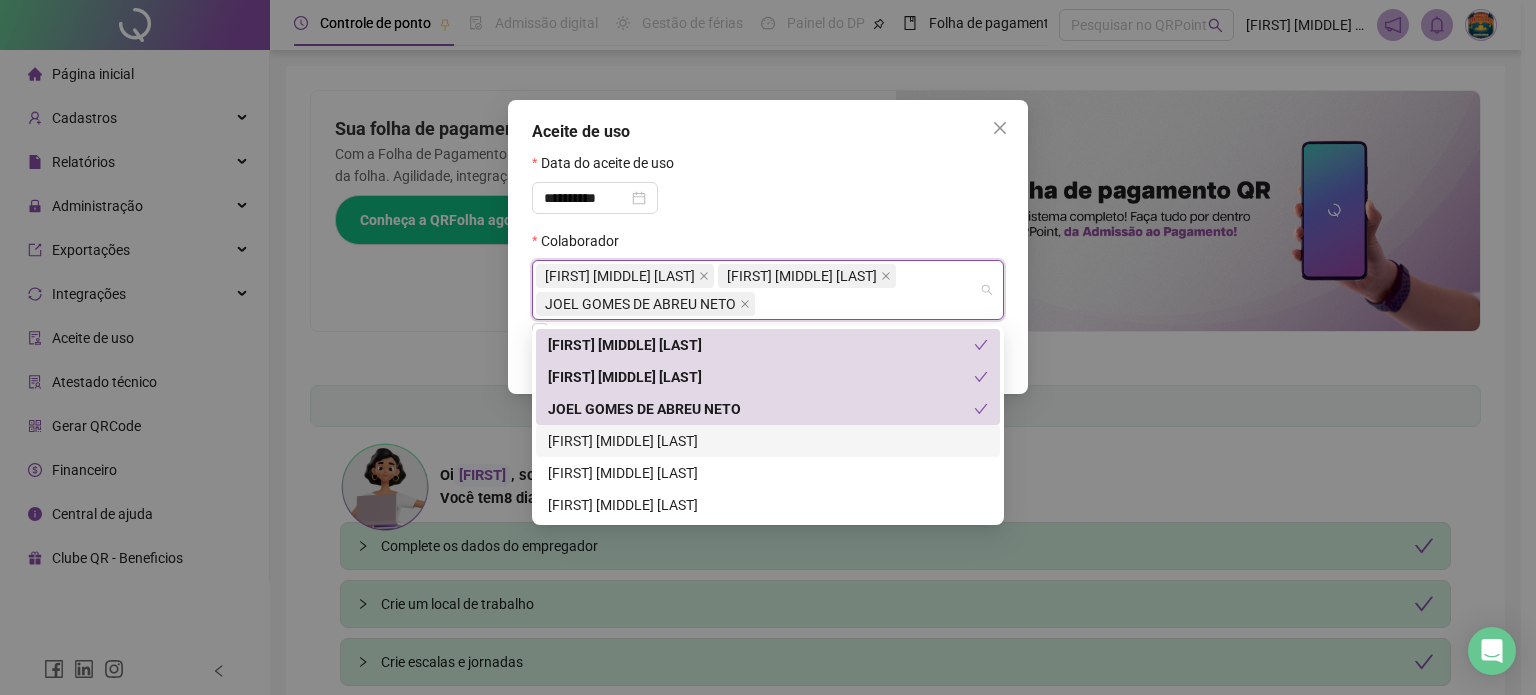 click on "[FIRST] [MIDDLE] [LAST]" at bounding box center (768, 441) 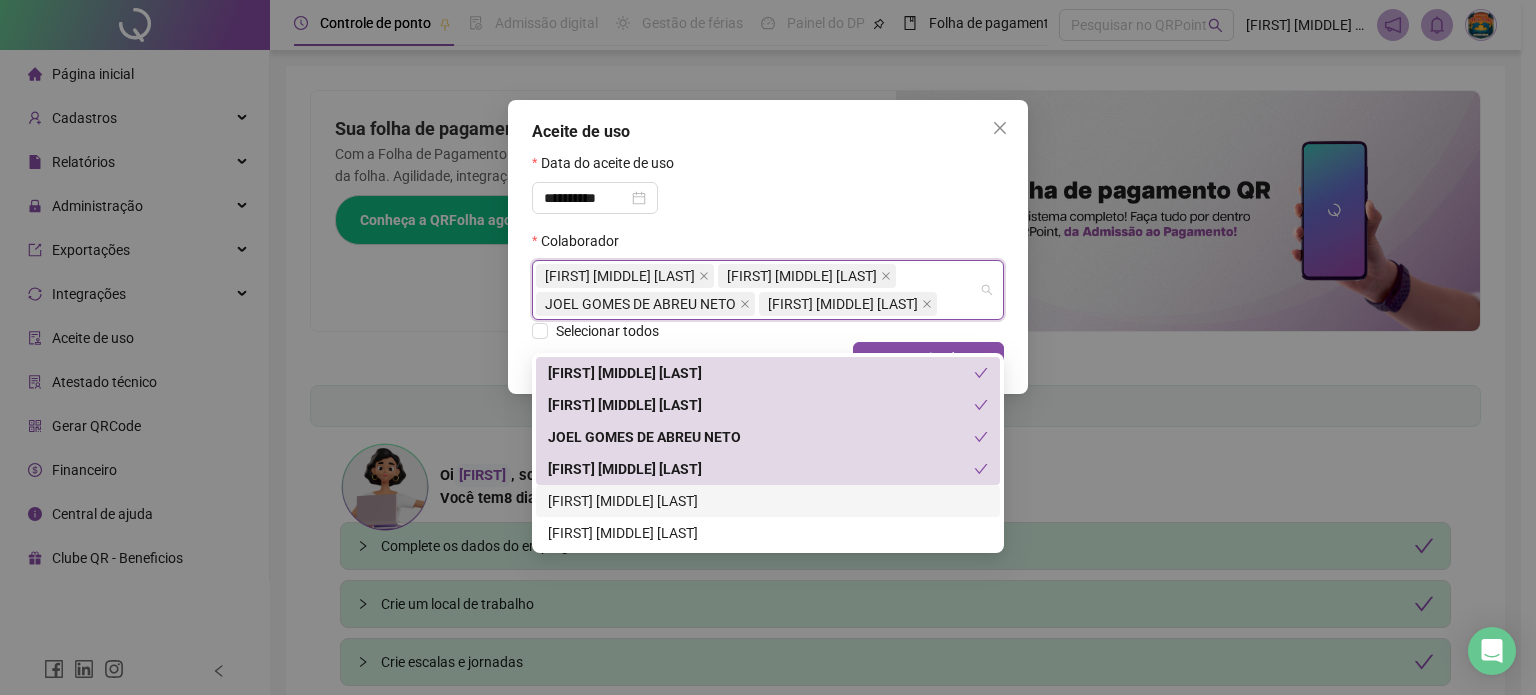 click on "[FIRST] [MIDDLE] [LAST]" at bounding box center (768, 501) 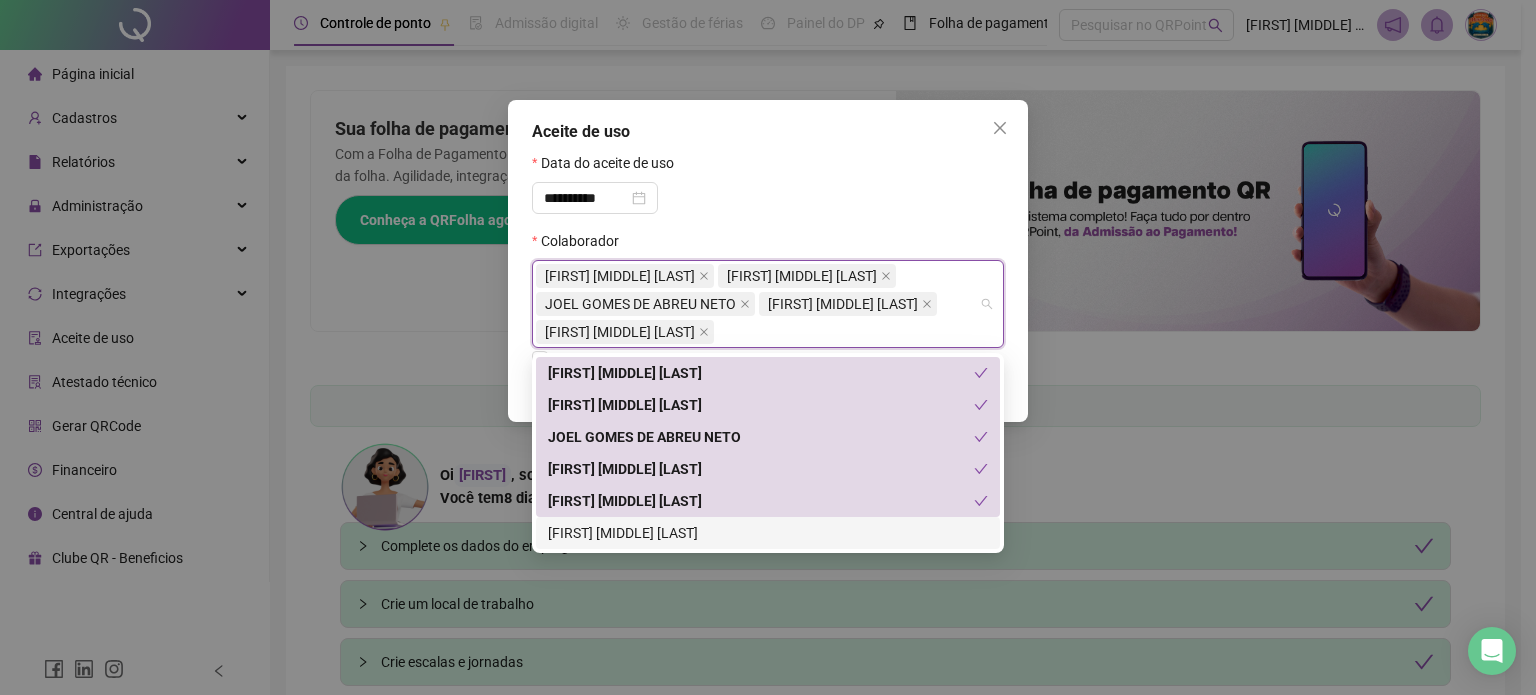 click on "[FIRST] [MIDDLE] [LAST]" at bounding box center (768, 533) 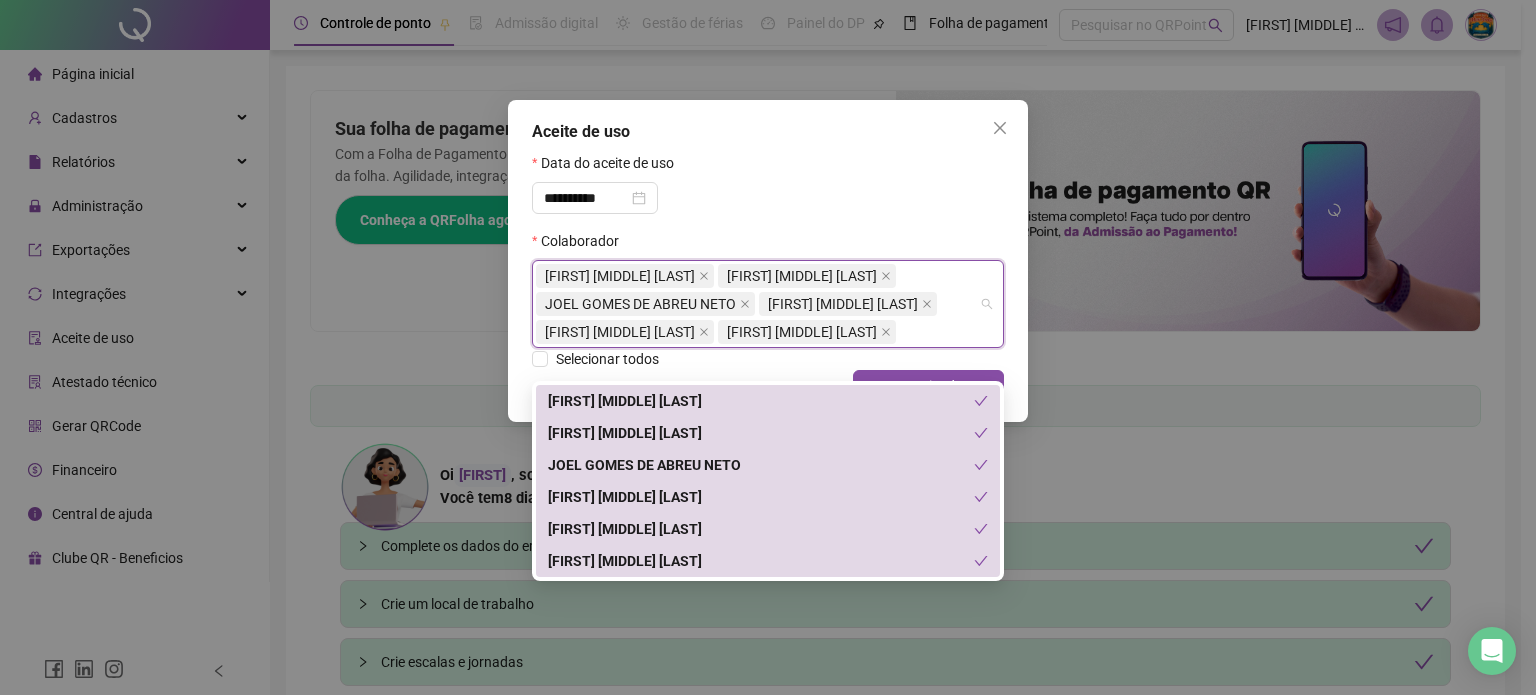 click on "**********" at bounding box center [768, 191] 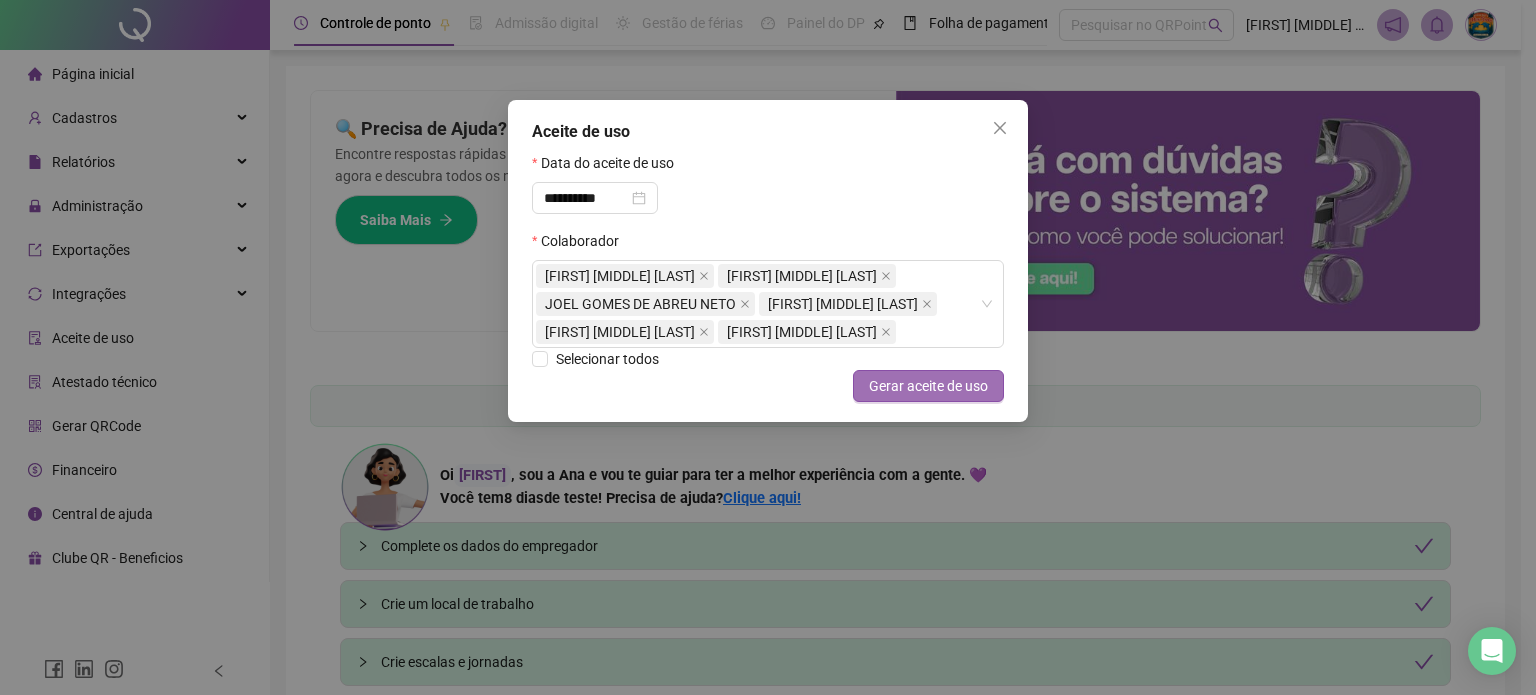 click on "Gerar aceite de uso" at bounding box center (928, 386) 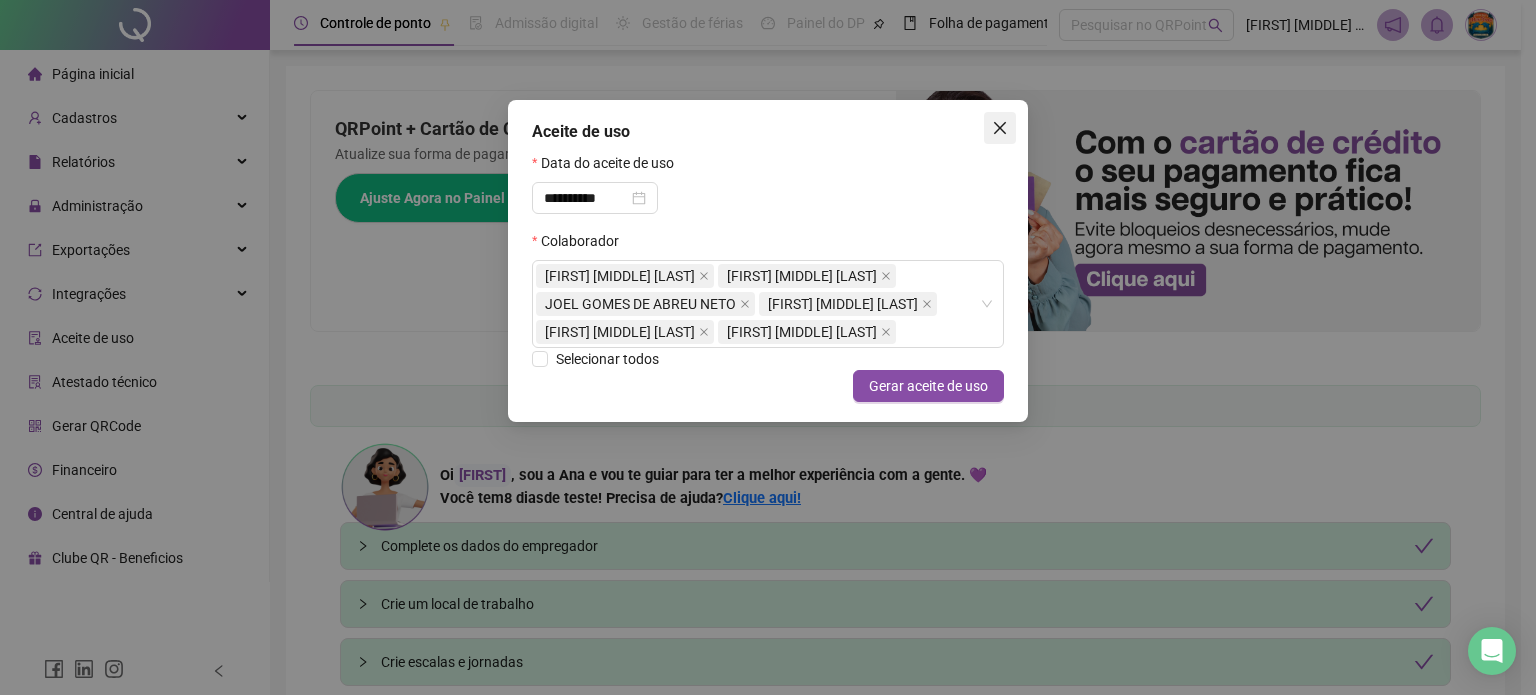 click 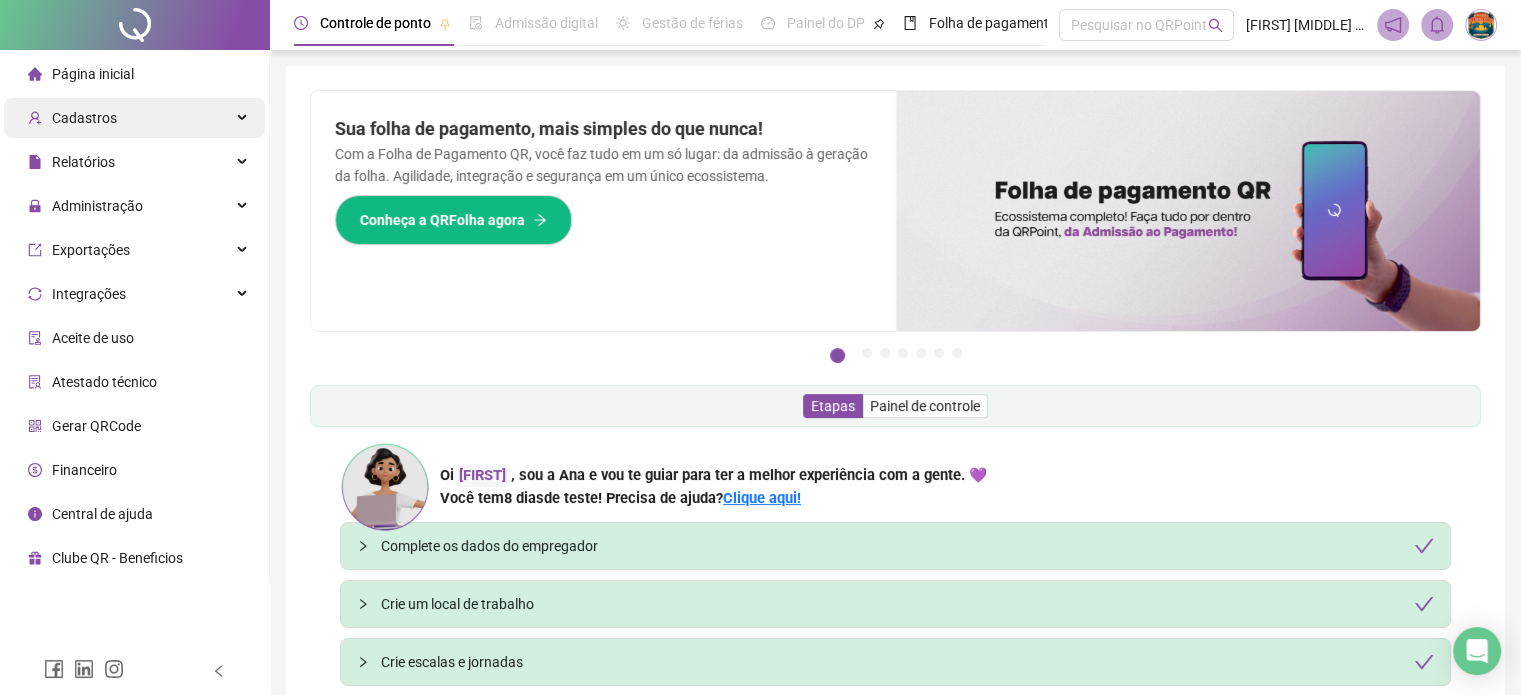 click on "Cadastros" at bounding box center (134, 118) 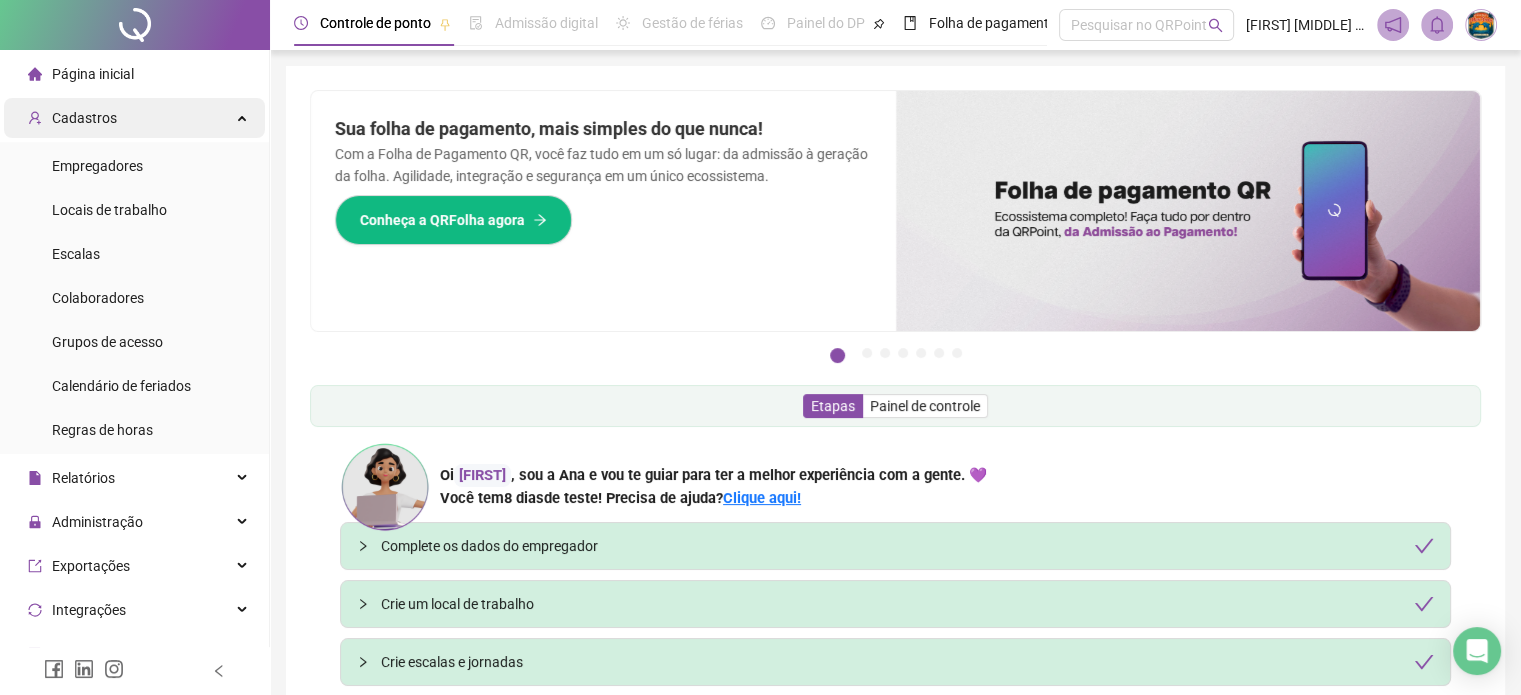 click on "Cadastros" at bounding box center [134, 118] 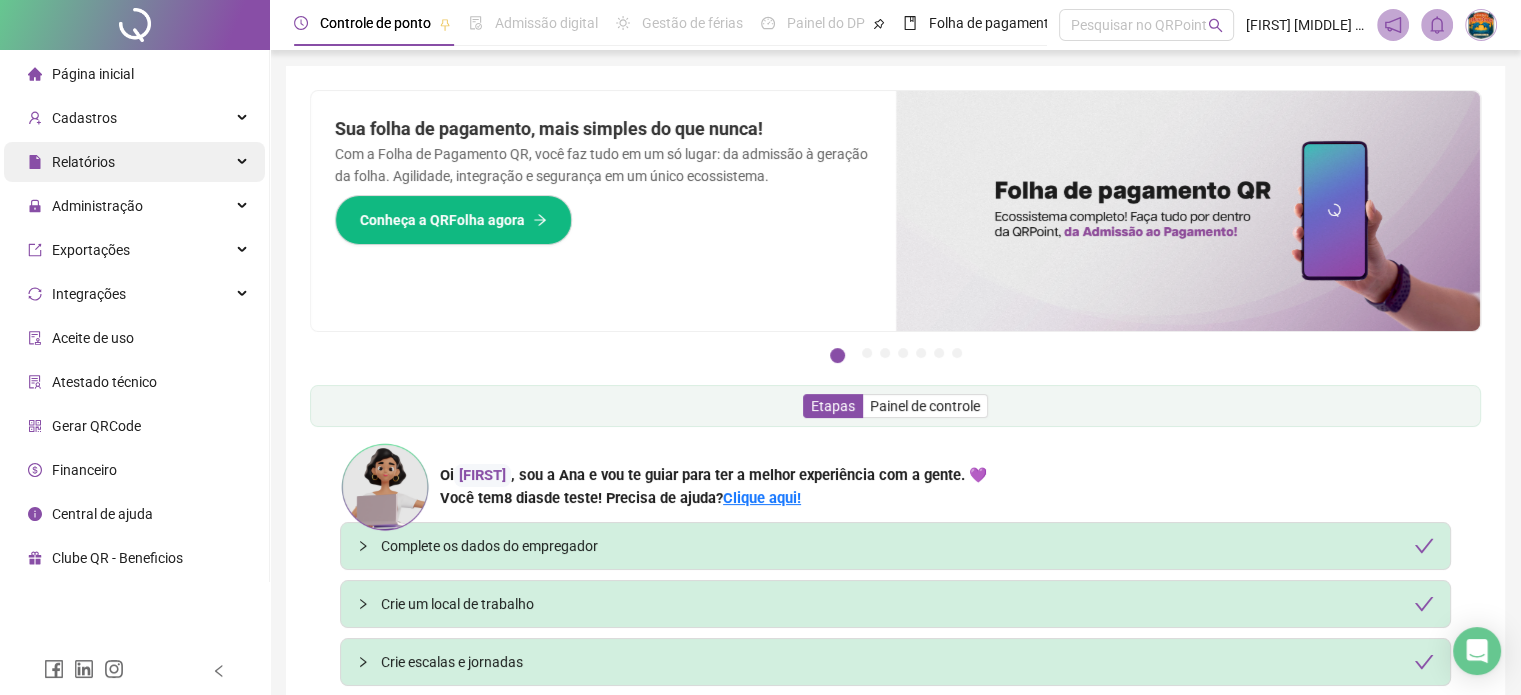 click on "Relatórios" at bounding box center (134, 162) 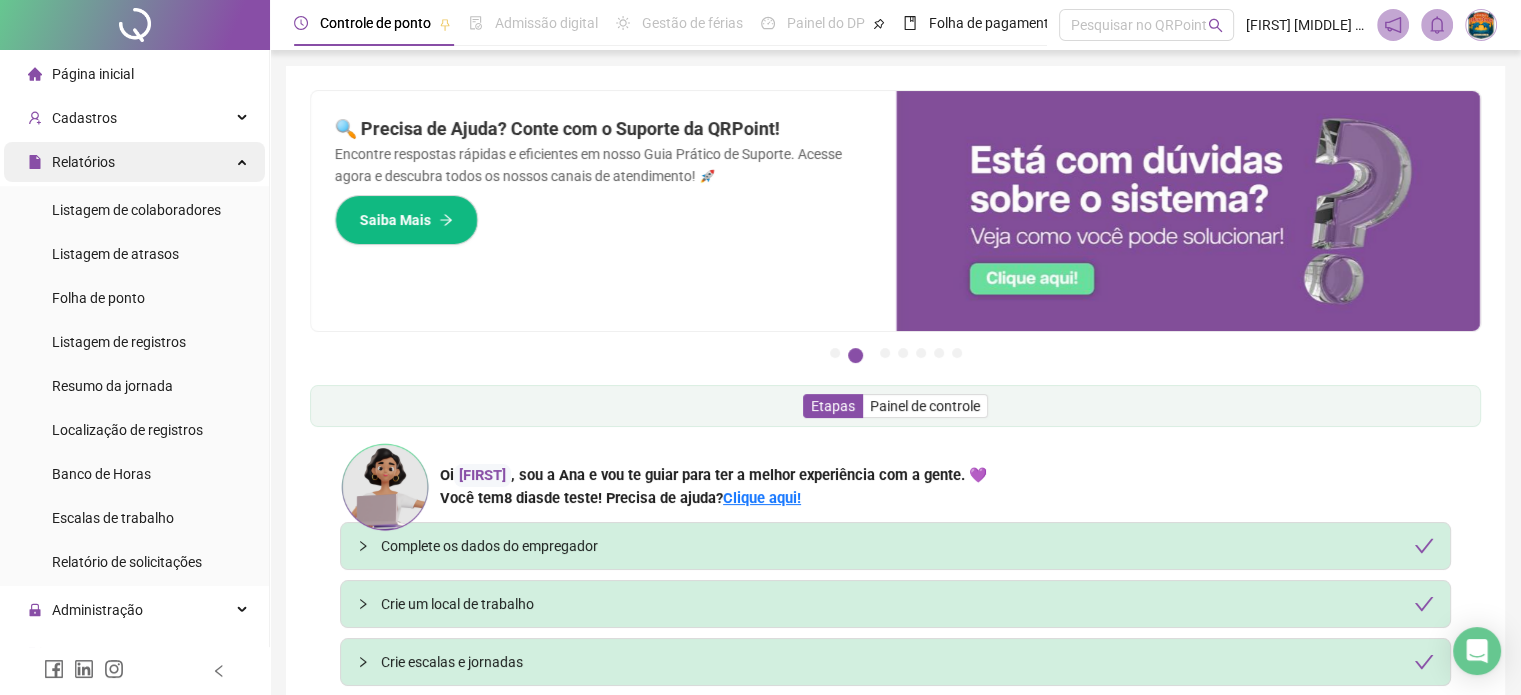click on "Relatórios" at bounding box center (134, 162) 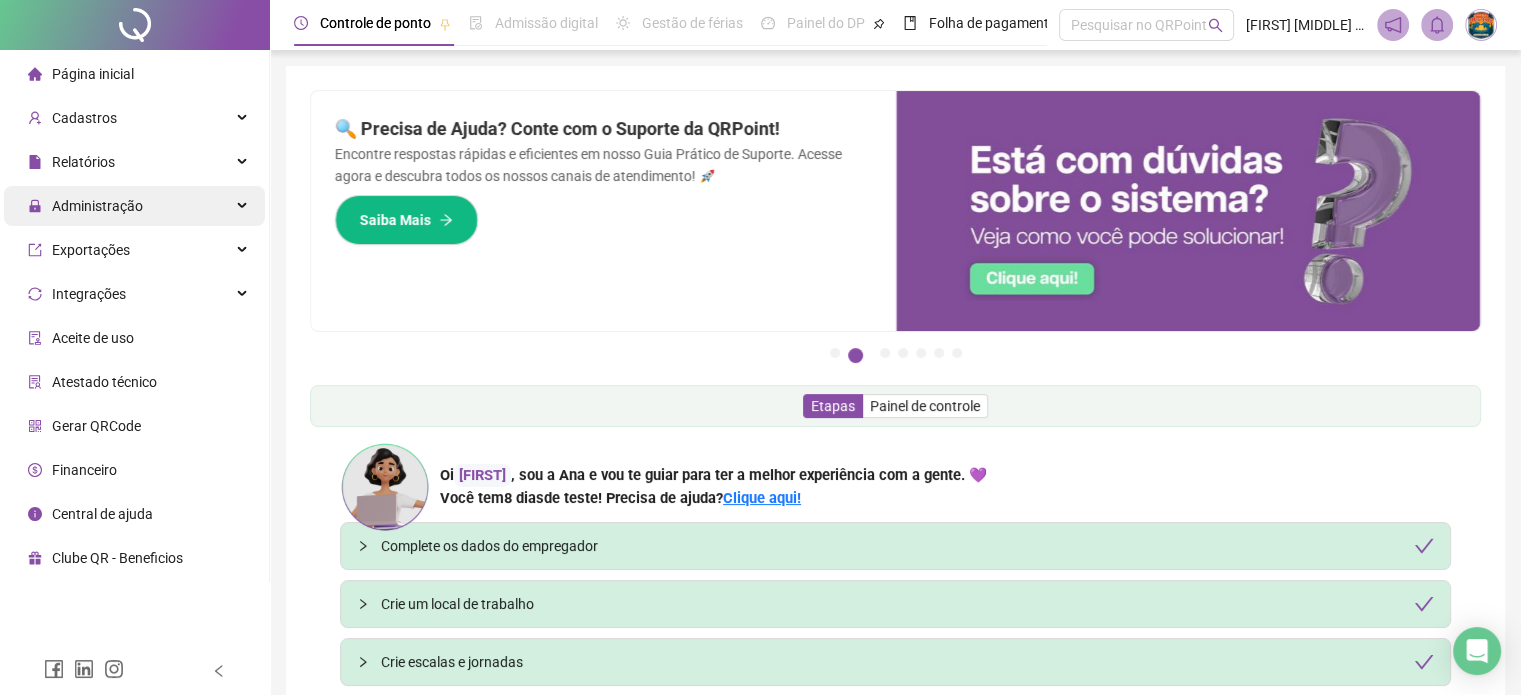 click on "Administração" at bounding box center [134, 206] 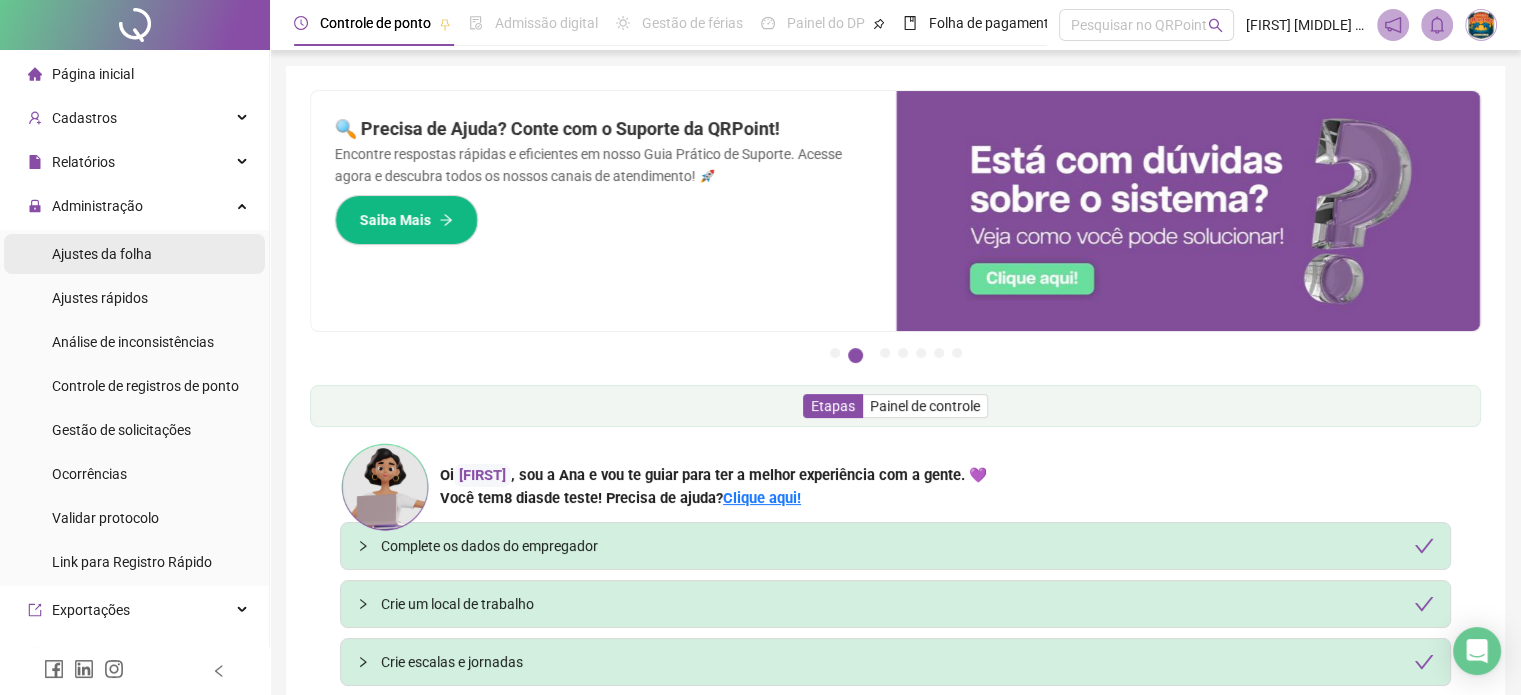 click on "Ajustes da folha" at bounding box center [134, 254] 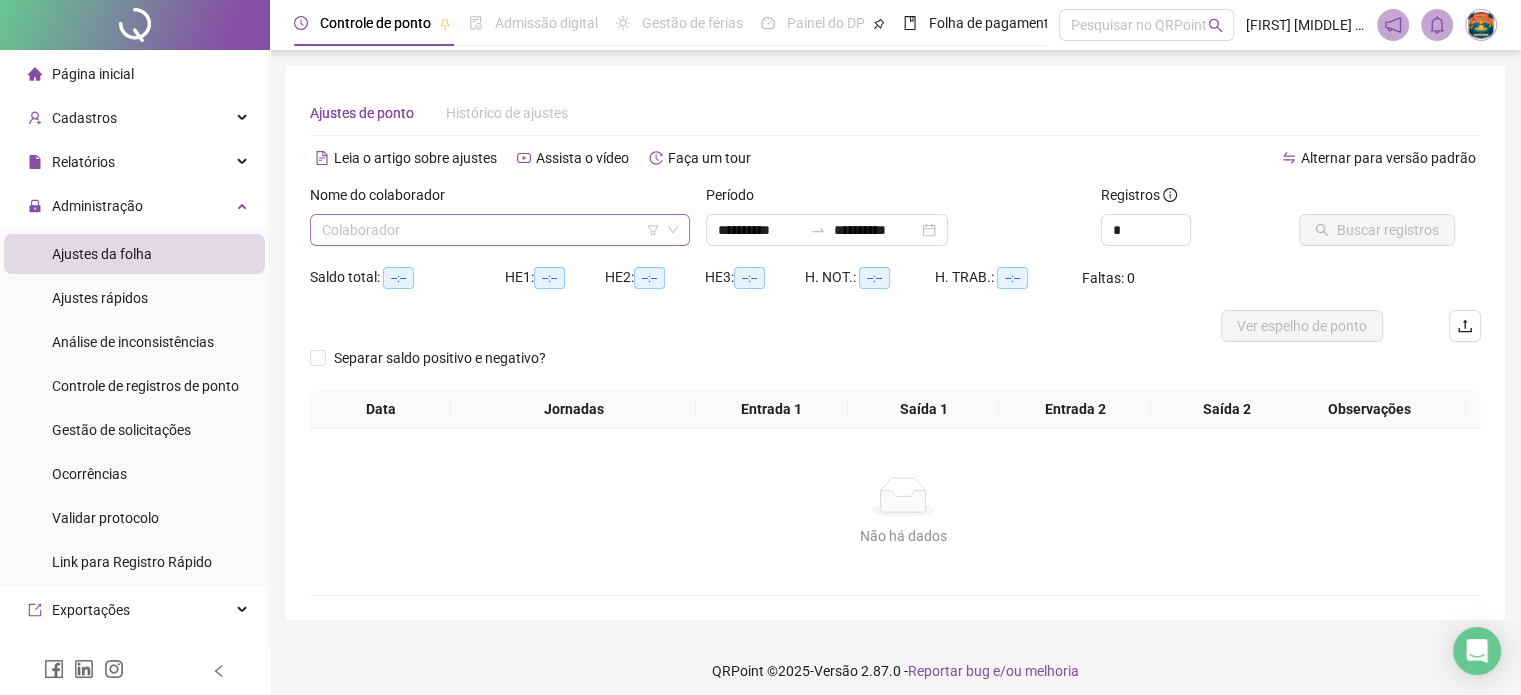 click at bounding box center [494, 230] 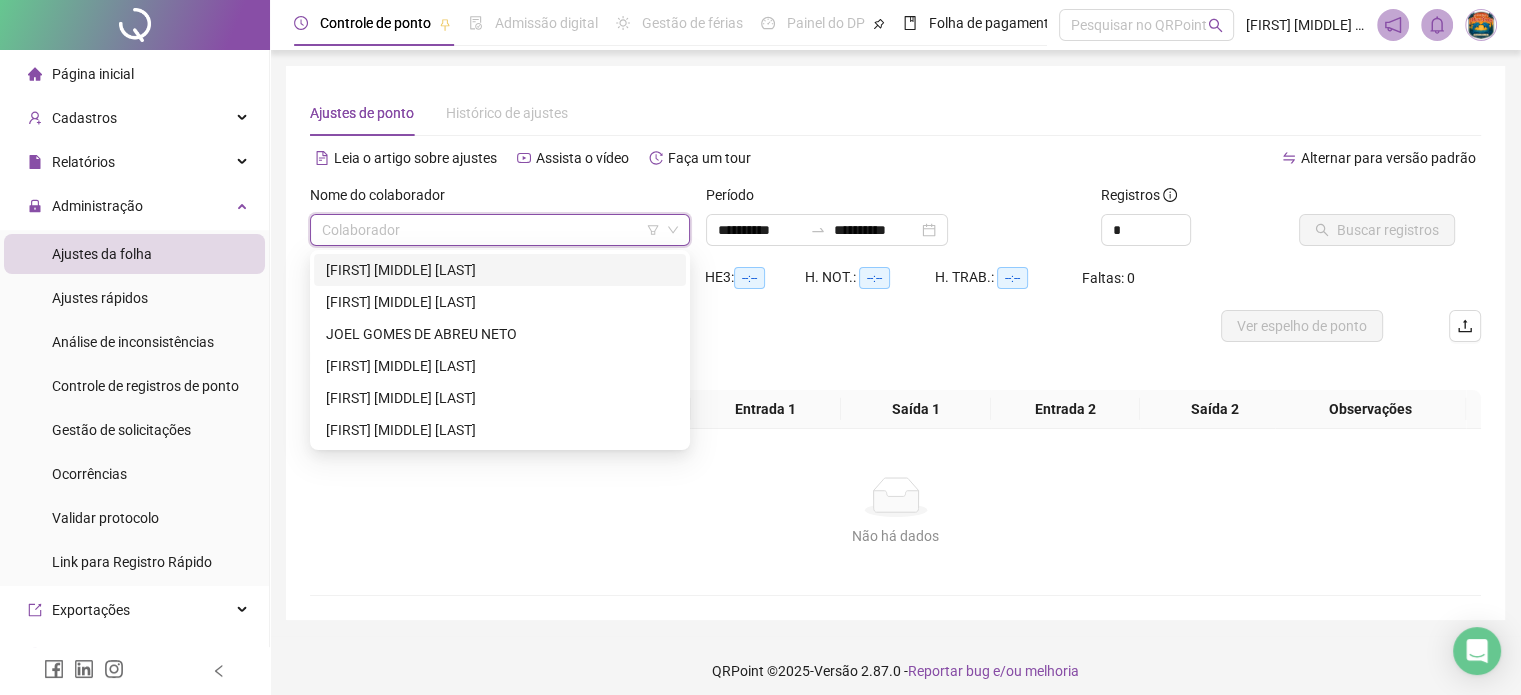 click on "[FIRST] [MIDDLE] [LAST]" at bounding box center [500, 270] 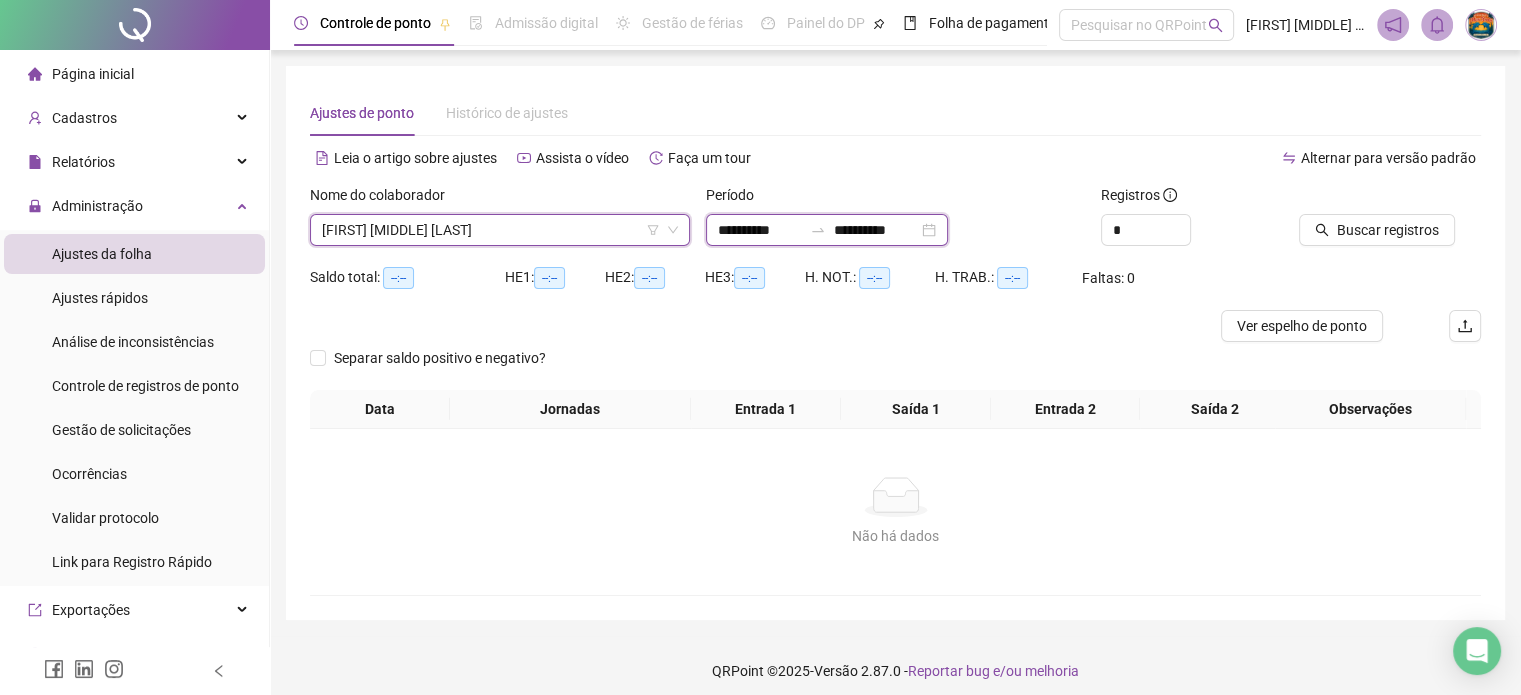 click on "**********" at bounding box center (760, 230) 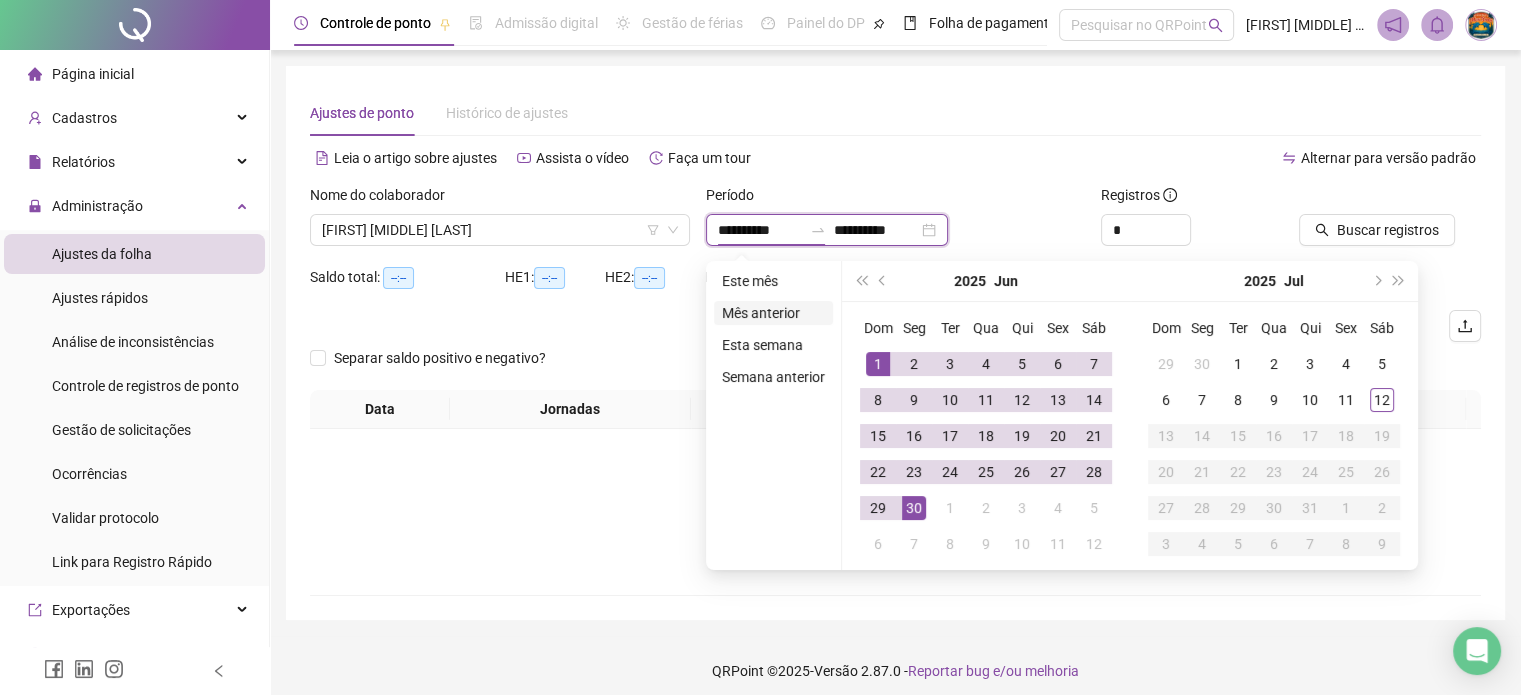 type on "**********" 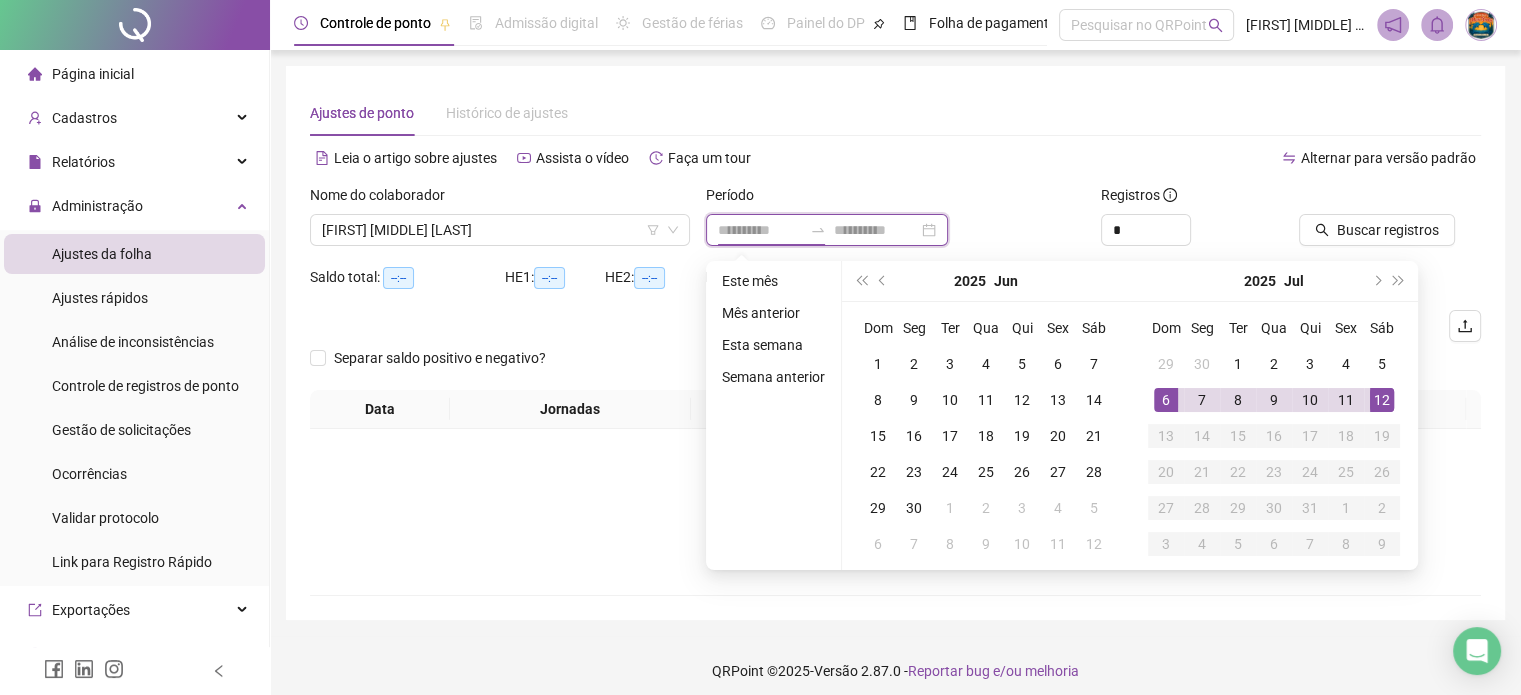 type on "**********" 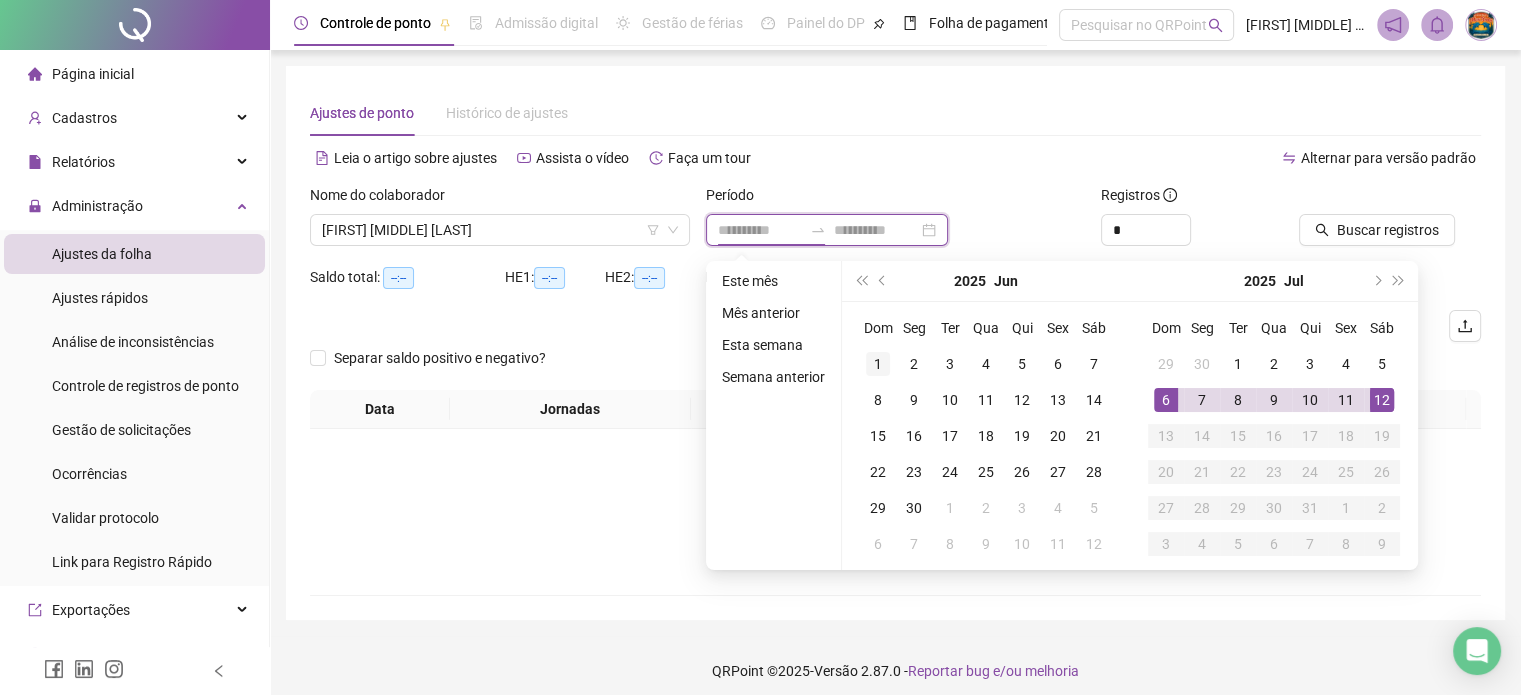 type on "**********" 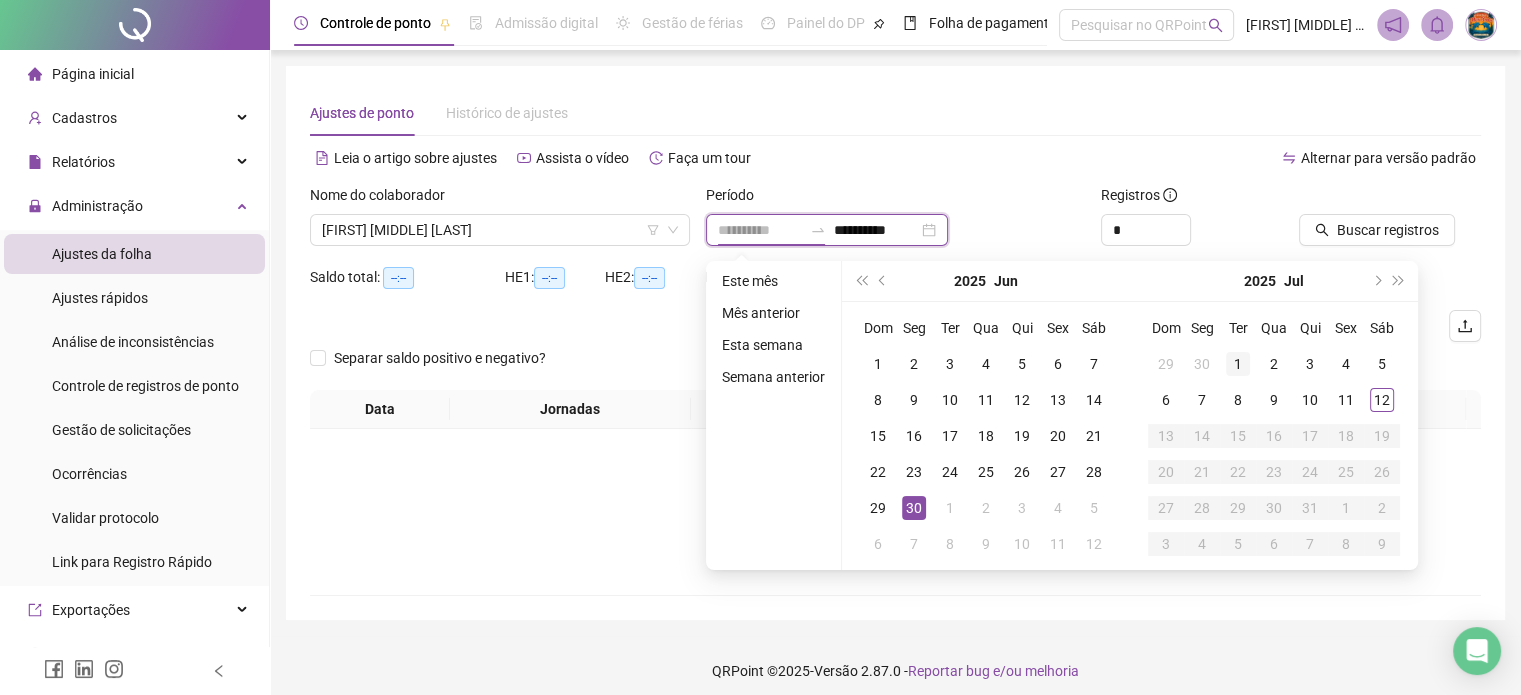 type on "**********" 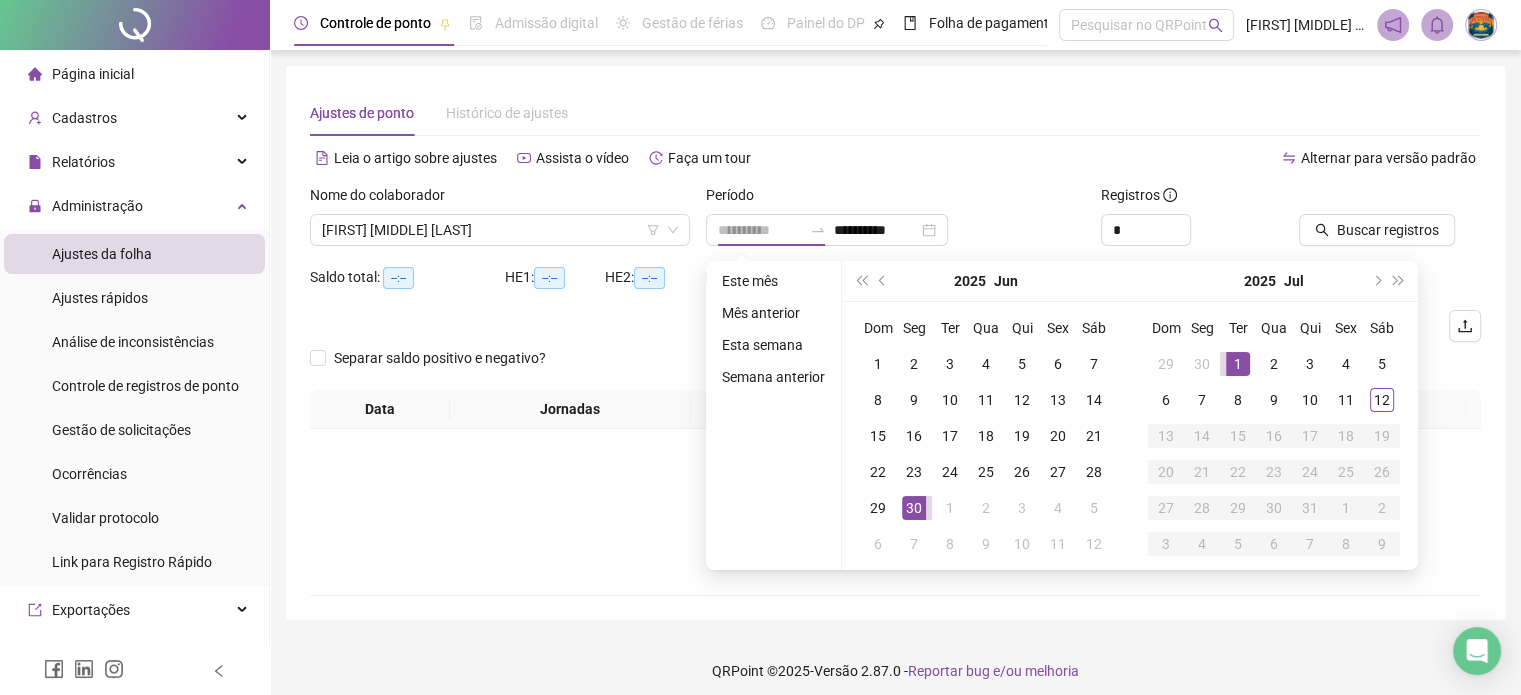 click on "1" at bounding box center [1238, 364] 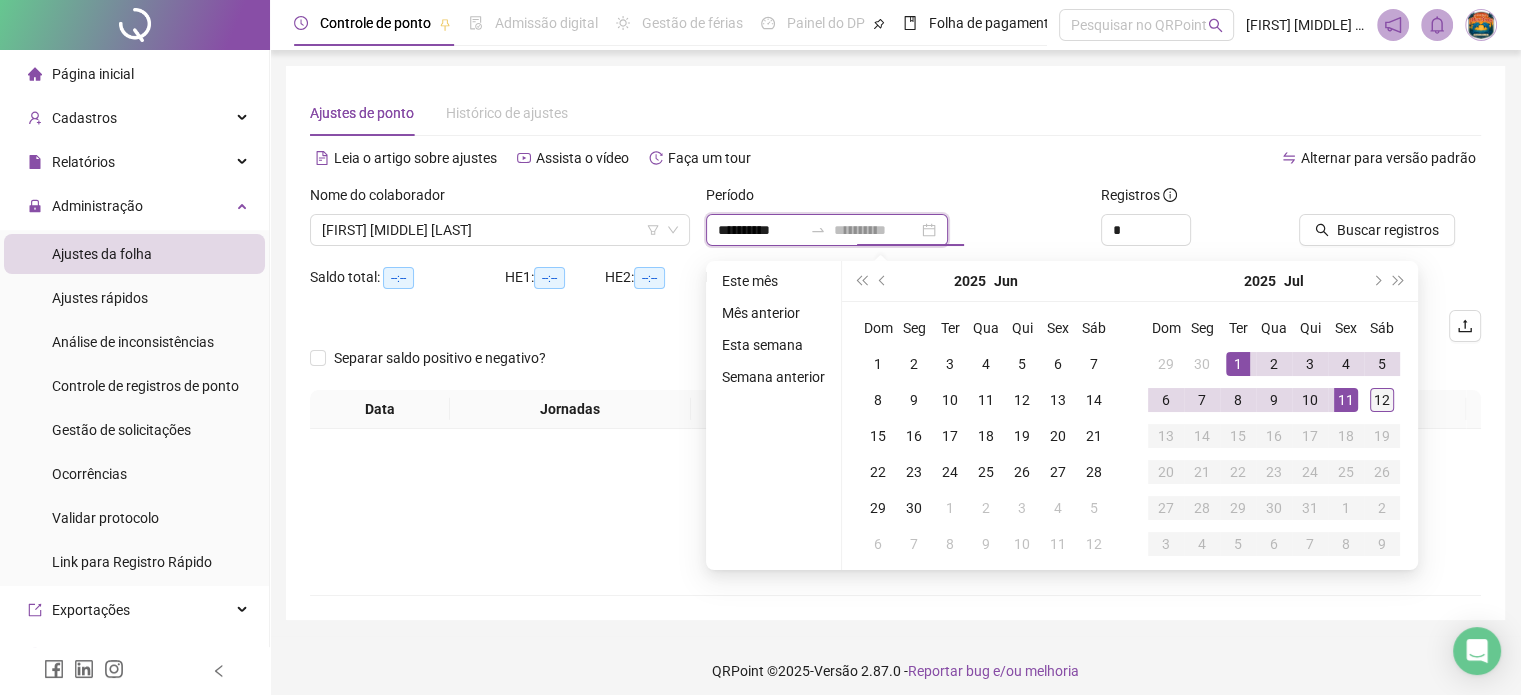 type on "**********" 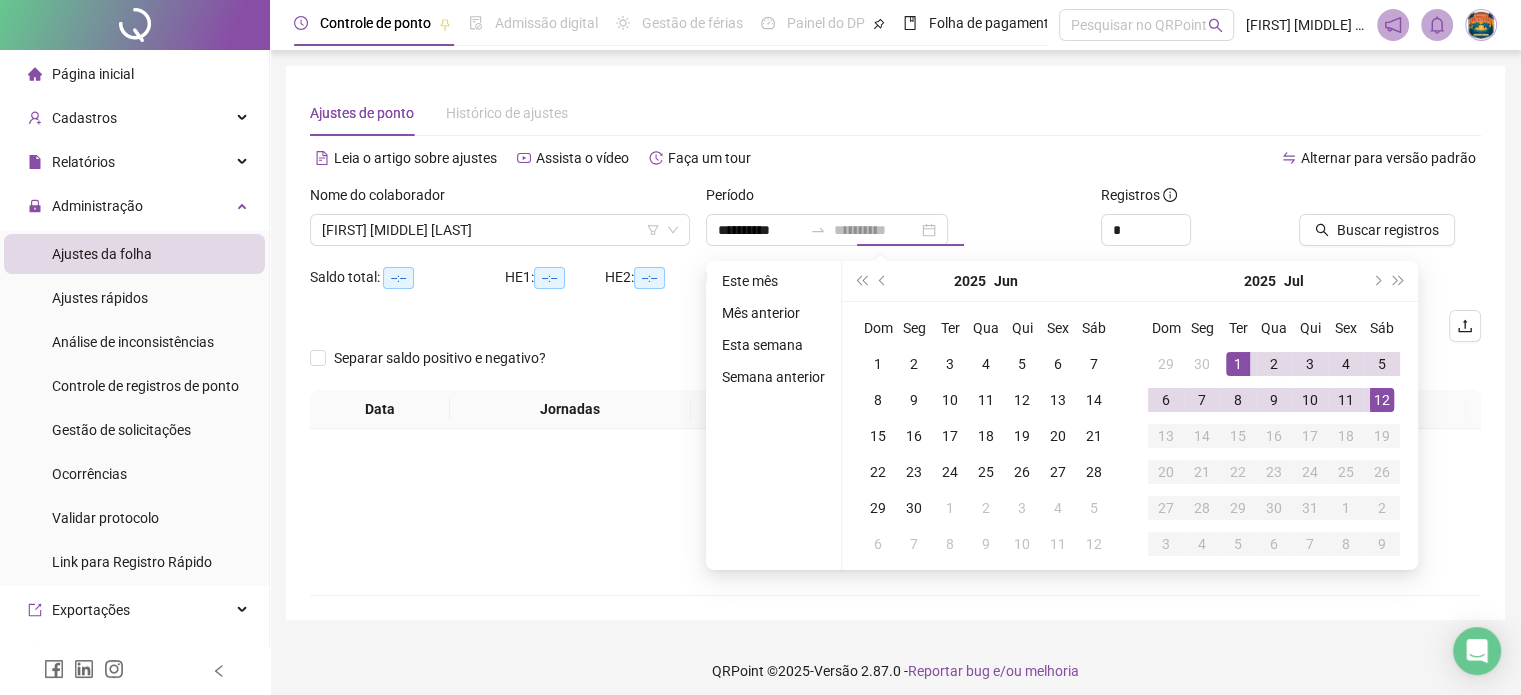 click on "12" at bounding box center [1382, 400] 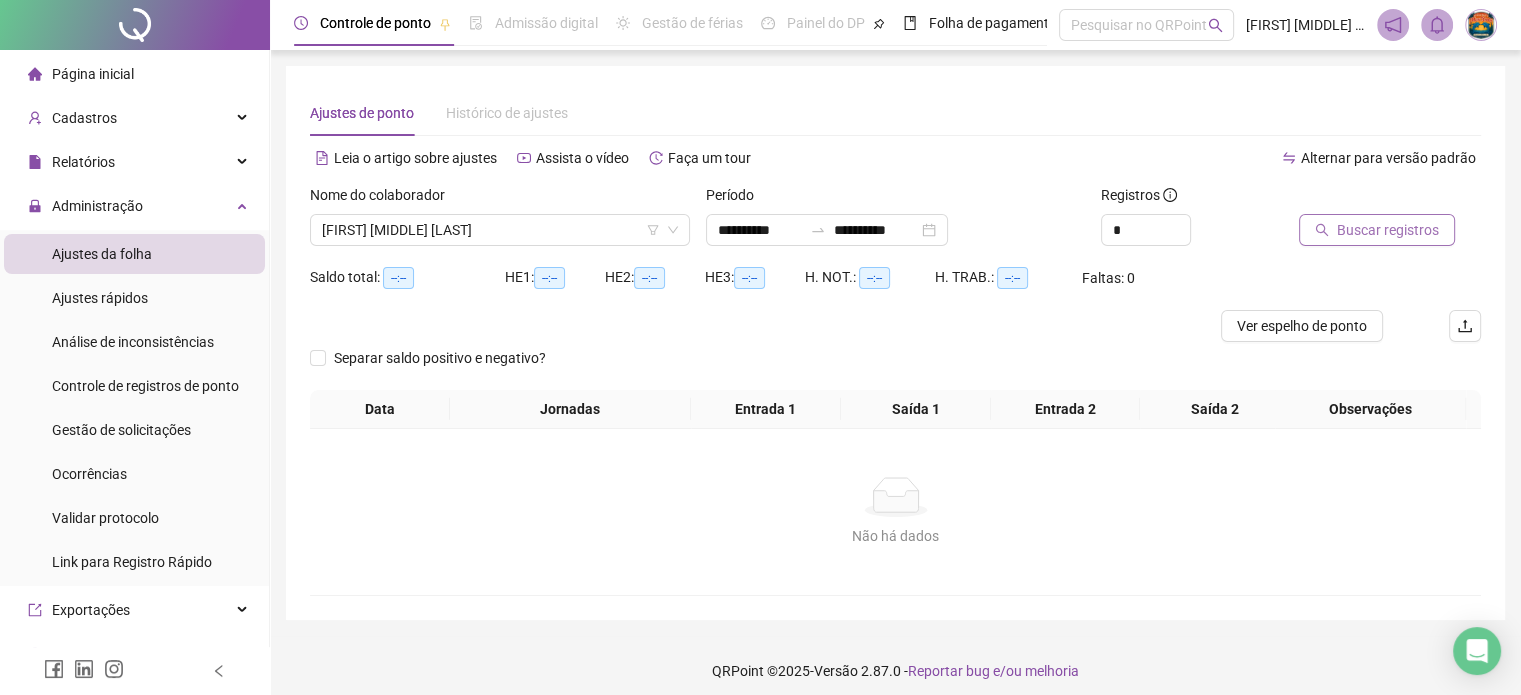 click on "Buscar registros" at bounding box center (1388, 230) 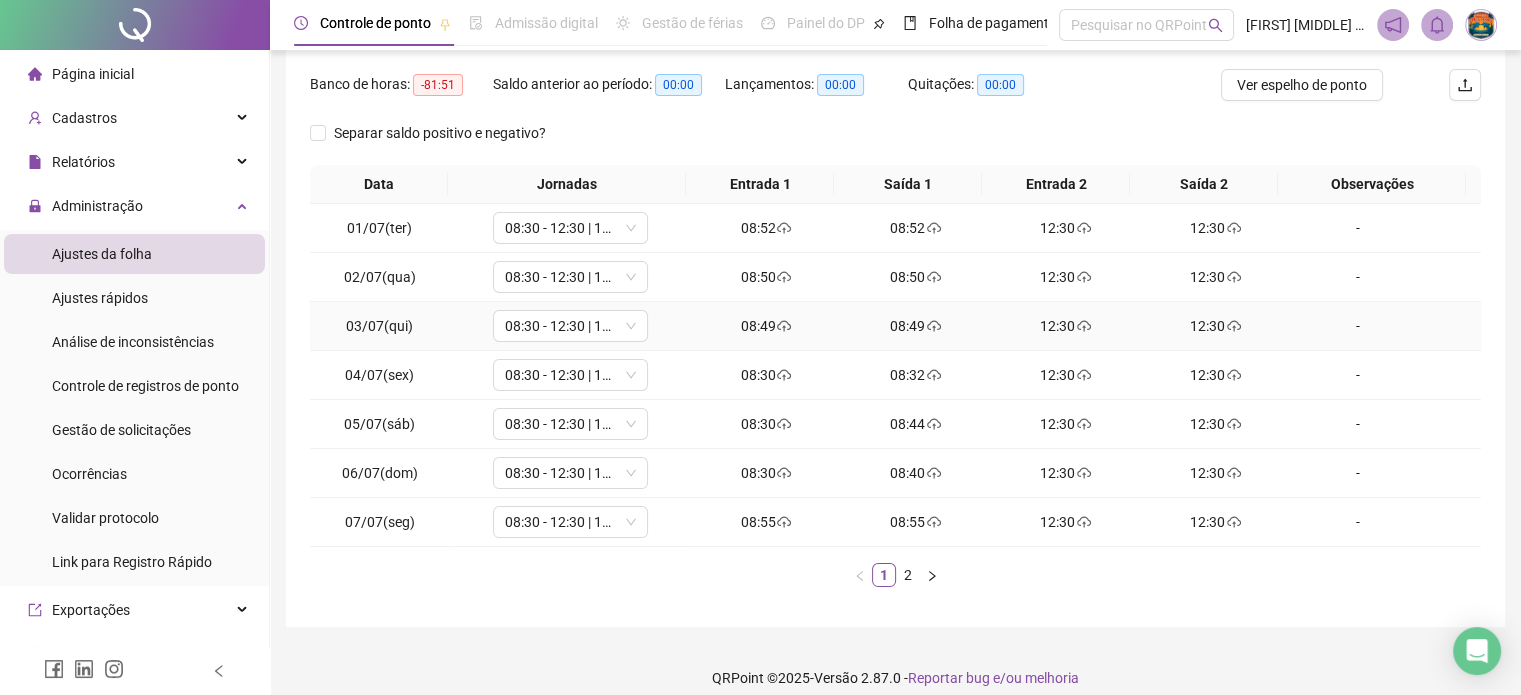 scroll, scrollTop: 257, scrollLeft: 0, axis: vertical 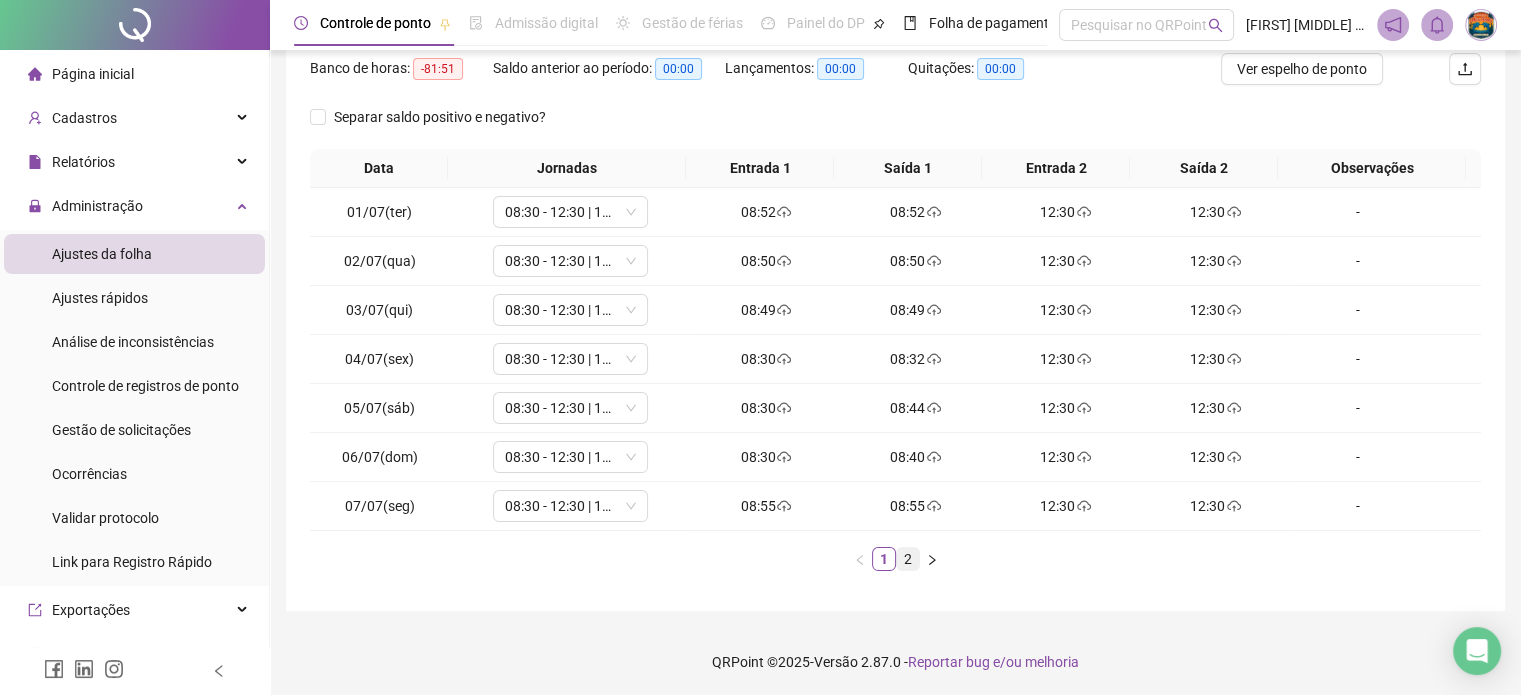 click on "2" at bounding box center (908, 559) 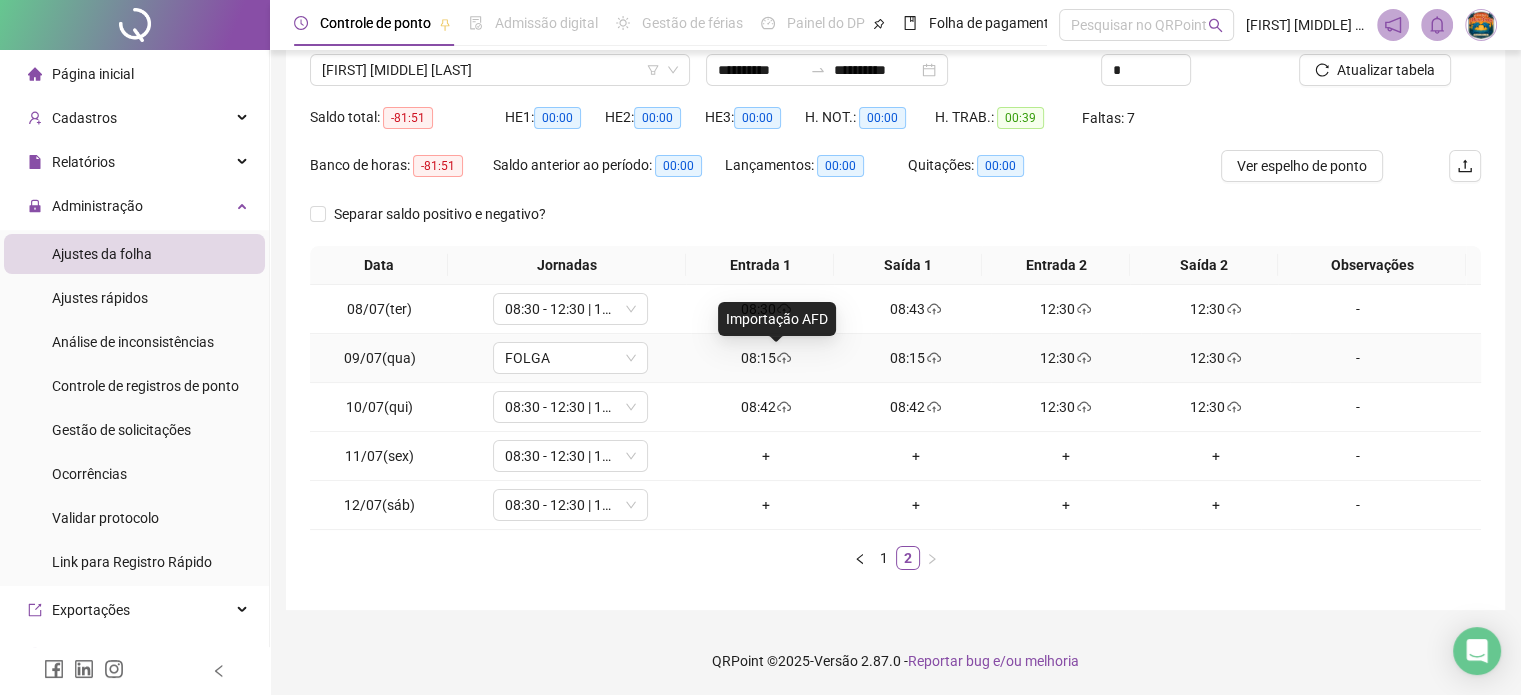 click 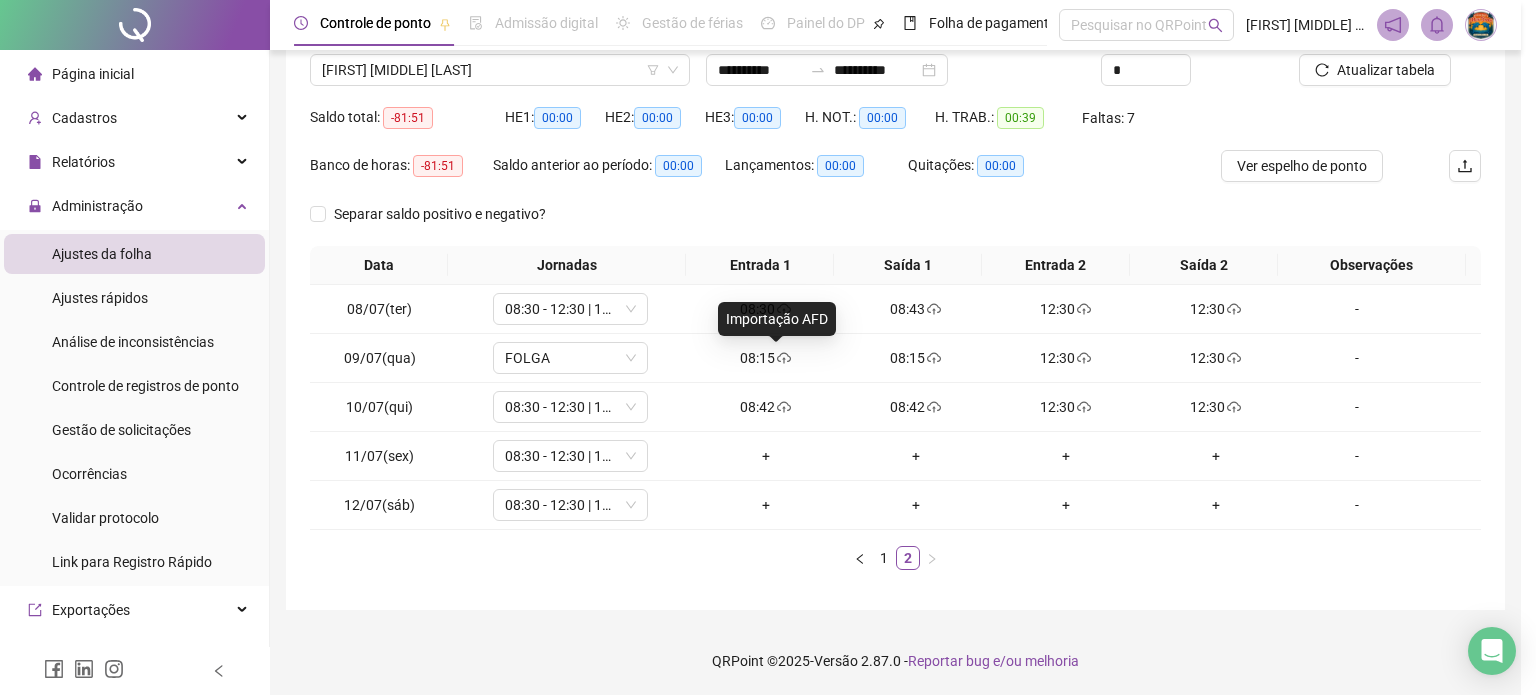 type on "**********" 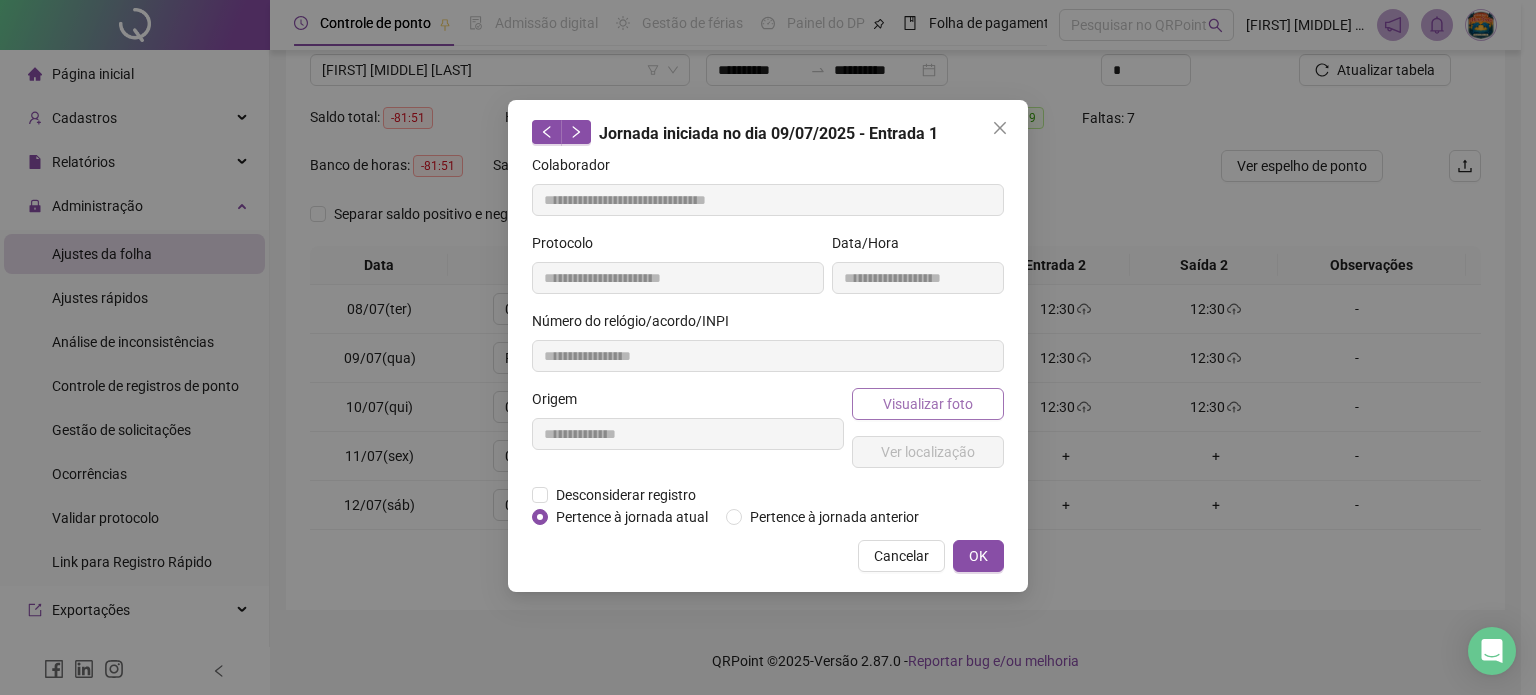 click on "Visualizar foto" at bounding box center (928, 404) 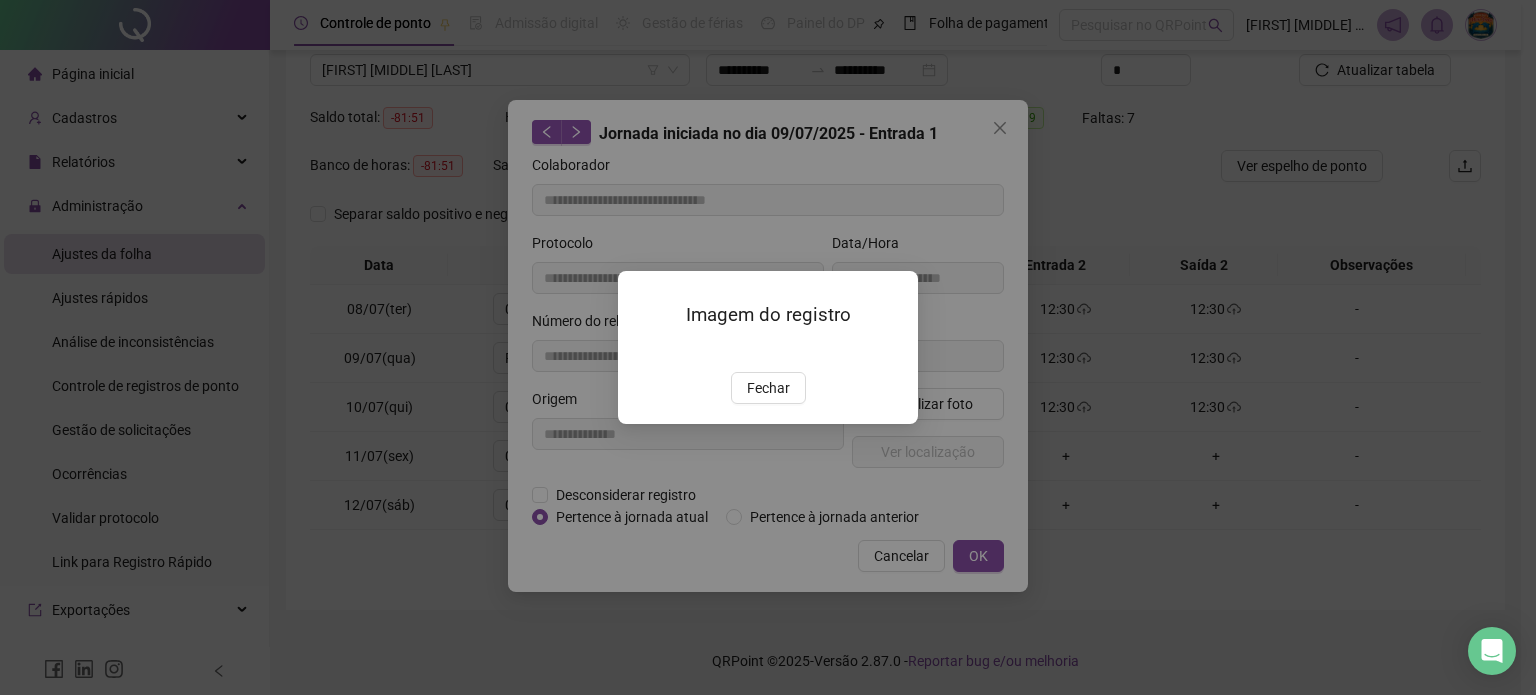 click on "Fechar" at bounding box center [768, 388] 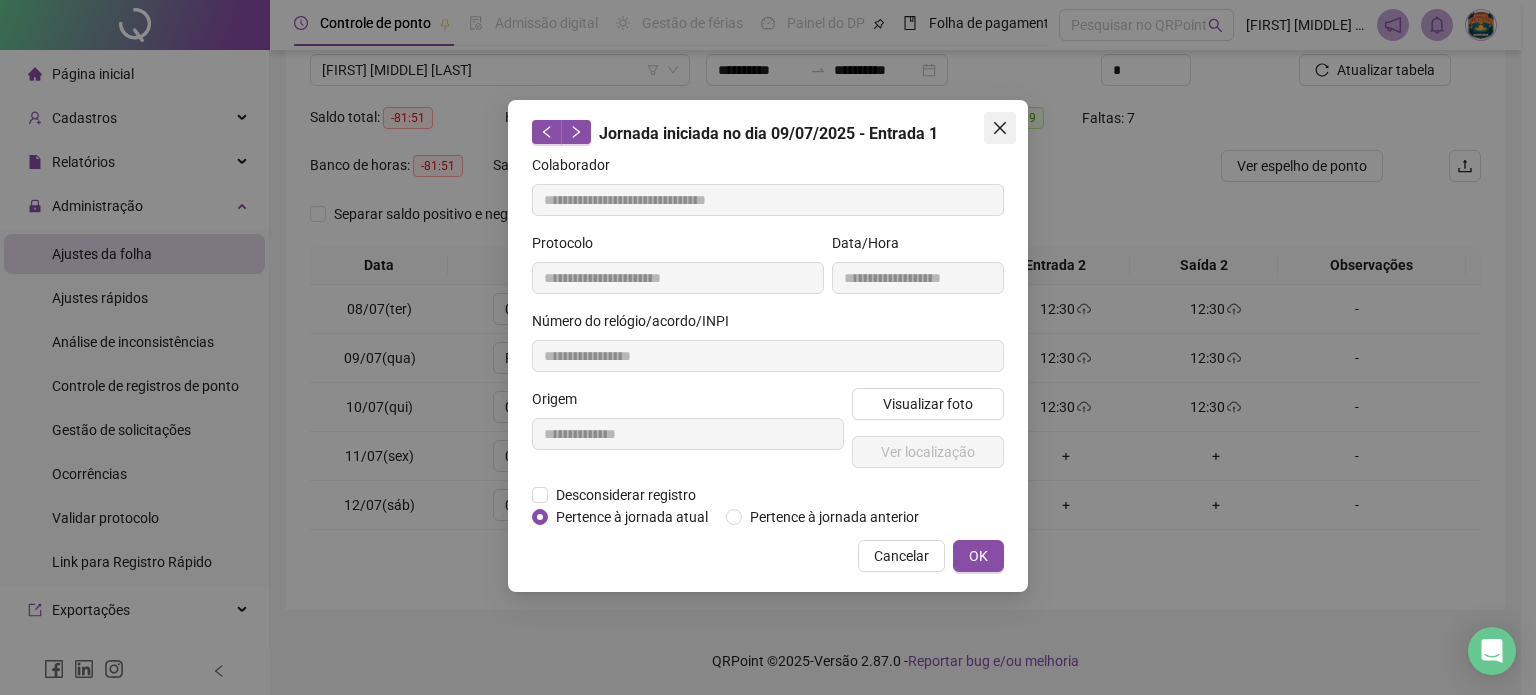 click 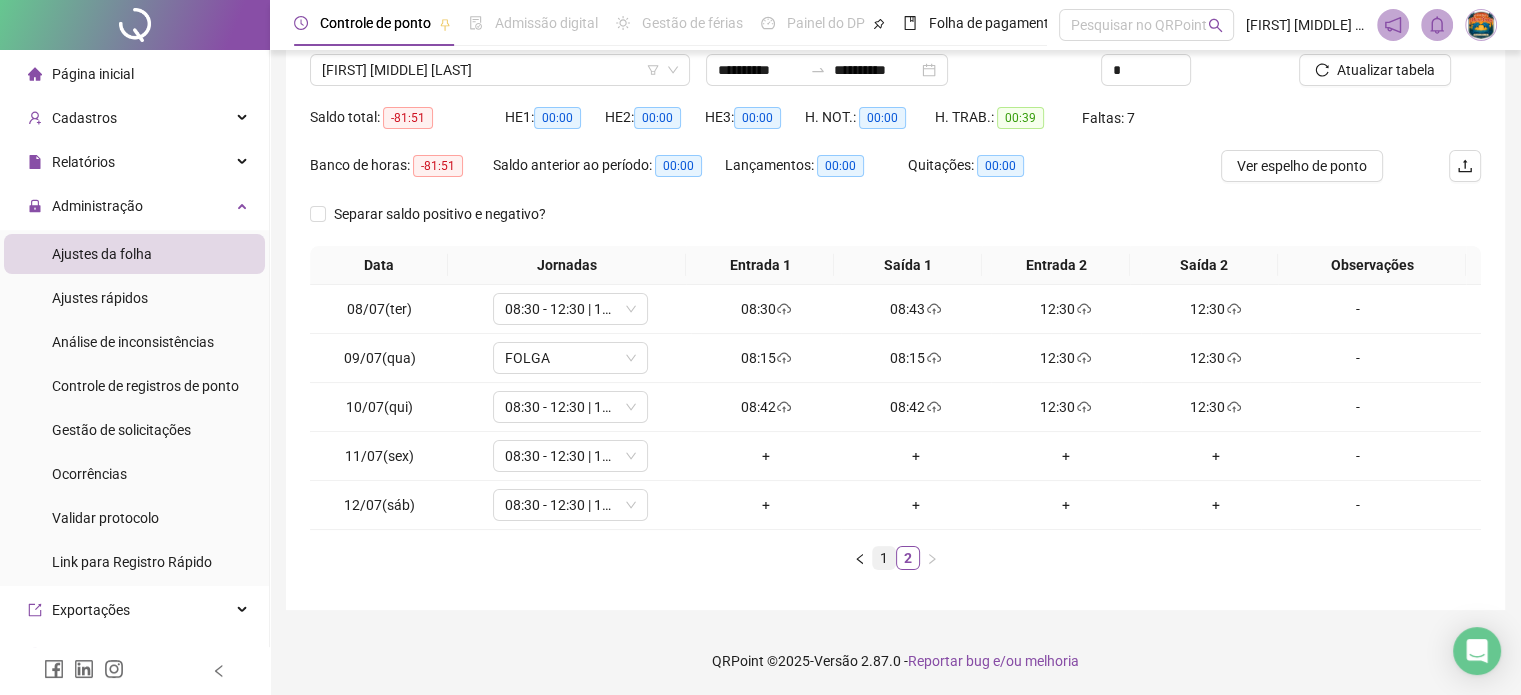 click on "1" at bounding box center [884, 558] 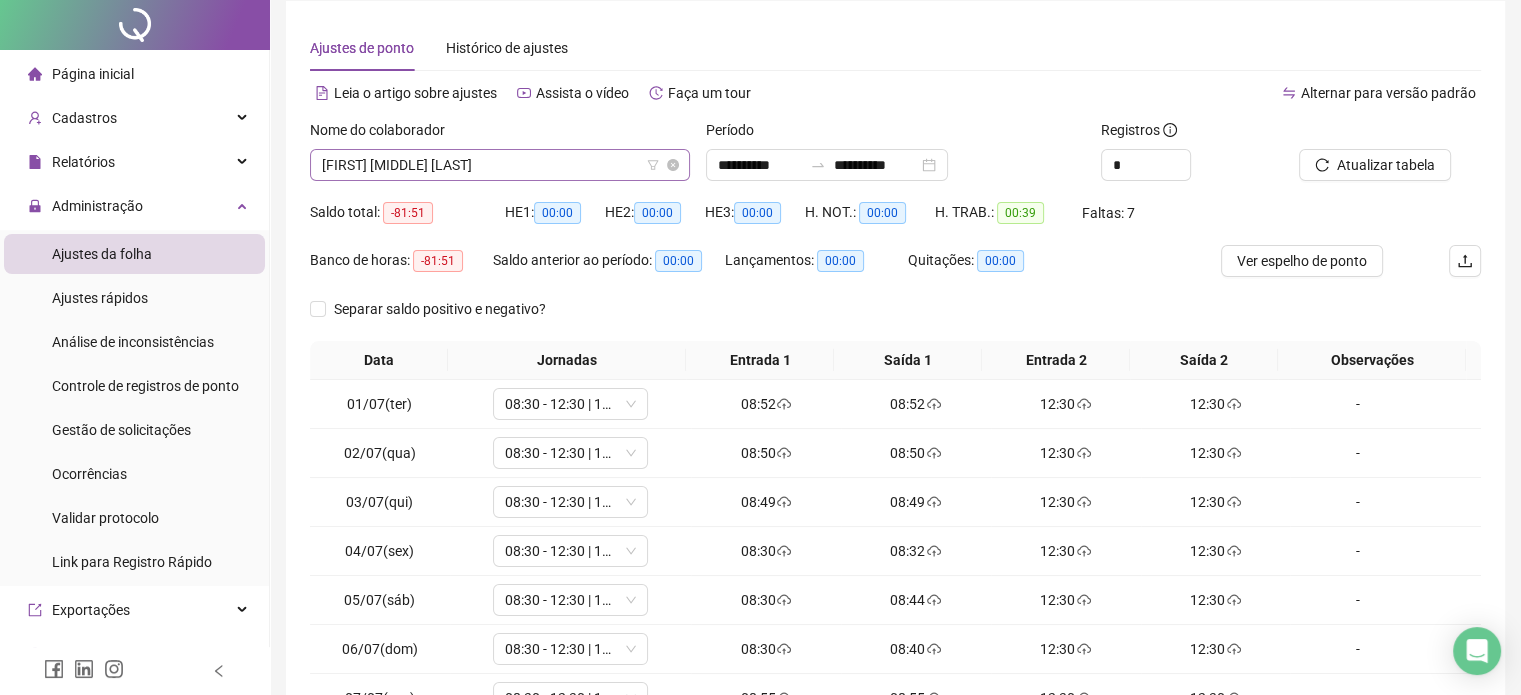 scroll, scrollTop: 100, scrollLeft: 0, axis: vertical 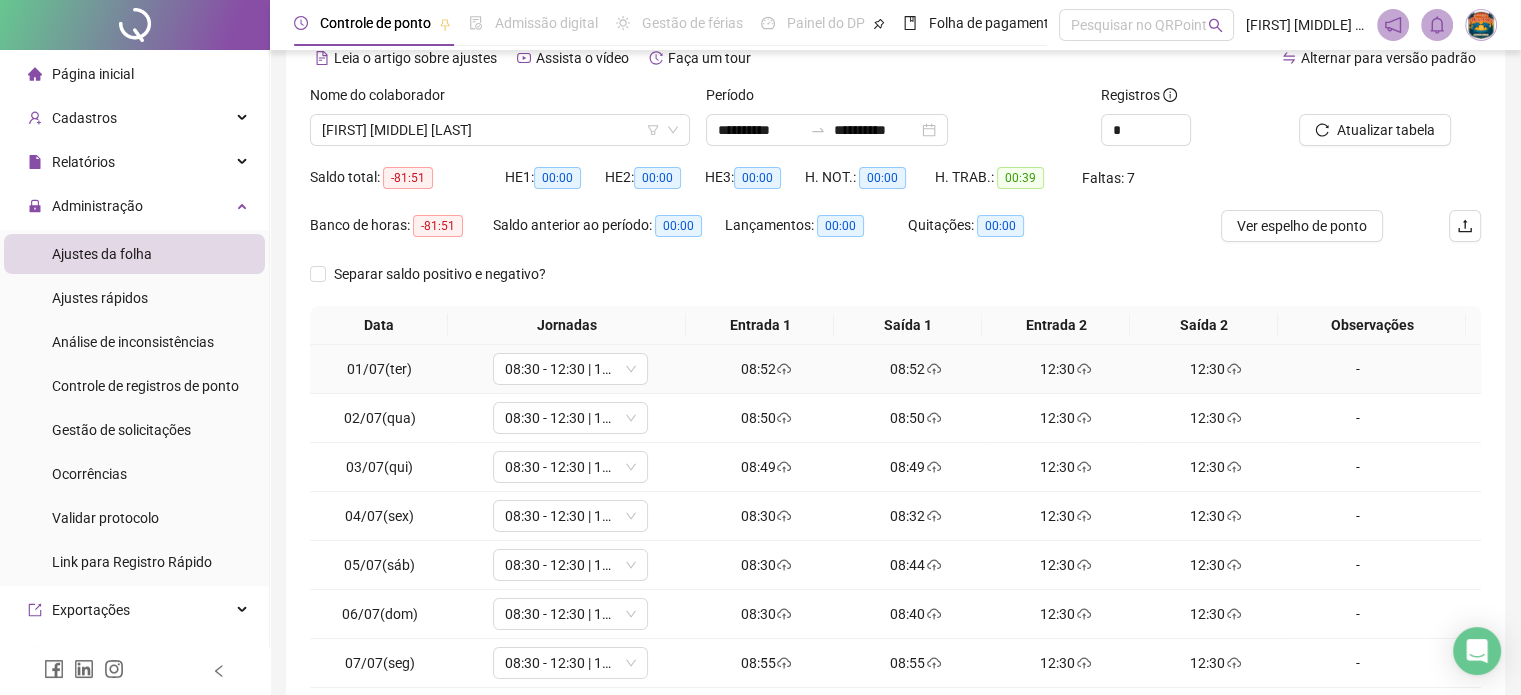 click on "08:52" at bounding box center (766, 369) 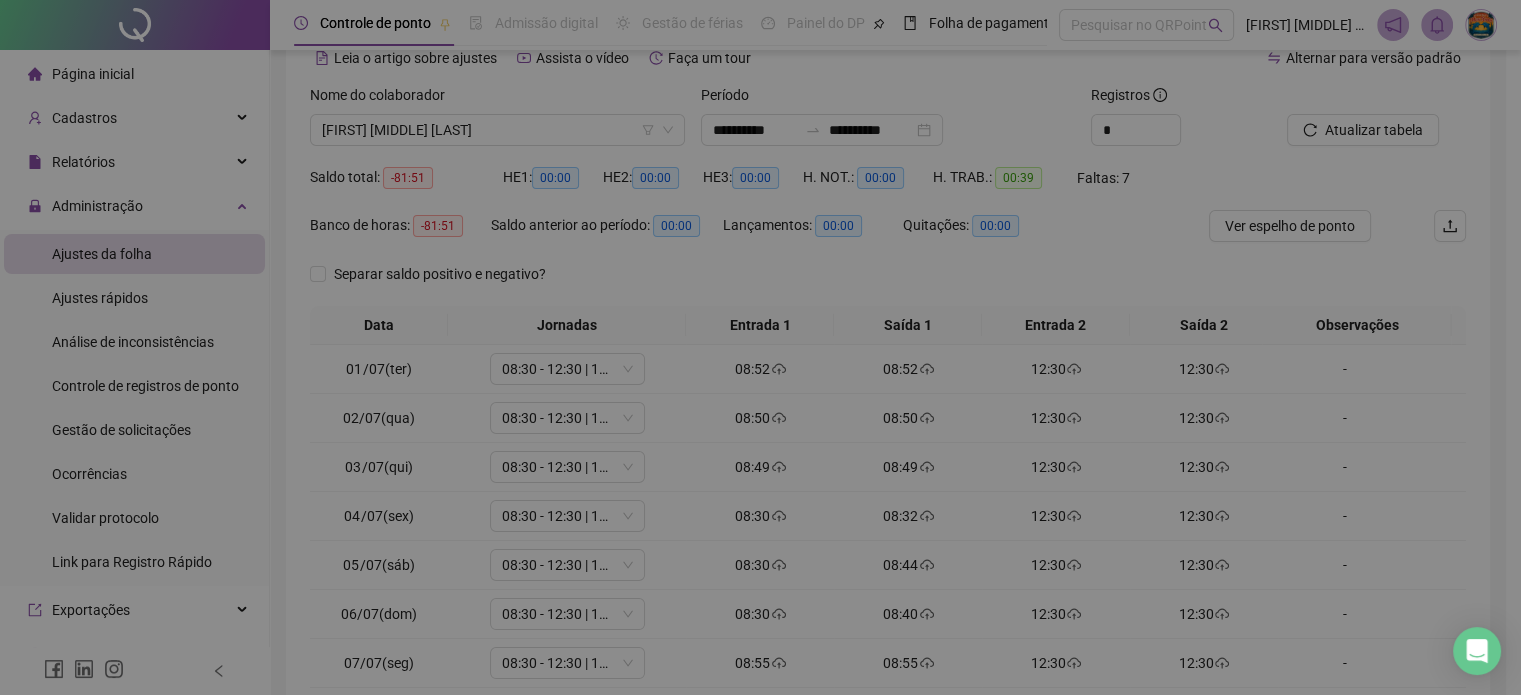 type on "**********" 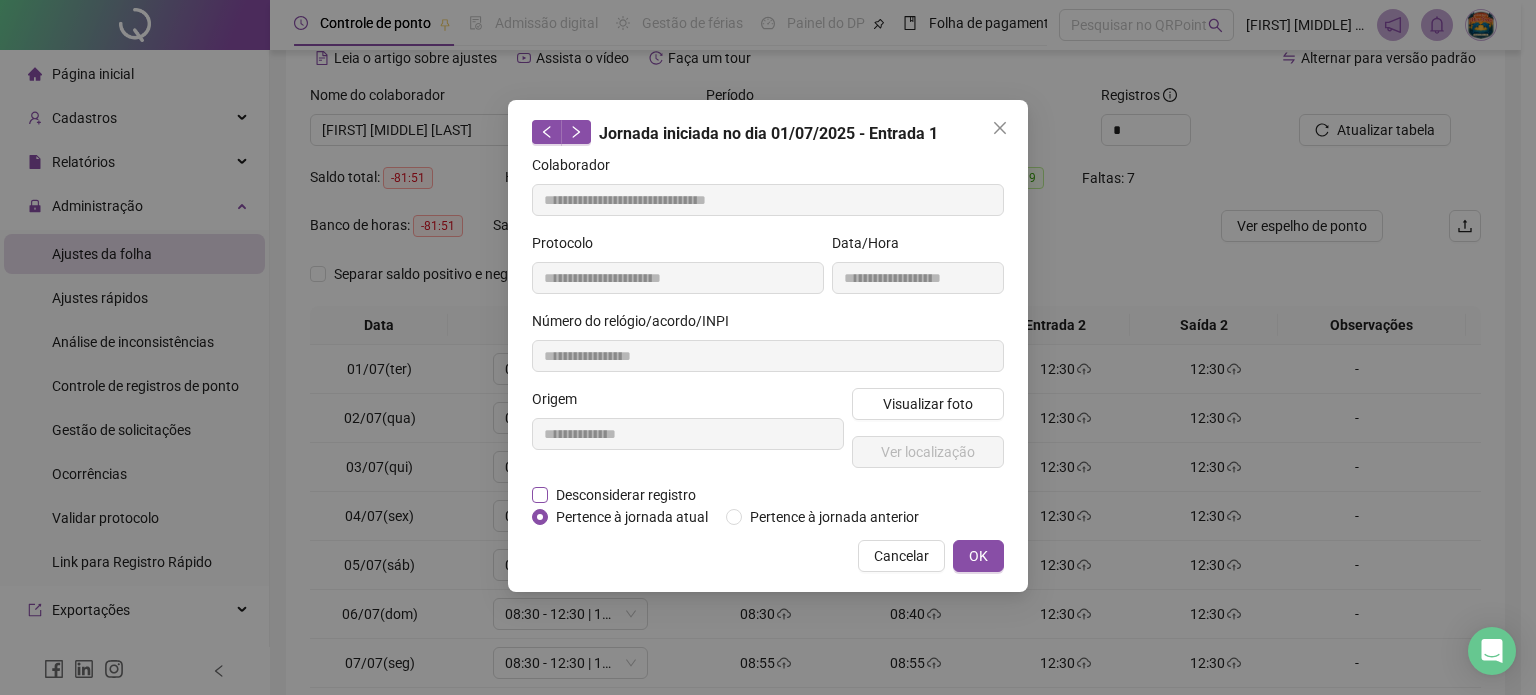 click on "Desconsiderar registro" at bounding box center [626, 495] 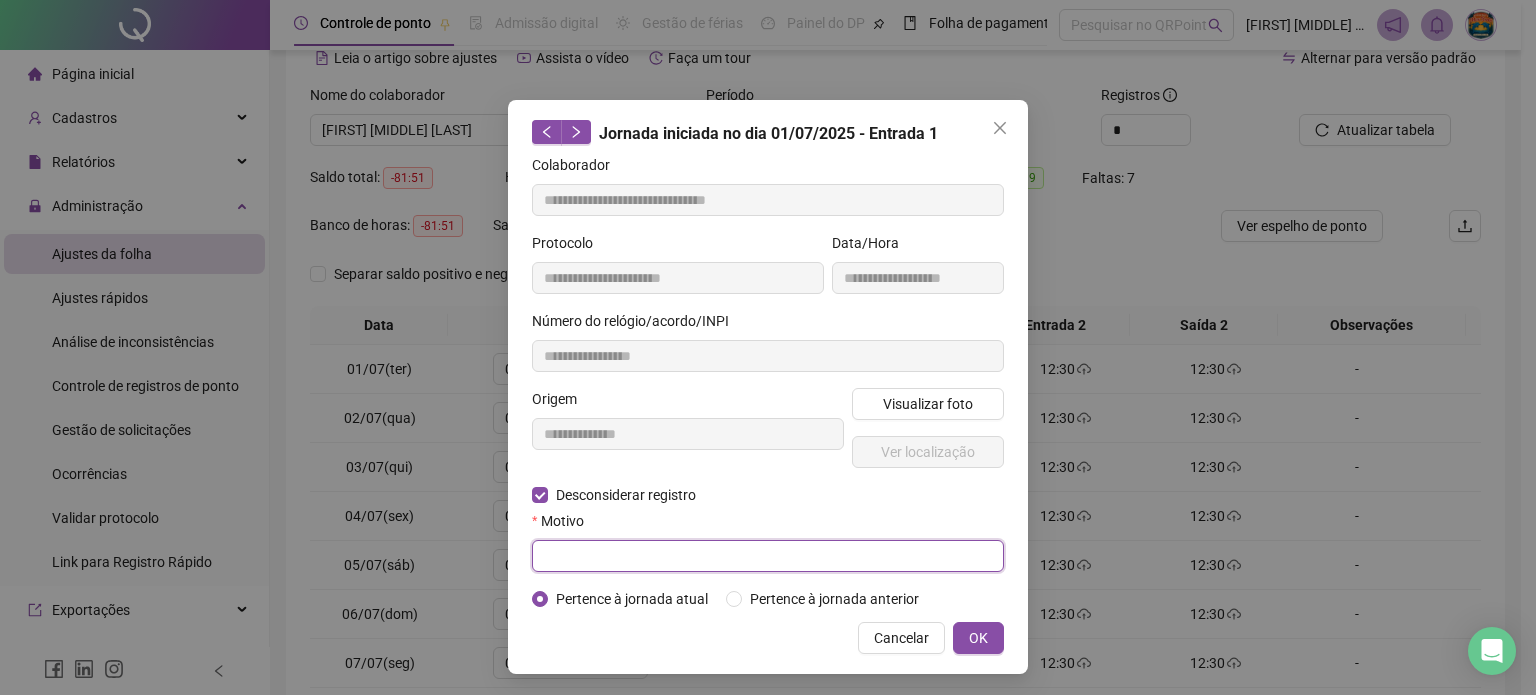 click at bounding box center [768, 556] 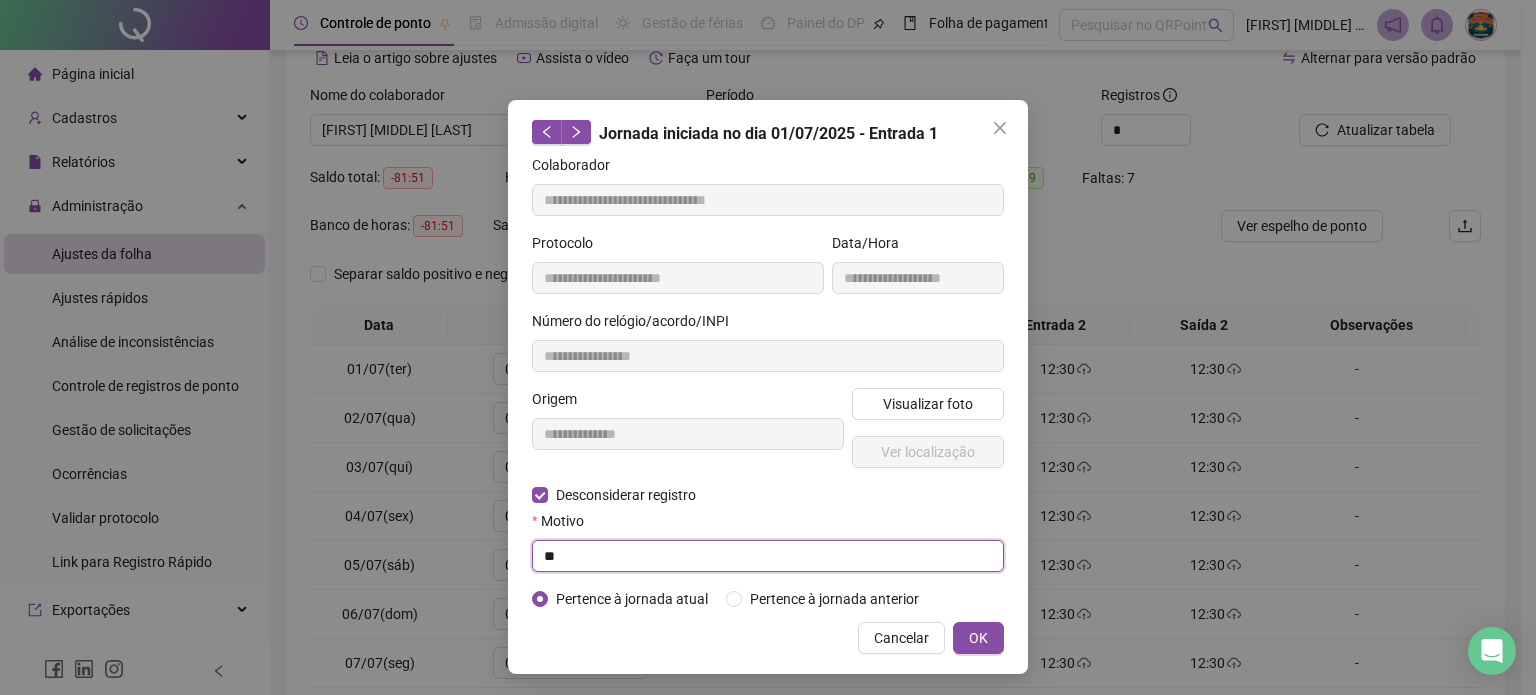 type on "*" 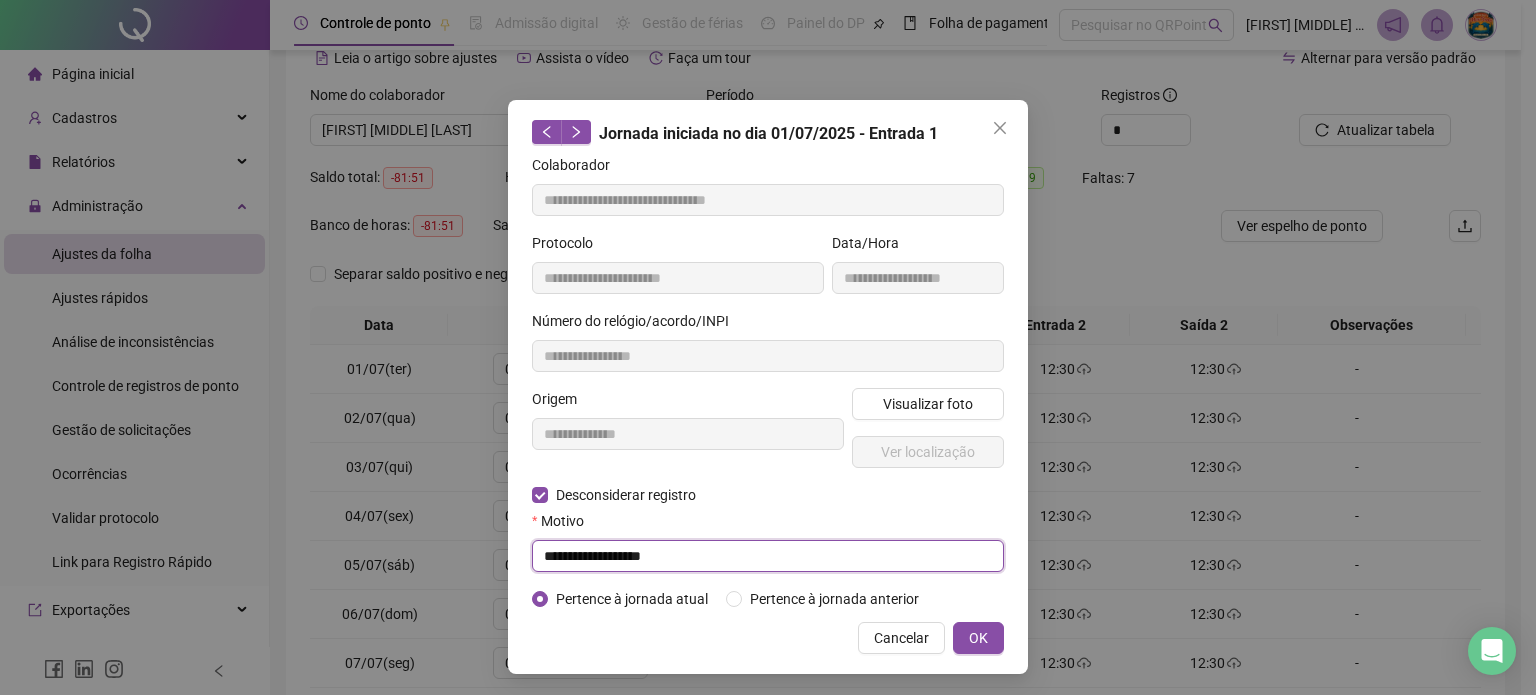 type on "**********" 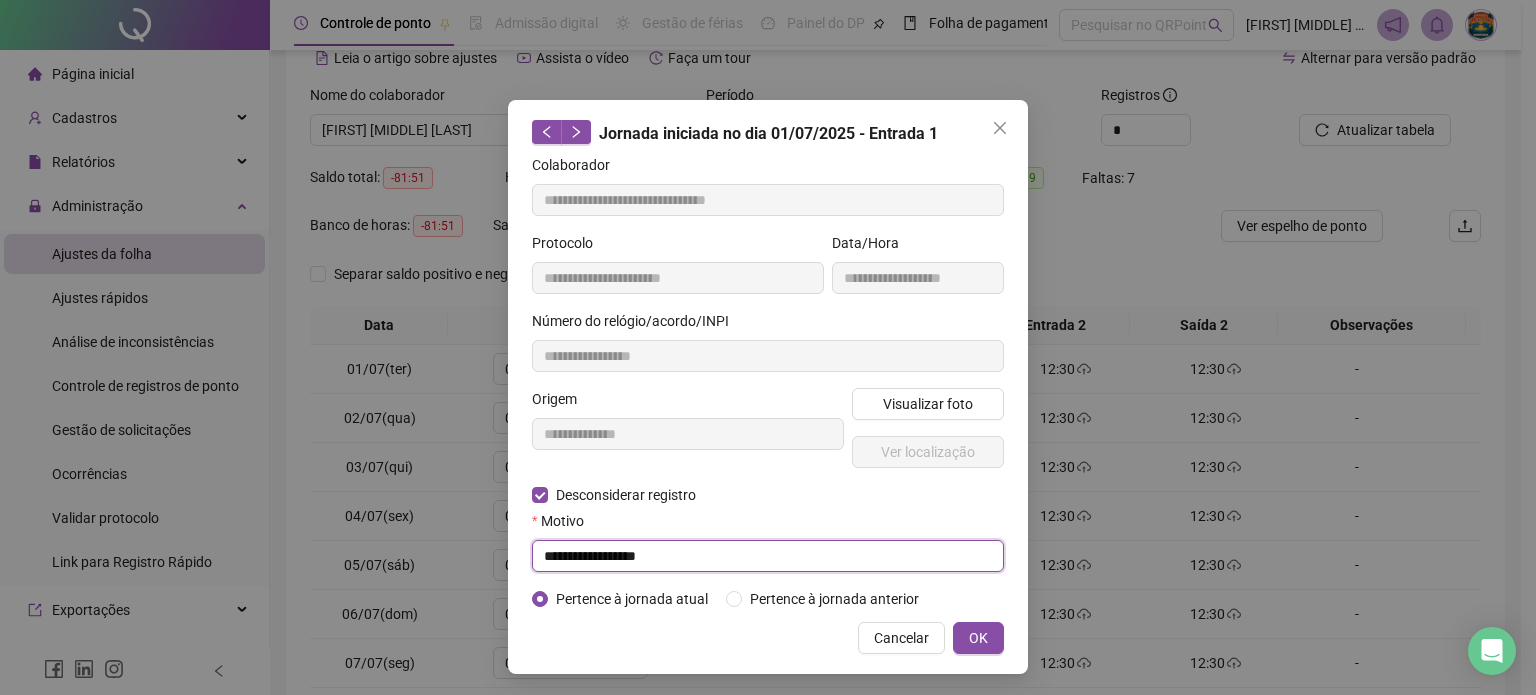 drag, startPoint x: 713, startPoint y: 567, endPoint x: 176, endPoint y: 627, distance: 540.34155 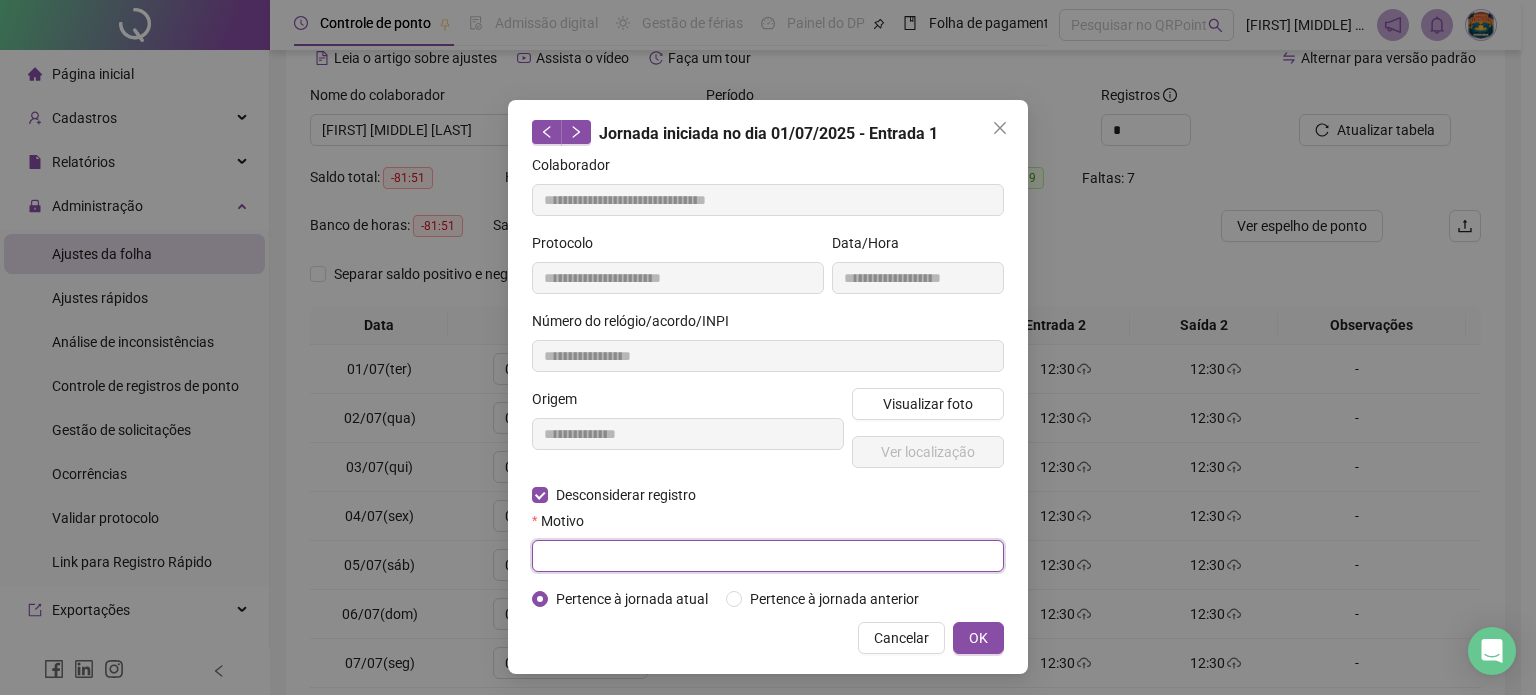 paste on "**********" 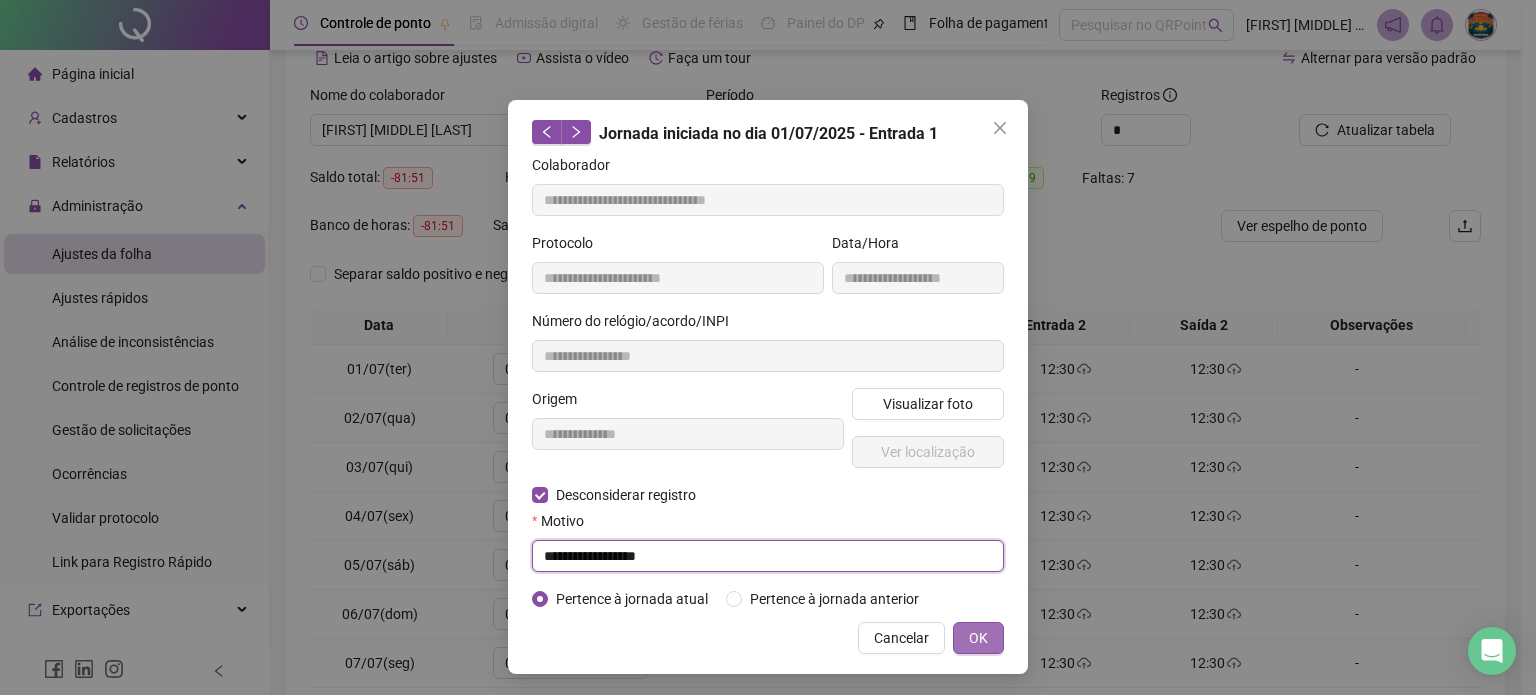type on "**********" 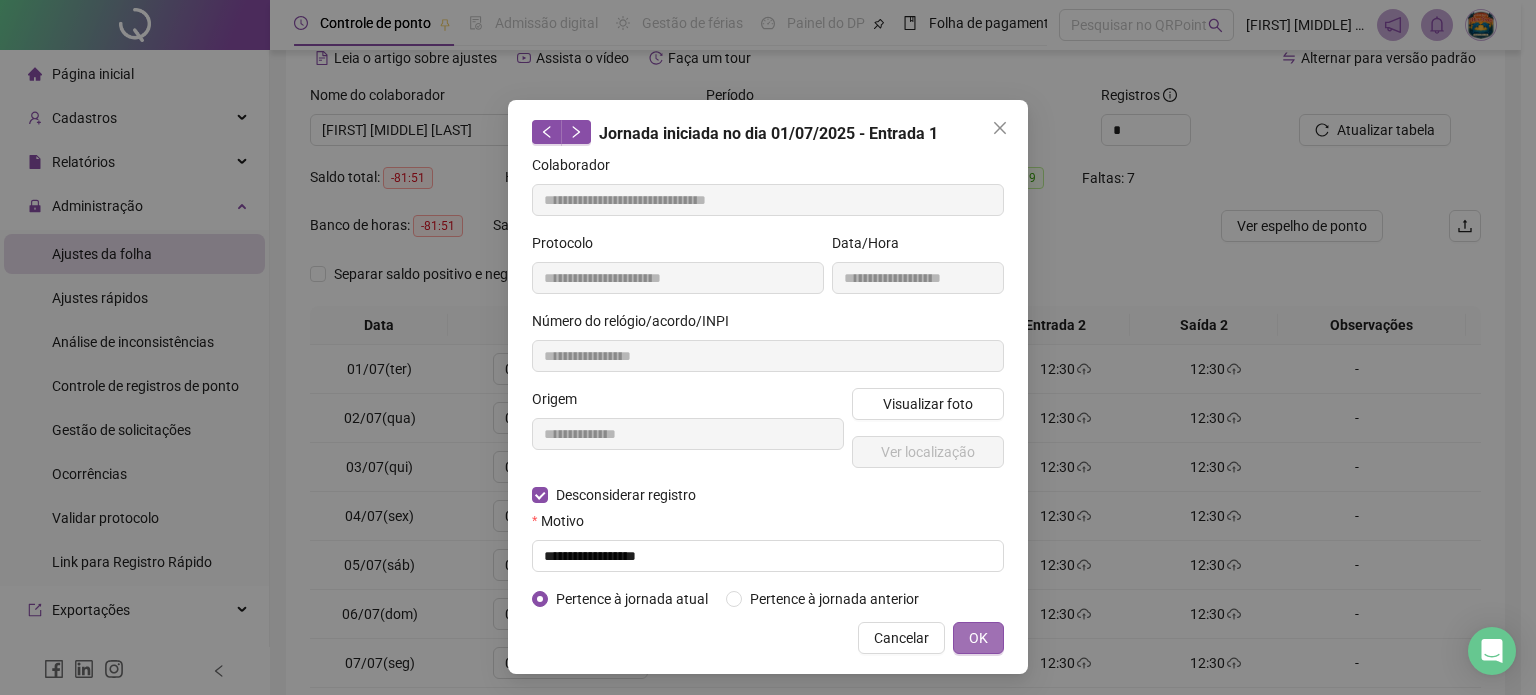 click on "OK" at bounding box center [978, 638] 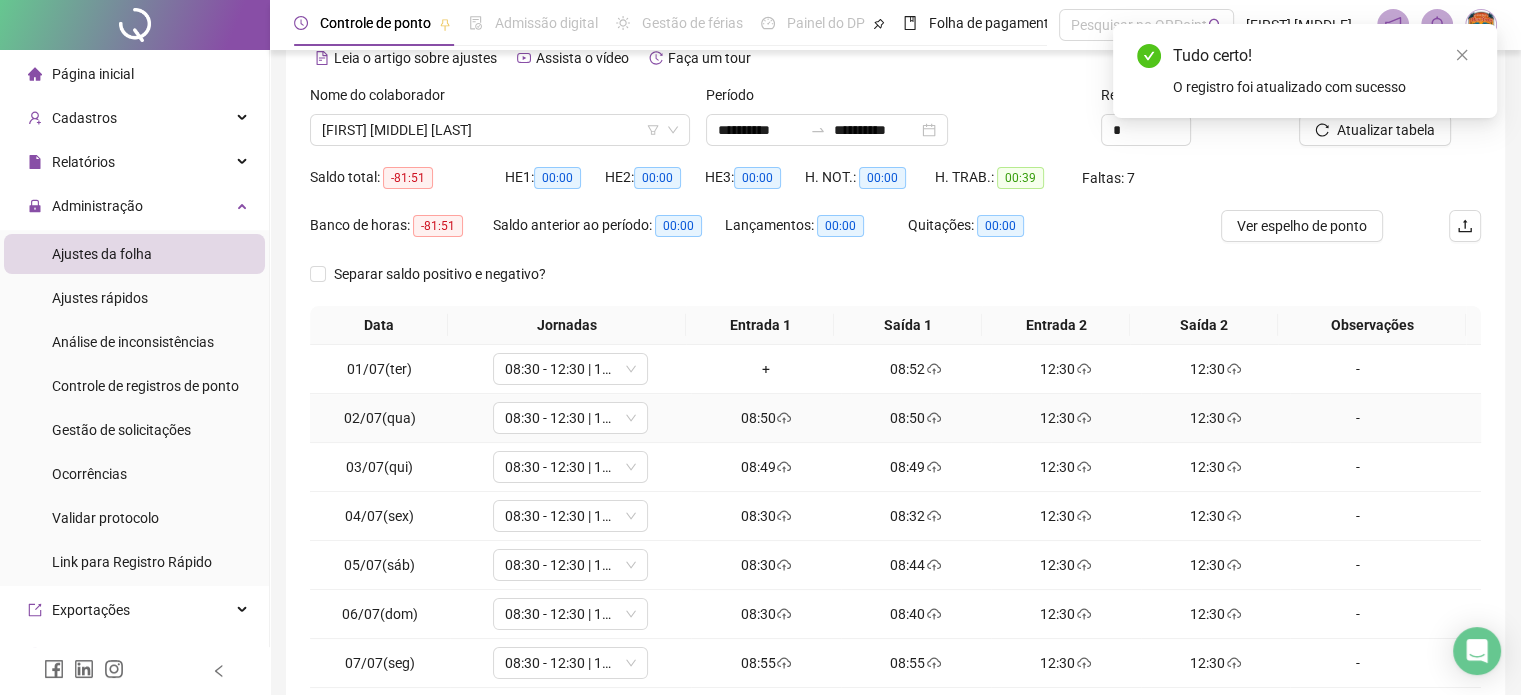 click 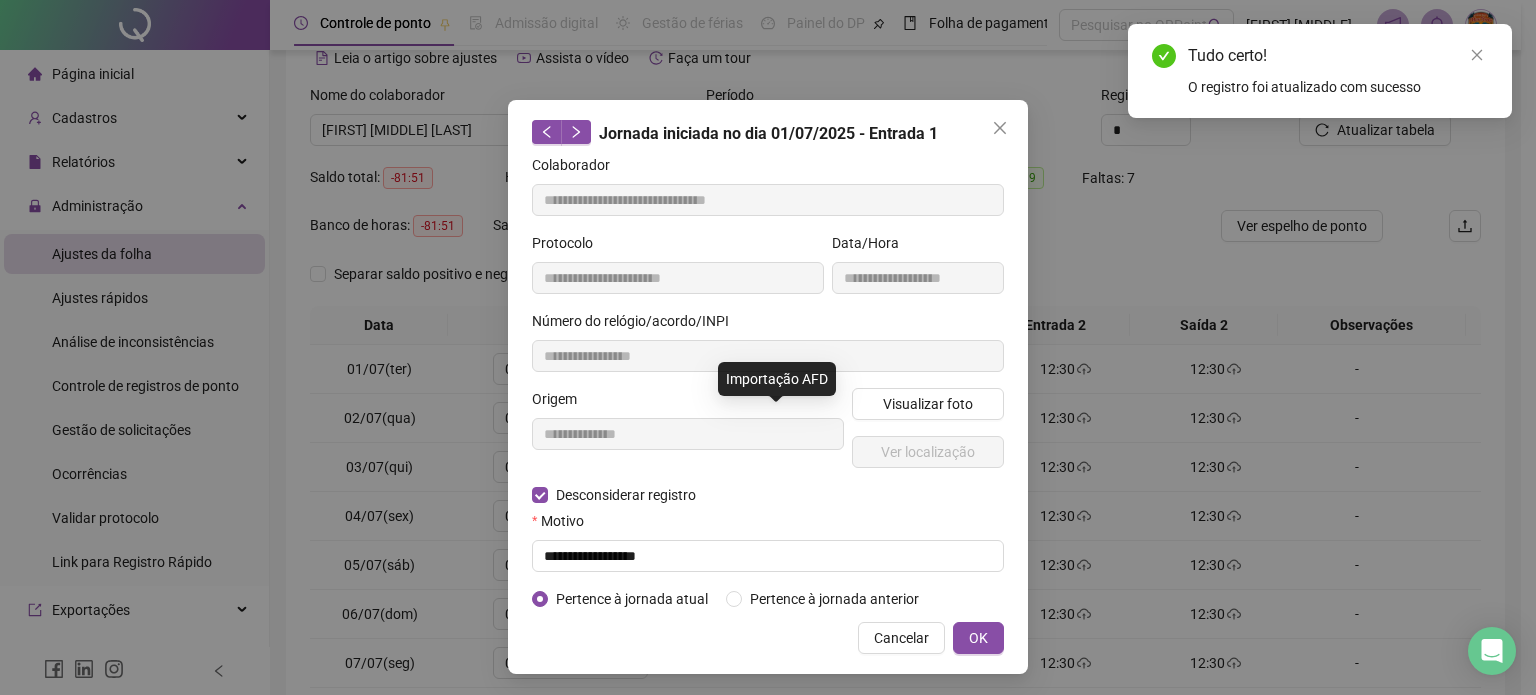 type on "**********" 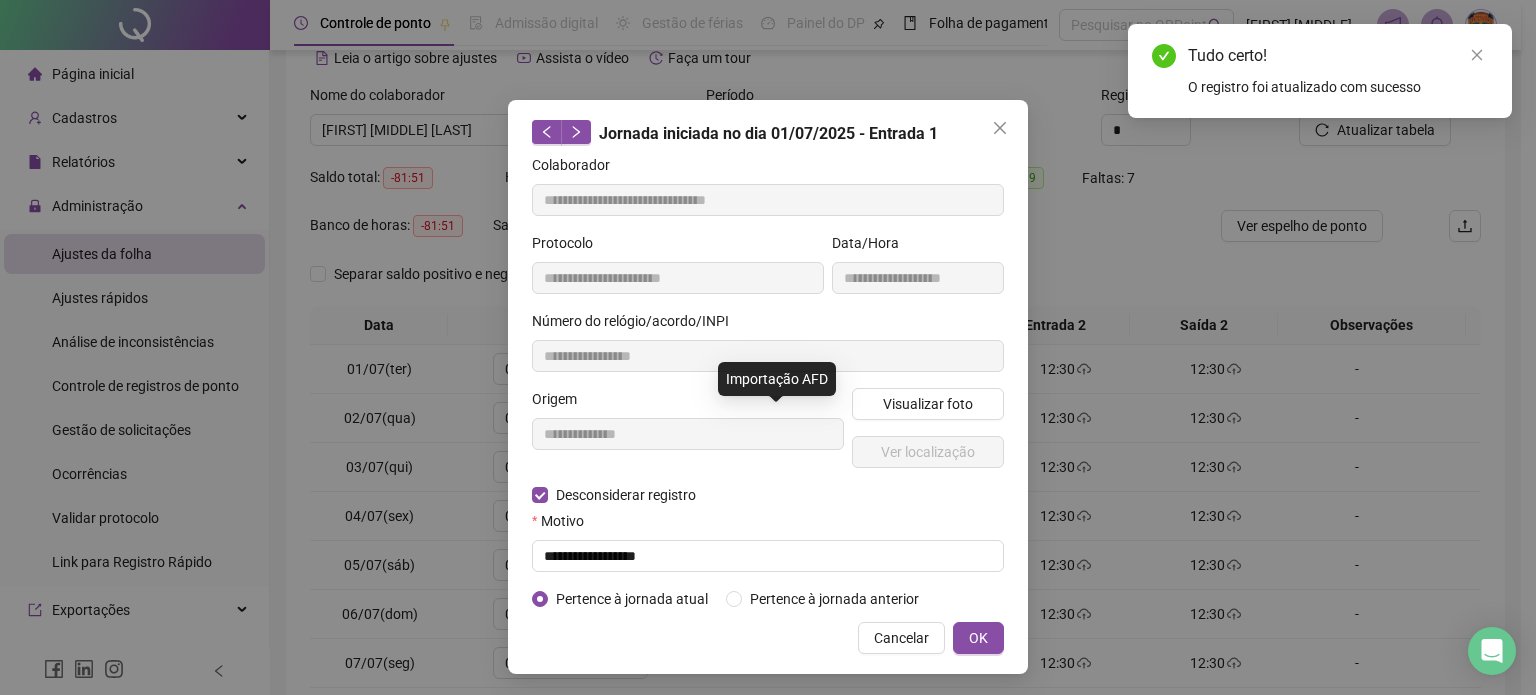 type on "**********" 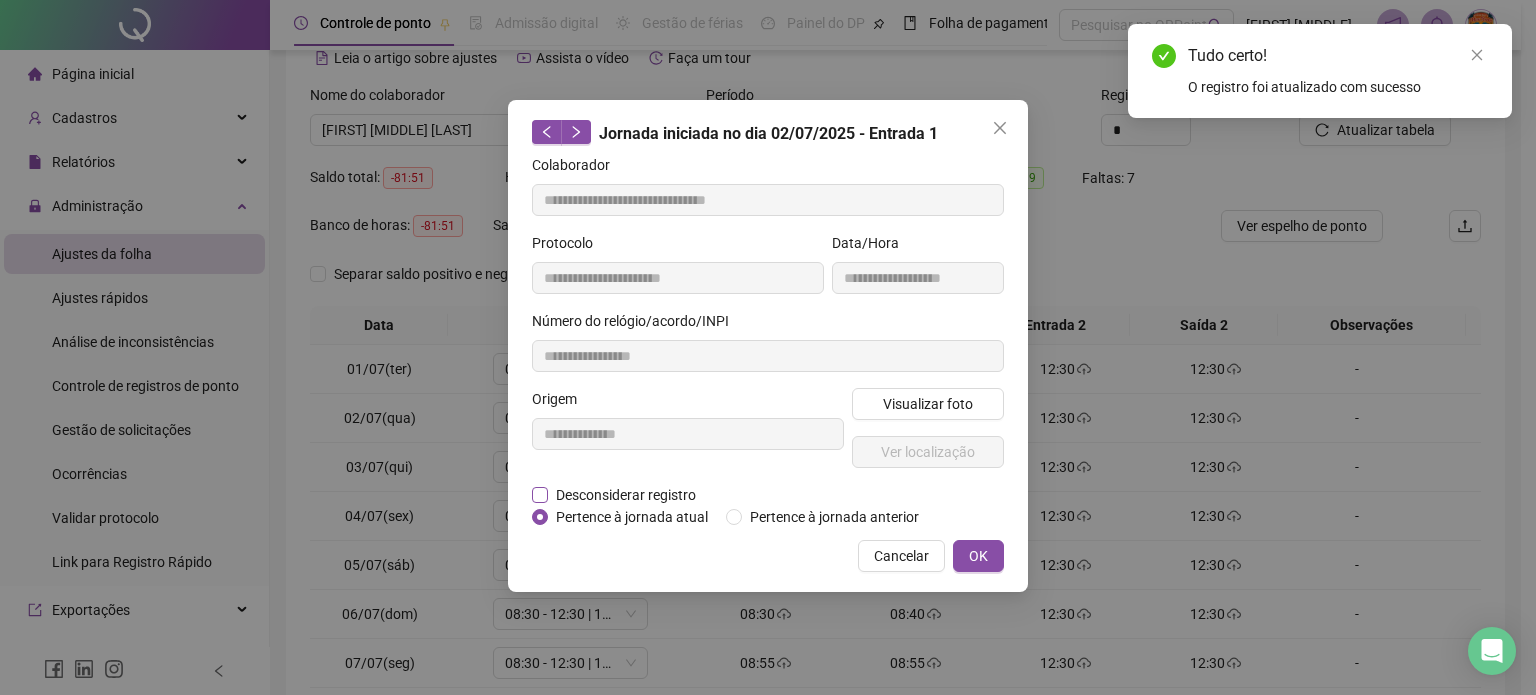 click on "Desconsiderar registro" at bounding box center (626, 495) 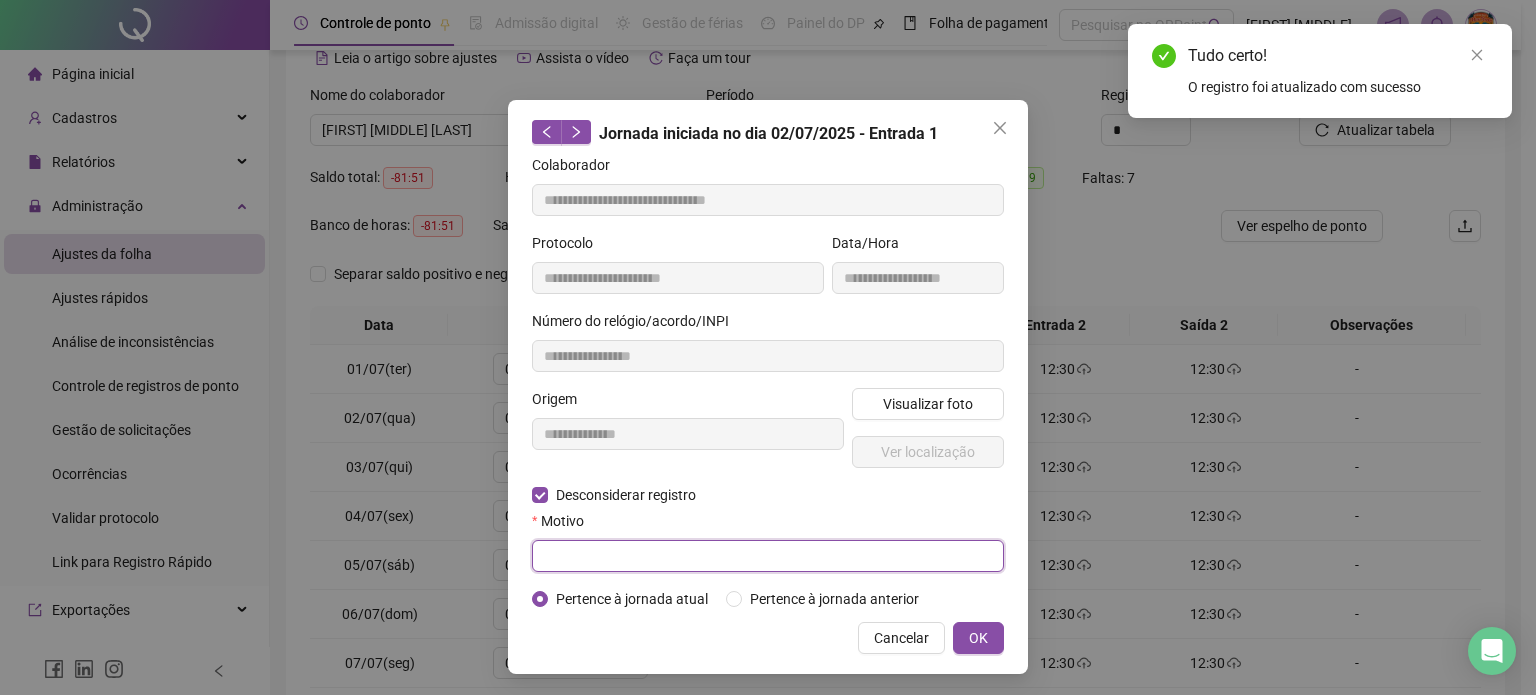 click at bounding box center (768, 556) 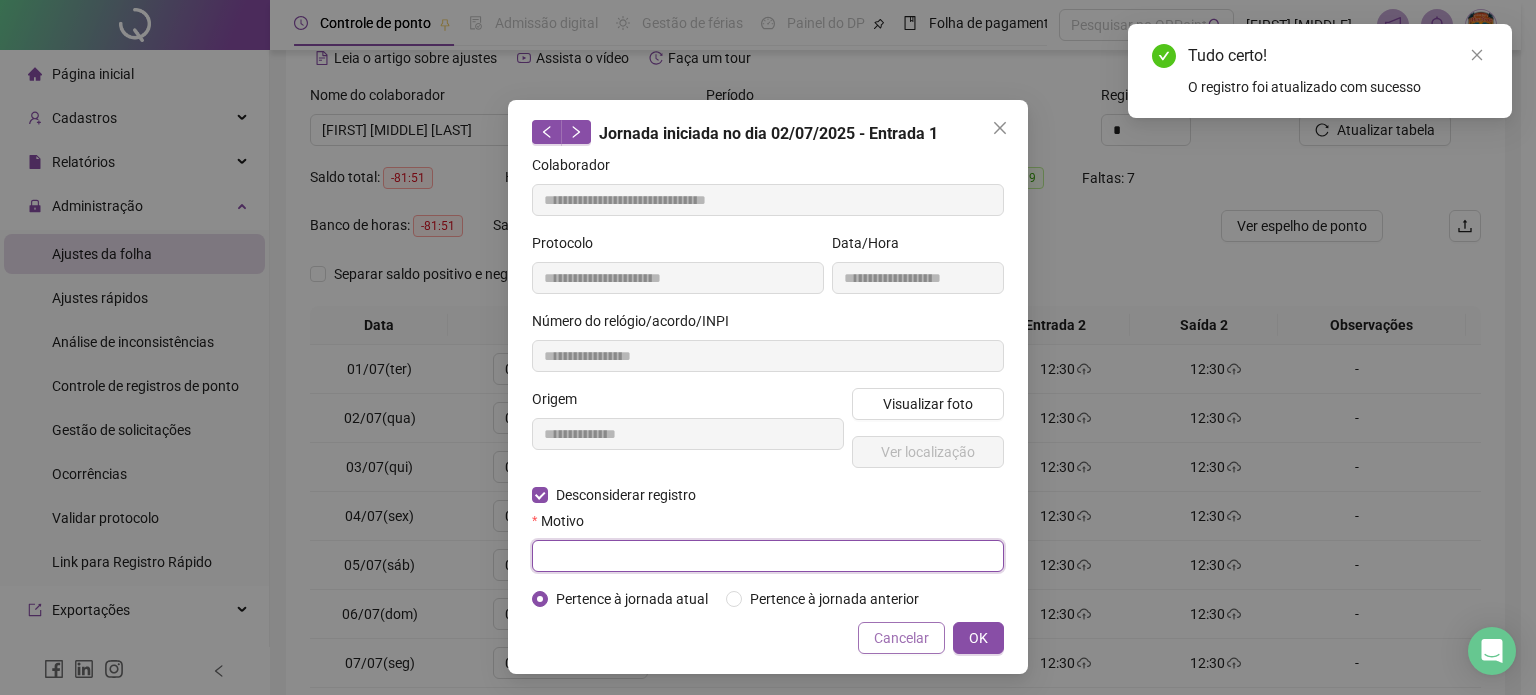paste on "**********" 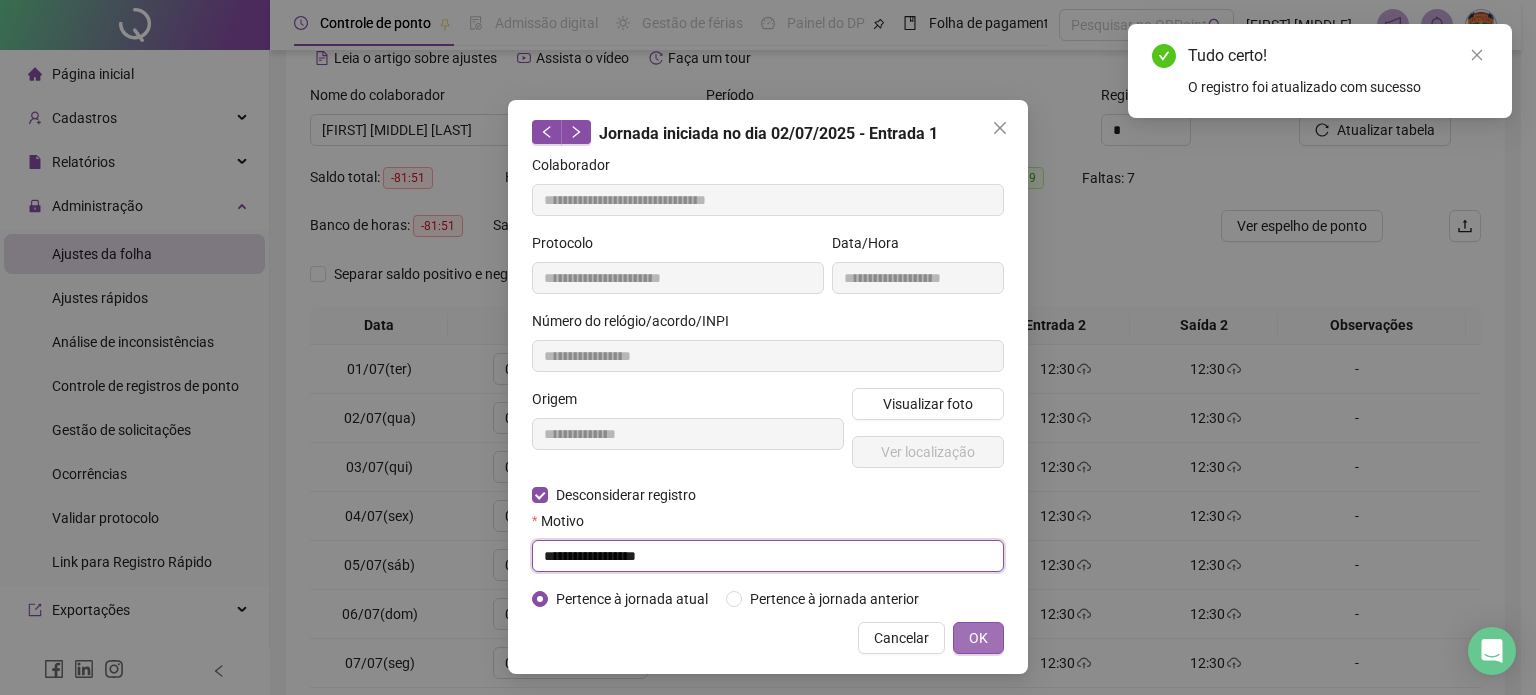 type on "**********" 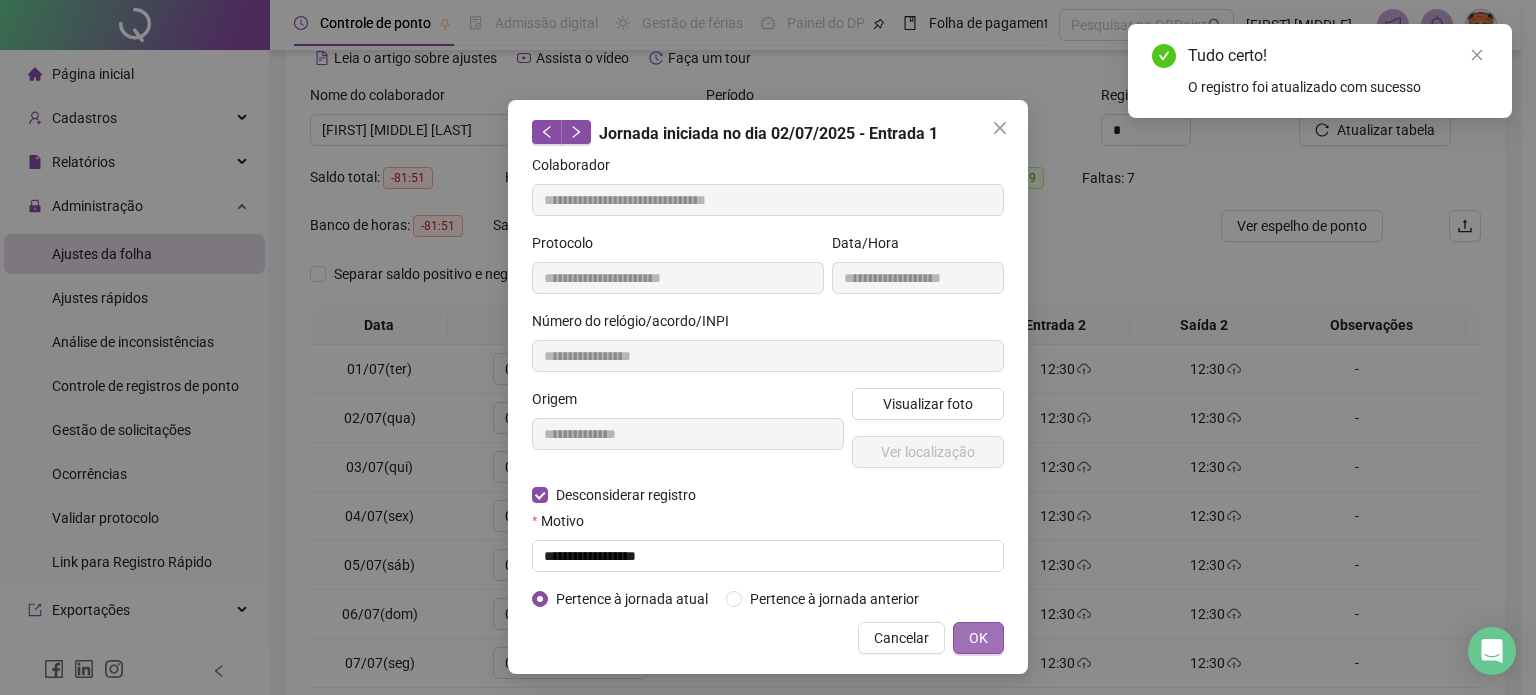 click on "OK" at bounding box center (978, 638) 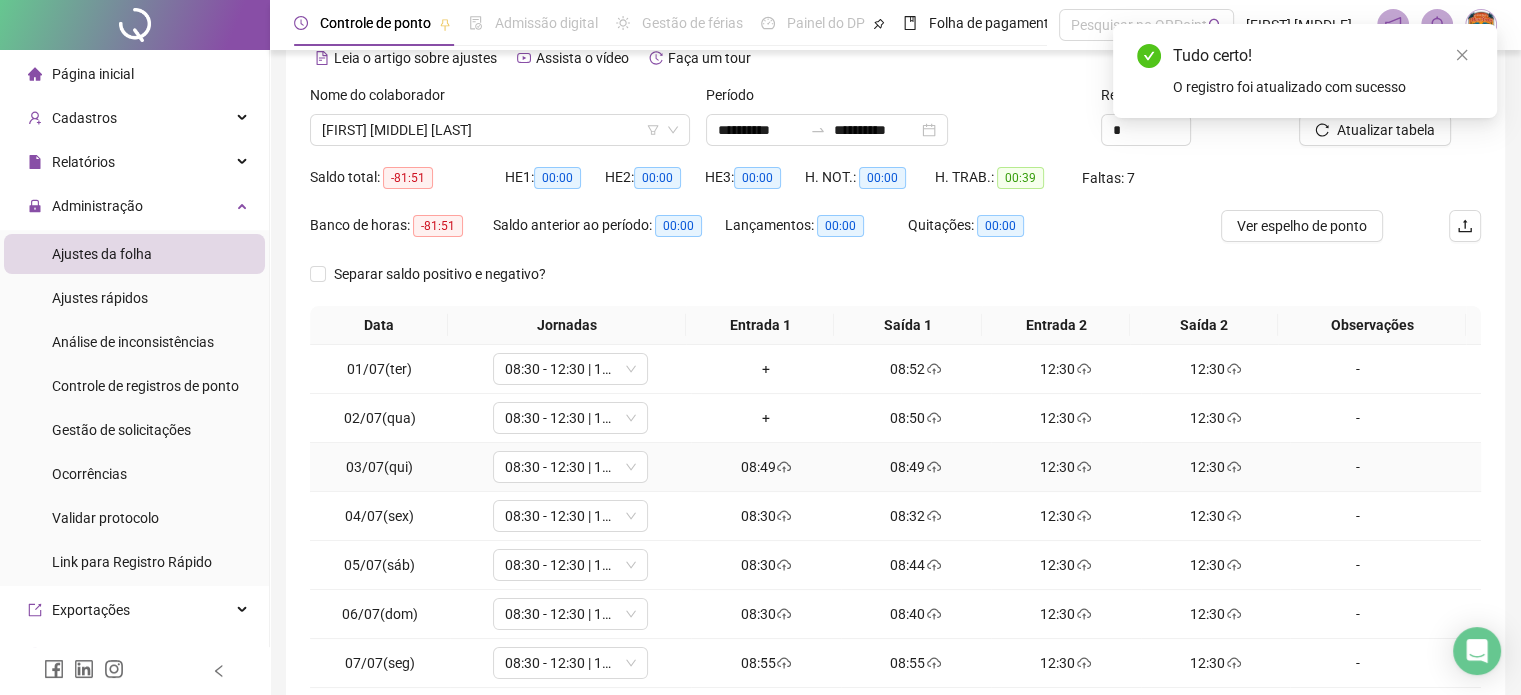 click 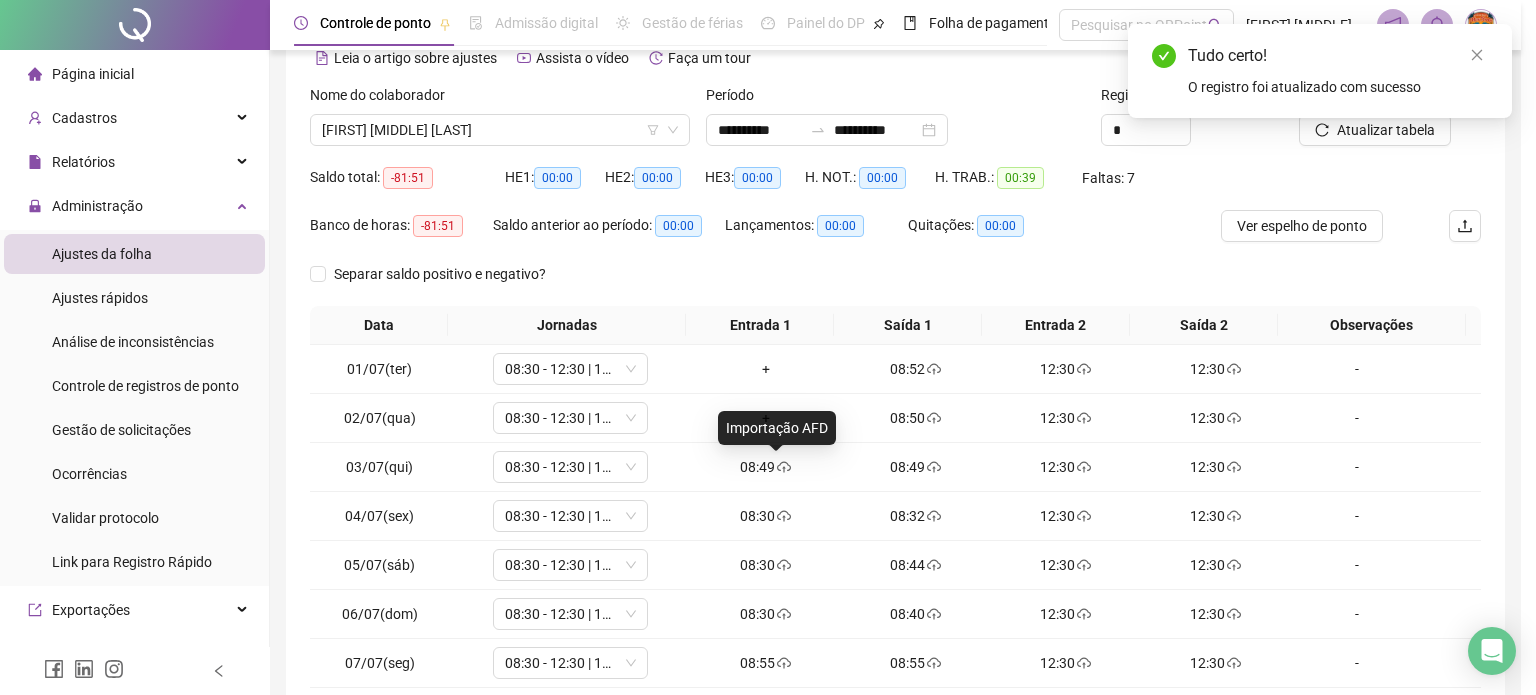 type on "**********" 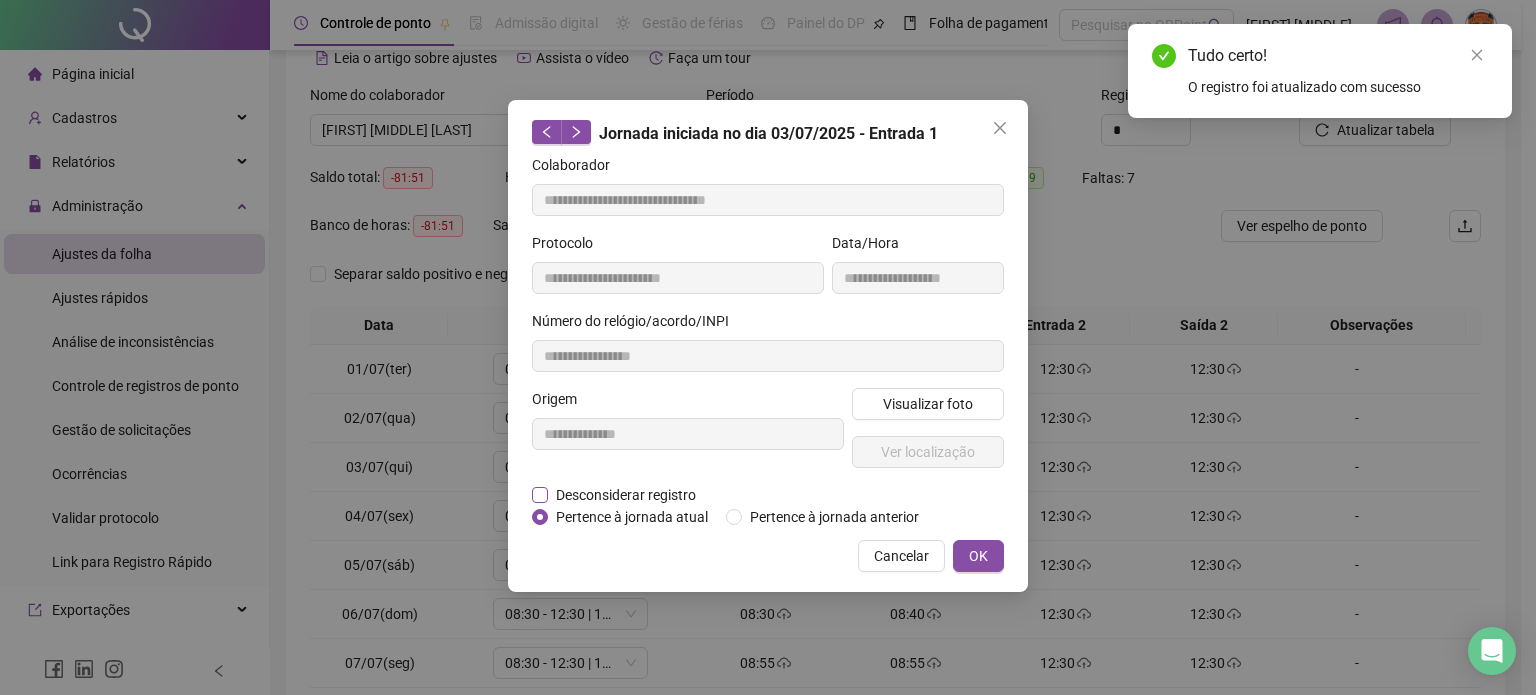 click on "Desconsiderar registro" at bounding box center [626, 495] 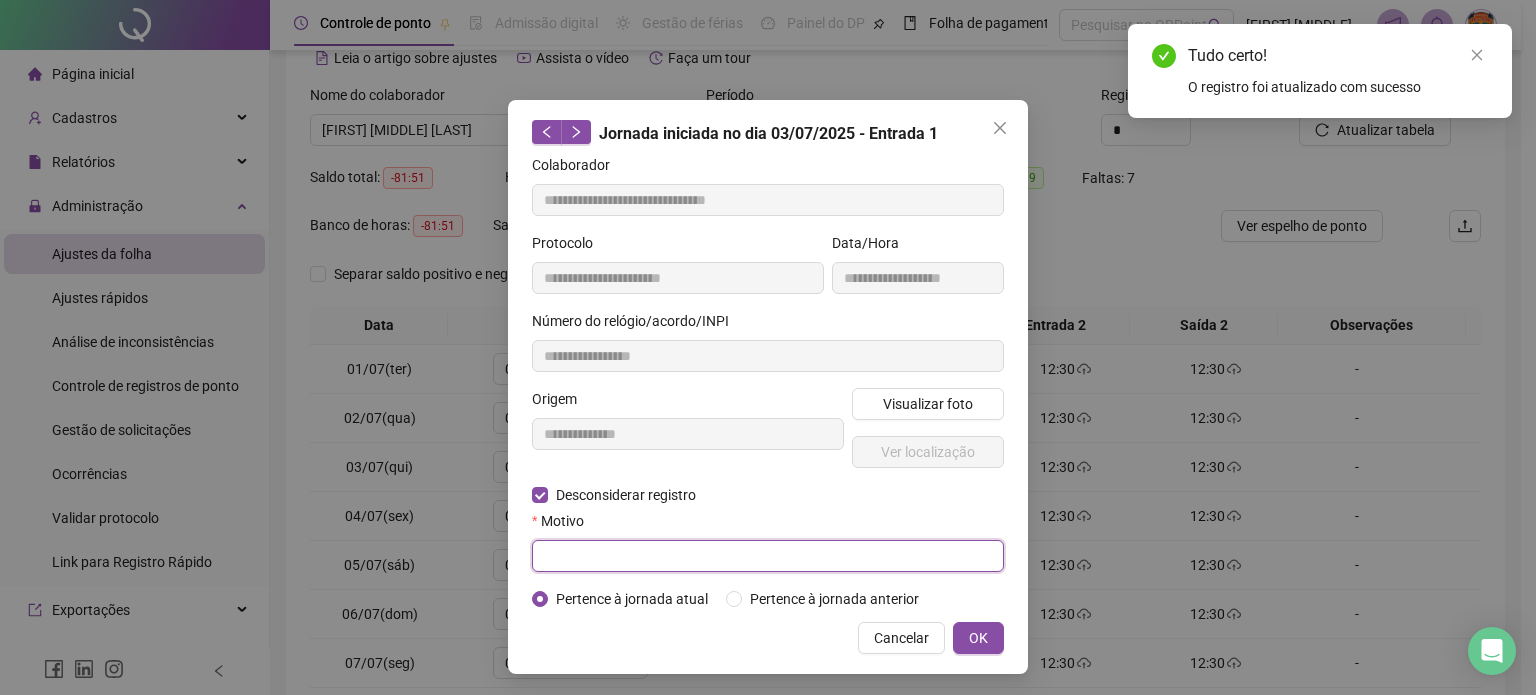 click at bounding box center [768, 556] 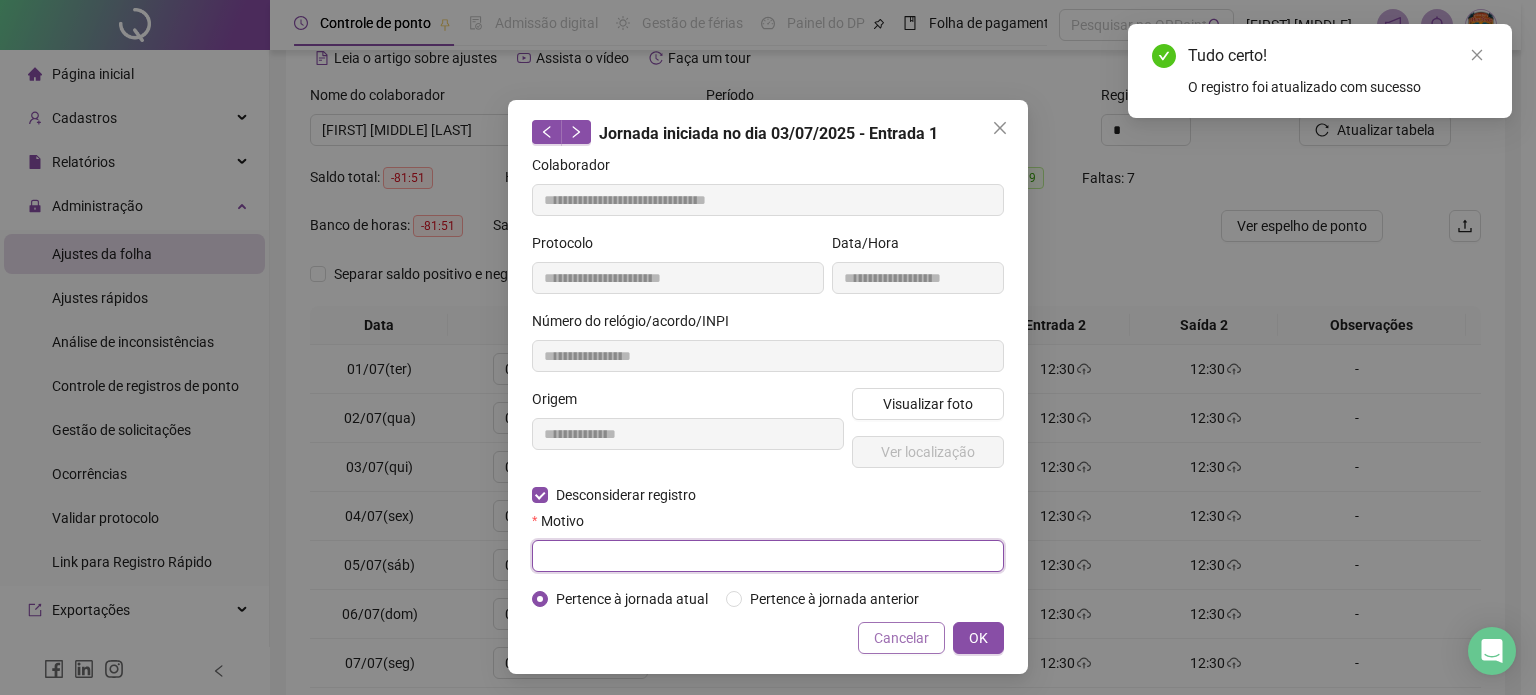 paste on "**********" 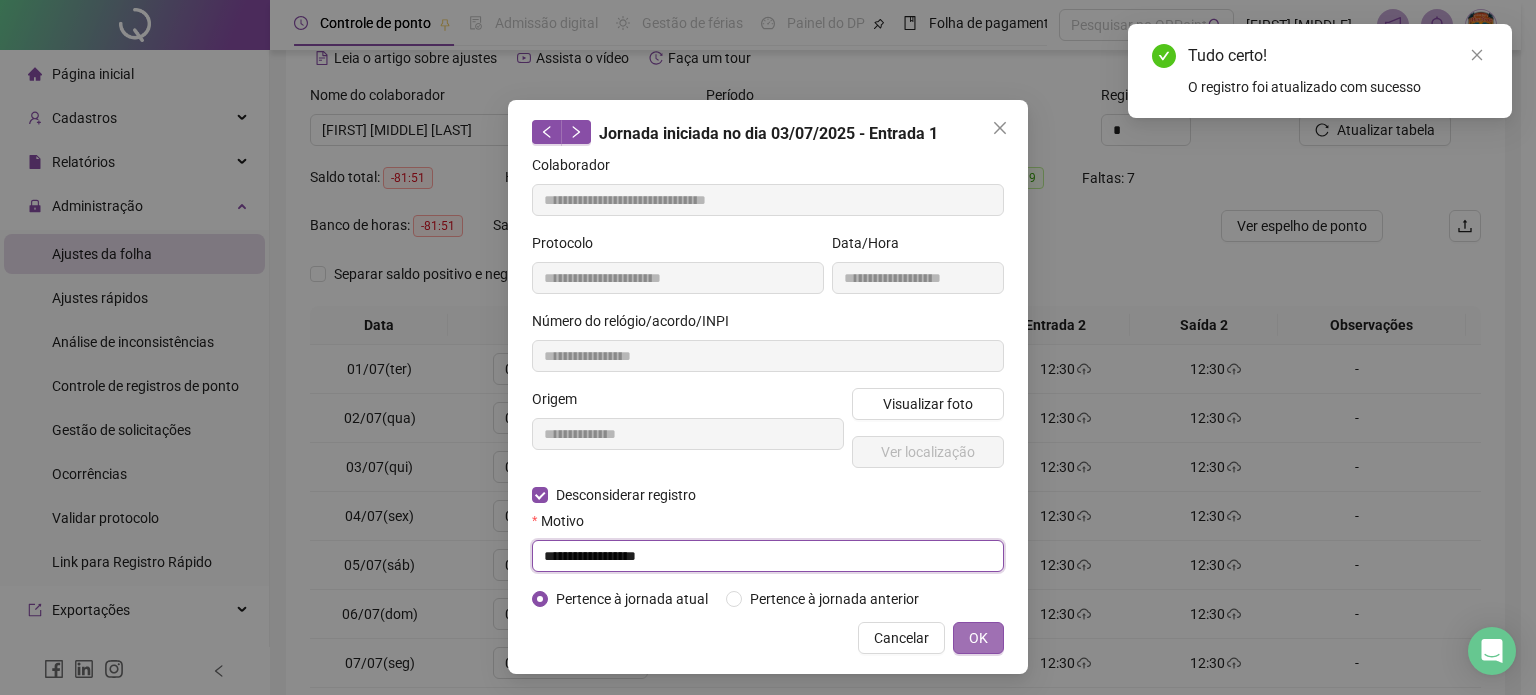 type on "**********" 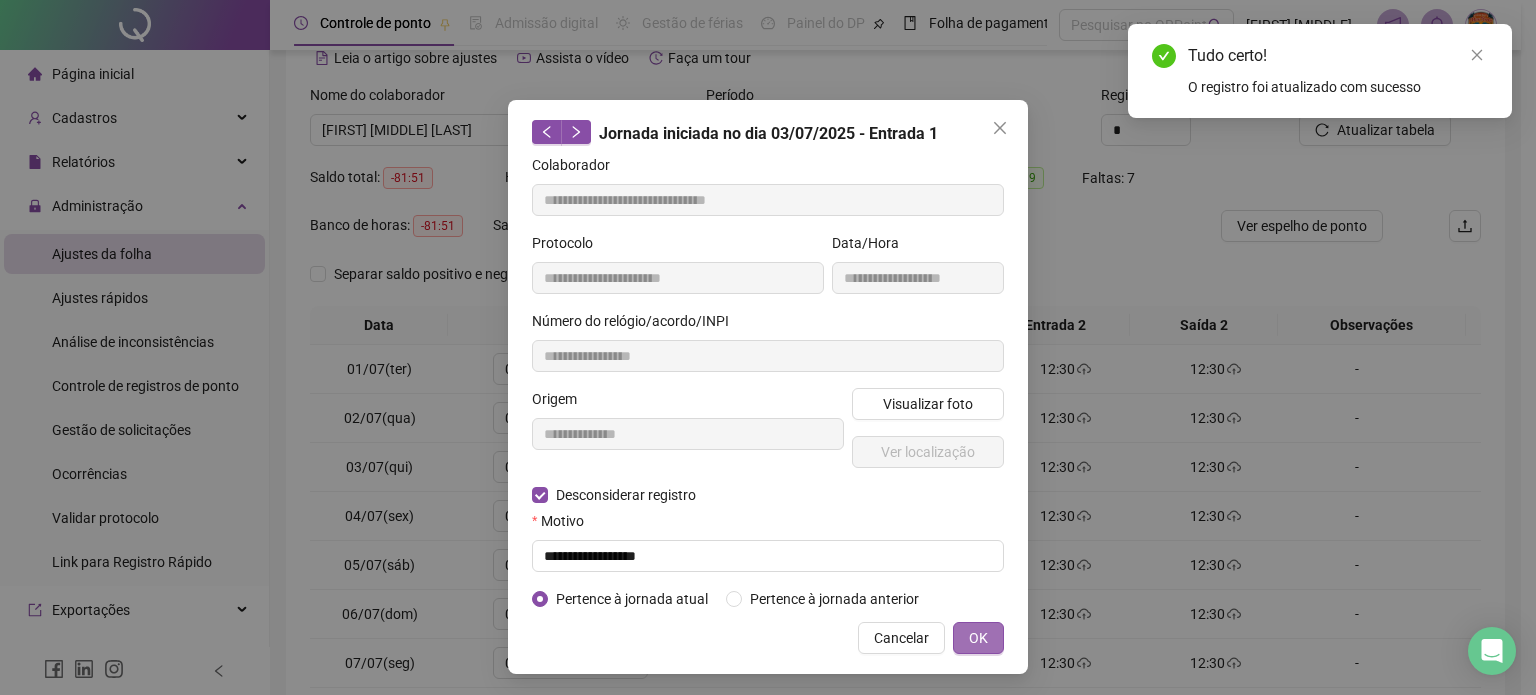 click on "OK" at bounding box center (978, 638) 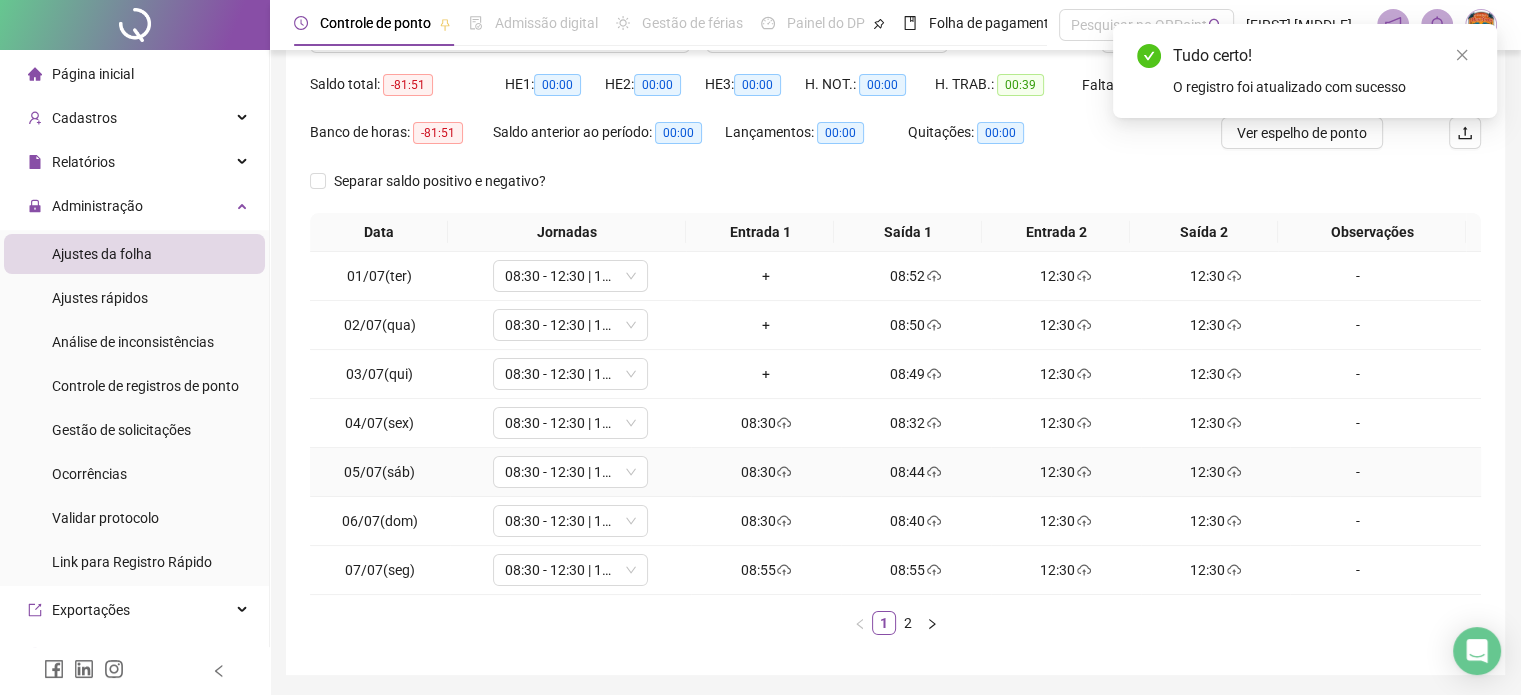 scroll, scrollTop: 257, scrollLeft: 0, axis: vertical 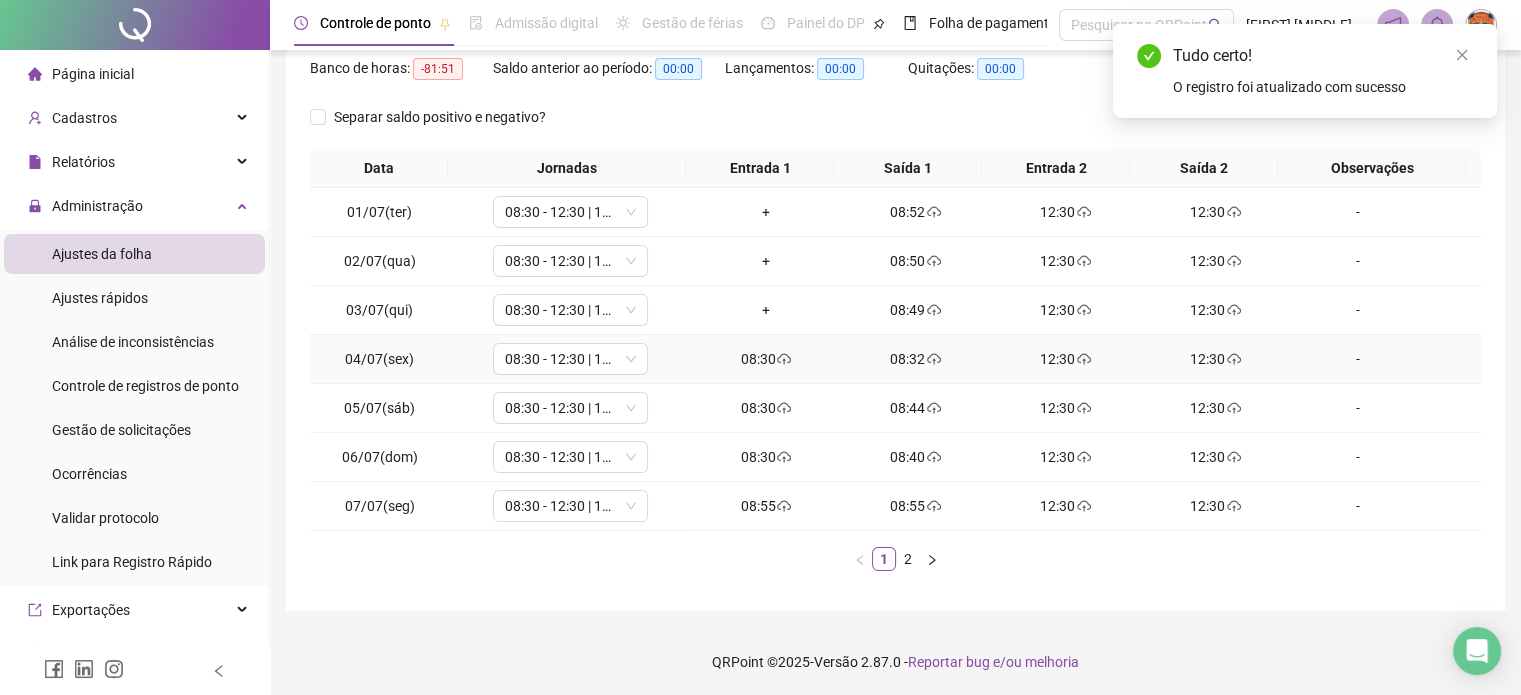 click at bounding box center (783, 359) 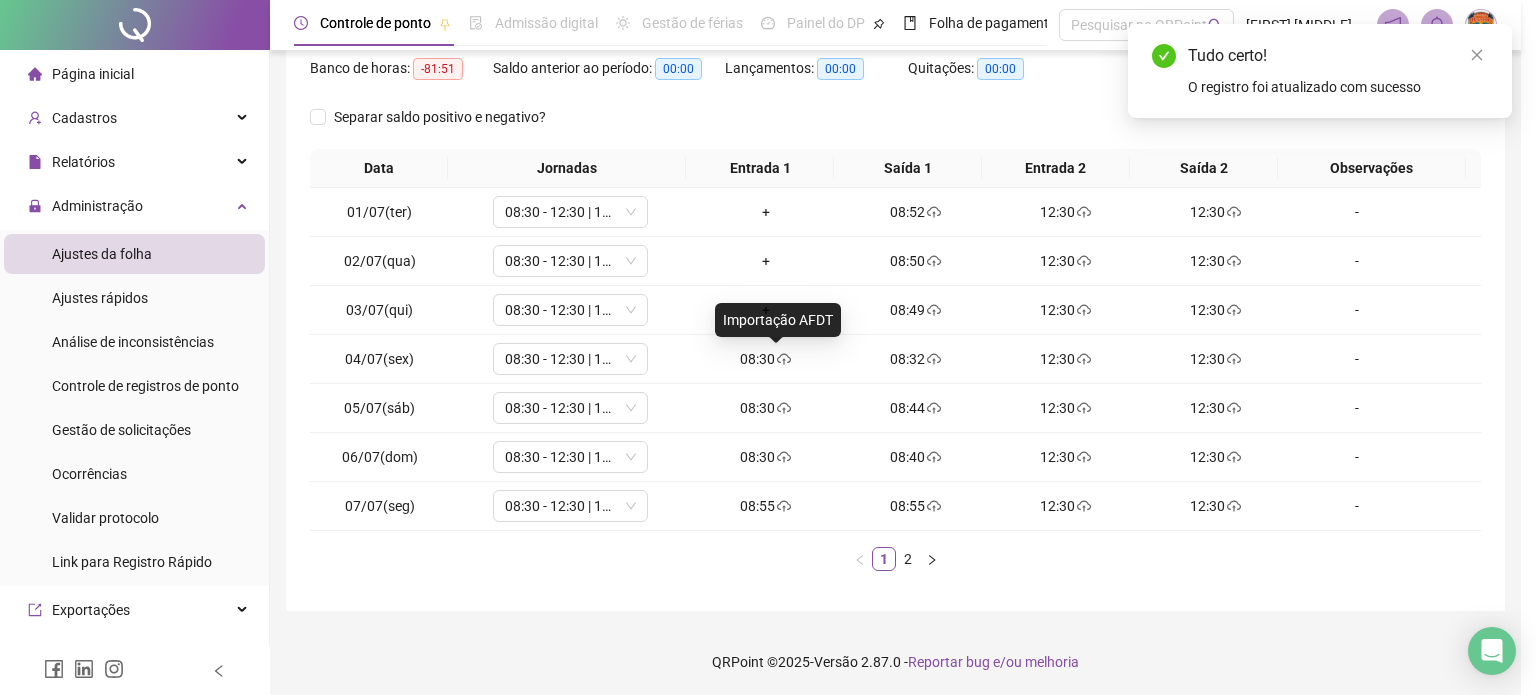 type on "**********" 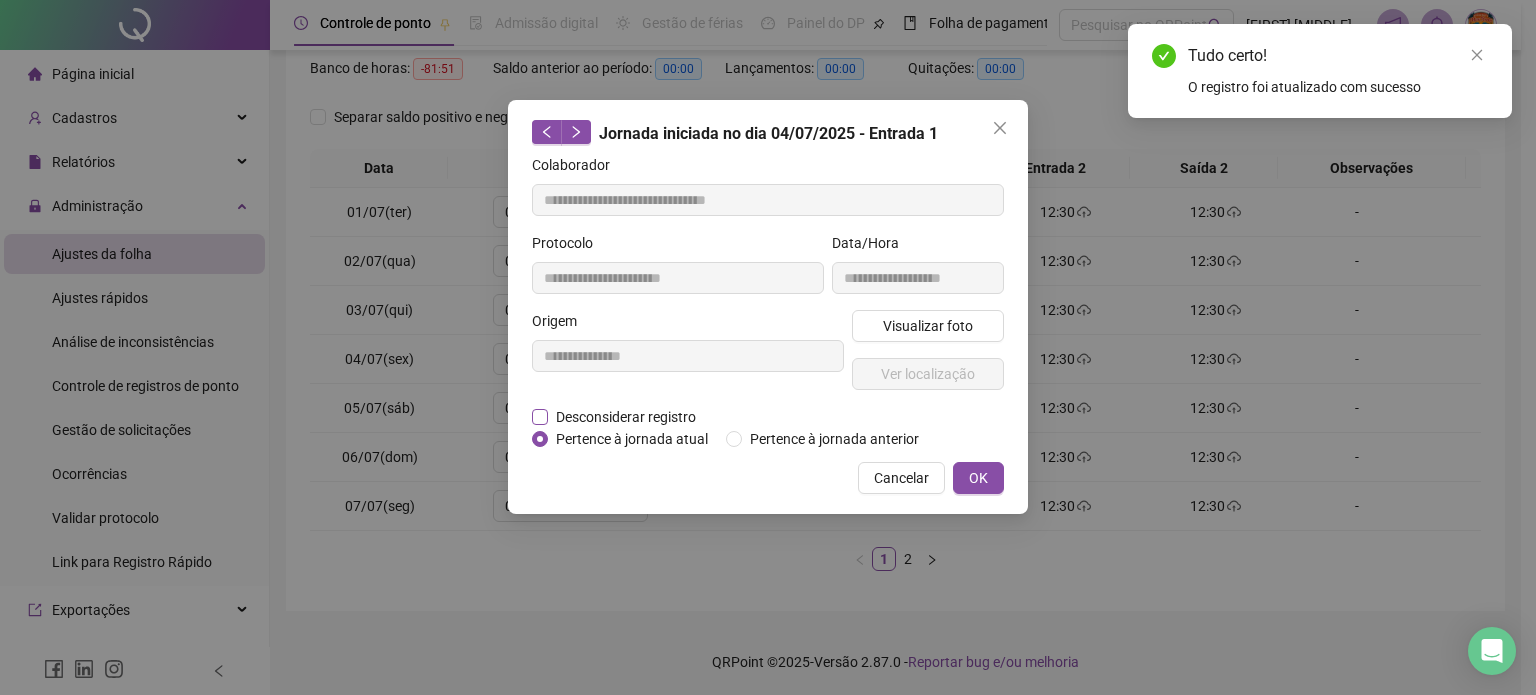 click on "Desconsiderar registro" at bounding box center (626, 417) 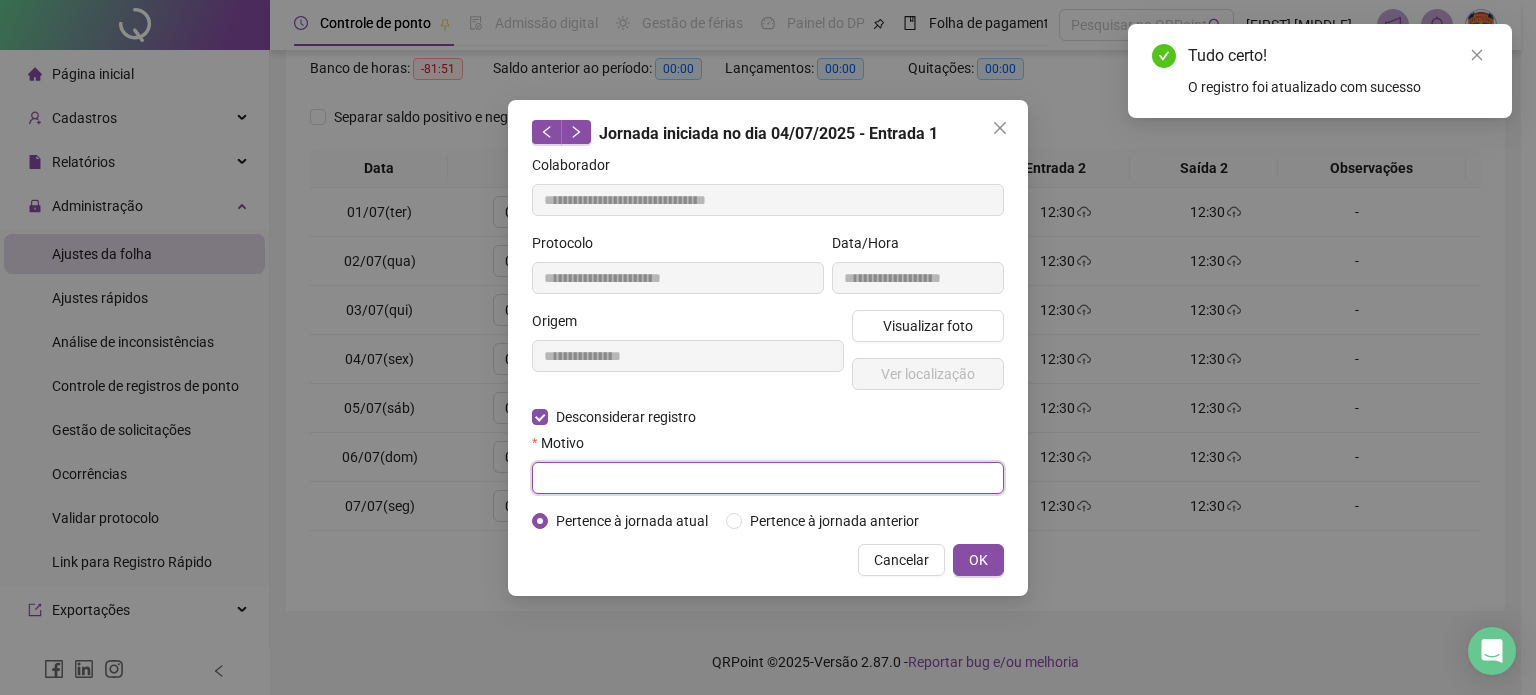 click at bounding box center (768, 478) 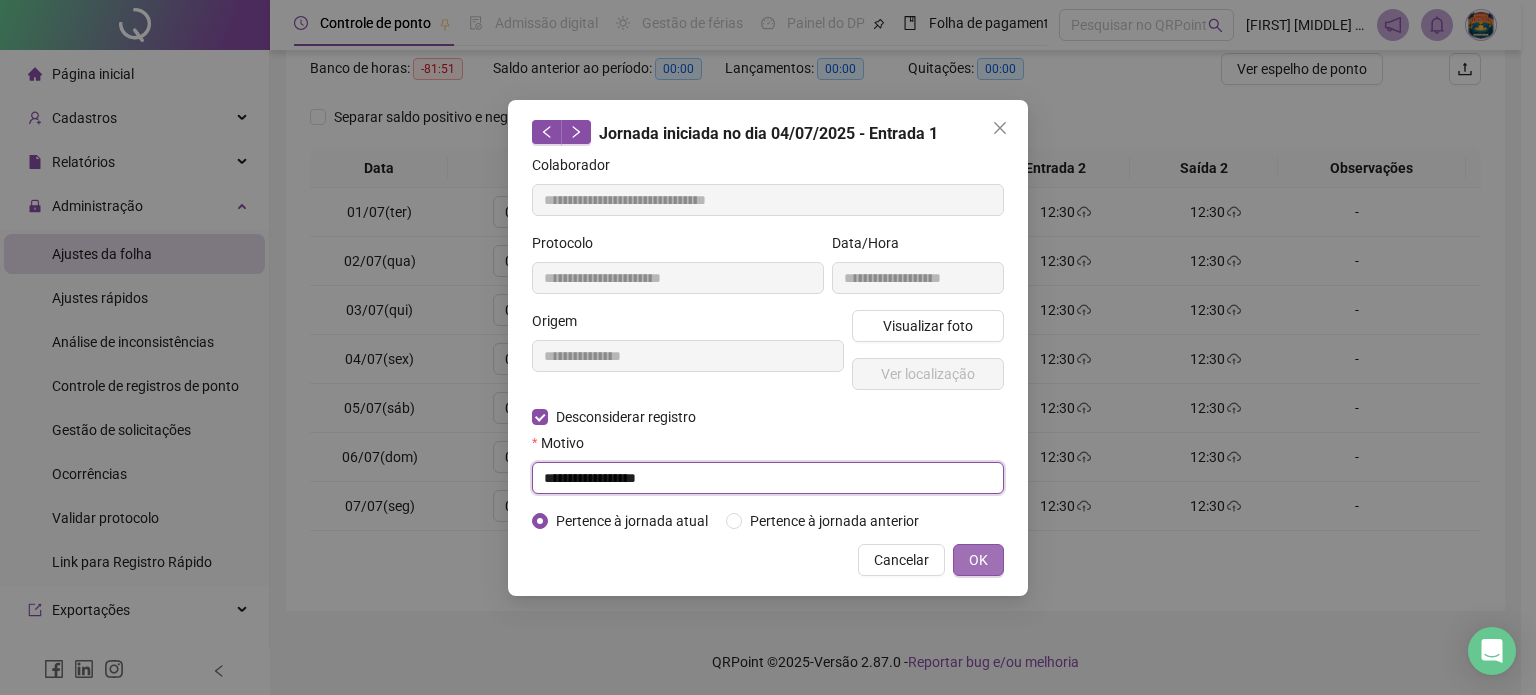 type on "**********" 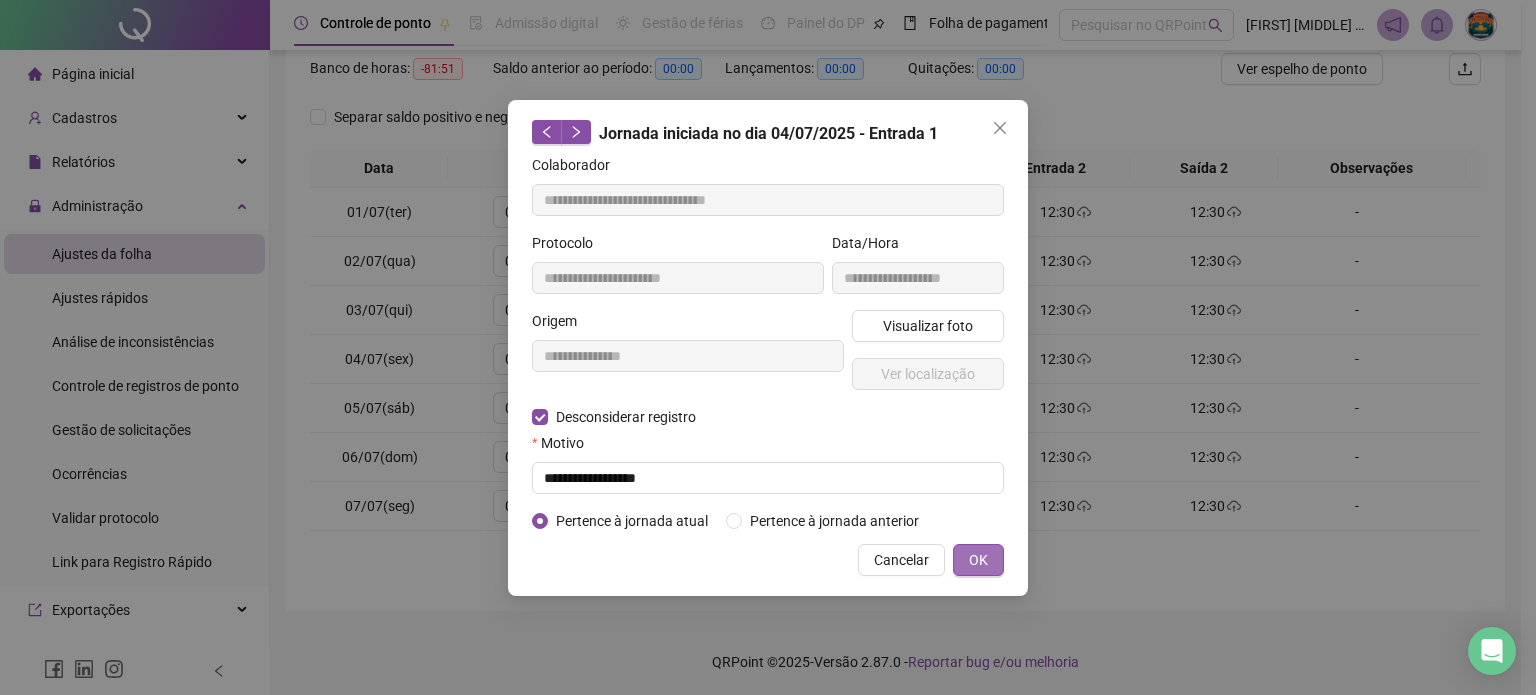 click on "OK" at bounding box center (978, 560) 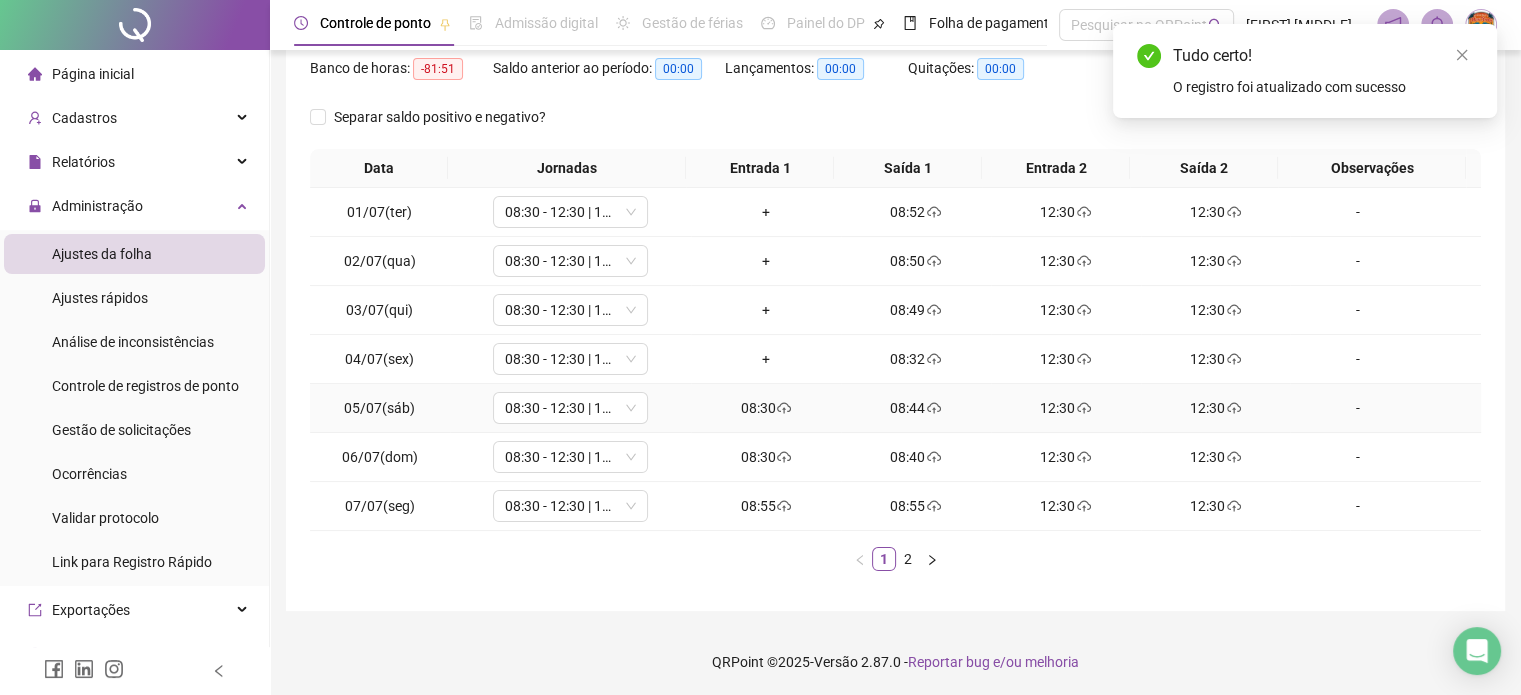 click at bounding box center (783, 408) 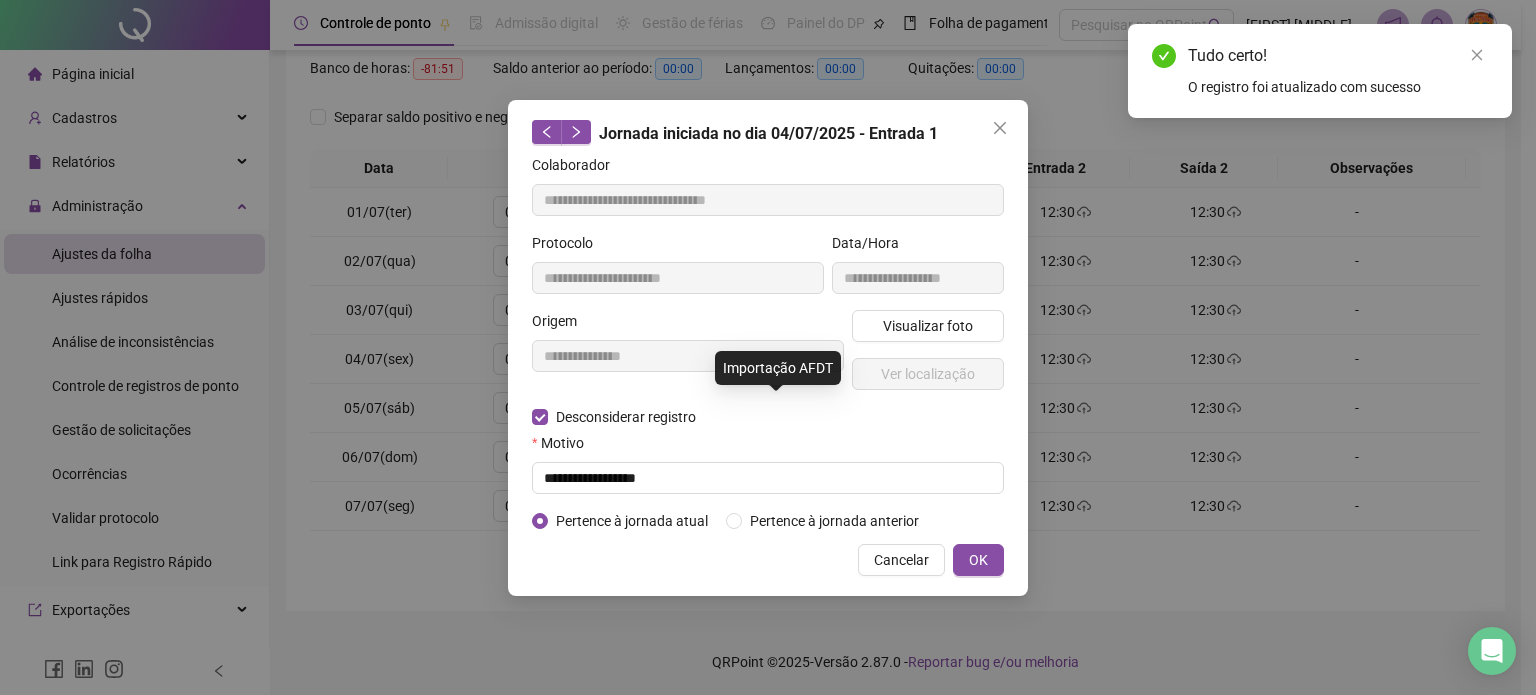 type on "**********" 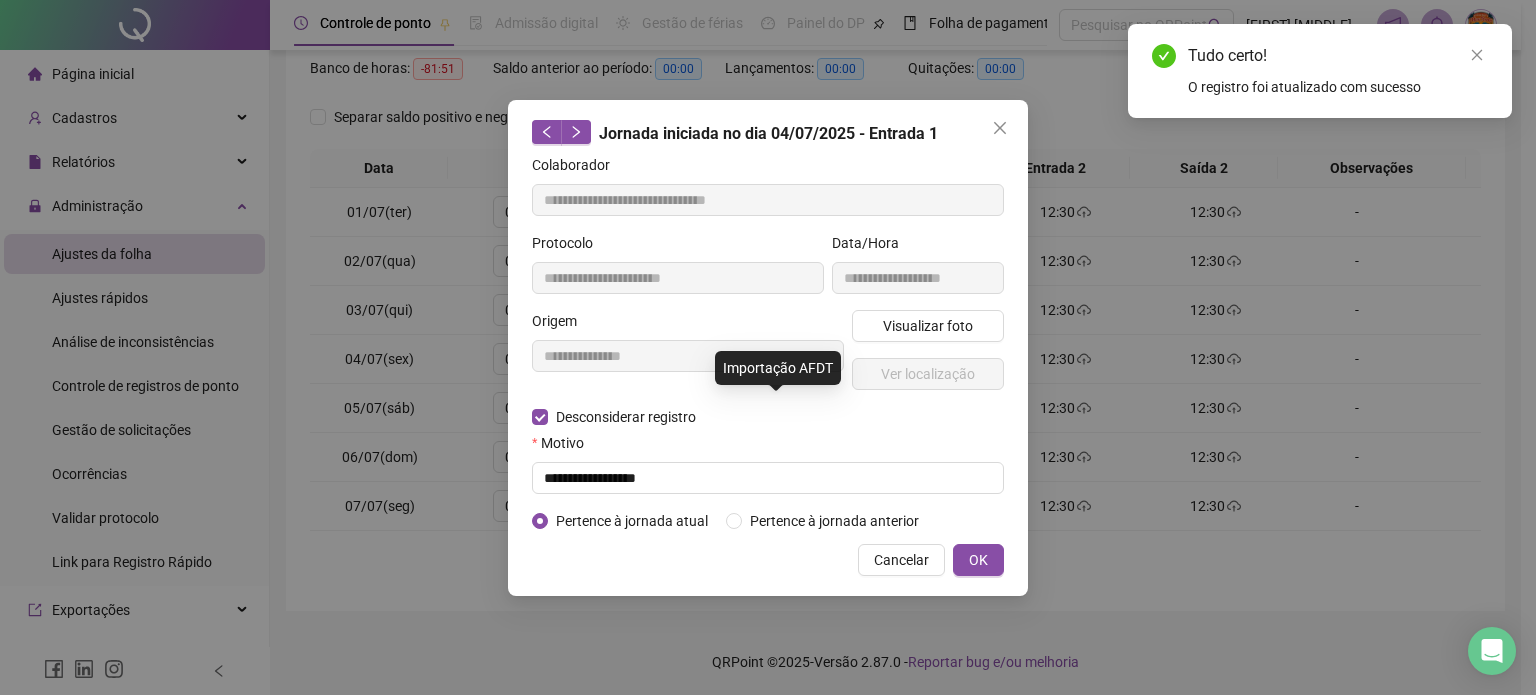 type on "**********" 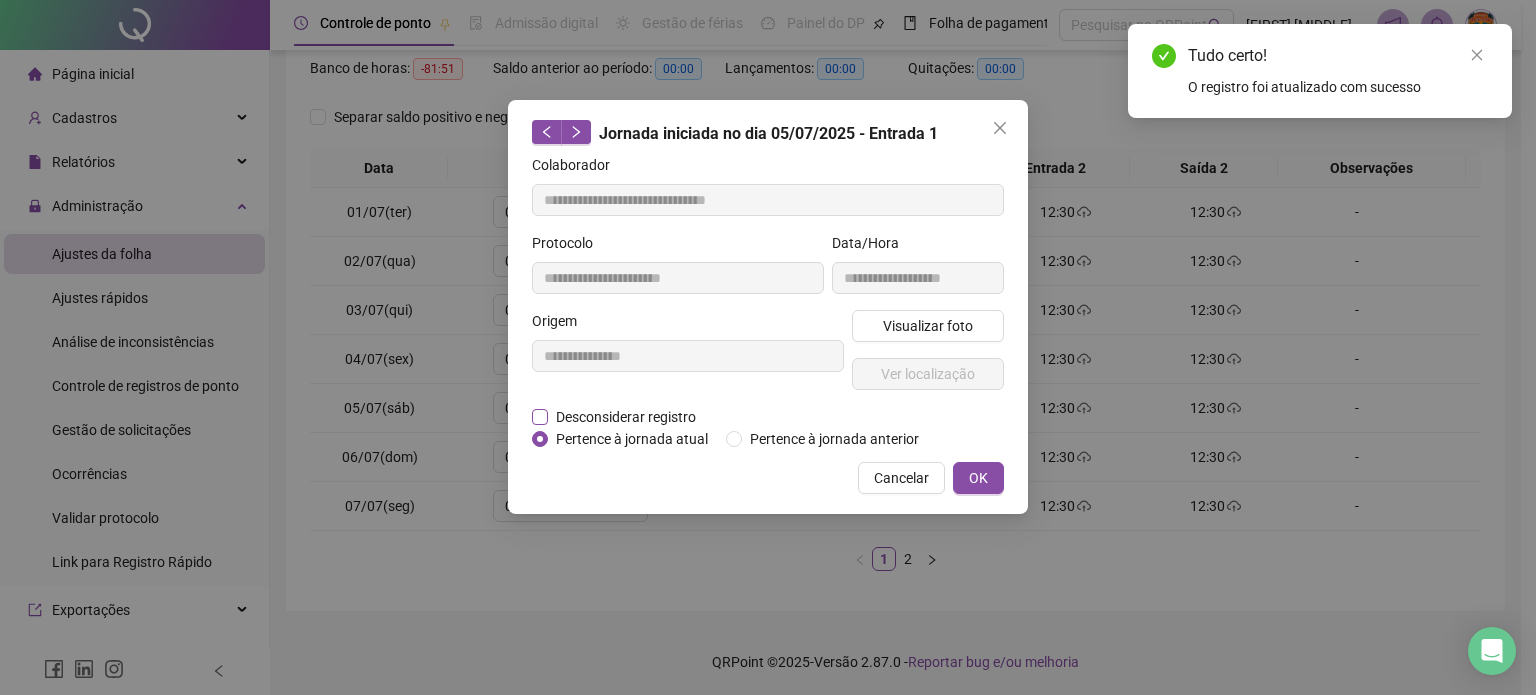 click on "Desconsiderar registro" at bounding box center [626, 417] 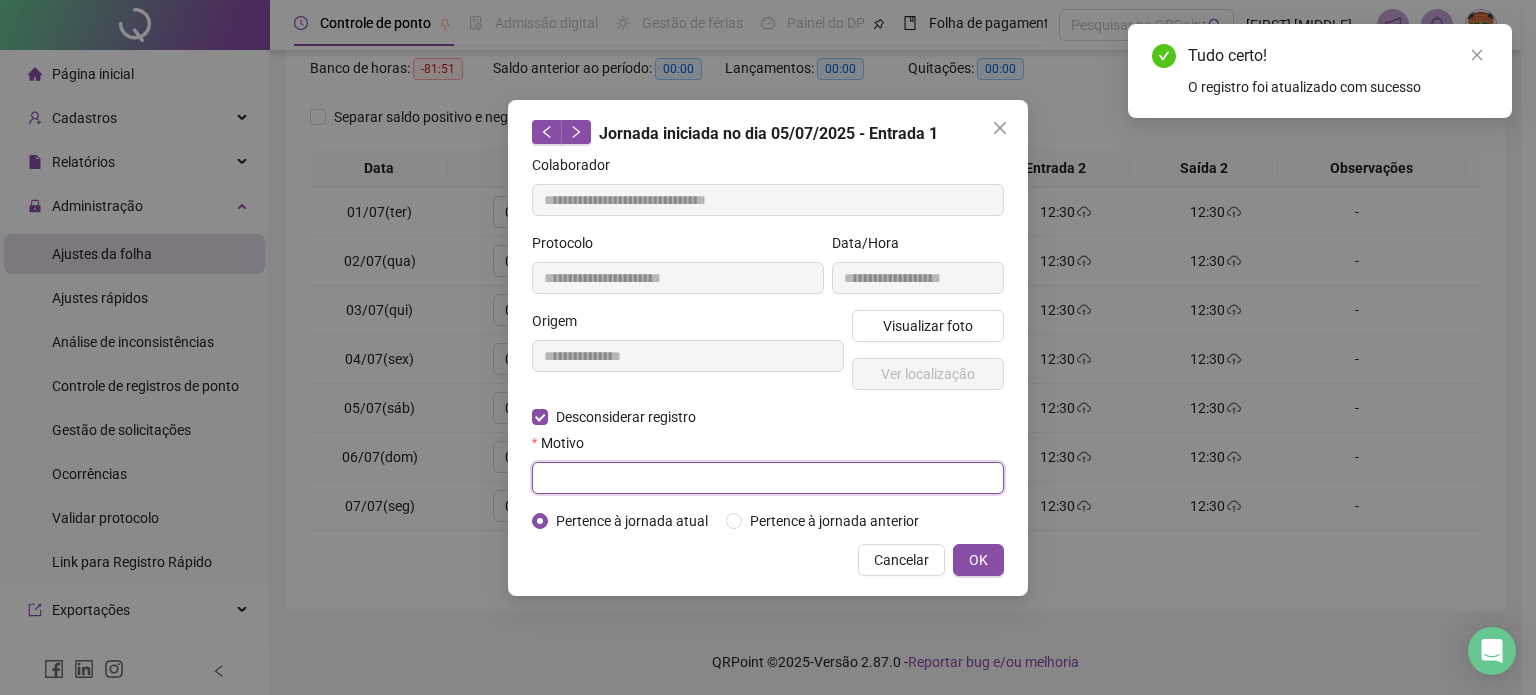 click at bounding box center [768, 478] 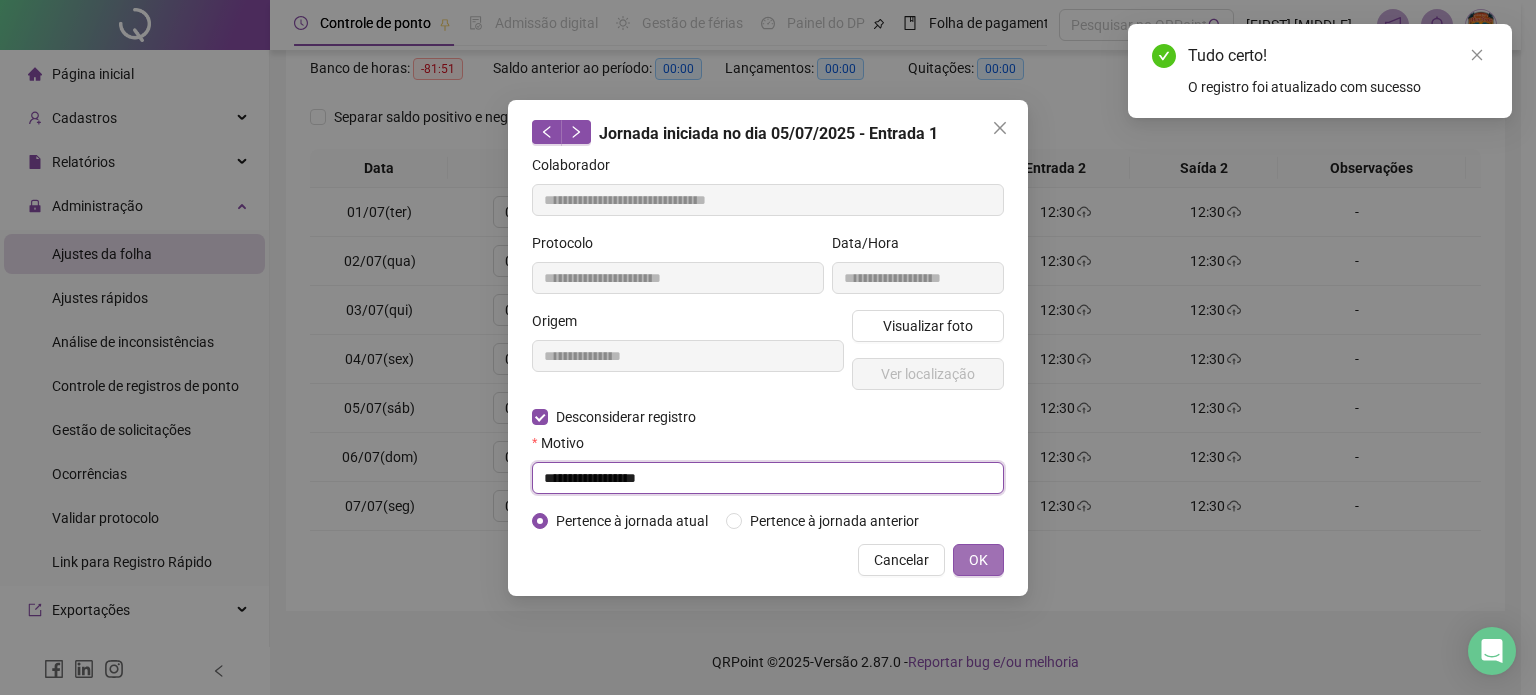 type on "**********" 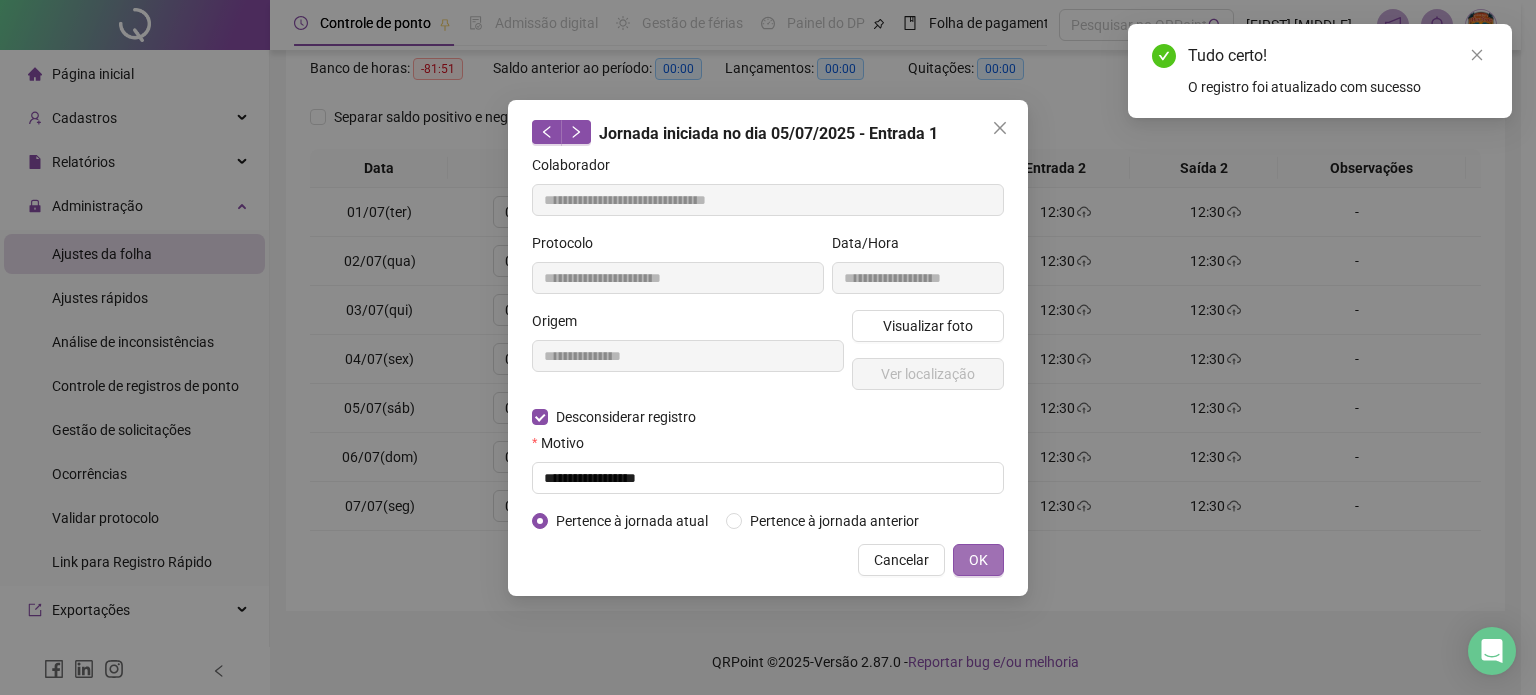 click on "OK" at bounding box center [978, 560] 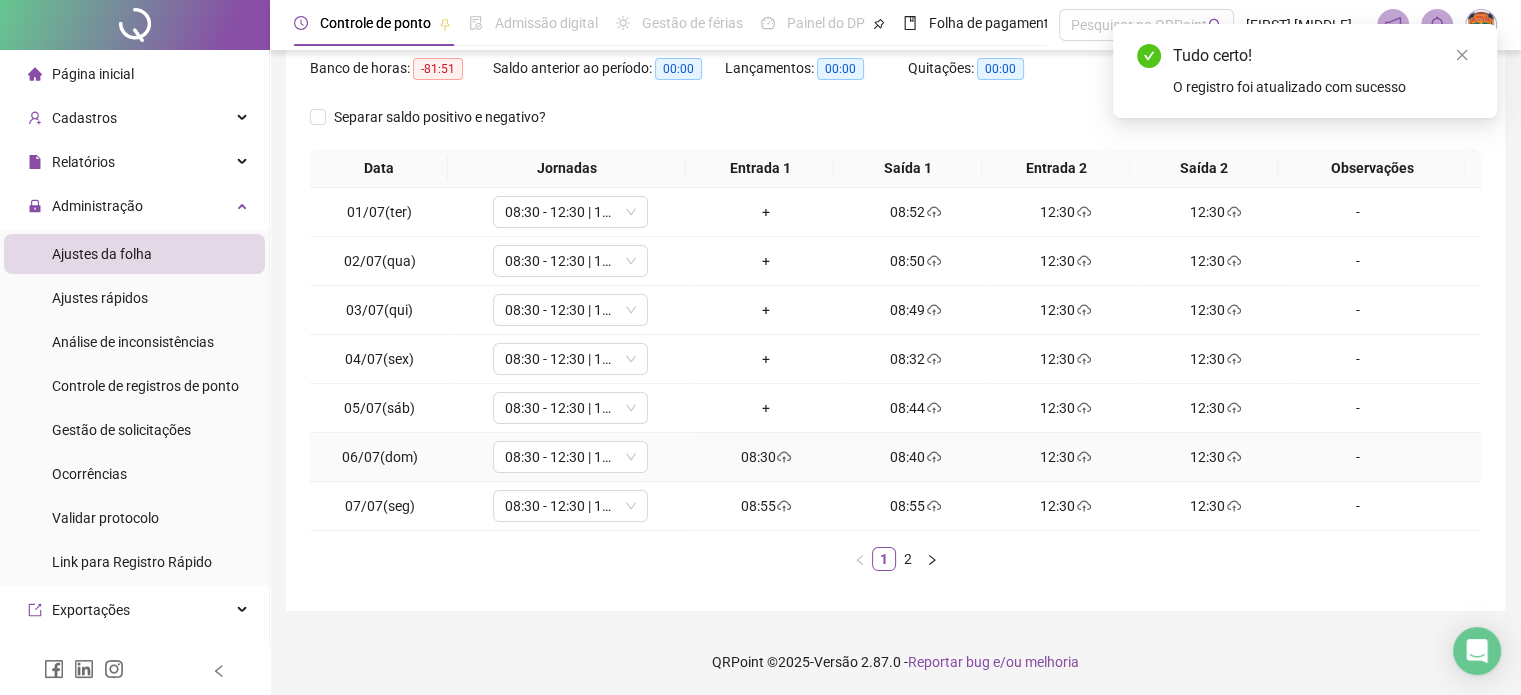 click on "08:30" at bounding box center (766, 457) 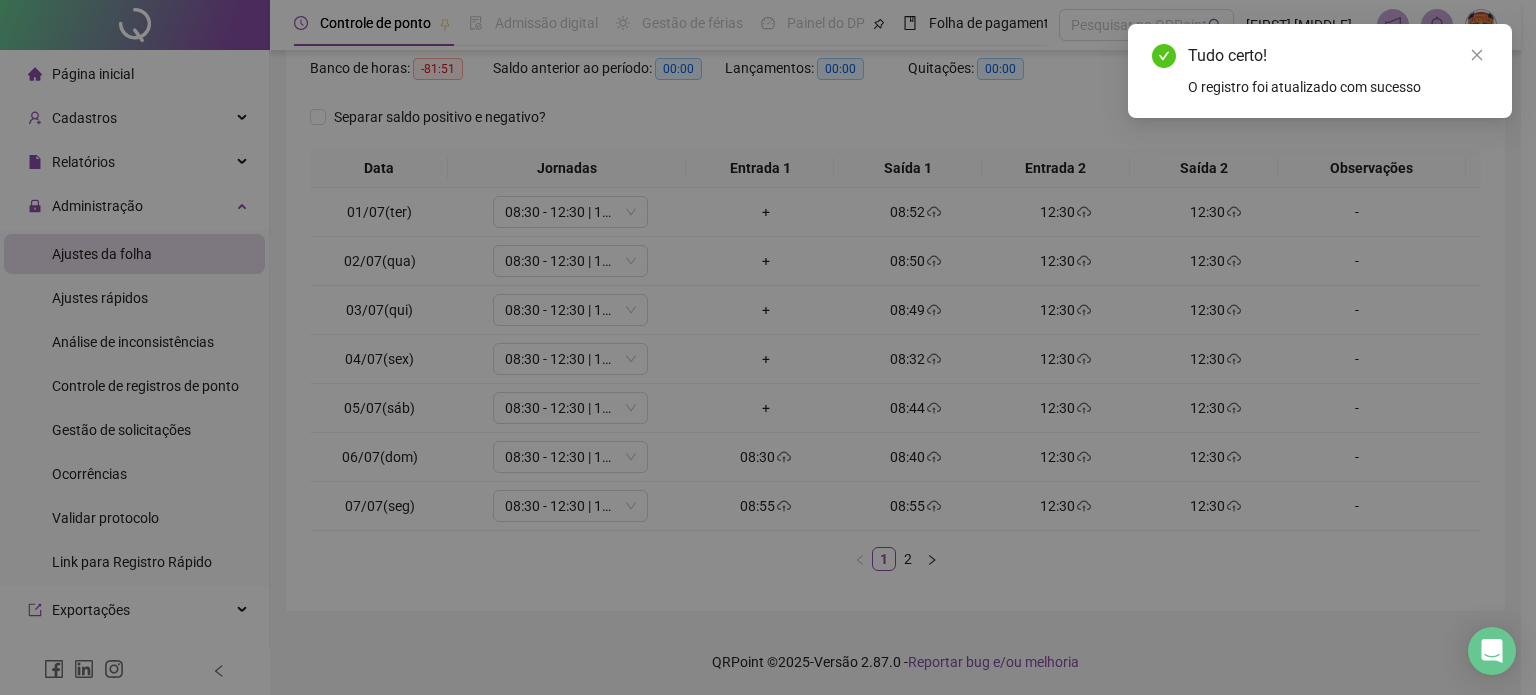 type on "**********" 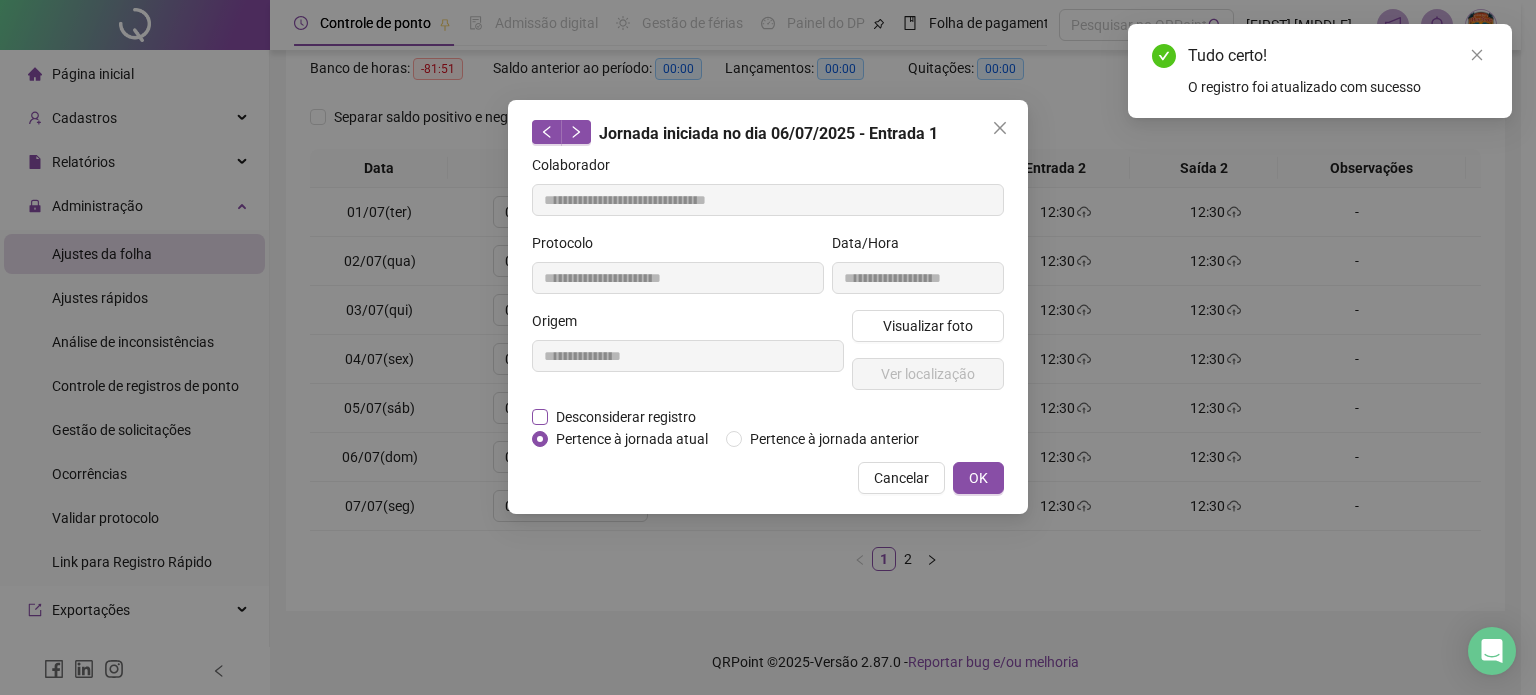 click on "Desconsiderar registro" at bounding box center [626, 417] 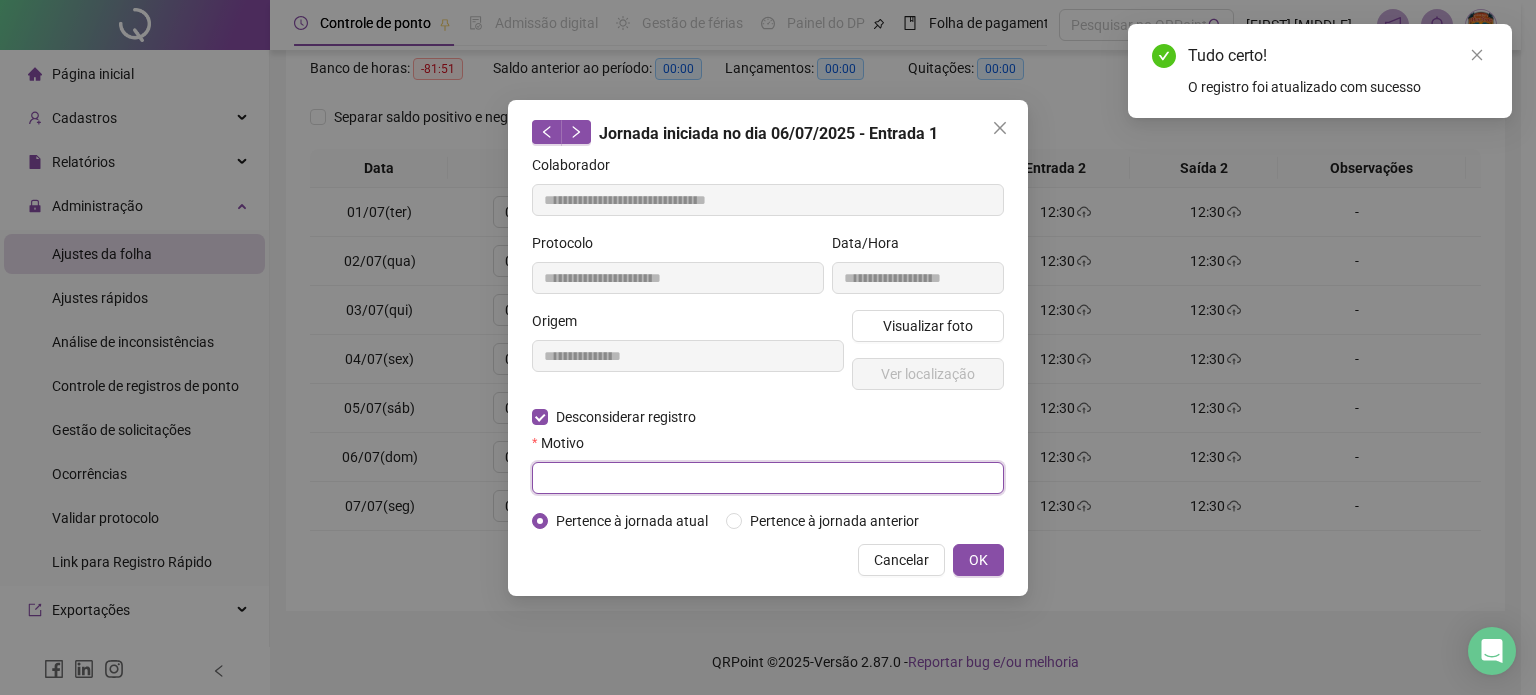 click at bounding box center [768, 478] 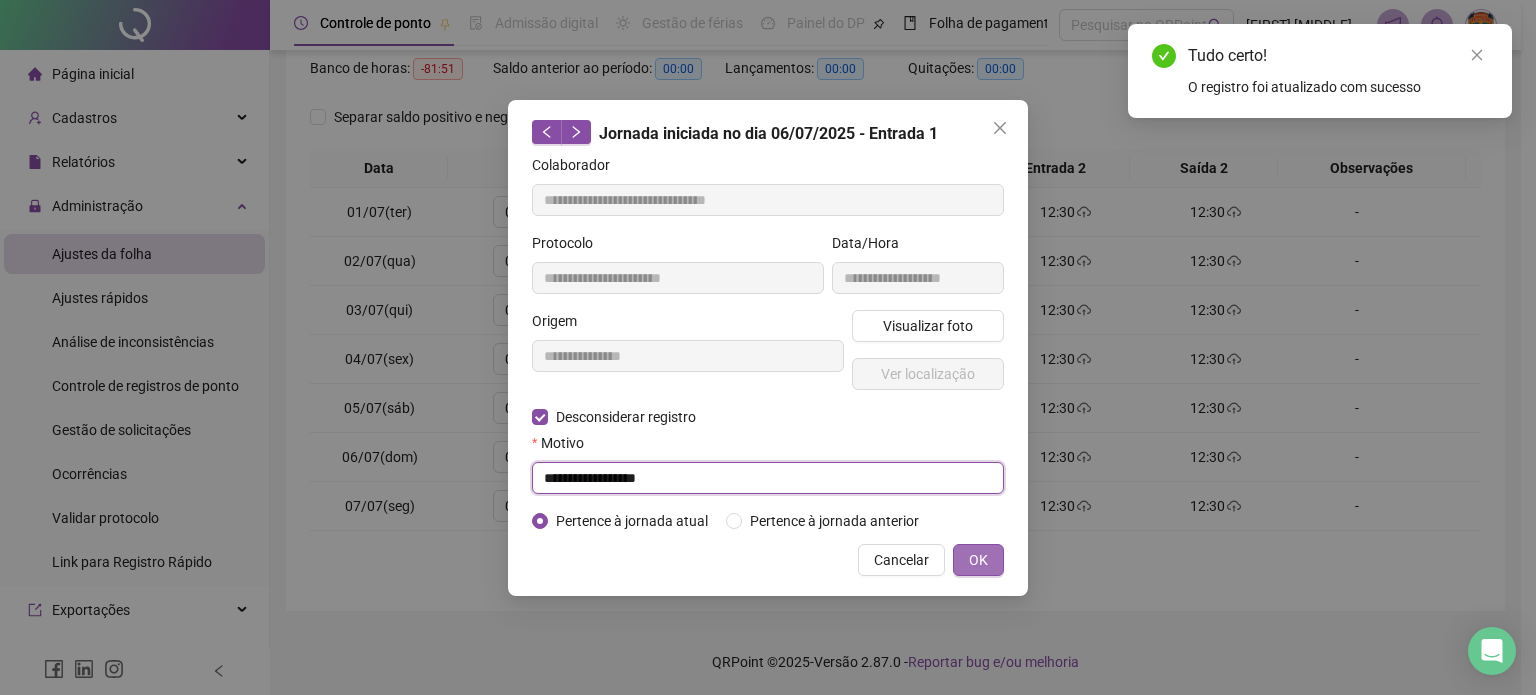 type on "**********" 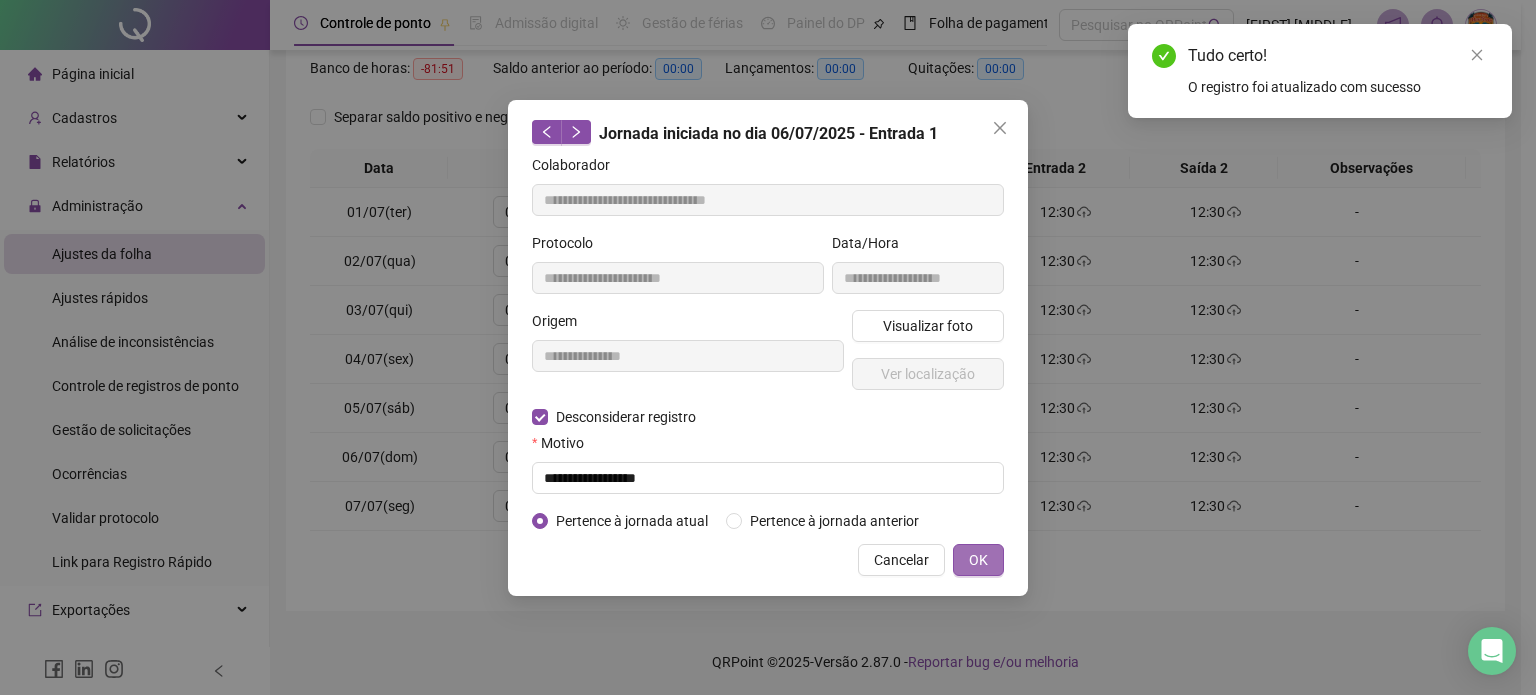 click on "OK" at bounding box center (978, 560) 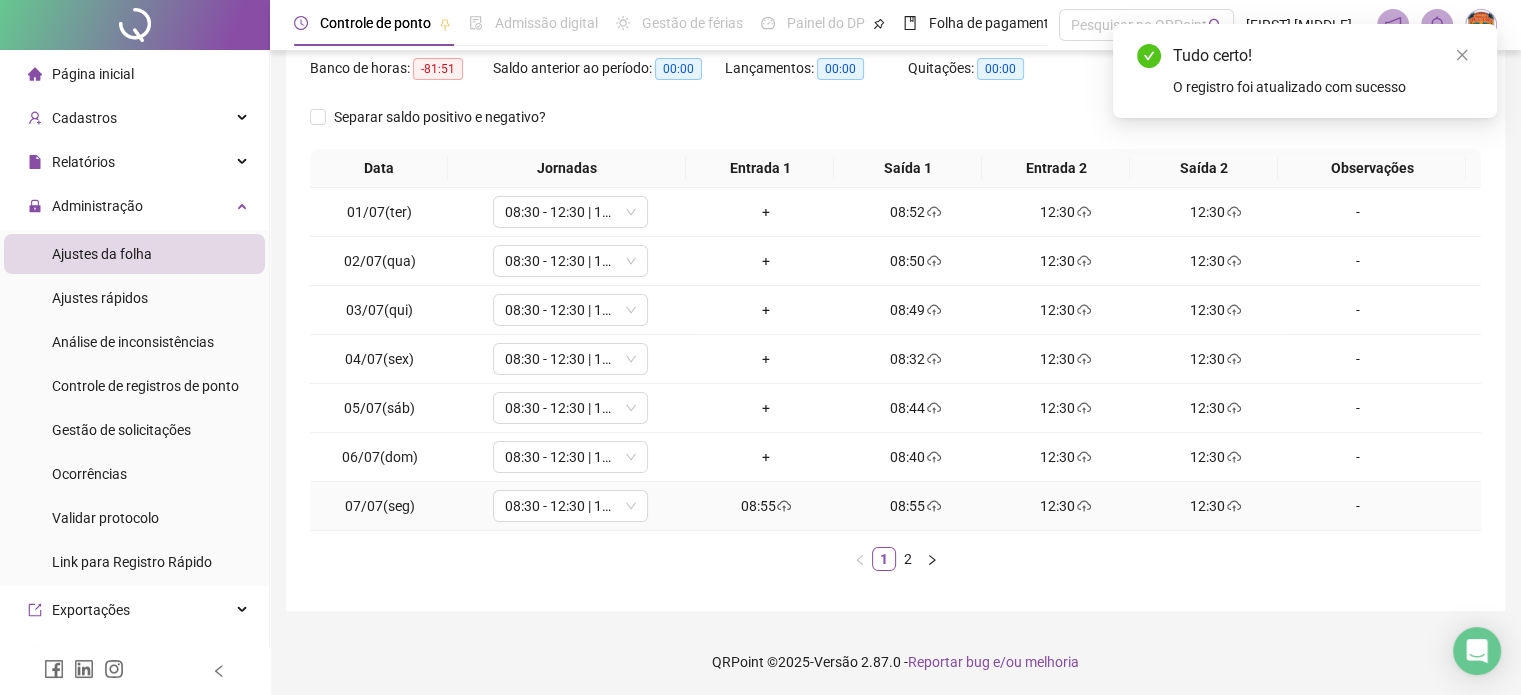 click on "08:55" at bounding box center [766, 506] 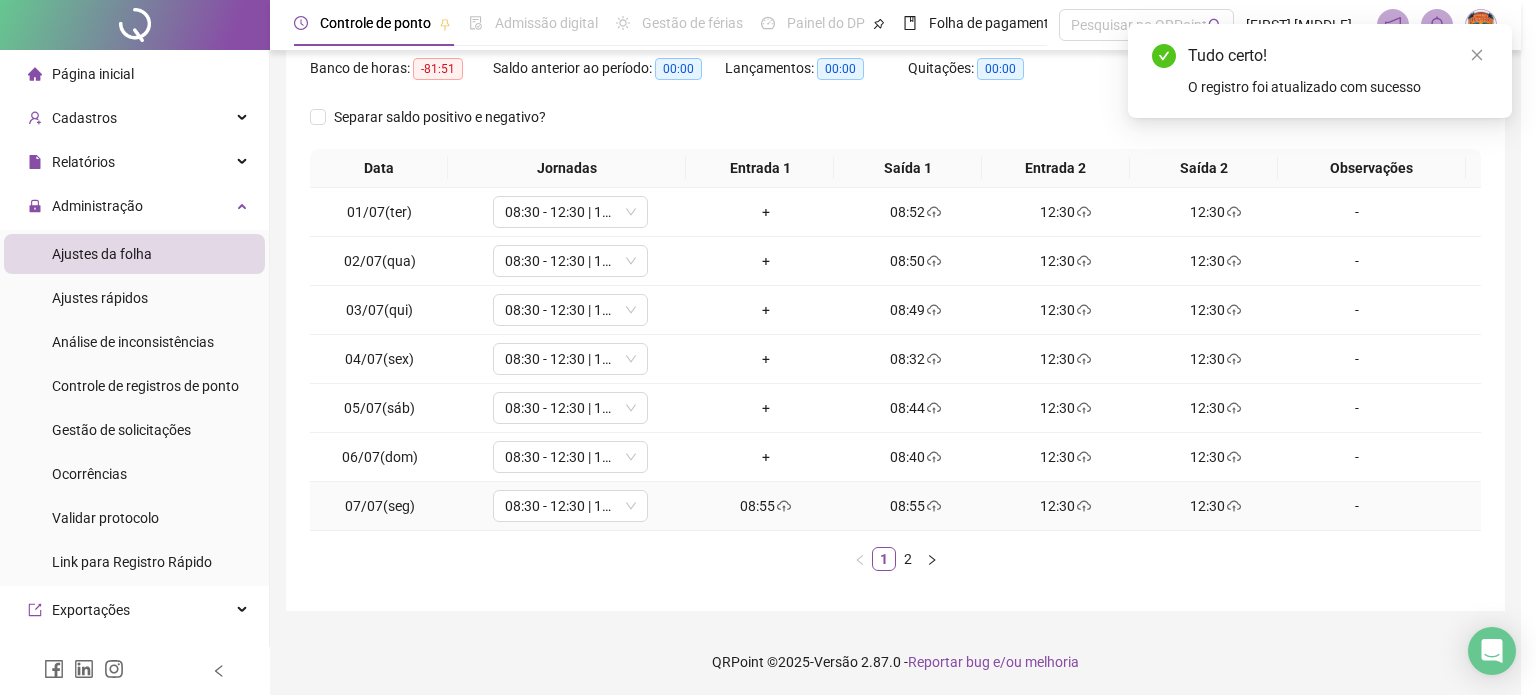 type on "**********" 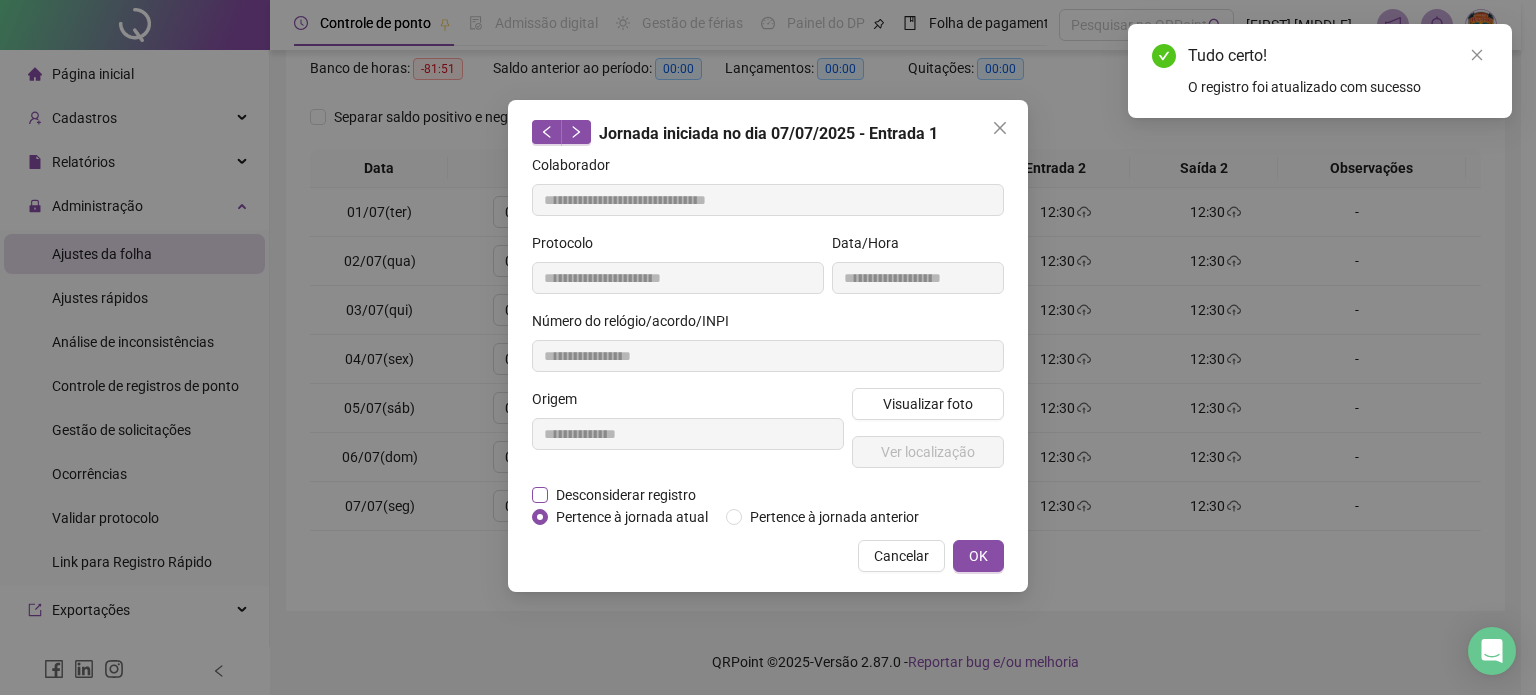 click on "Desconsiderar registro" at bounding box center (626, 495) 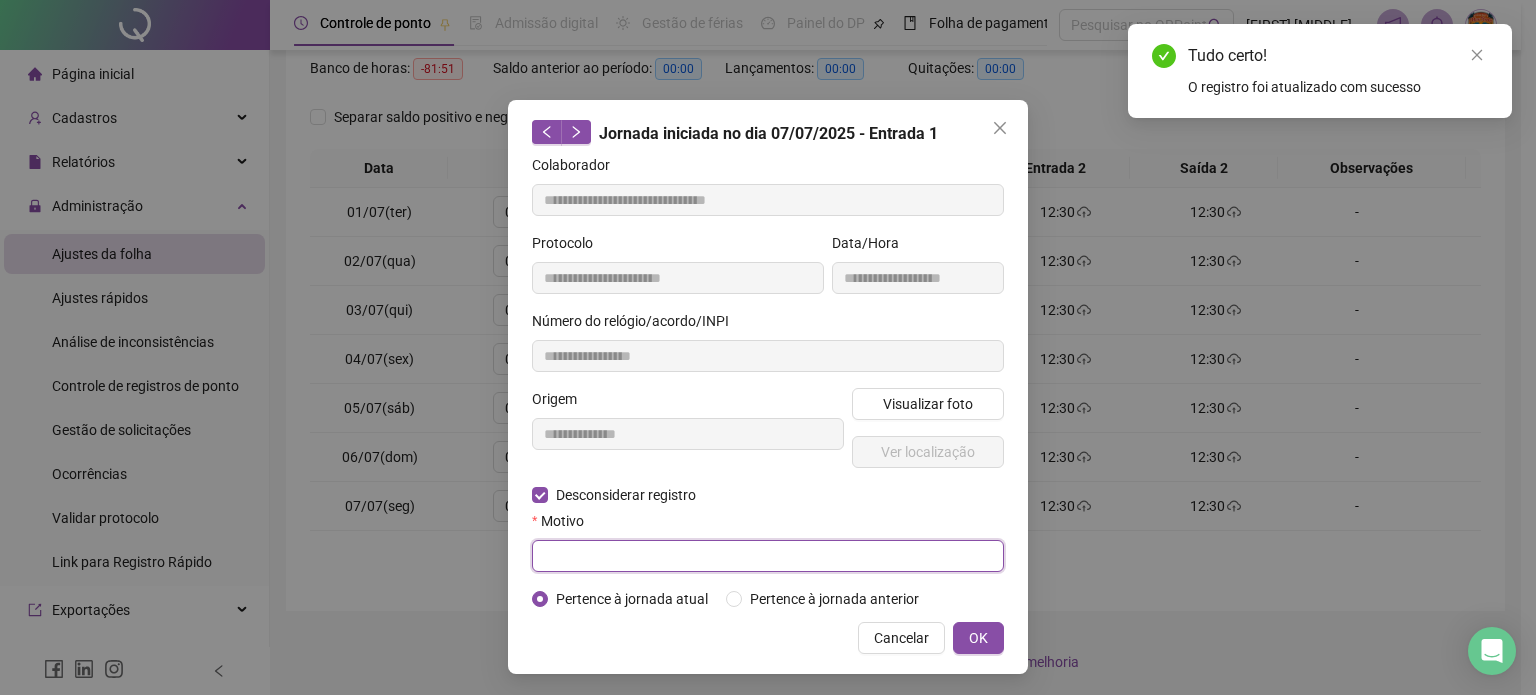 click at bounding box center [768, 556] 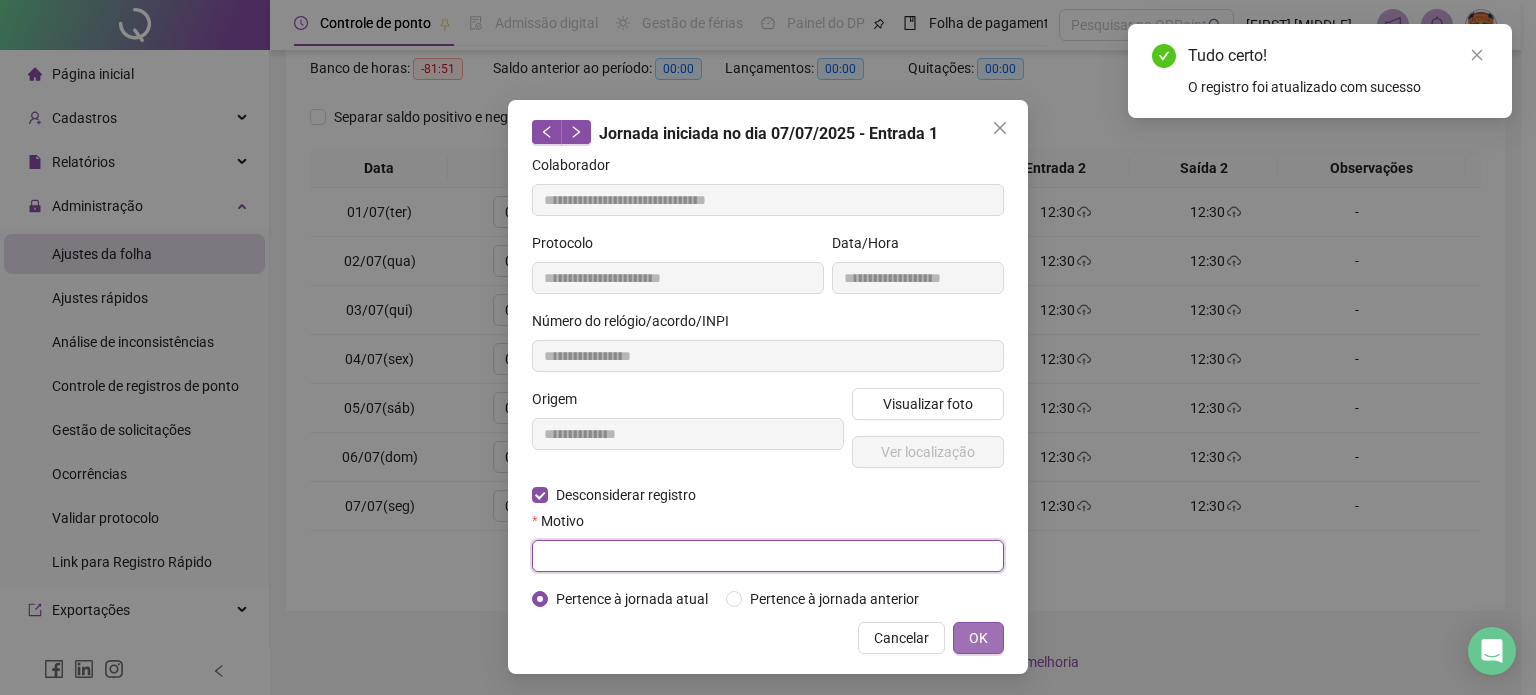paste on "**********" 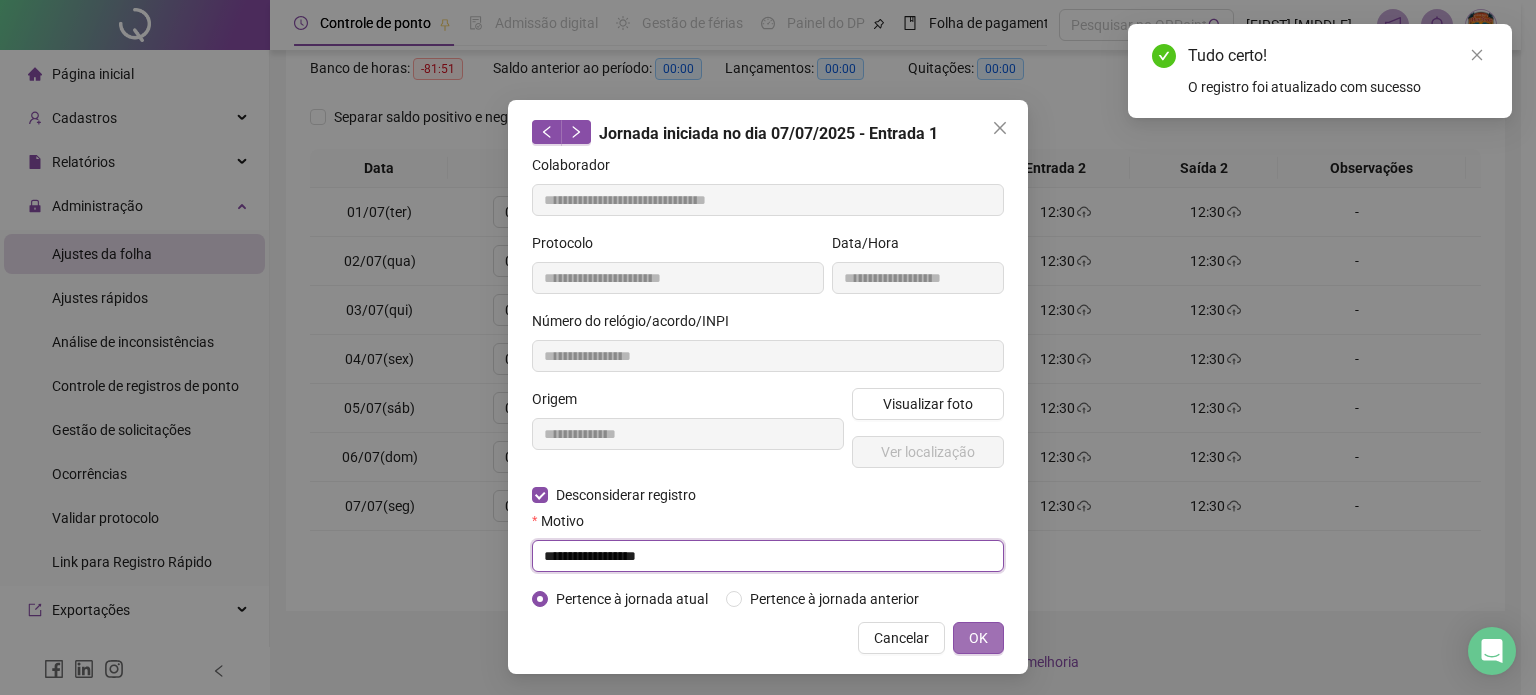 type on "**********" 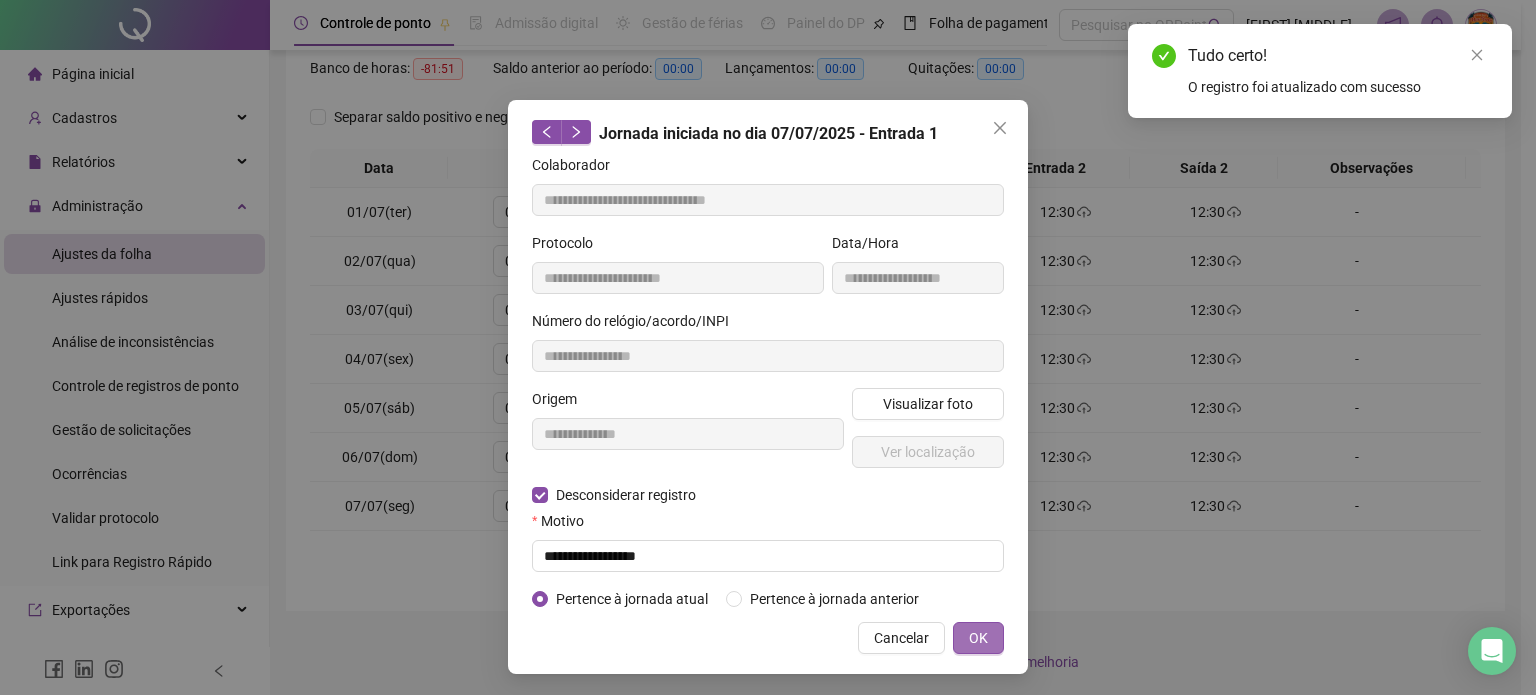 click on "OK" at bounding box center (978, 638) 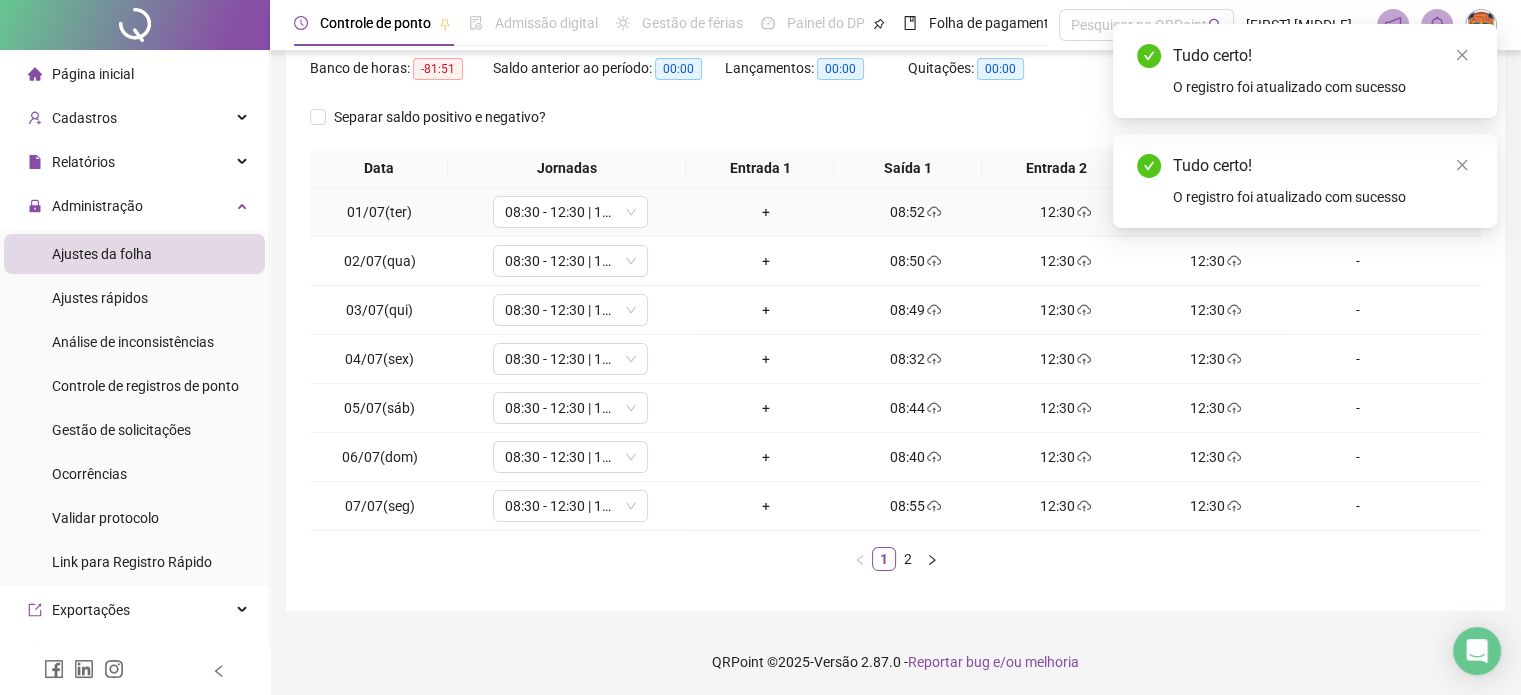 click on "08:52" at bounding box center [916, 212] 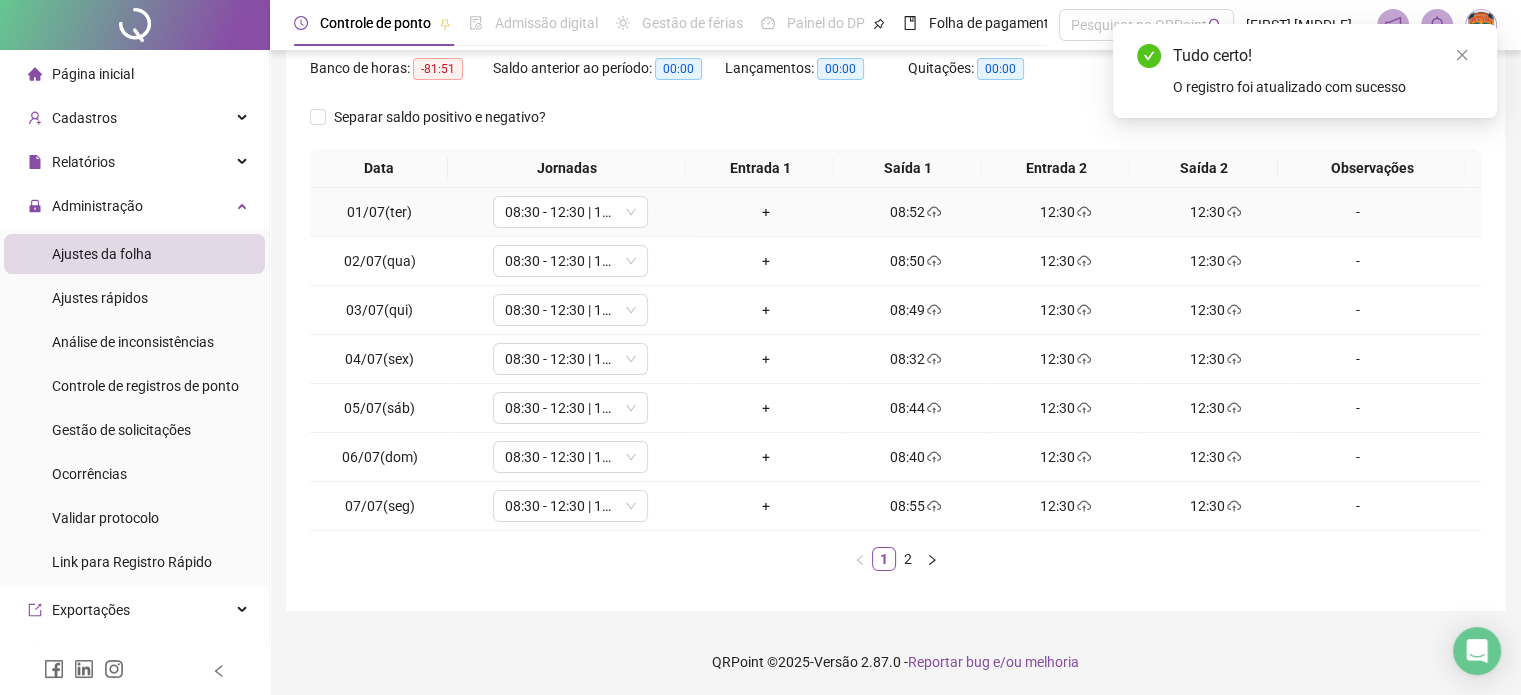 click on "08:52" at bounding box center [916, 212] 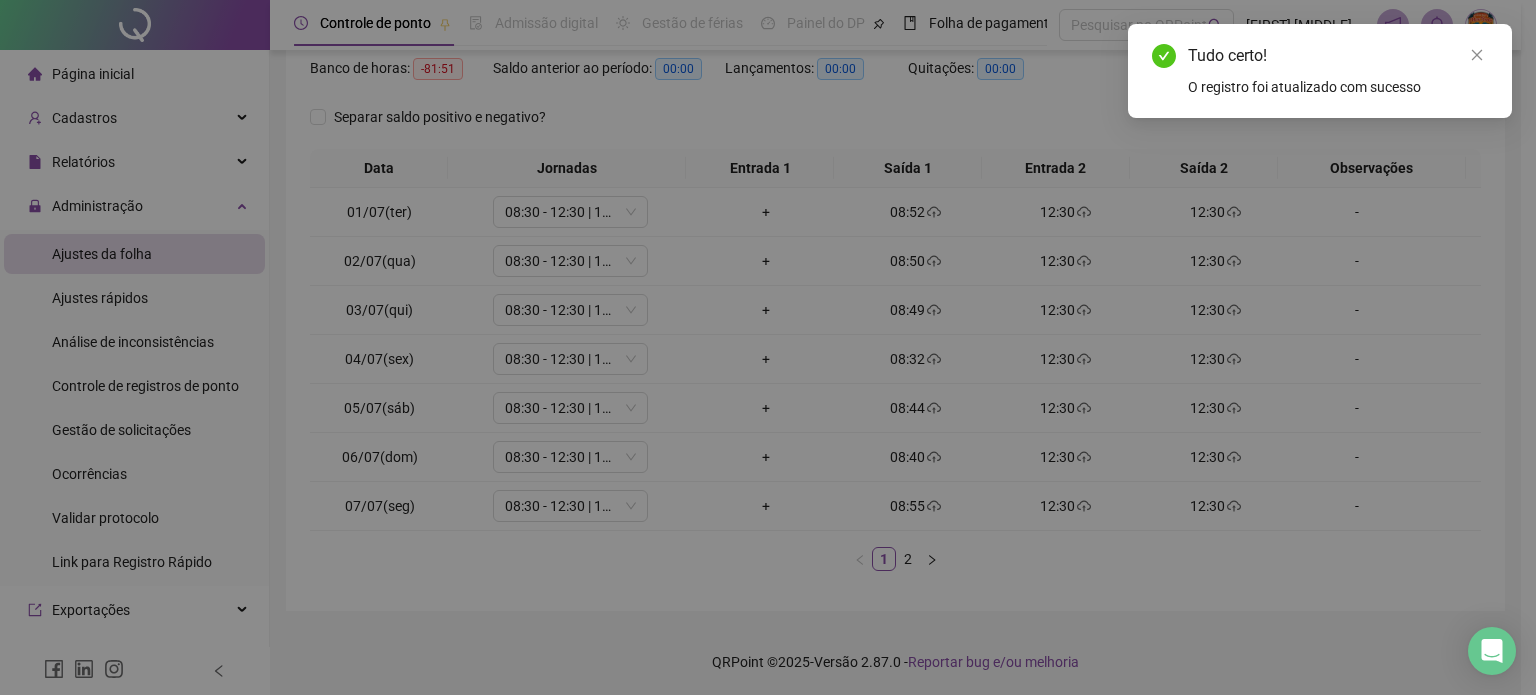 type on "**********" 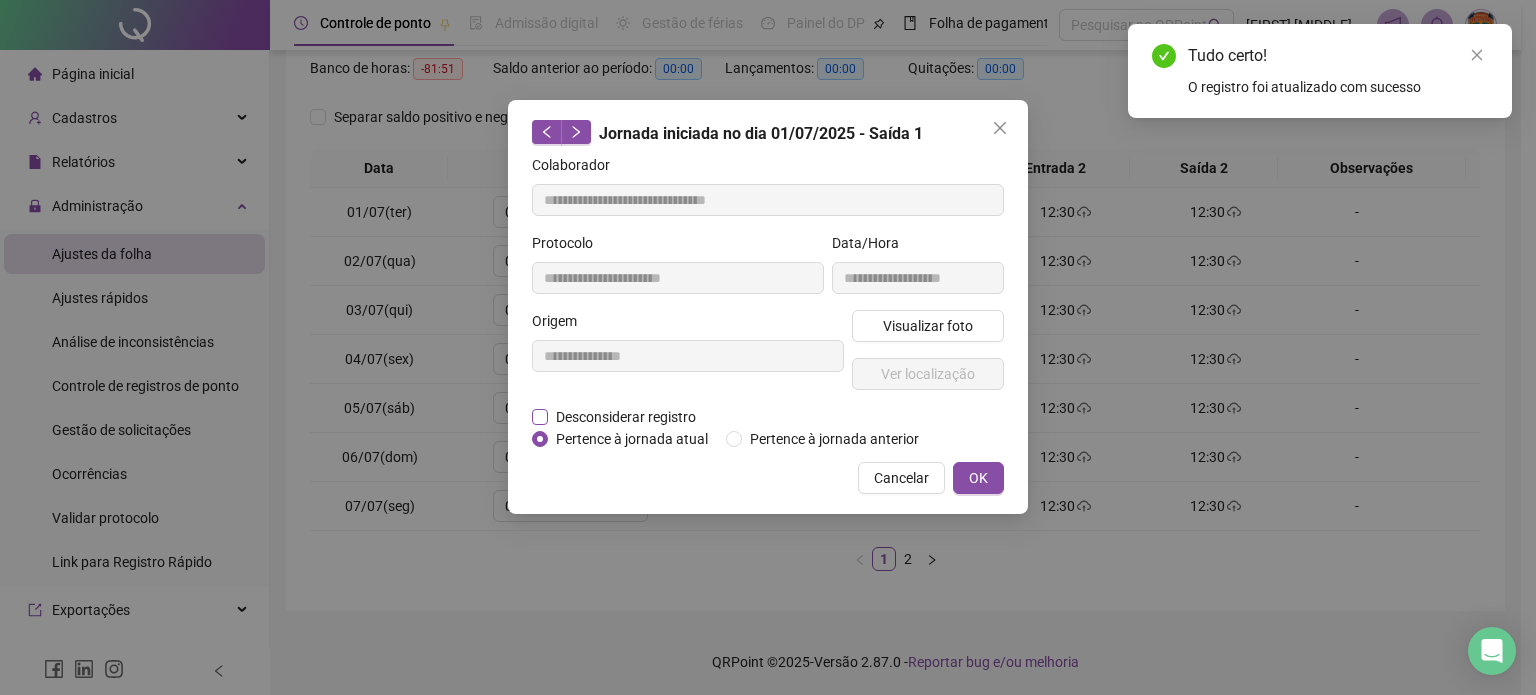 click on "Desconsiderar registro" at bounding box center [626, 417] 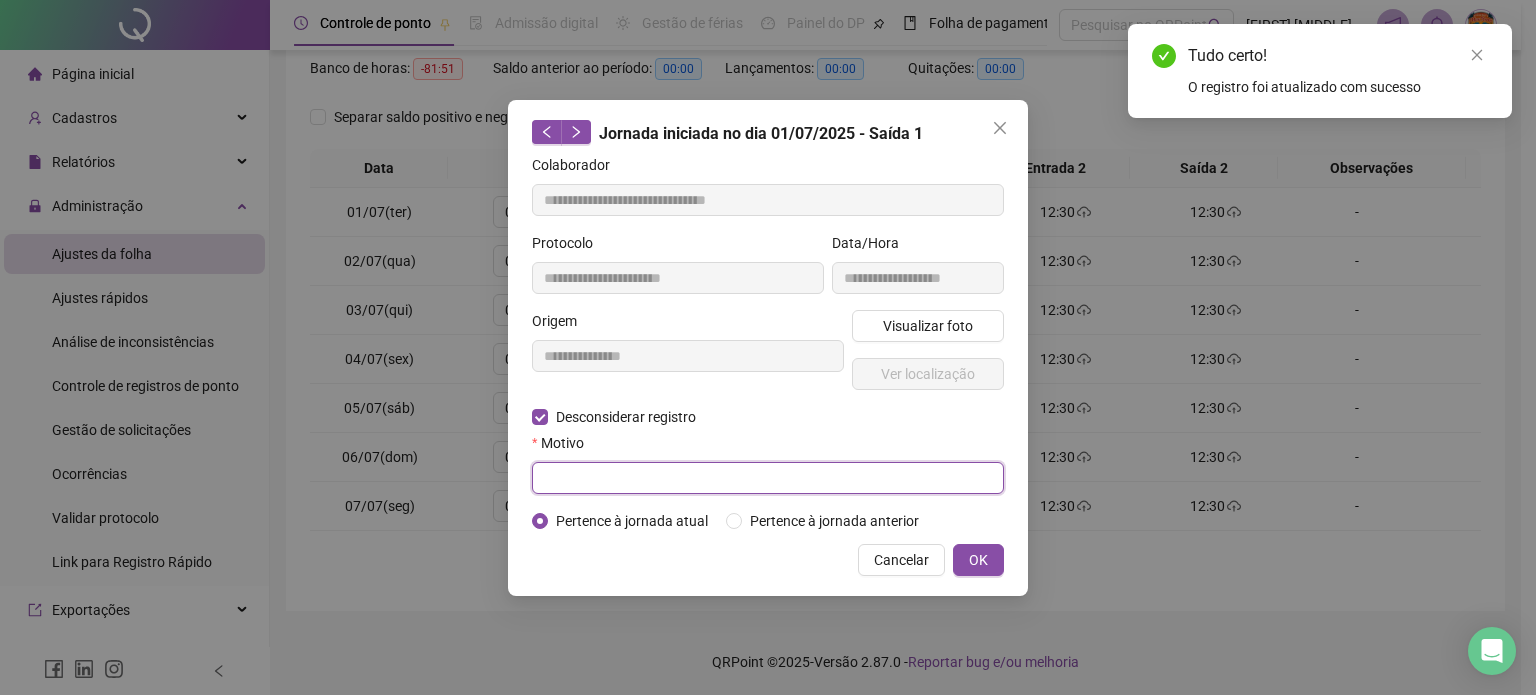 click at bounding box center [768, 478] 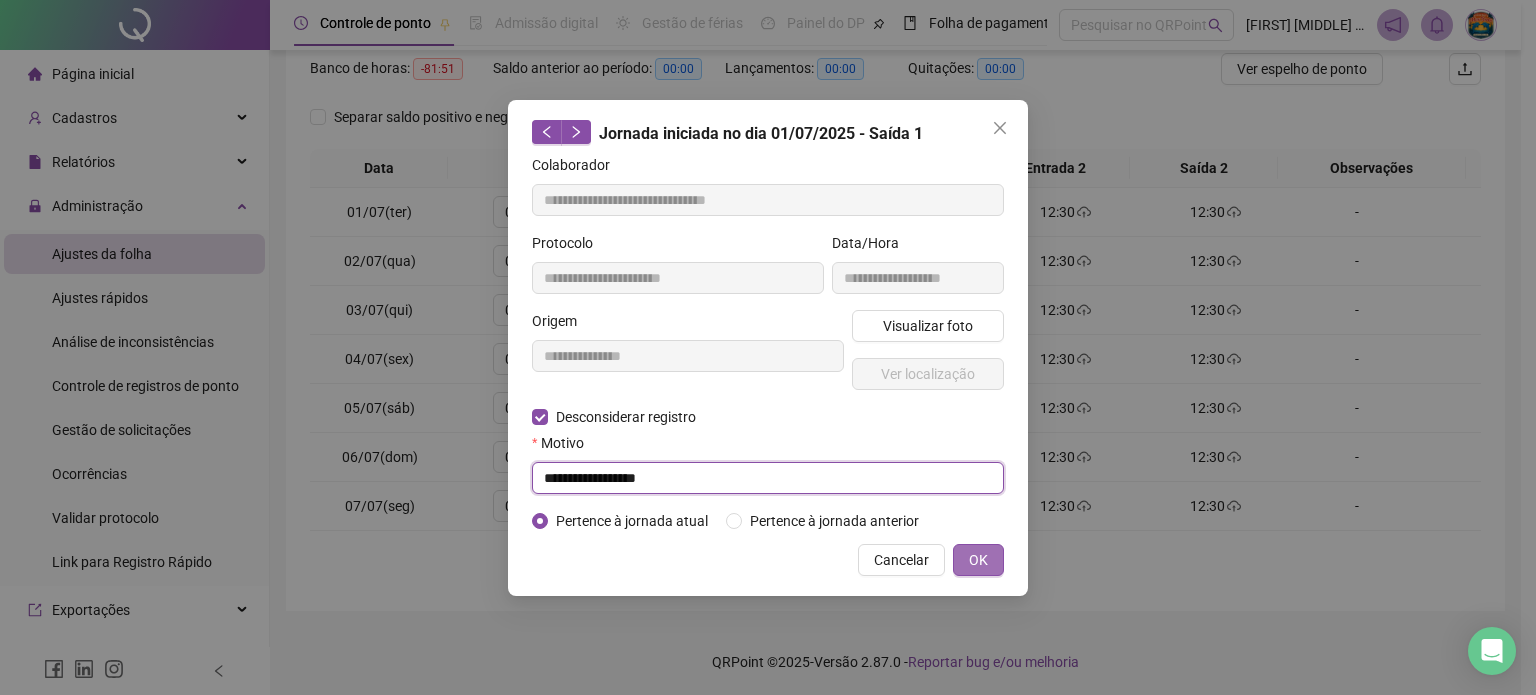type on "**********" 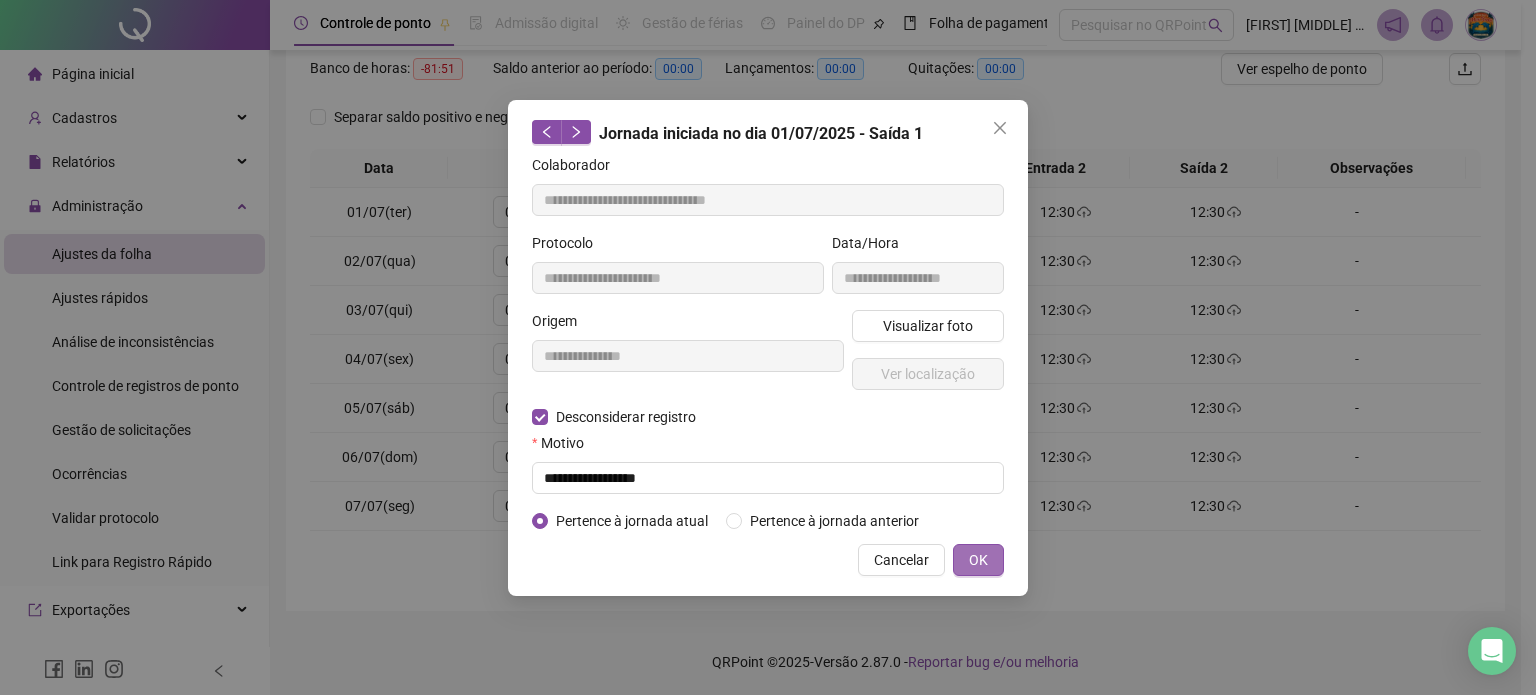 click on "OK" at bounding box center [978, 560] 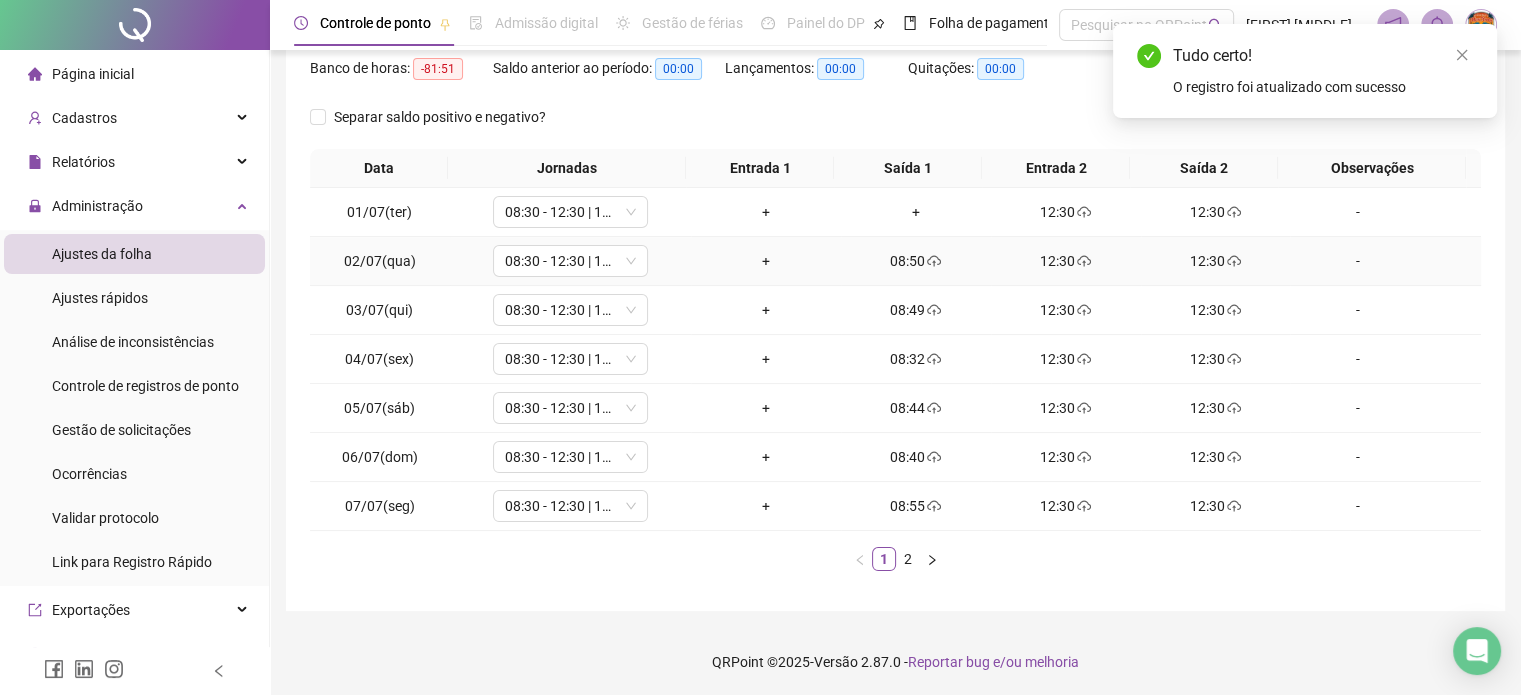 click on "08:50" at bounding box center [916, 261] 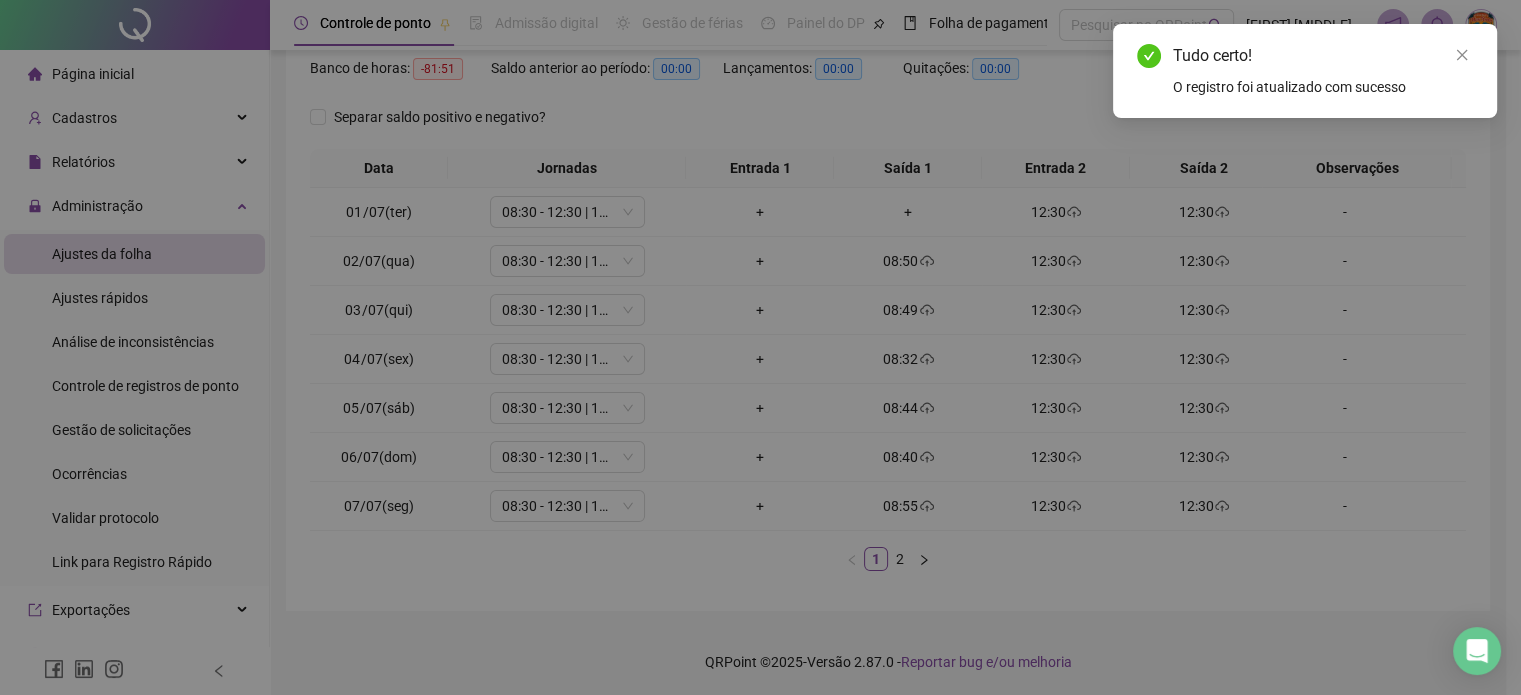 type on "**********" 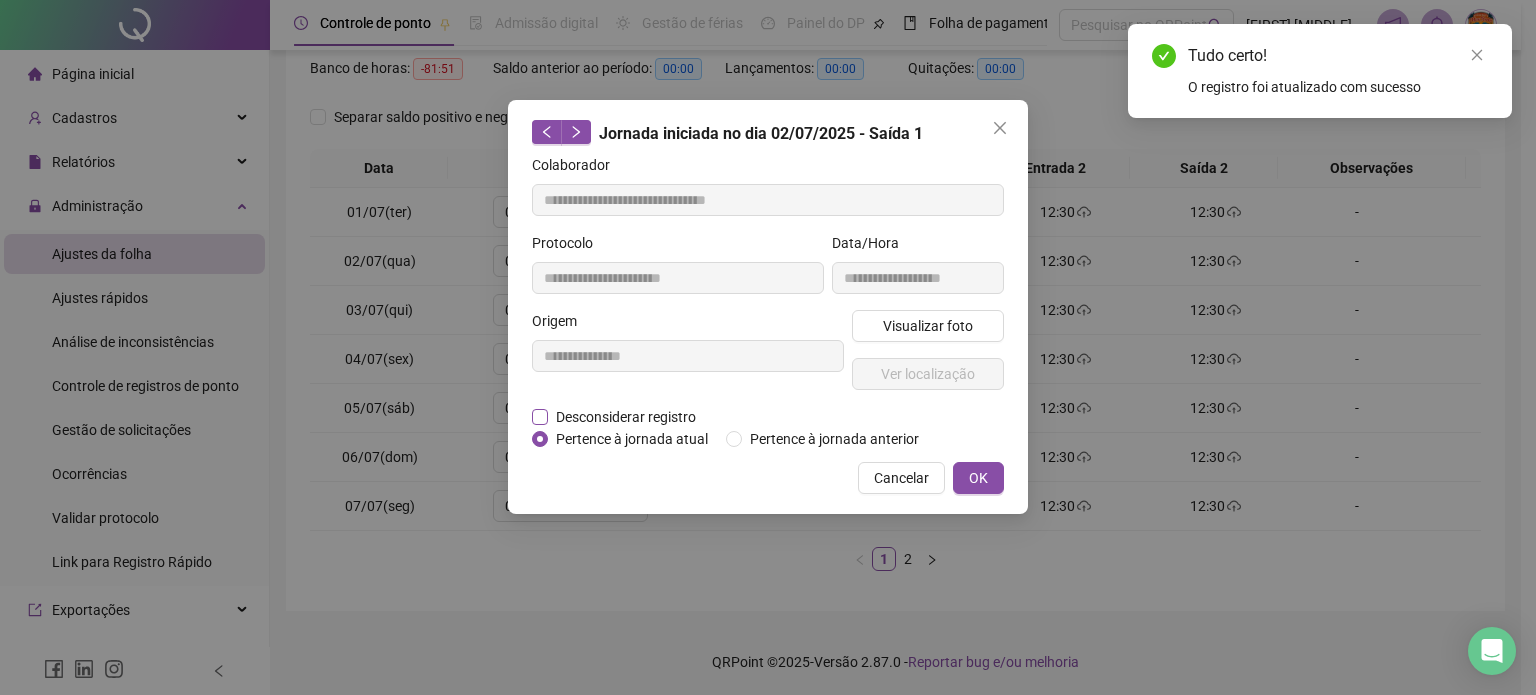click on "Desconsiderar registro" at bounding box center (626, 417) 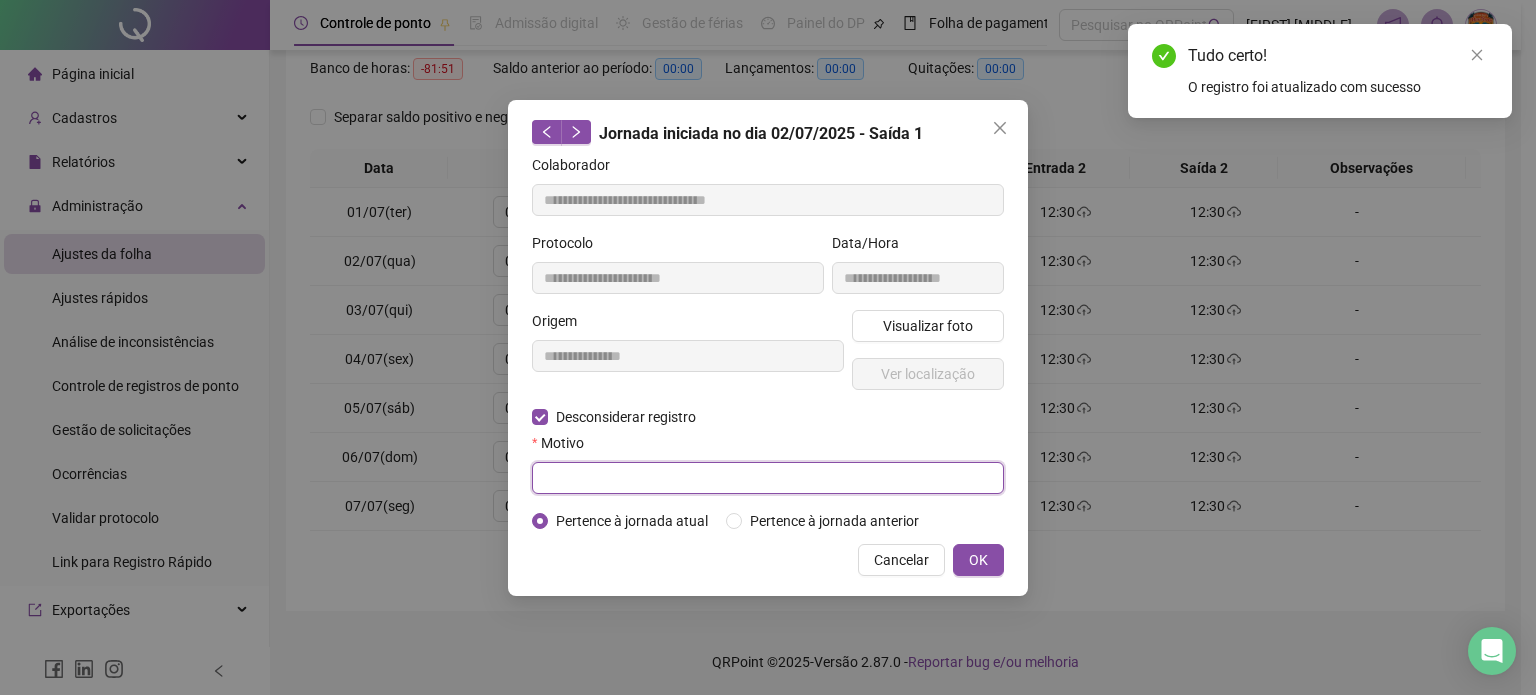 click at bounding box center [768, 478] 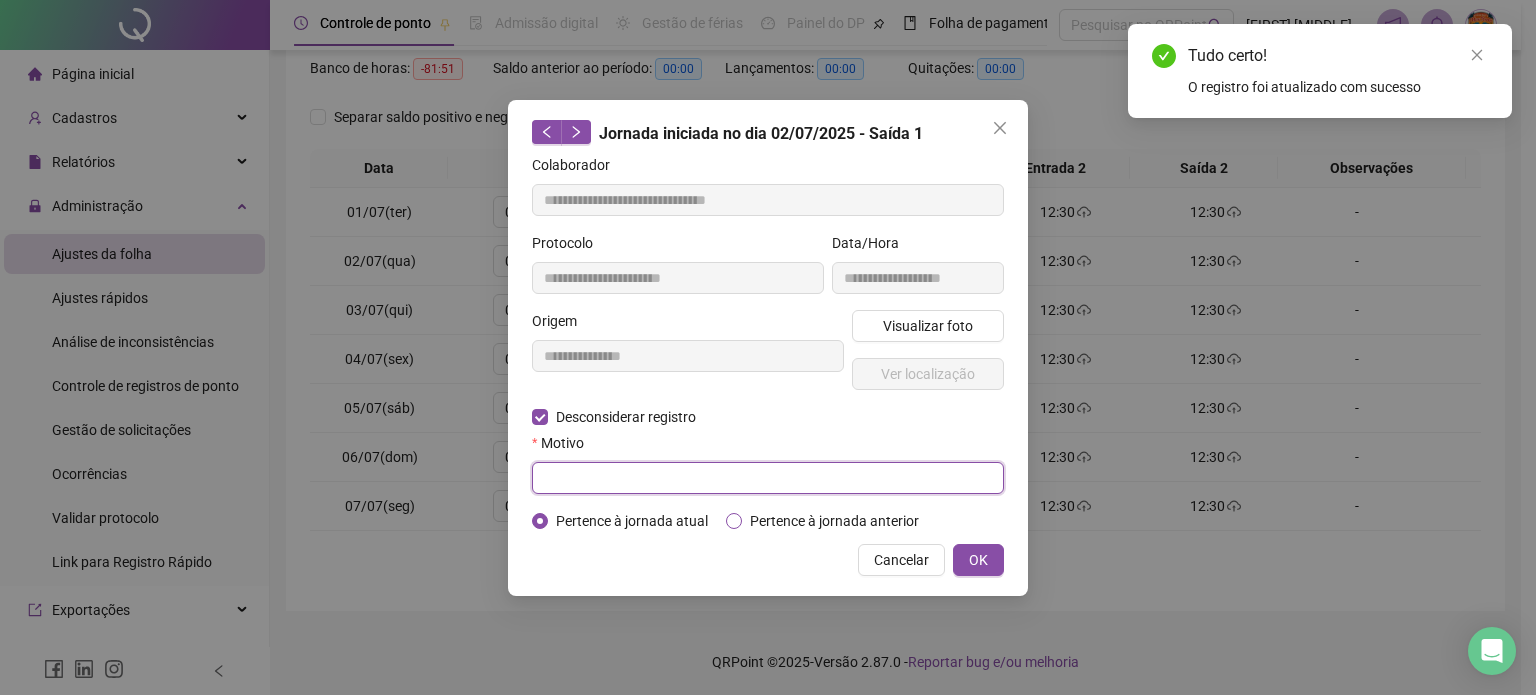 paste on "**********" 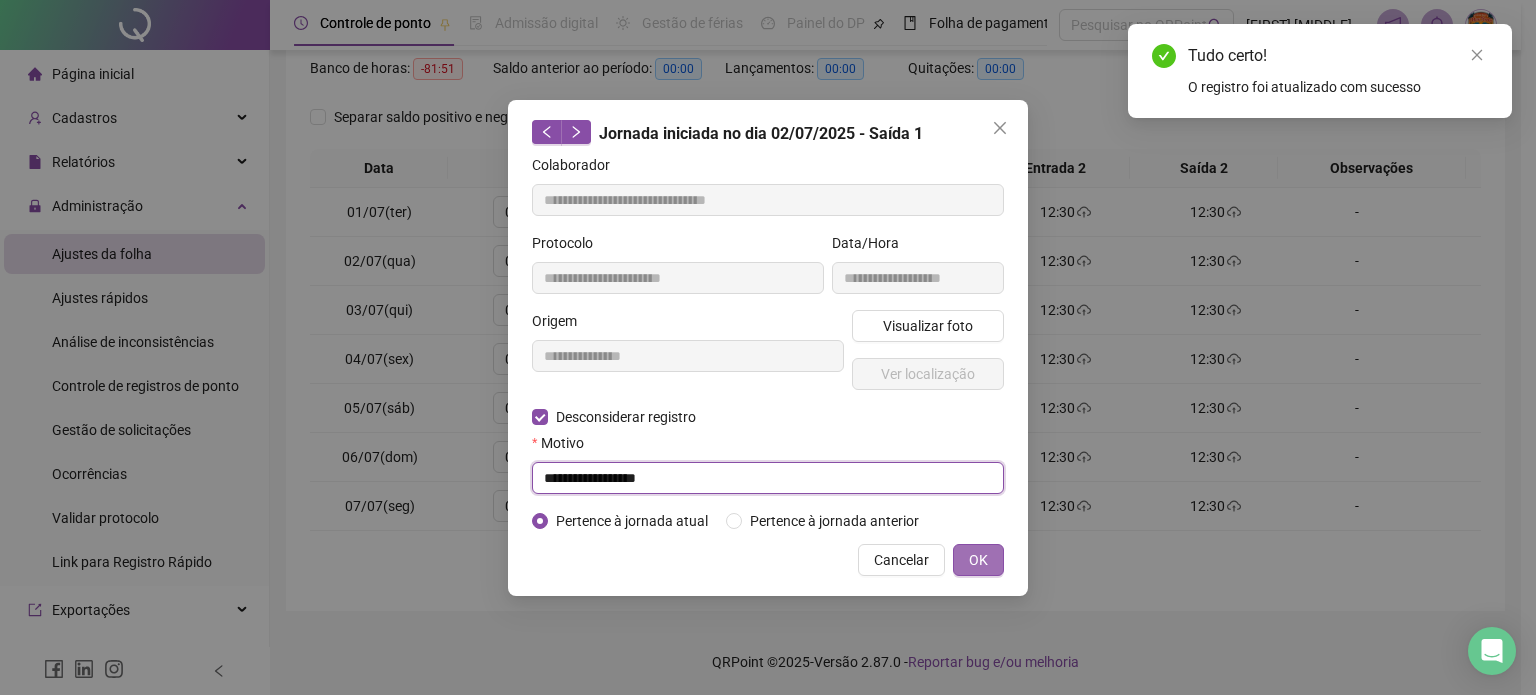 type on "**********" 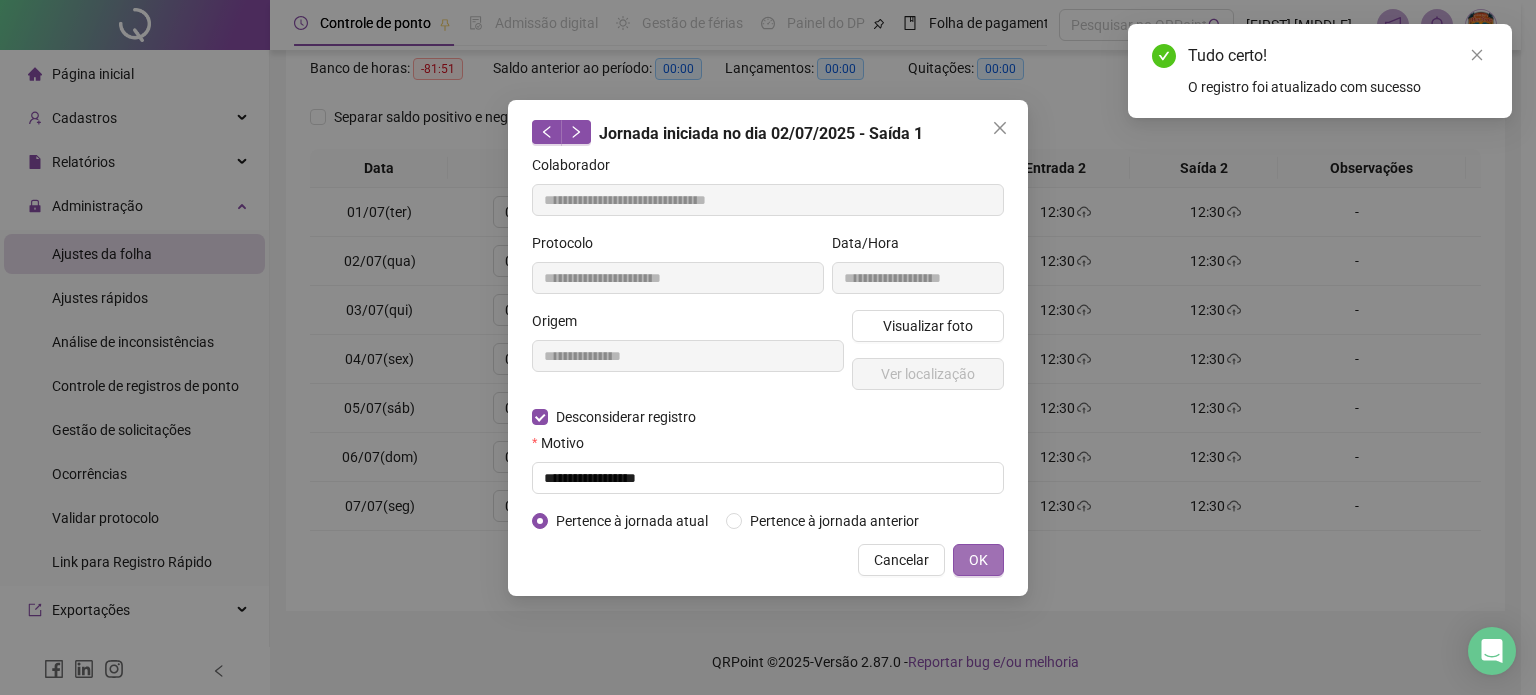 click on "OK" at bounding box center [978, 560] 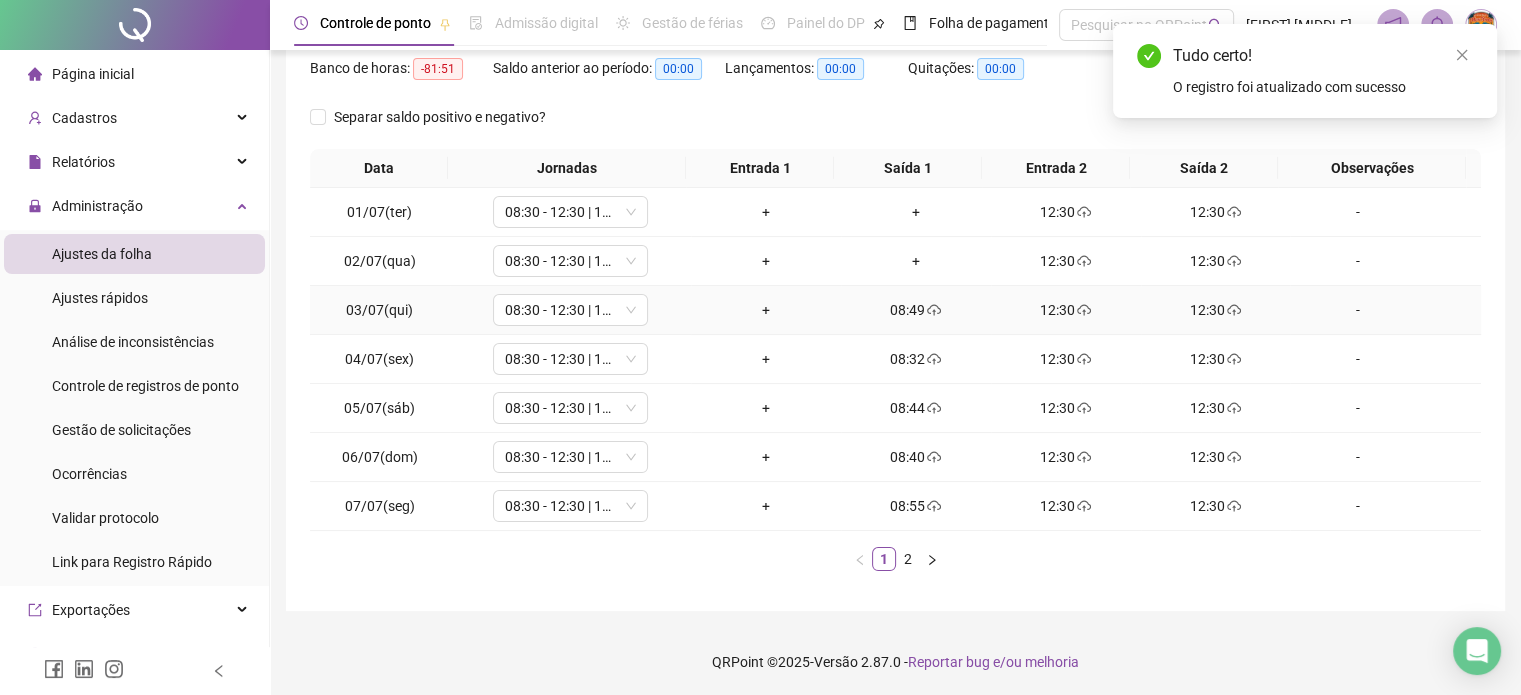 click on "08:49" at bounding box center (916, 310) 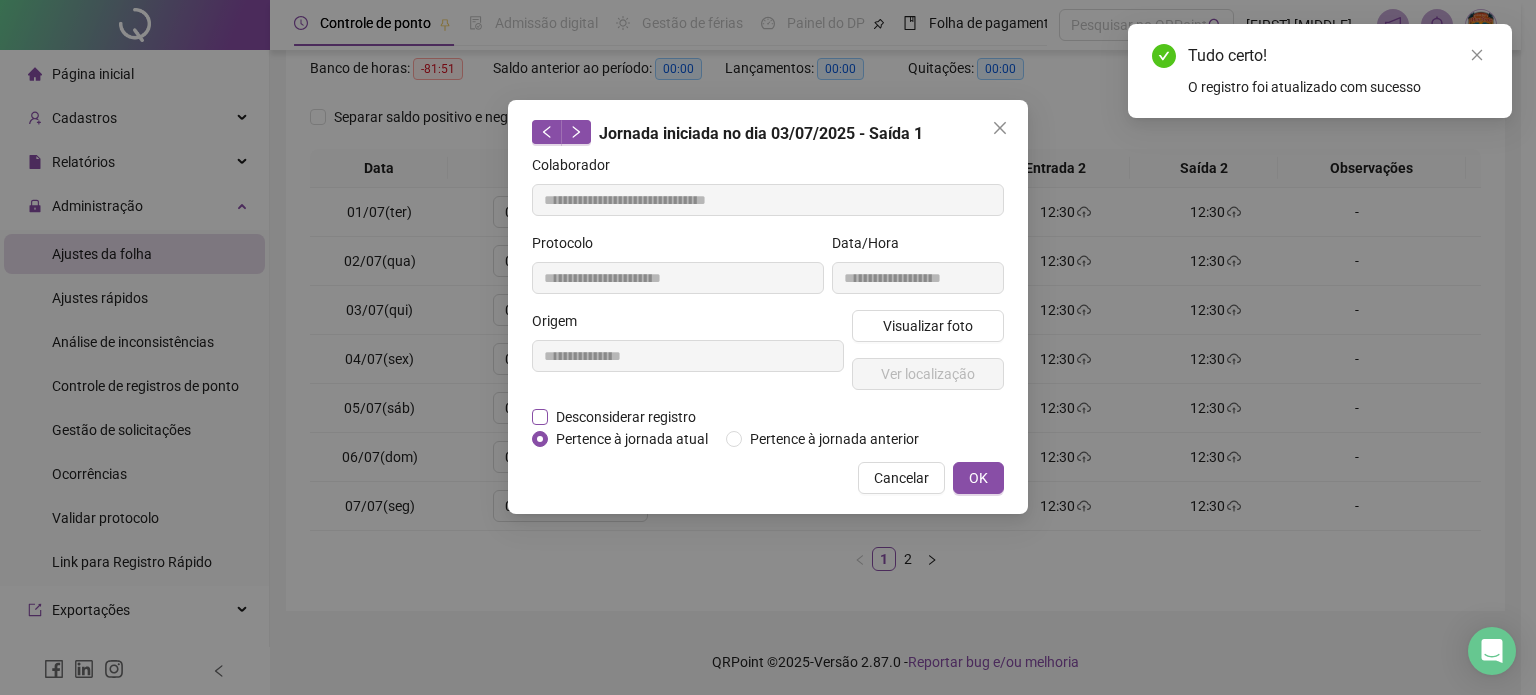 click on "Desconsiderar registro" at bounding box center [626, 417] 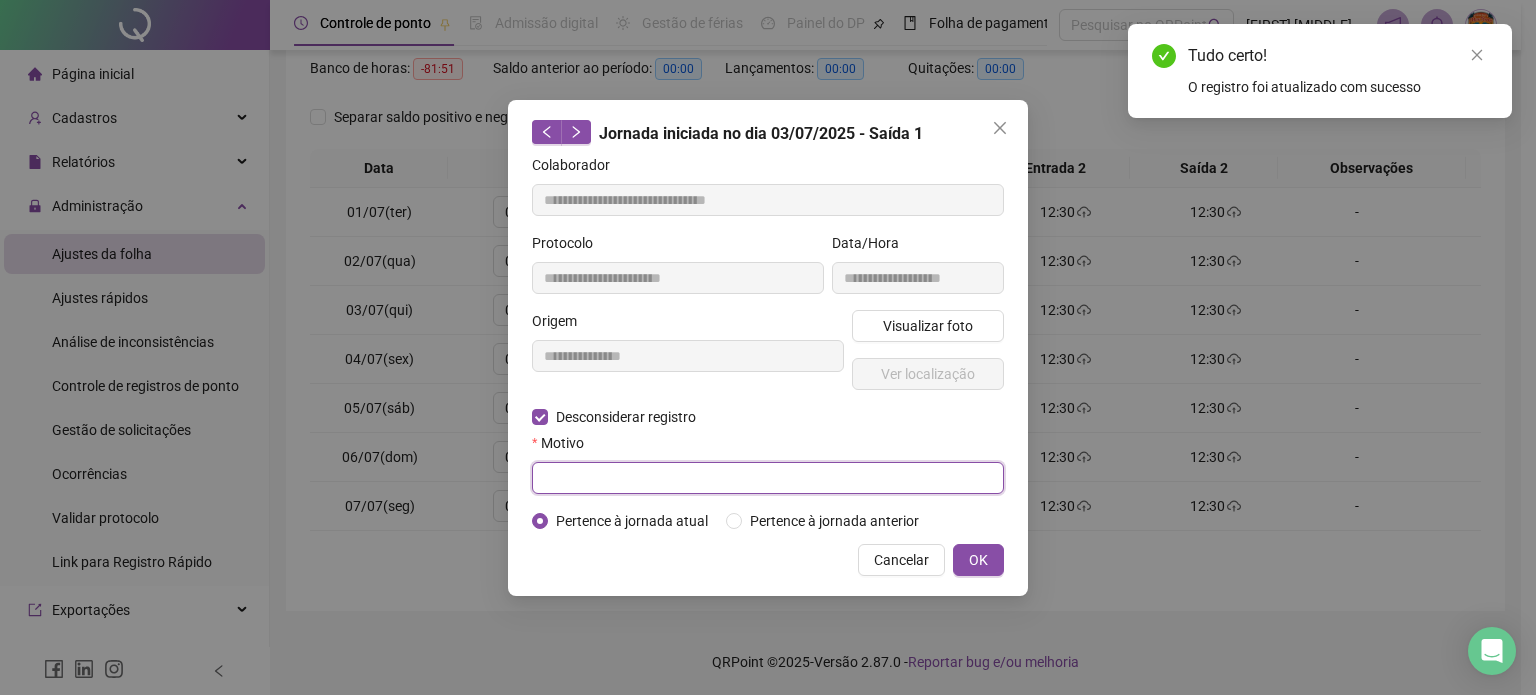 click at bounding box center (768, 478) 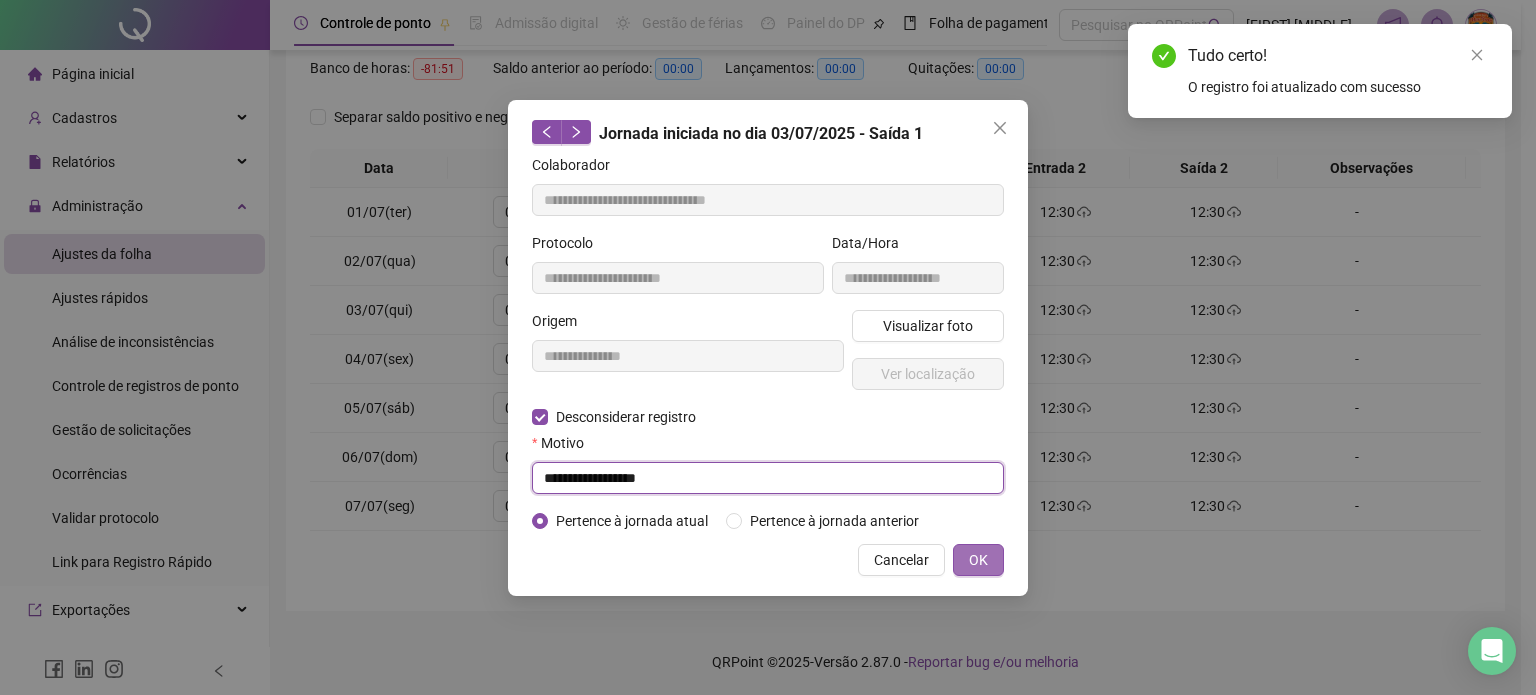 type on "**********" 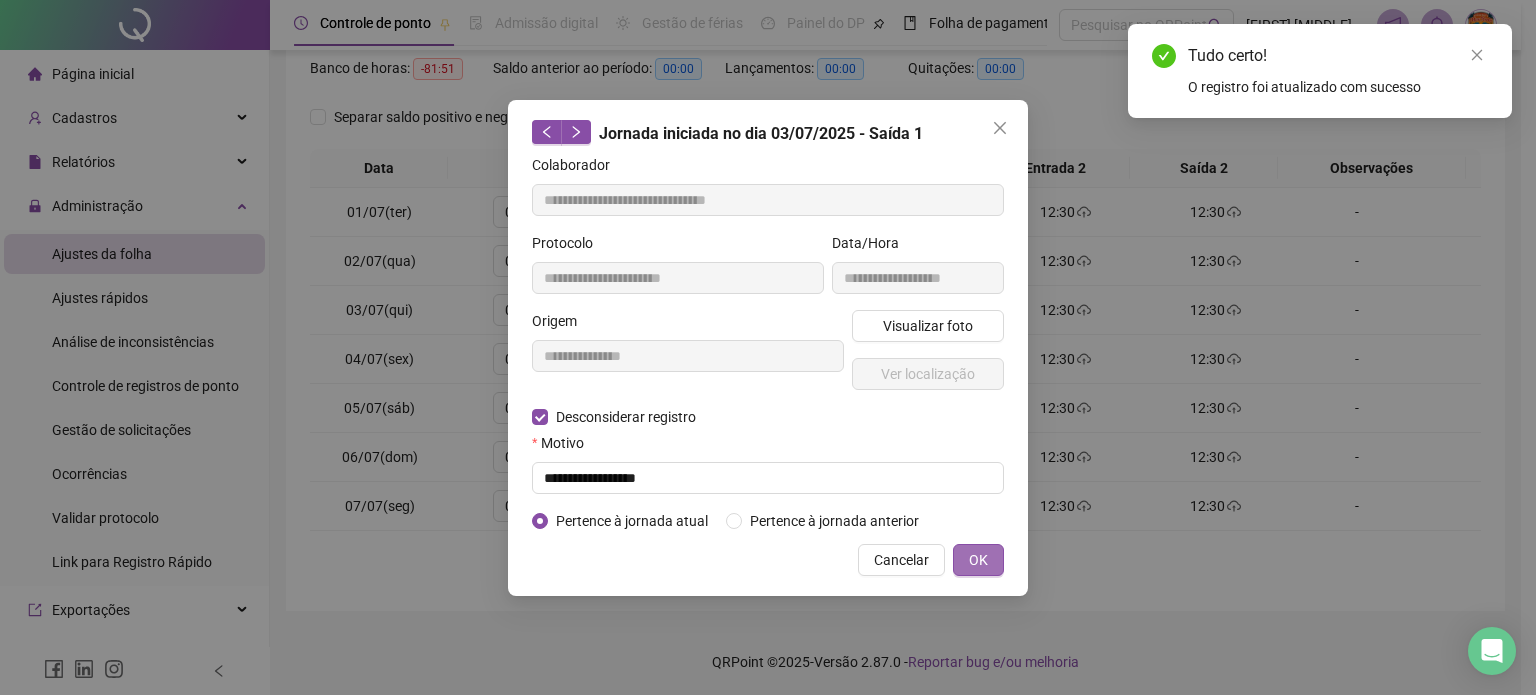 click on "OK" at bounding box center (978, 560) 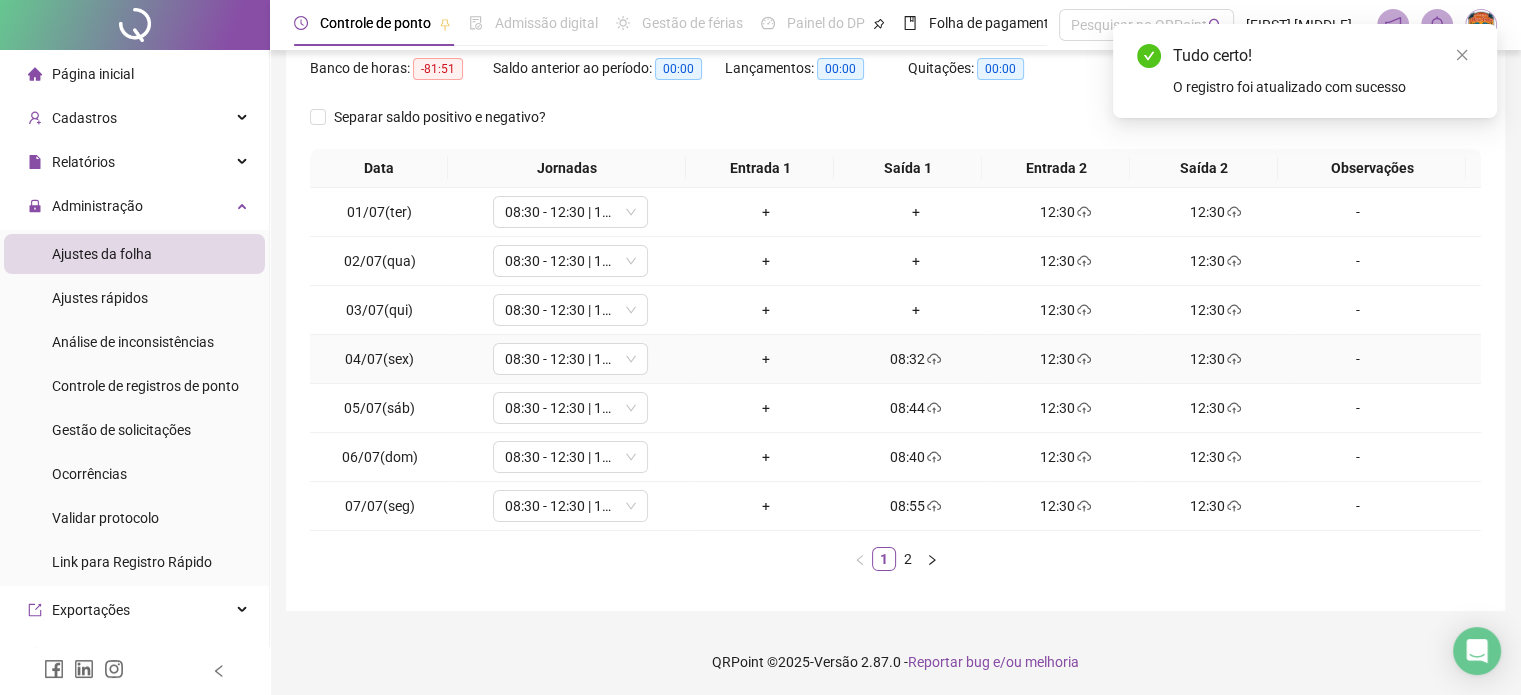 click on "08:32" at bounding box center [916, 359] 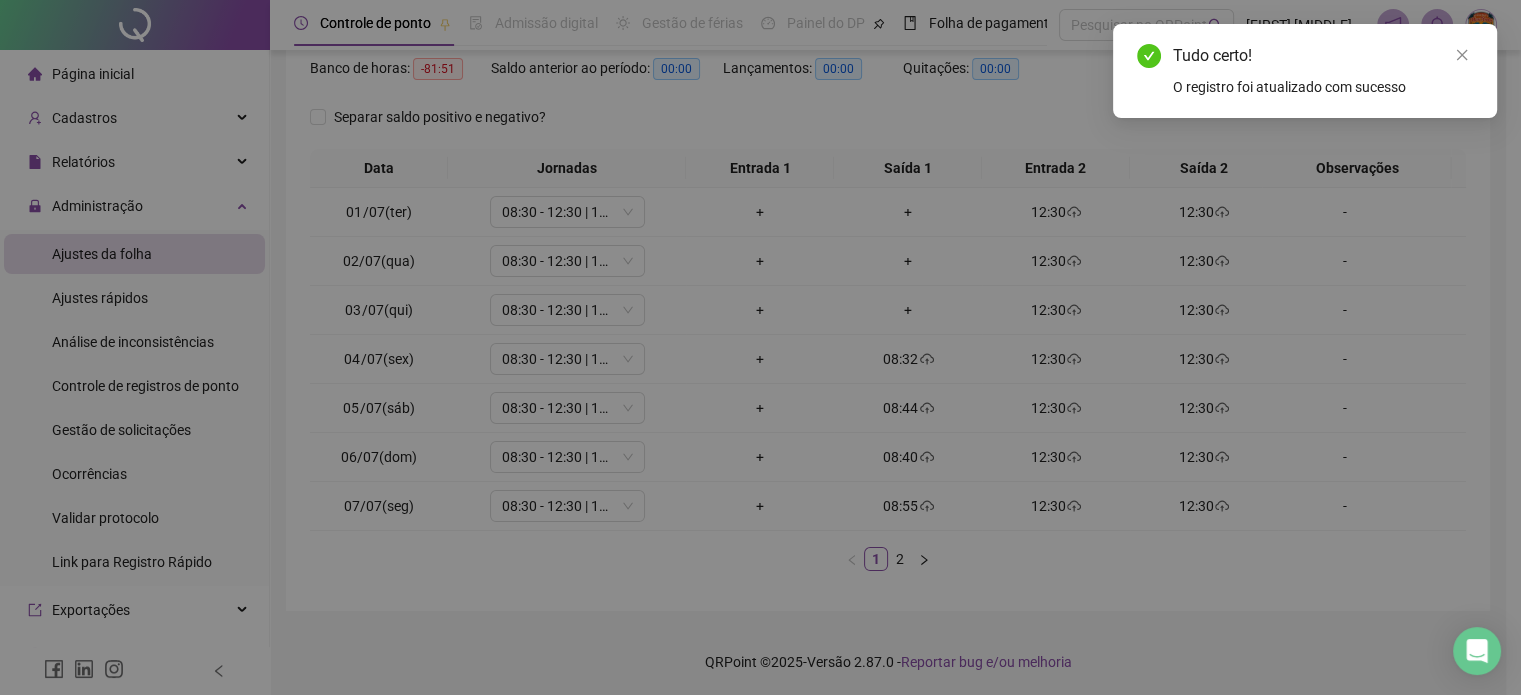 type on "**********" 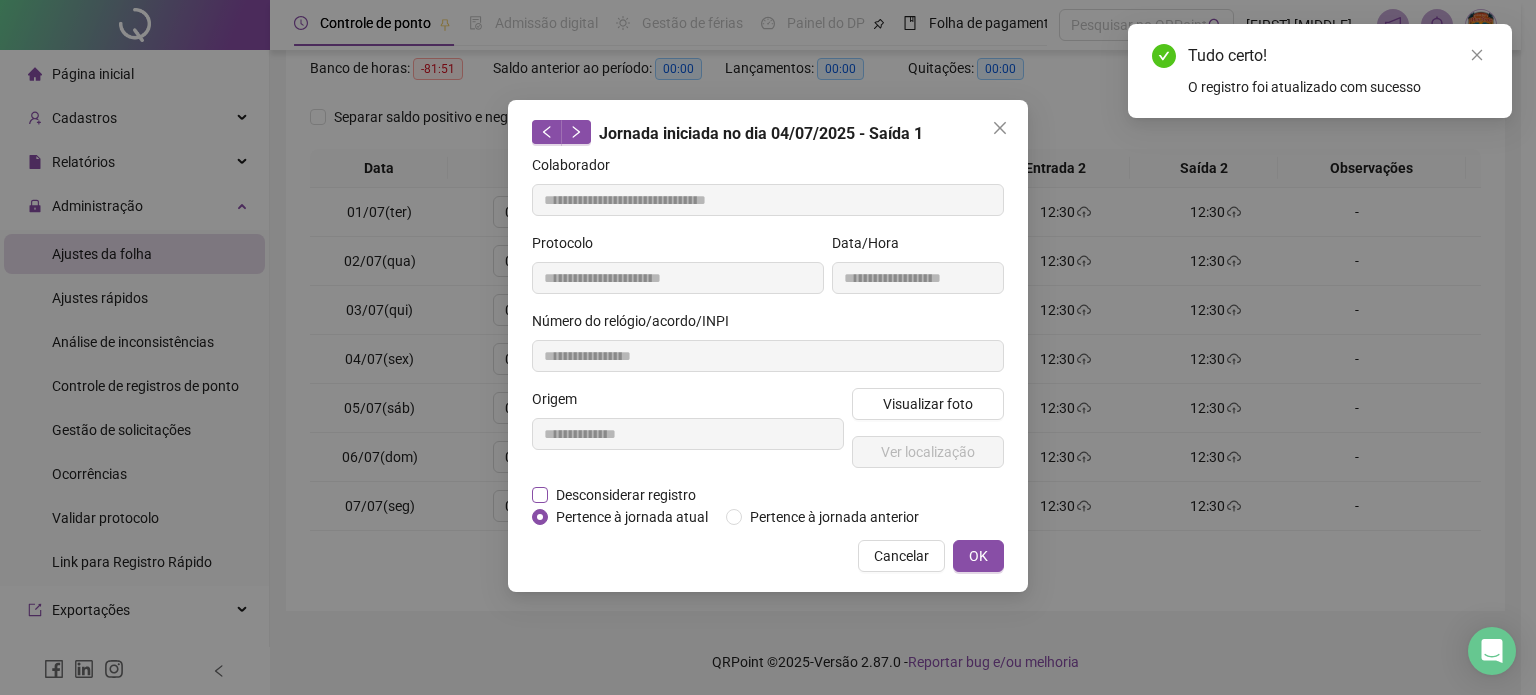 click on "Desconsiderar registro" at bounding box center (626, 495) 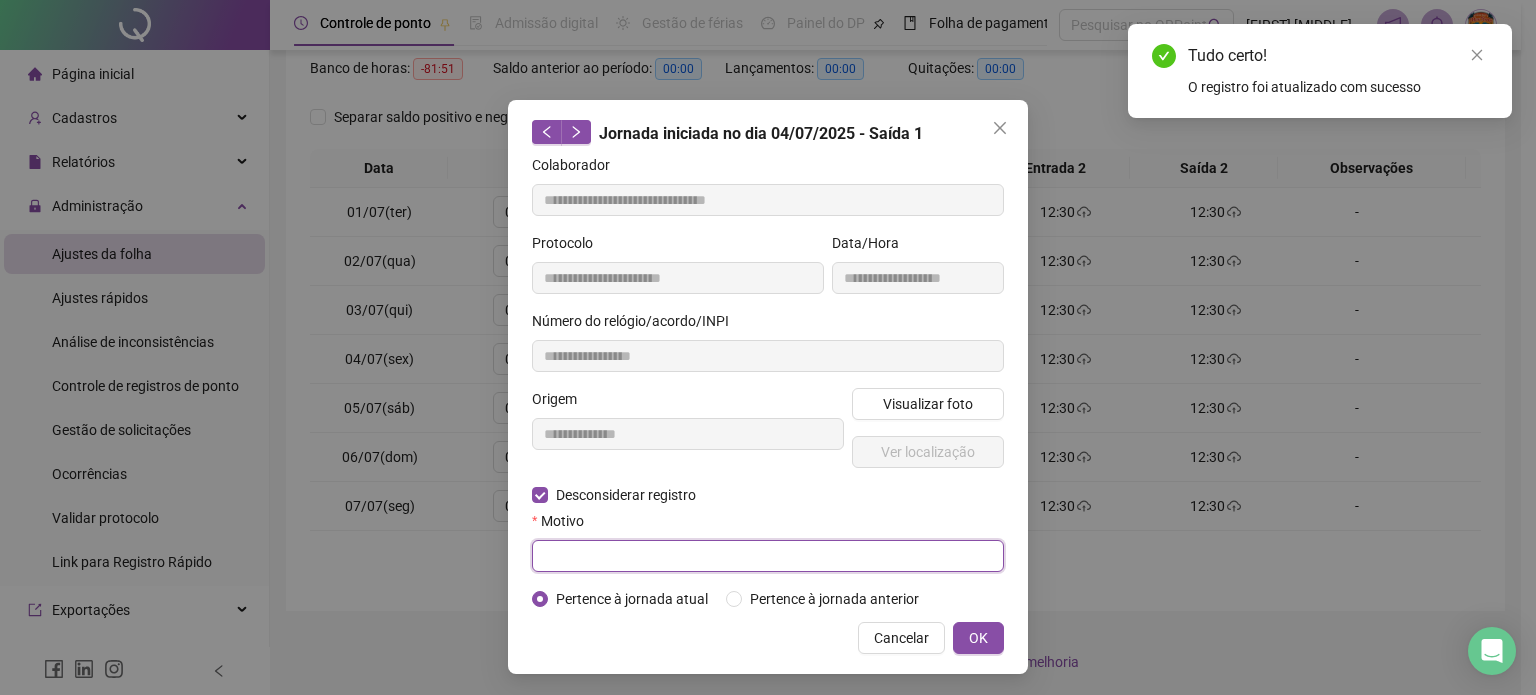 click at bounding box center [768, 556] 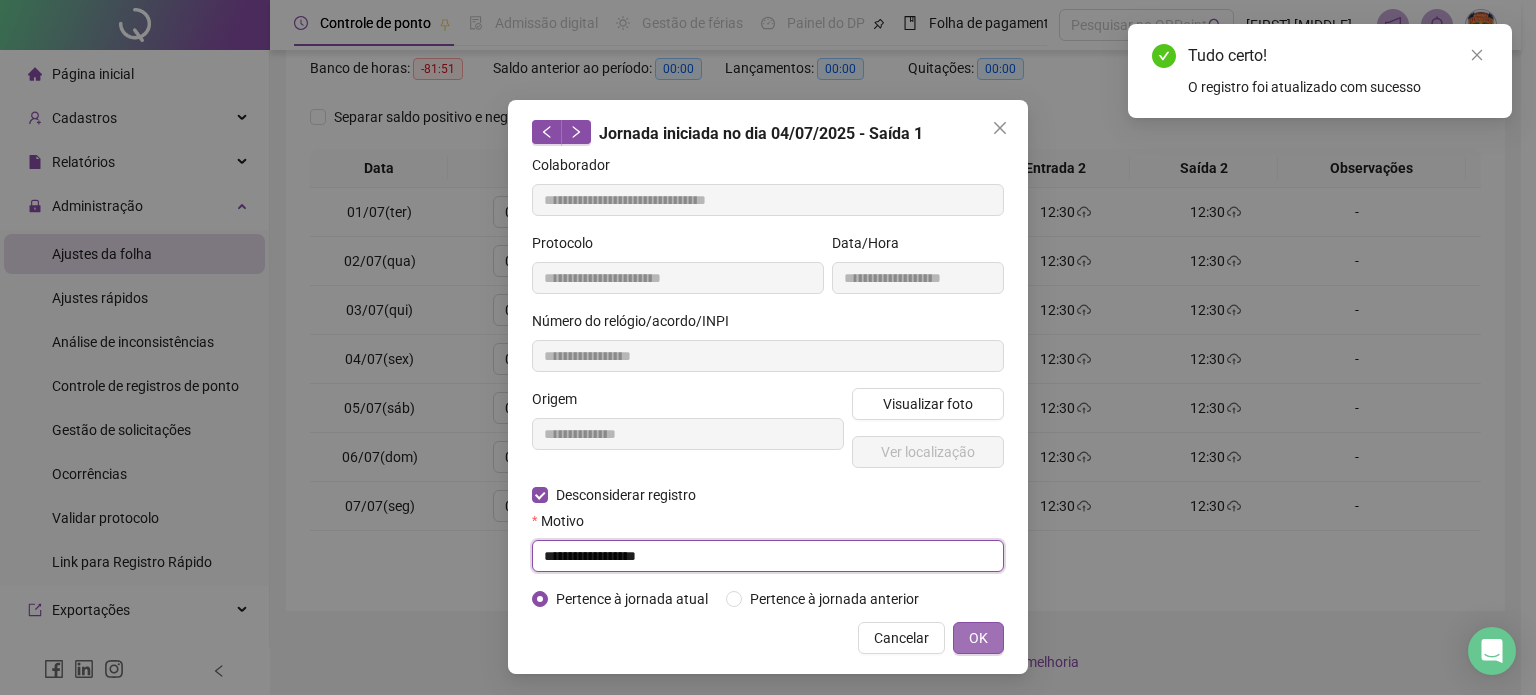 type on "**********" 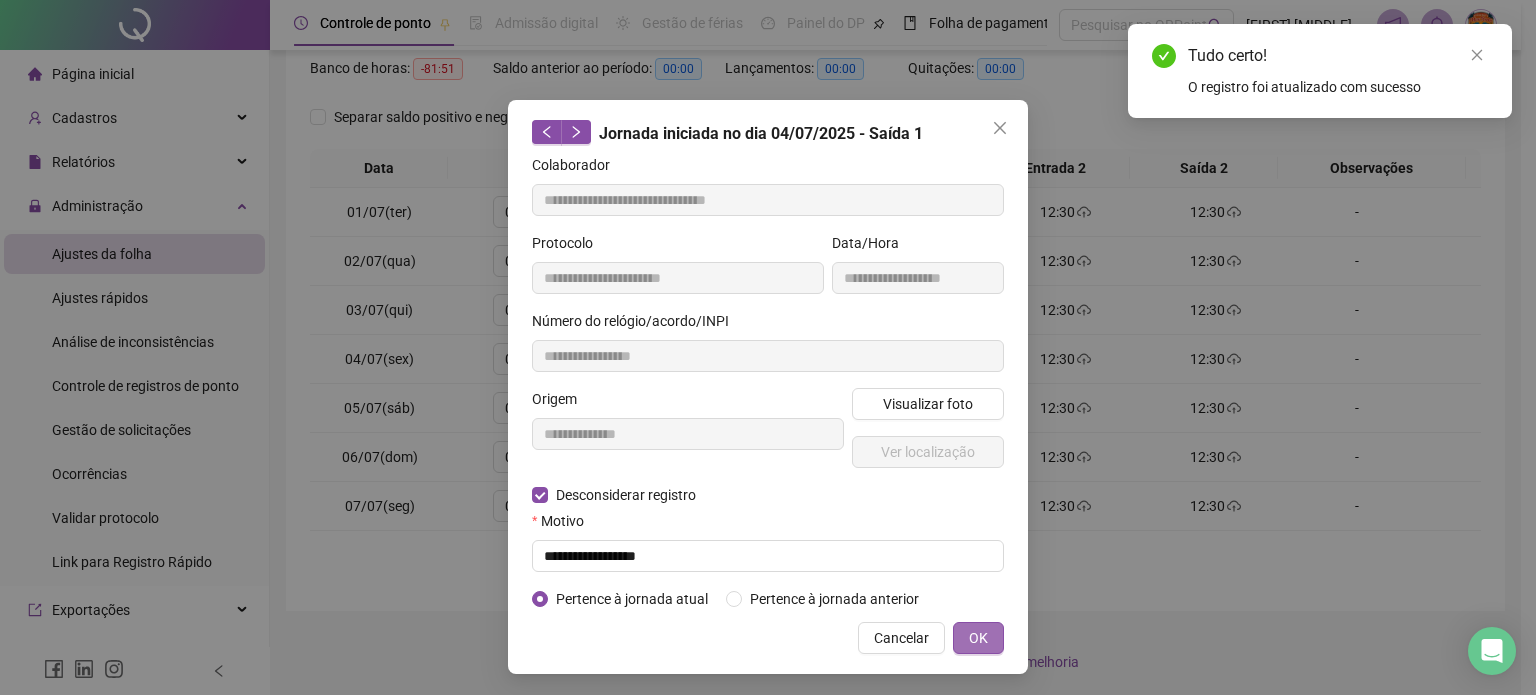 click on "OK" at bounding box center [978, 638] 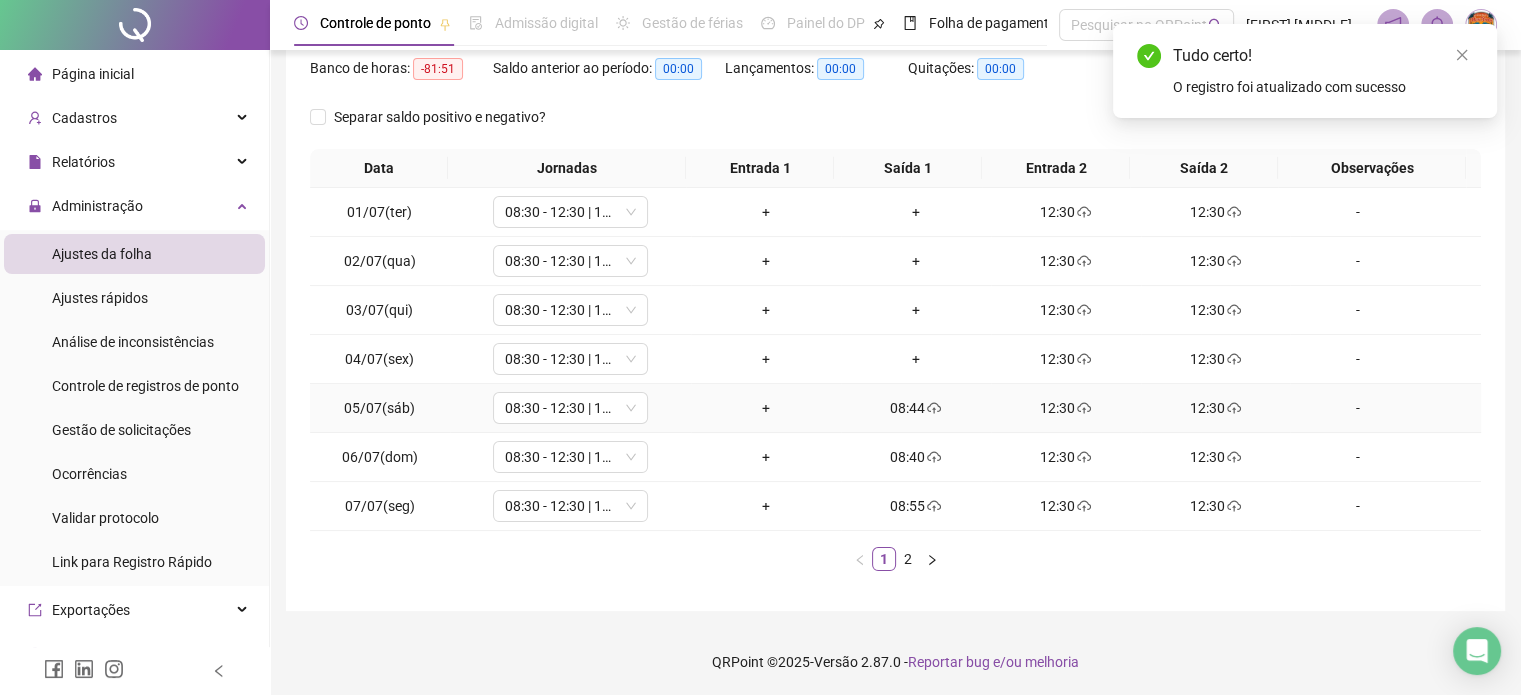 click 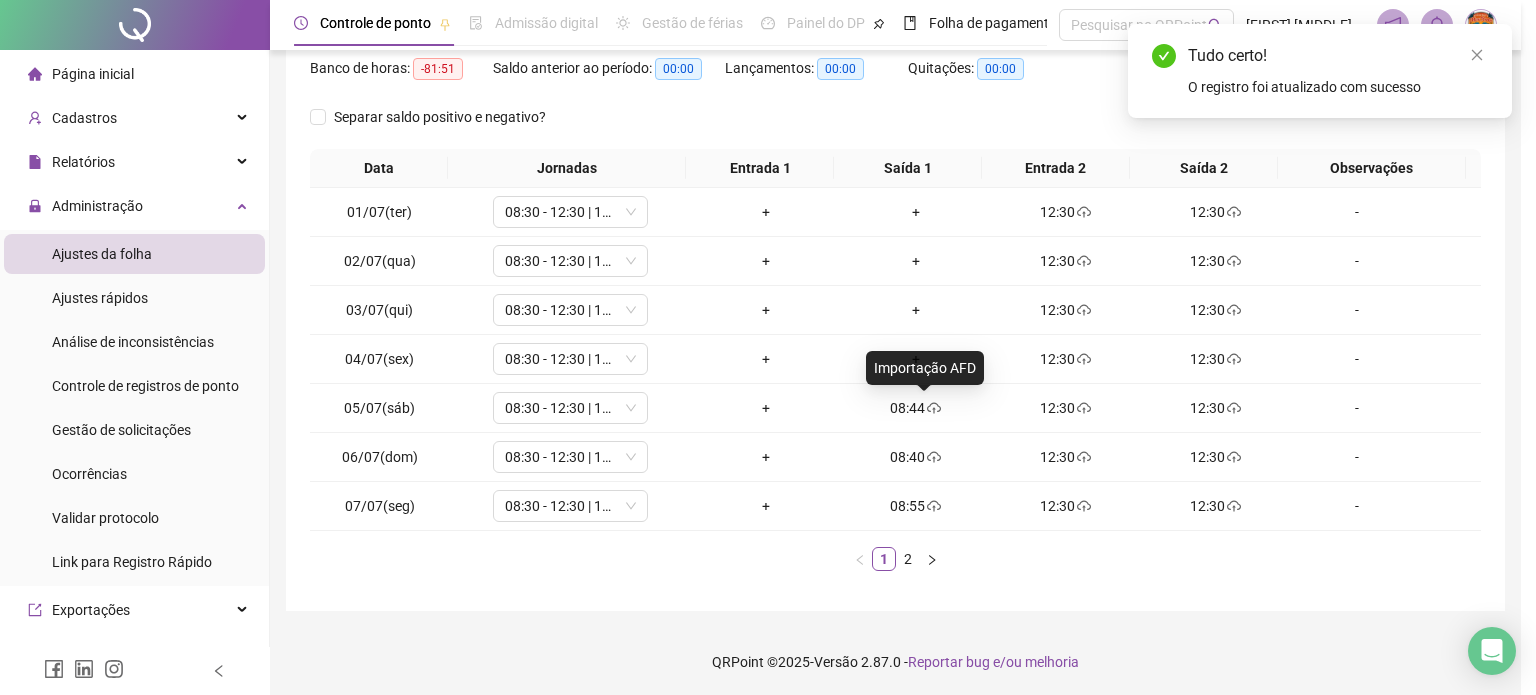 type on "**********" 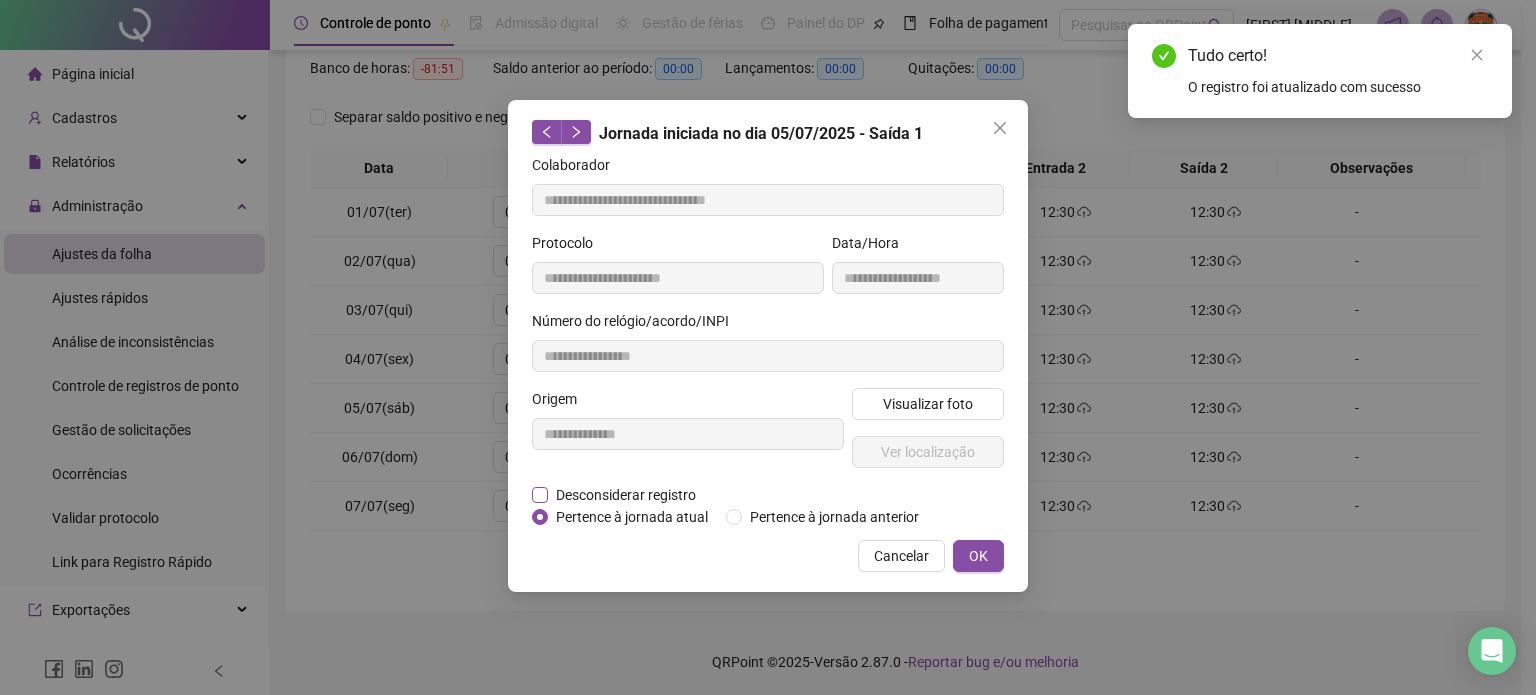 click on "Desconsiderar registro" at bounding box center [626, 495] 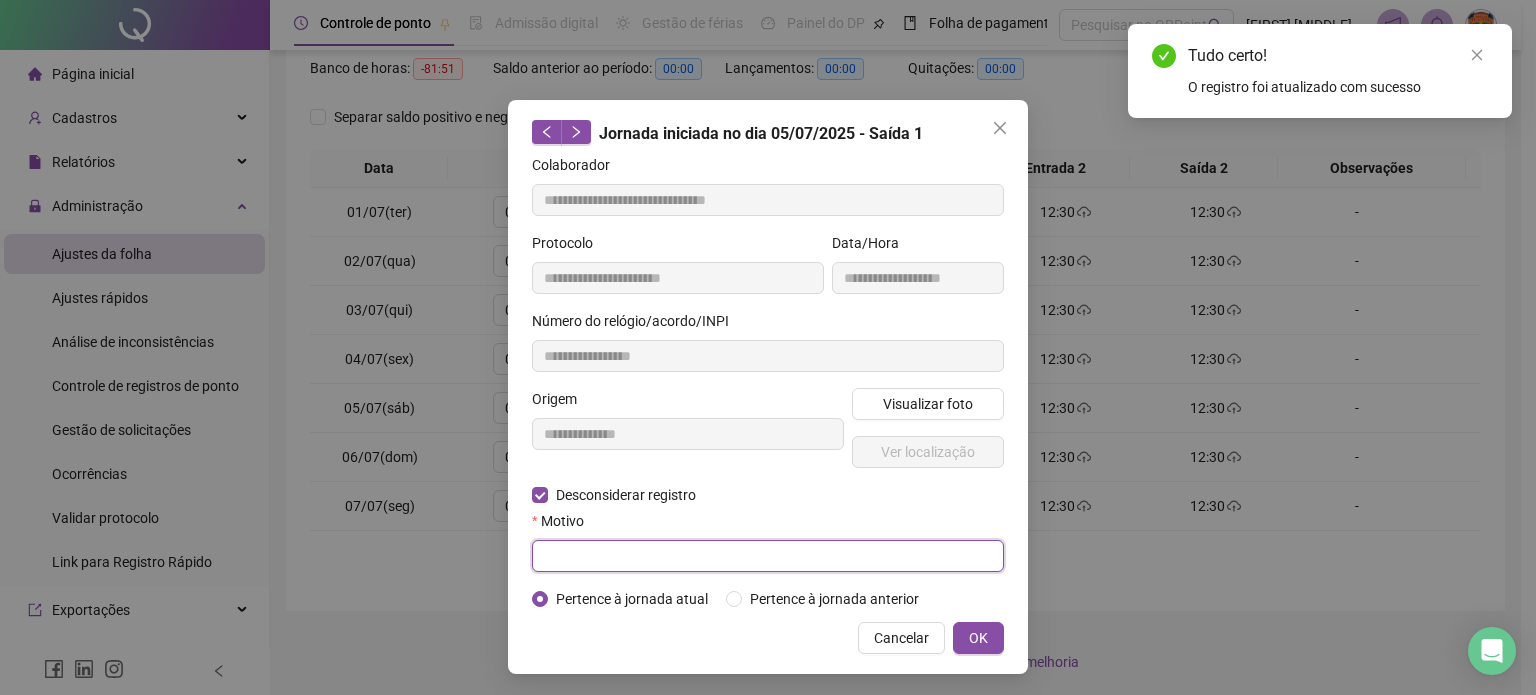 click at bounding box center [768, 556] 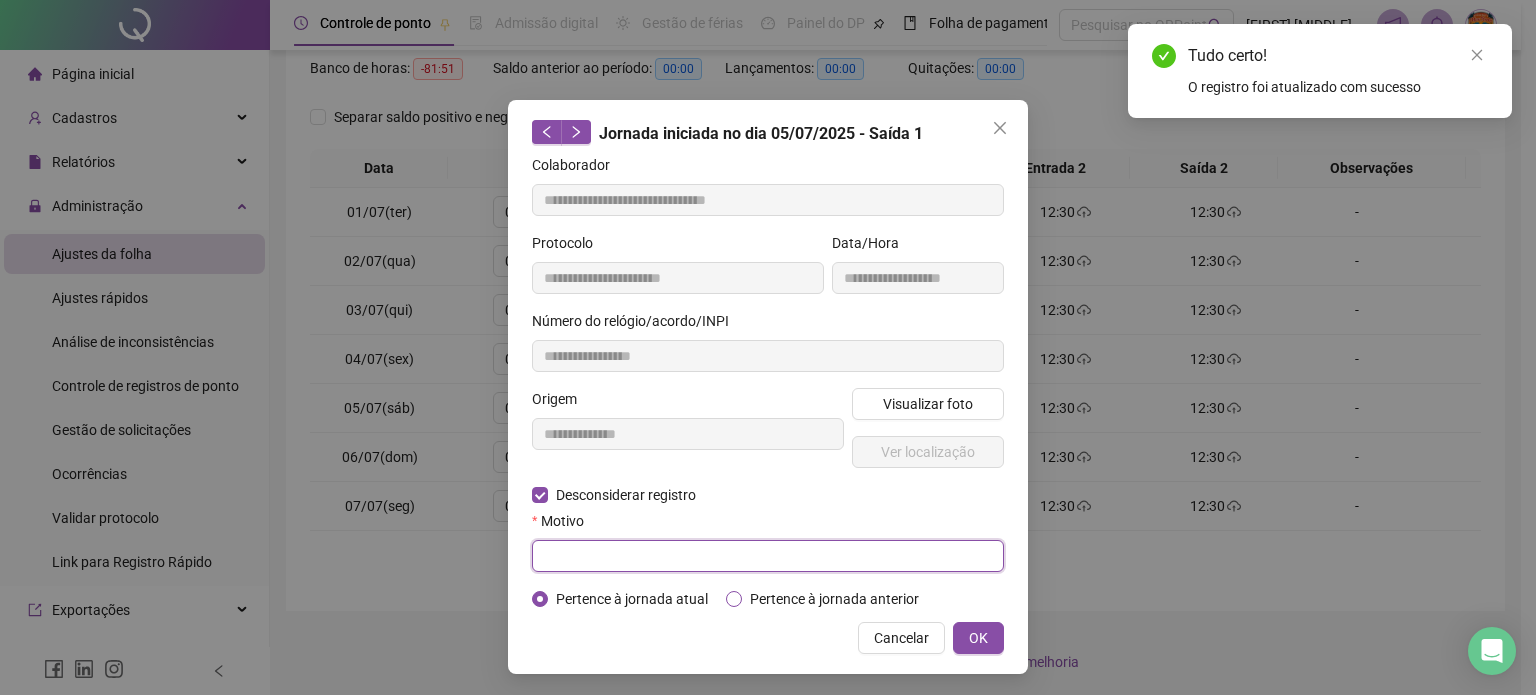 paste on "**********" 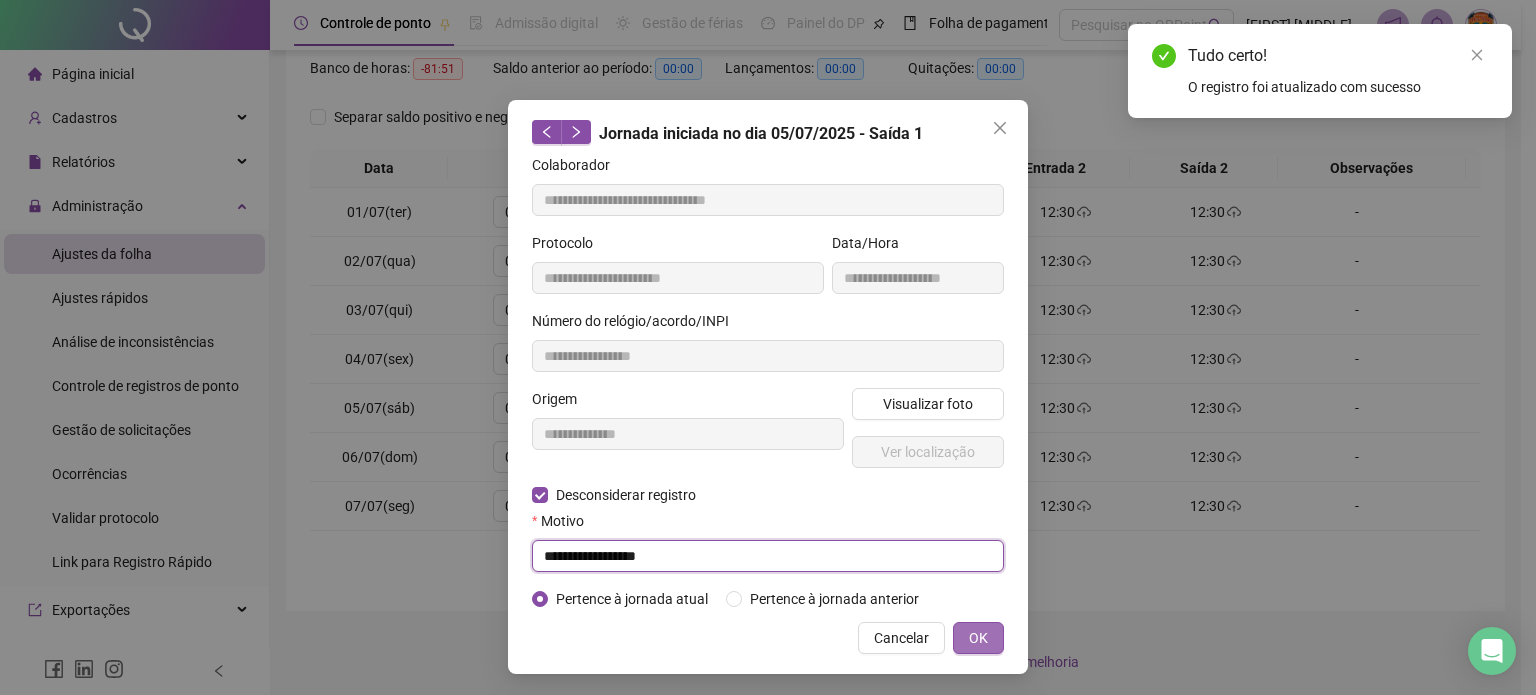 type on "**********" 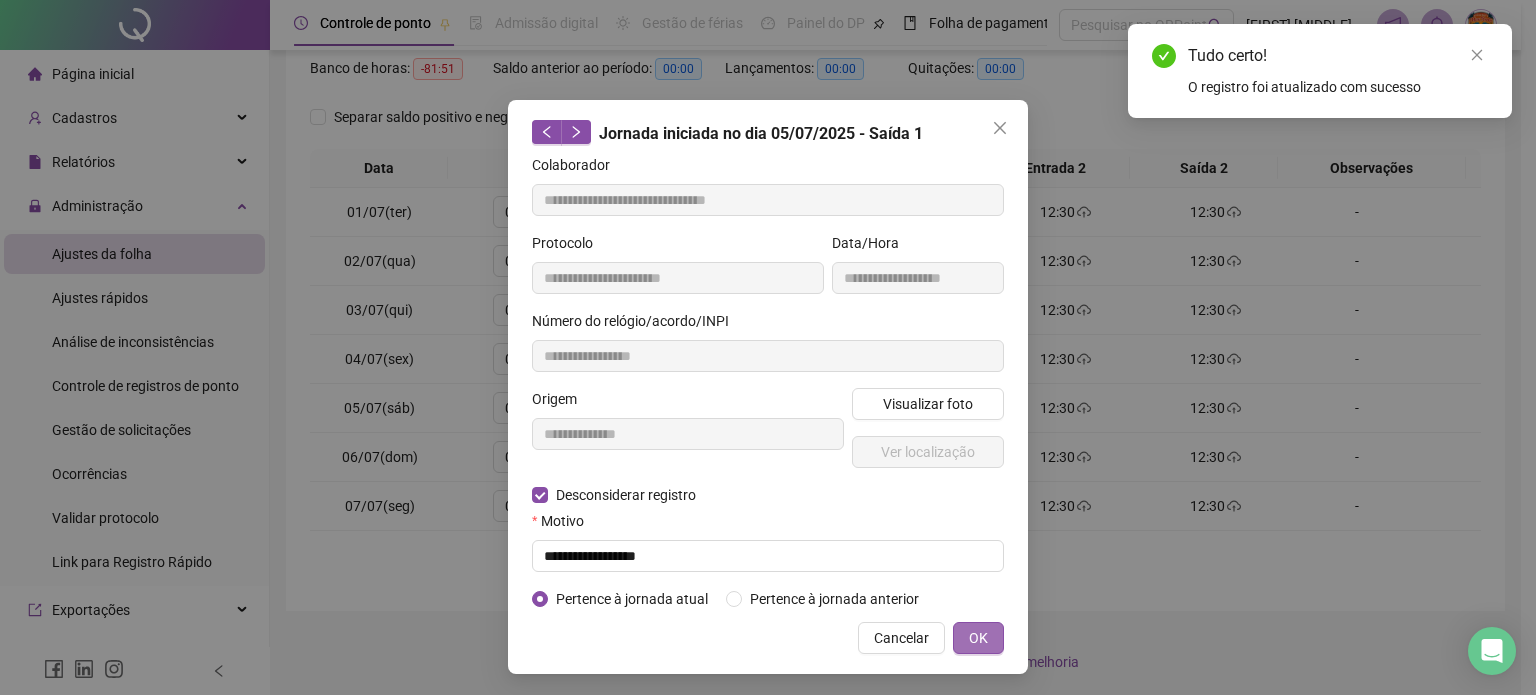 click on "OK" at bounding box center [978, 638] 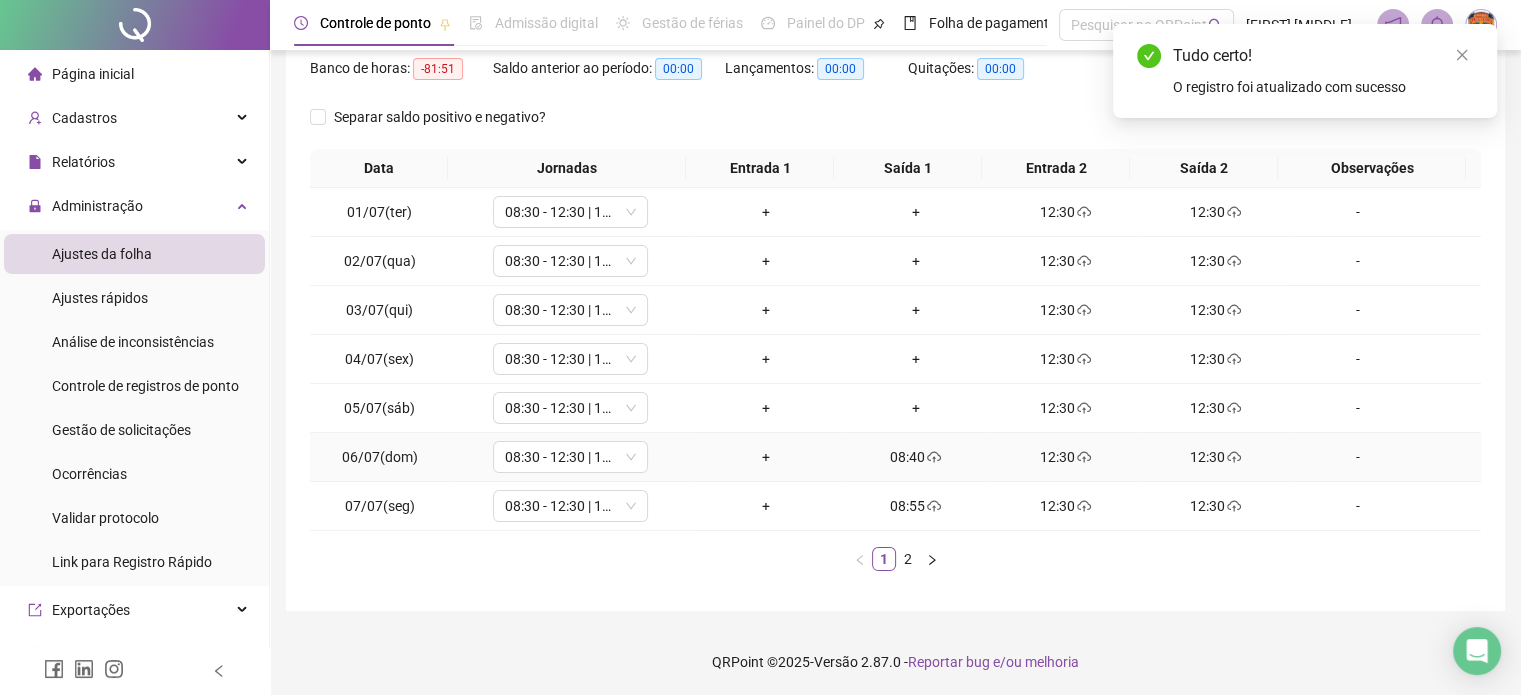 click on "08:40" at bounding box center (916, 457) 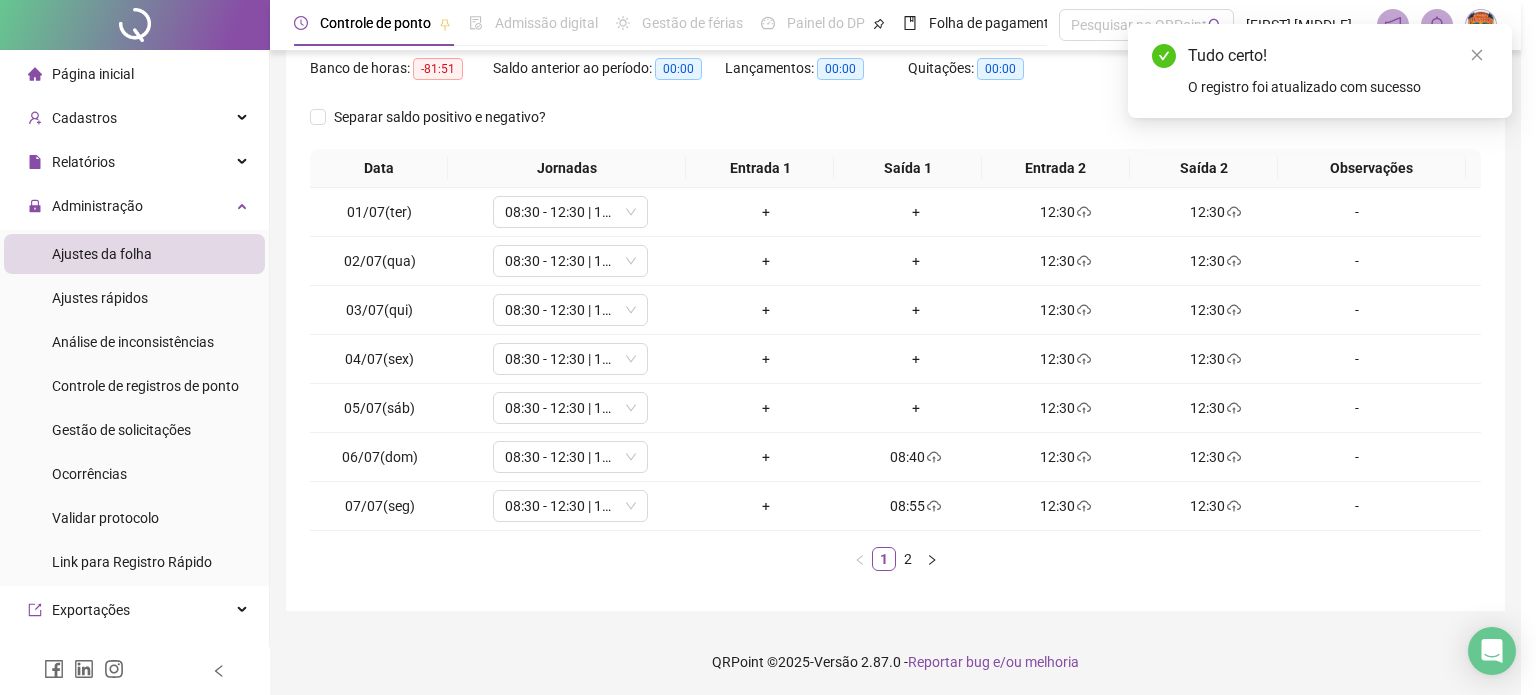 type on "**********" 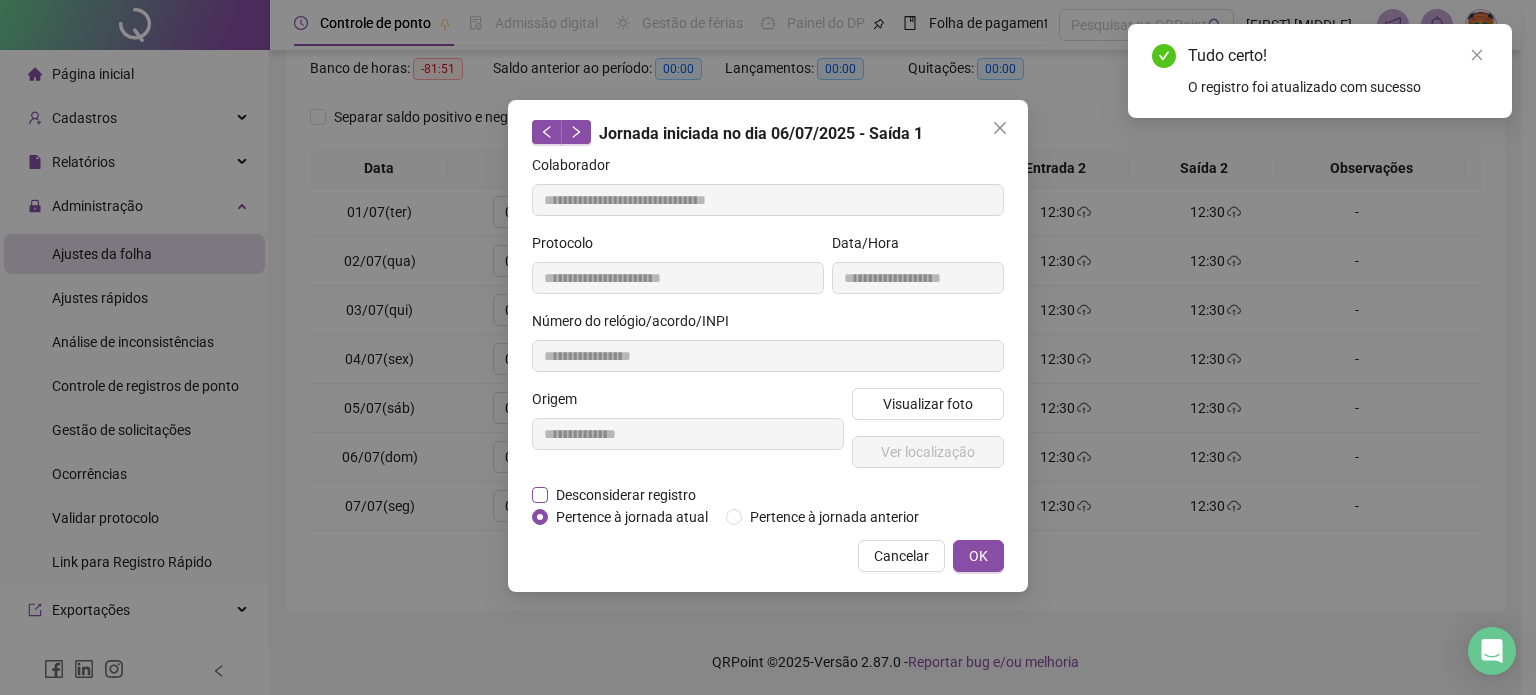 click on "Desconsiderar registro" at bounding box center [626, 495] 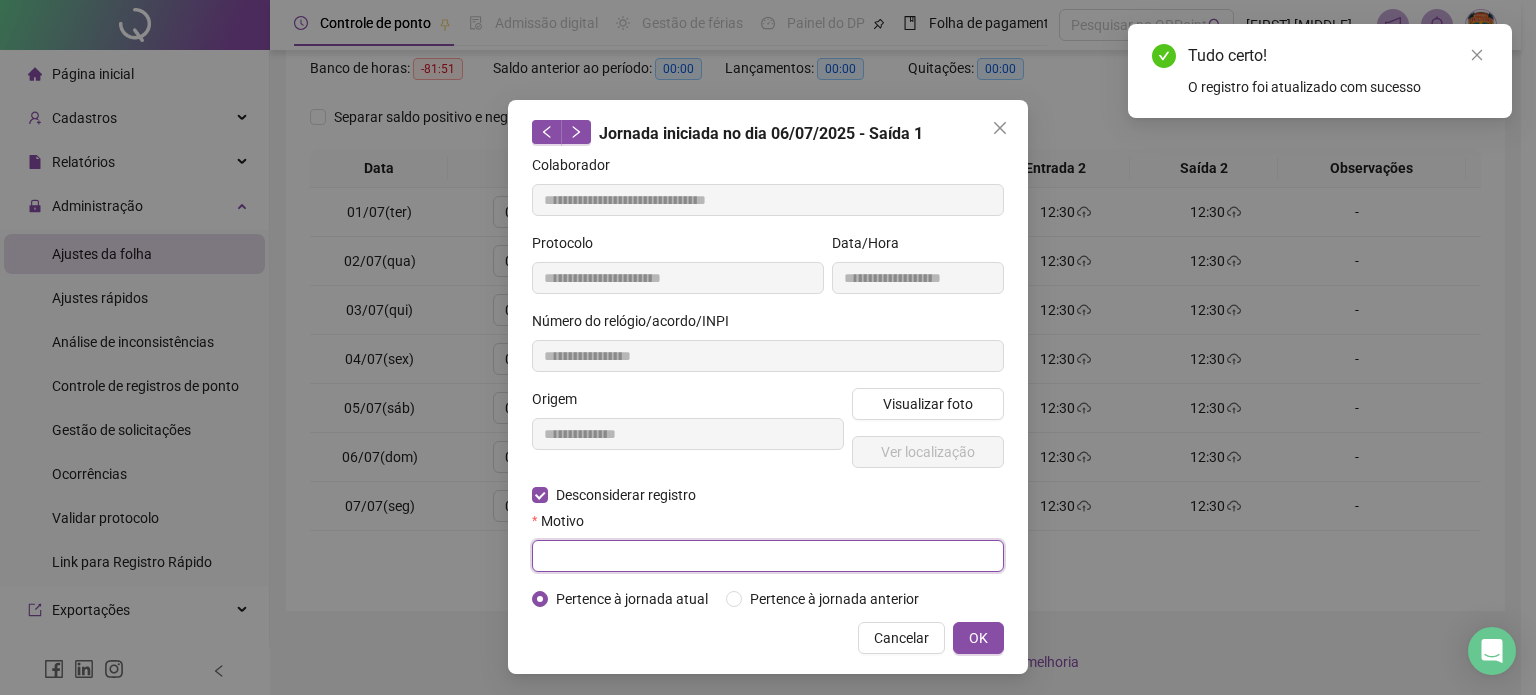click at bounding box center (768, 556) 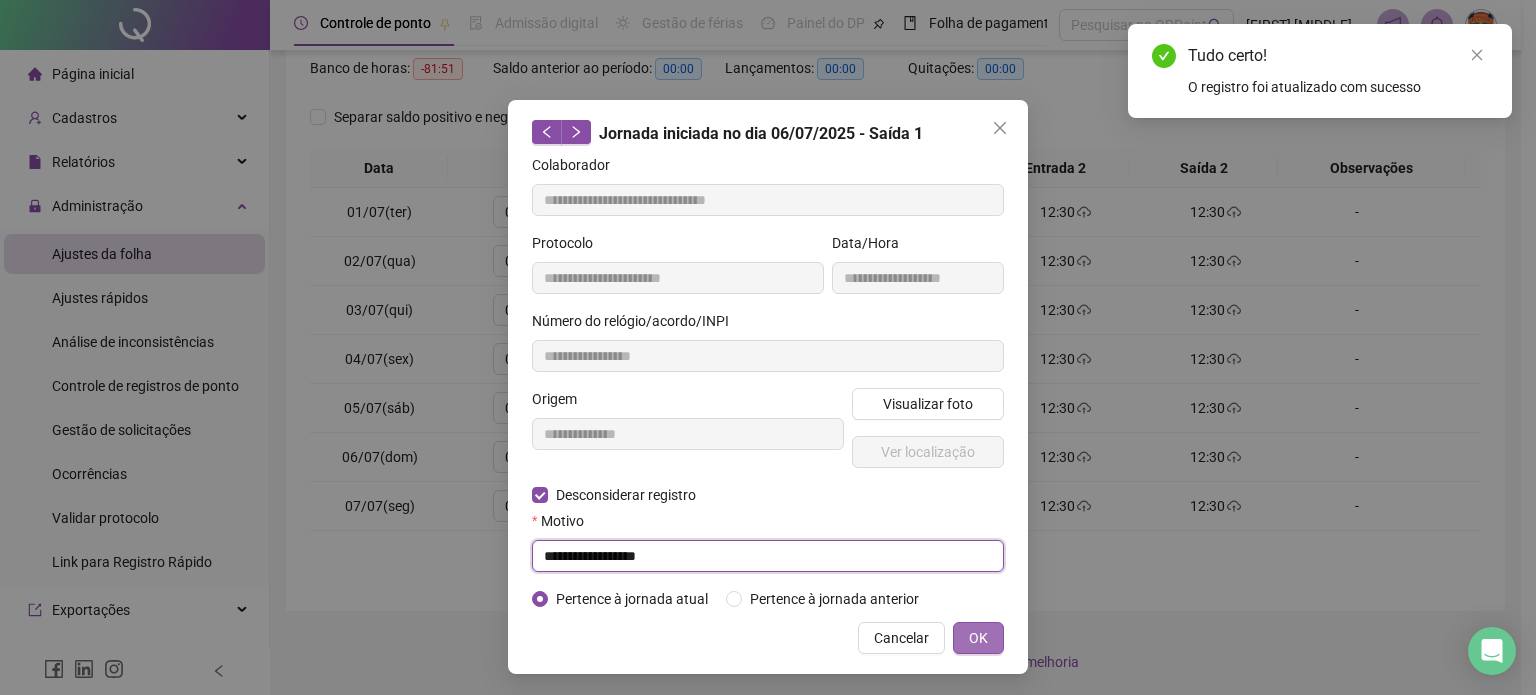 type on "**********" 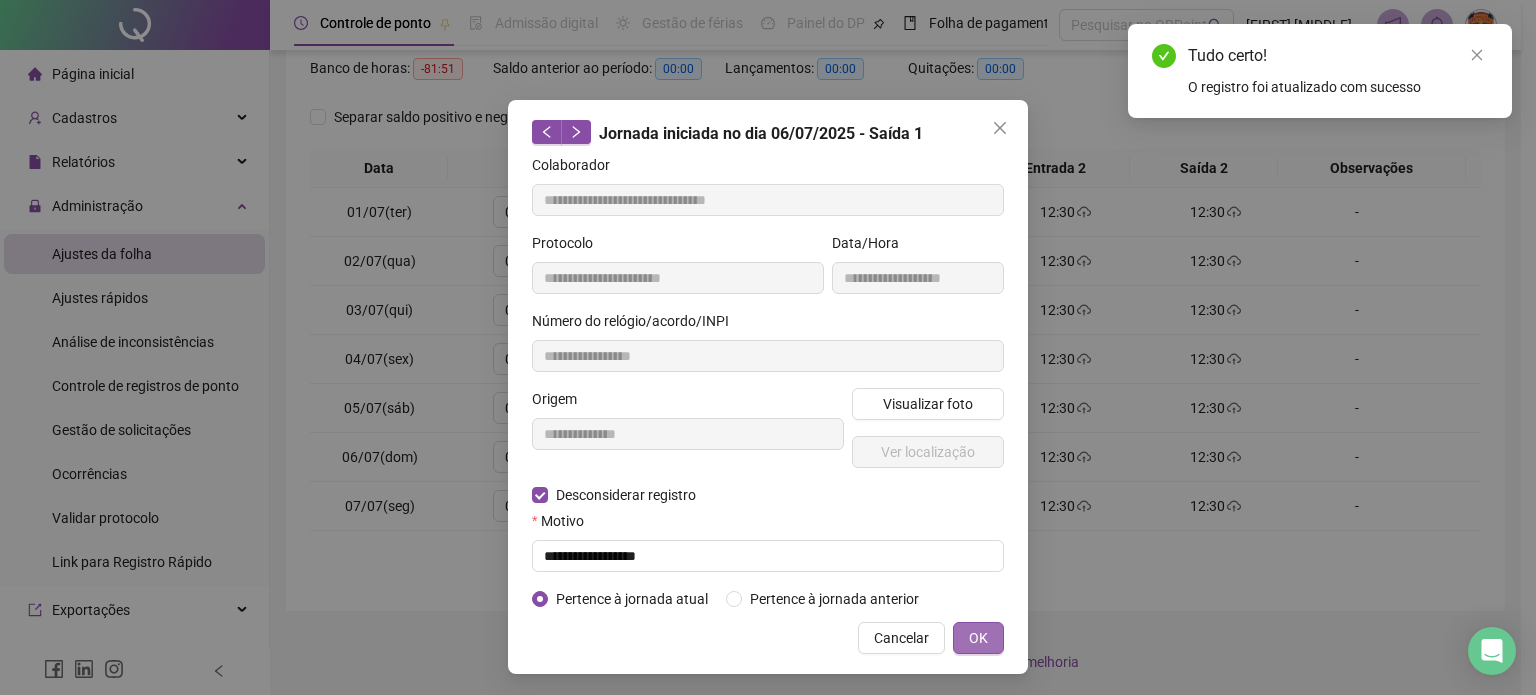 click on "OK" at bounding box center (978, 638) 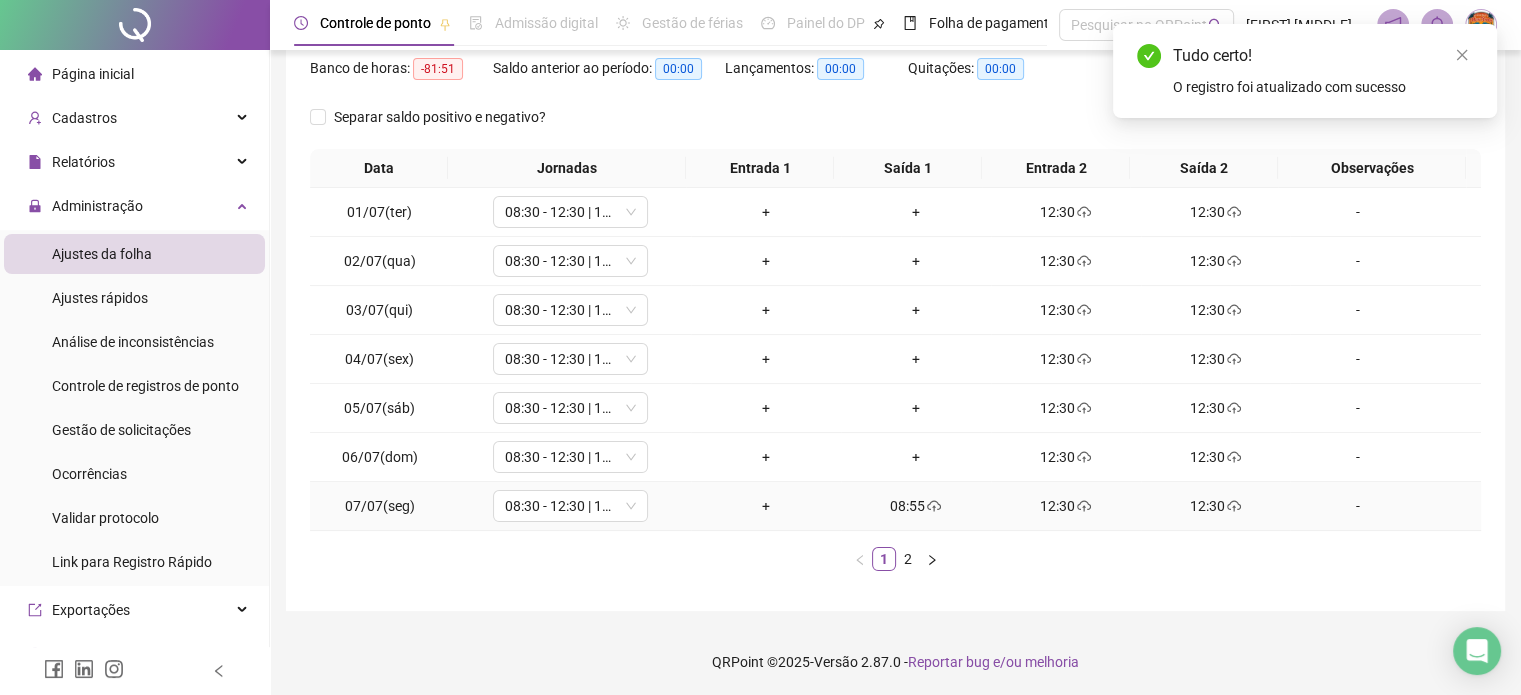 click on "08:55" at bounding box center (916, 506) 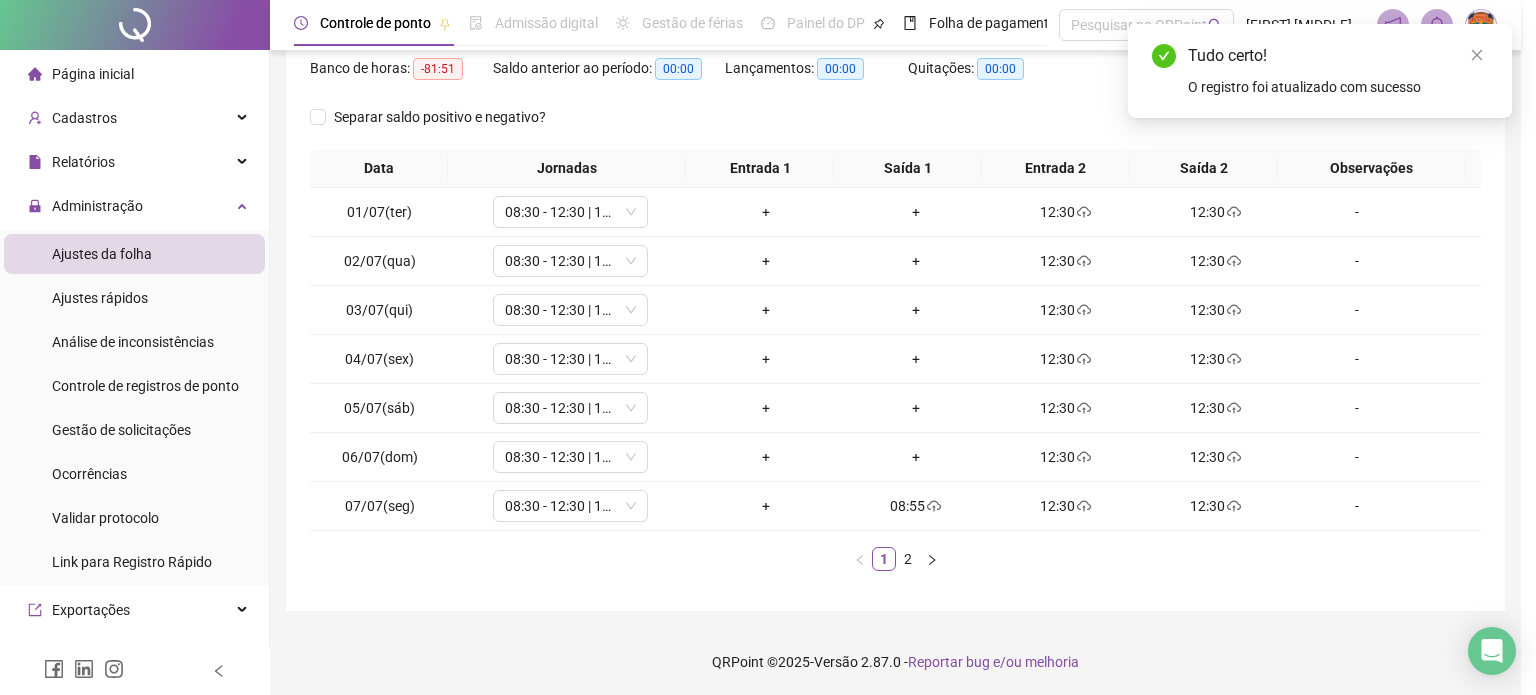 type on "**********" 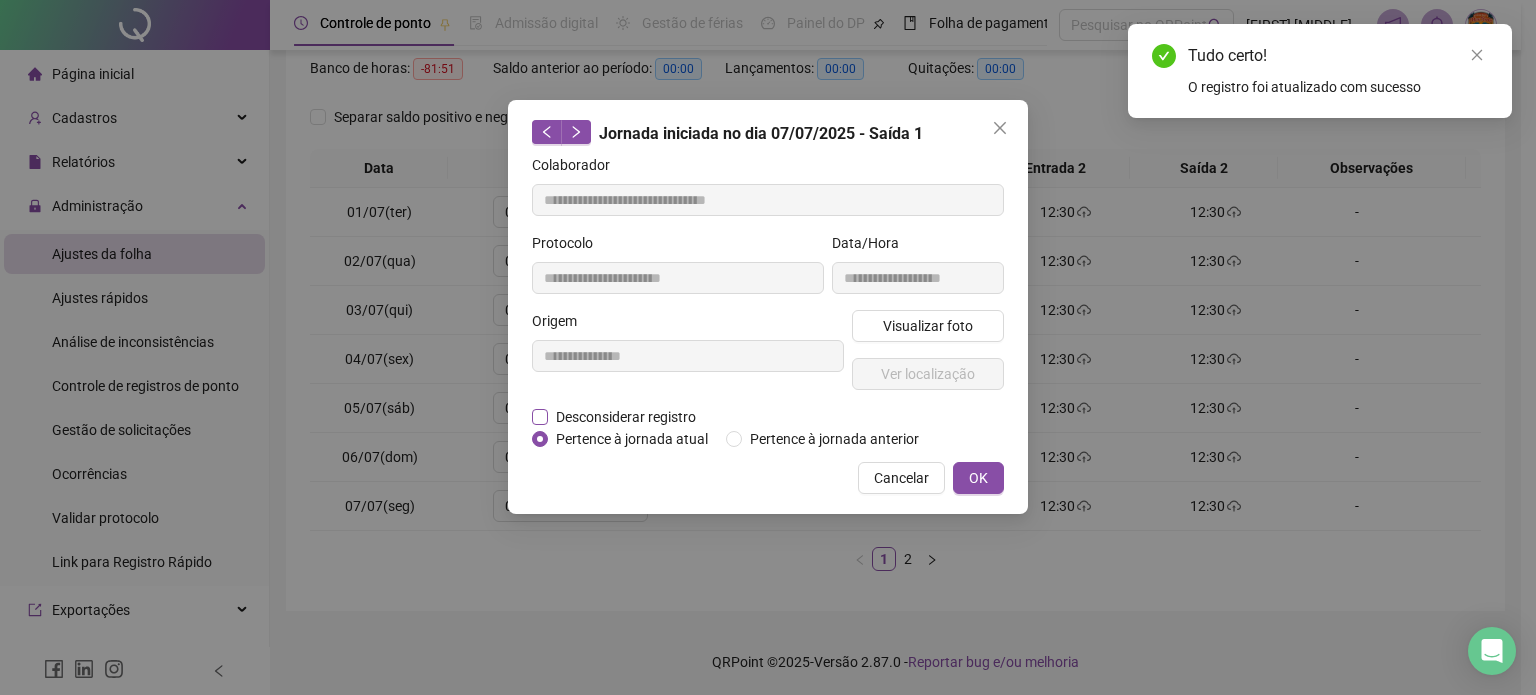 click on "Desconsiderar registro" at bounding box center [626, 417] 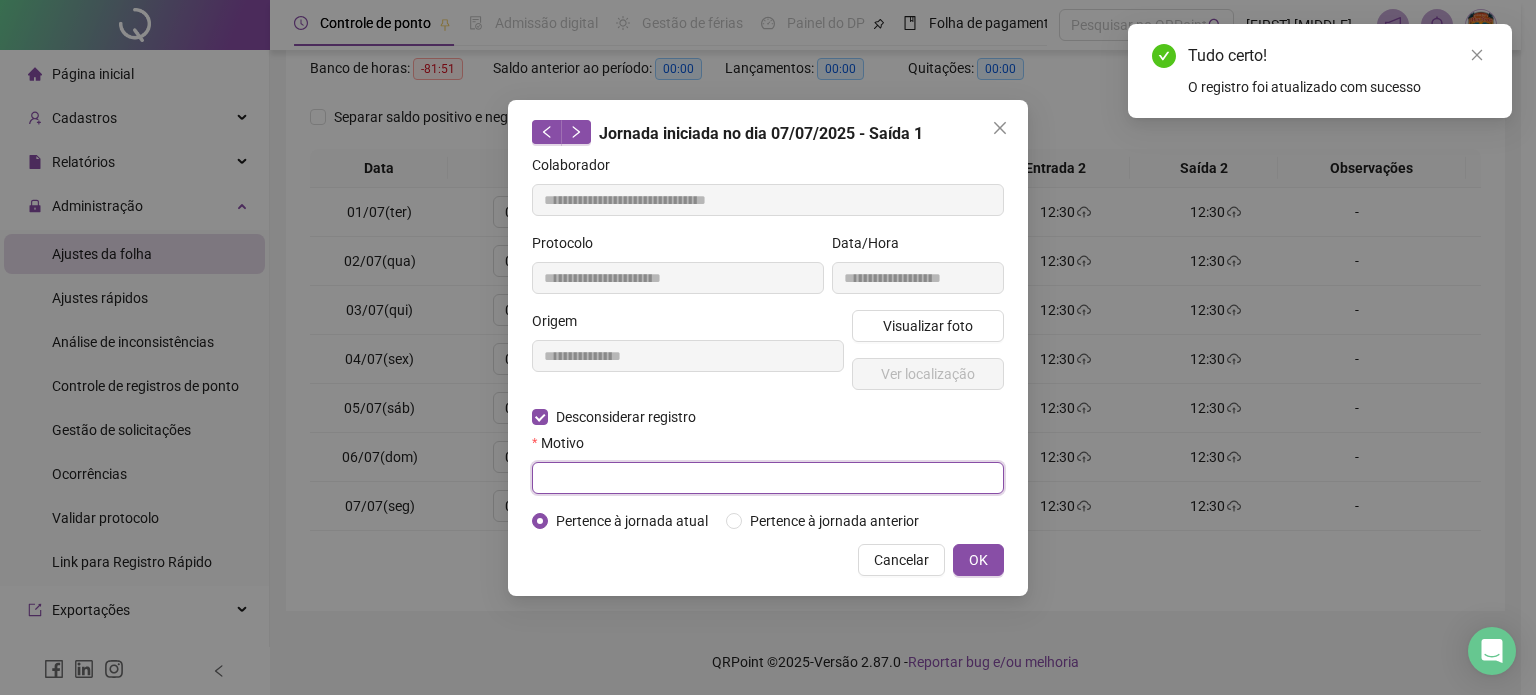 click at bounding box center (768, 478) 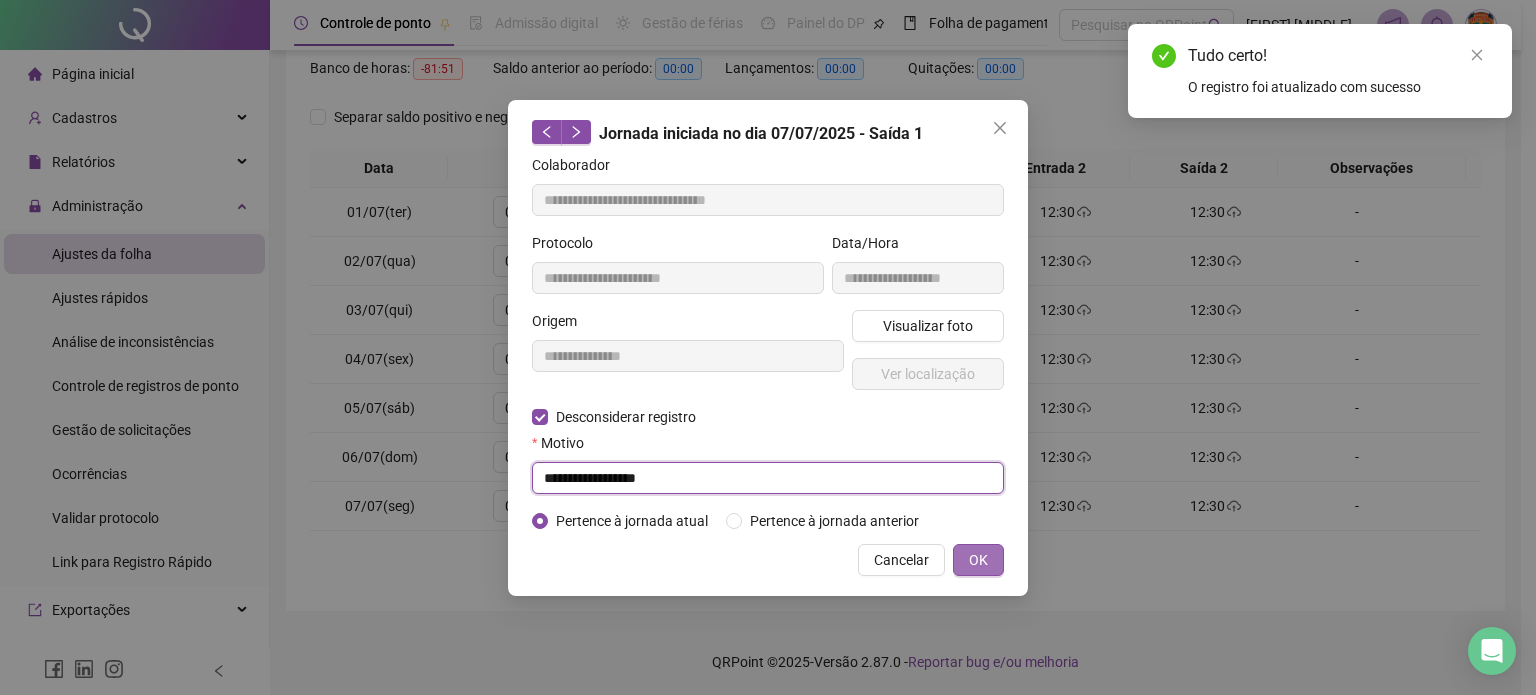 type on "**********" 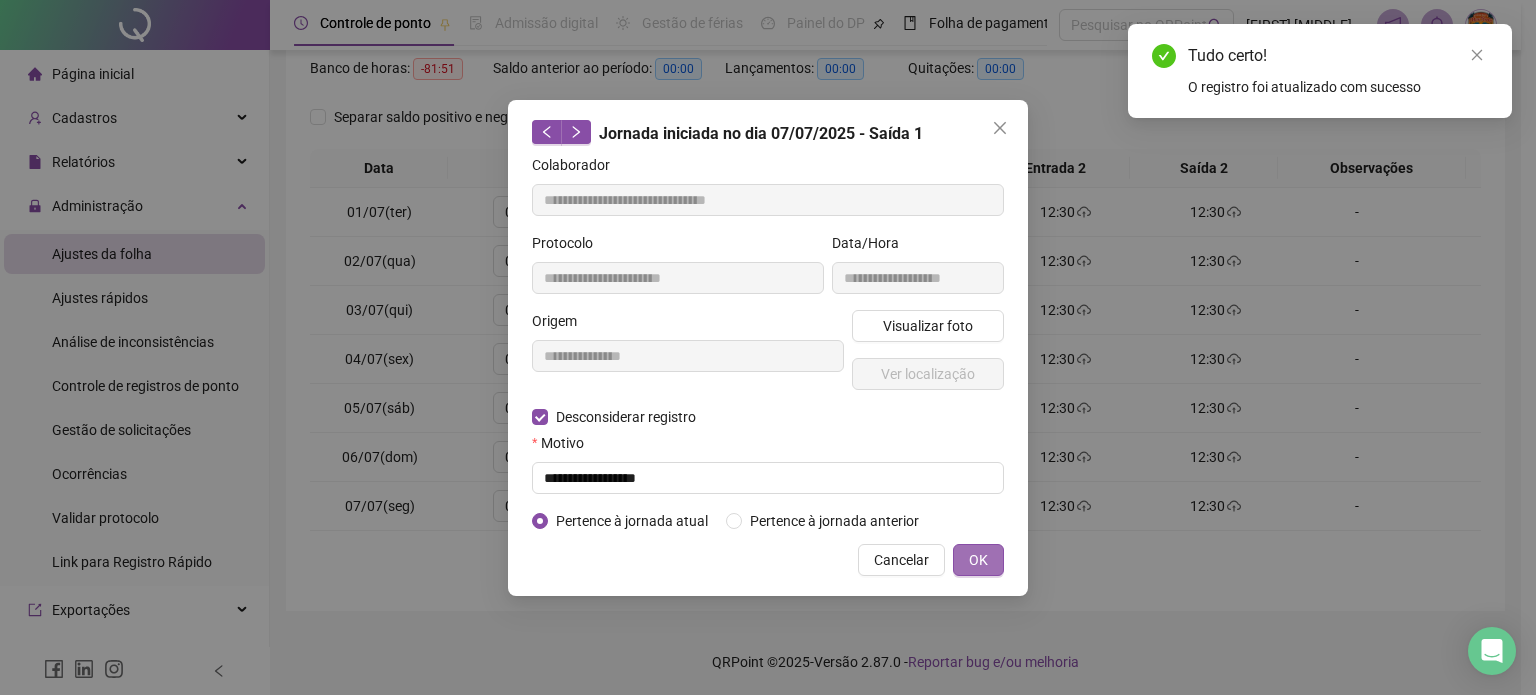 click on "OK" at bounding box center [978, 560] 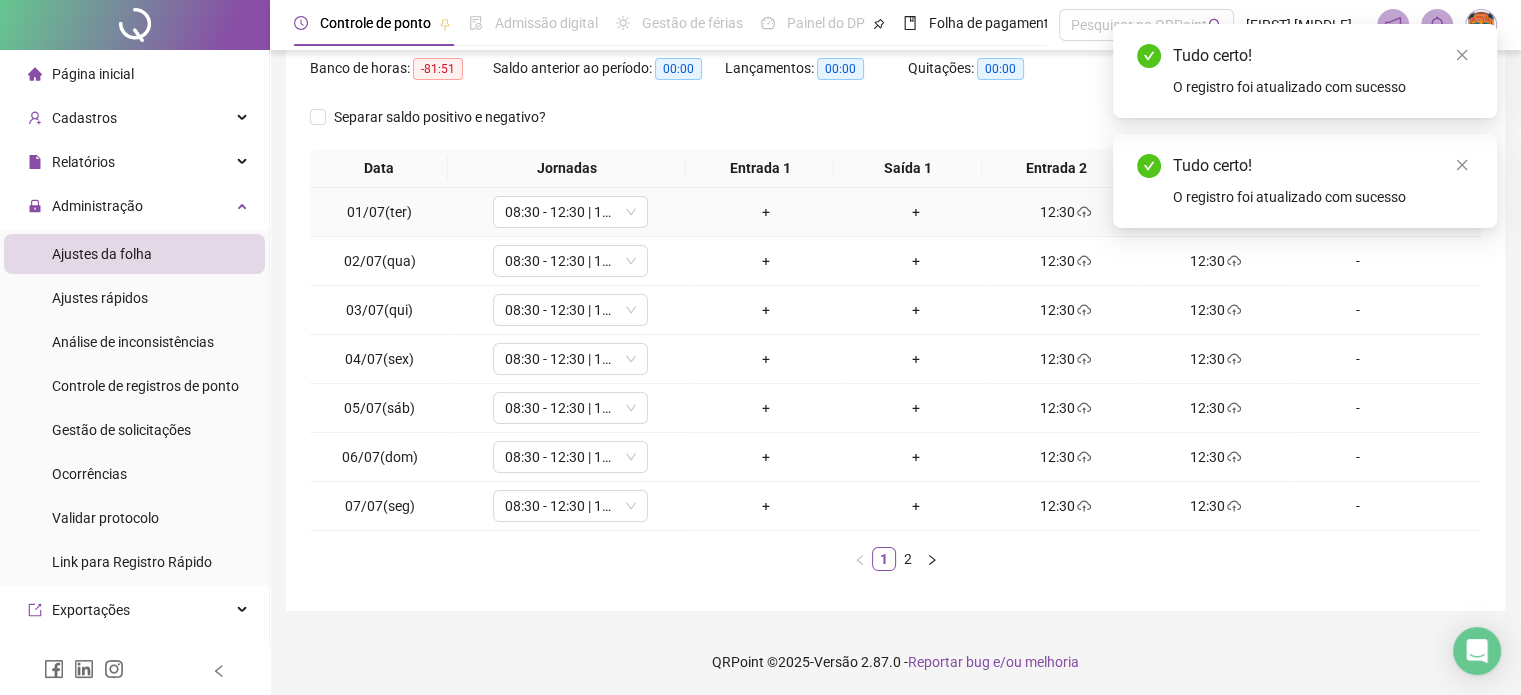 click on "12:30" at bounding box center [1066, 212] 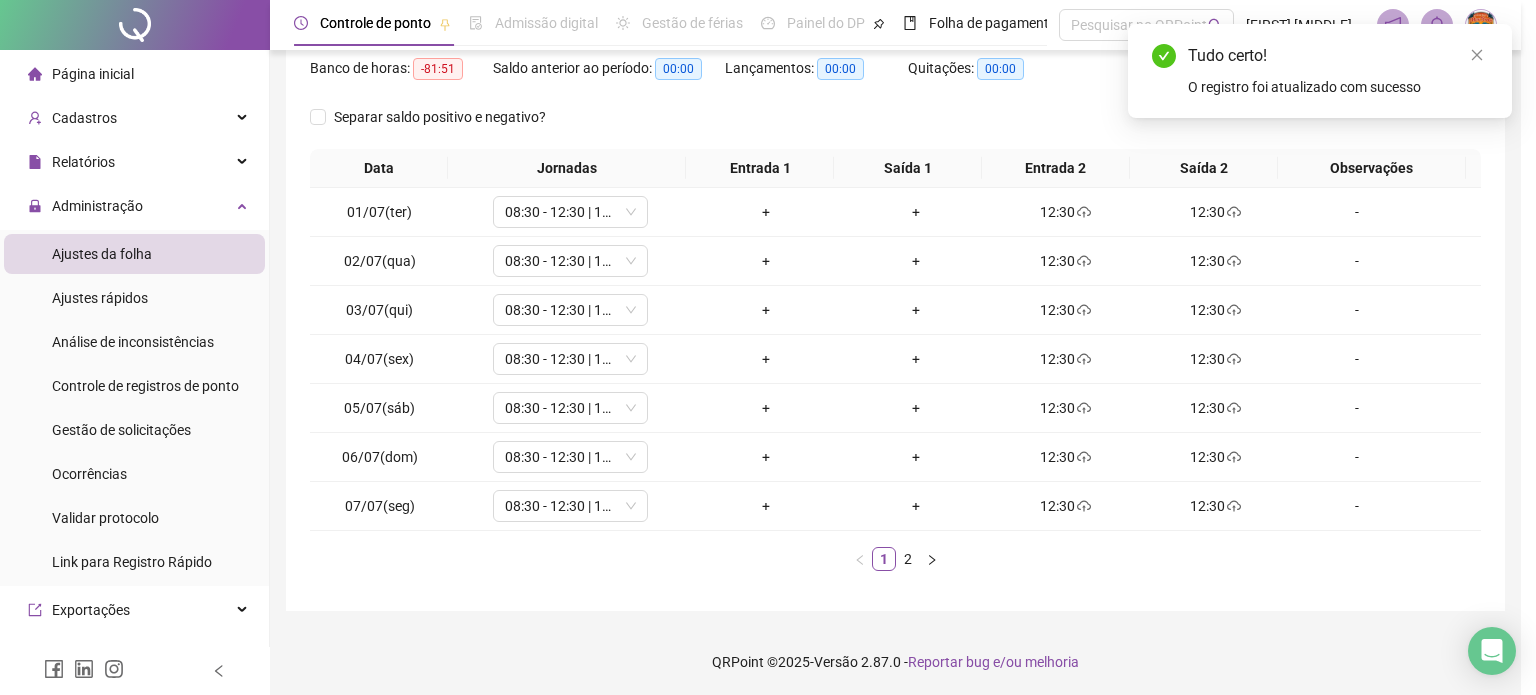 type on "**********" 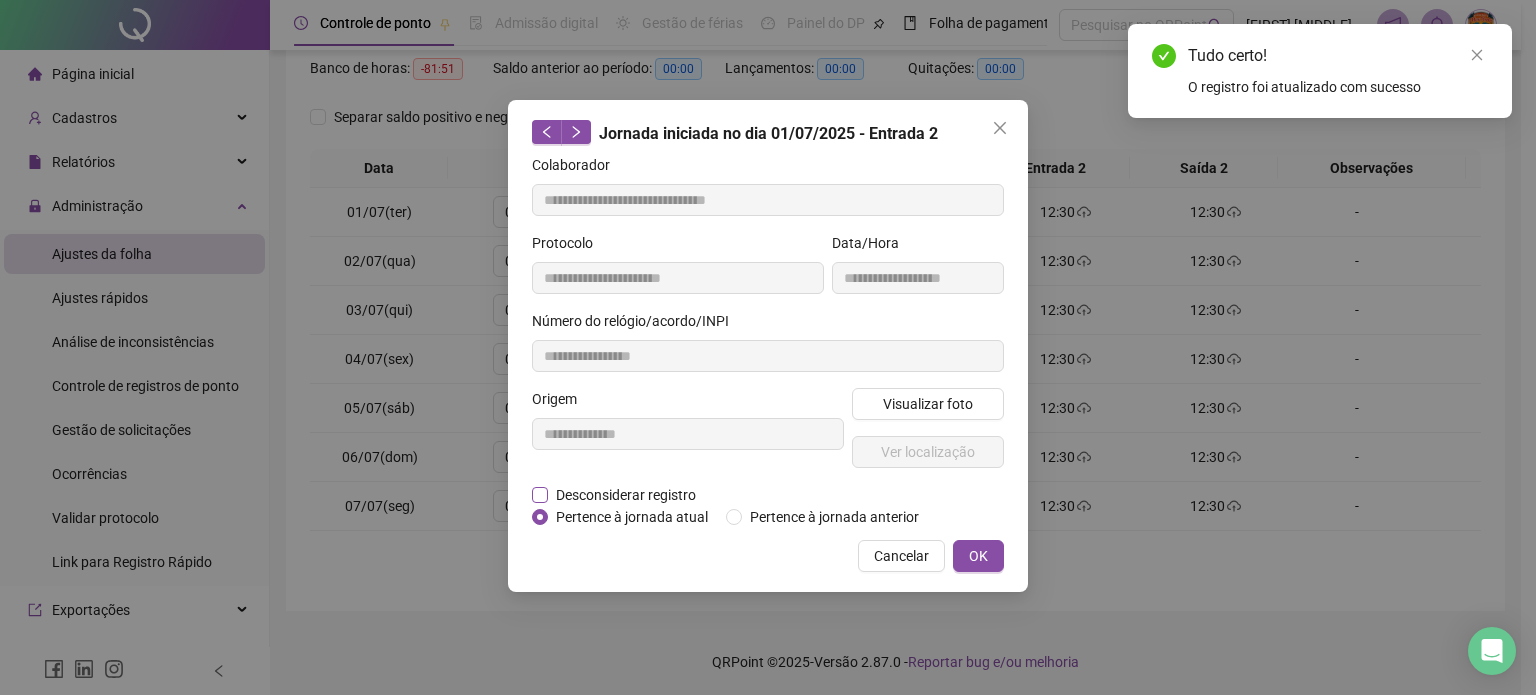 click on "Desconsiderar registro" at bounding box center (626, 495) 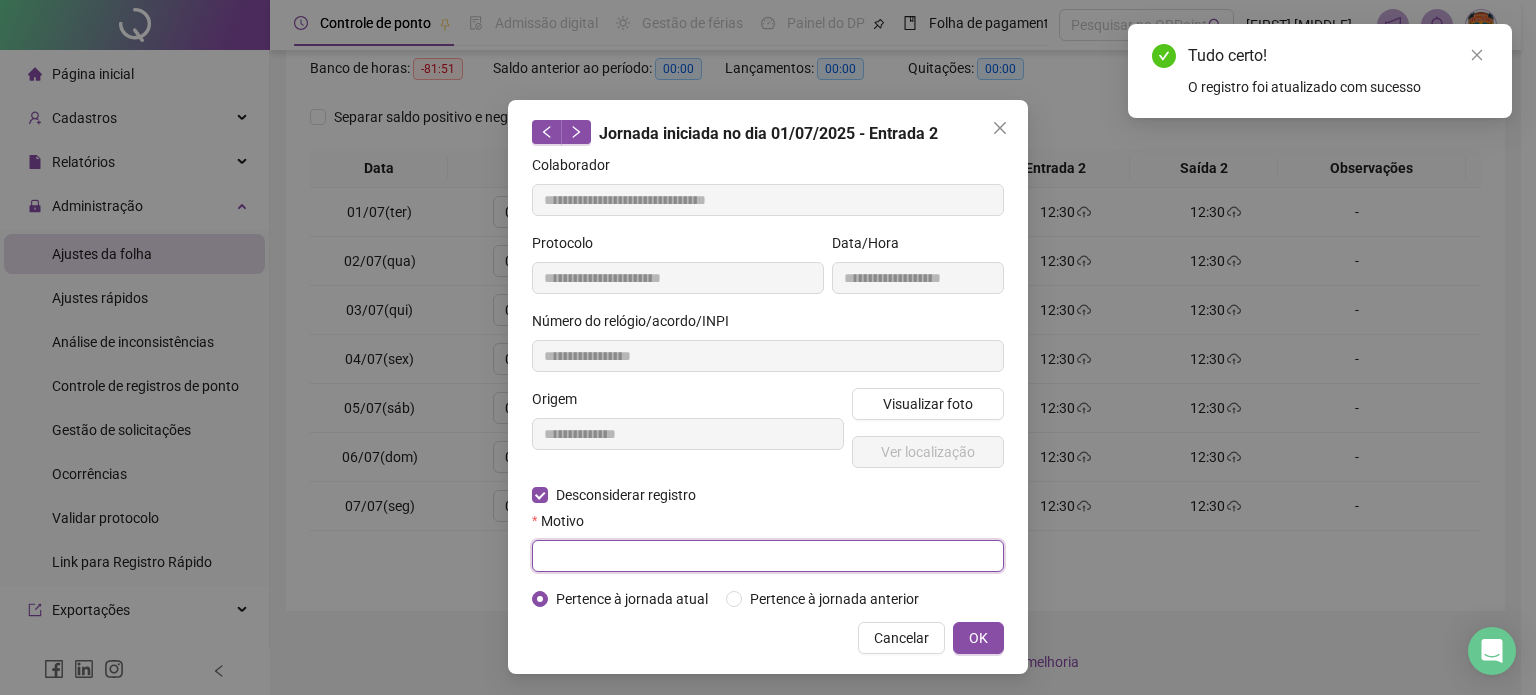 click at bounding box center (768, 556) 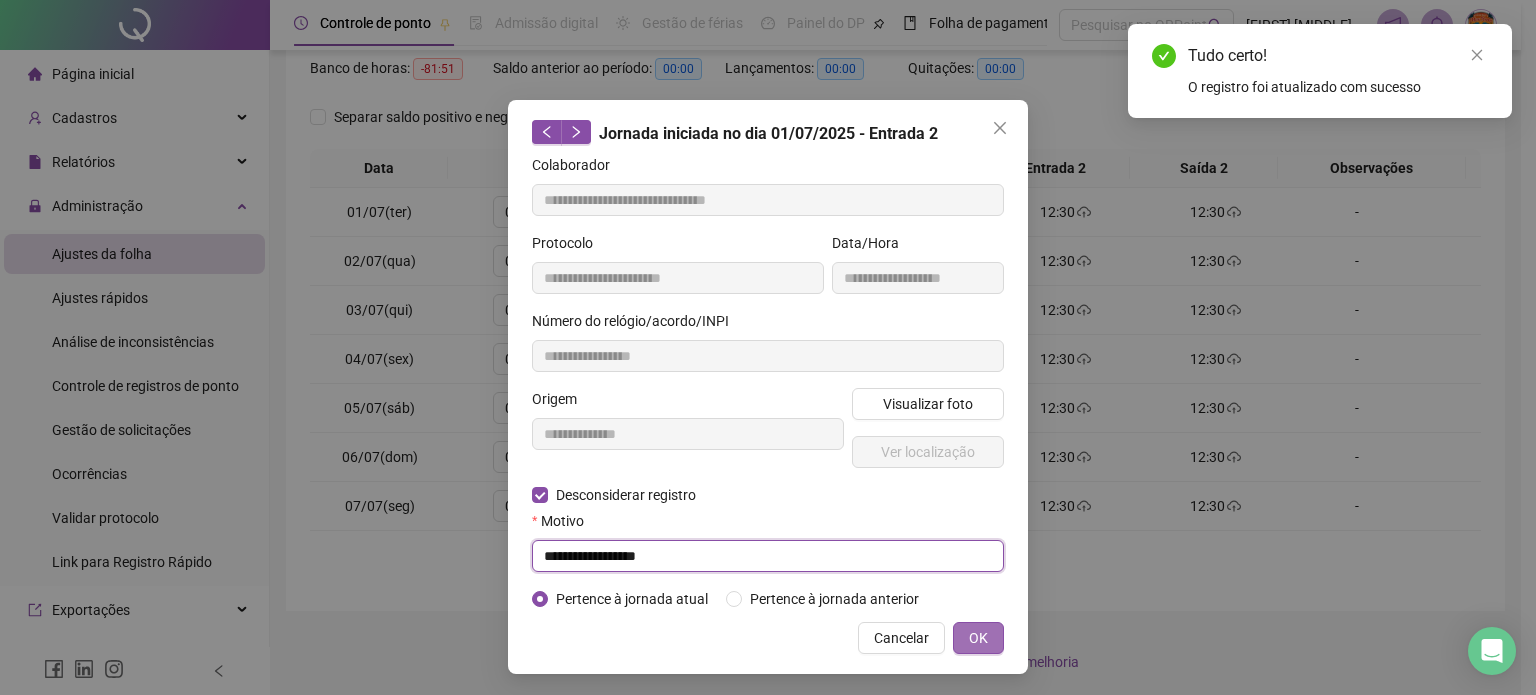 type on "**********" 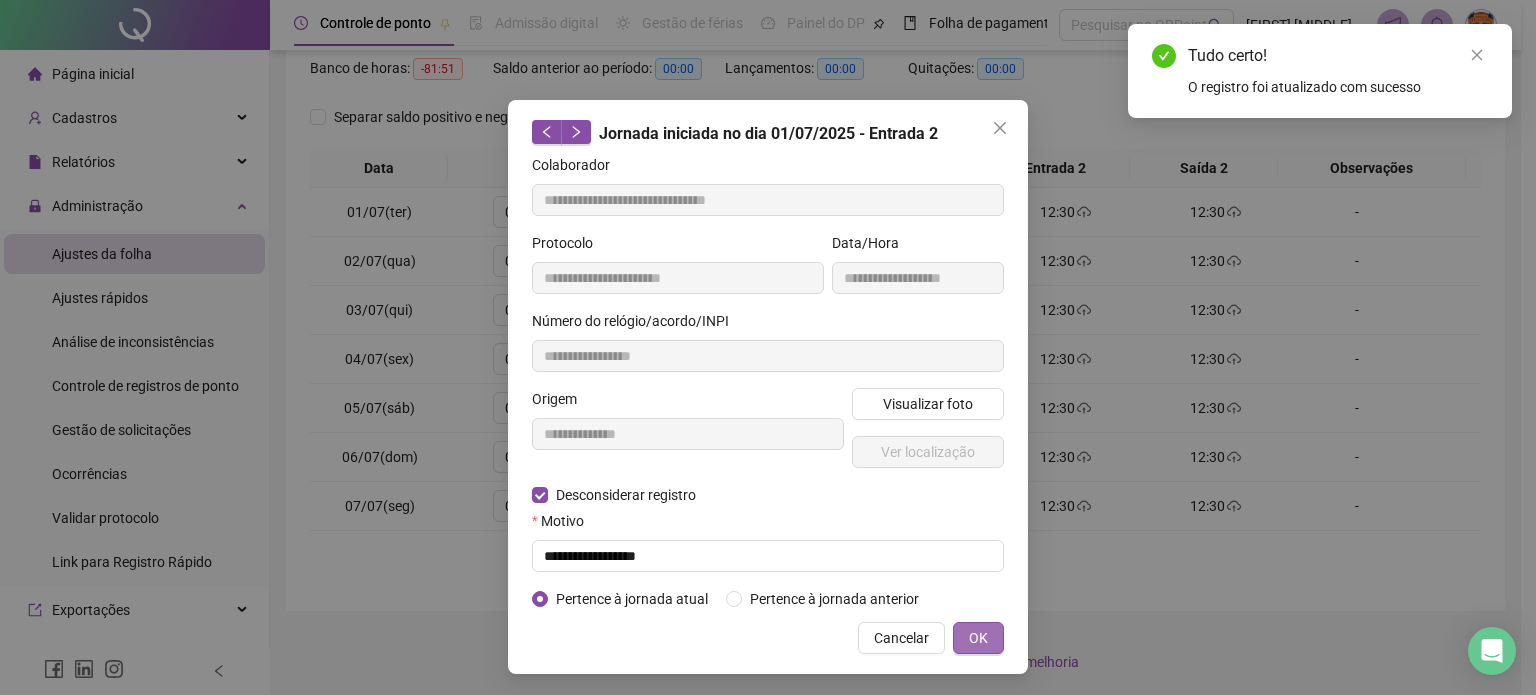 click on "OK" at bounding box center (978, 638) 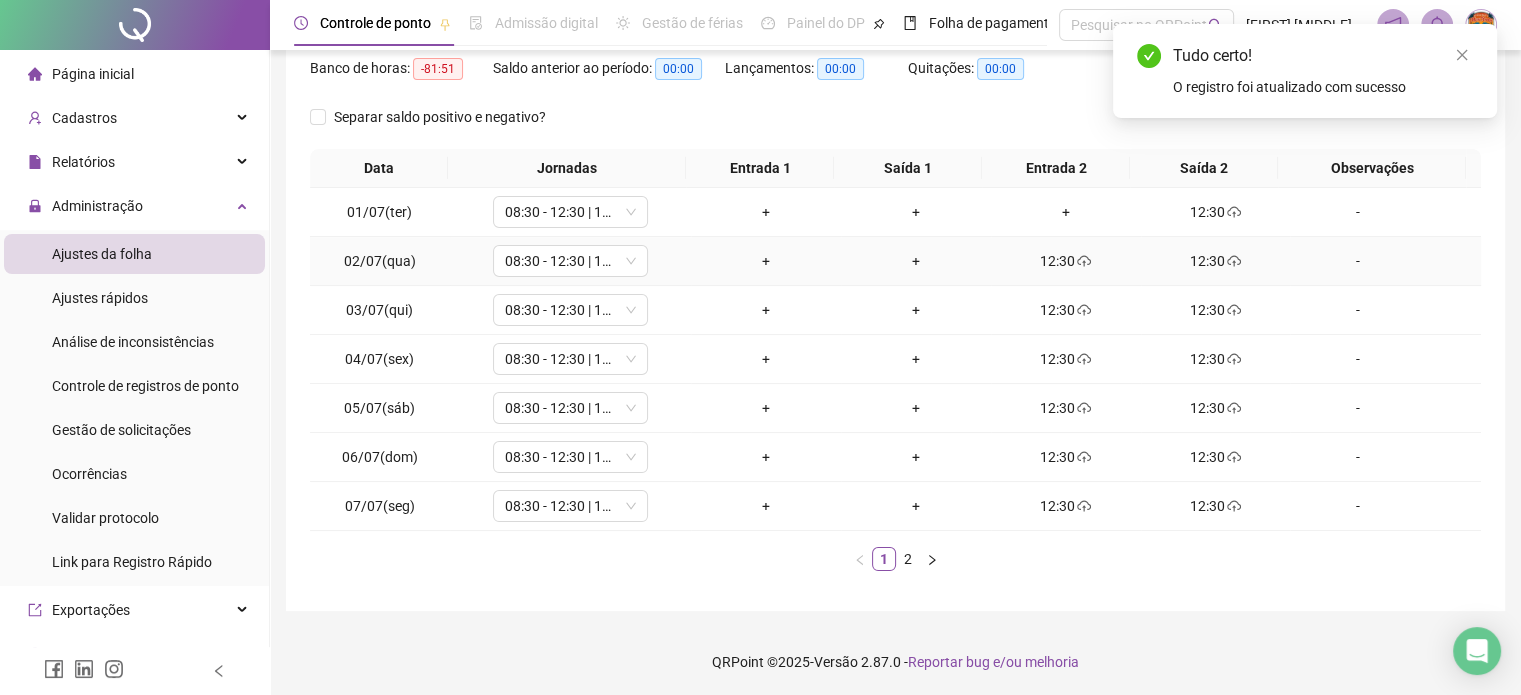 click on "12:30" at bounding box center [1066, 261] 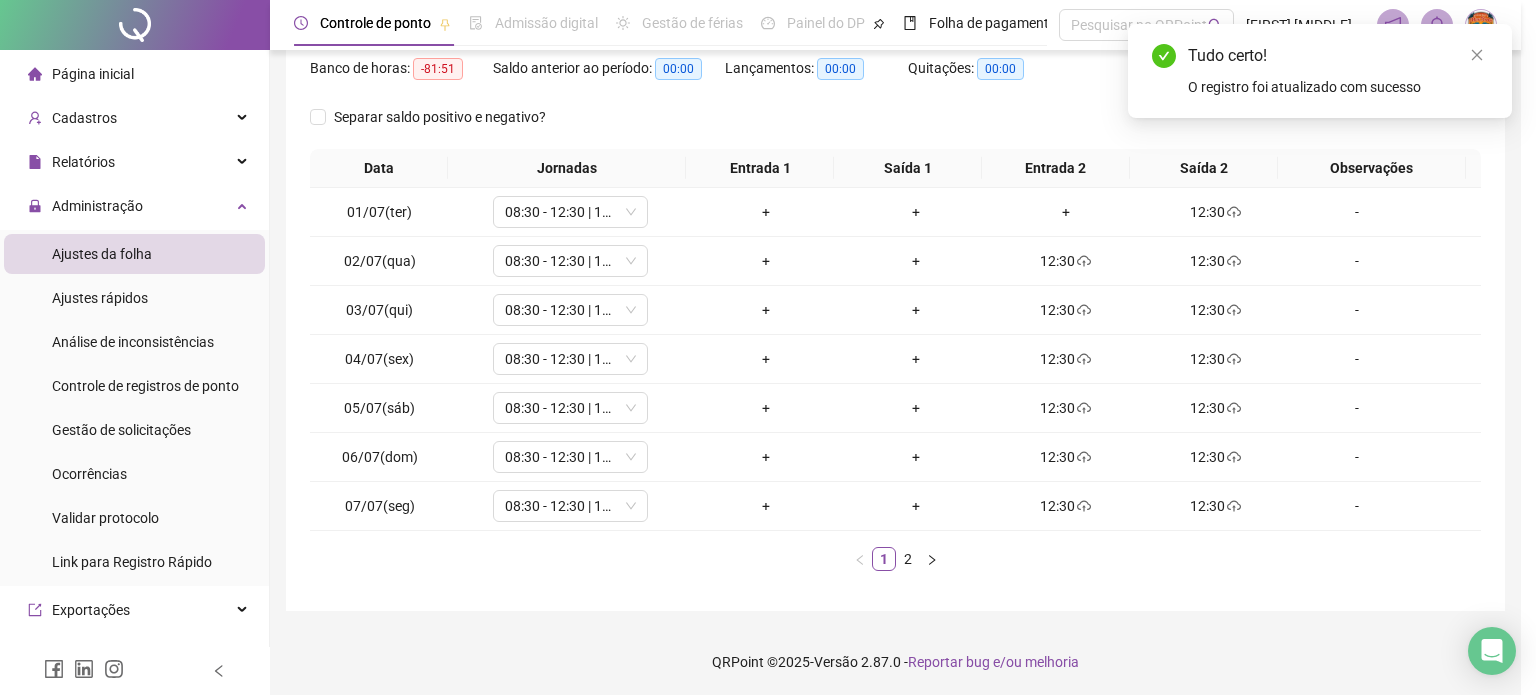 type on "**********" 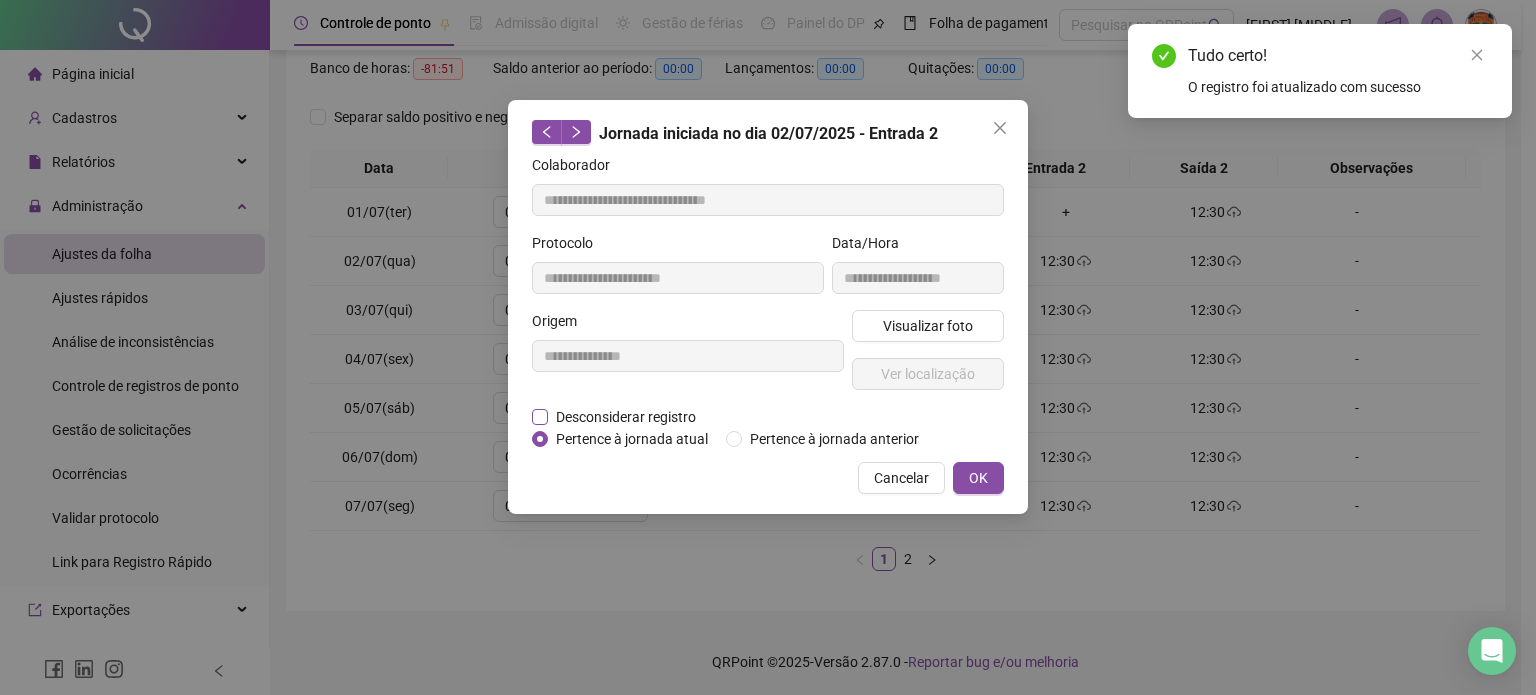 click on "Desconsiderar registro" at bounding box center (626, 417) 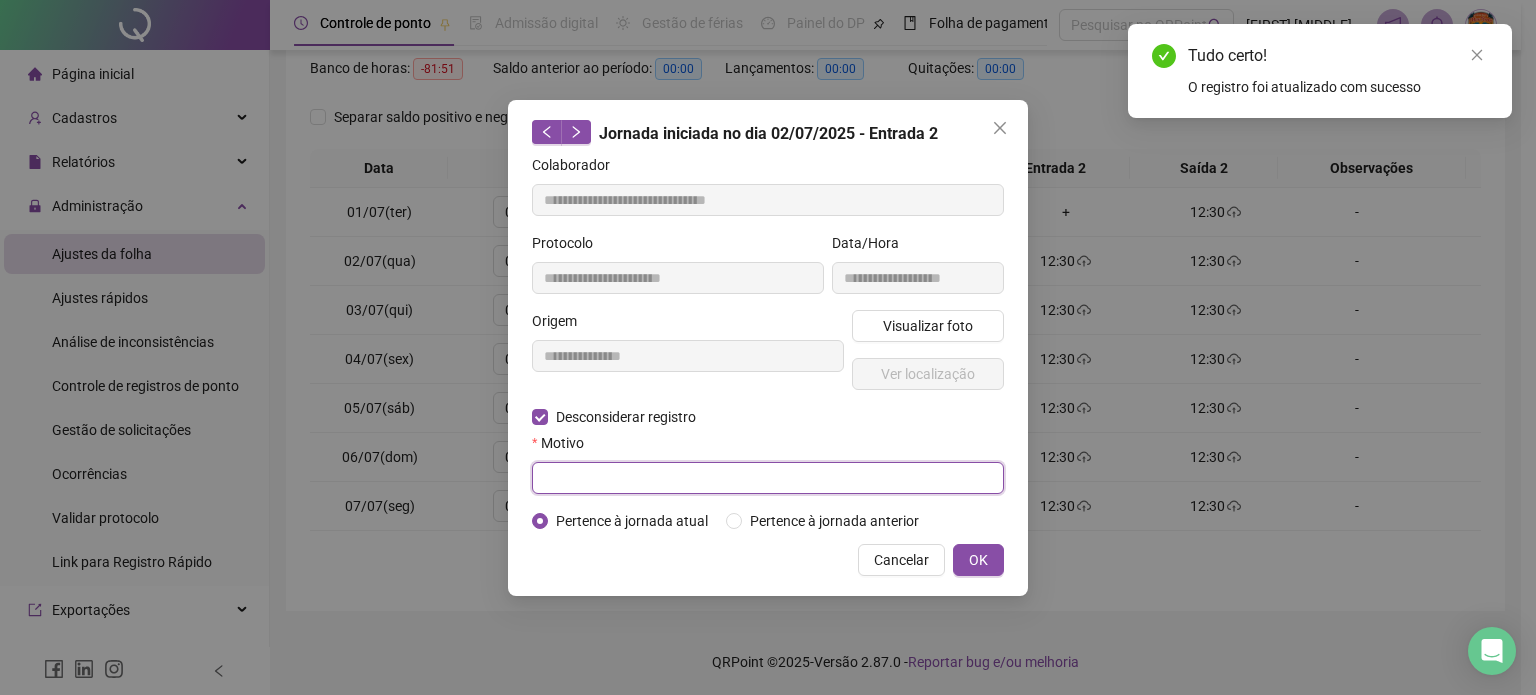 click at bounding box center [768, 478] 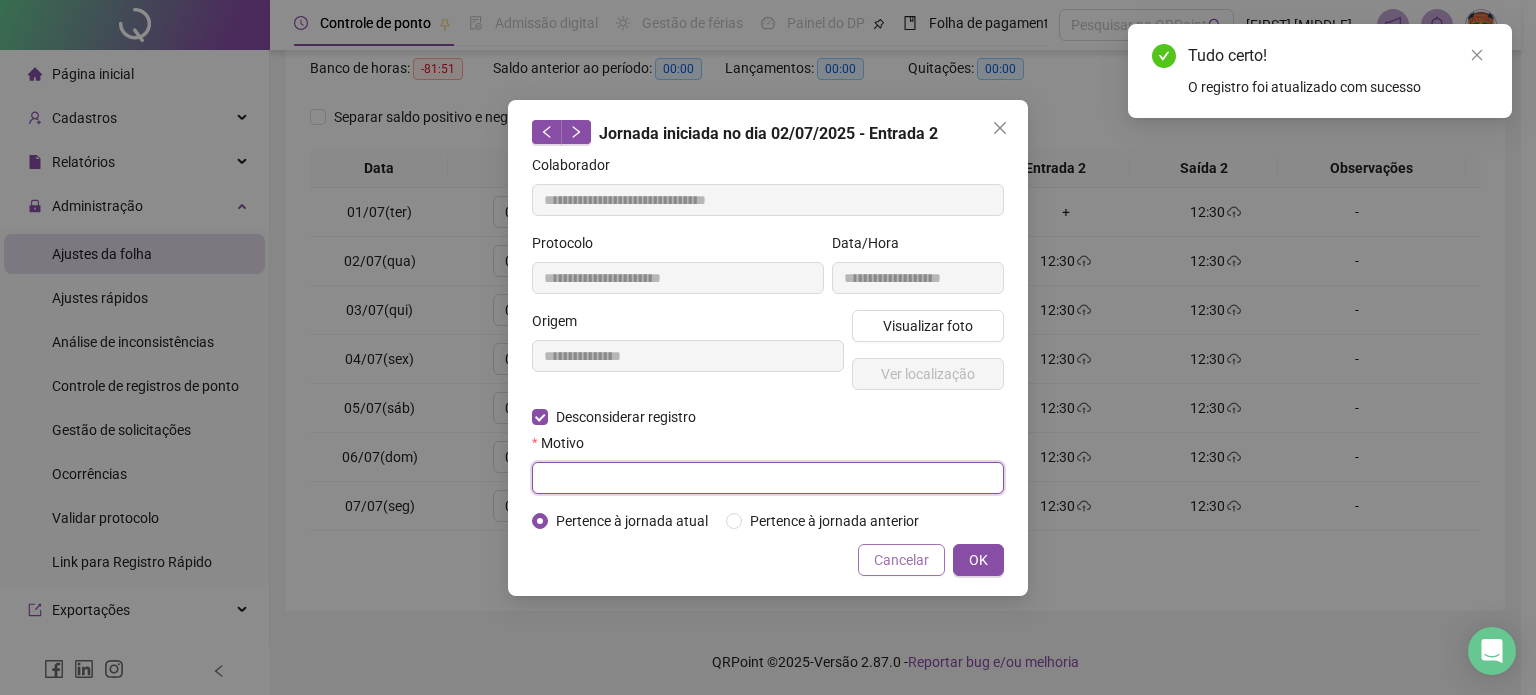 paste on "**********" 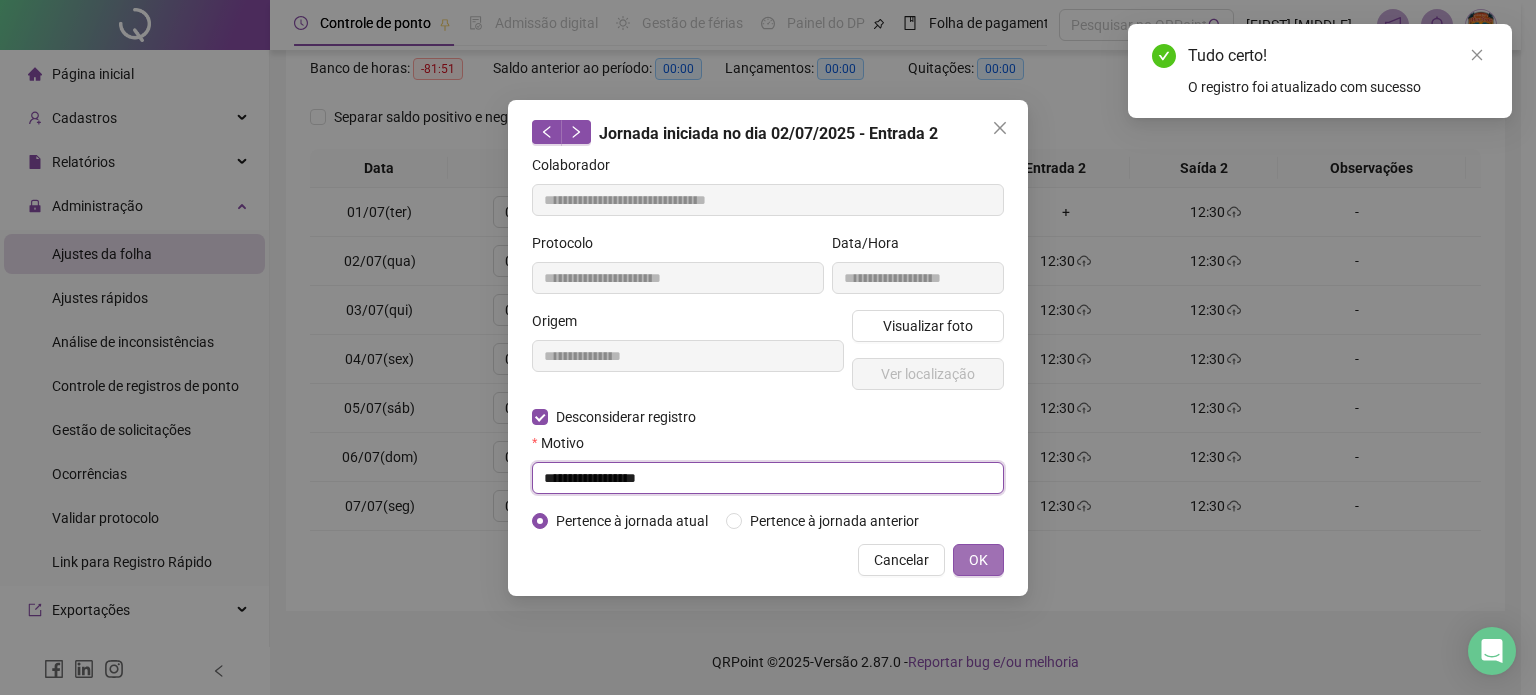 type on "**********" 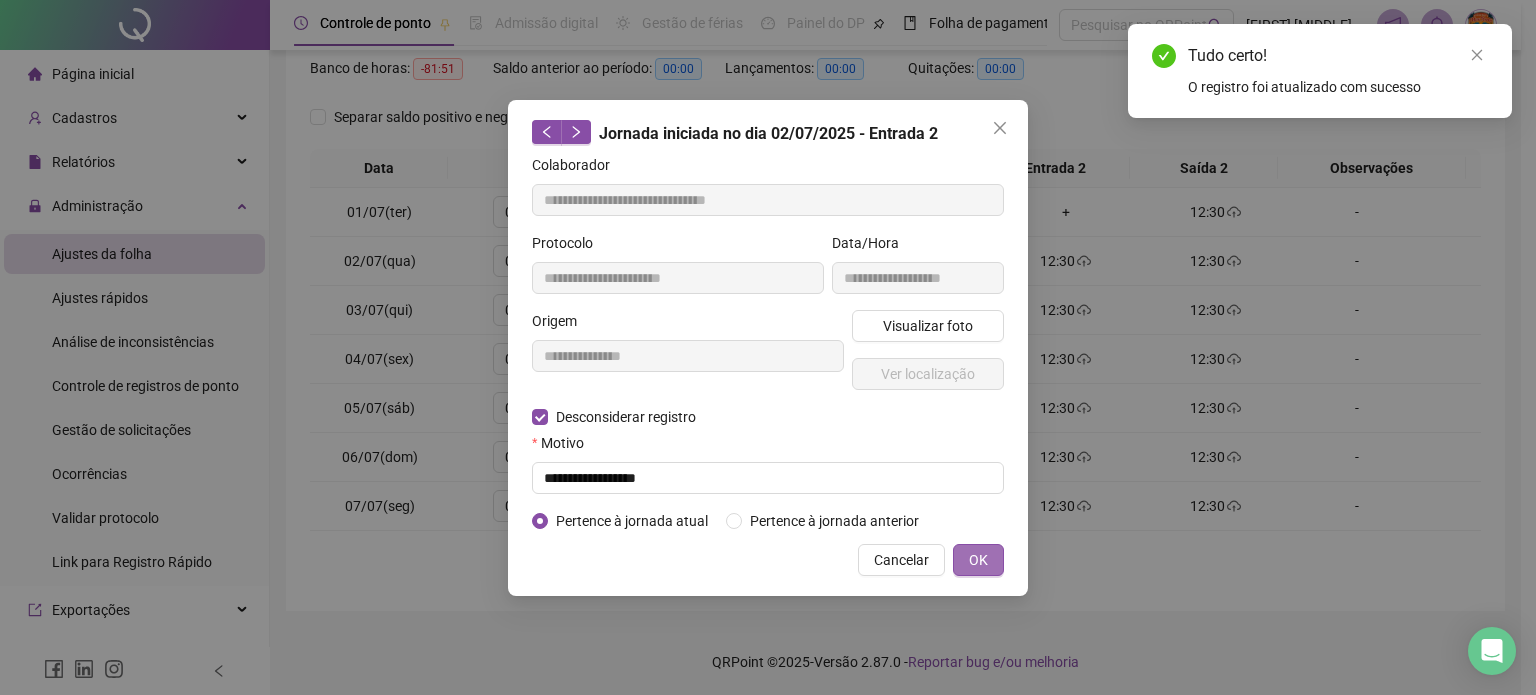 click on "OK" at bounding box center [978, 560] 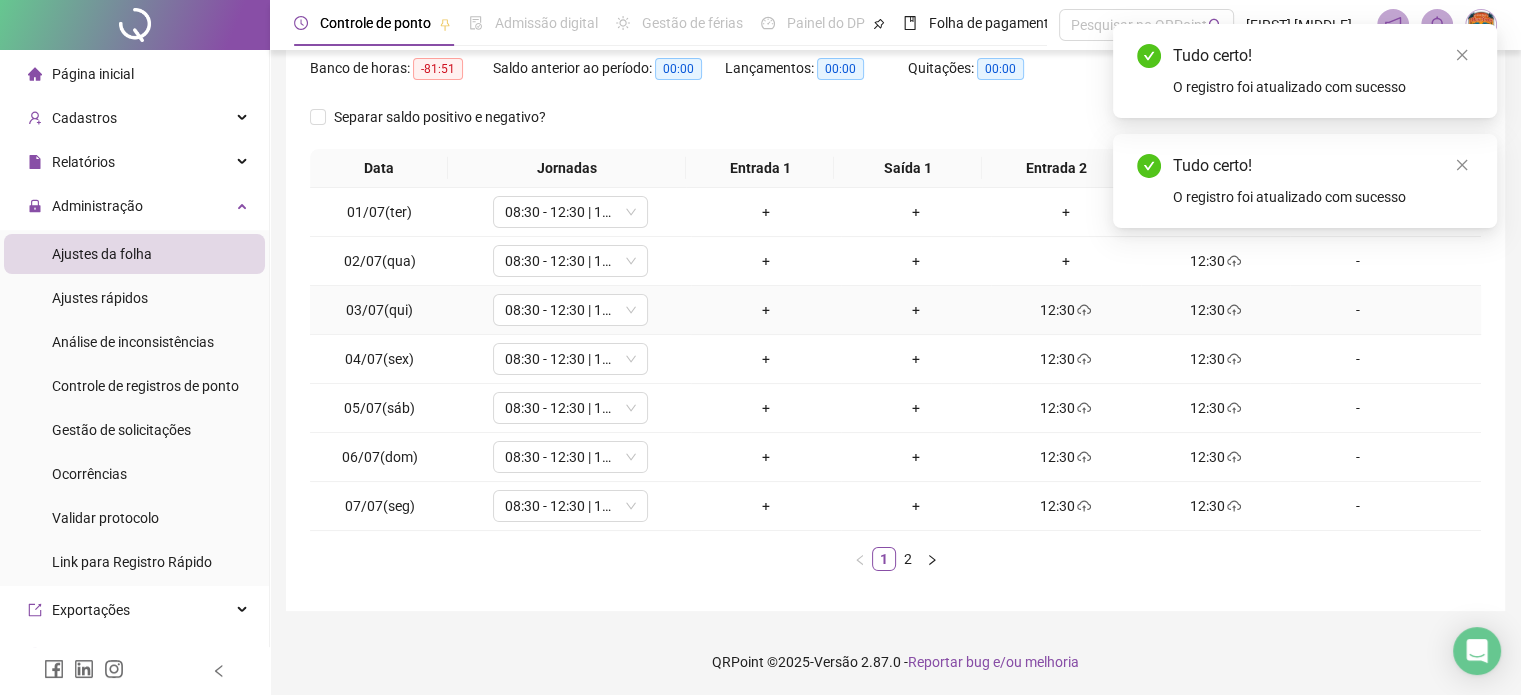 click on "12:30" at bounding box center (1066, 310) 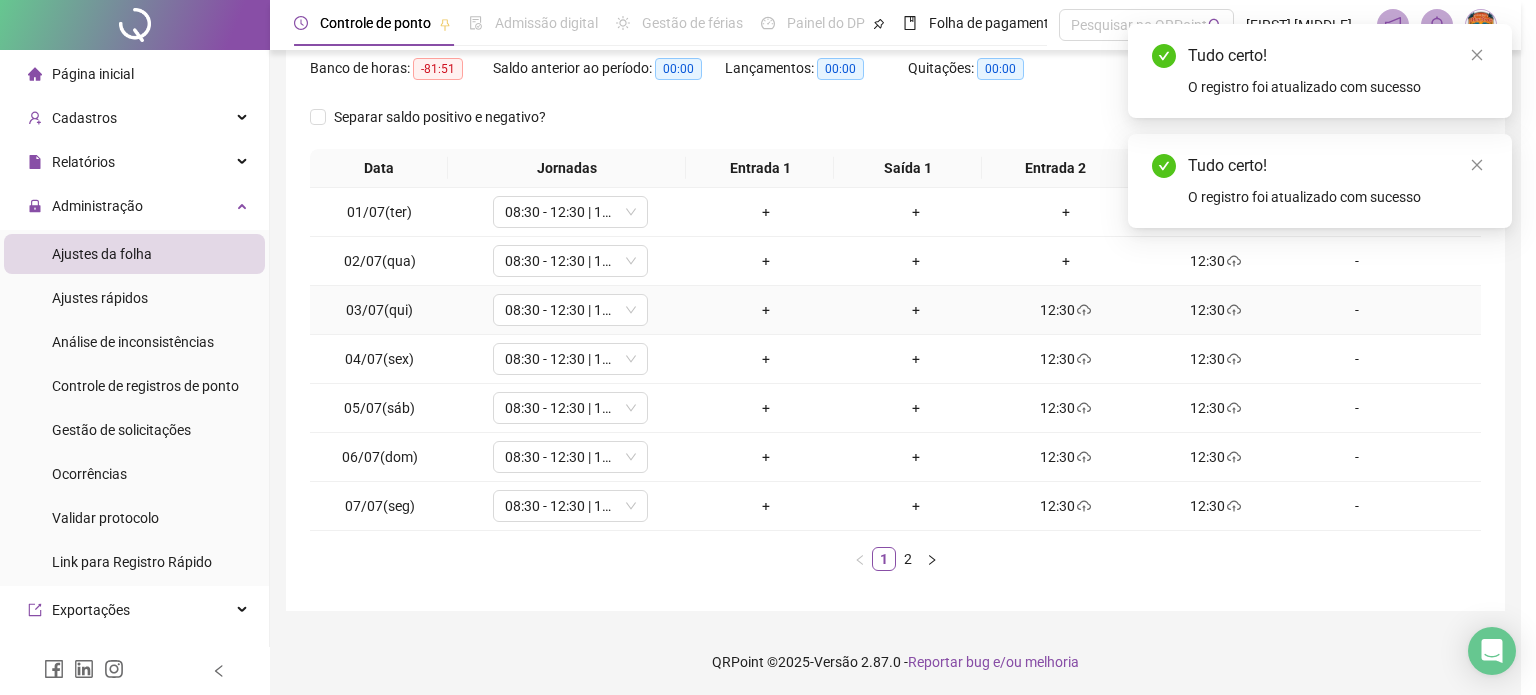 type on "**********" 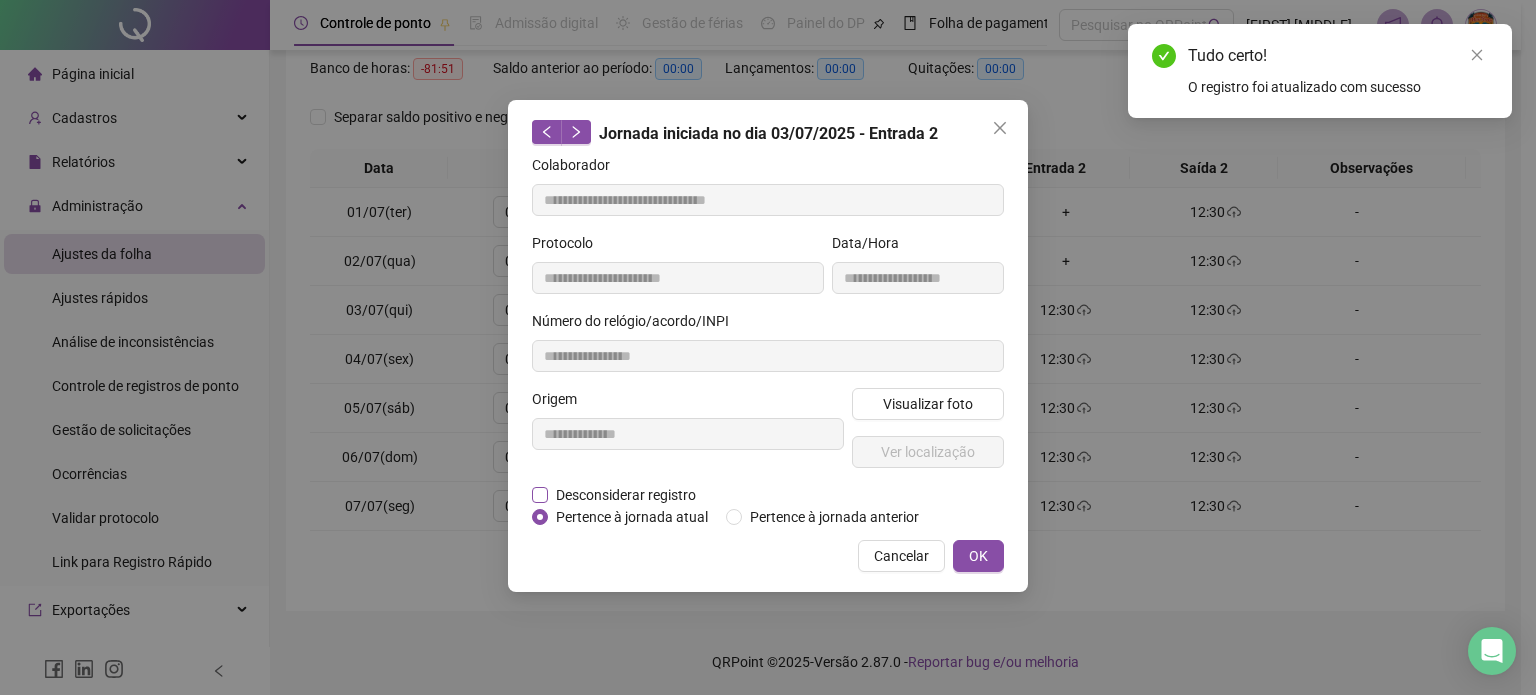 click on "Desconsiderar registro" at bounding box center [626, 495] 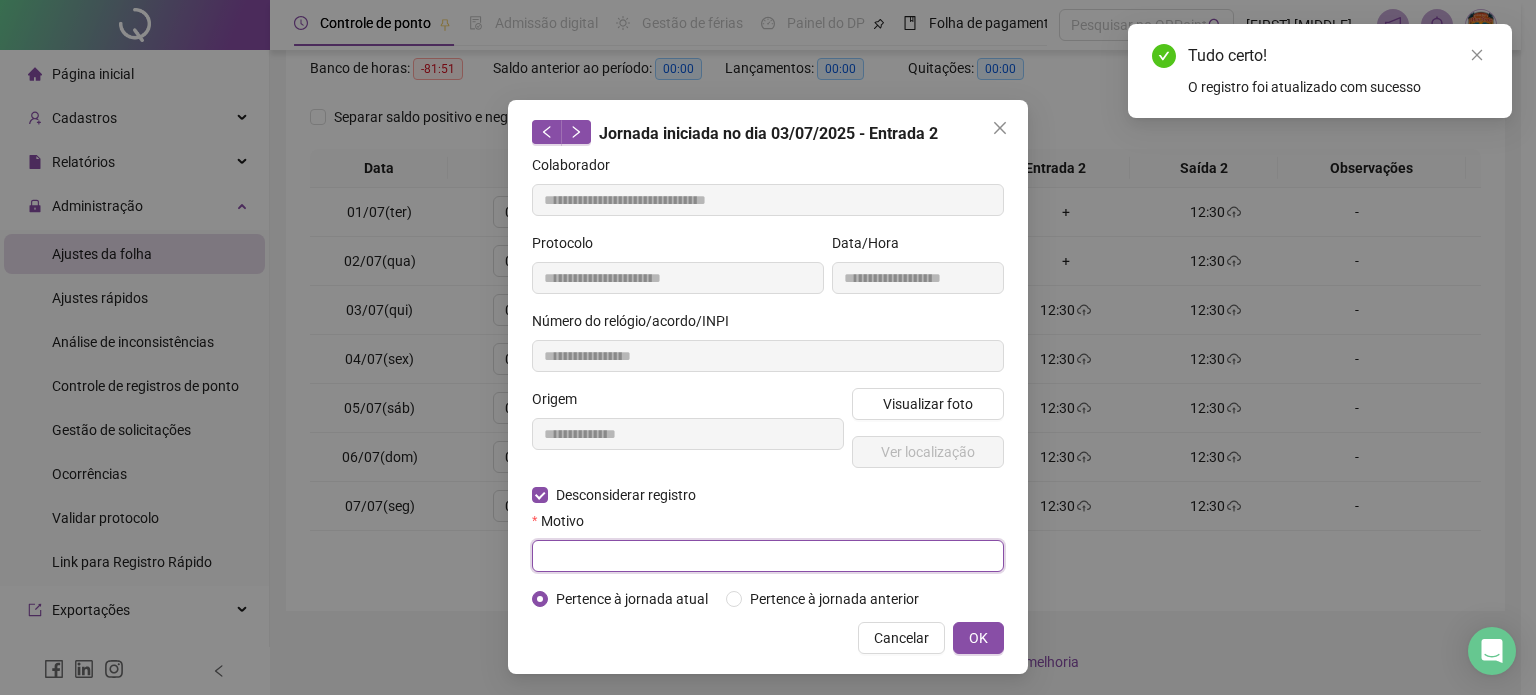 click at bounding box center [768, 556] 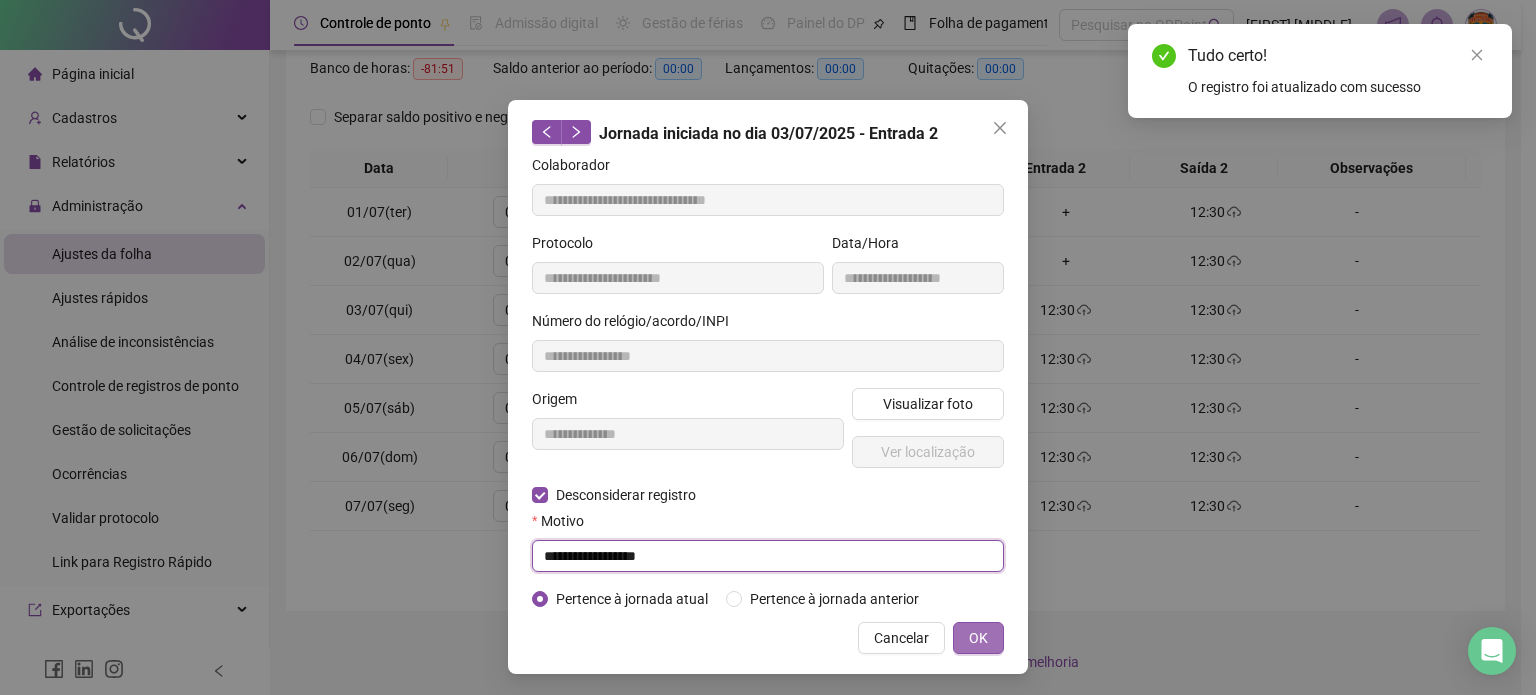 type on "**********" 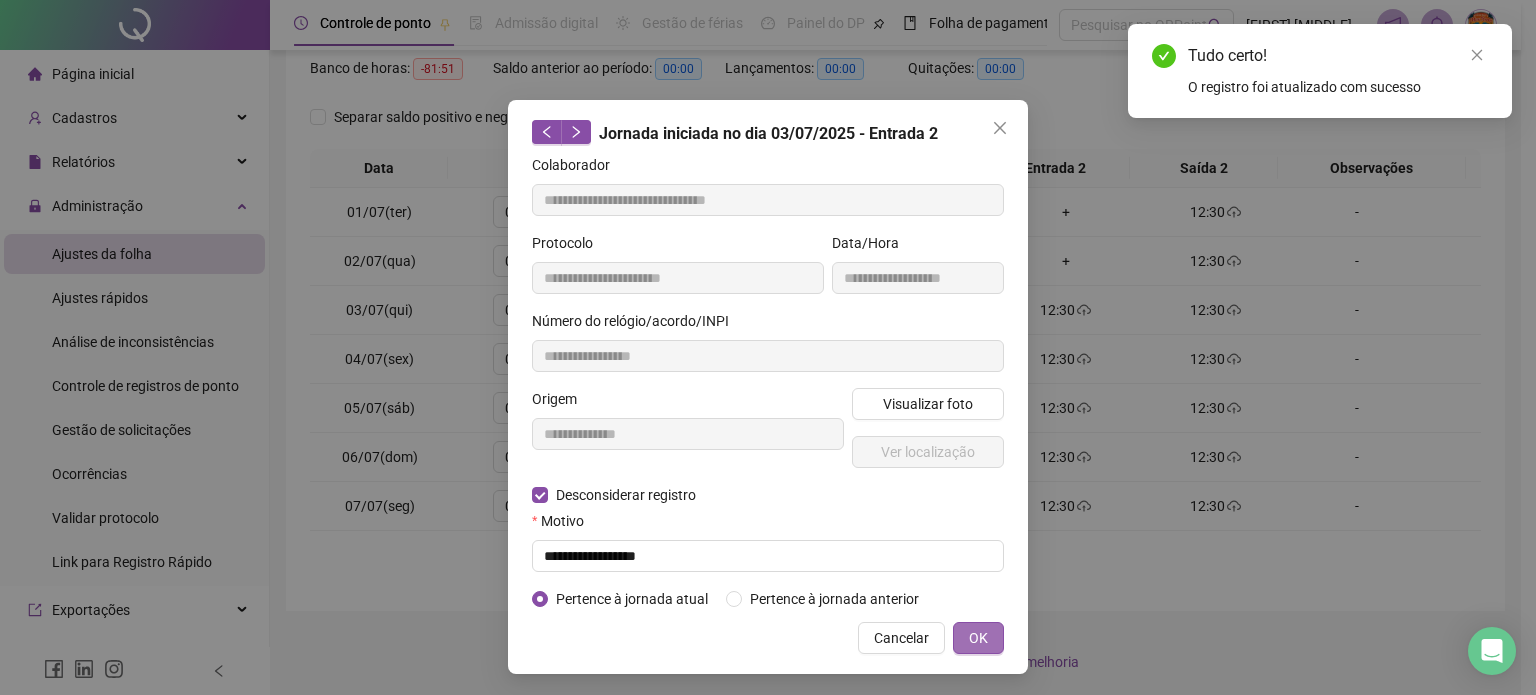 click on "OK" at bounding box center [978, 638] 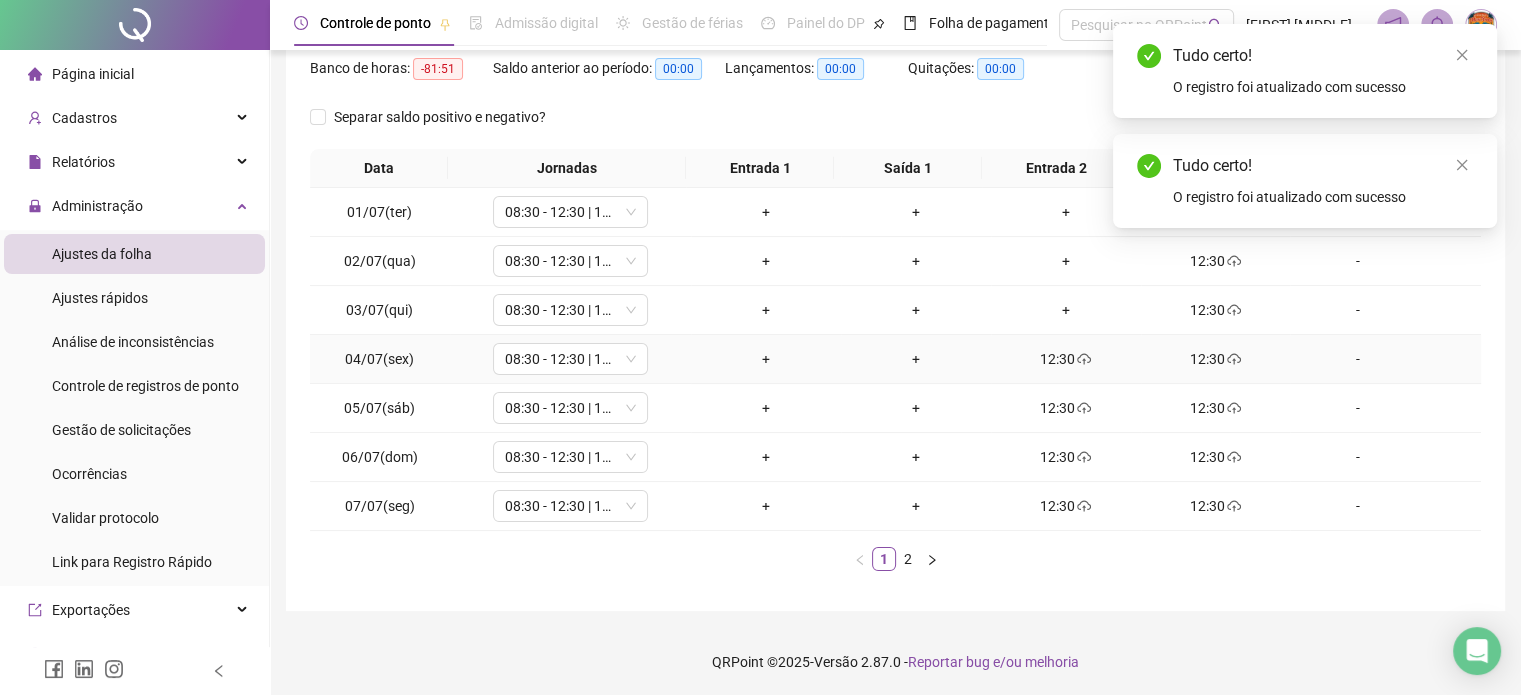 click on "12:30" at bounding box center (1066, 359) 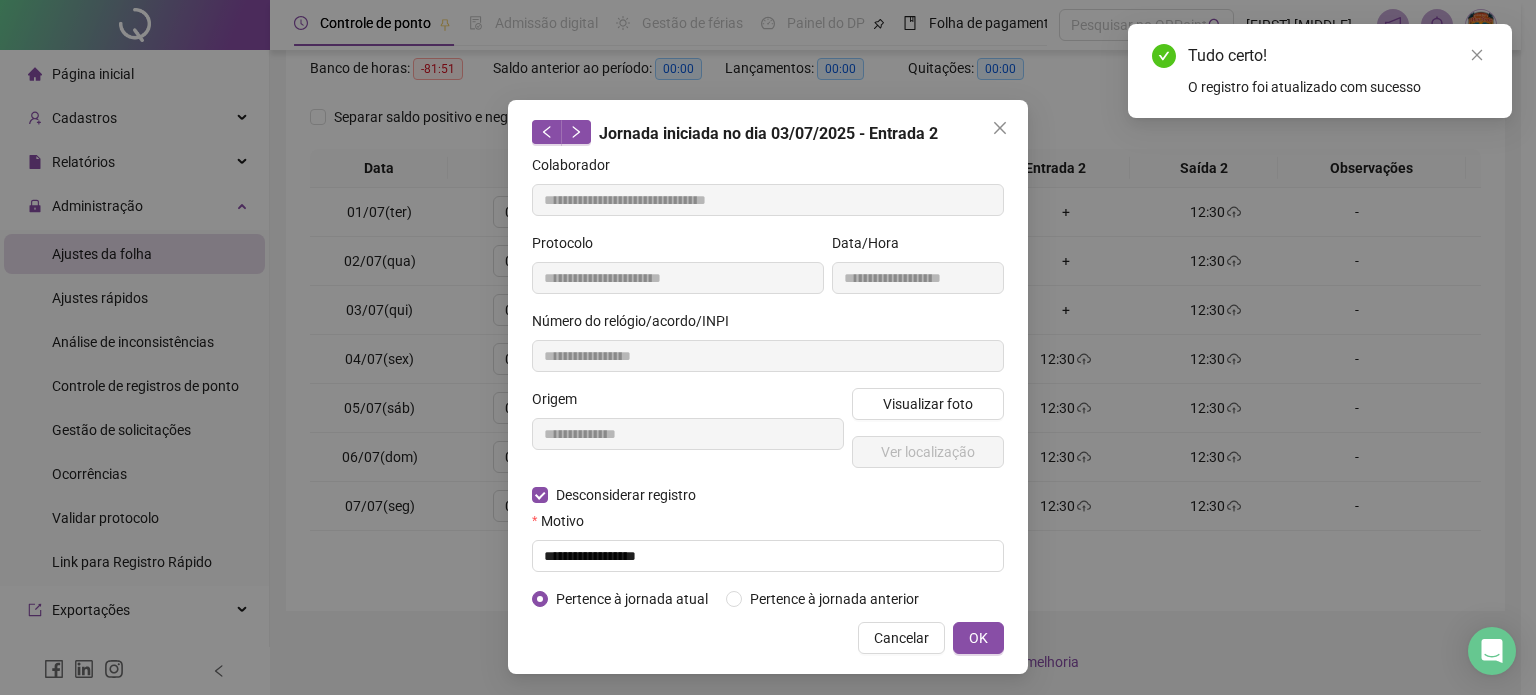 type on "**********" 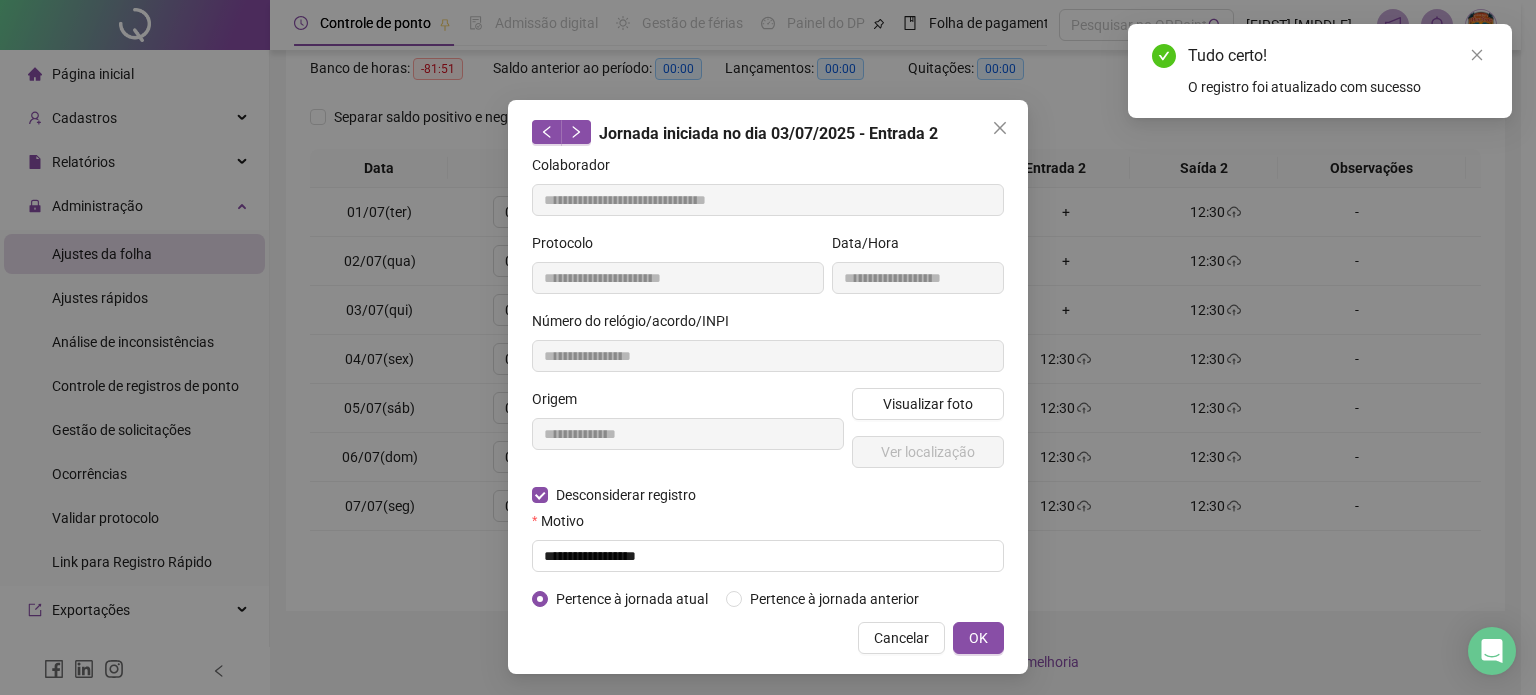 type on "**********" 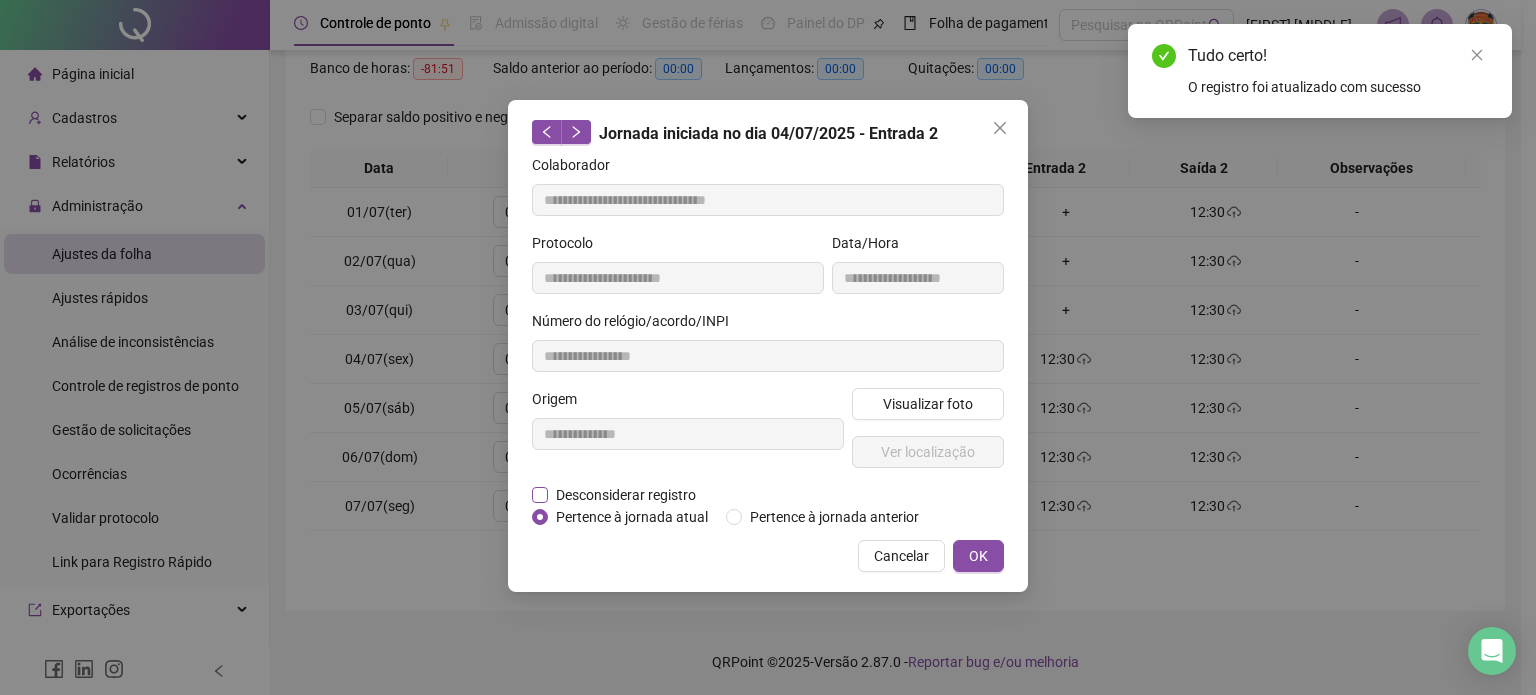 click on "Desconsiderar registro" at bounding box center (626, 495) 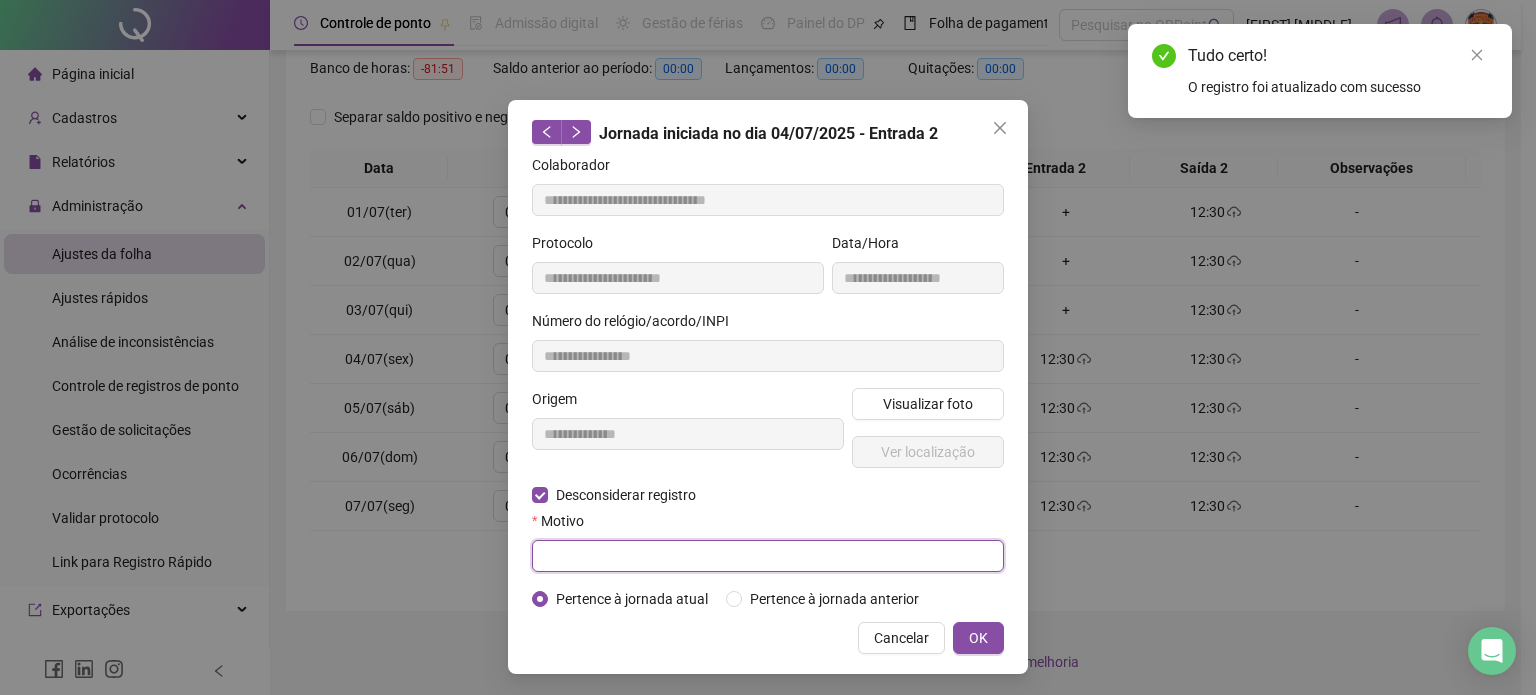 click at bounding box center (768, 556) 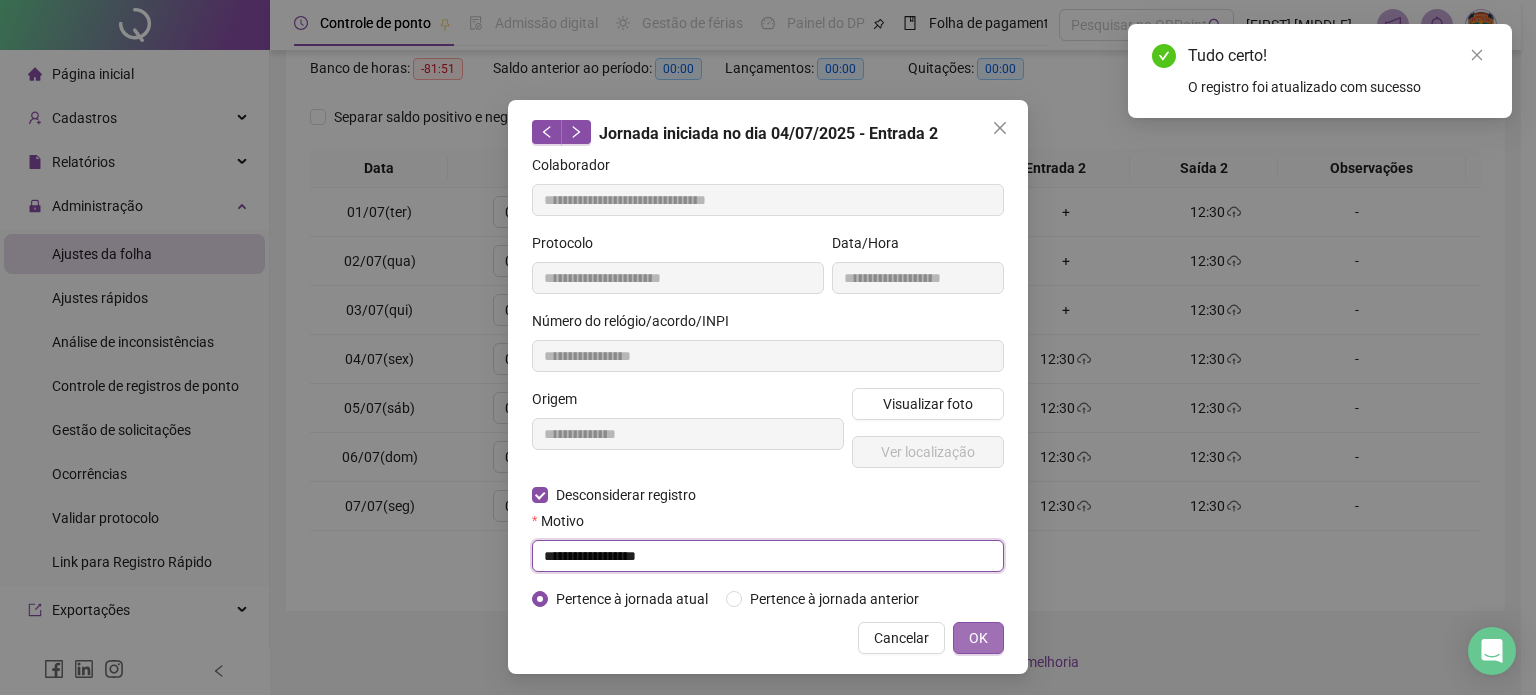 type on "**********" 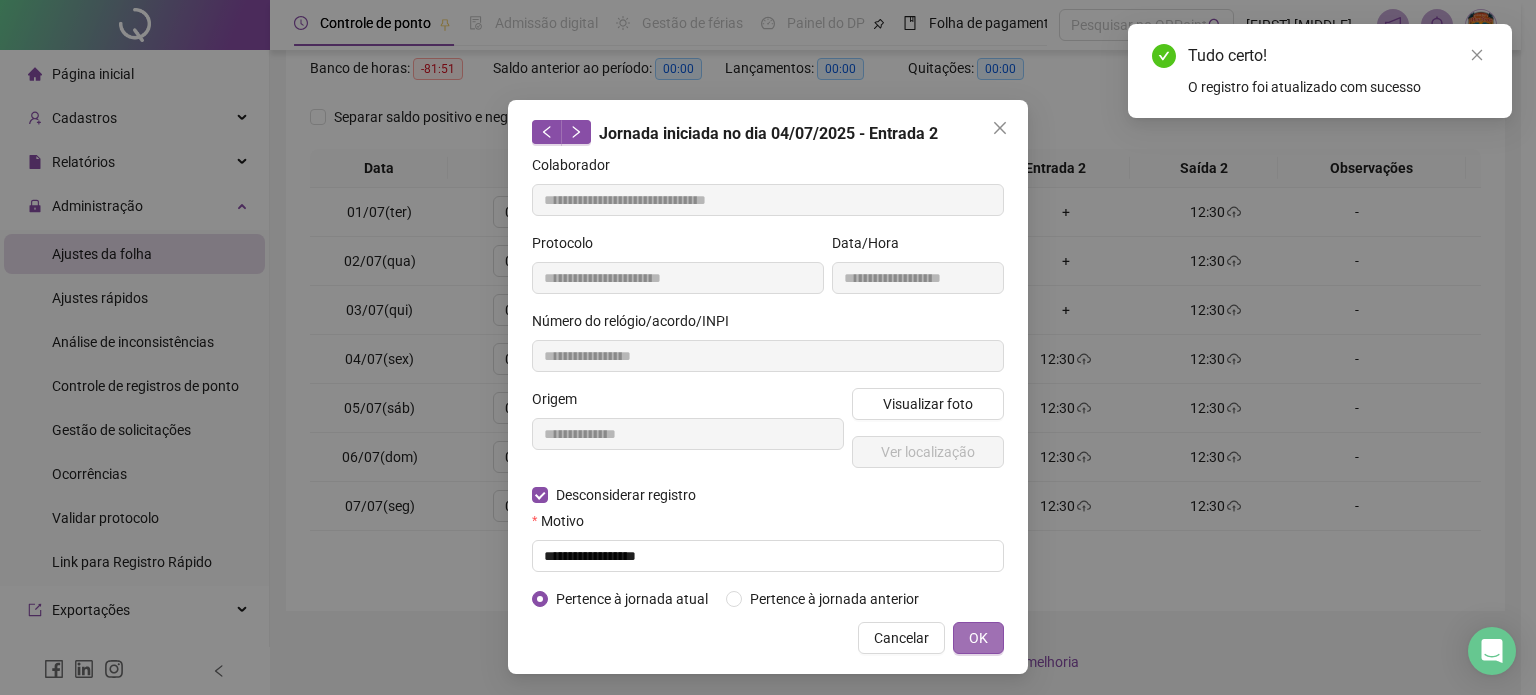 click on "OK" at bounding box center [978, 638] 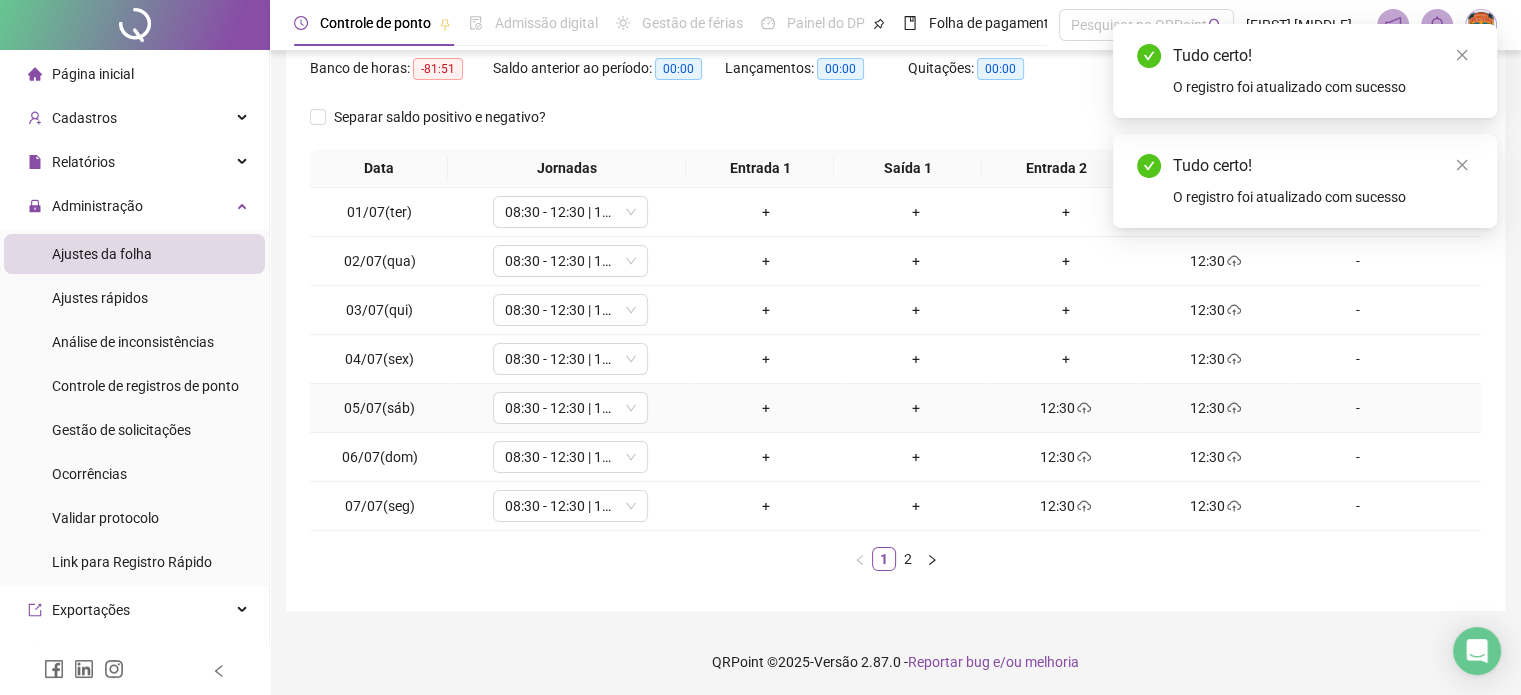 click at bounding box center [1083, 408] 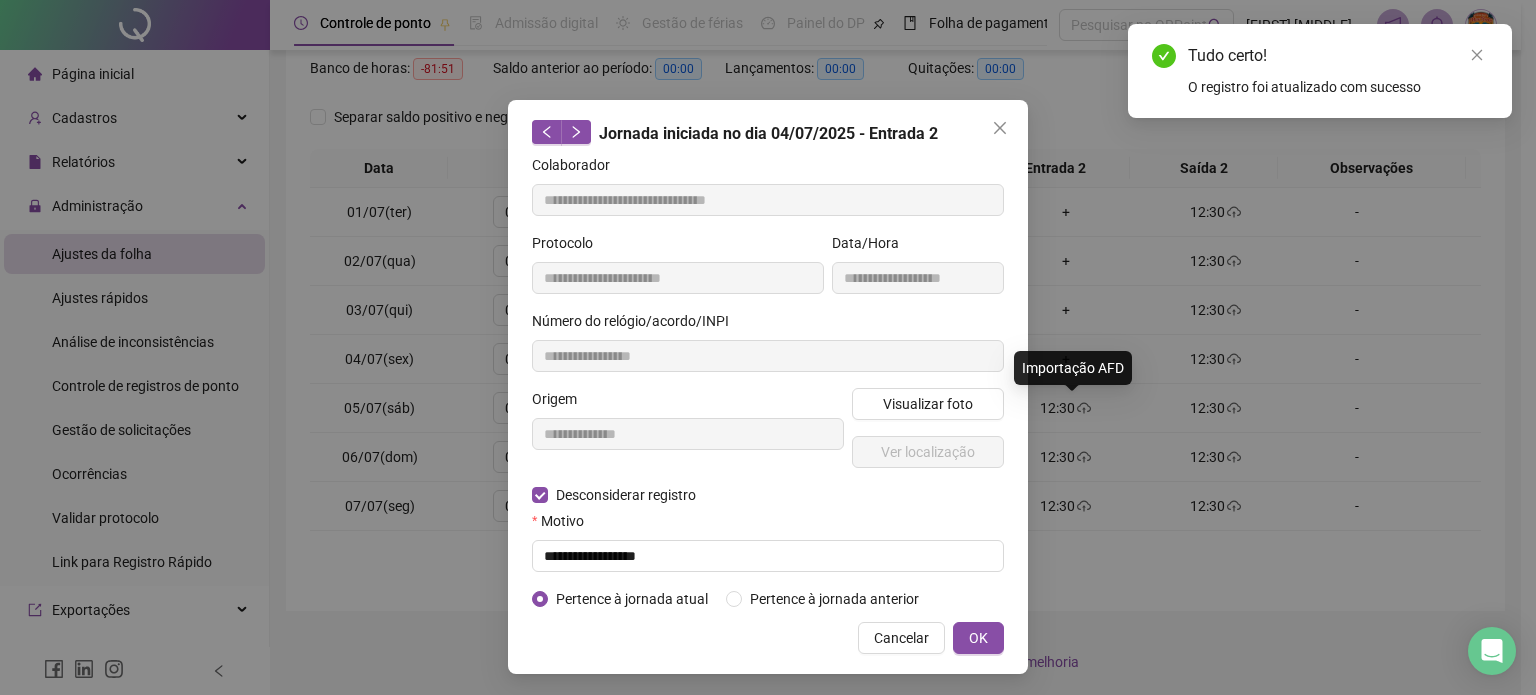 type on "**********" 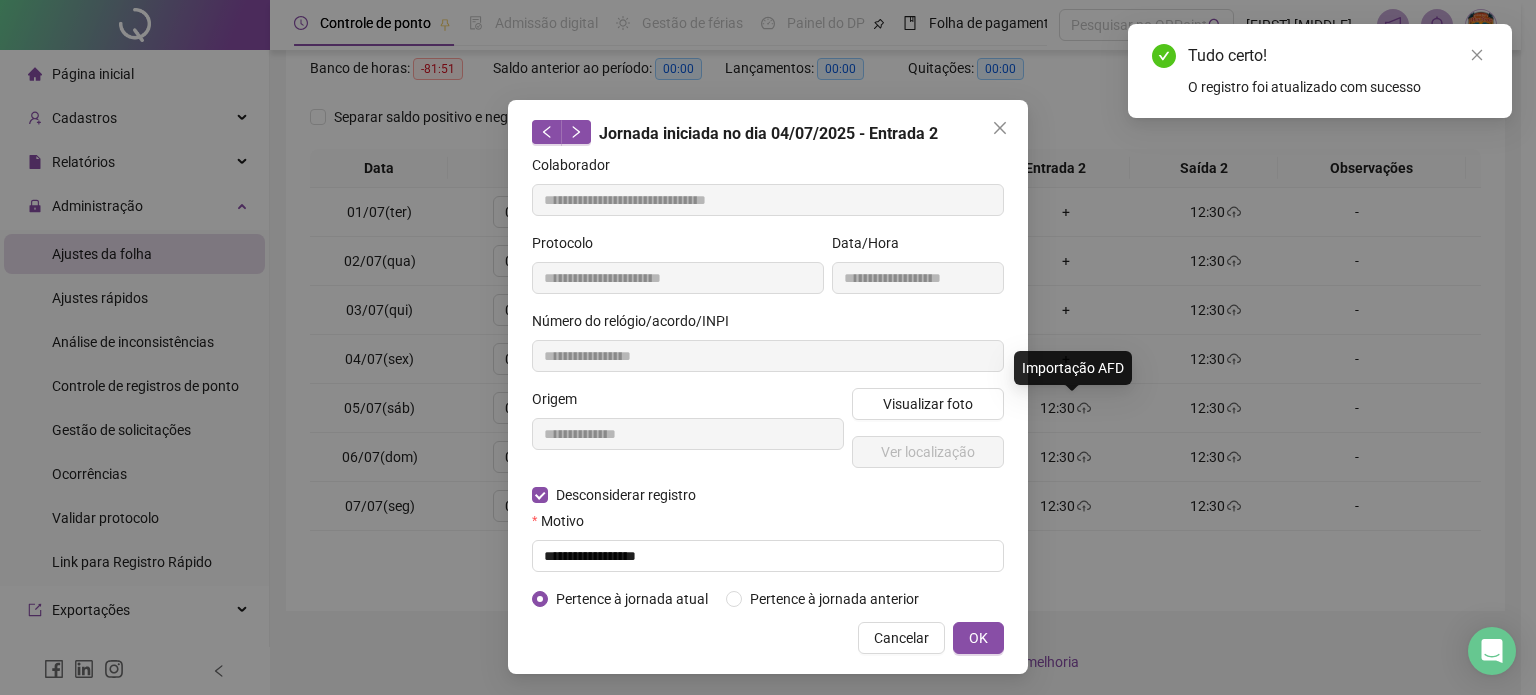 type on "**********" 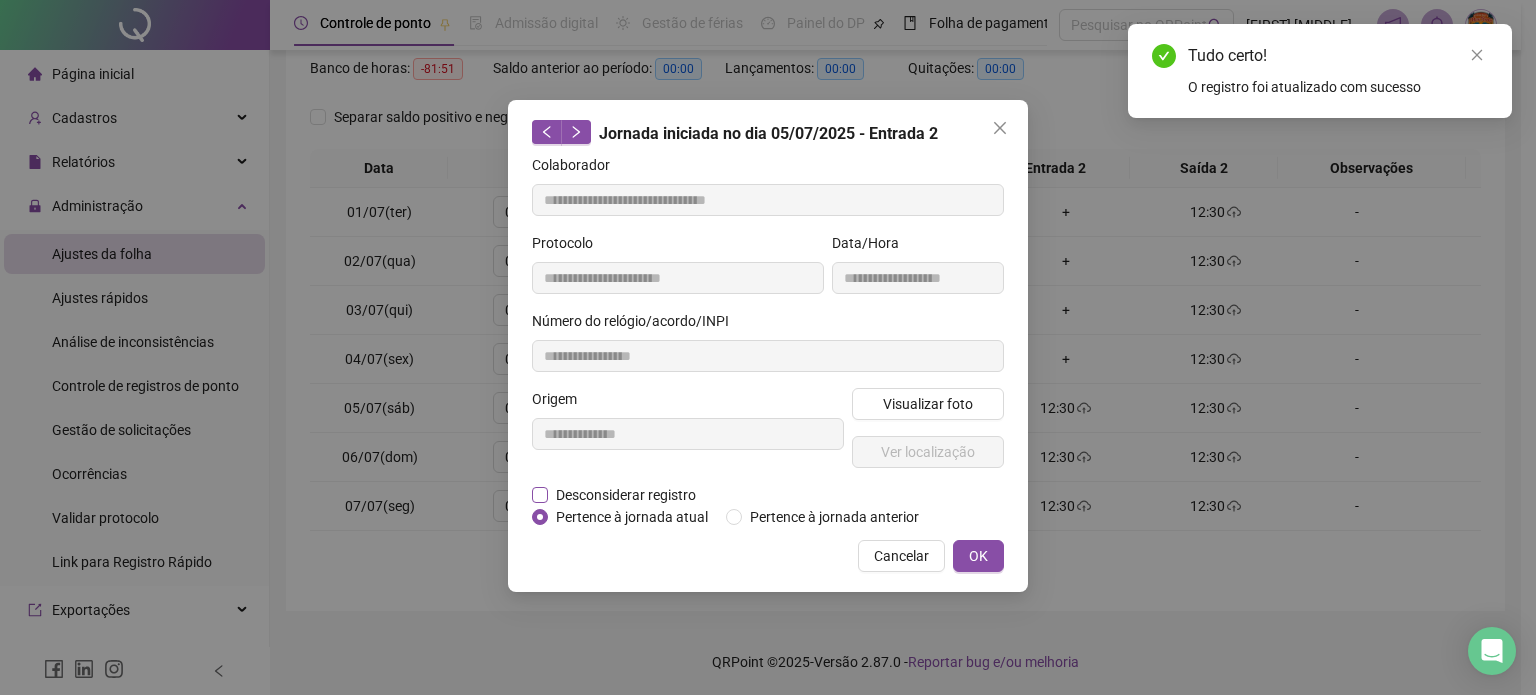 click on "Desconsiderar registro" at bounding box center (626, 495) 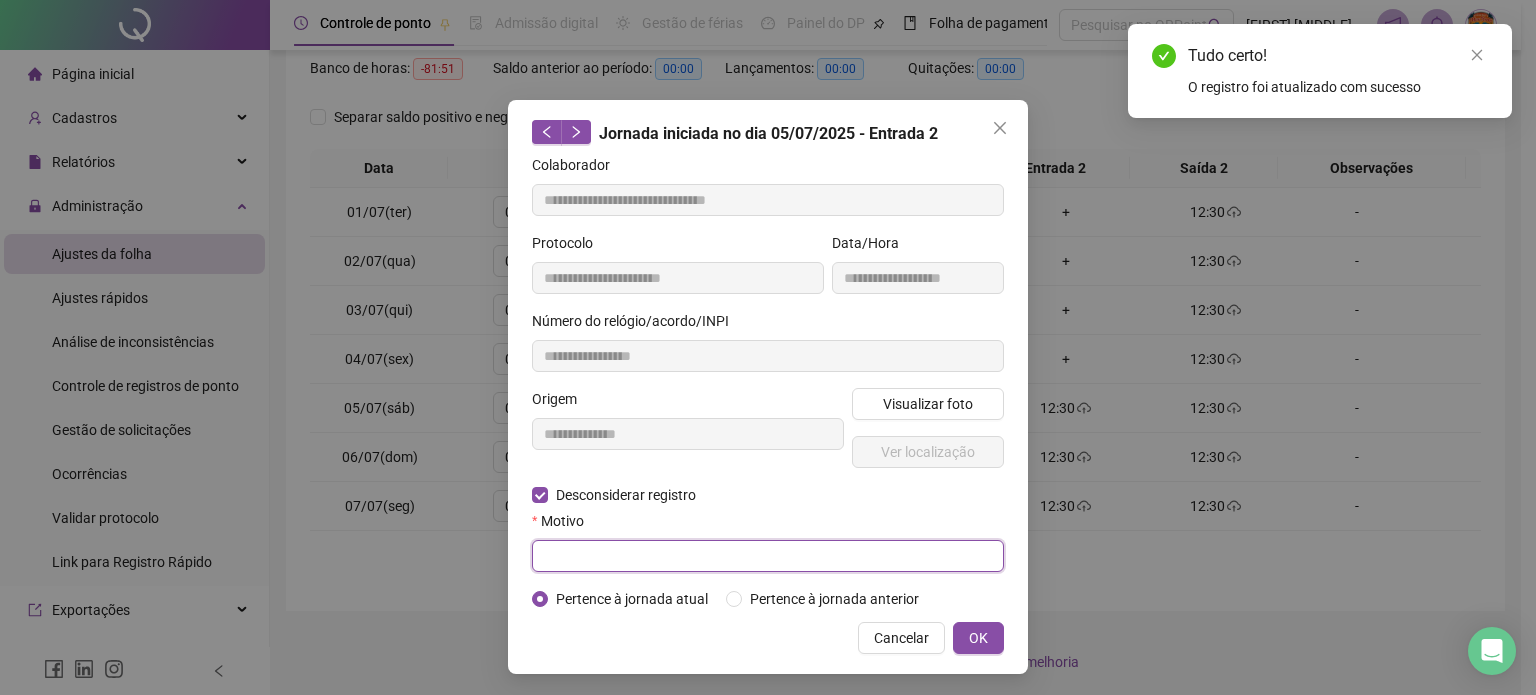 click at bounding box center [768, 556] 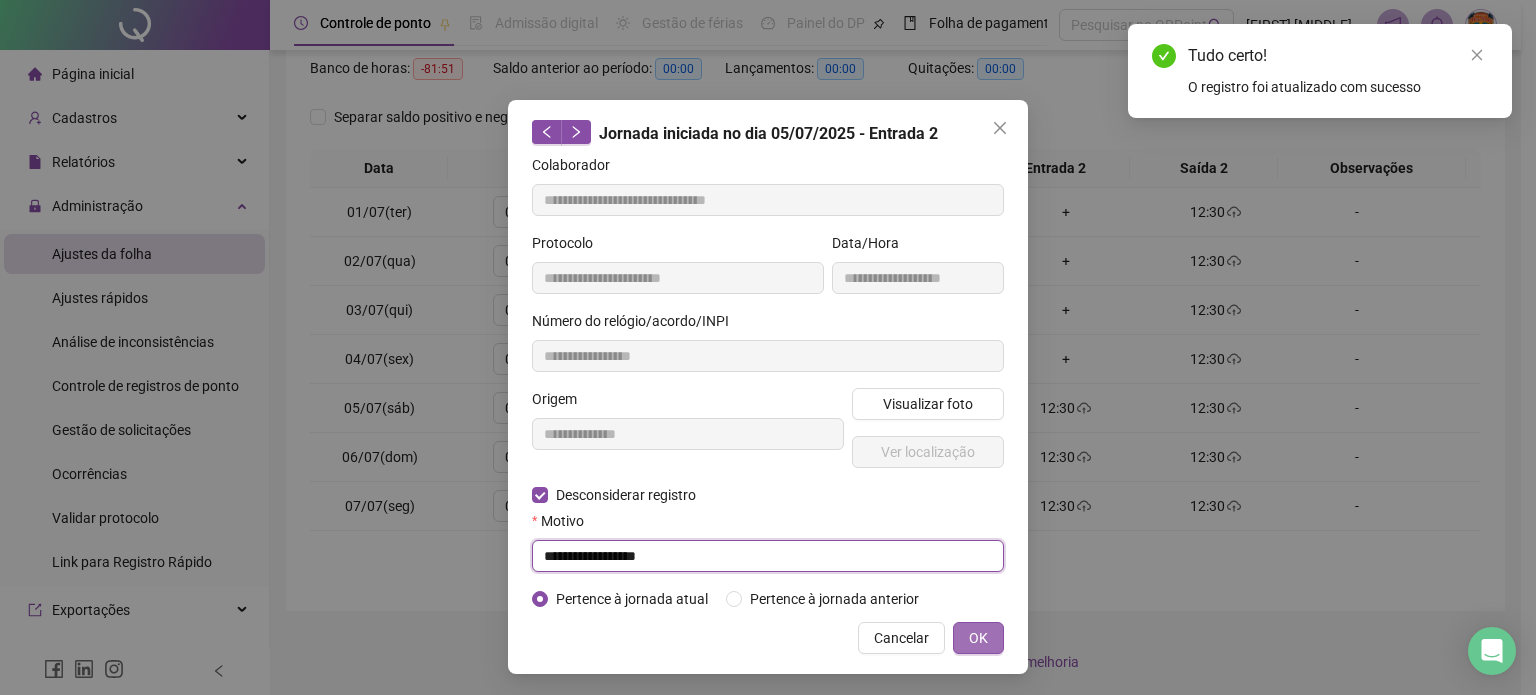 type on "**********" 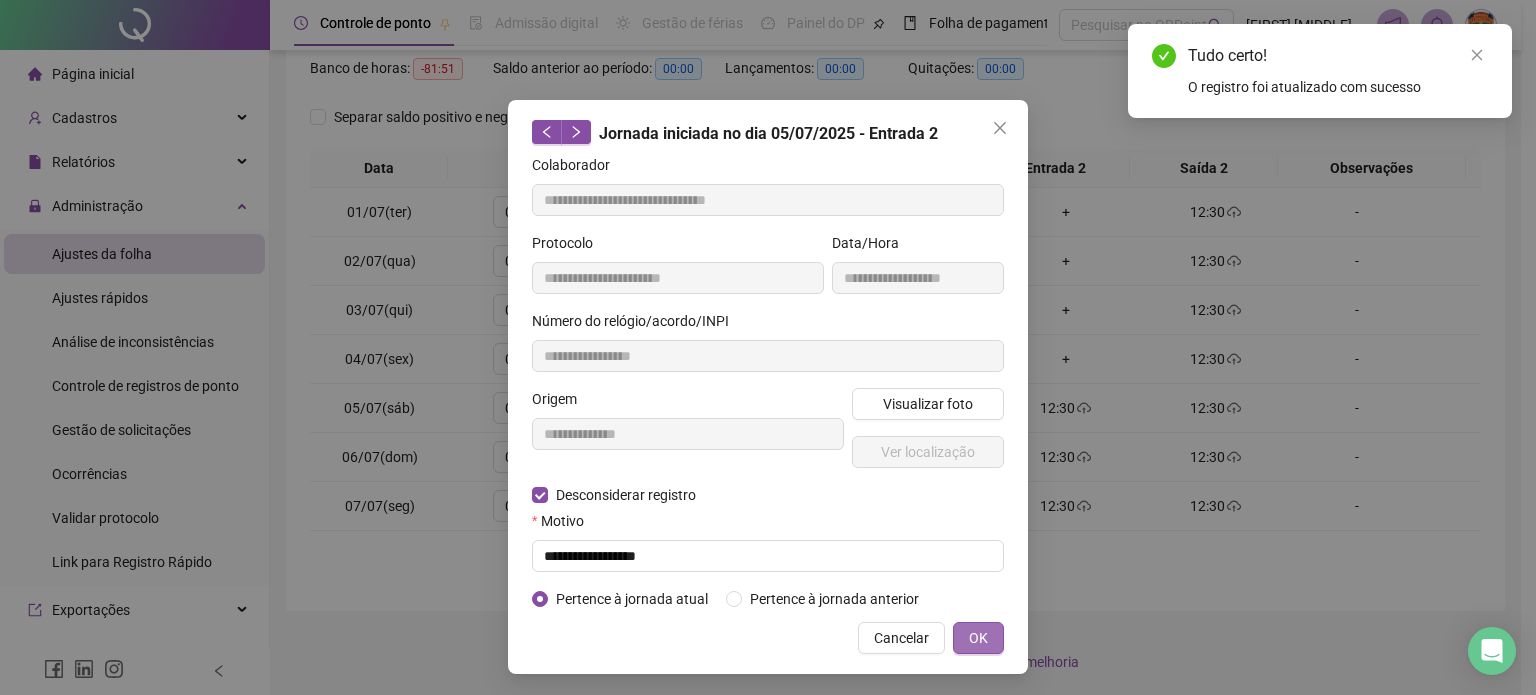click on "OK" at bounding box center [978, 638] 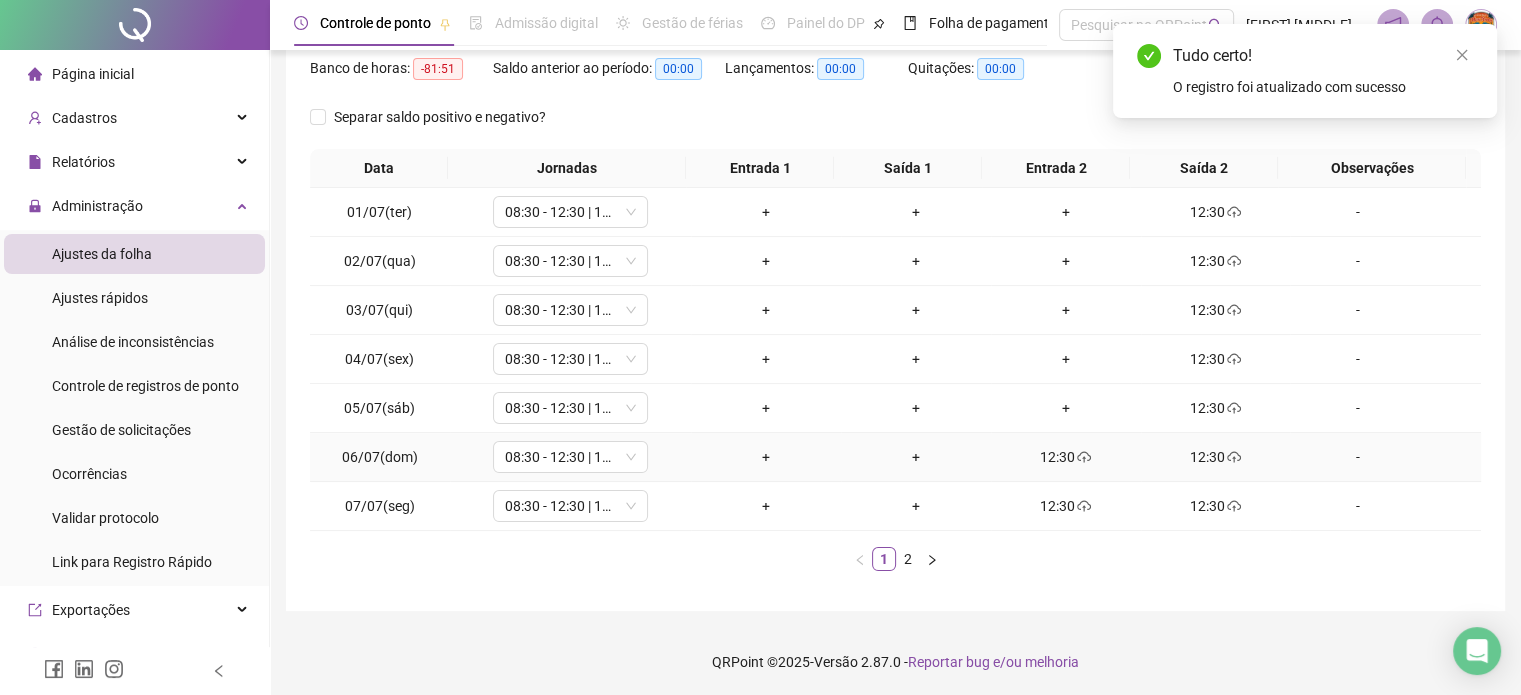 click on "12:30" at bounding box center [1066, 457] 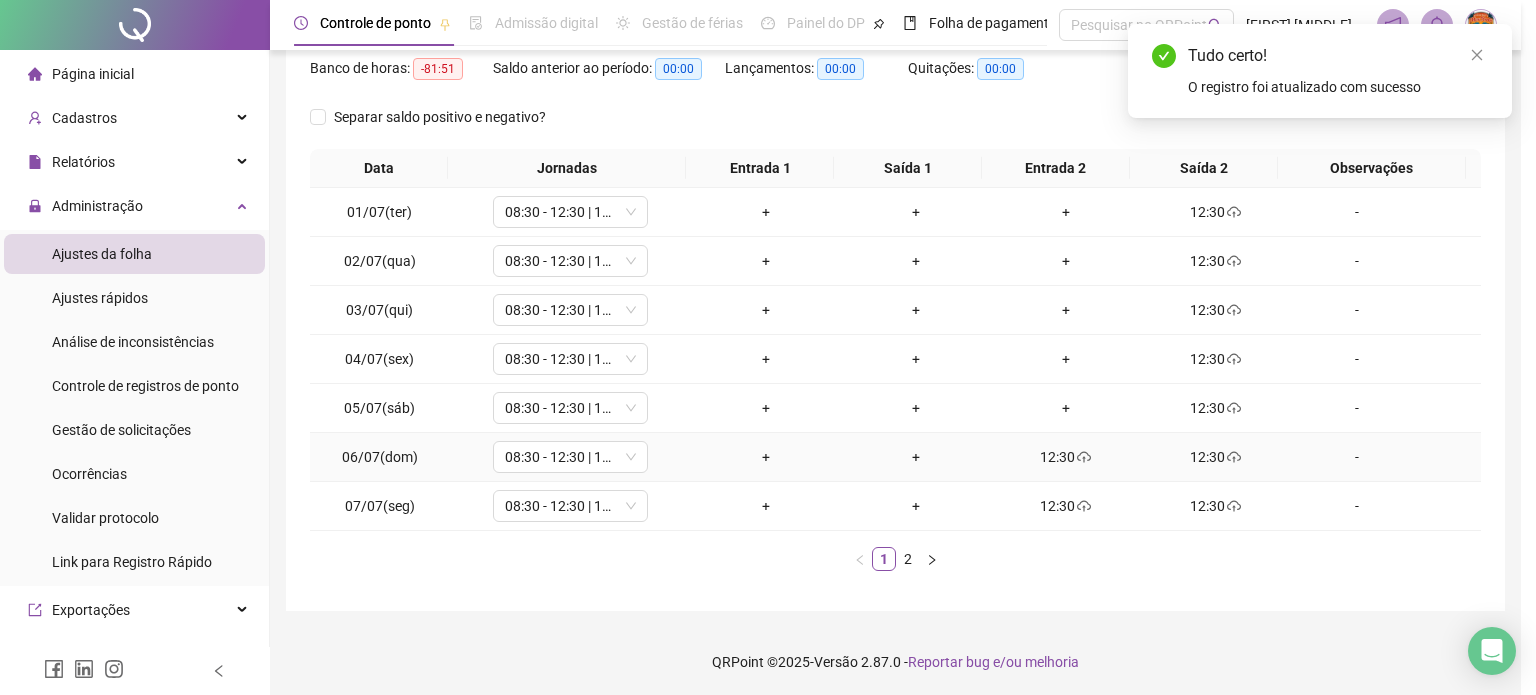 type on "**********" 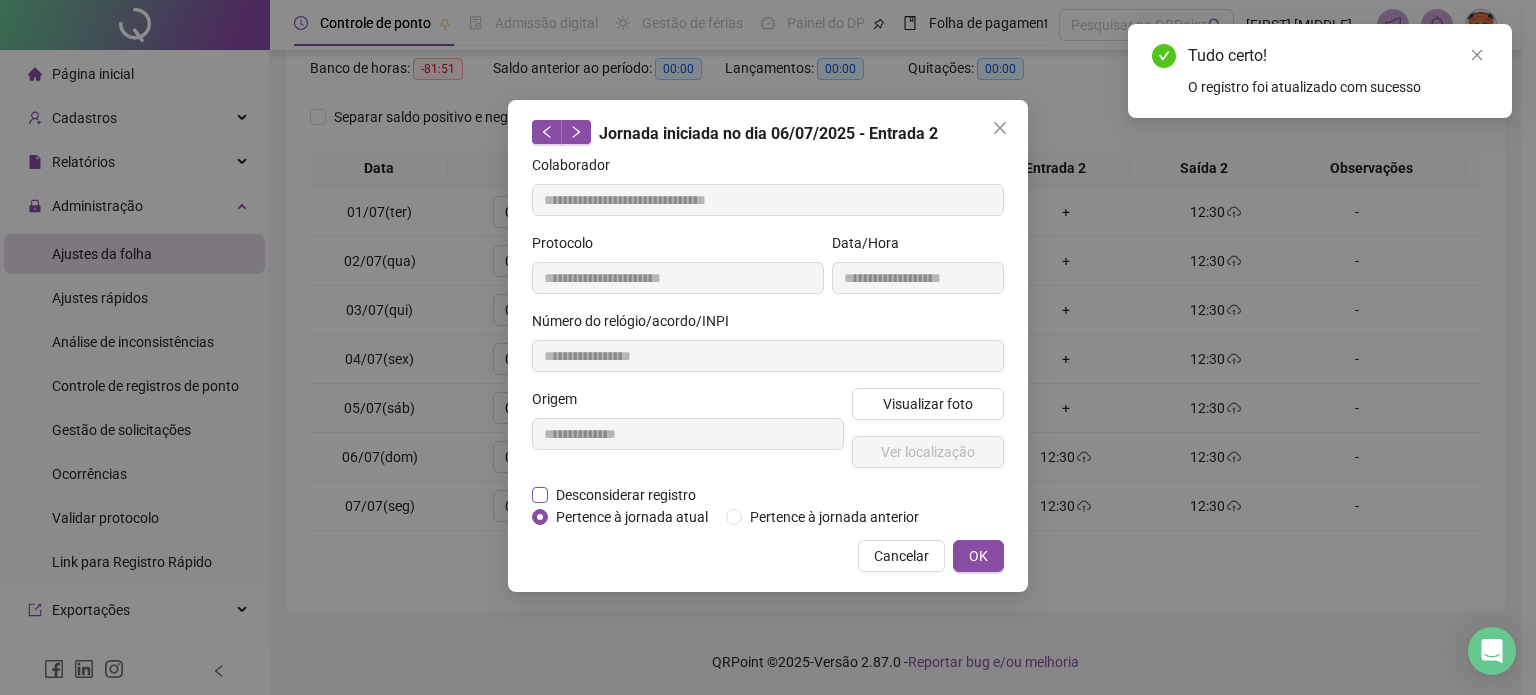 click on "Desconsiderar registro" at bounding box center [626, 495] 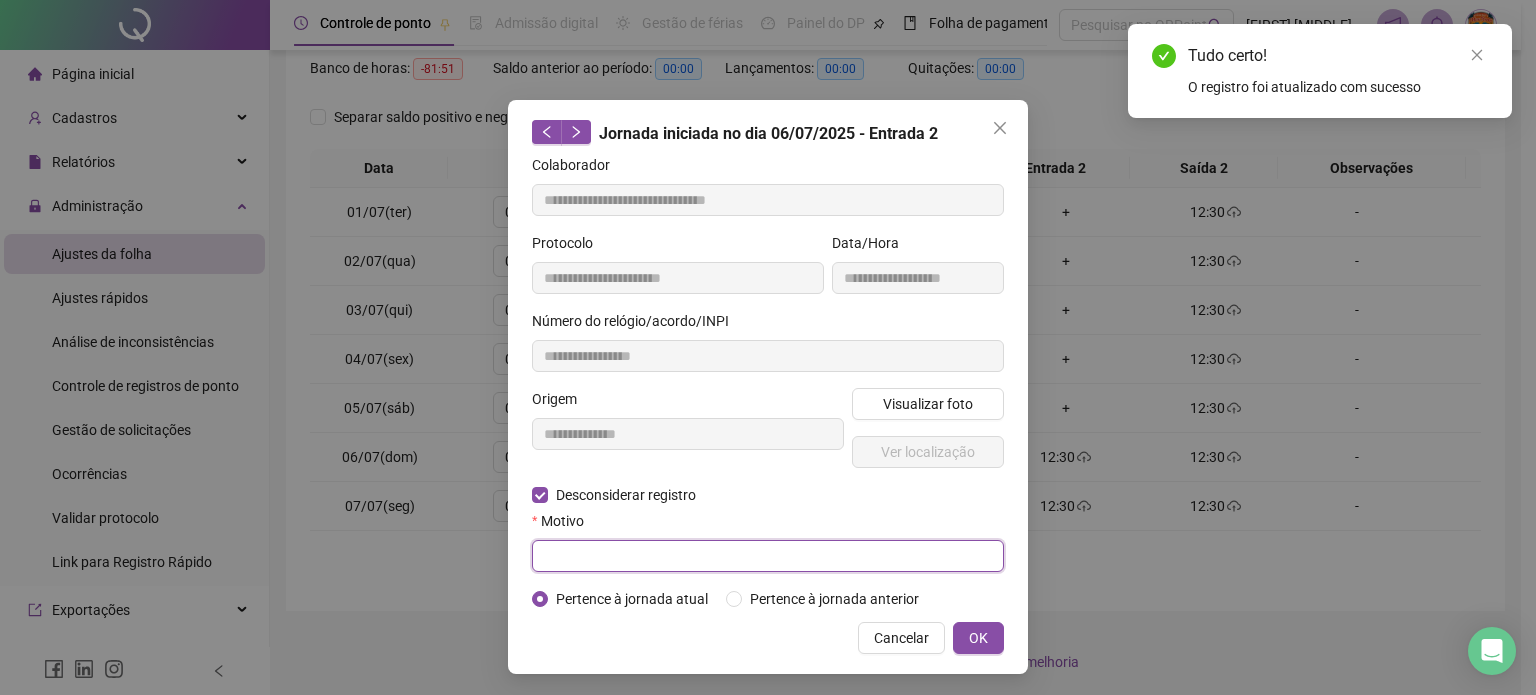 click at bounding box center [768, 556] 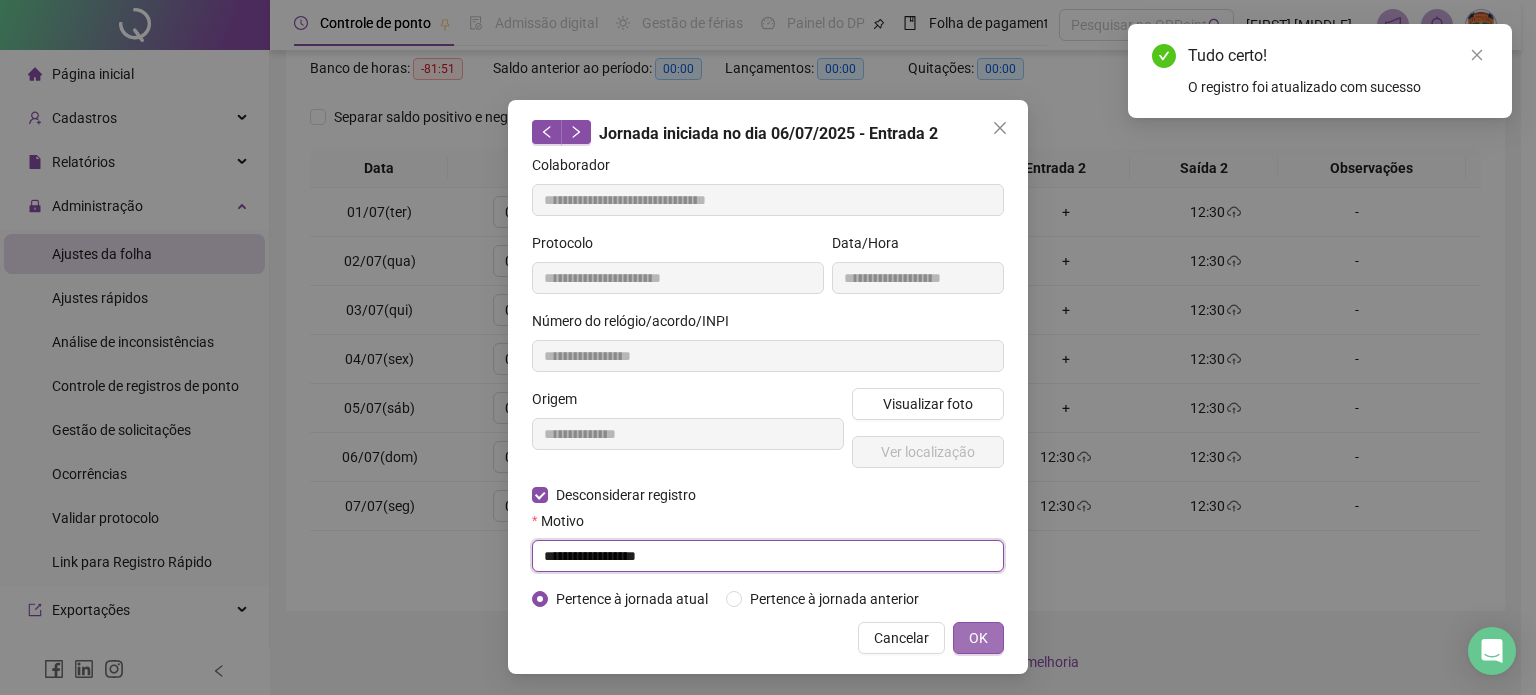 type on "**********" 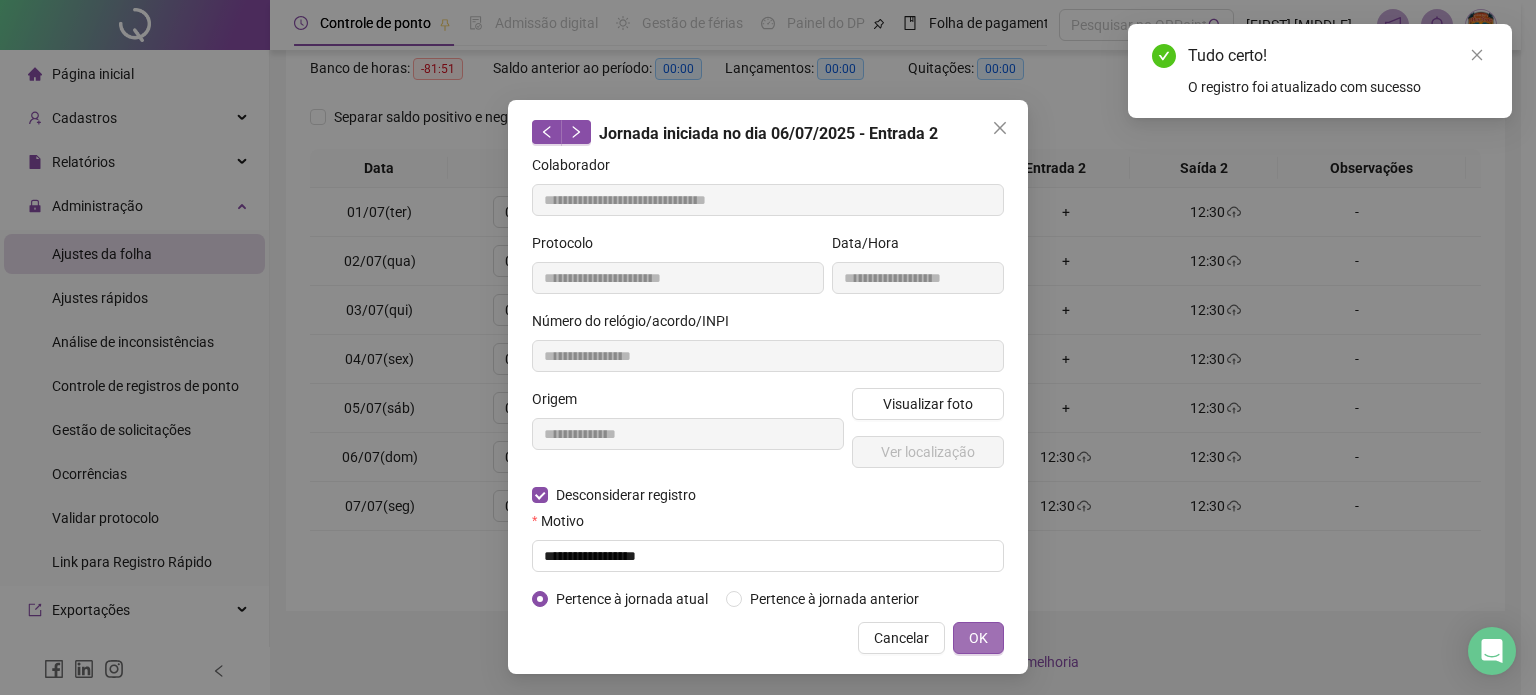 click on "OK" at bounding box center (978, 638) 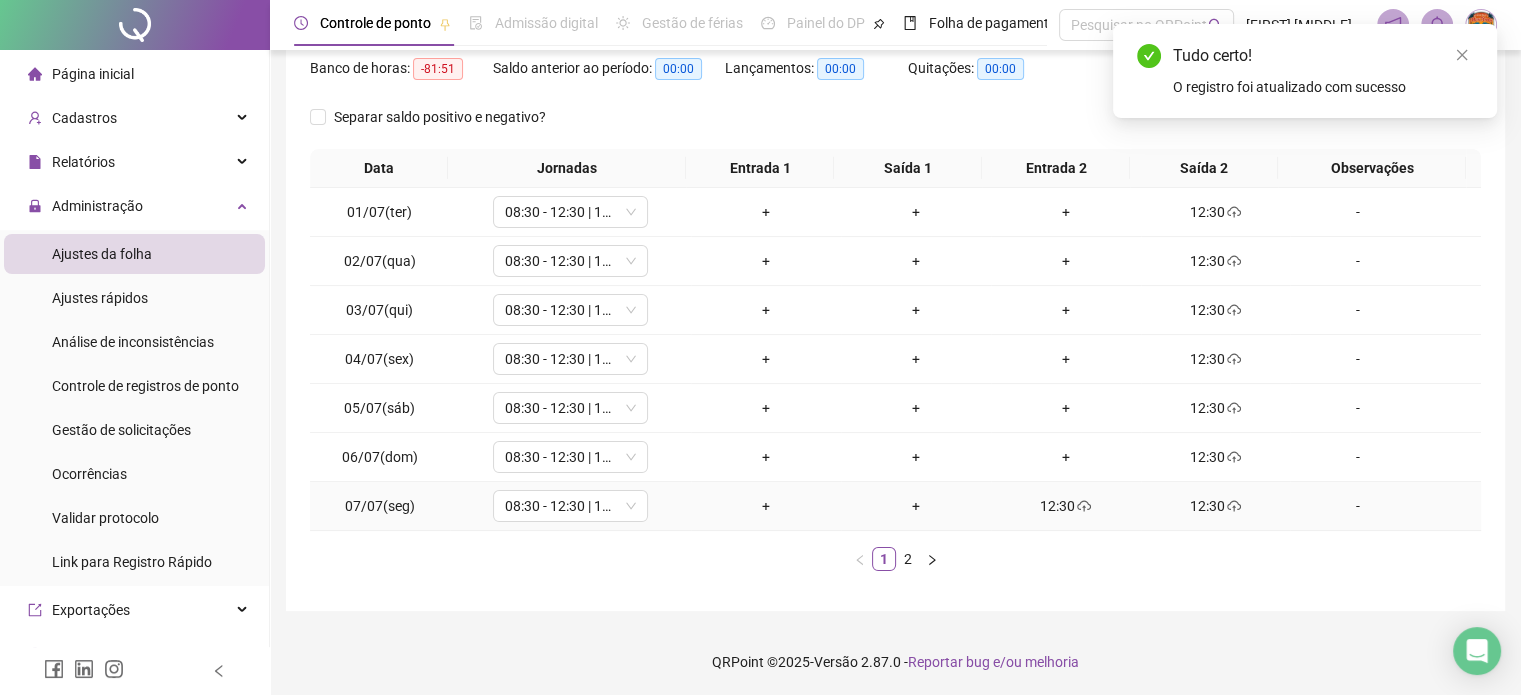 click on "12:30" at bounding box center [1066, 506] 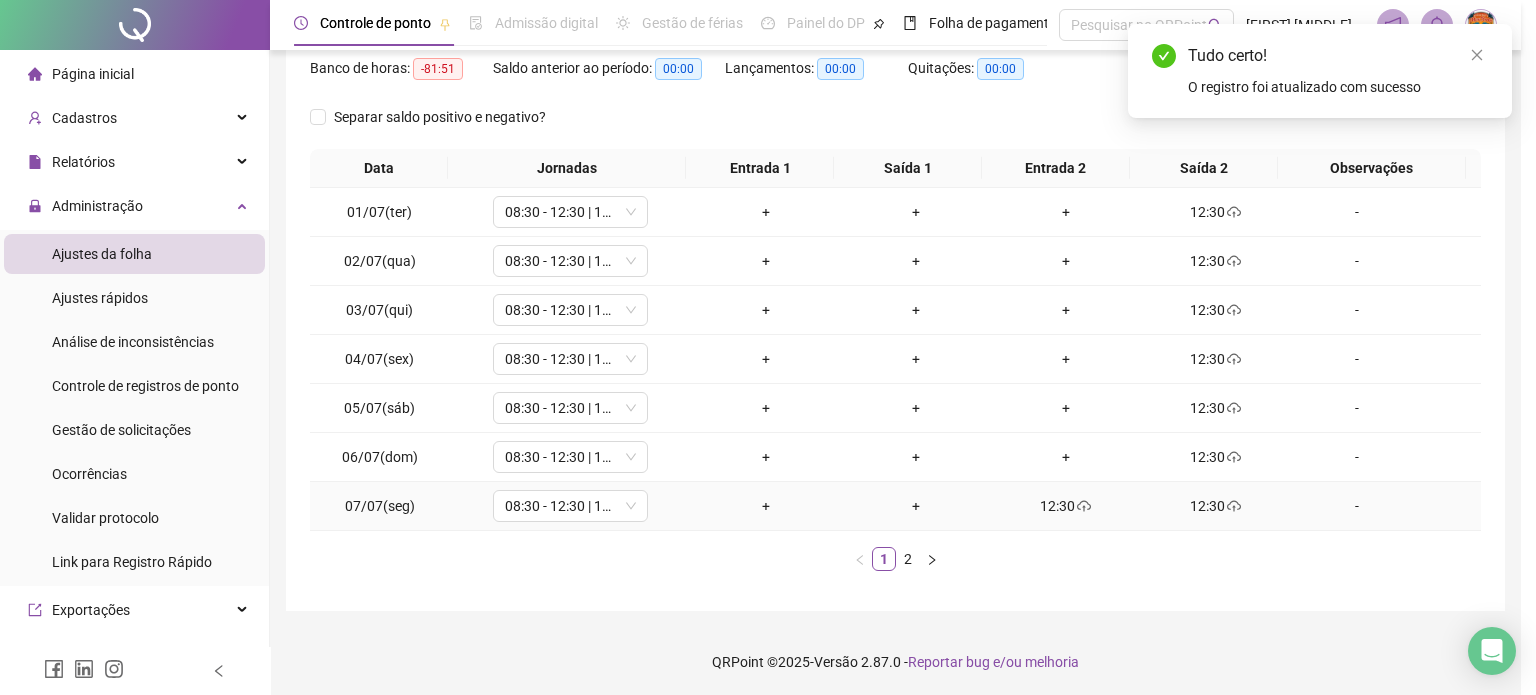 type on "**********" 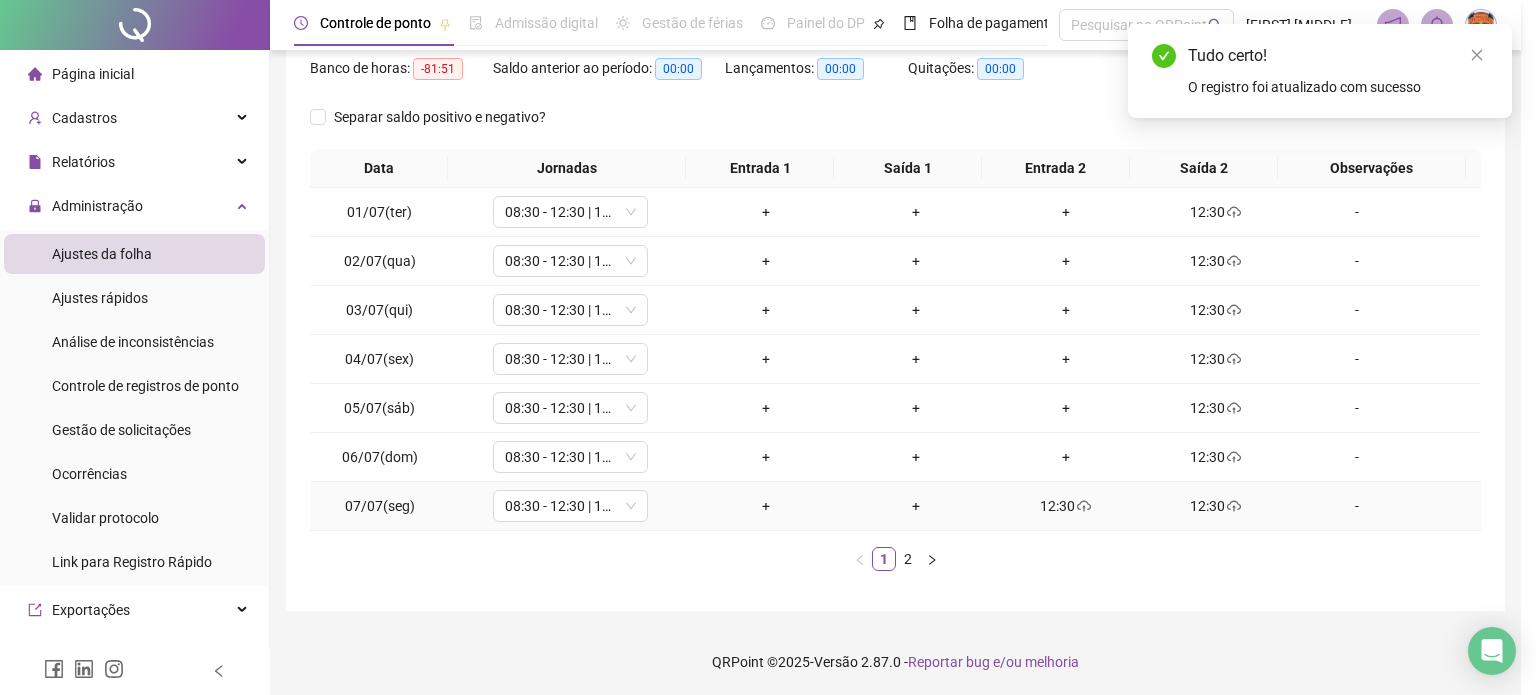 type on "**********" 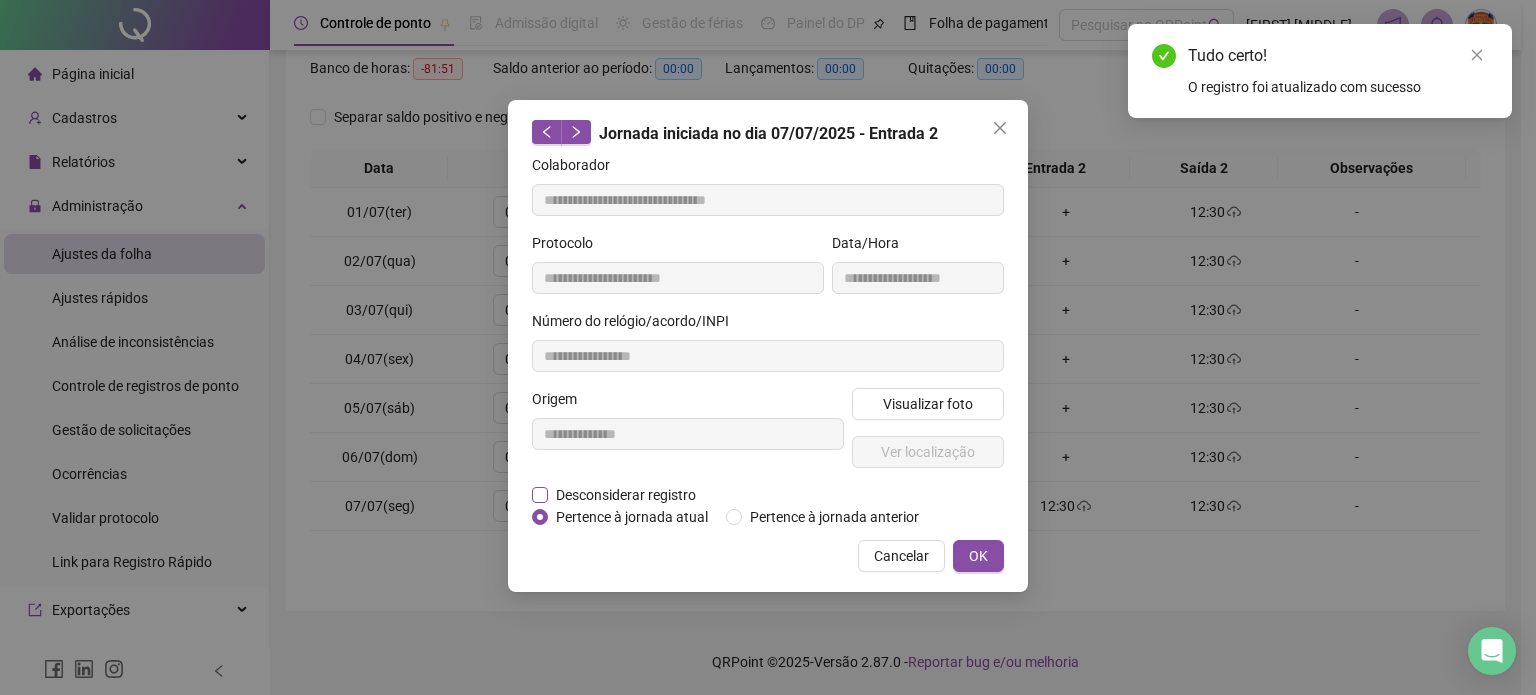 click on "Desconsiderar registro" at bounding box center (626, 495) 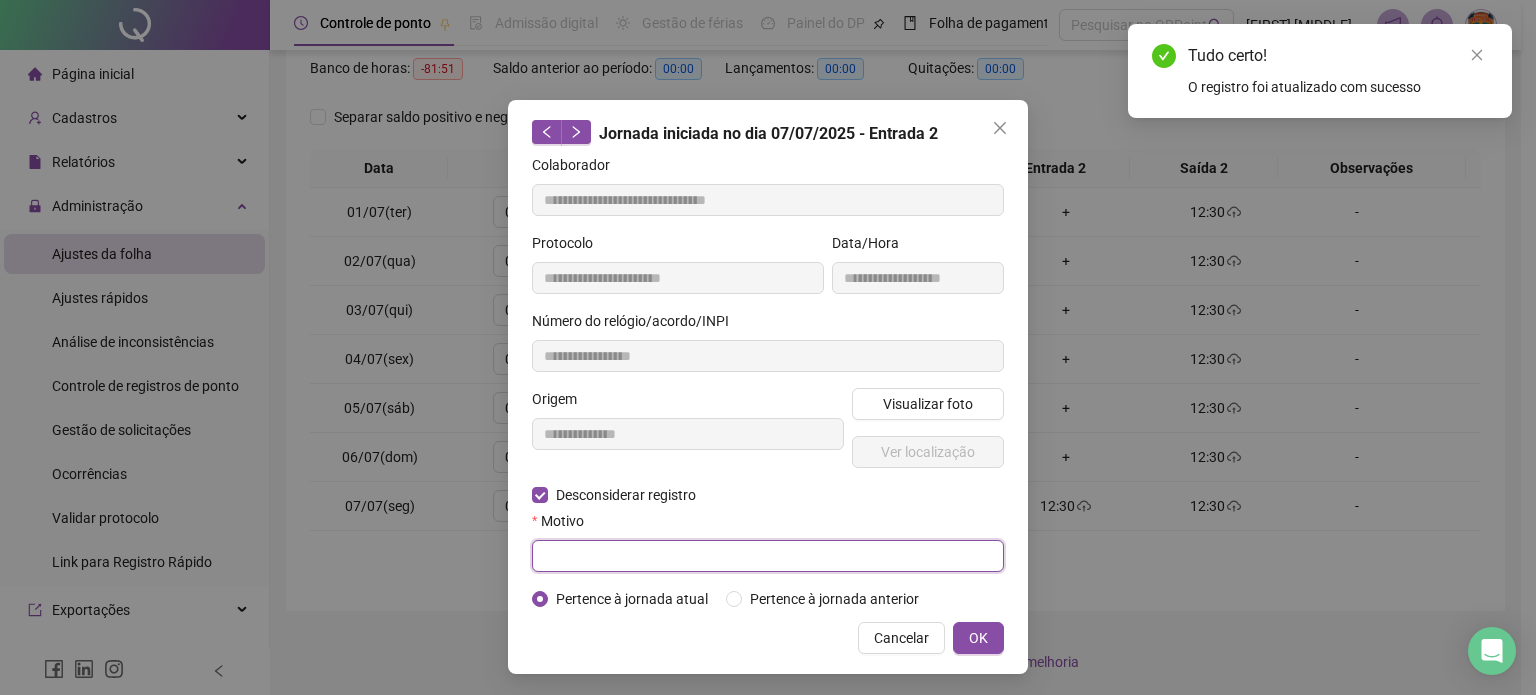 click at bounding box center [768, 556] 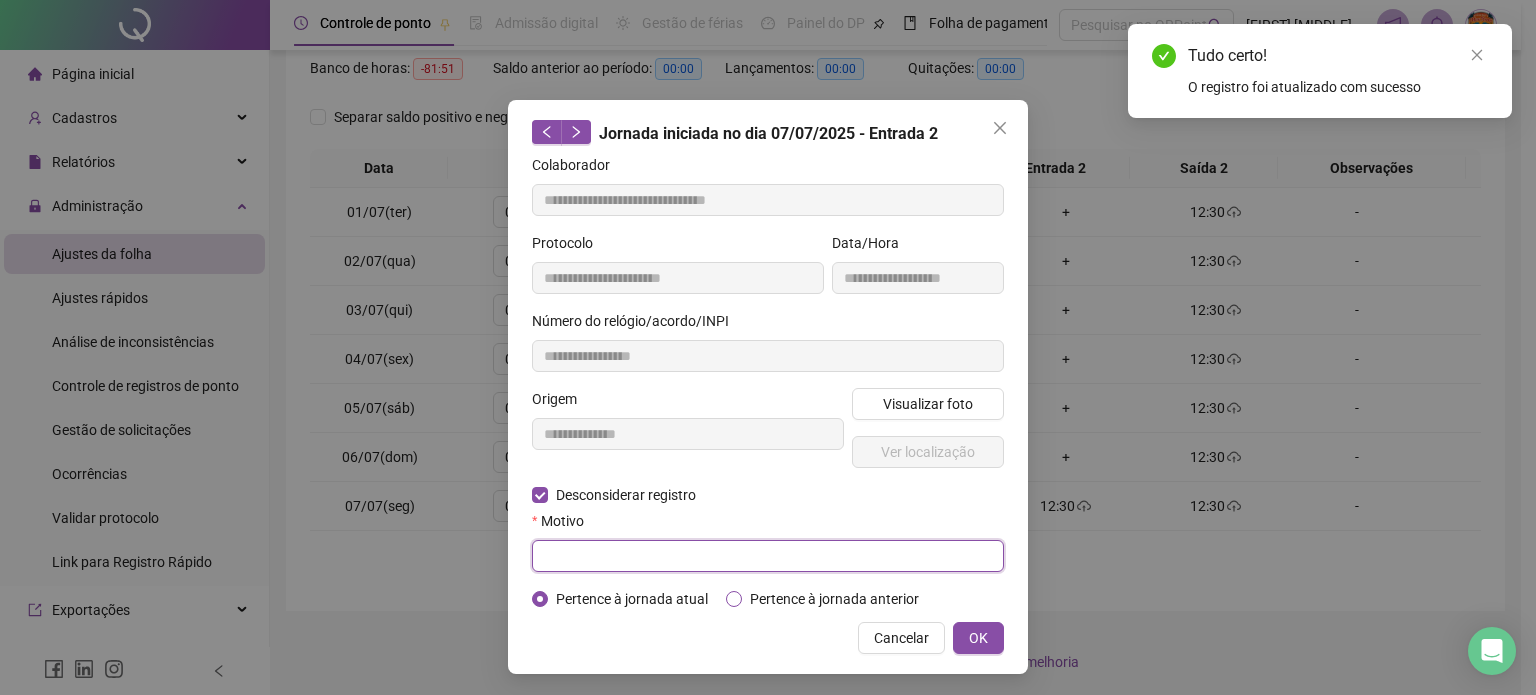 paste on "**********" 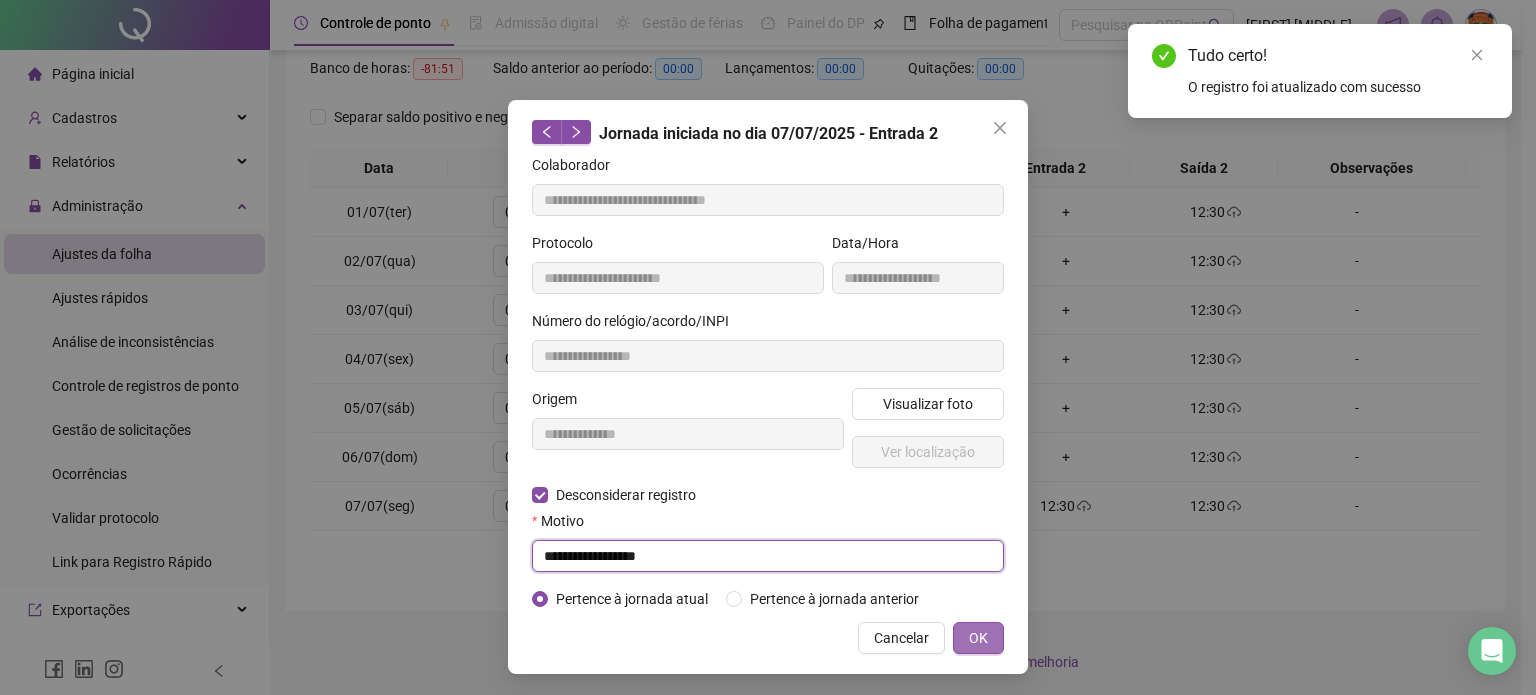 type on "**********" 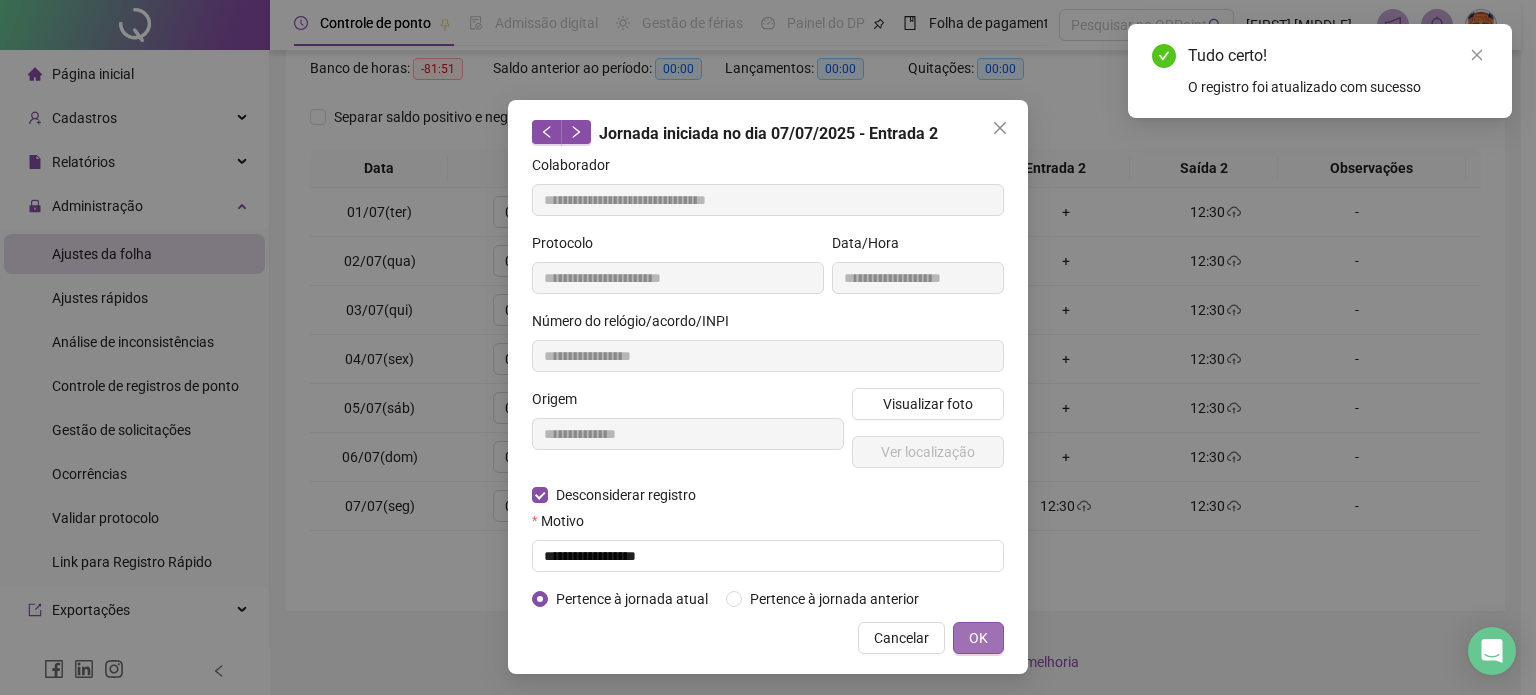 click on "OK" at bounding box center [978, 638] 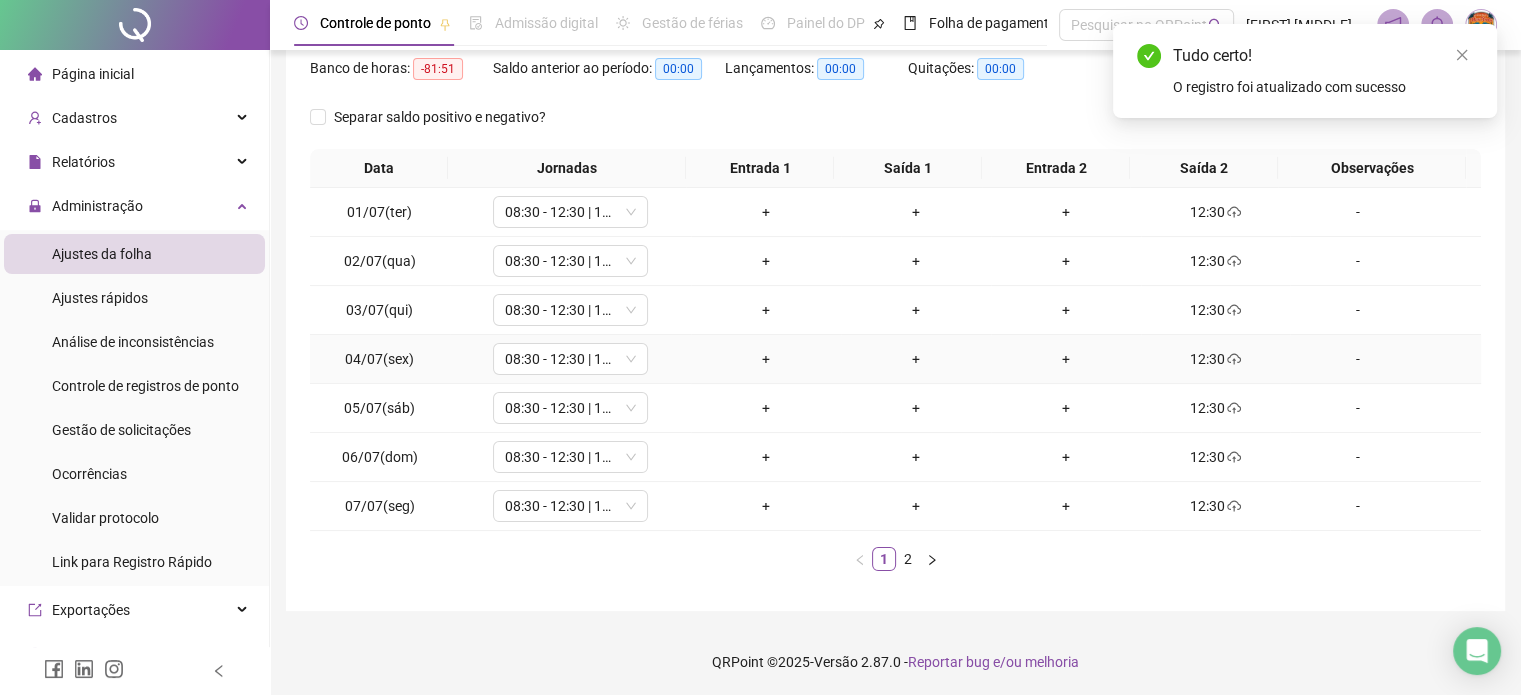 scroll, scrollTop: 57, scrollLeft: 0, axis: vertical 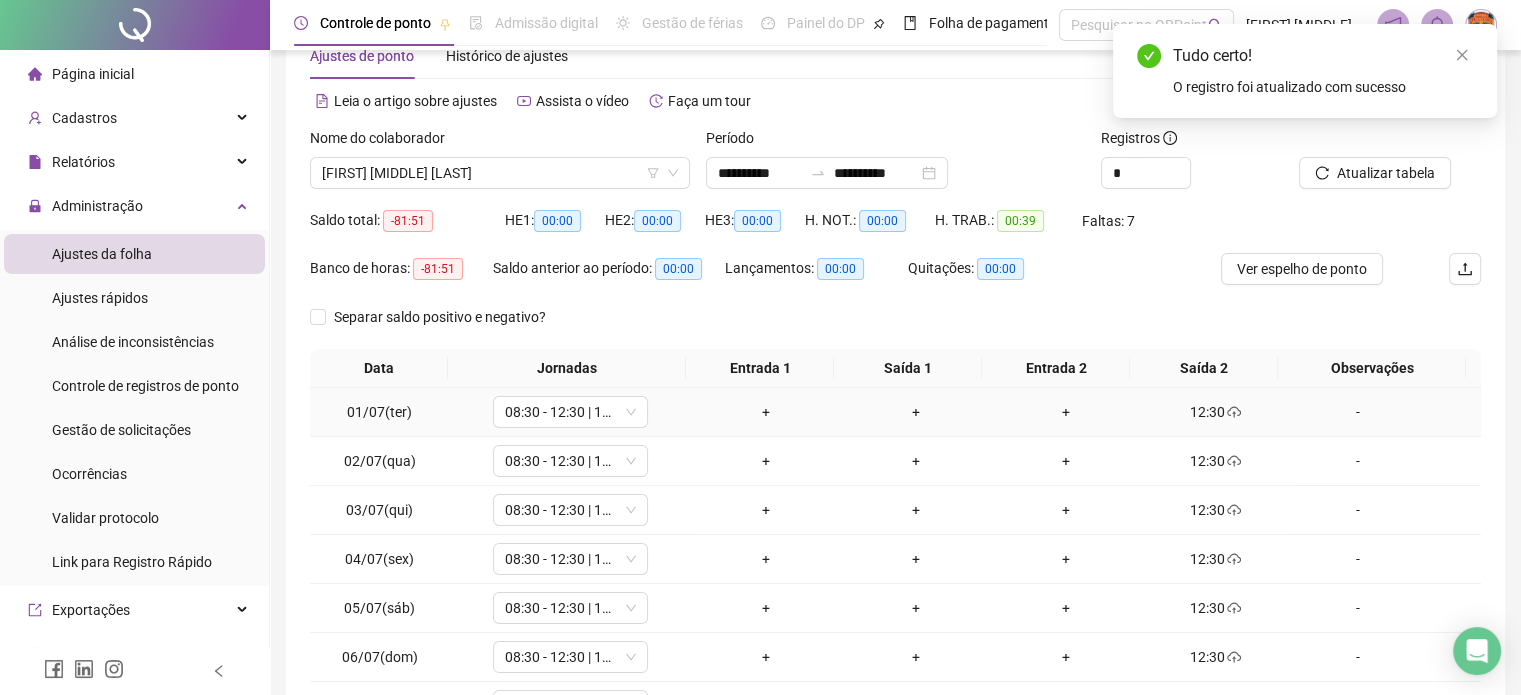 click at bounding box center [1233, 412] 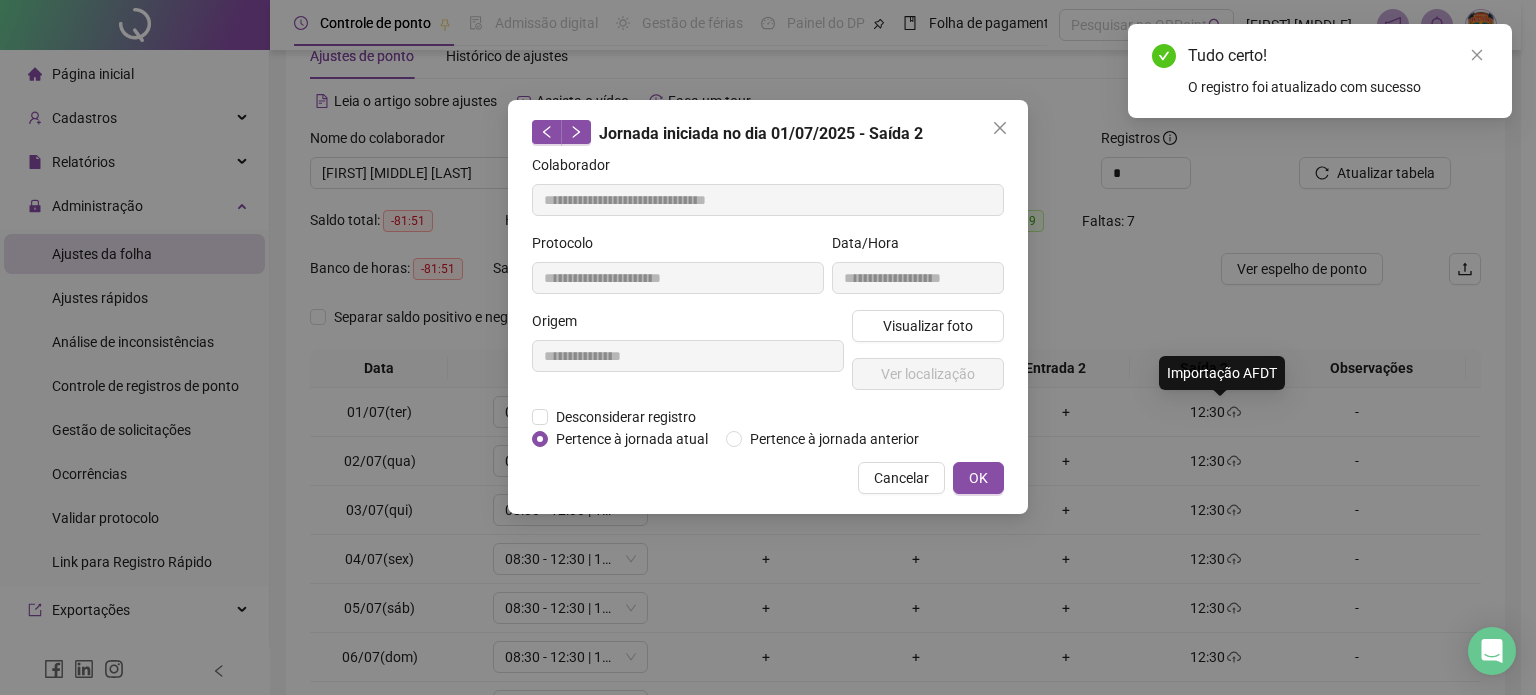 type on "**********" 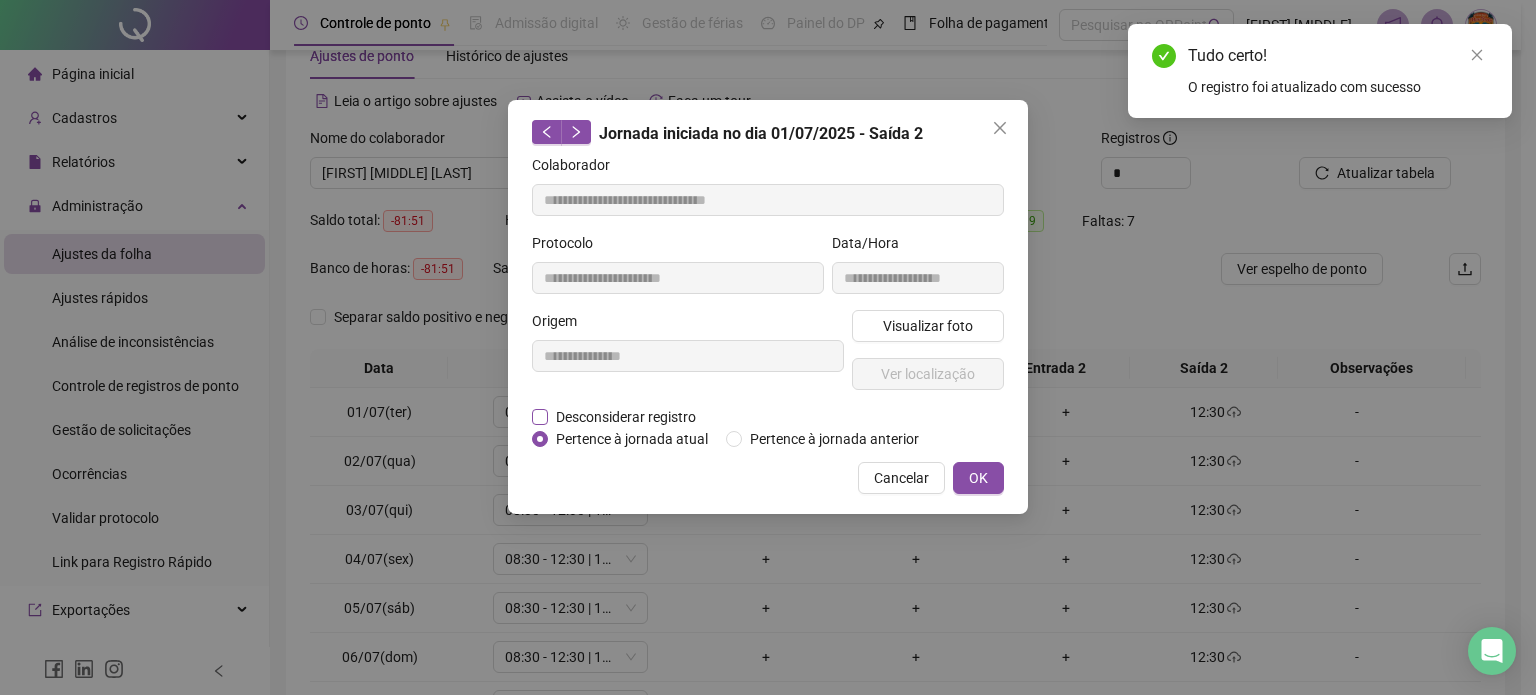 click on "Desconsiderar registro" at bounding box center (626, 417) 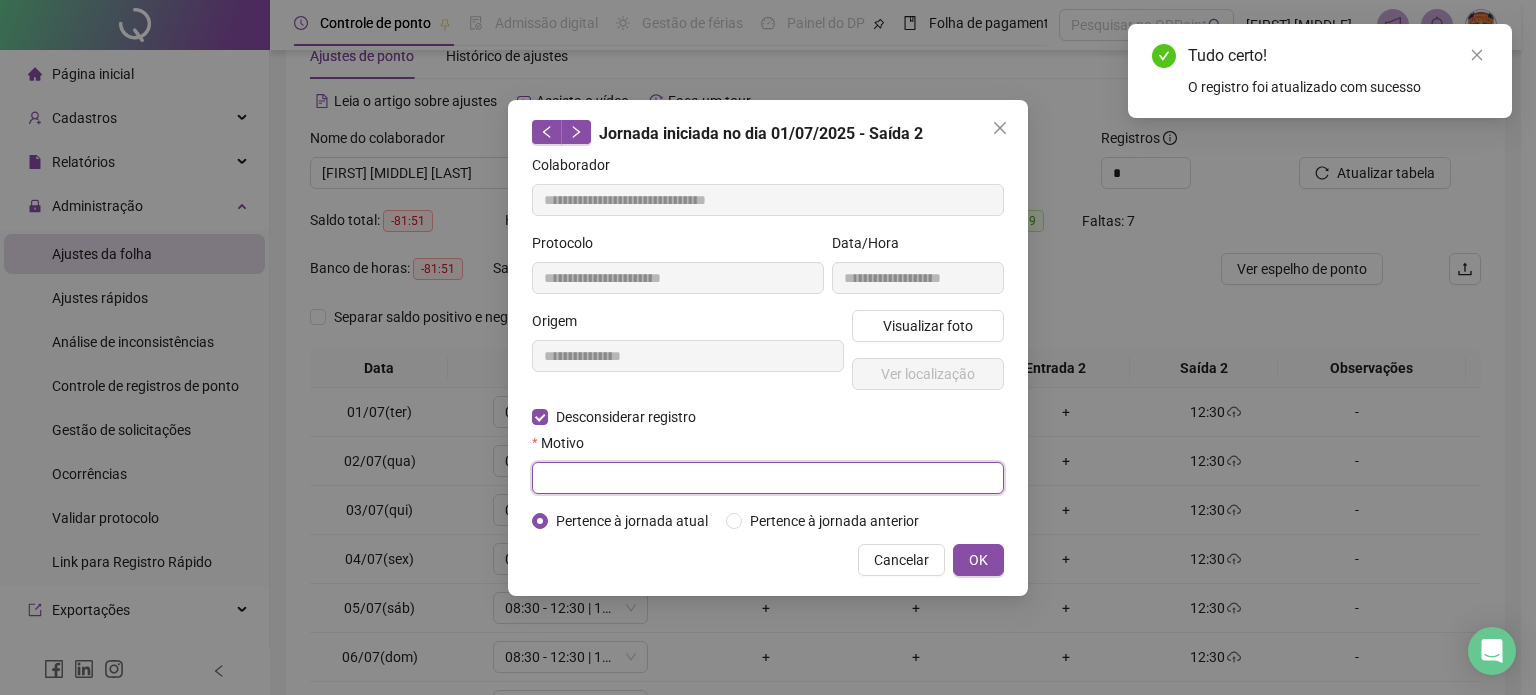 click at bounding box center (768, 478) 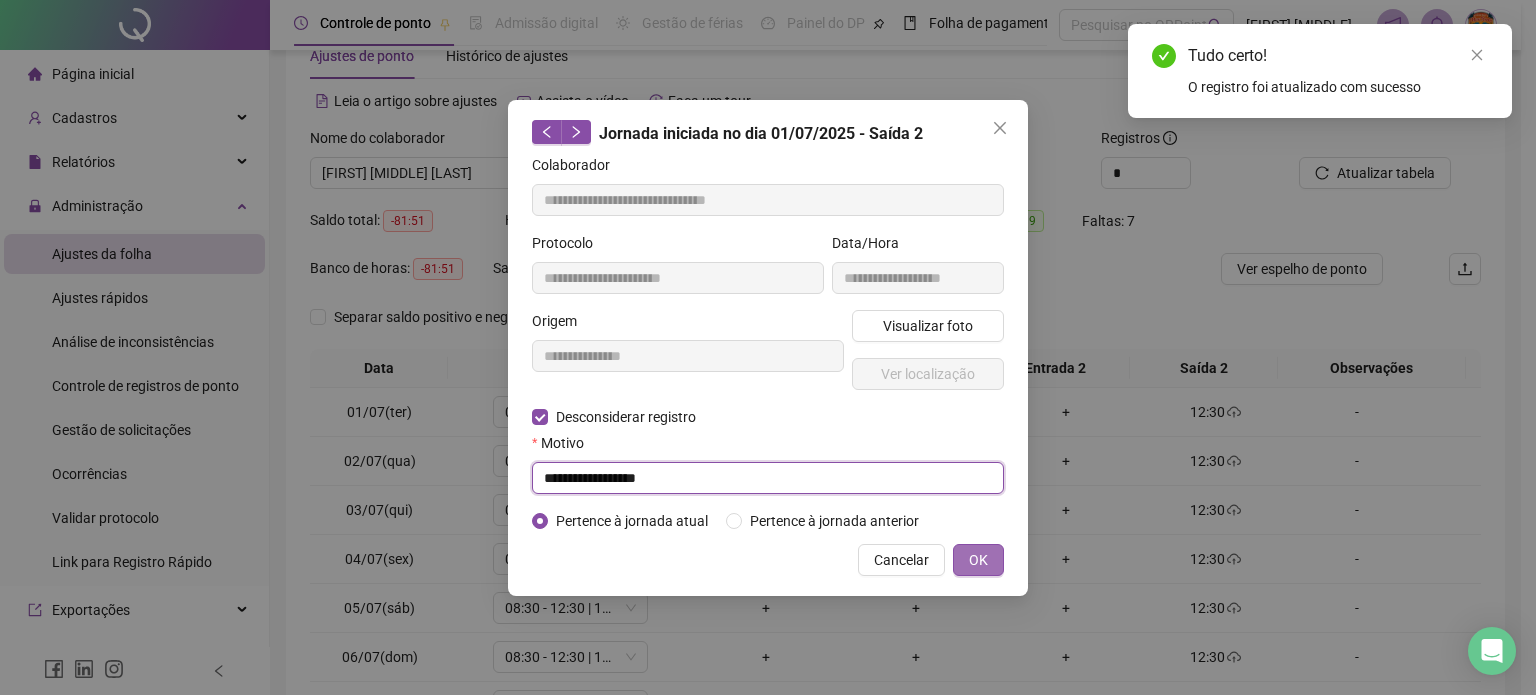 type on "**********" 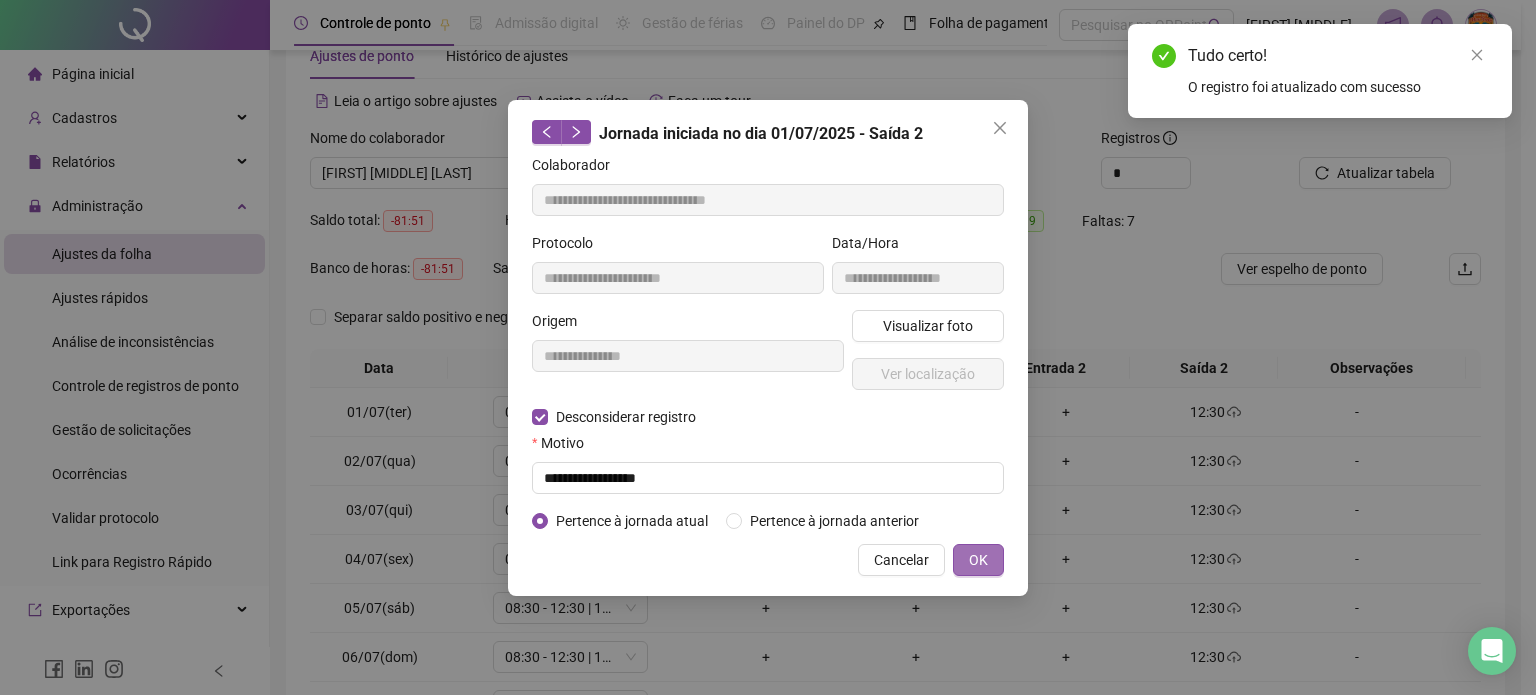 click on "OK" at bounding box center (978, 560) 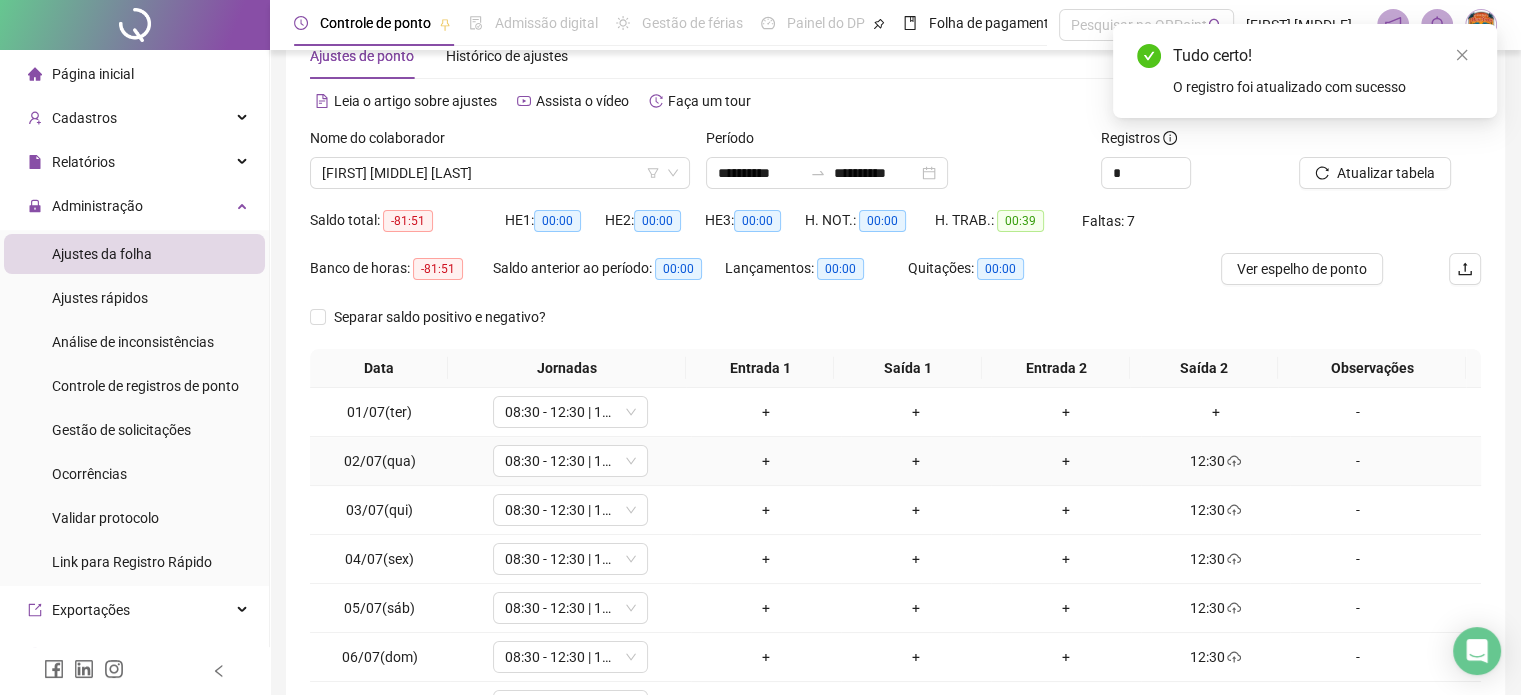 click on "12:30" at bounding box center [1216, 461] 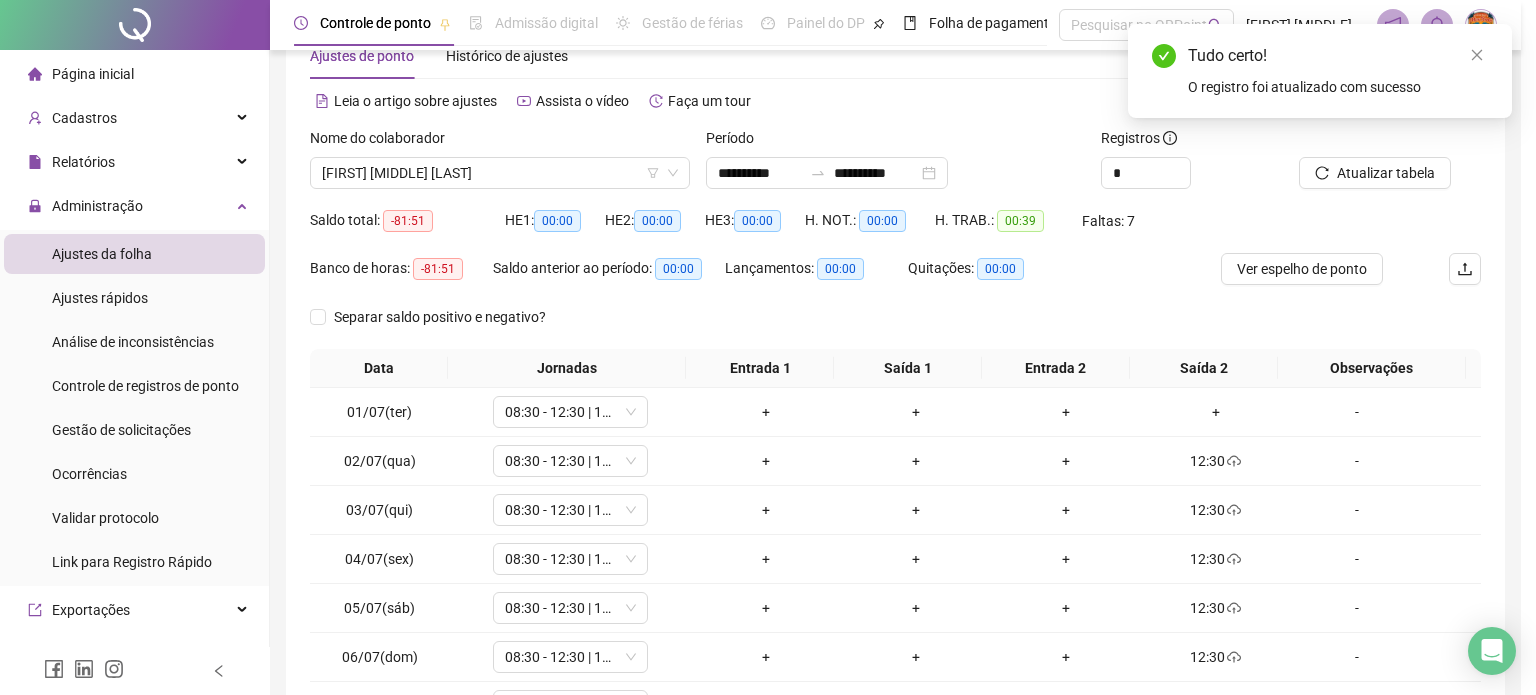 type on "**********" 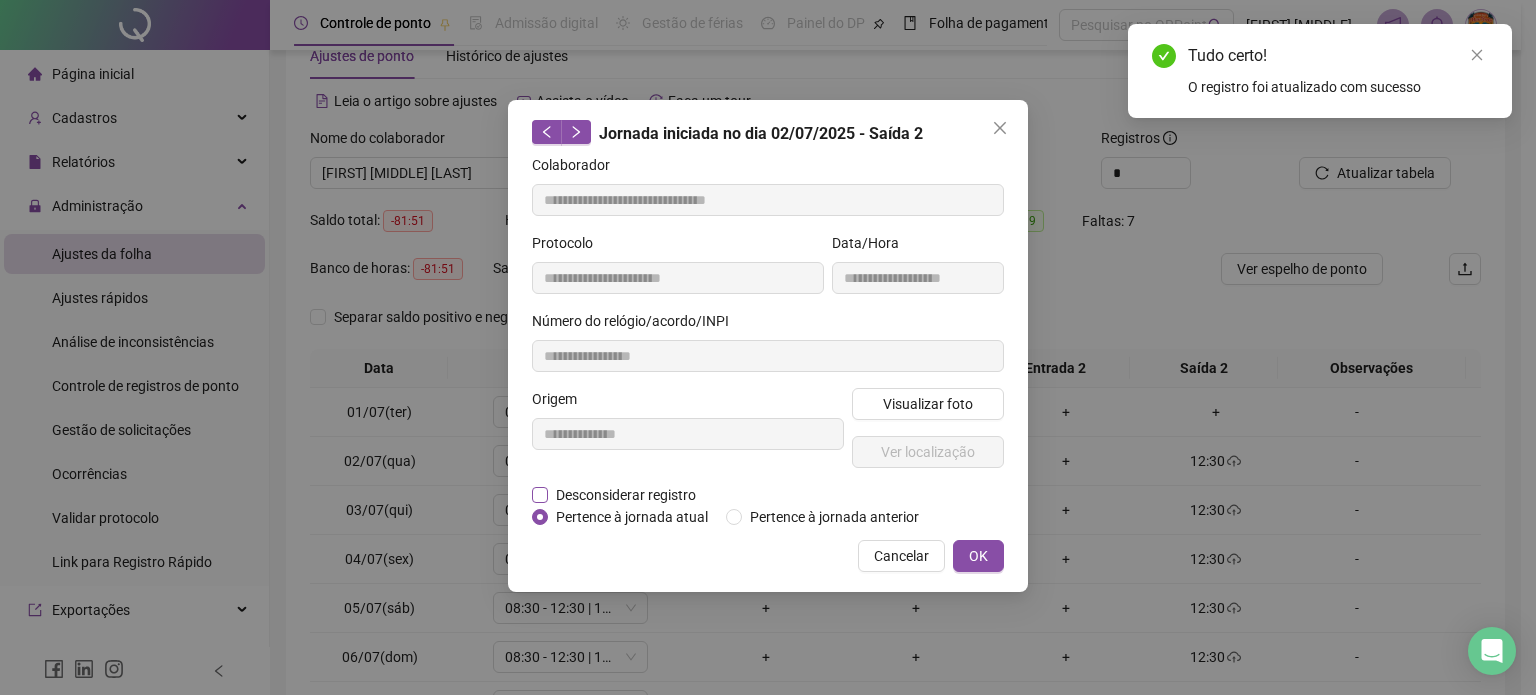 click on "Desconsiderar registro" at bounding box center [626, 495] 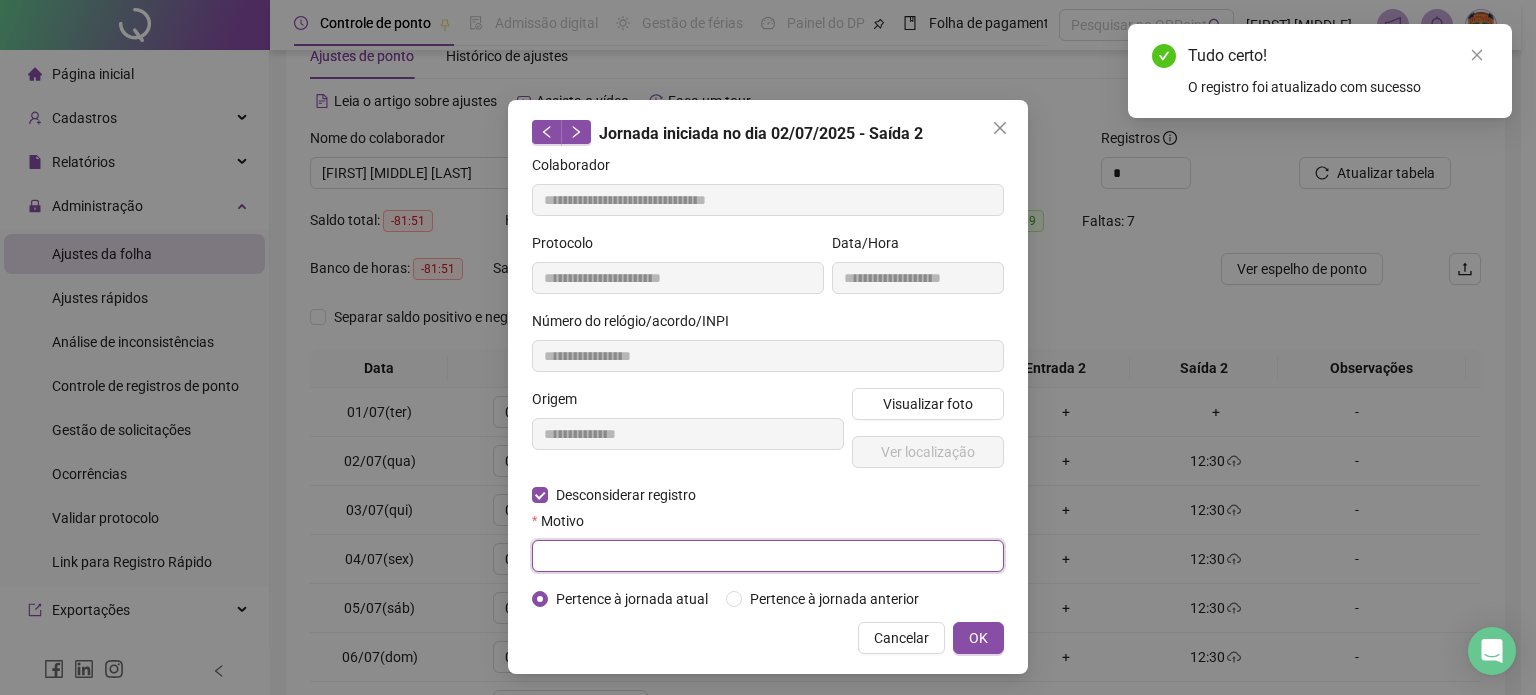 click at bounding box center [768, 556] 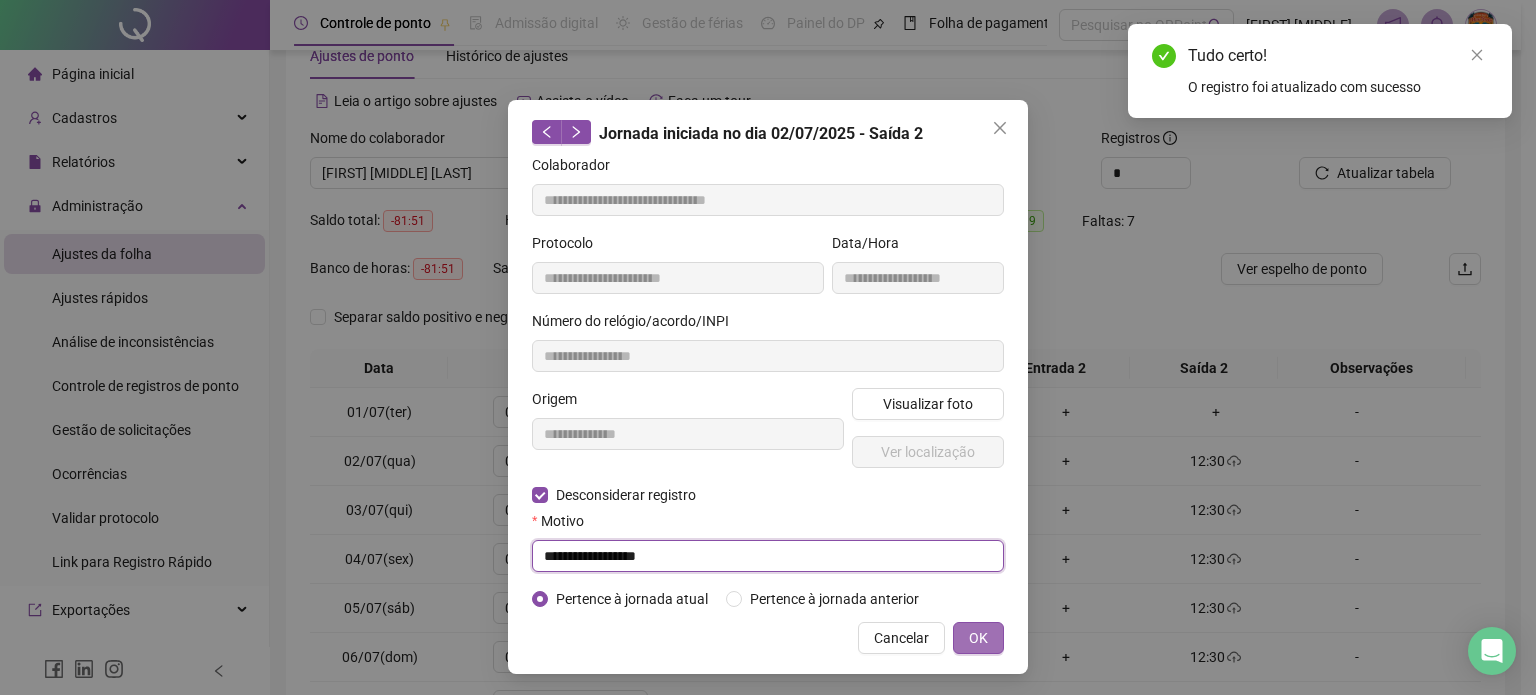 type on "**********" 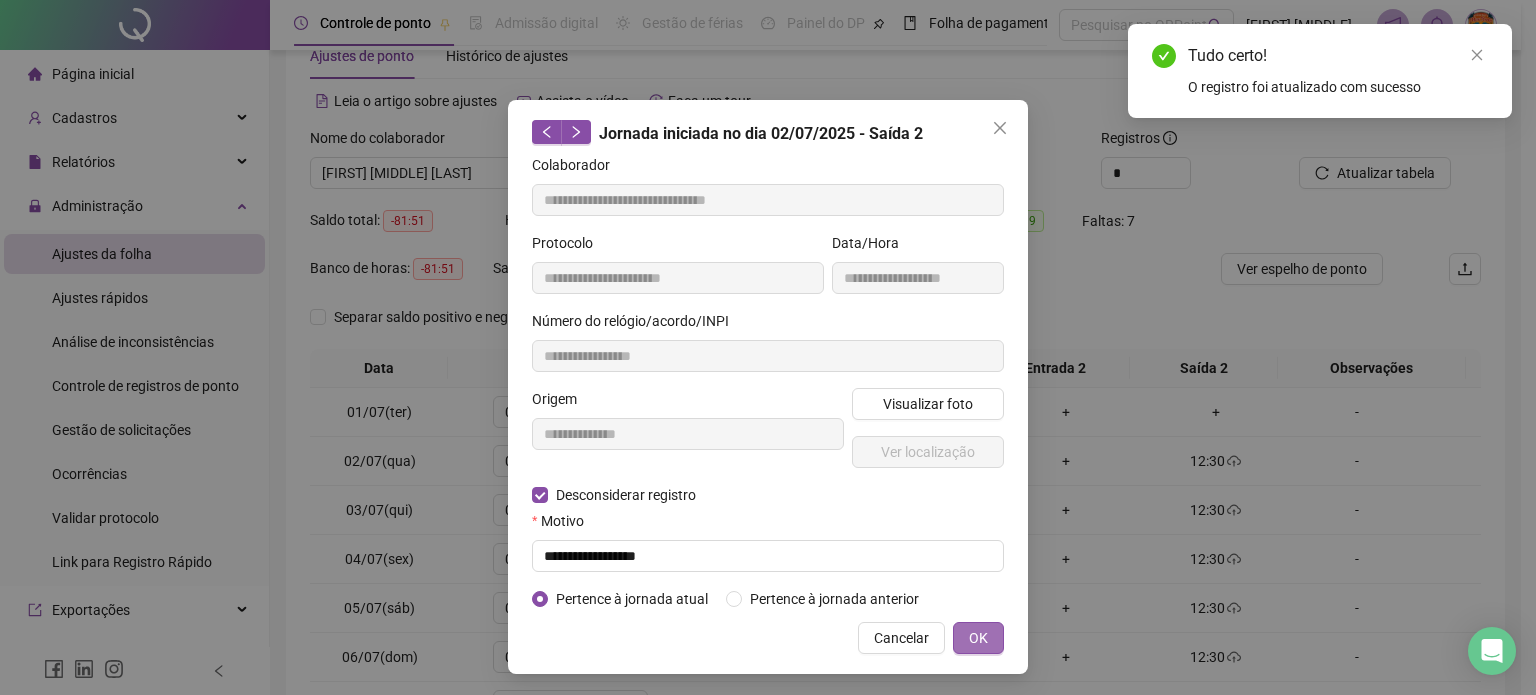 click on "OK" at bounding box center [978, 638] 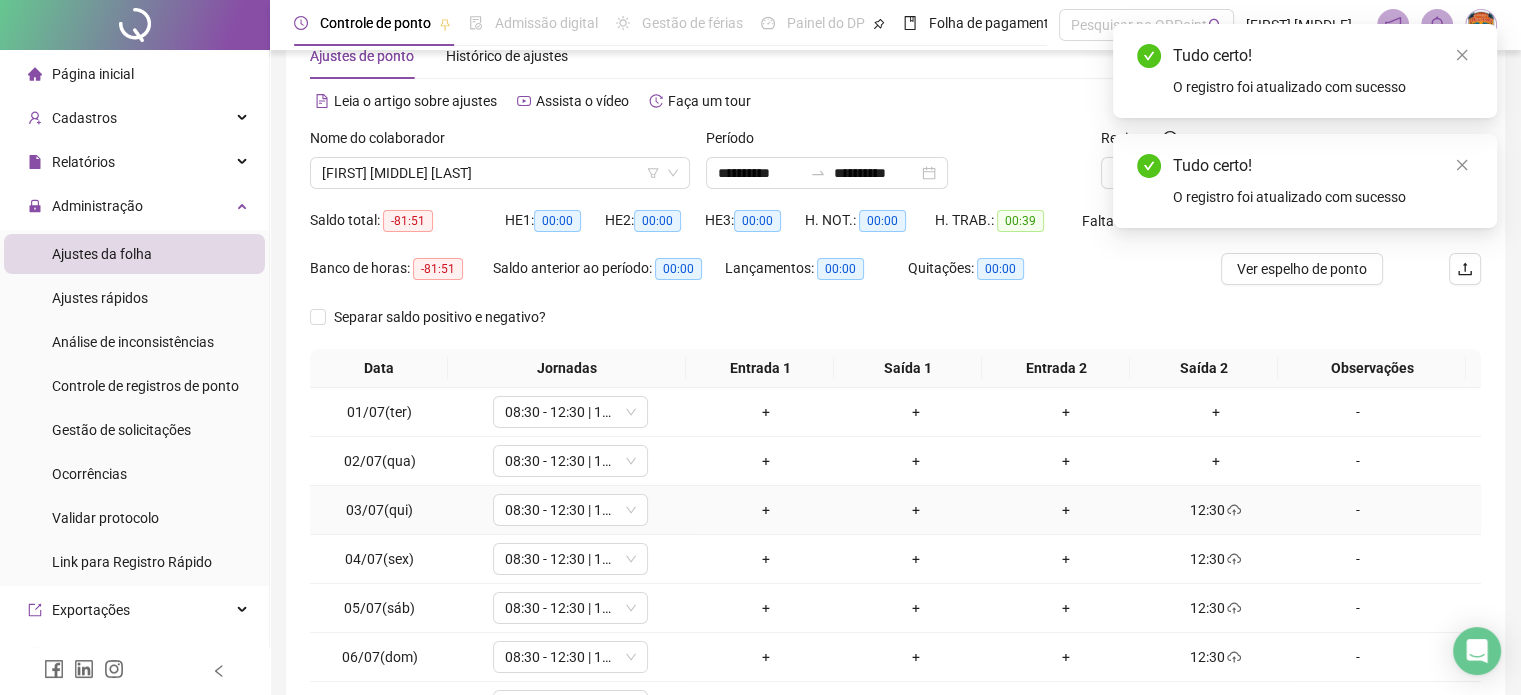 click on "12:30" at bounding box center [1216, 510] 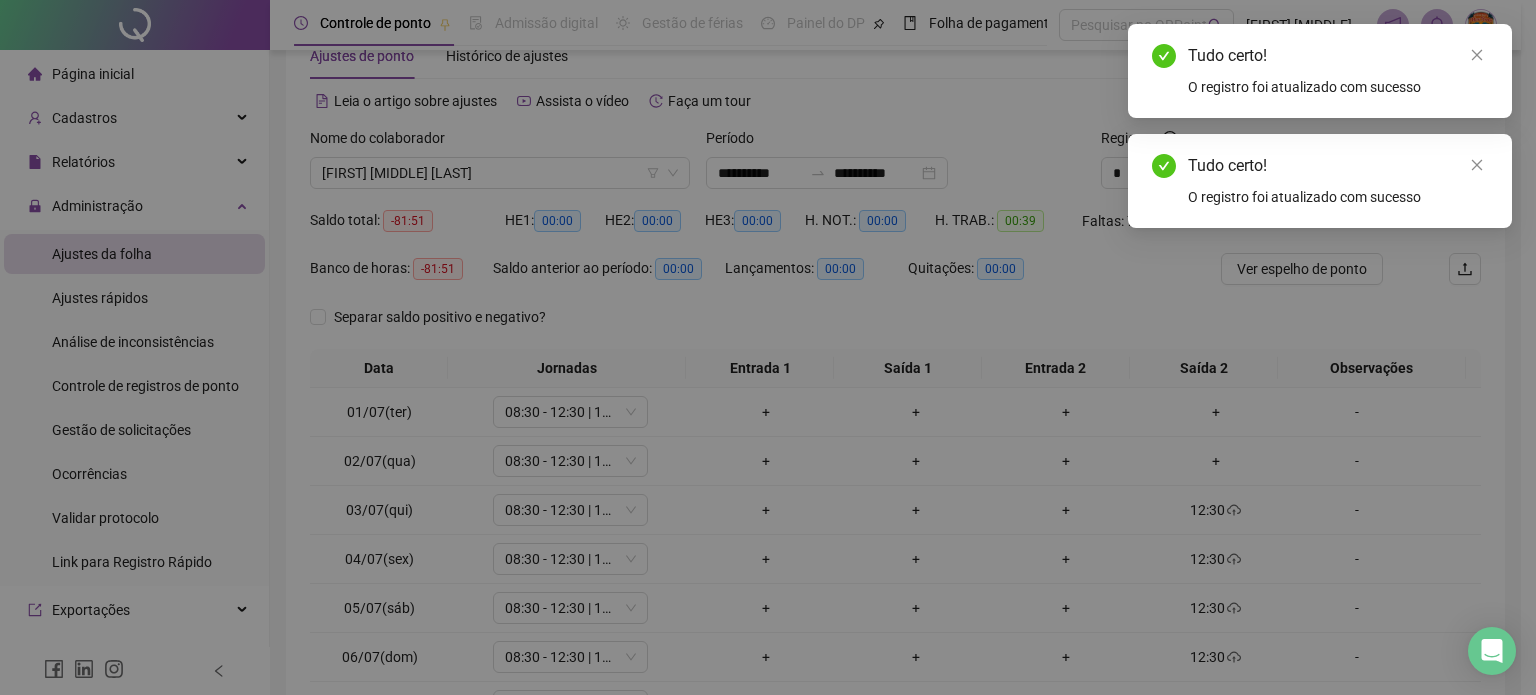 type on "**********" 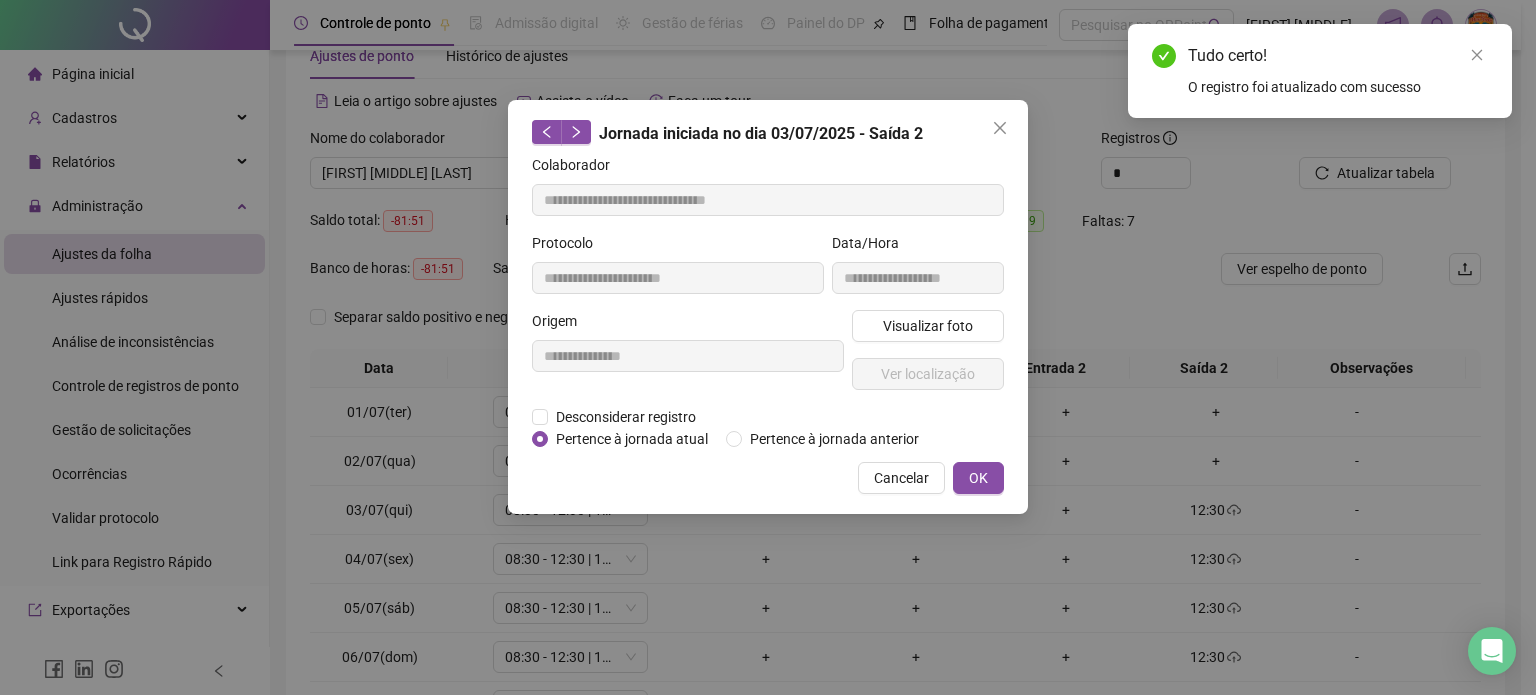 click on "Pertence à jornada atual" at bounding box center [632, 439] 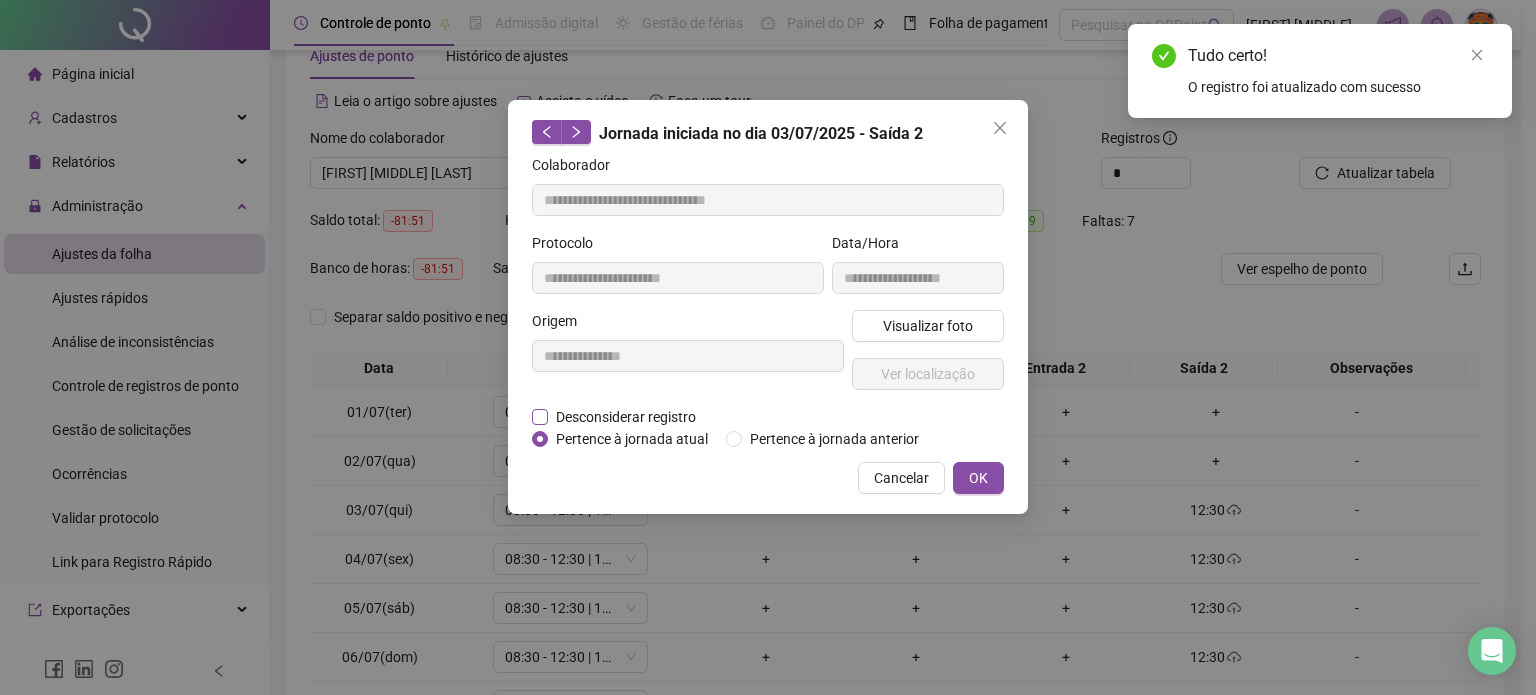 click on "Desconsiderar registro" at bounding box center (626, 417) 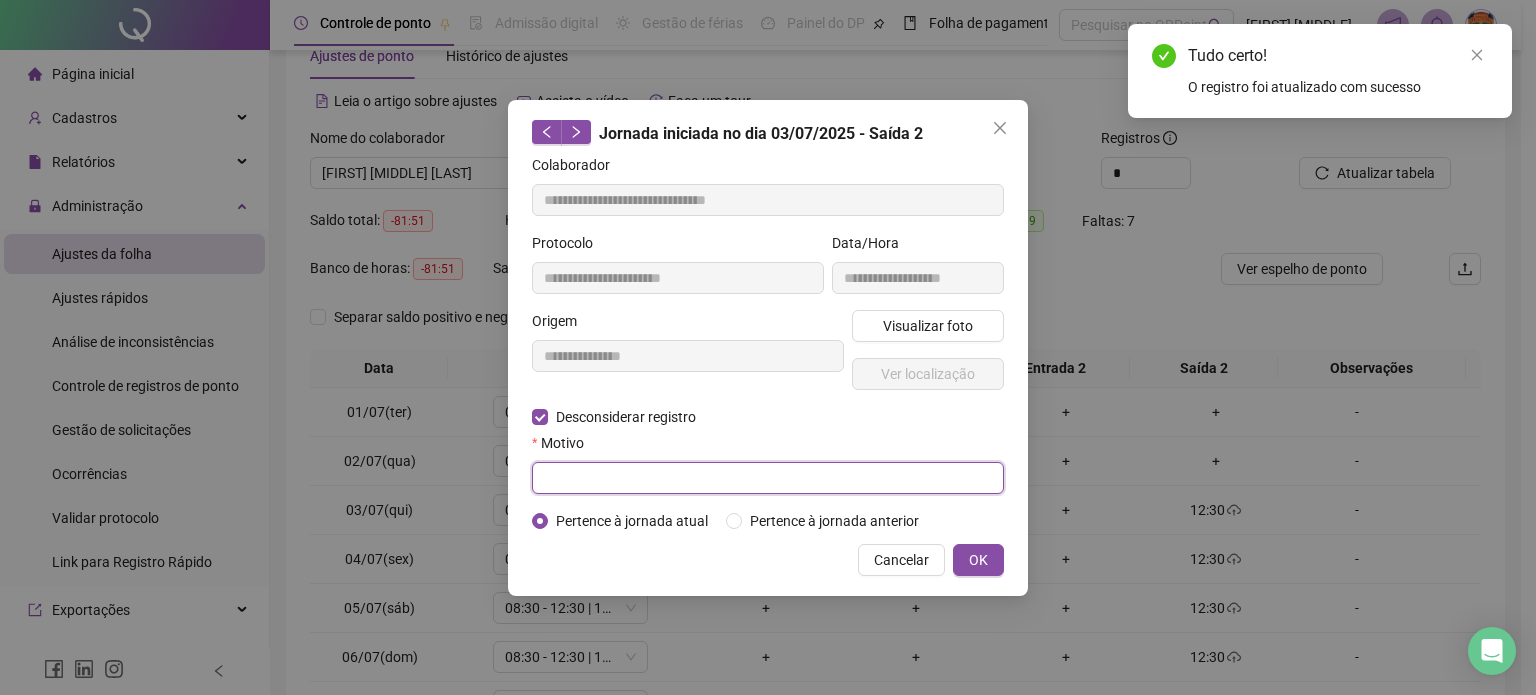 click at bounding box center (768, 478) 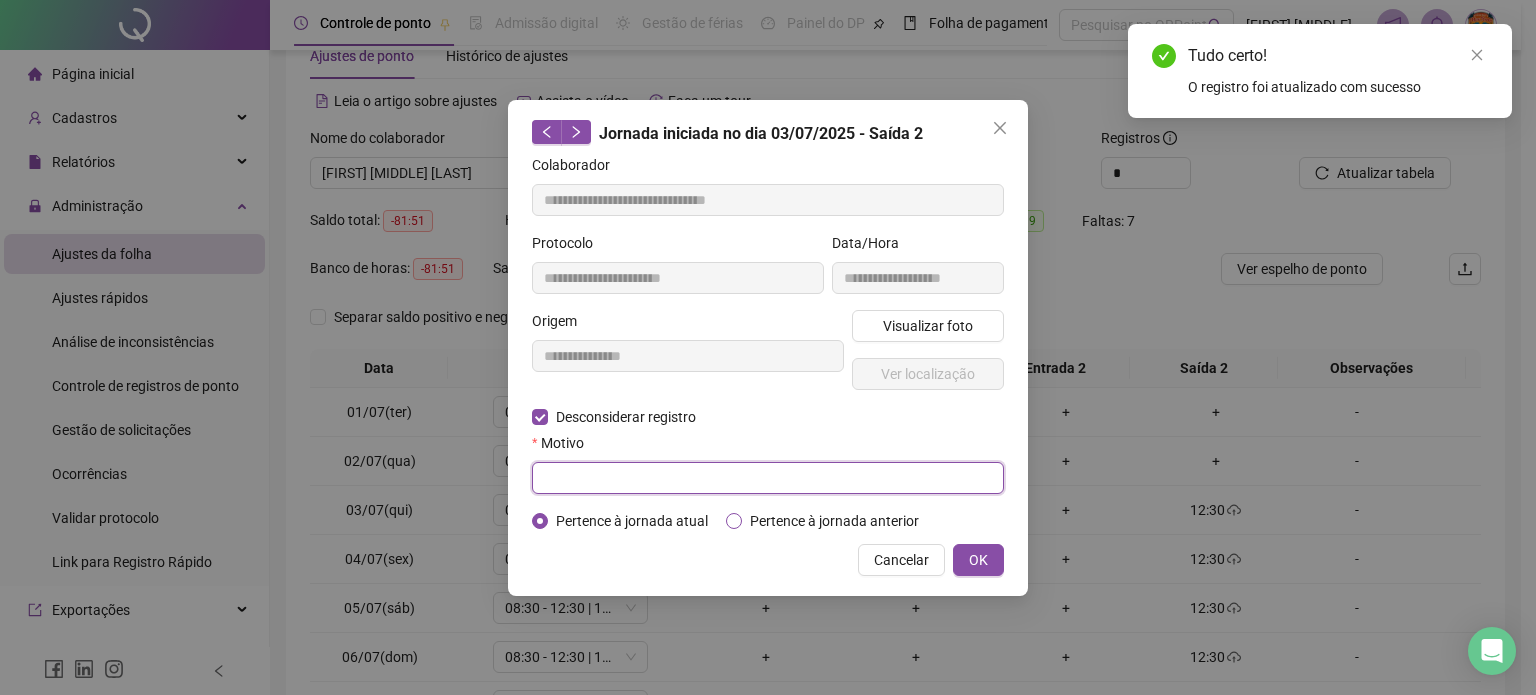 paste on "**********" 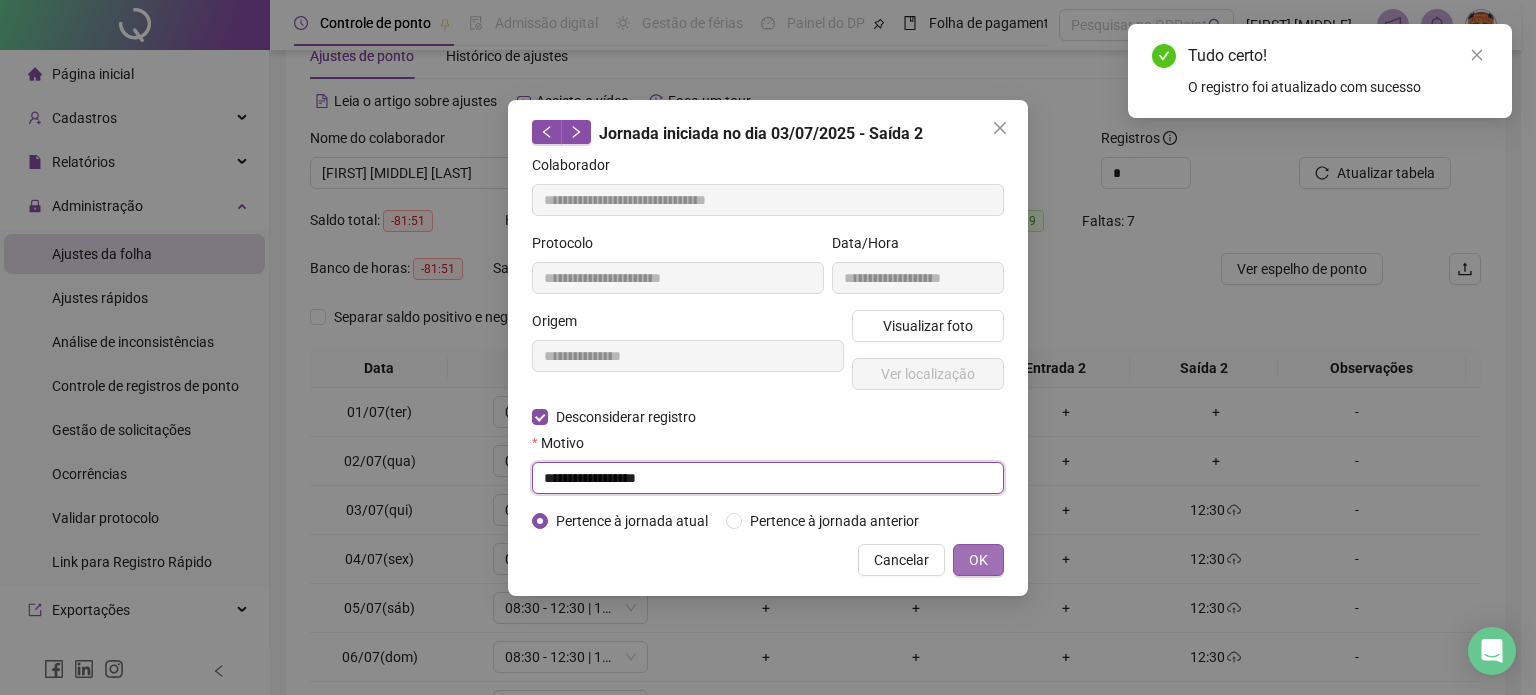 type on "**********" 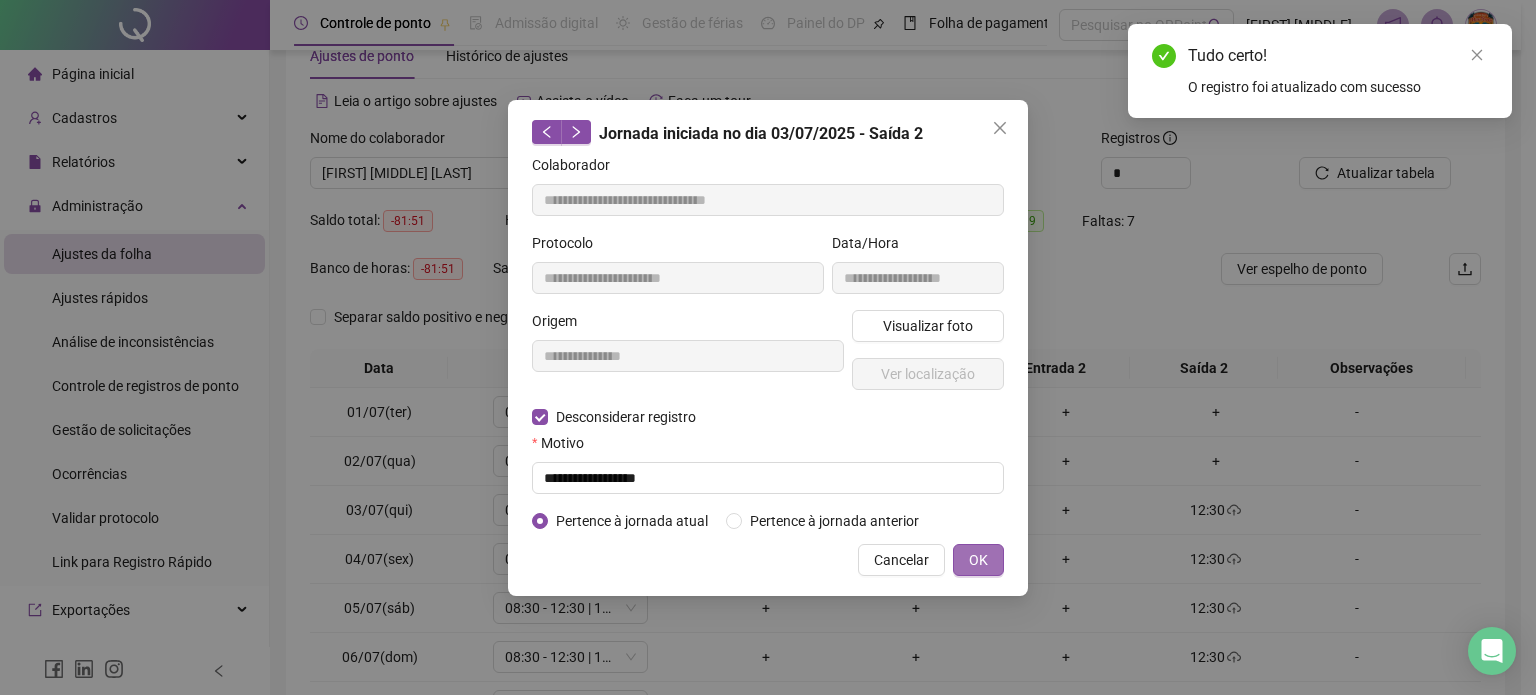 click on "OK" at bounding box center [978, 560] 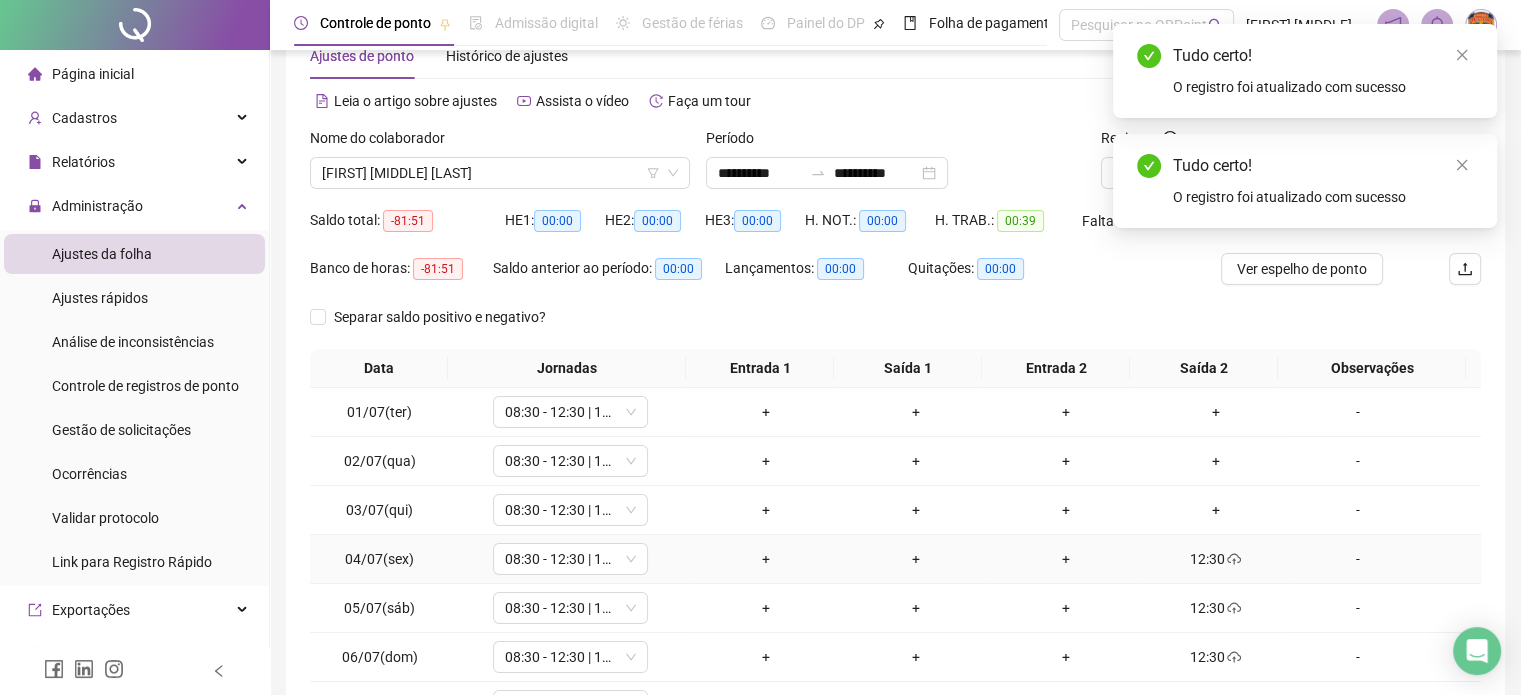 click on "12:30" at bounding box center (1216, 559) 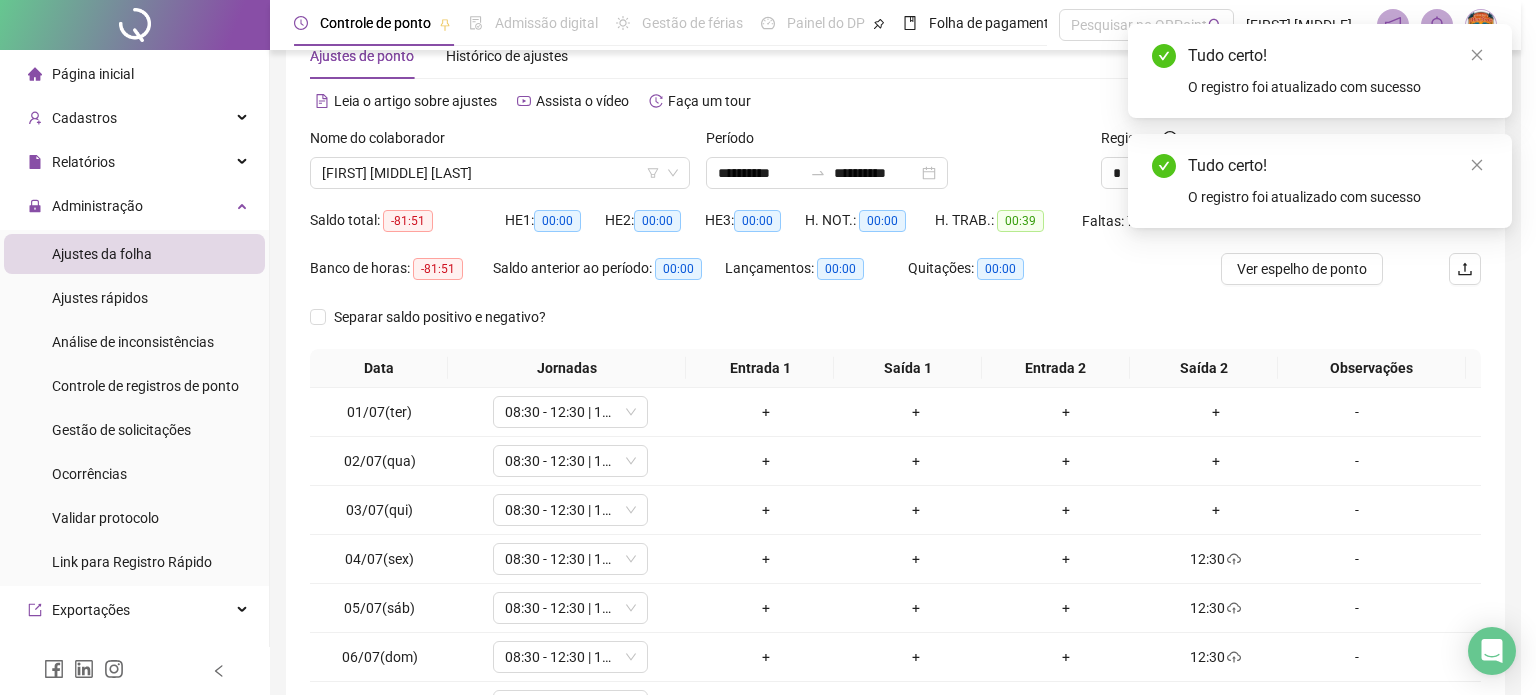 type on "**********" 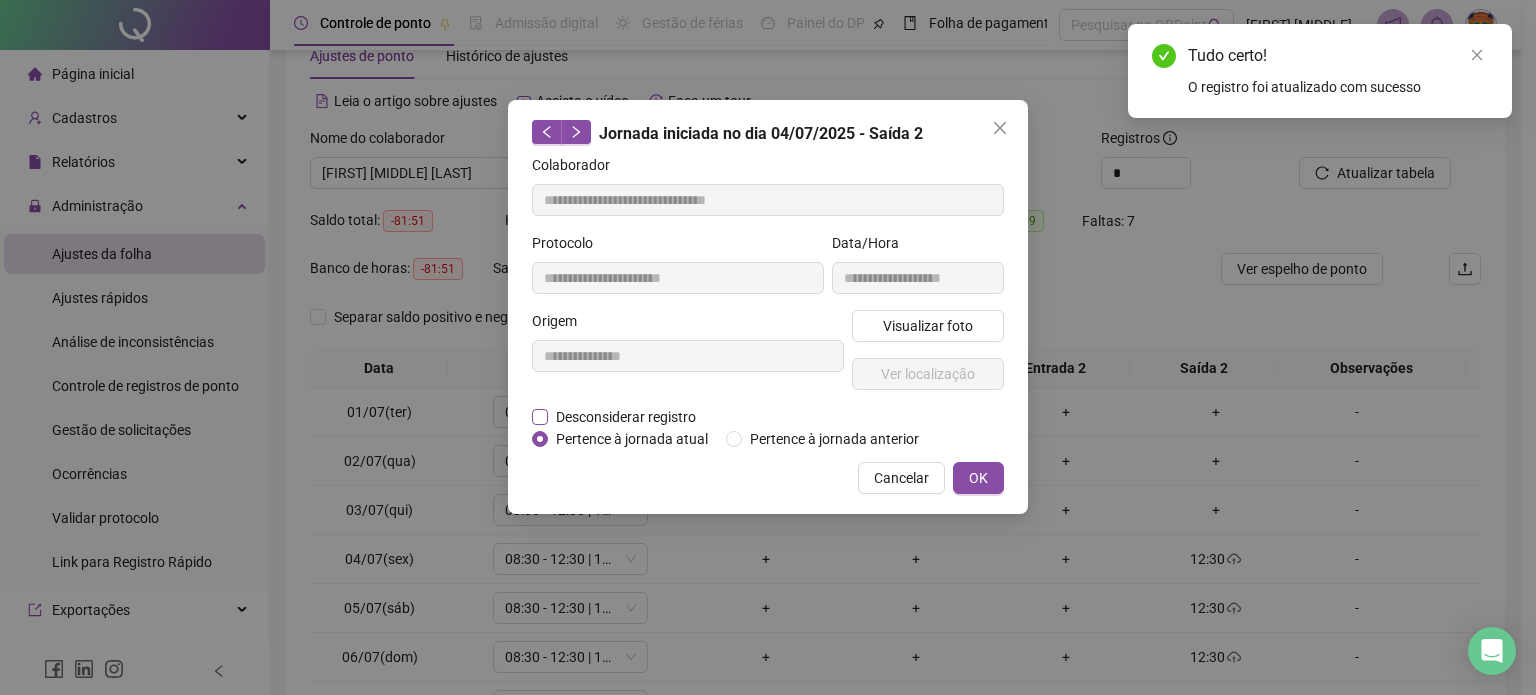 click on "Desconsiderar registro" at bounding box center [626, 417] 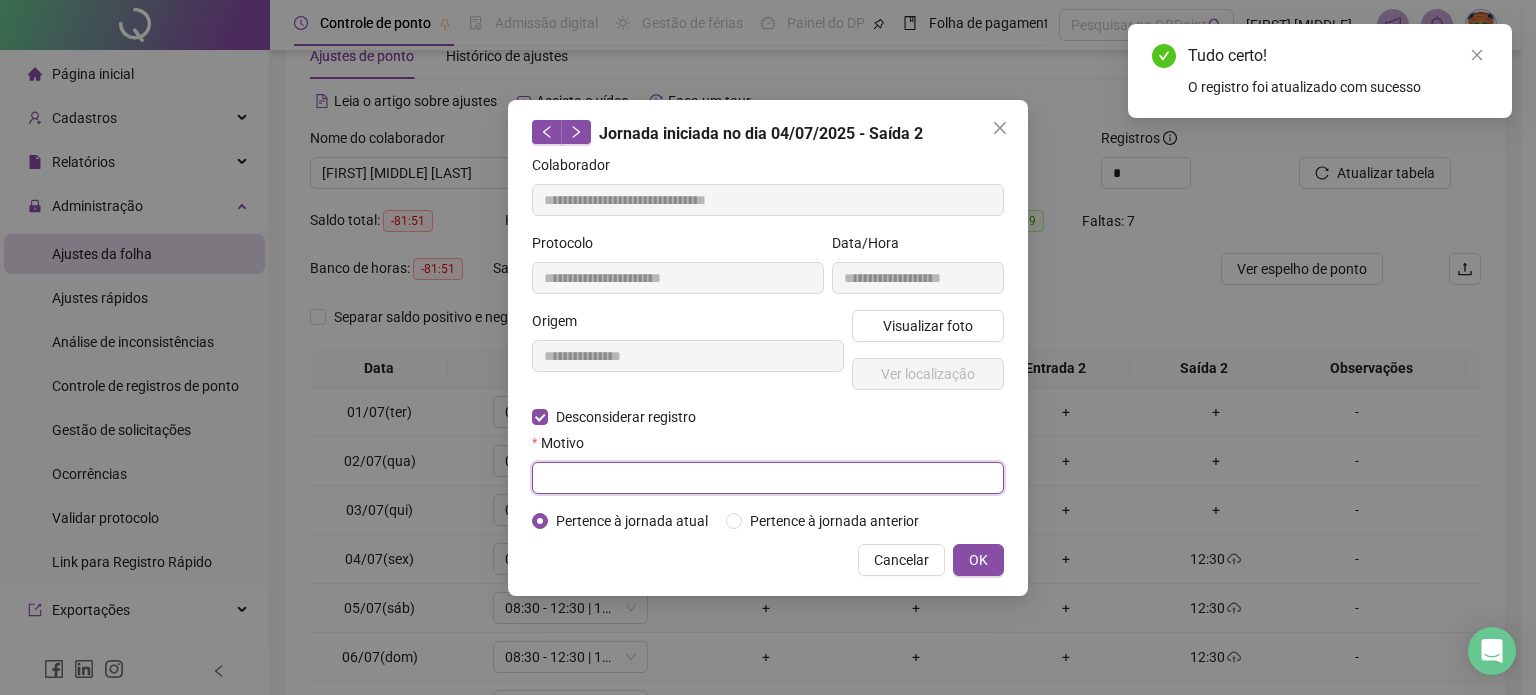 click at bounding box center [768, 478] 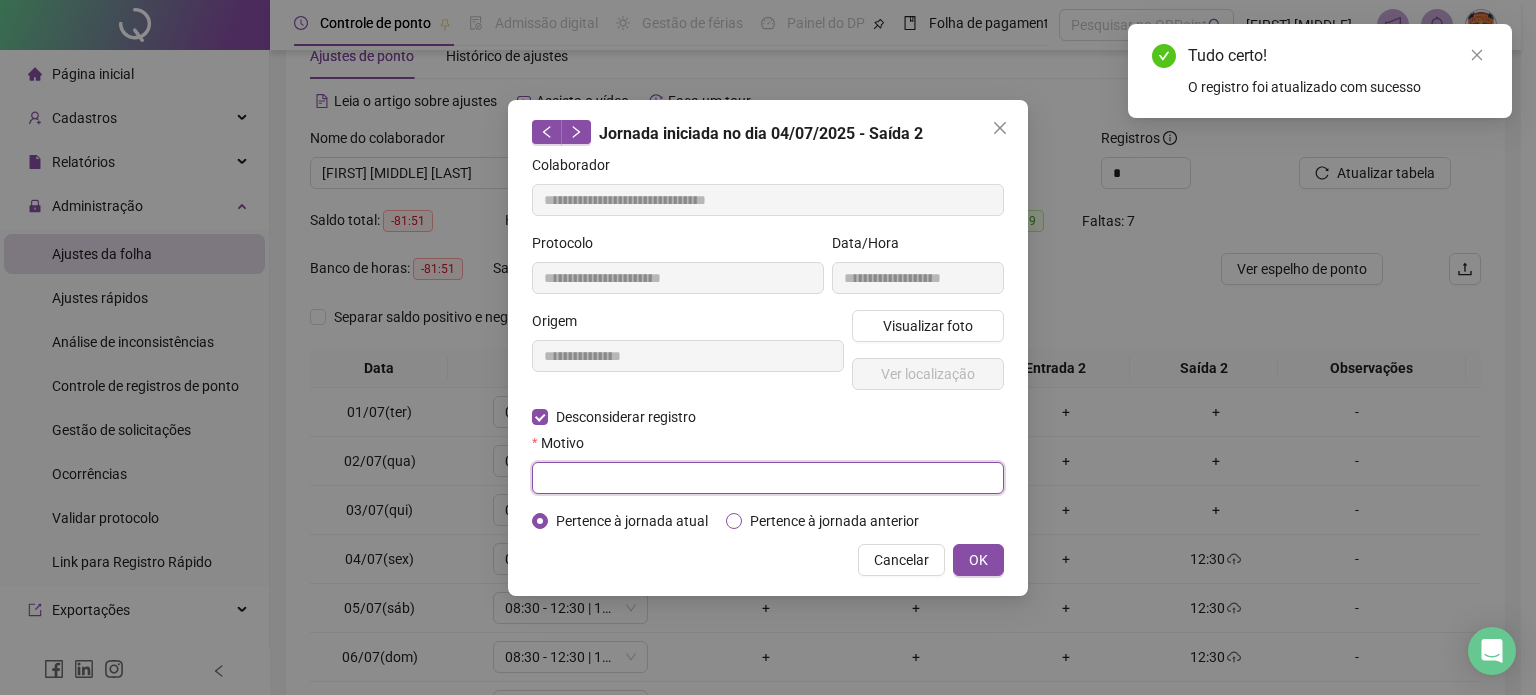 paste on "**********" 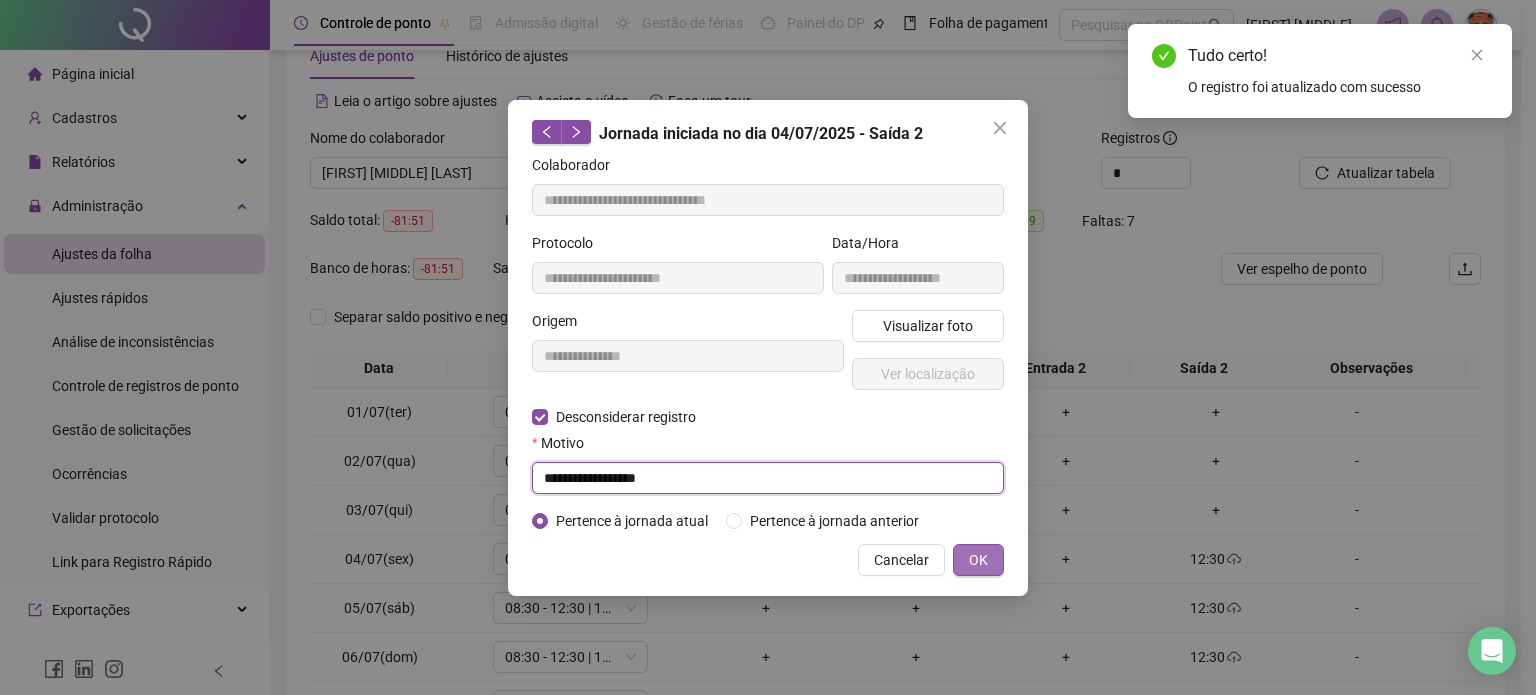 type on "**********" 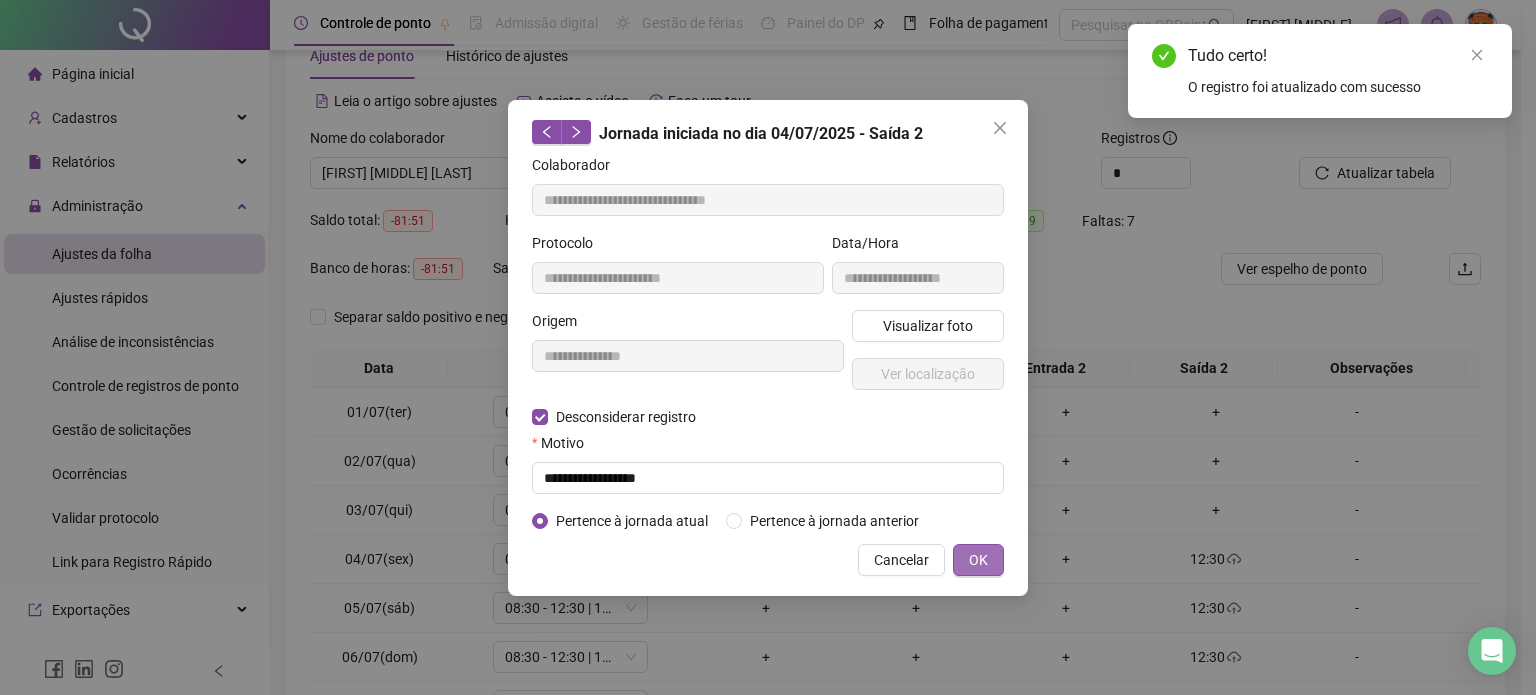 click on "OK" at bounding box center (978, 560) 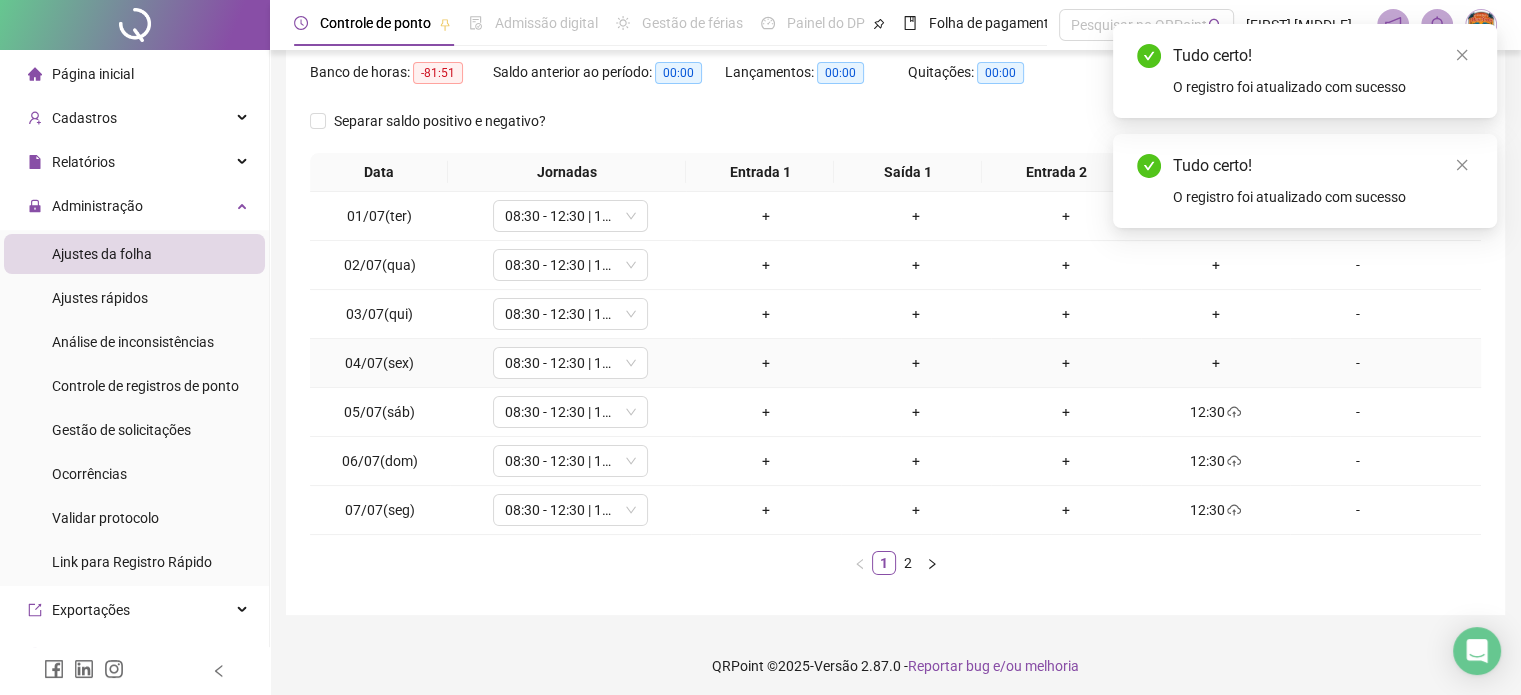 scroll, scrollTop: 257, scrollLeft: 0, axis: vertical 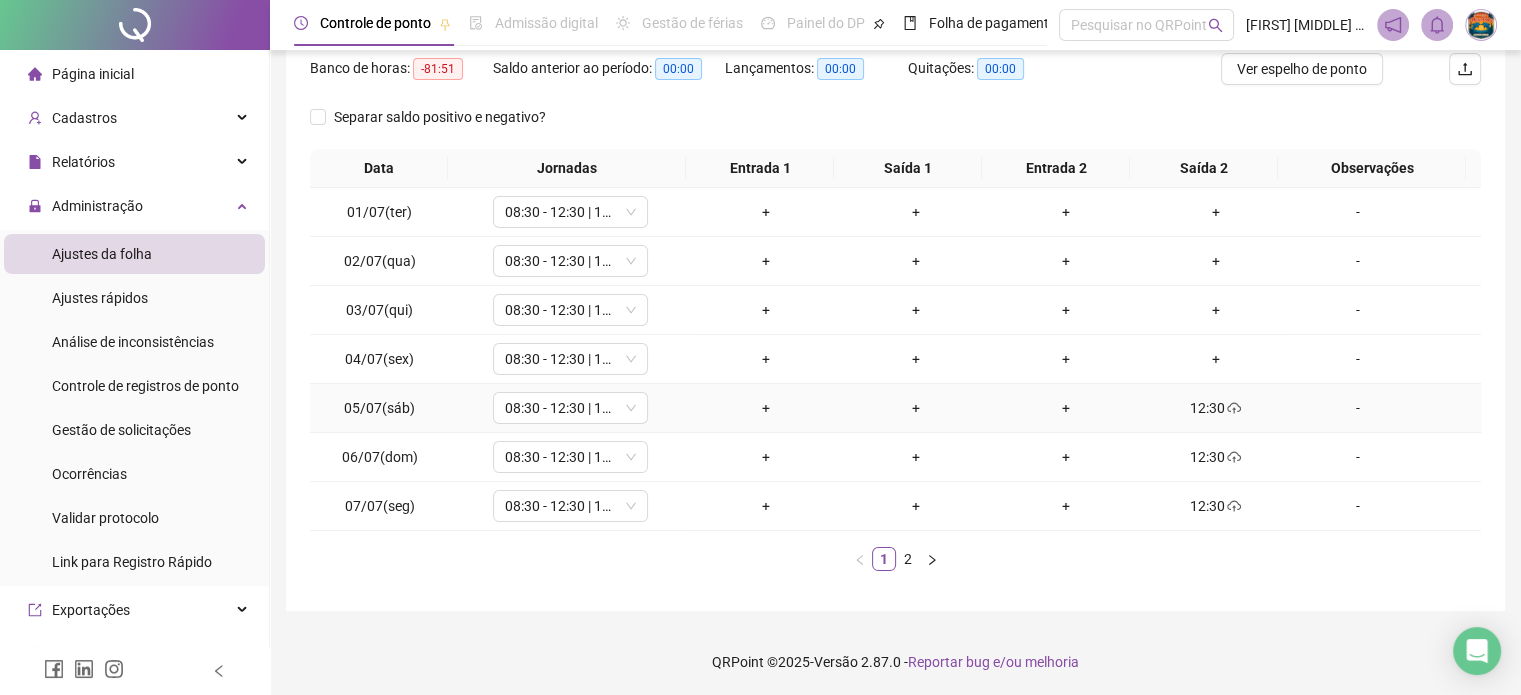 click on "12:30" at bounding box center [1216, 408] 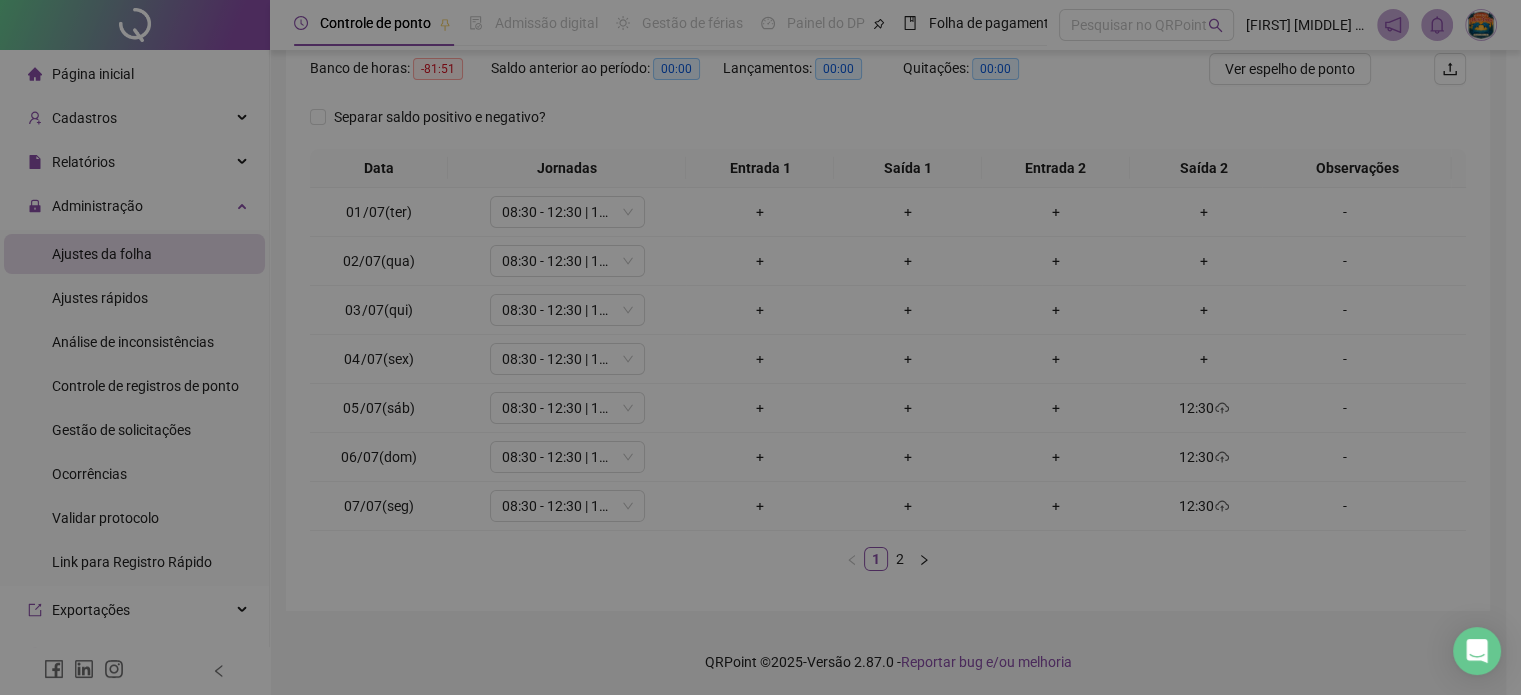 type on "**********" 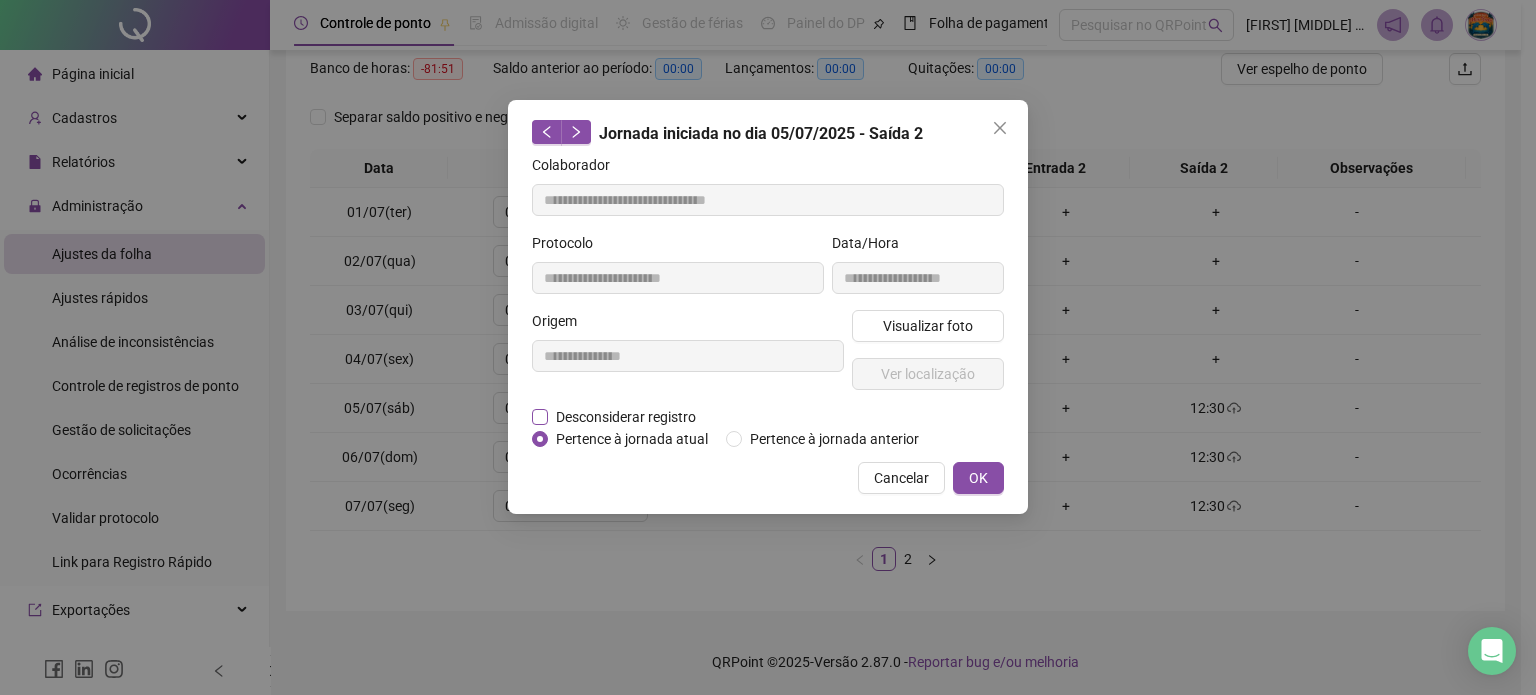 click on "Desconsiderar registro" at bounding box center [626, 417] 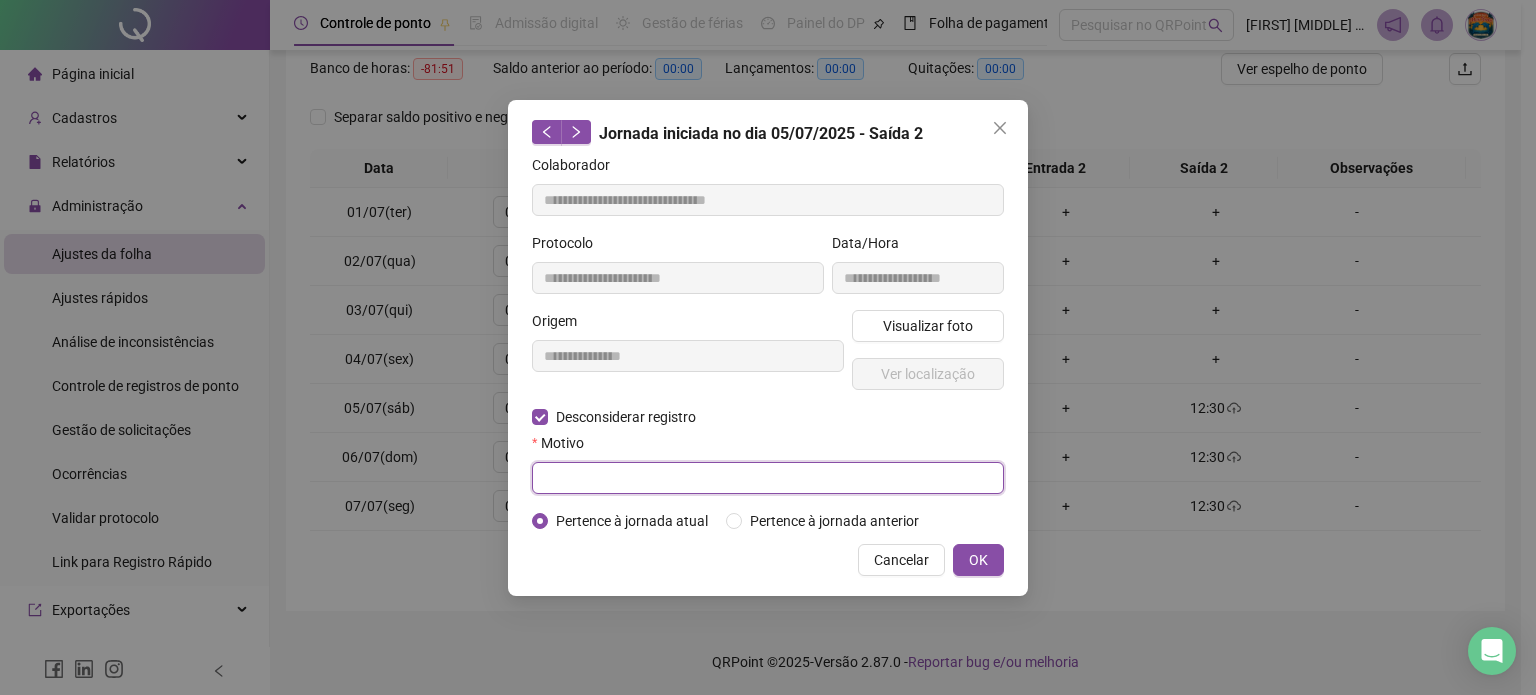 click at bounding box center (768, 478) 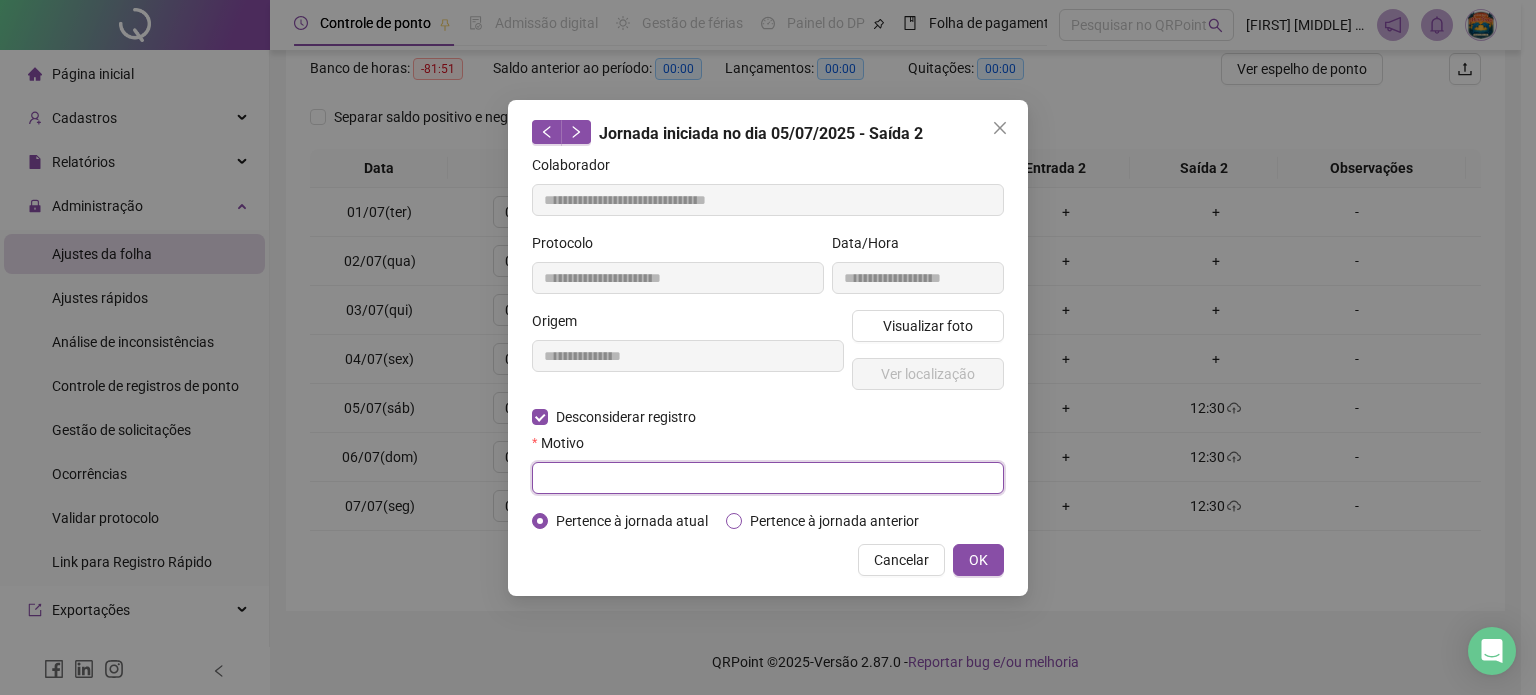 paste on "**********" 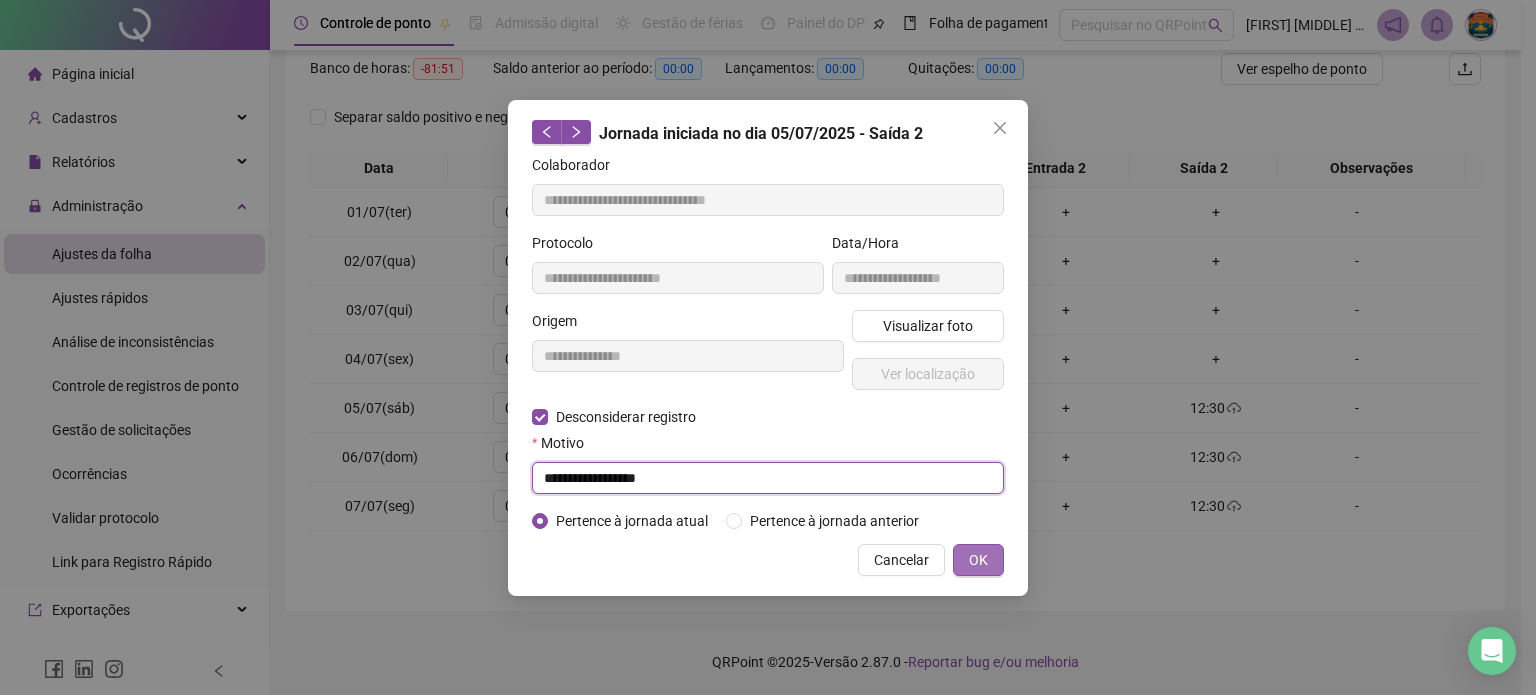 type on "**********" 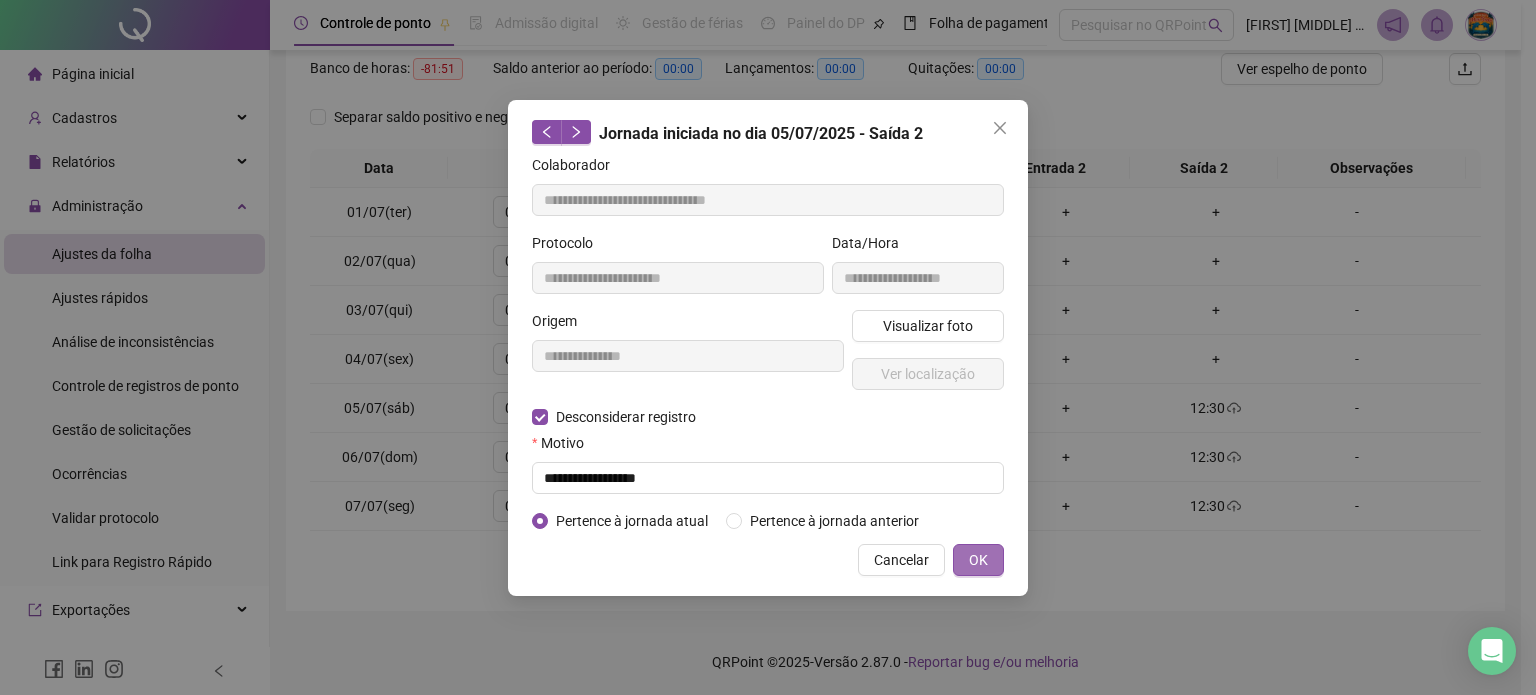 click on "OK" at bounding box center (978, 560) 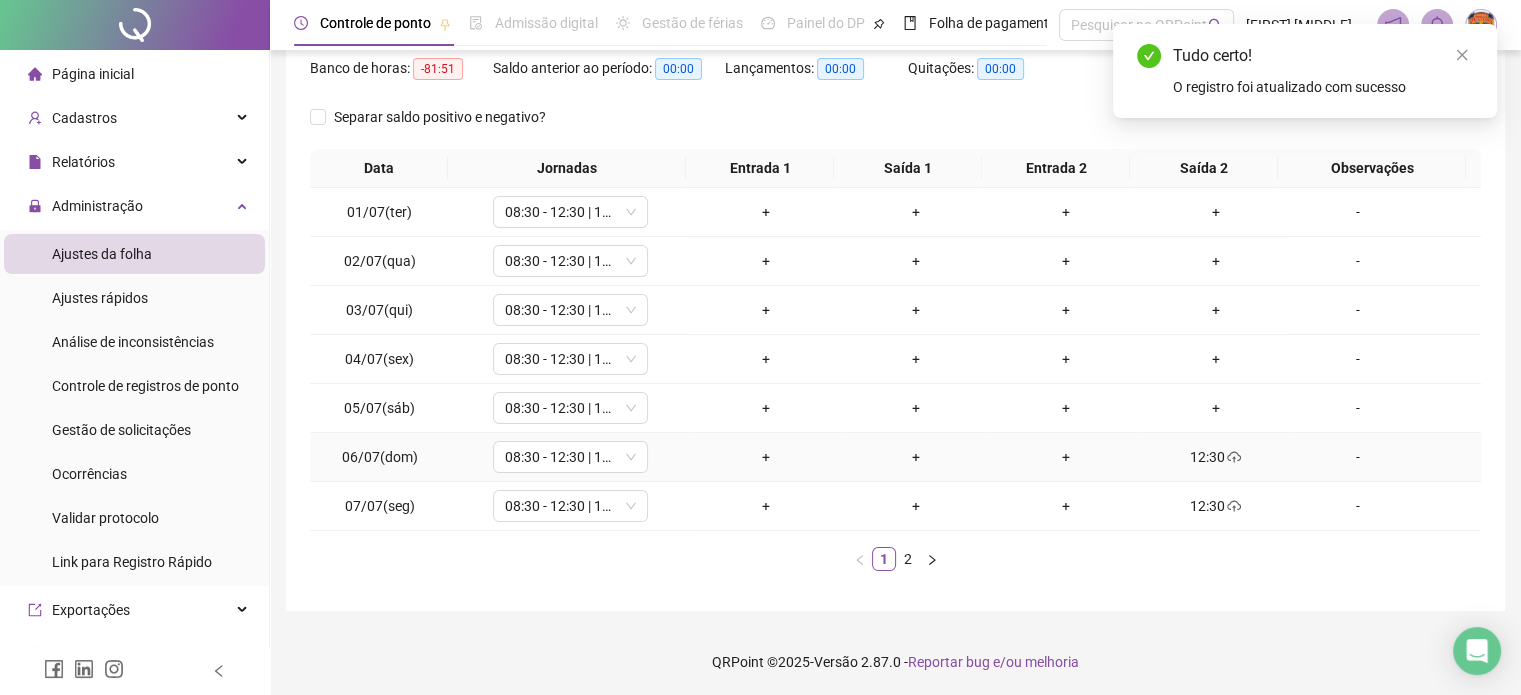 click on "12:30" at bounding box center [1216, 457] 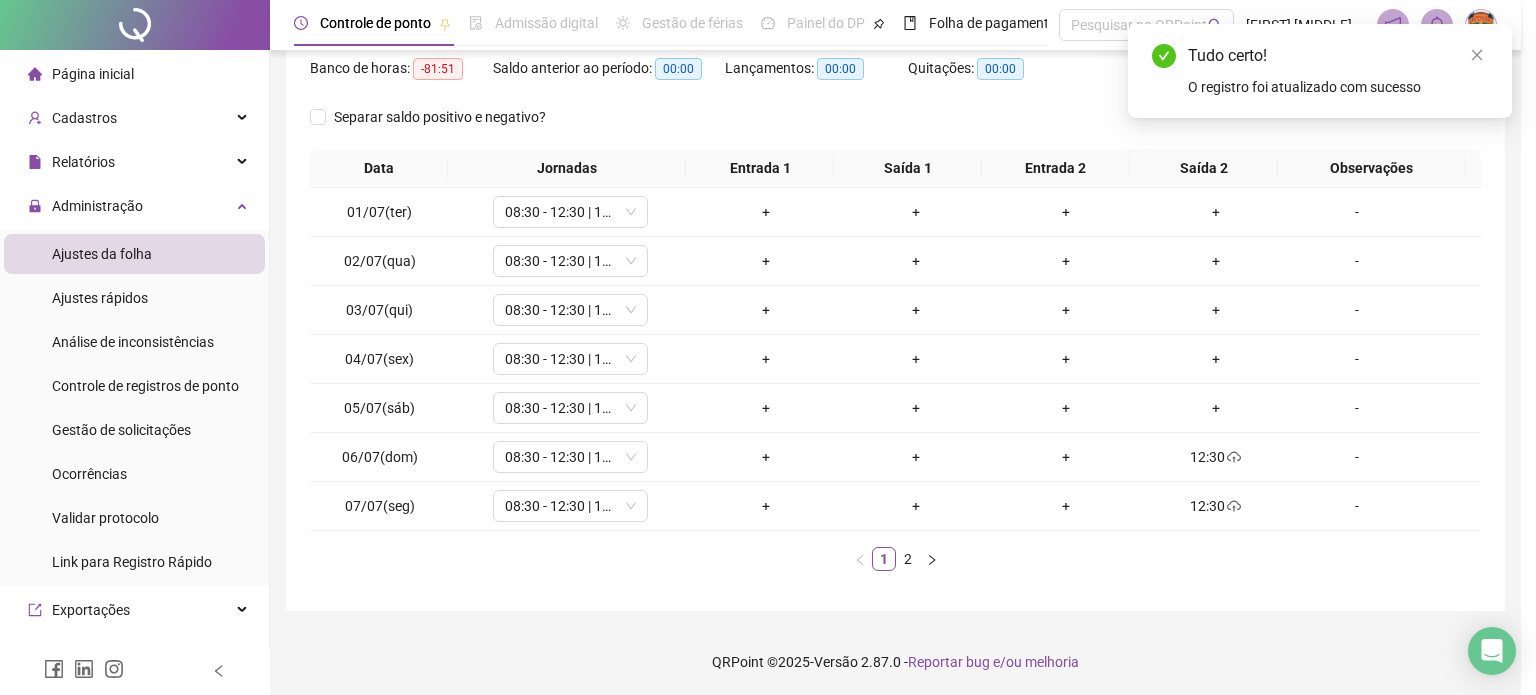 type on "**********" 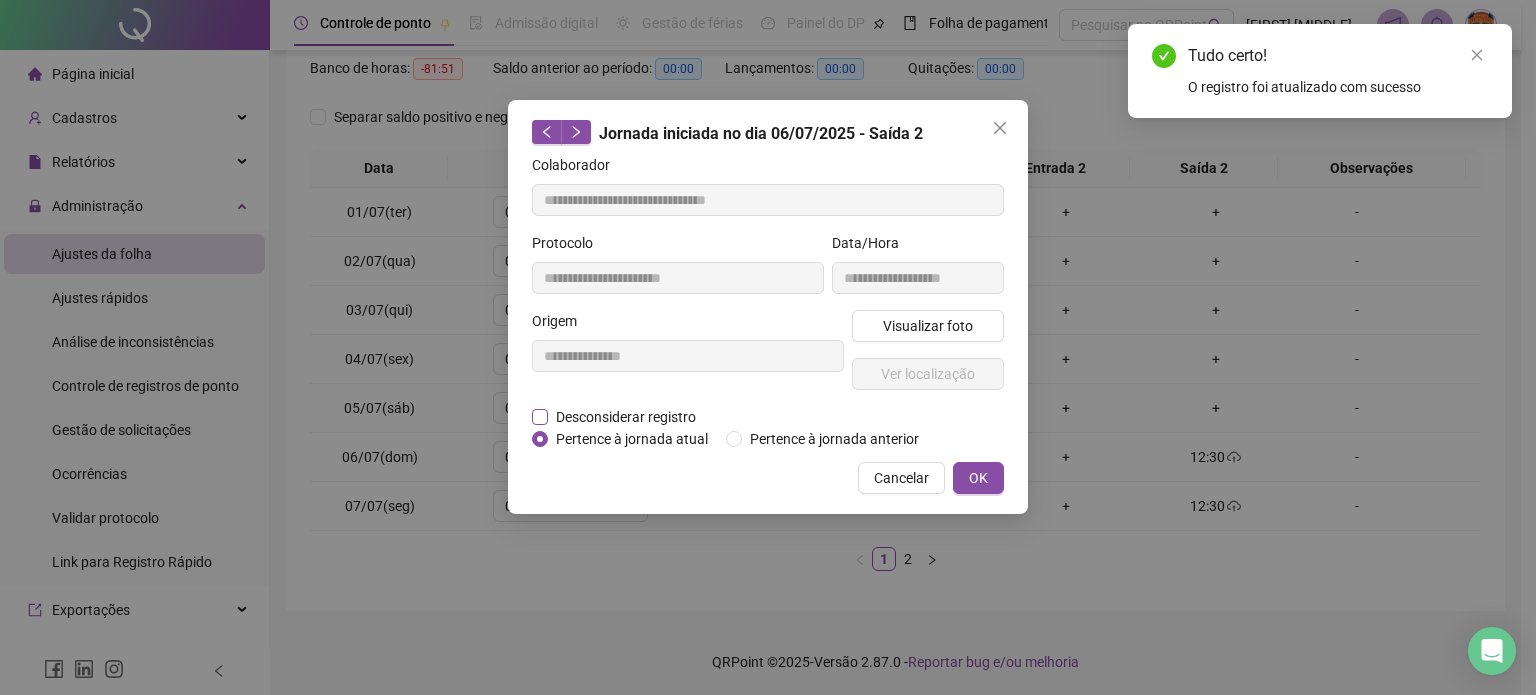 click on "Desconsiderar registro" at bounding box center [626, 417] 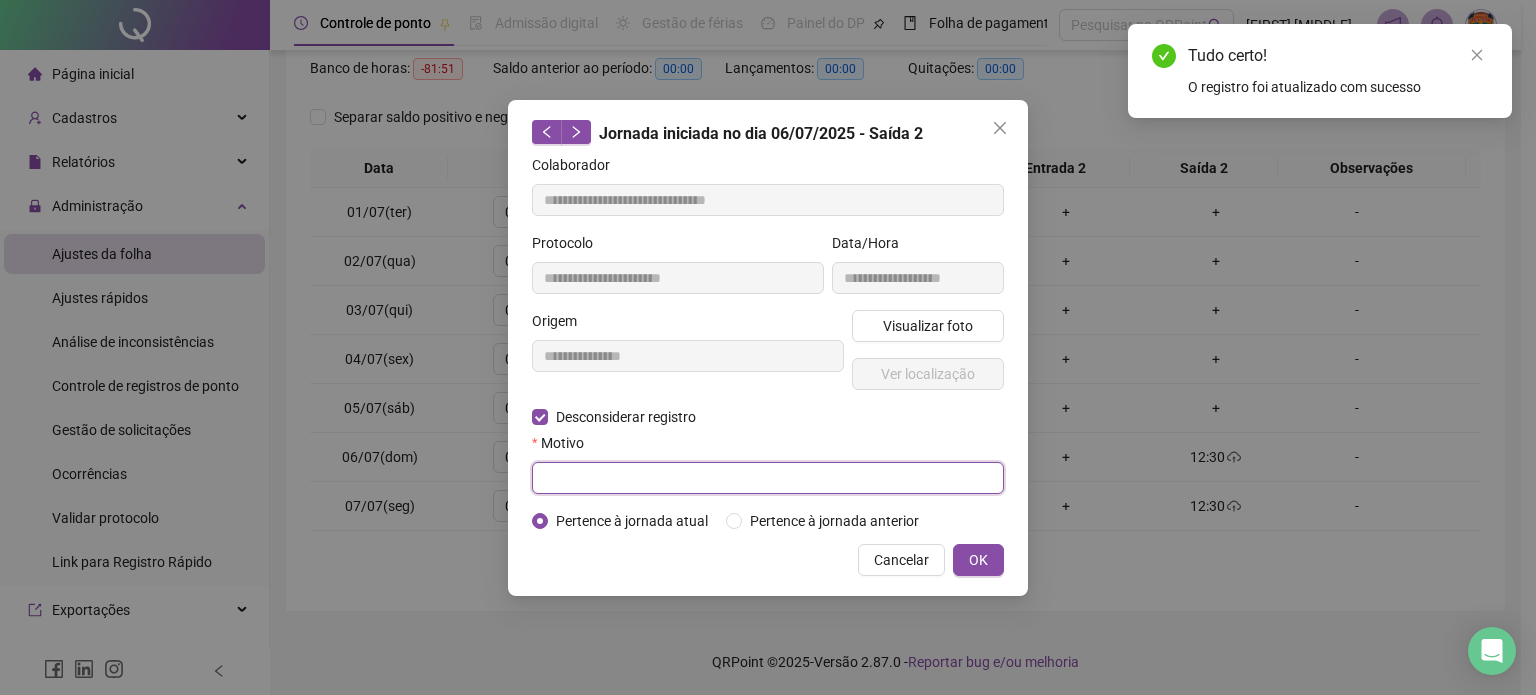 click at bounding box center [768, 478] 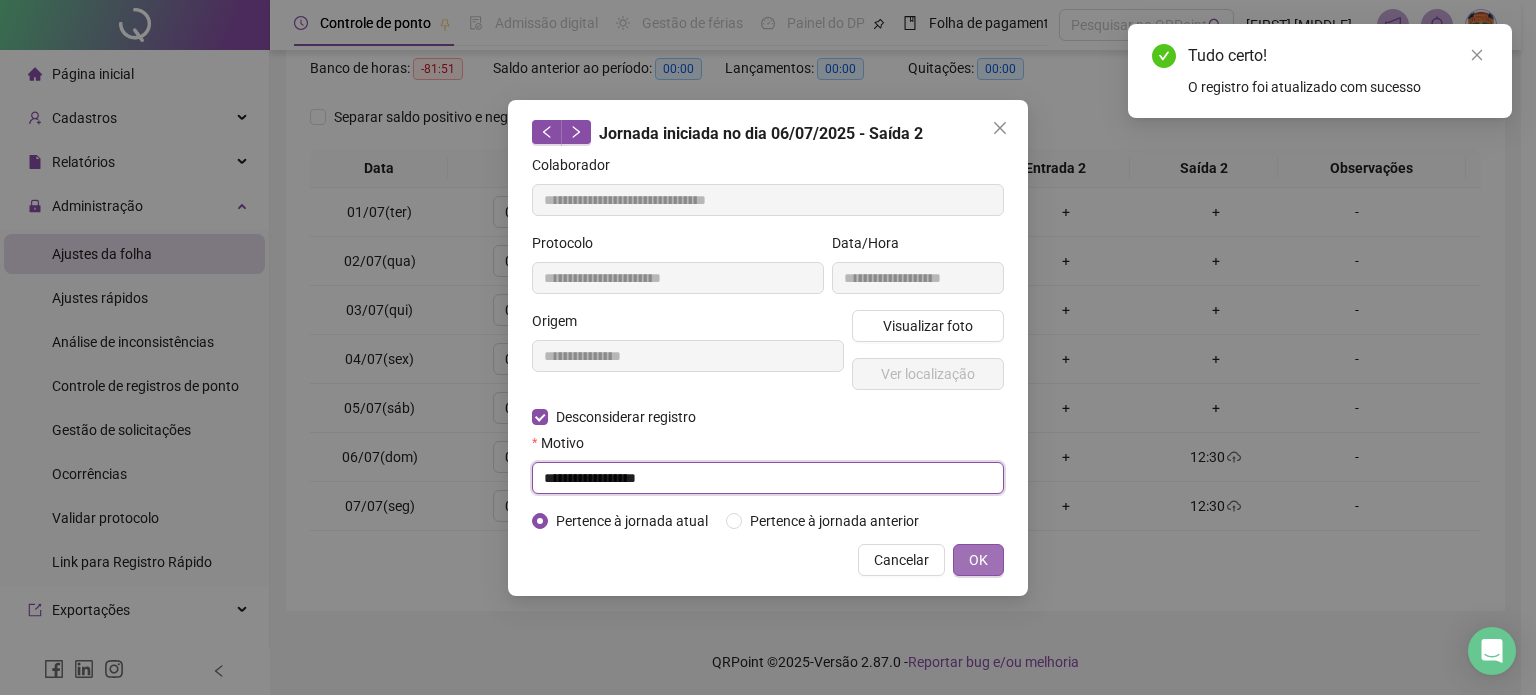 type on "**********" 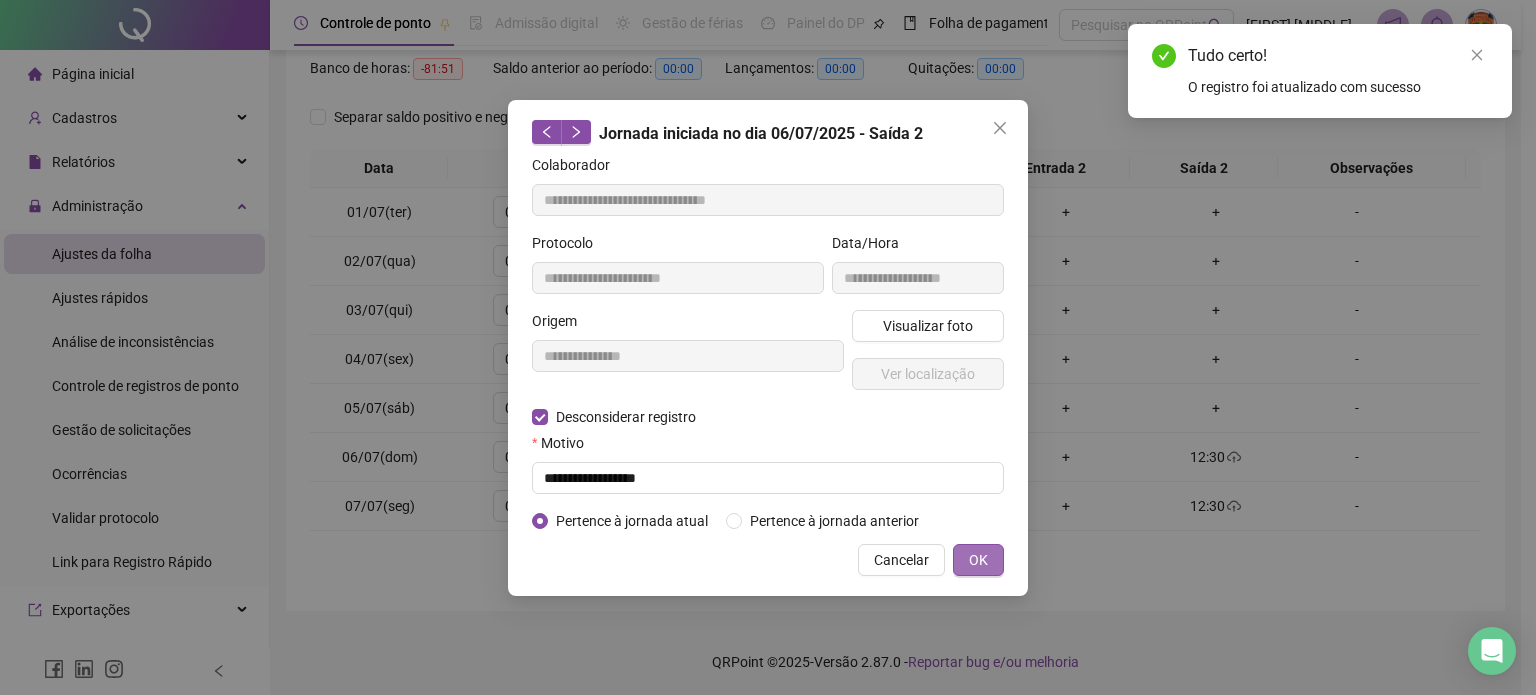 click on "OK" at bounding box center (978, 560) 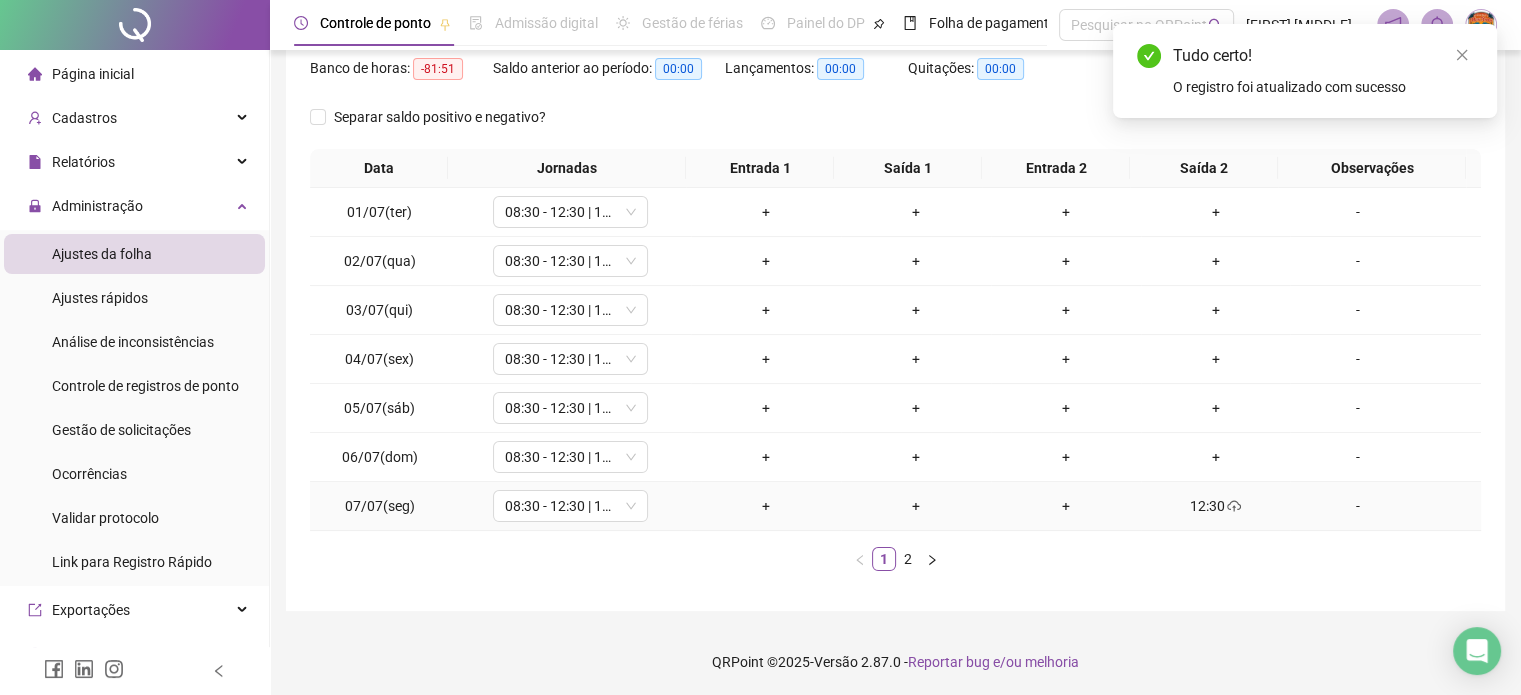 click on "12:30" at bounding box center (1216, 506) 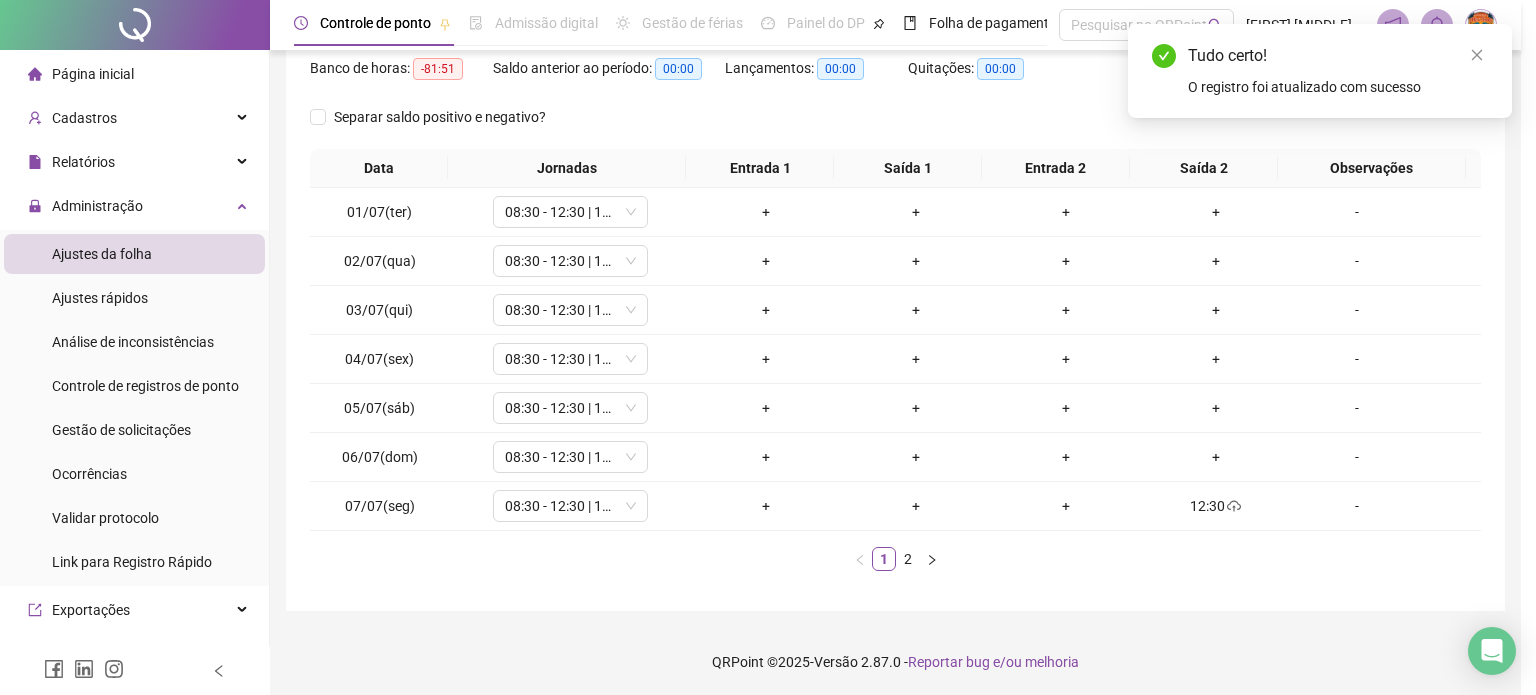 type on "**********" 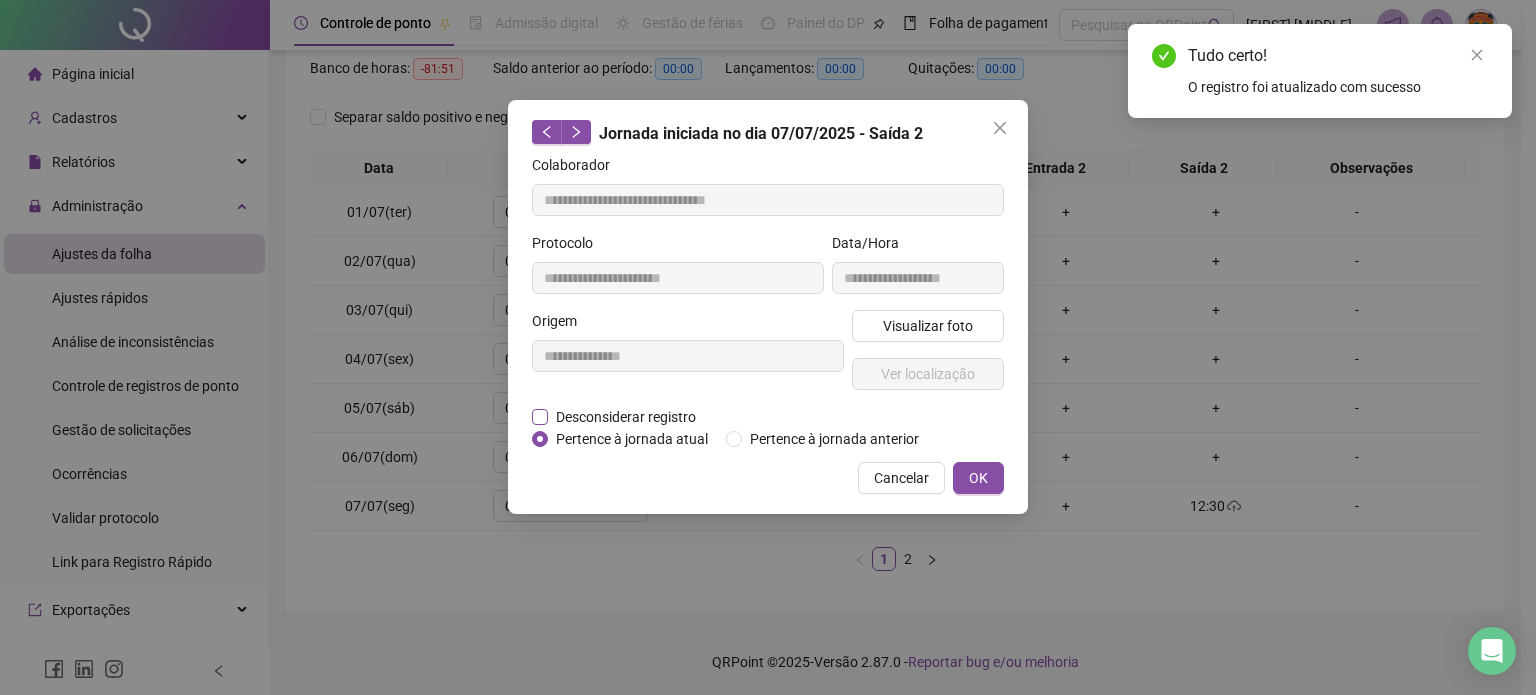 click on "Desconsiderar registro" at bounding box center (626, 417) 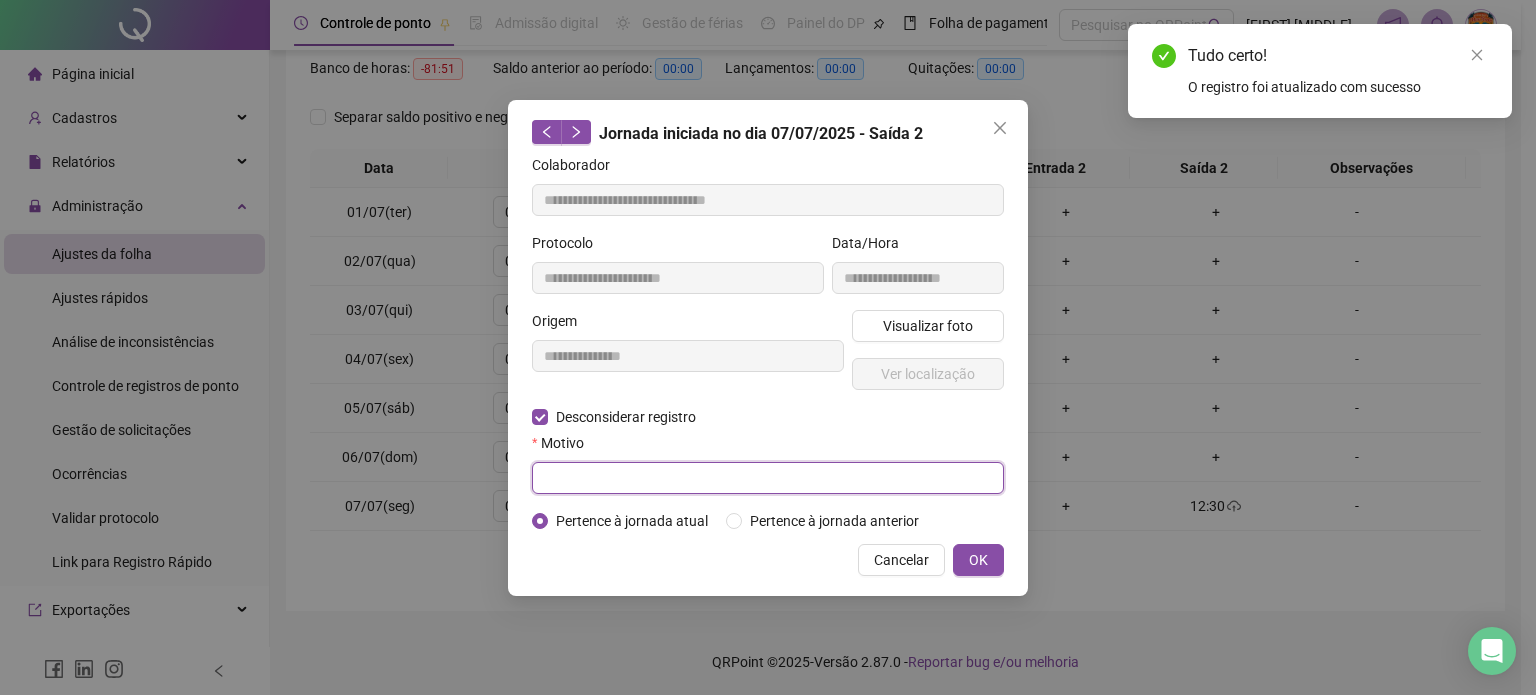 click at bounding box center [768, 478] 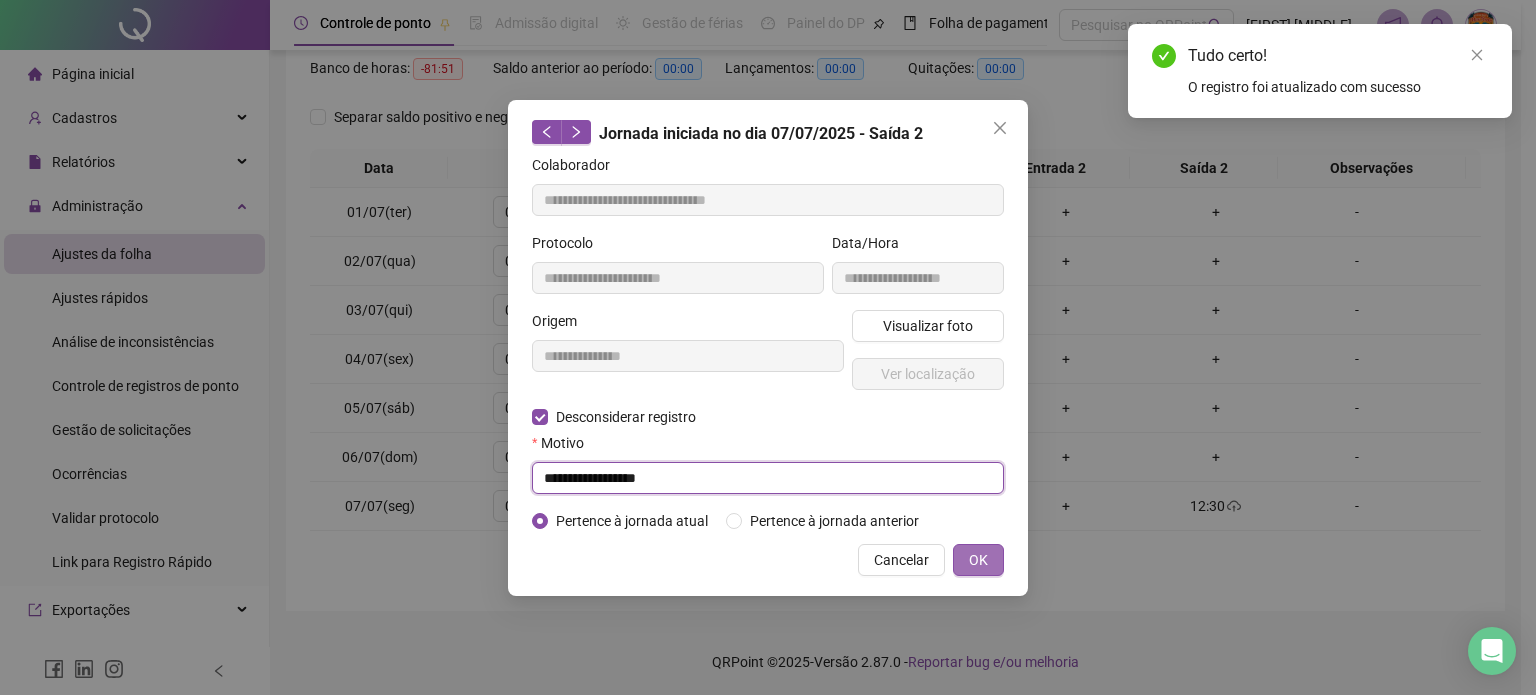 type on "**********" 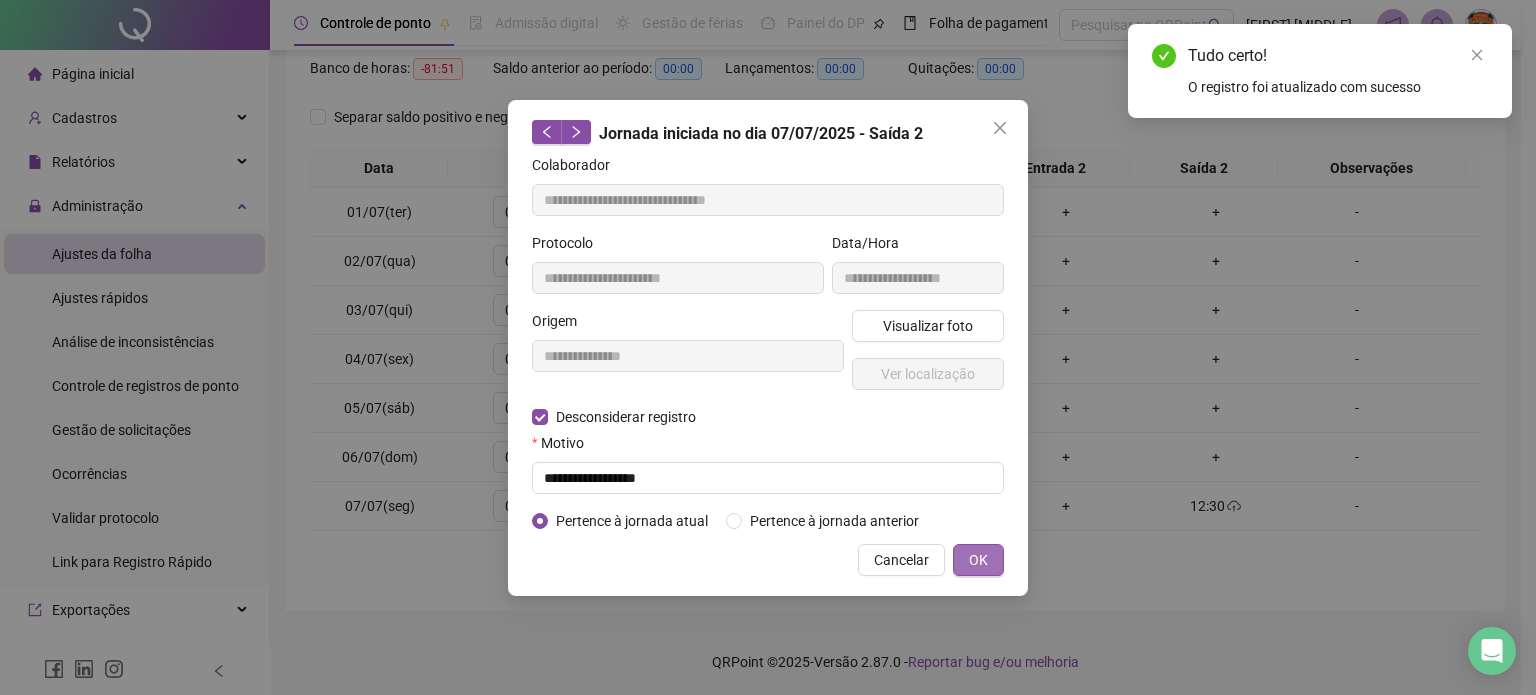 click on "OK" at bounding box center [978, 560] 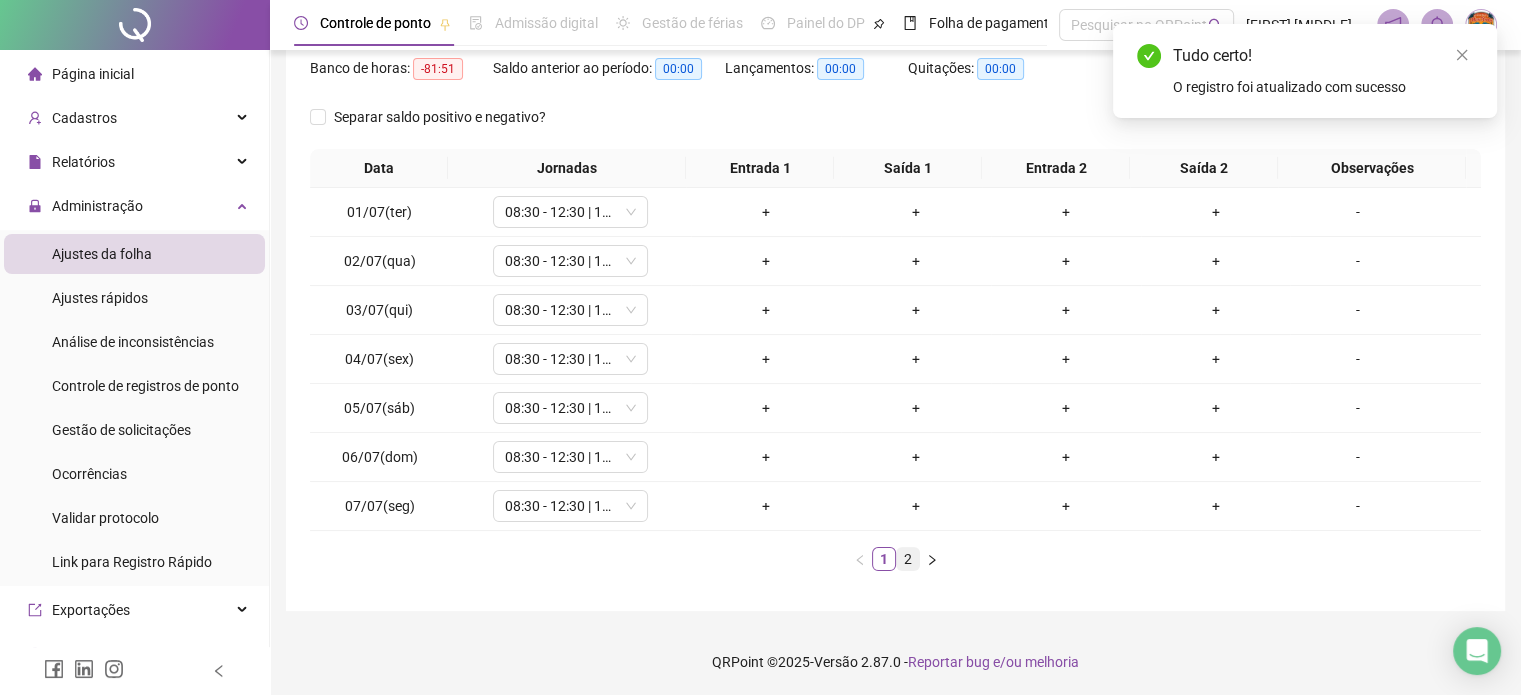 click on "2" at bounding box center (908, 559) 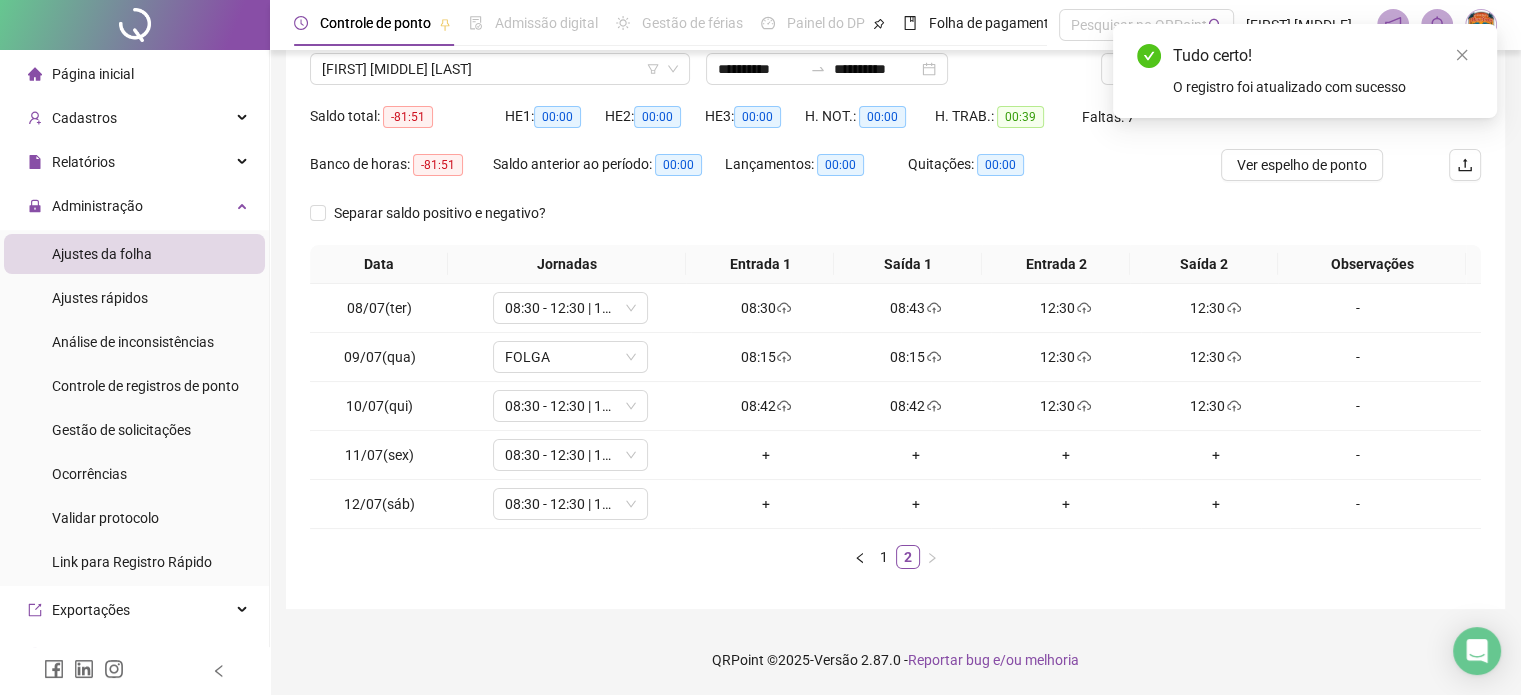 scroll, scrollTop: 160, scrollLeft: 0, axis: vertical 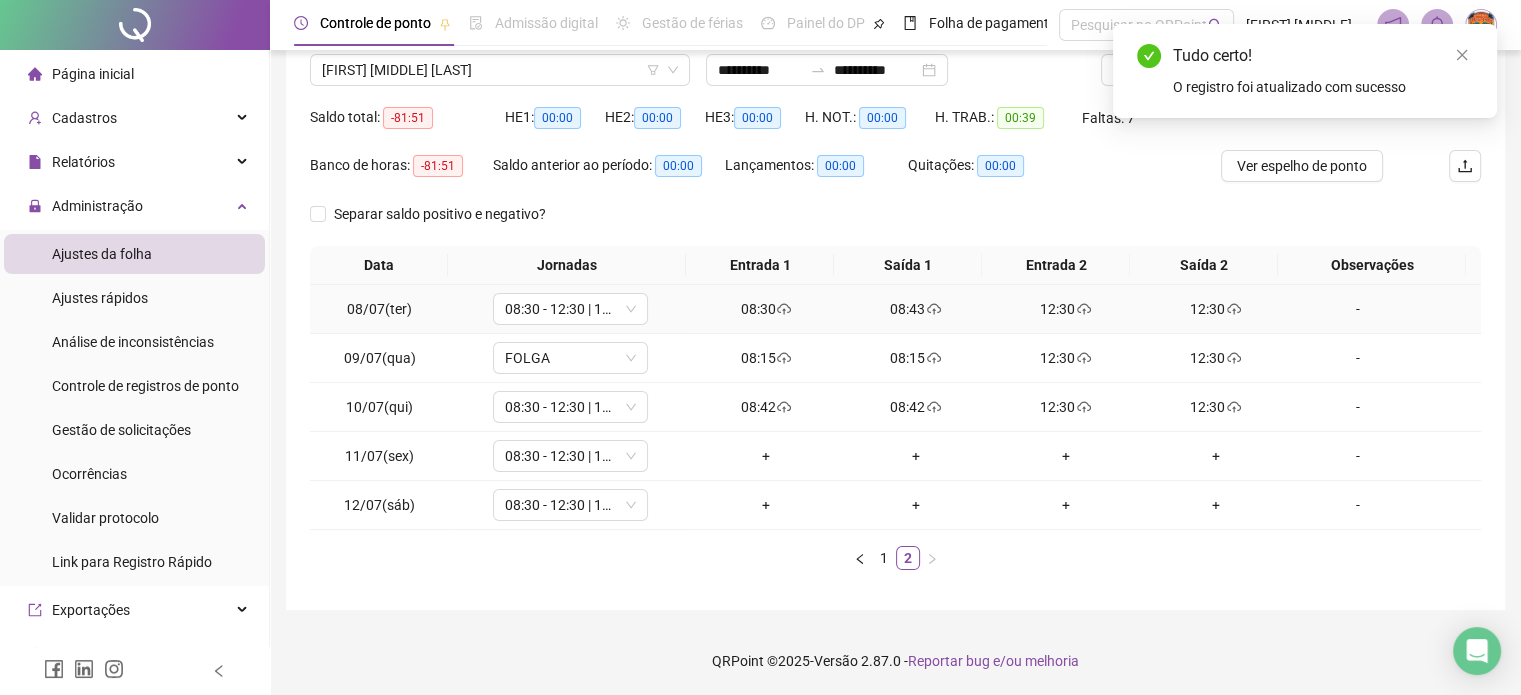 click on "08:30" at bounding box center [766, 309] 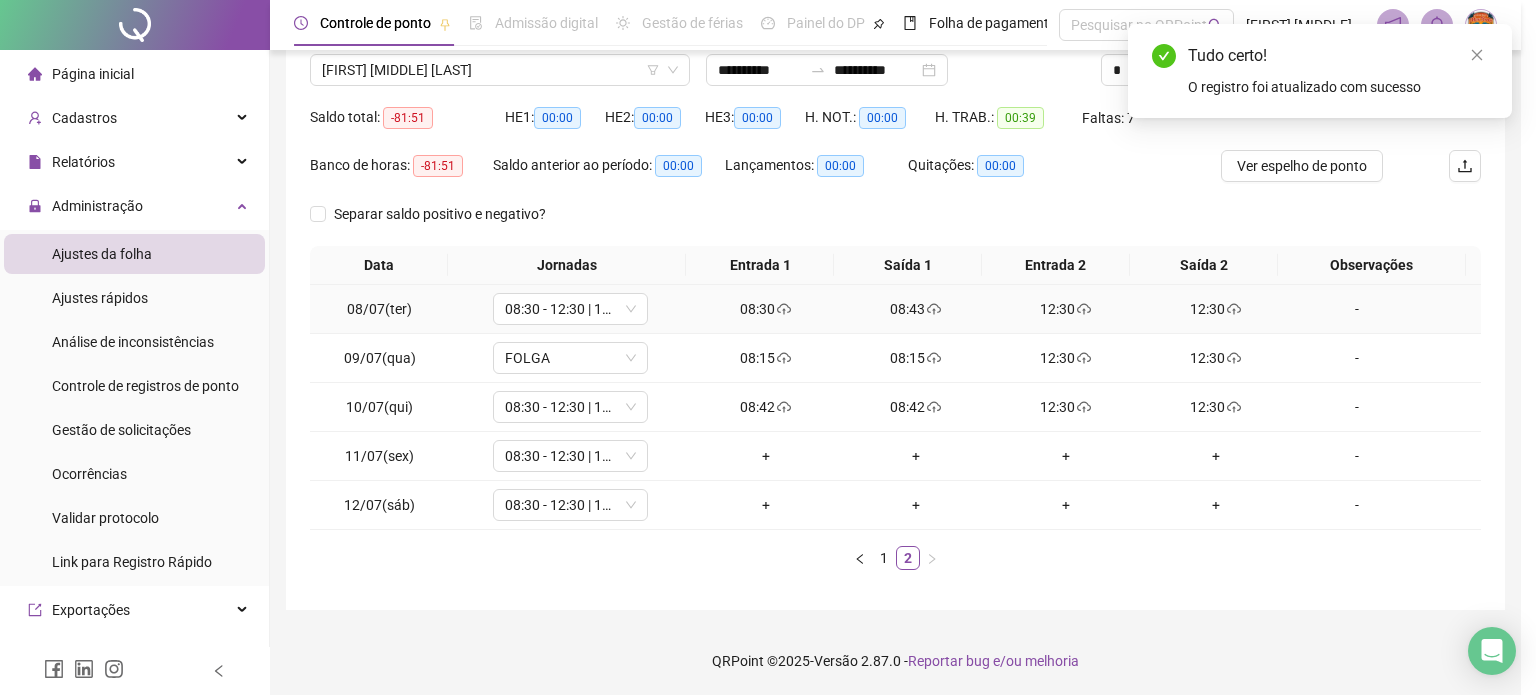 type on "**********" 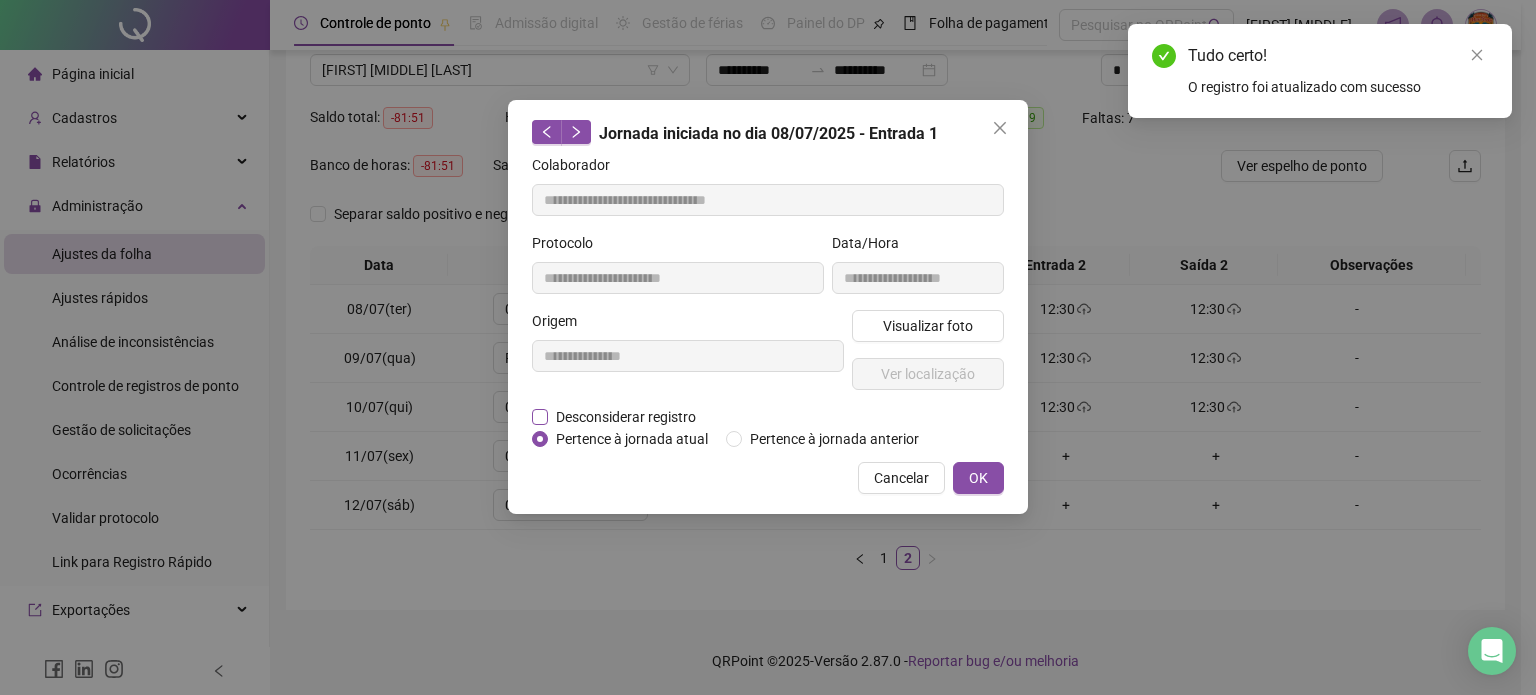 click on "Desconsiderar registro" at bounding box center [626, 417] 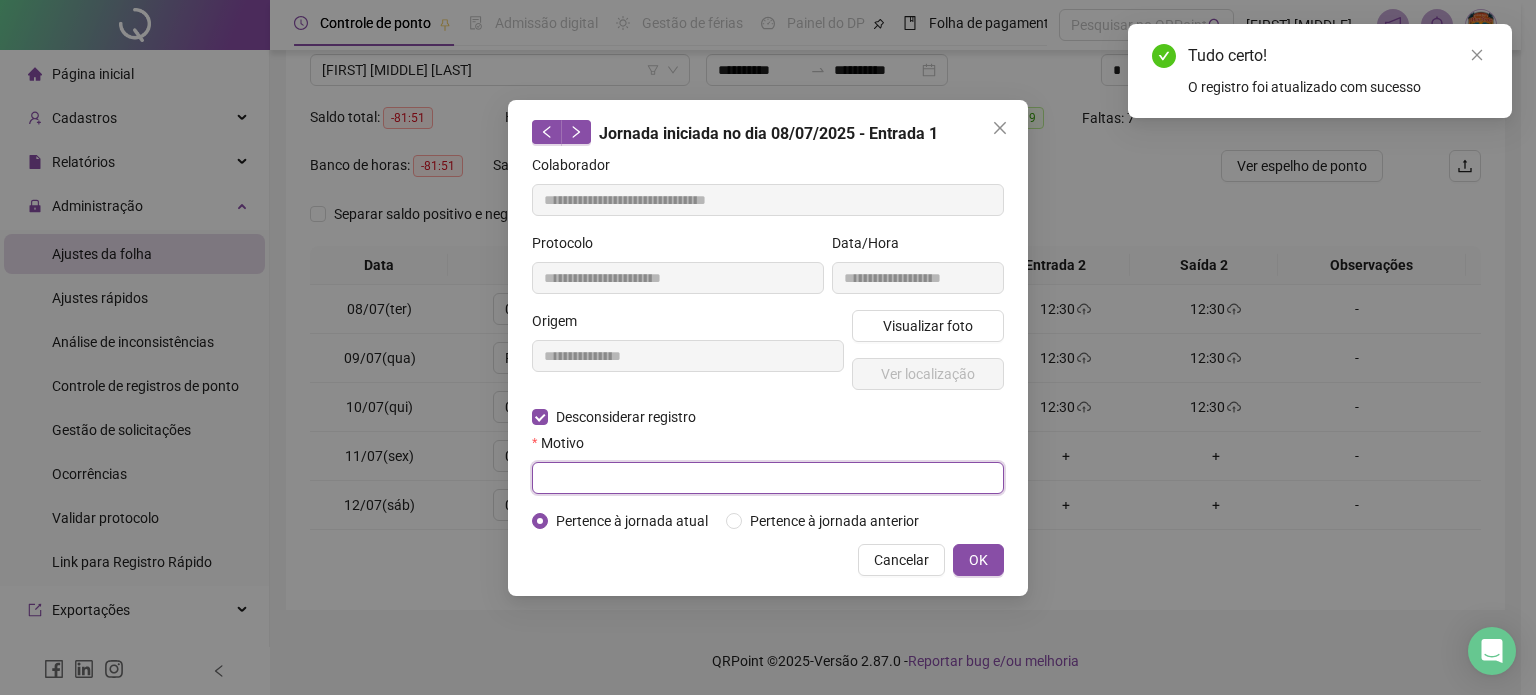 click at bounding box center (768, 478) 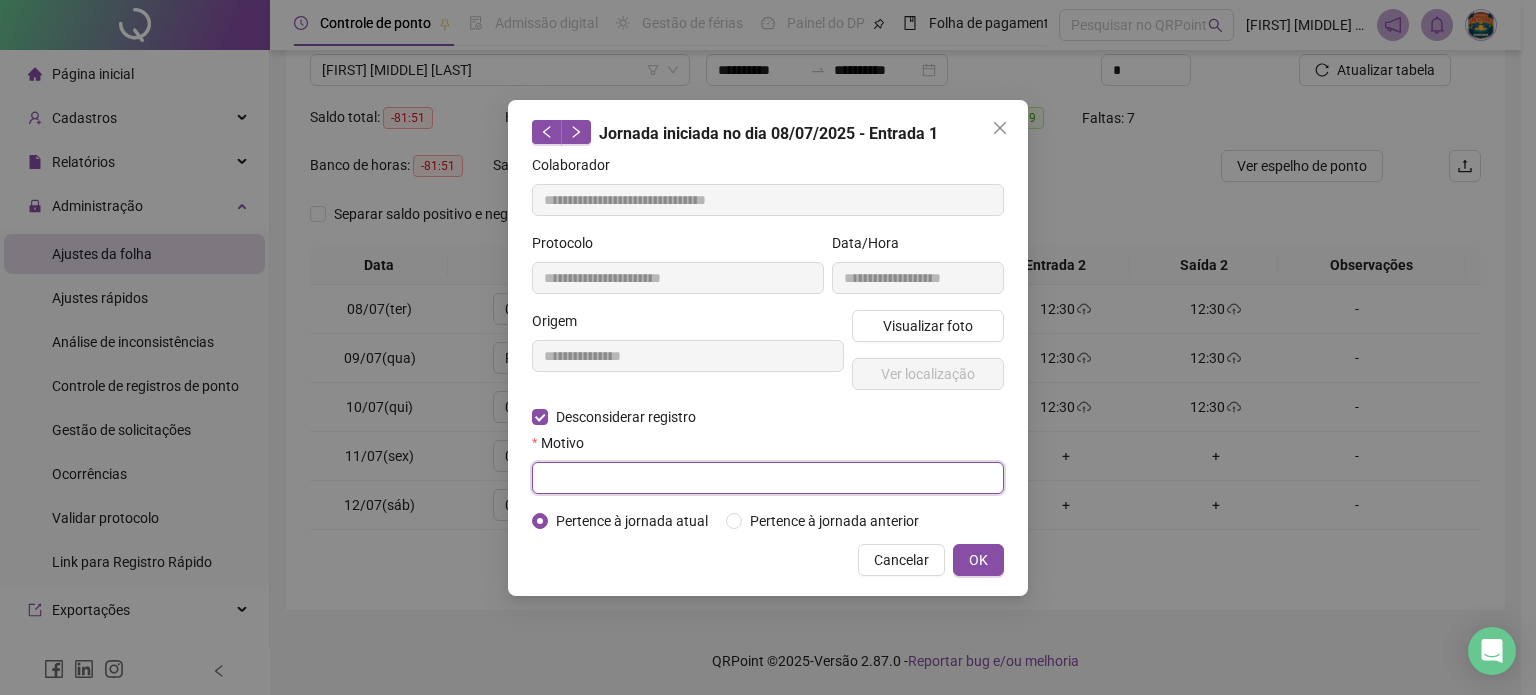 paste on "**********" 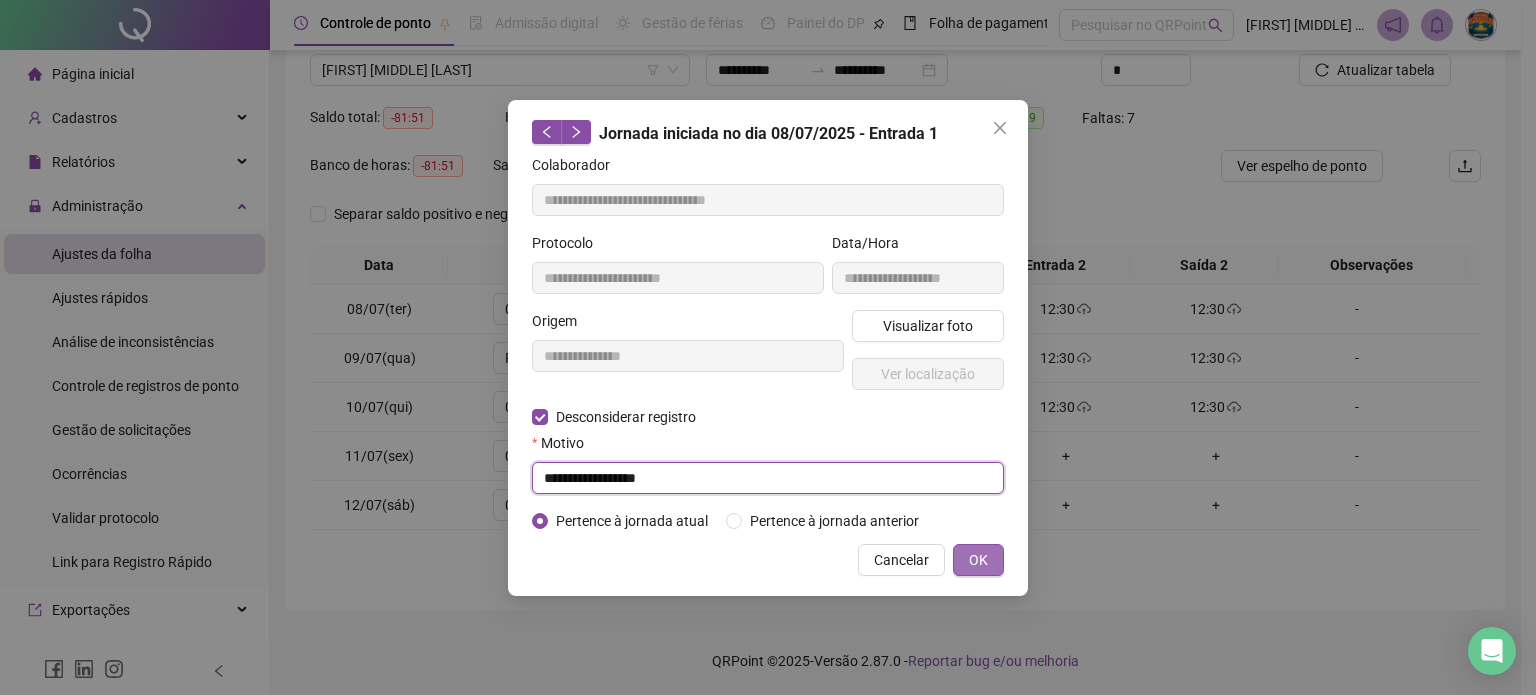 type on "**********" 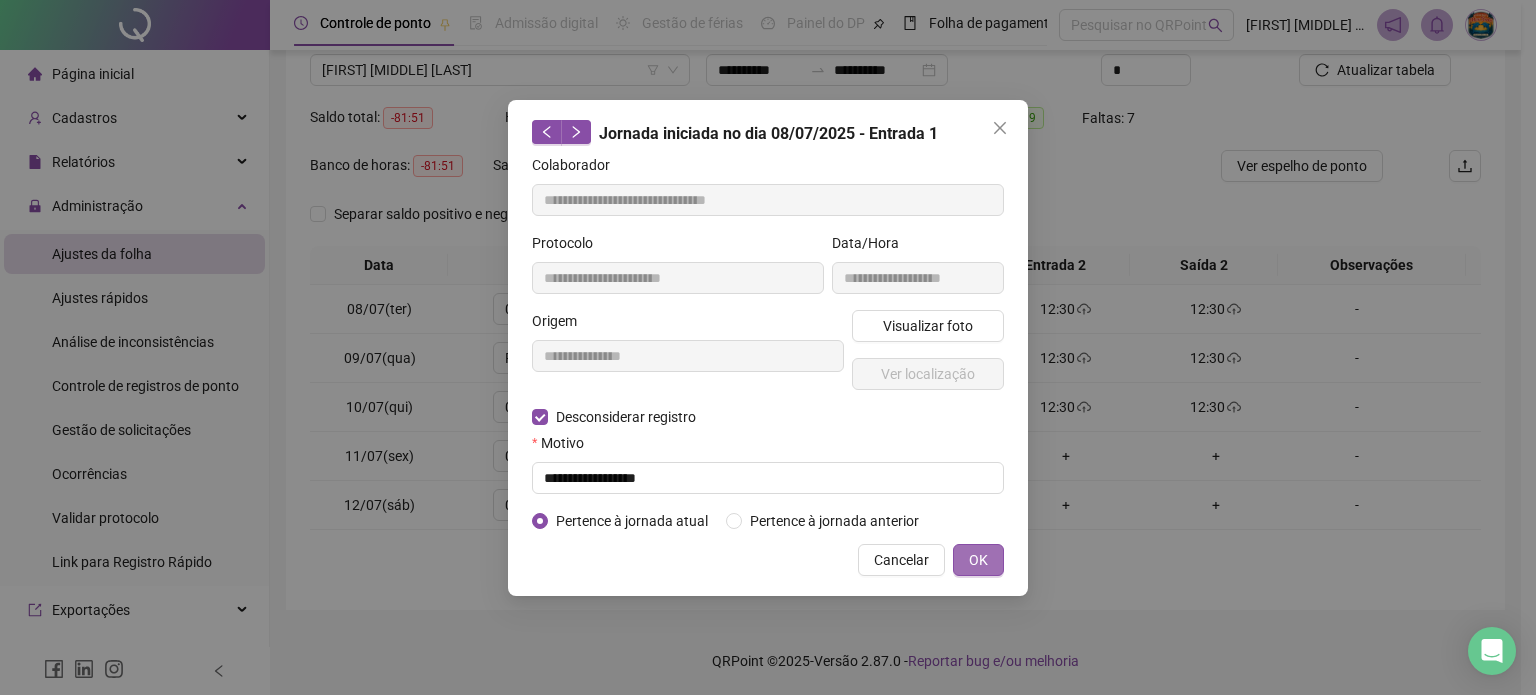 click on "OK" at bounding box center (978, 560) 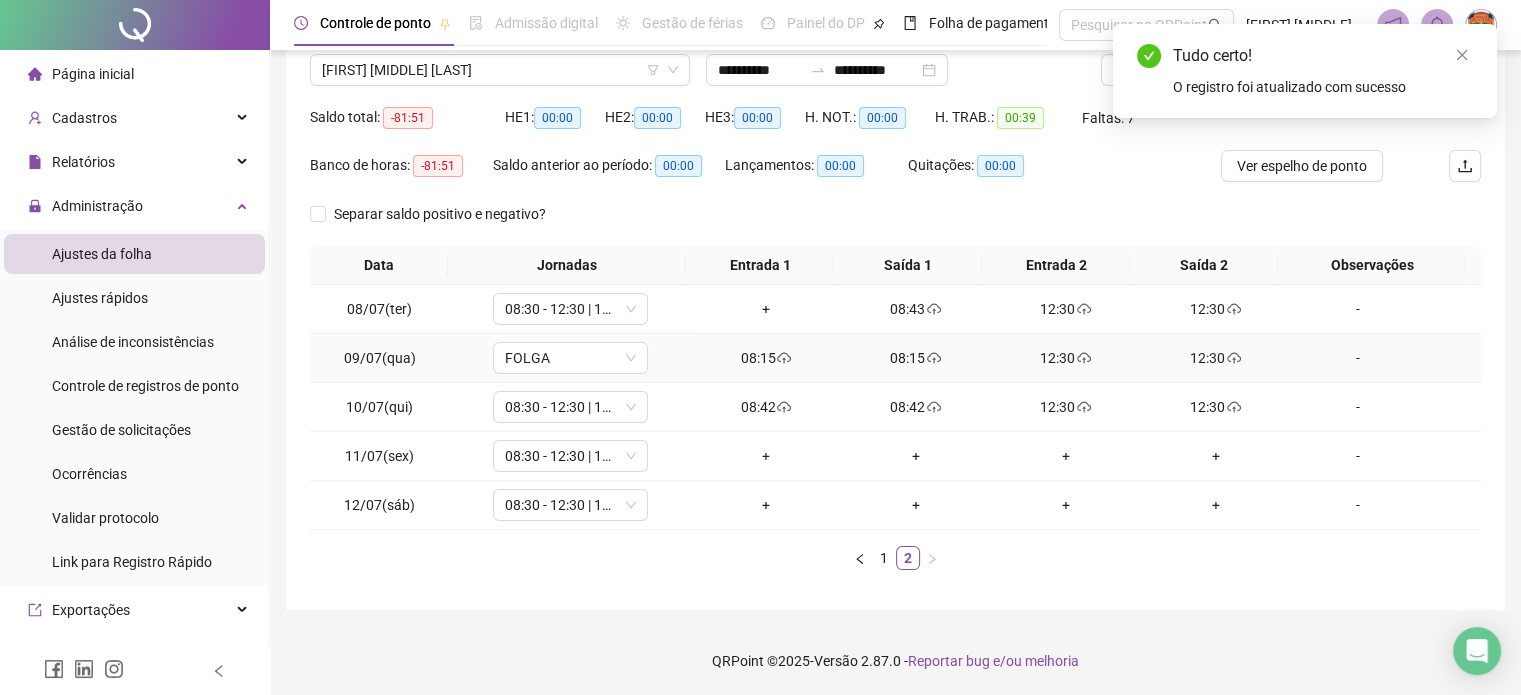 click on "08:15" at bounding box center (766, 358) 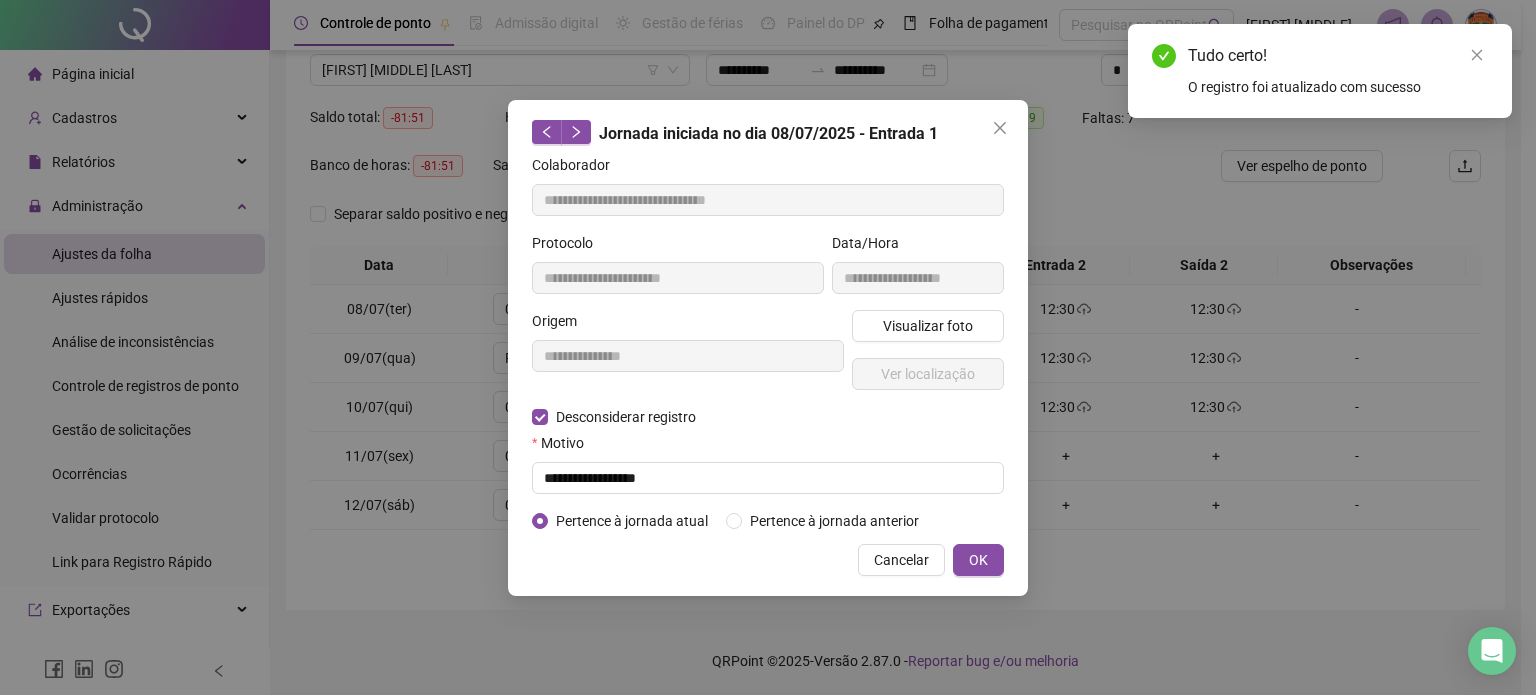 type on "**********" 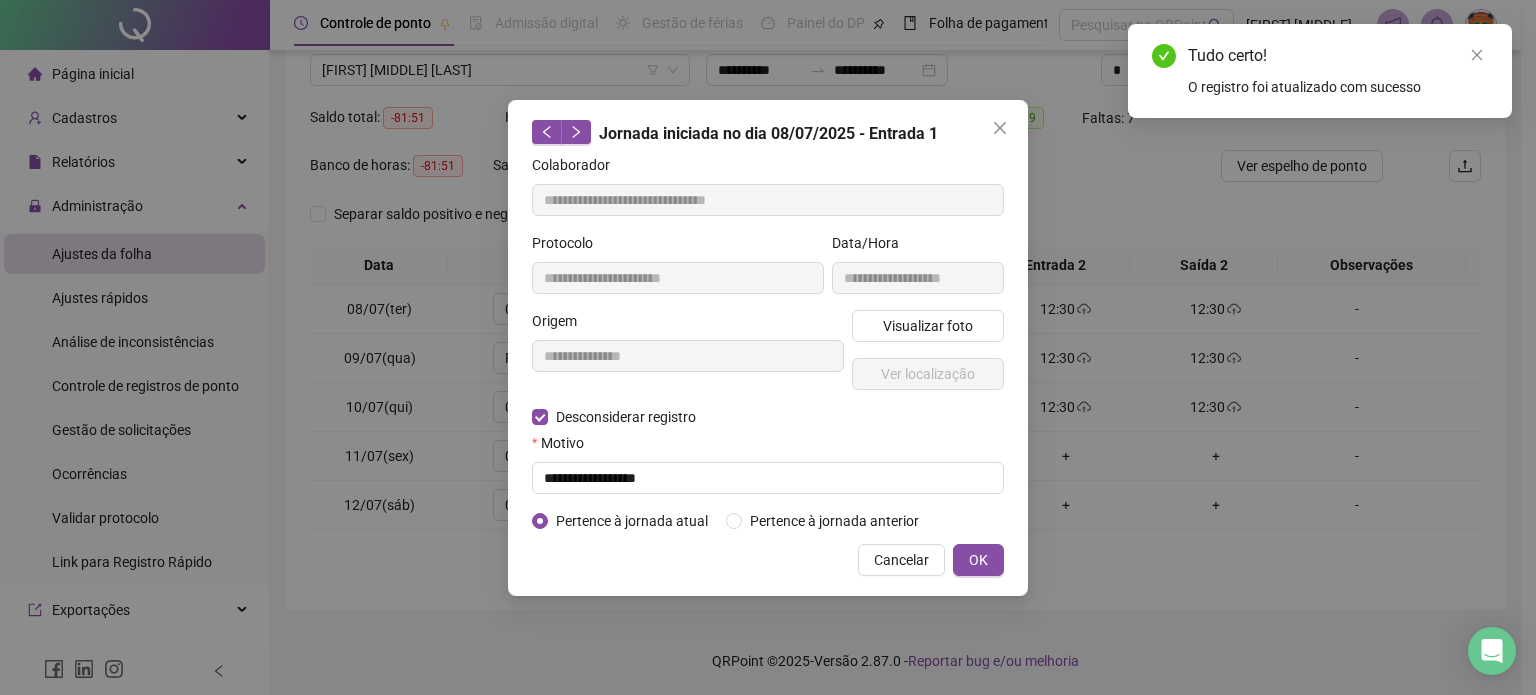 type on "**********" 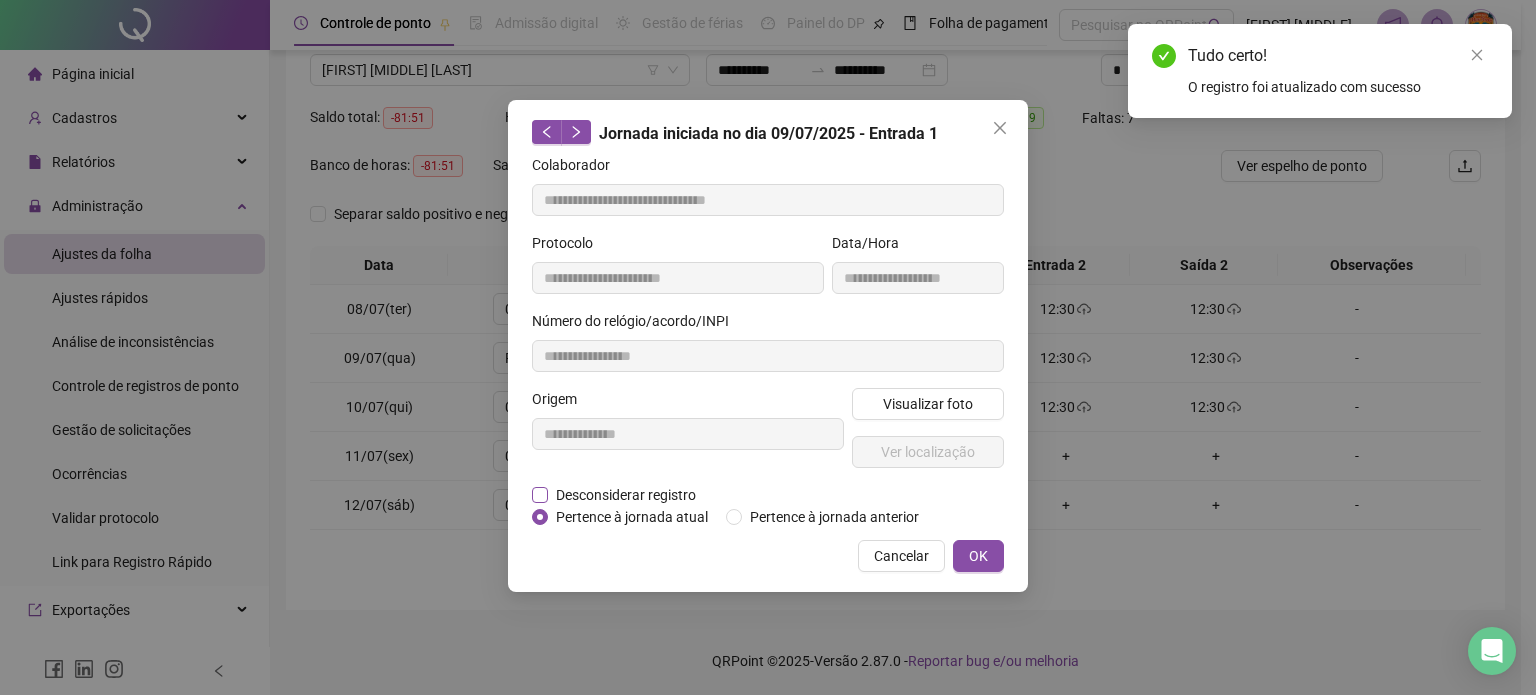 click on "Desconsiderar registro" at bounding box center [626, 495] 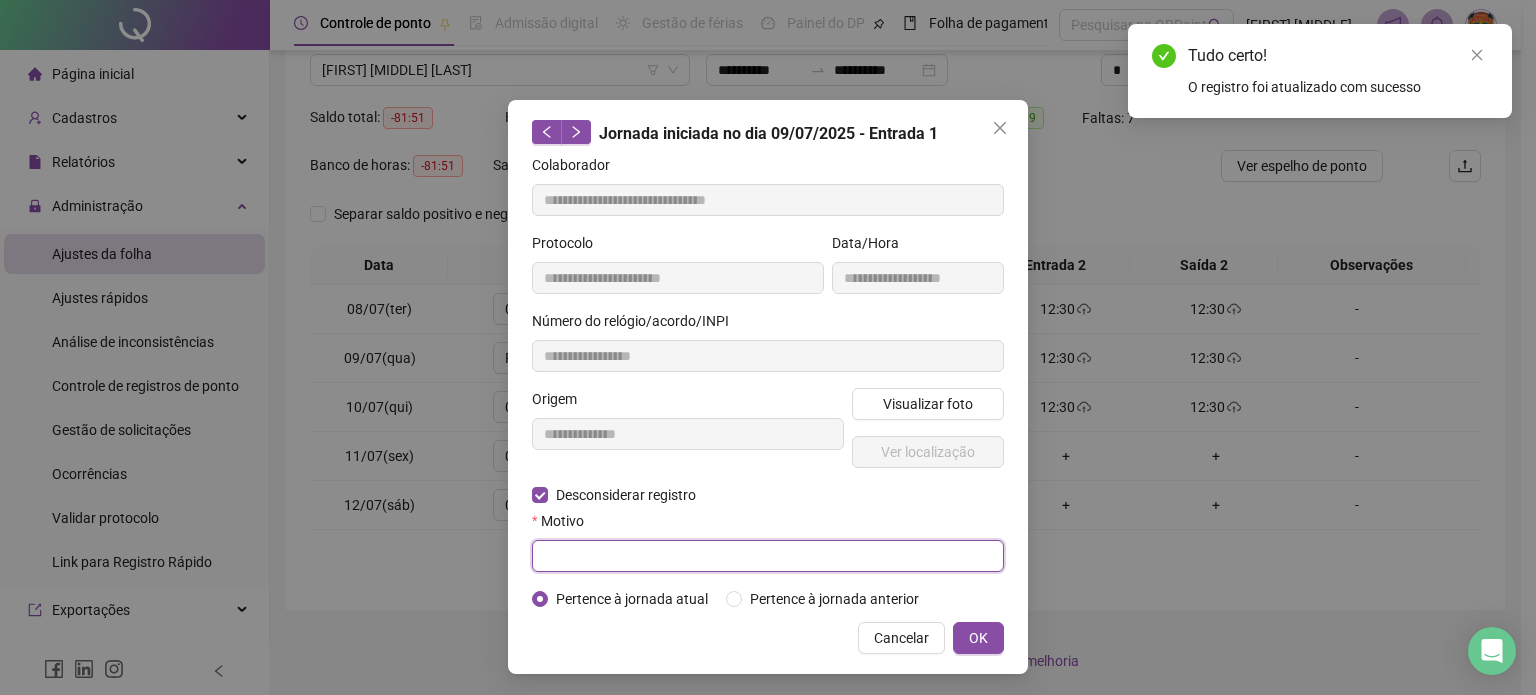 click at bounding box center [768, 556] 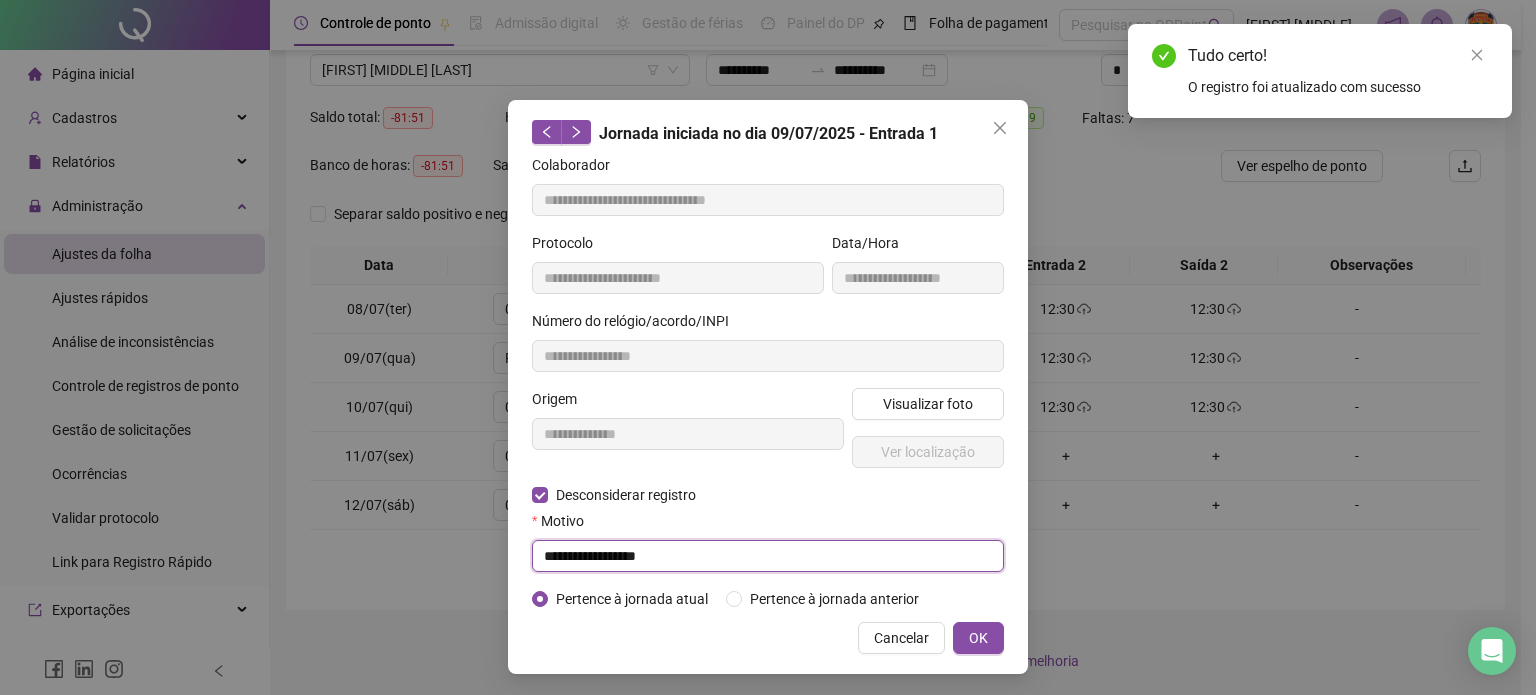 type on "**********" 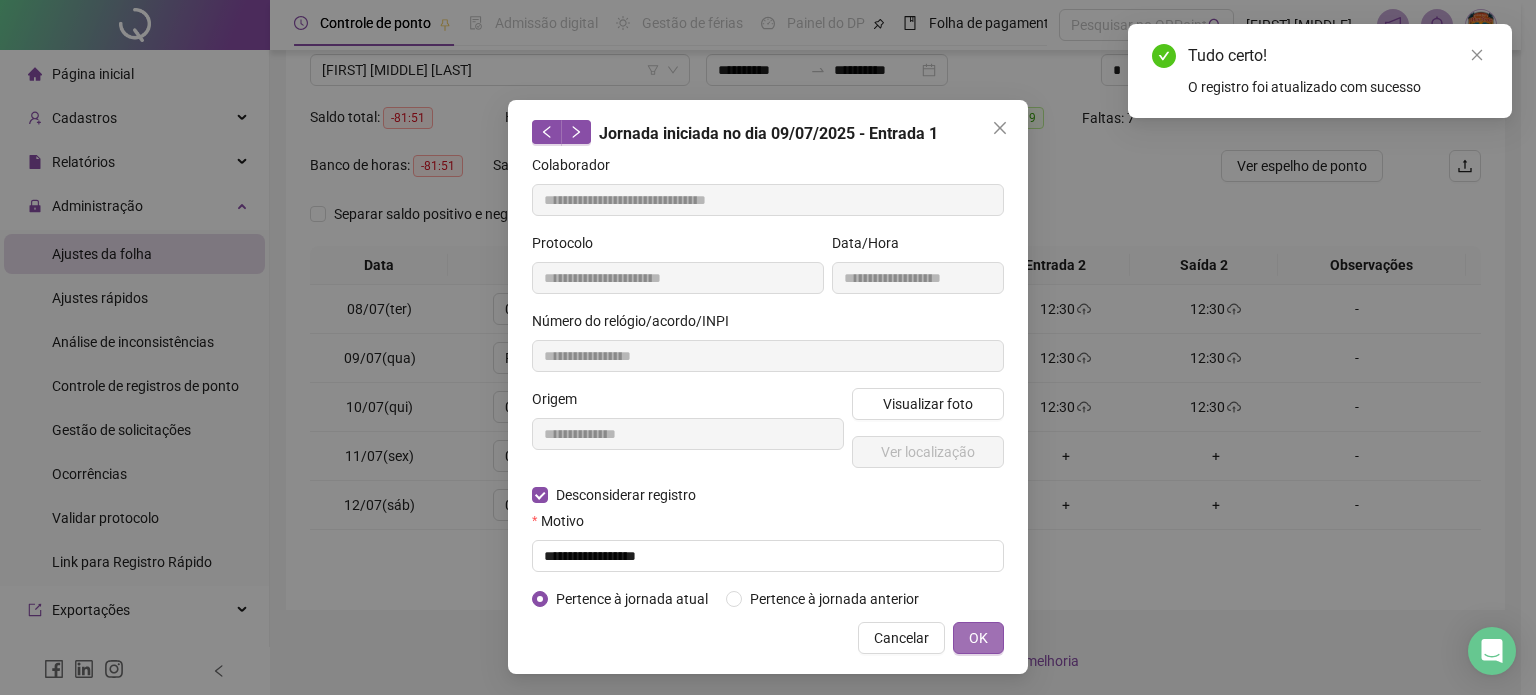 drag, startPoint x: 1046, startPoint y: 675, endPoint x: 966, endPoint y: 632, distance: 90.824005 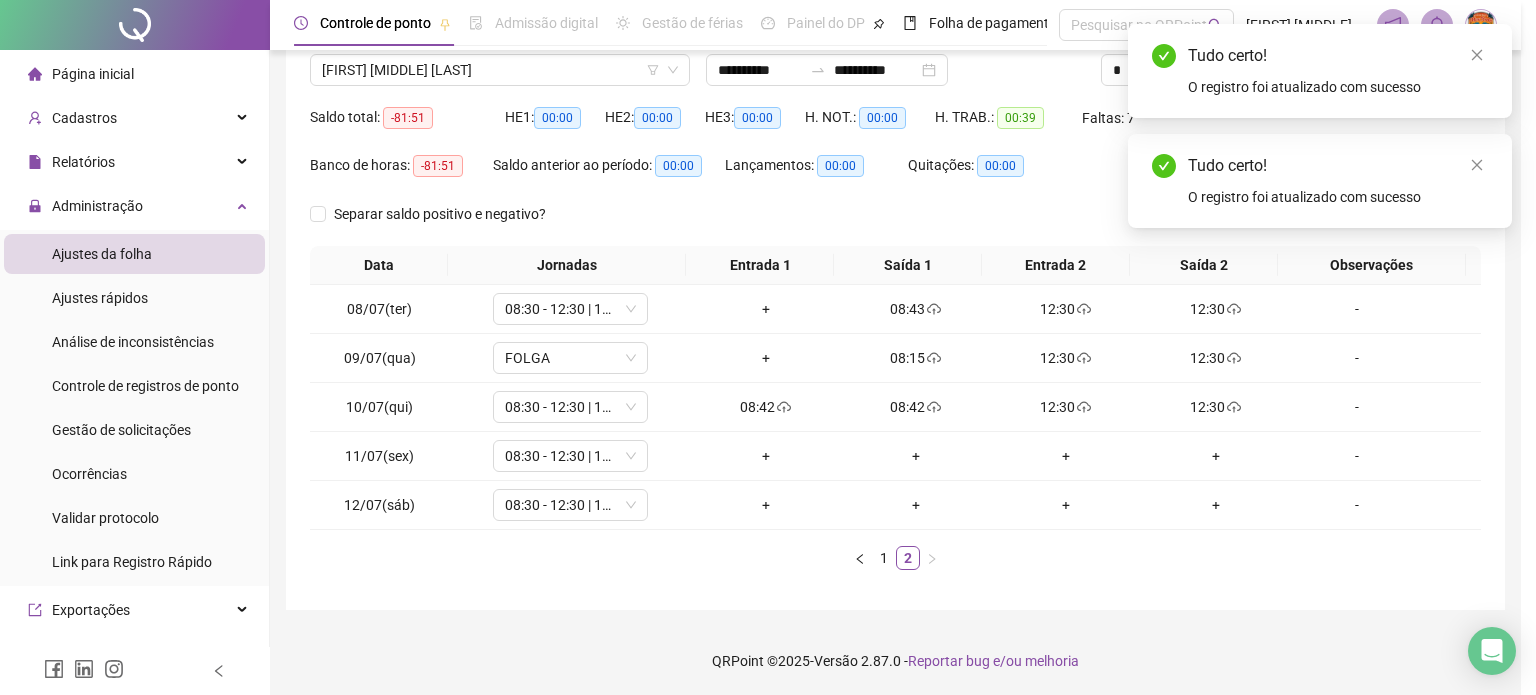 click on "**********" at bounding box center (768, 347) 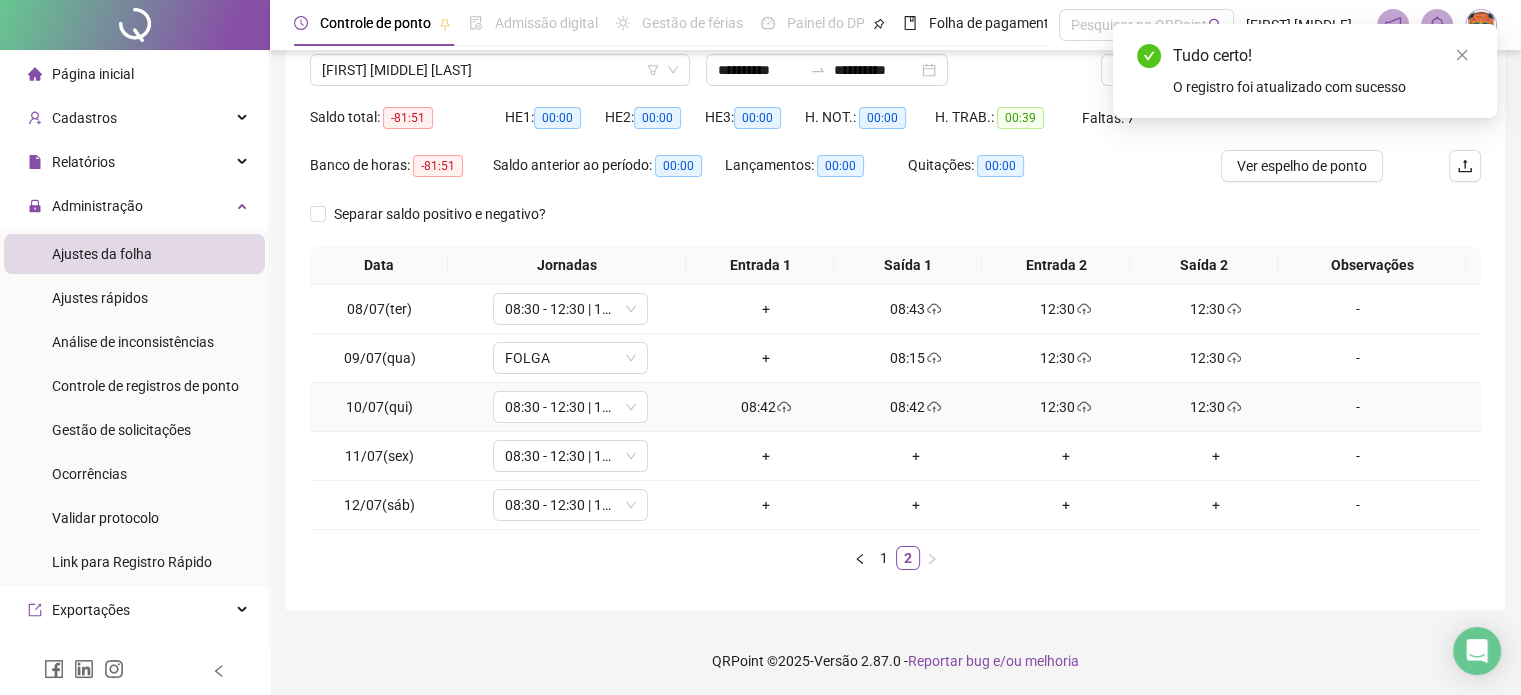 click 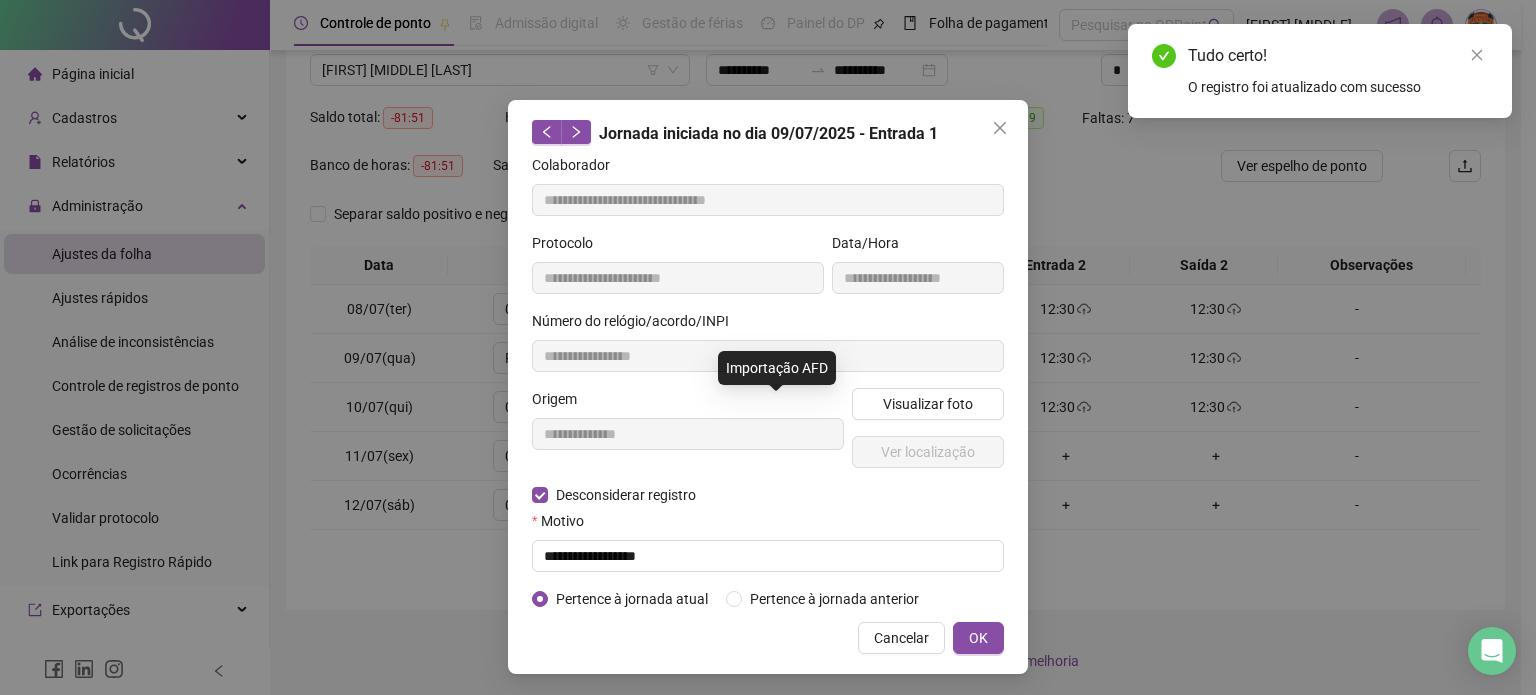 type on "**********" 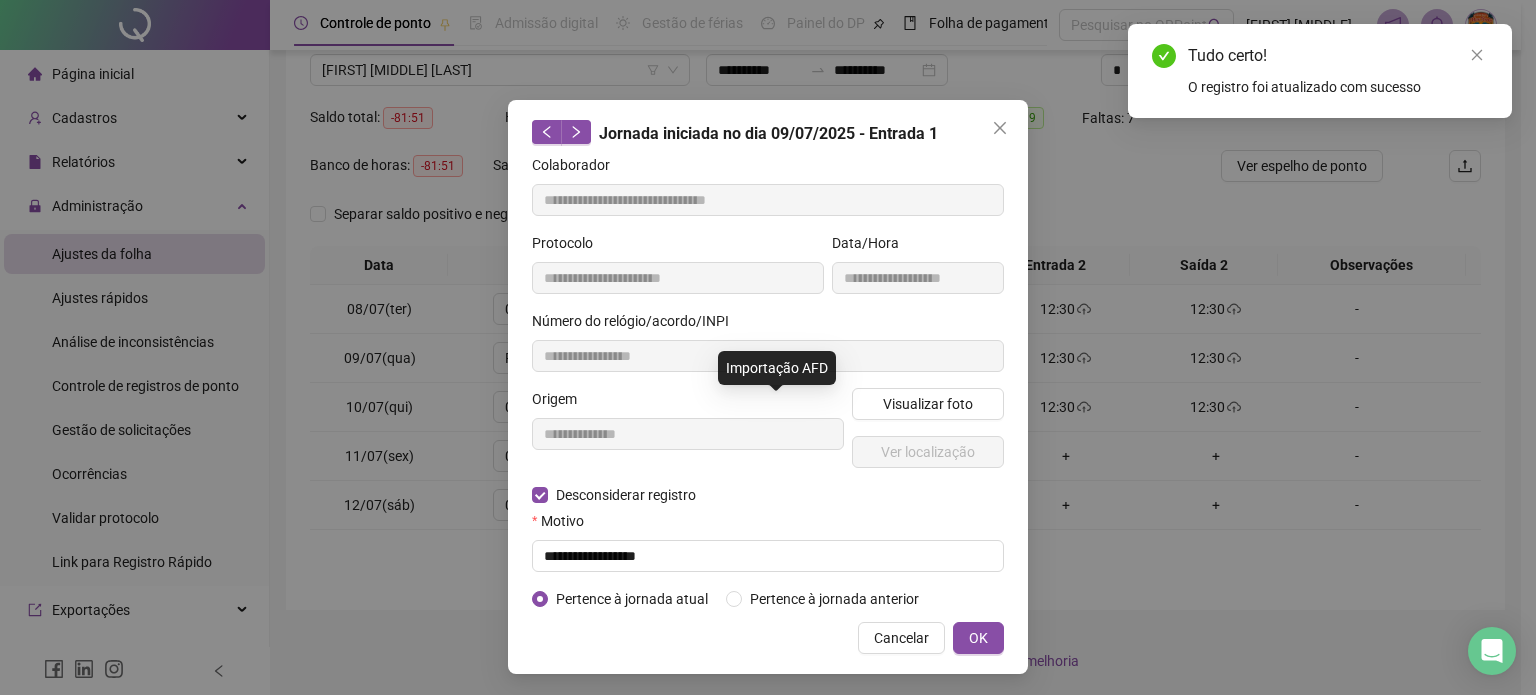 type on "**********" 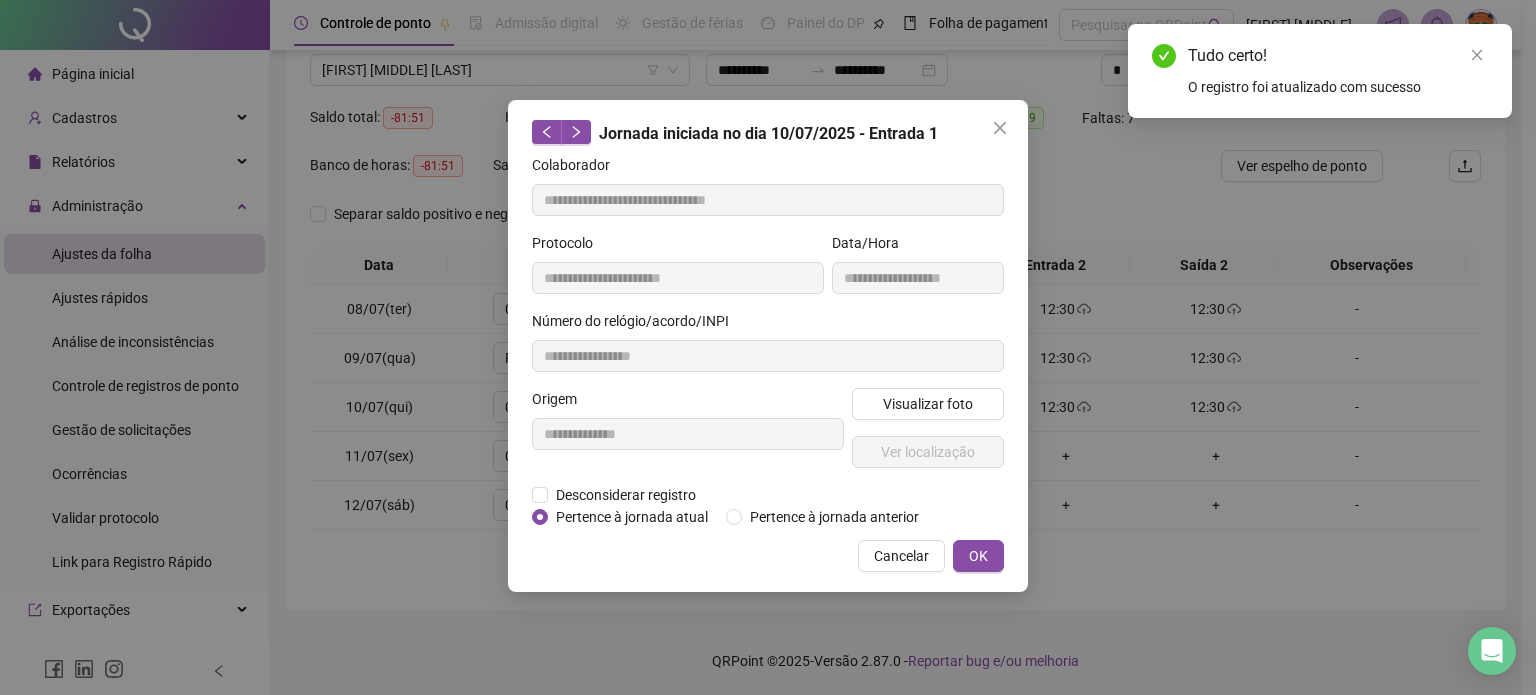 click on "**********" at bounding box center [688, 436] 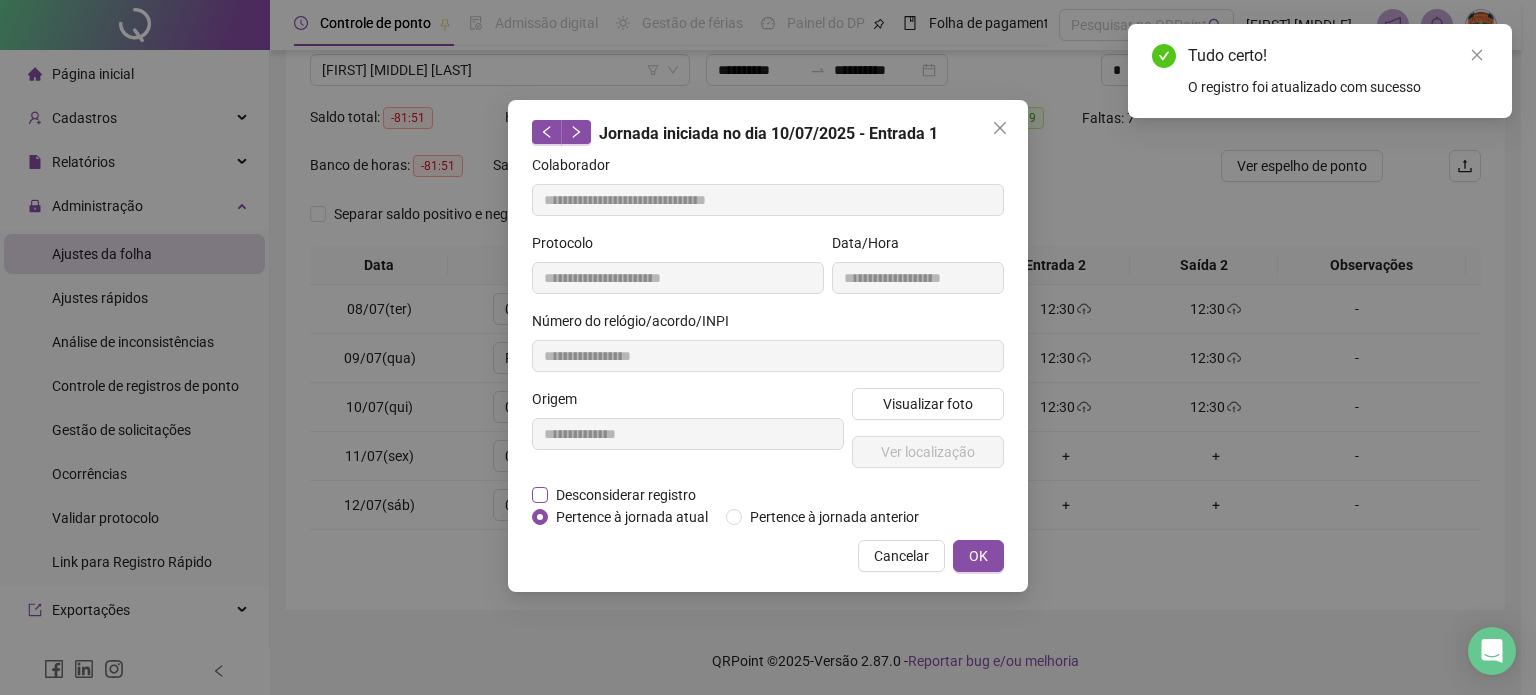 click on "Desconsiderar registro" at bounding box center (626, 495) 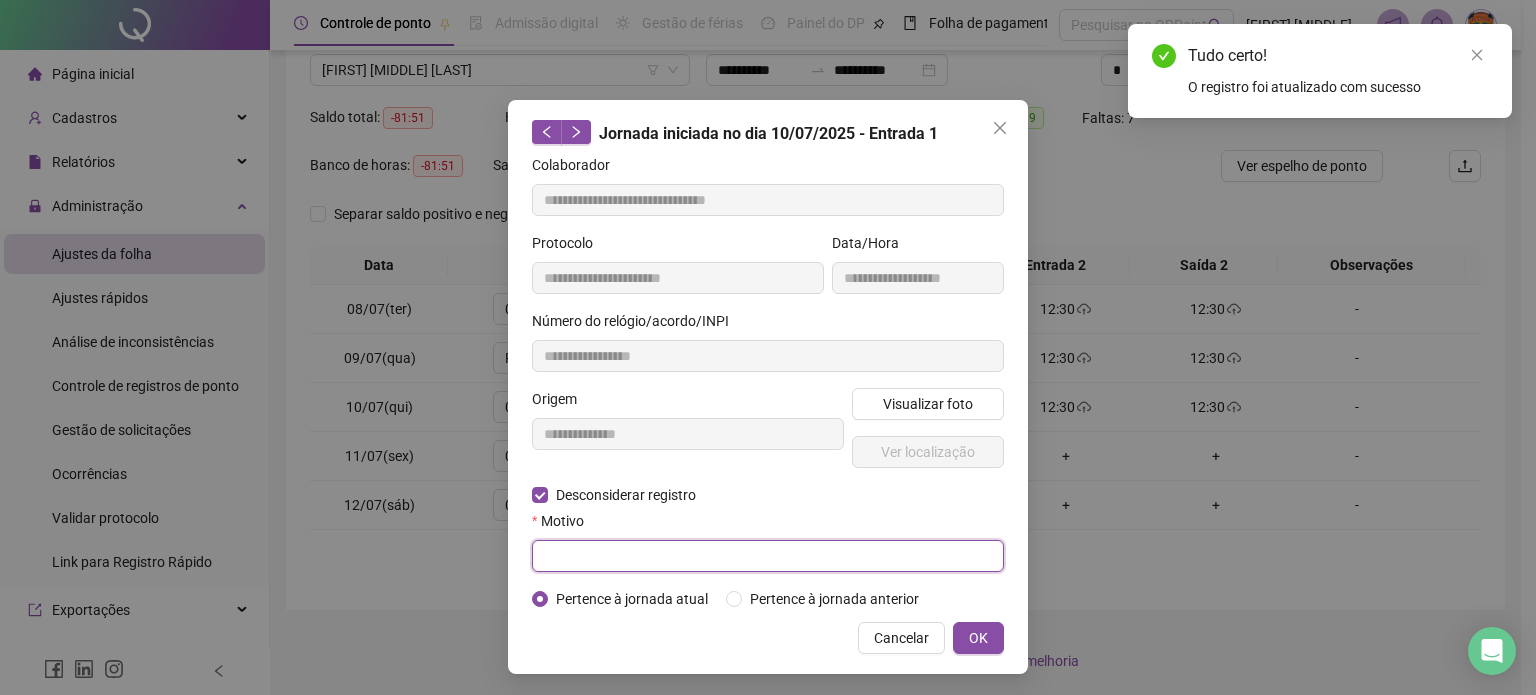 click at bounding box center (768, 556) 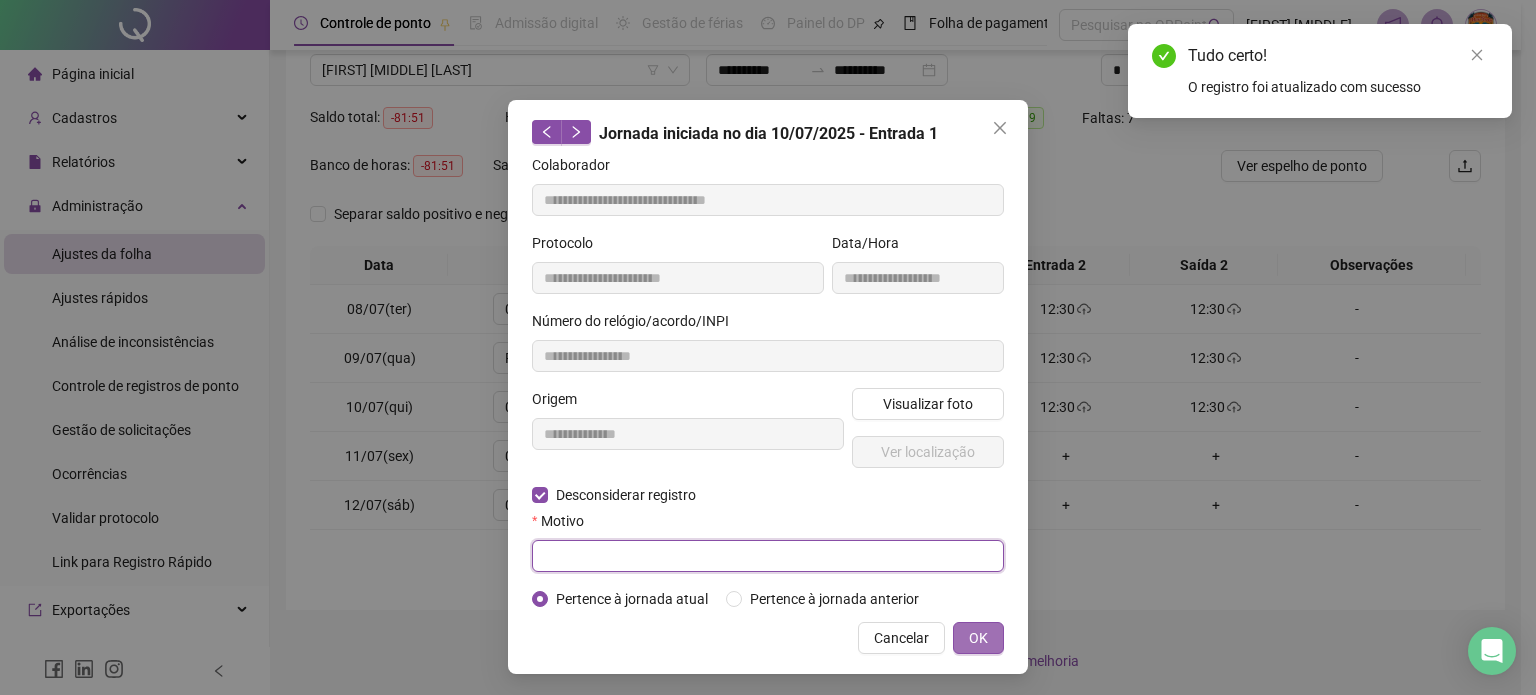 paste on "**********" 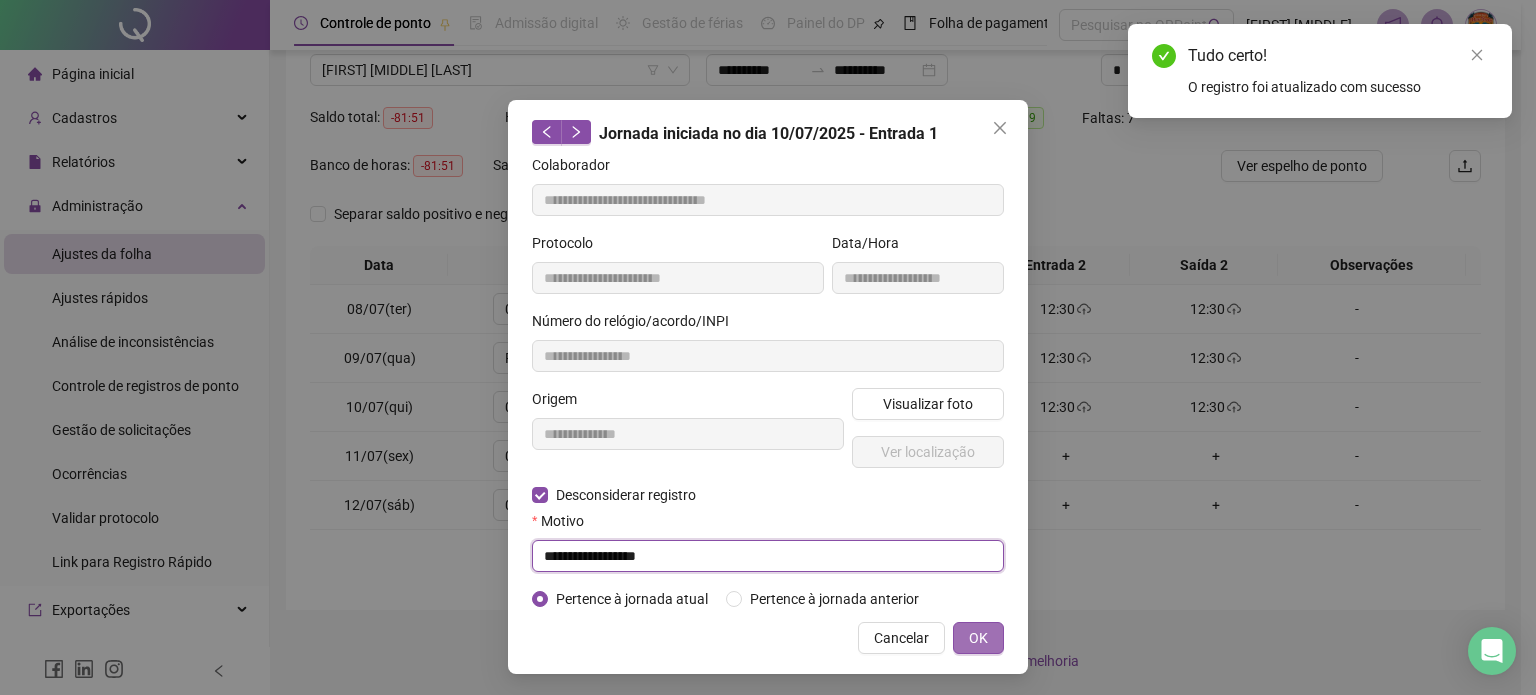type on "**********" 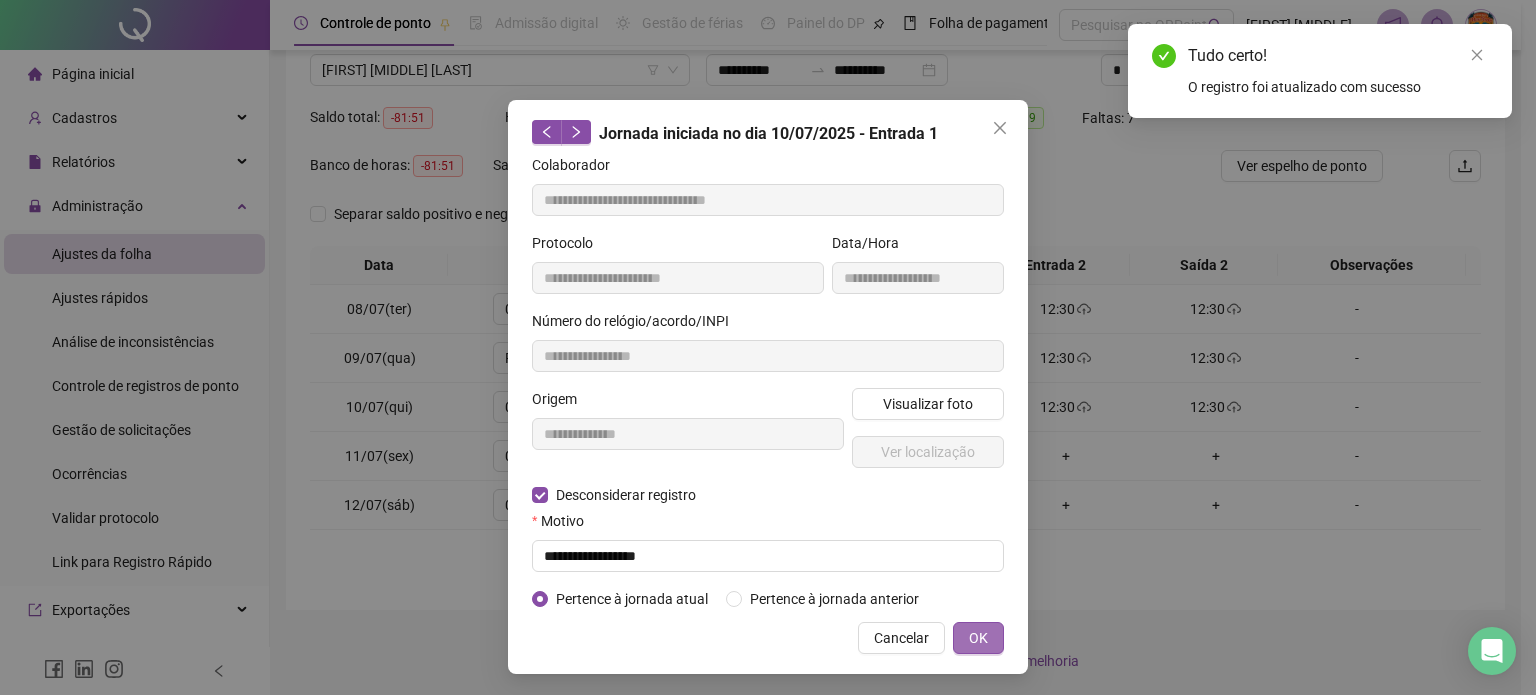 click on "OK" at bounding box center [978, 638] 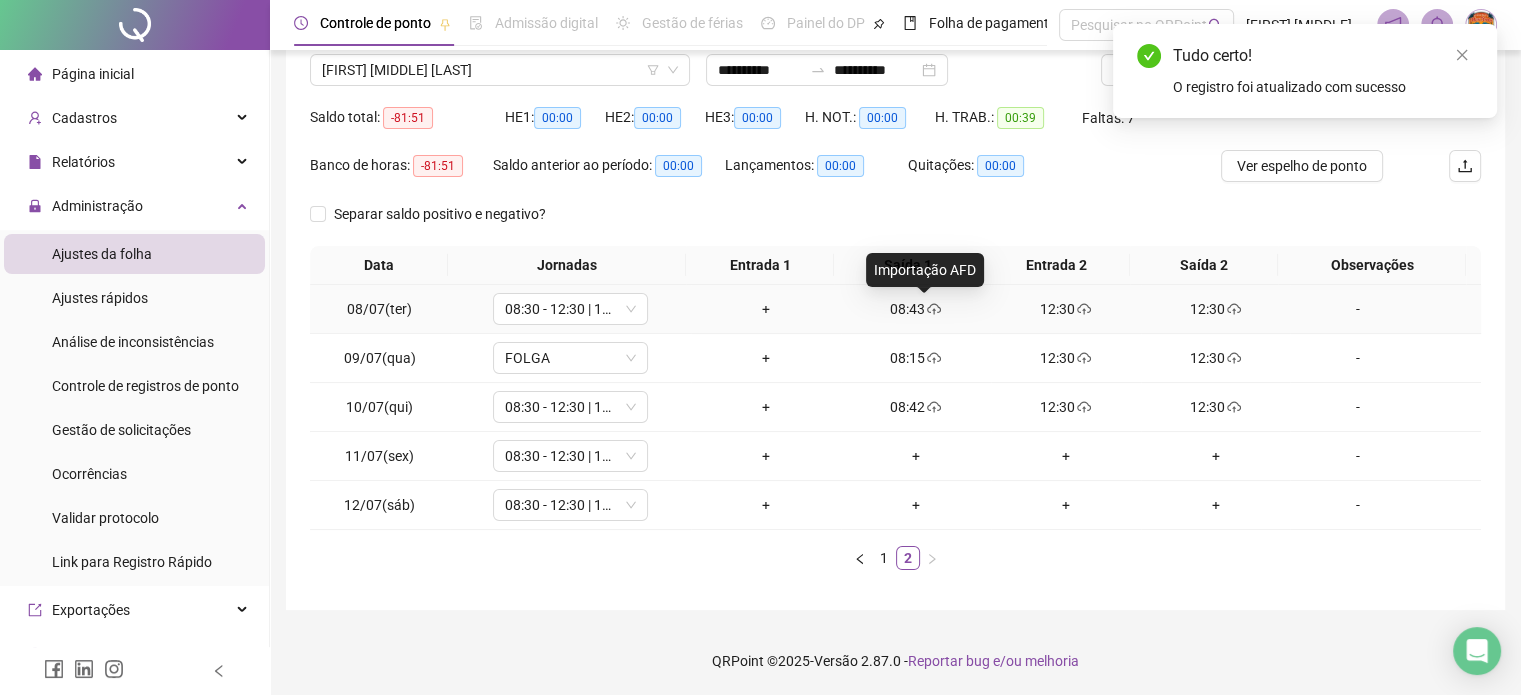 click 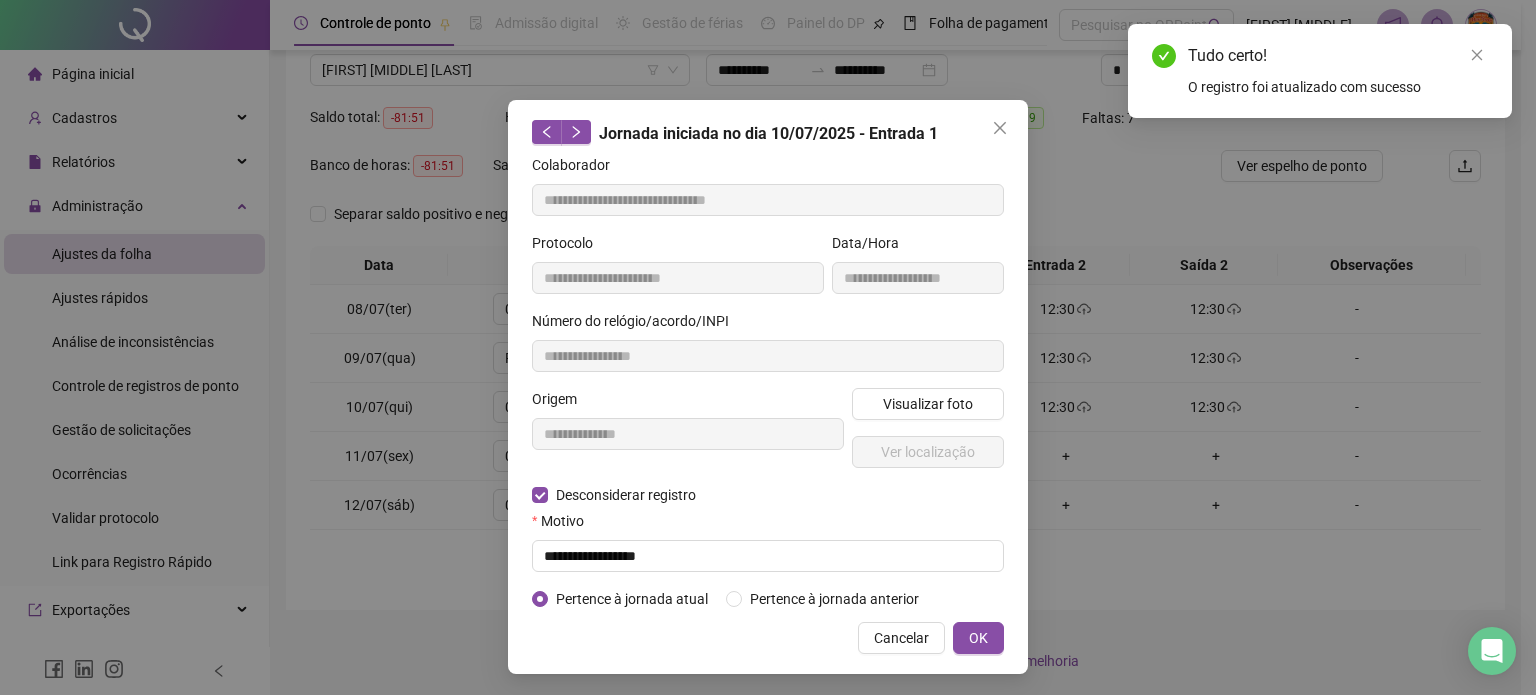 type on "**********" 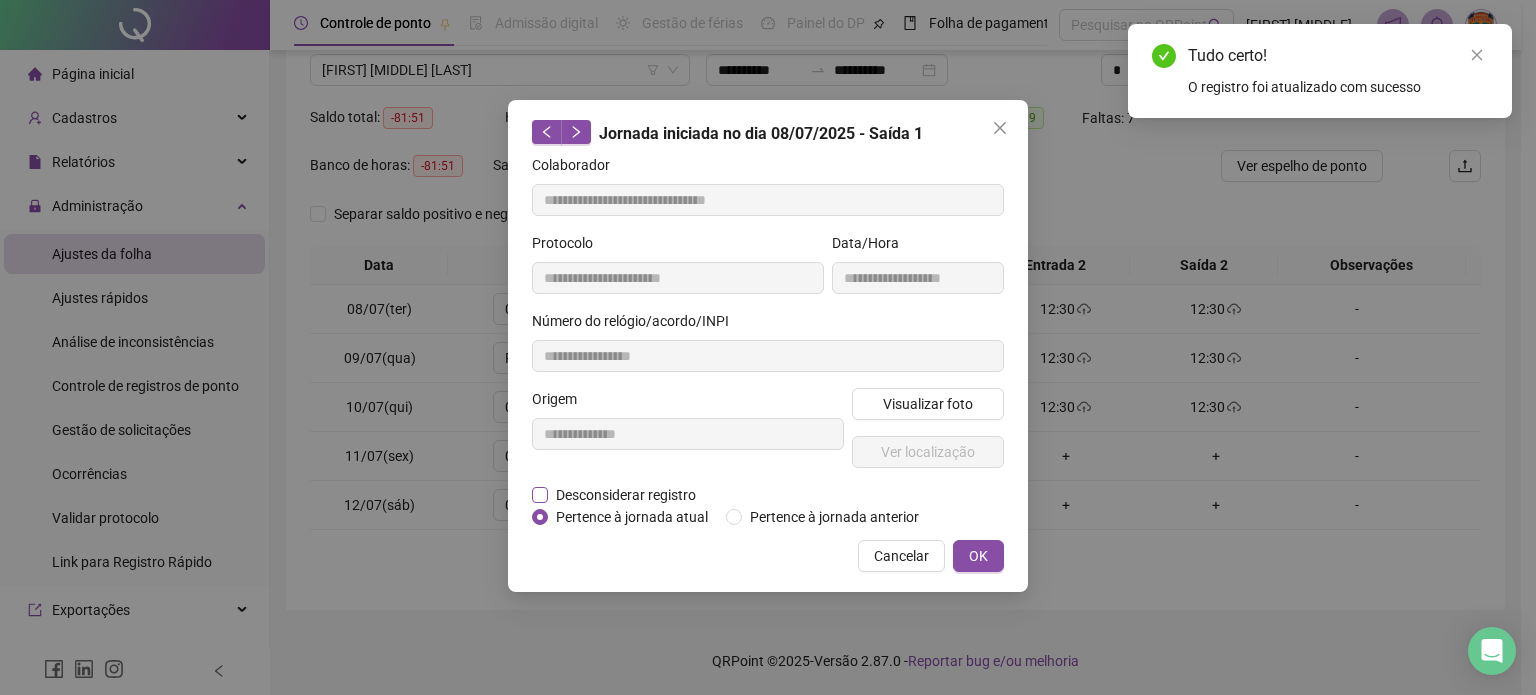 click on "Desconsiderar registro" at bounding box center (626, 495) 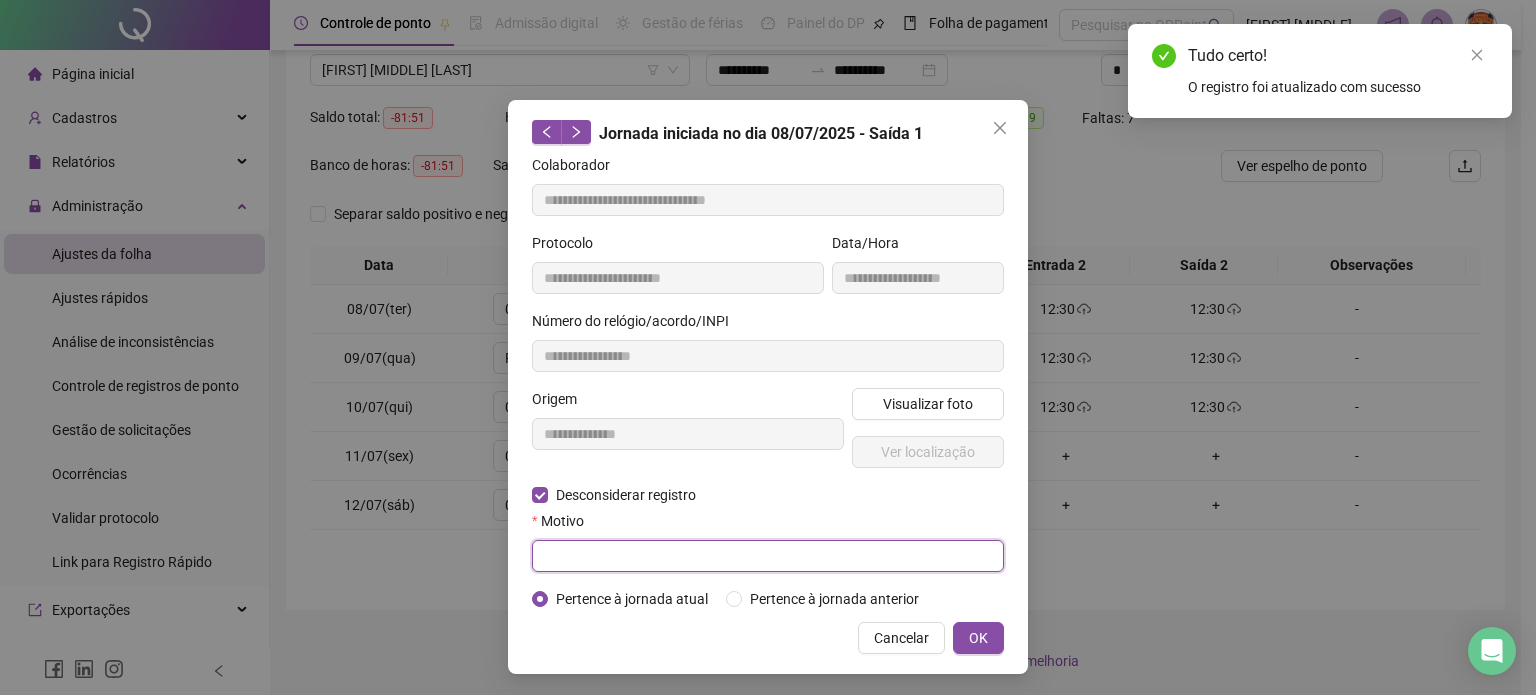 click at bounding box center [768, 556] 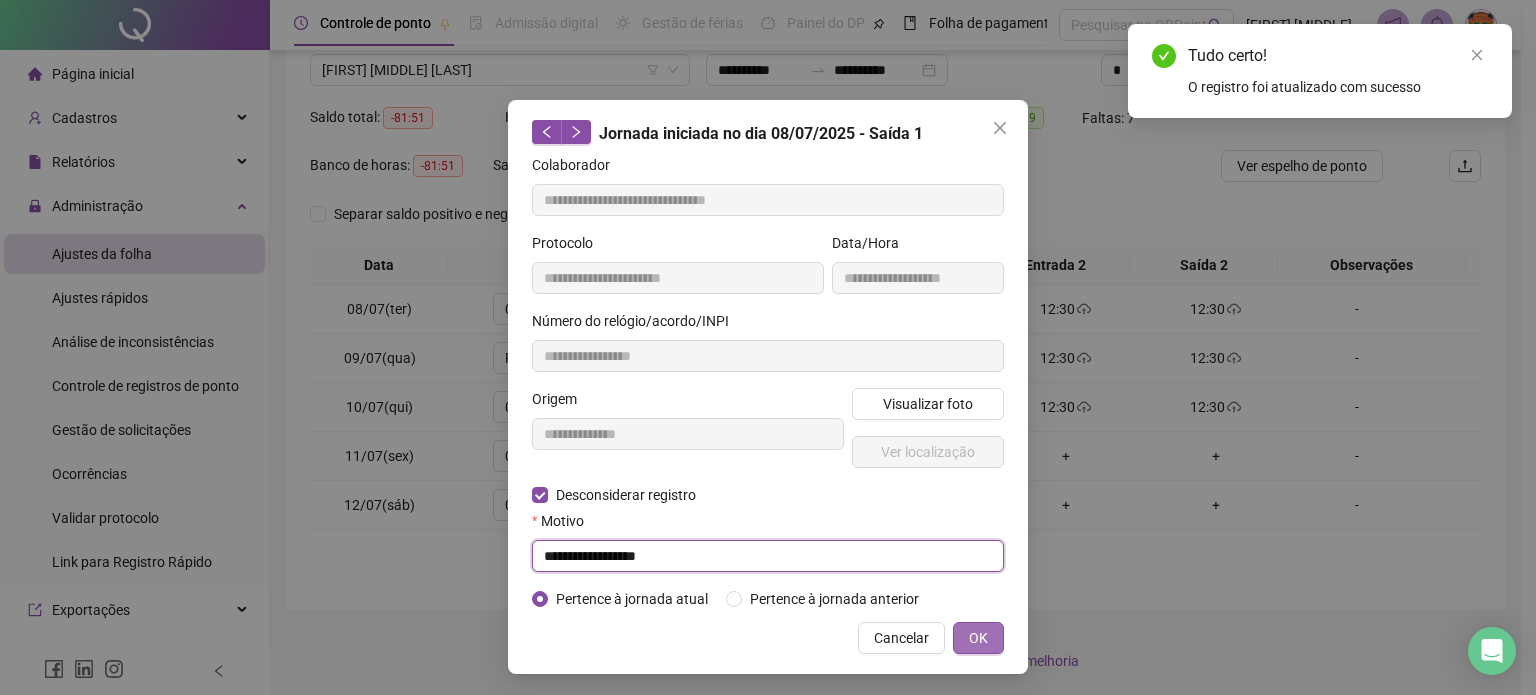 type on "**********" 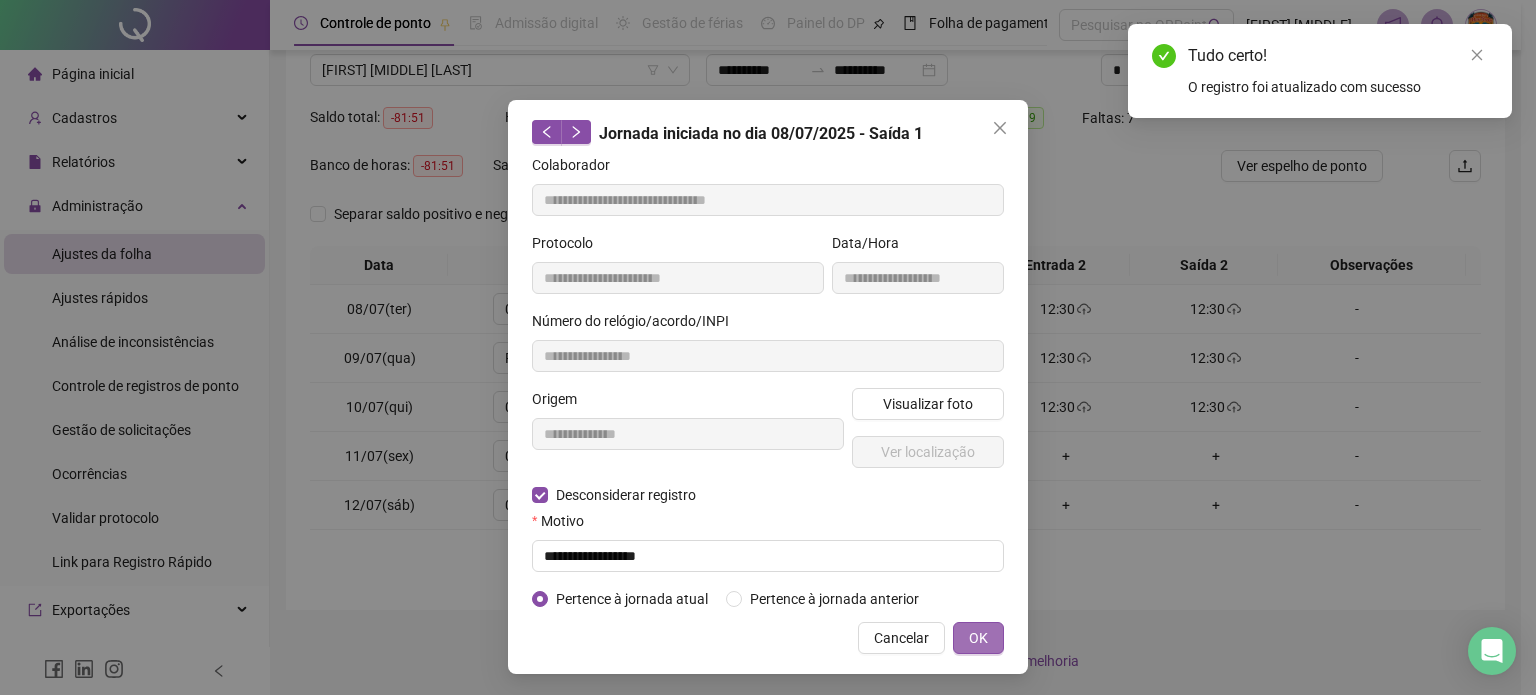 click on "OK" at bounding box center [978, 638] 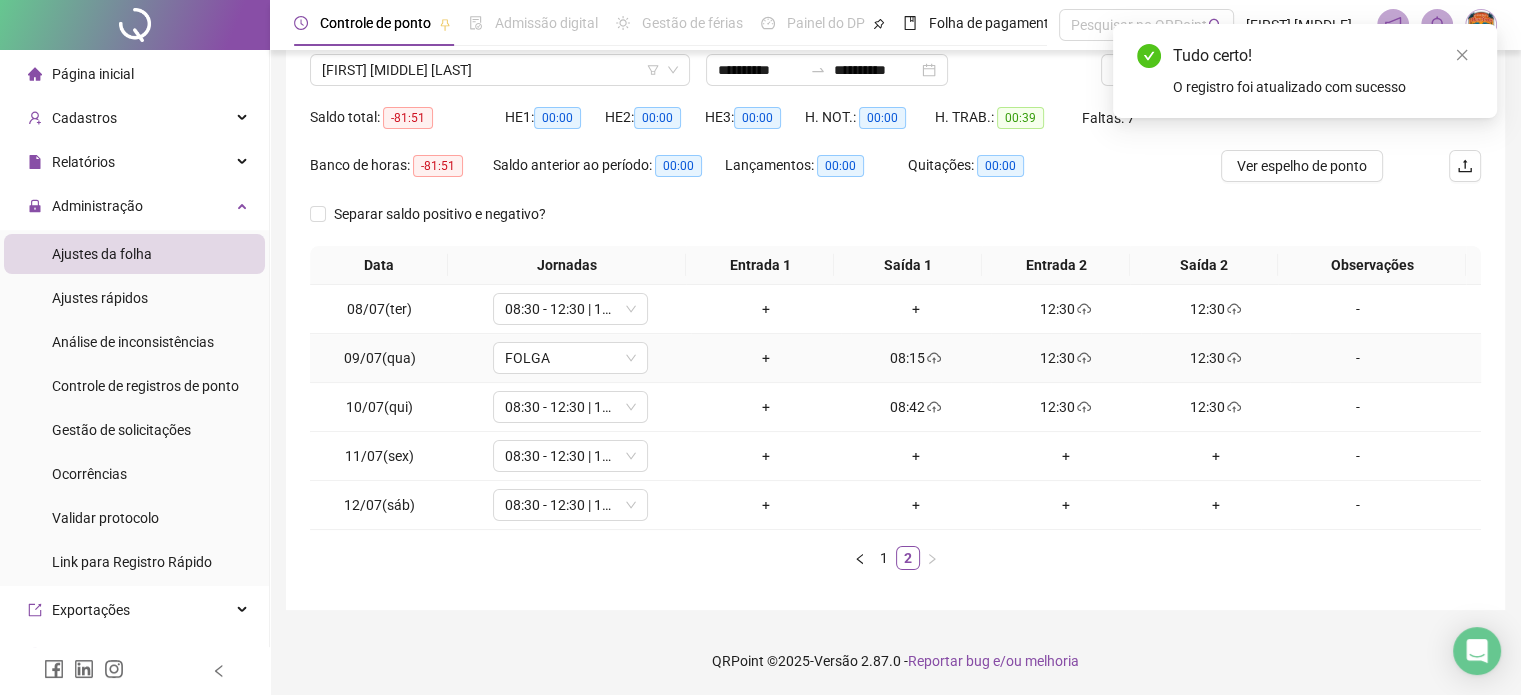 click on "08:15" at bounding box center [916, 358] 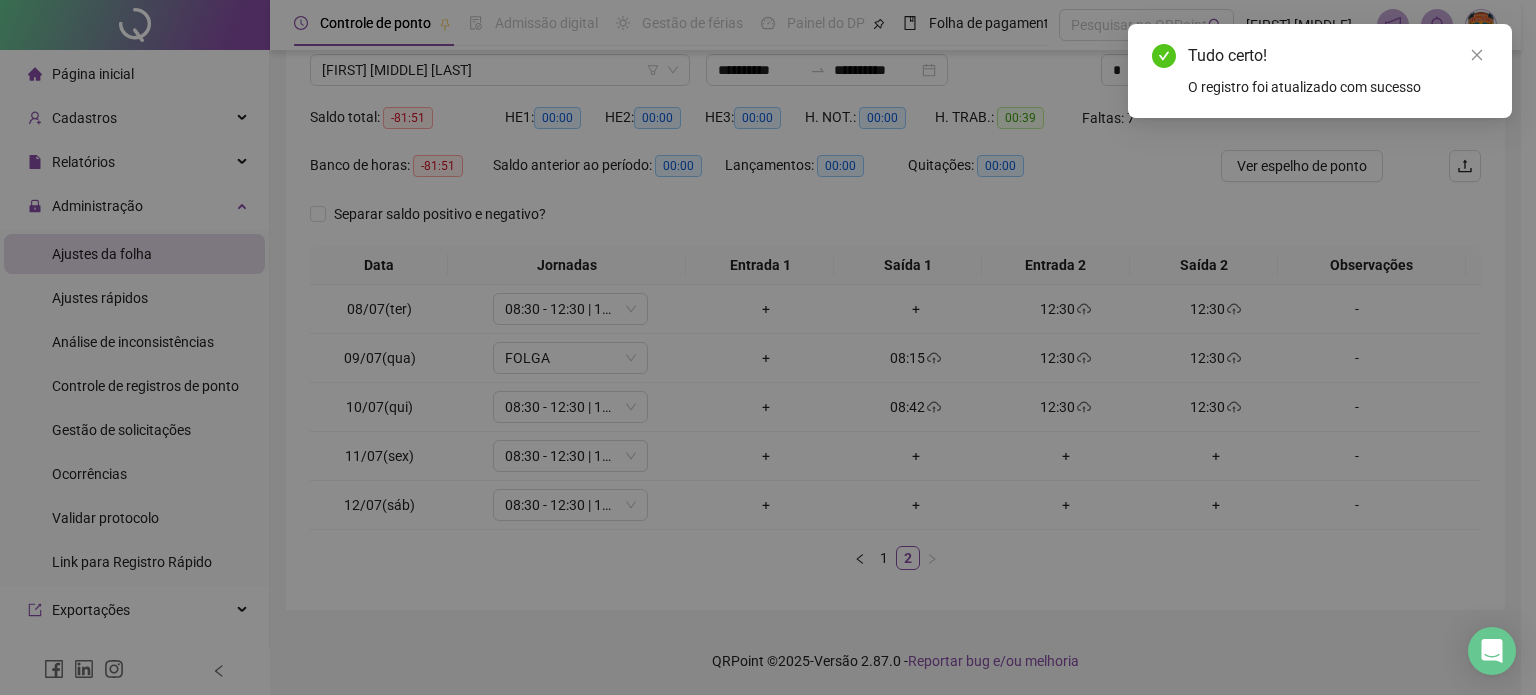 type on "**********" 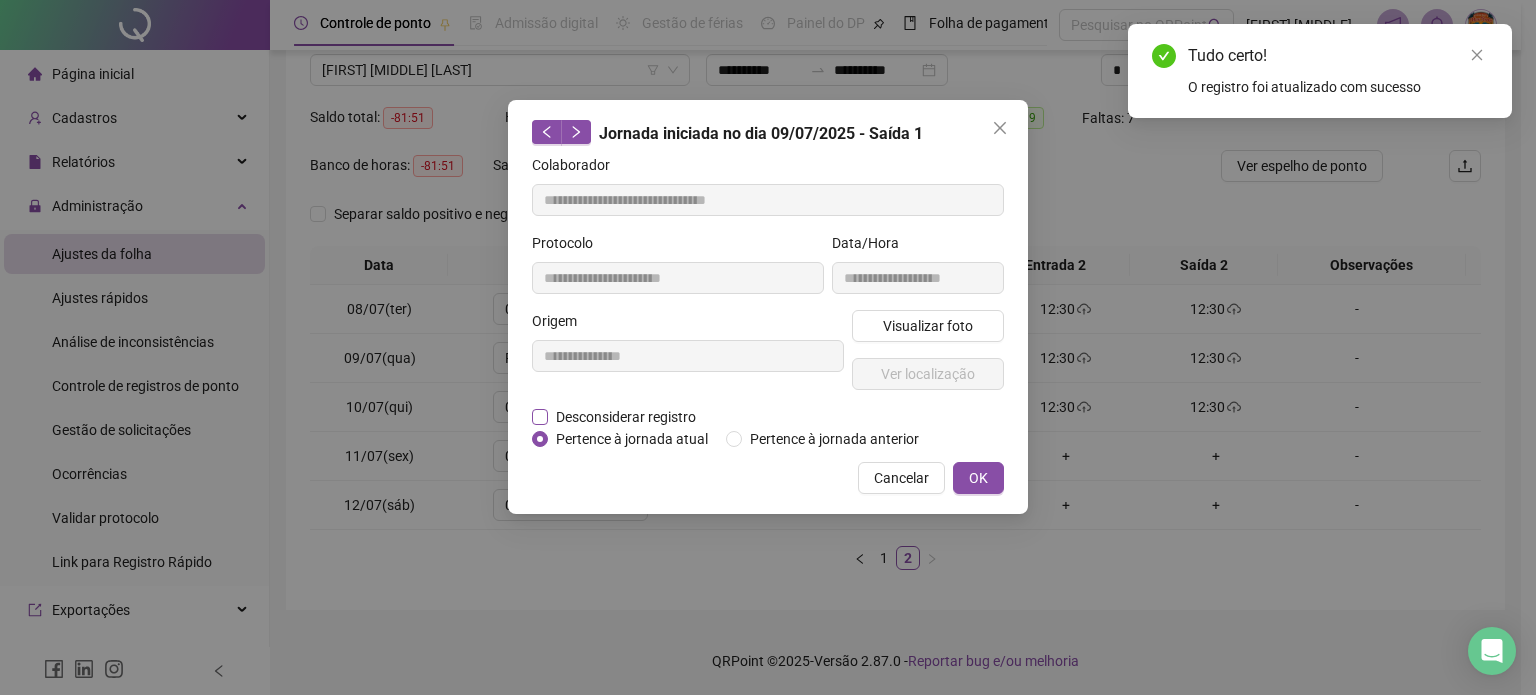 click on "Desconsiderar registro" at bounding box center (626, 417) 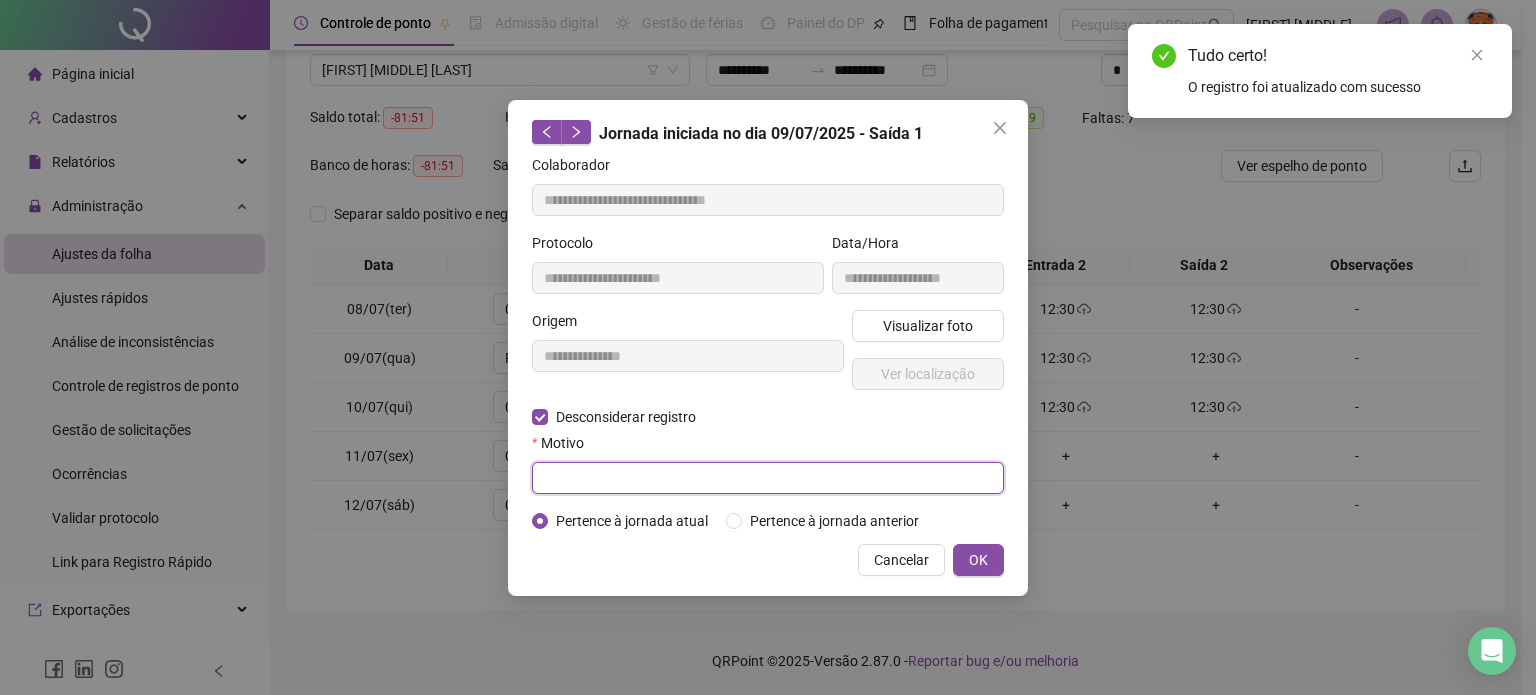 click at bounding box center (768, 478) 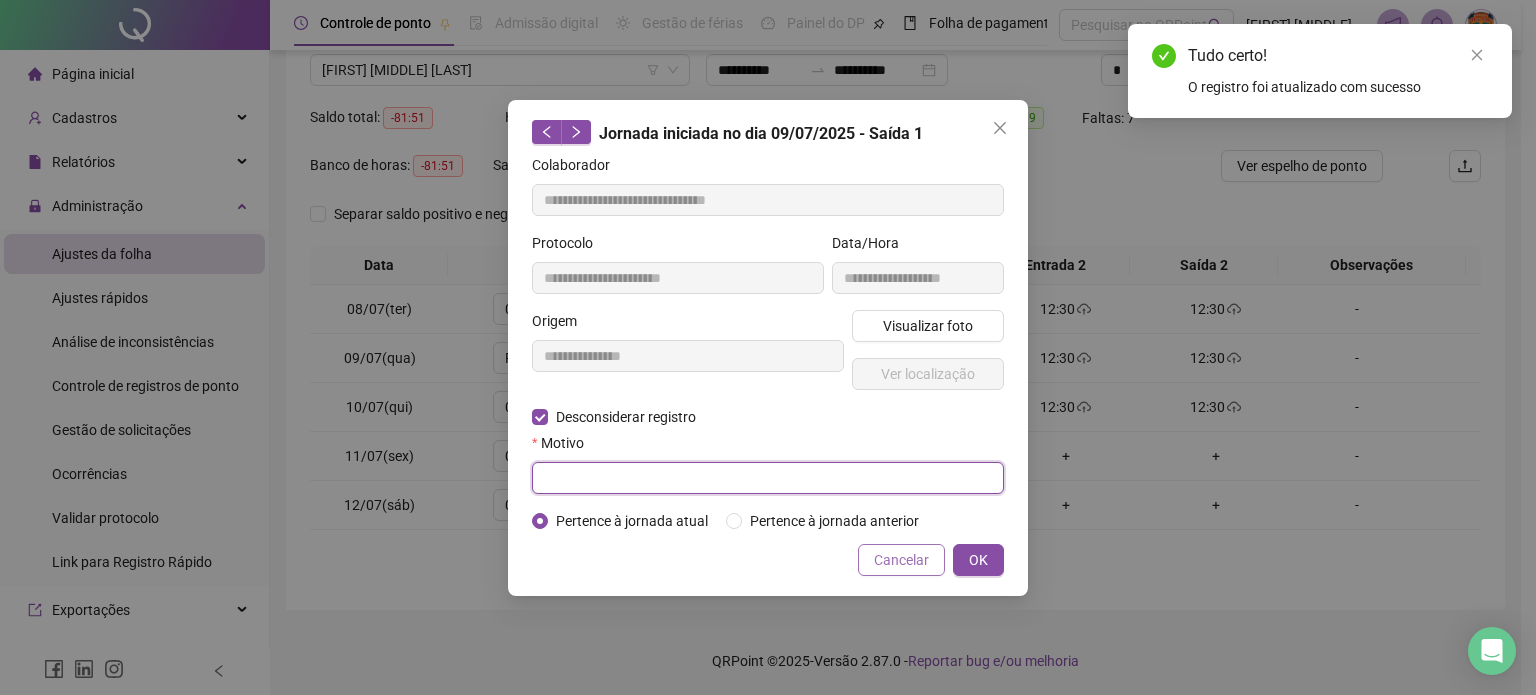 paste on "**********" 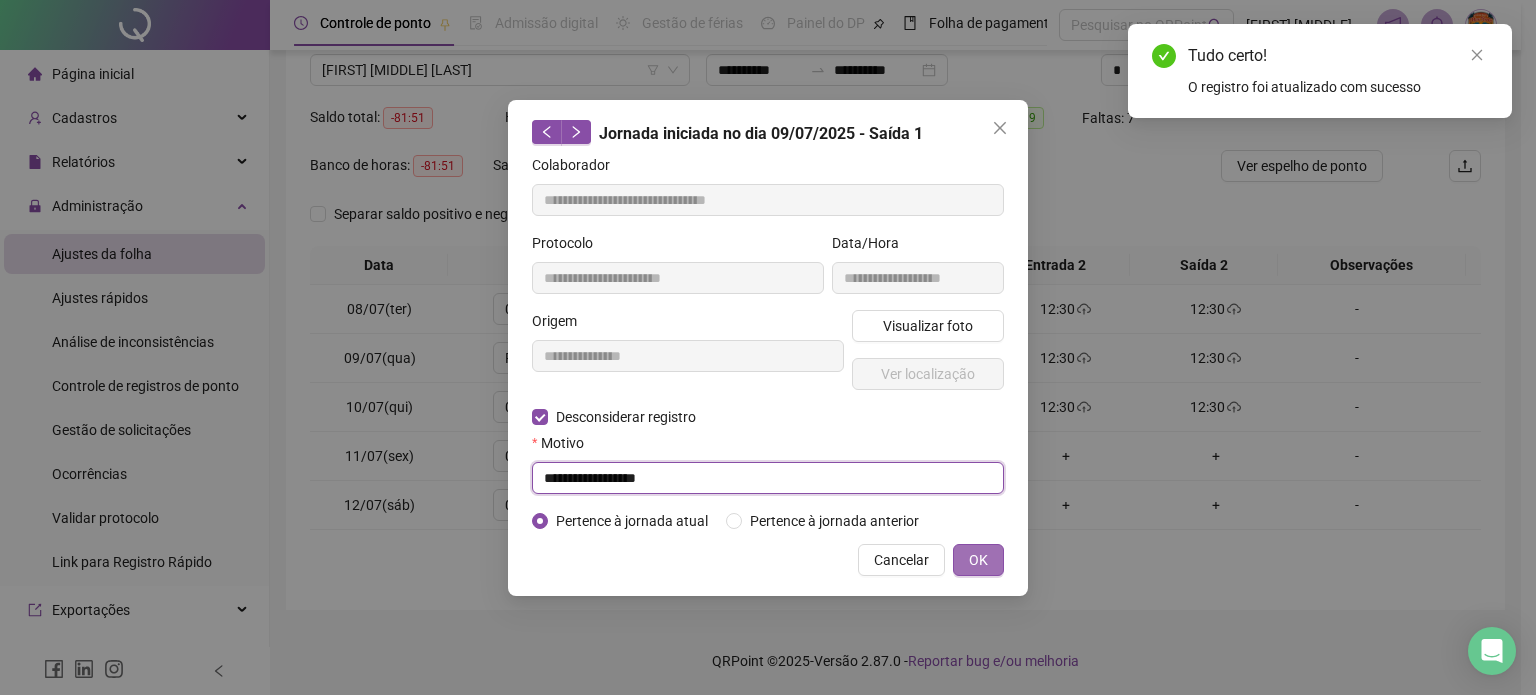 type on "**********" 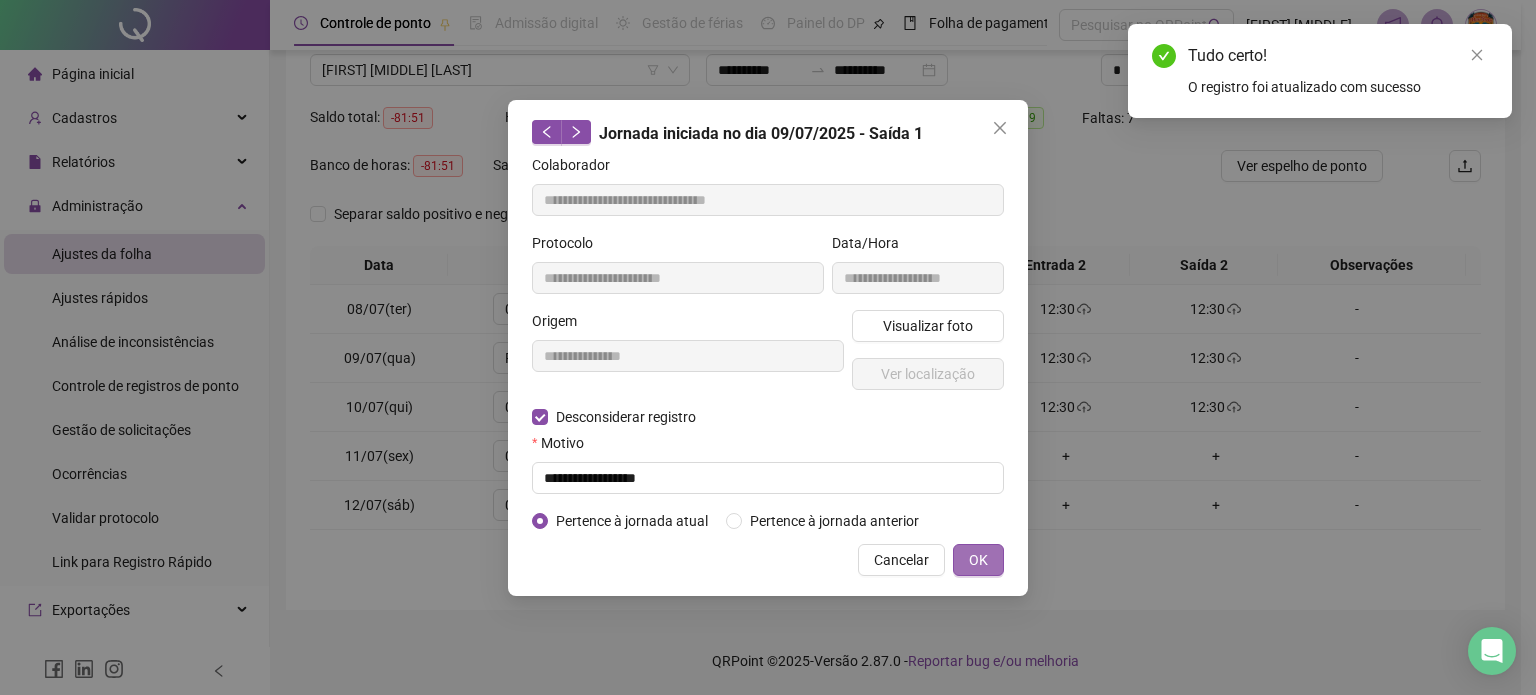 click on "OK" at bounding box center [978, 560] 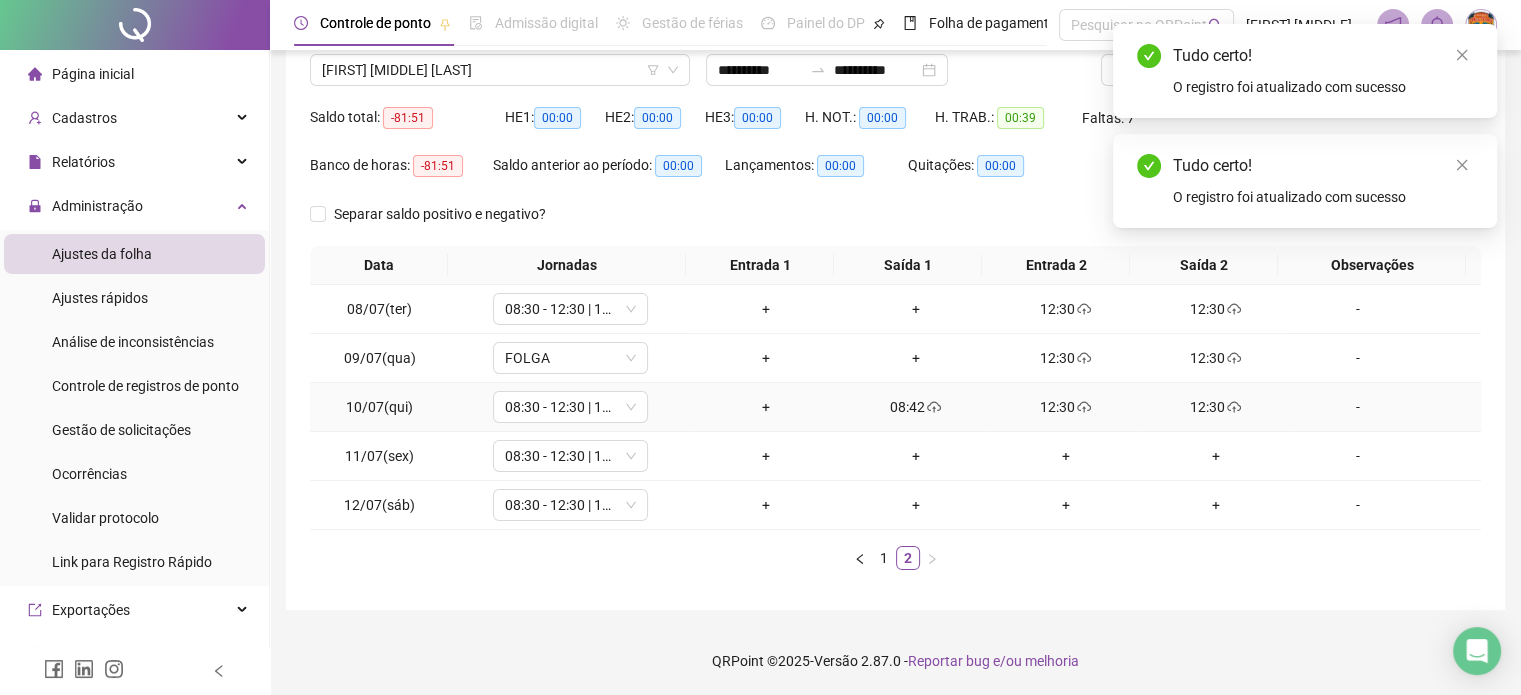 click on "08:42" at bounding box center (916, 407) 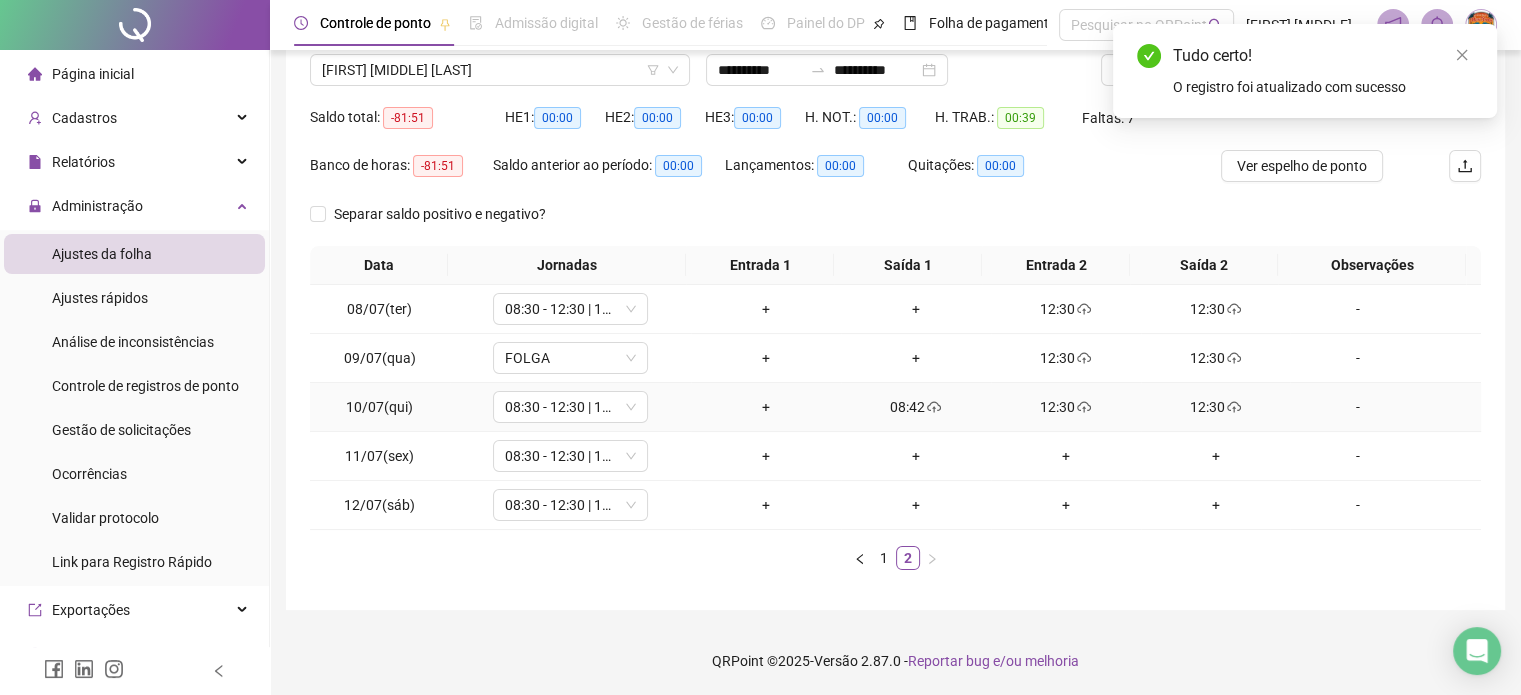 click on "08:42" at bounding box center (916, 407) 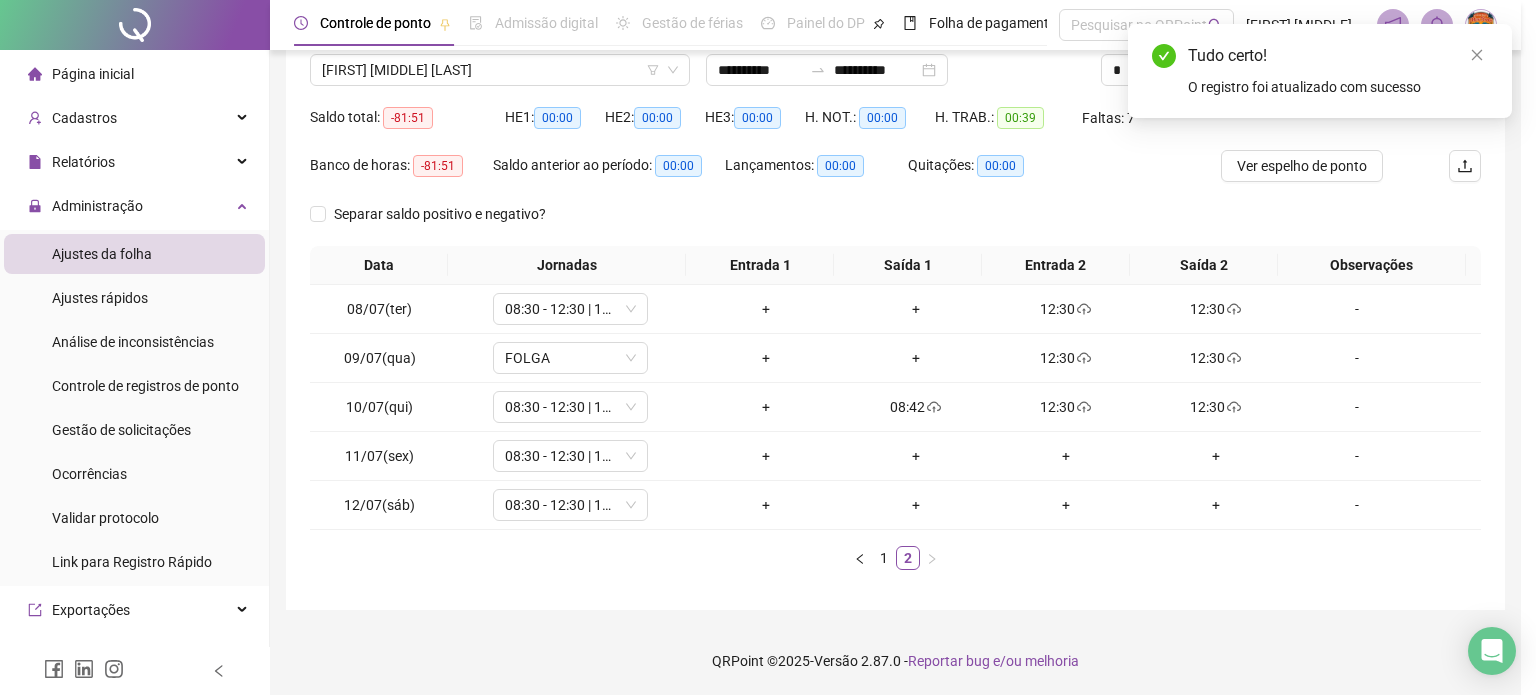type on "**********" 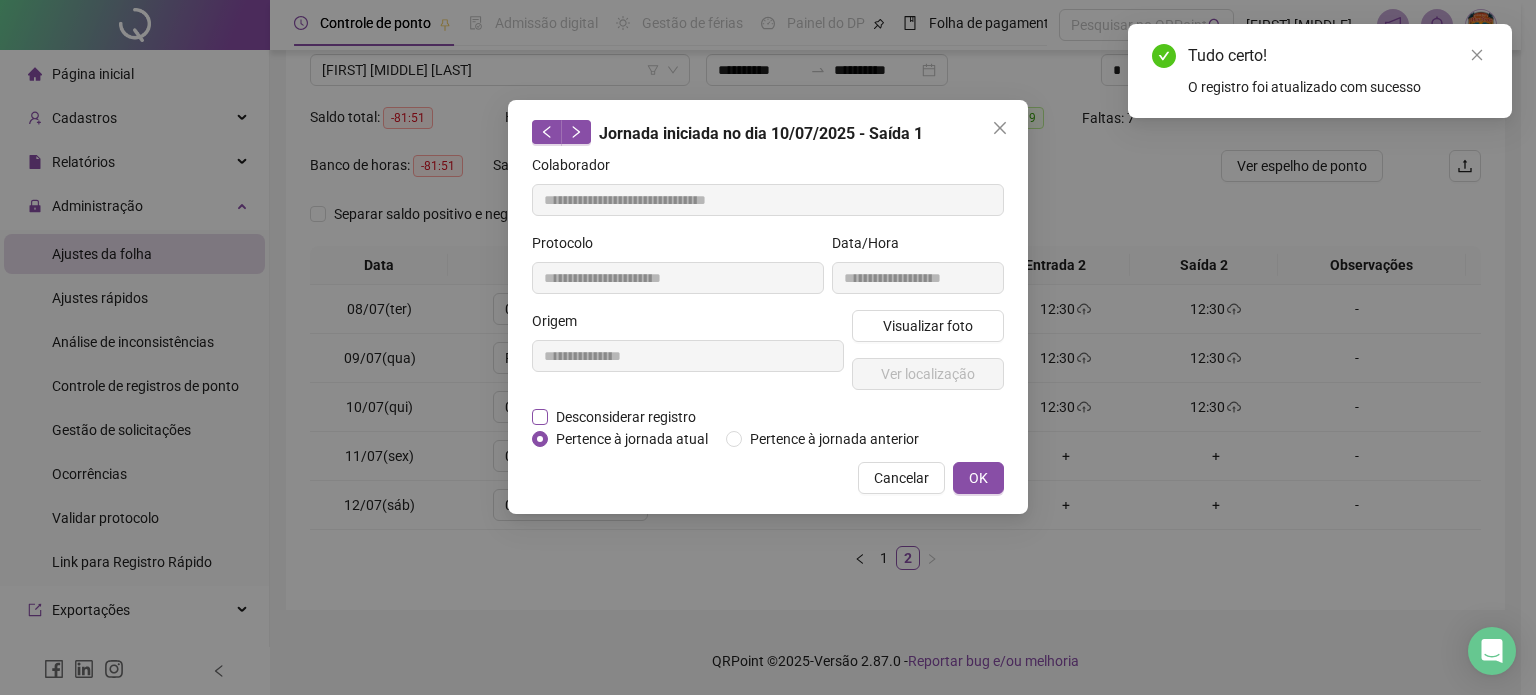 click on "Desconsiderar registro" at bounding box center [626, 417] 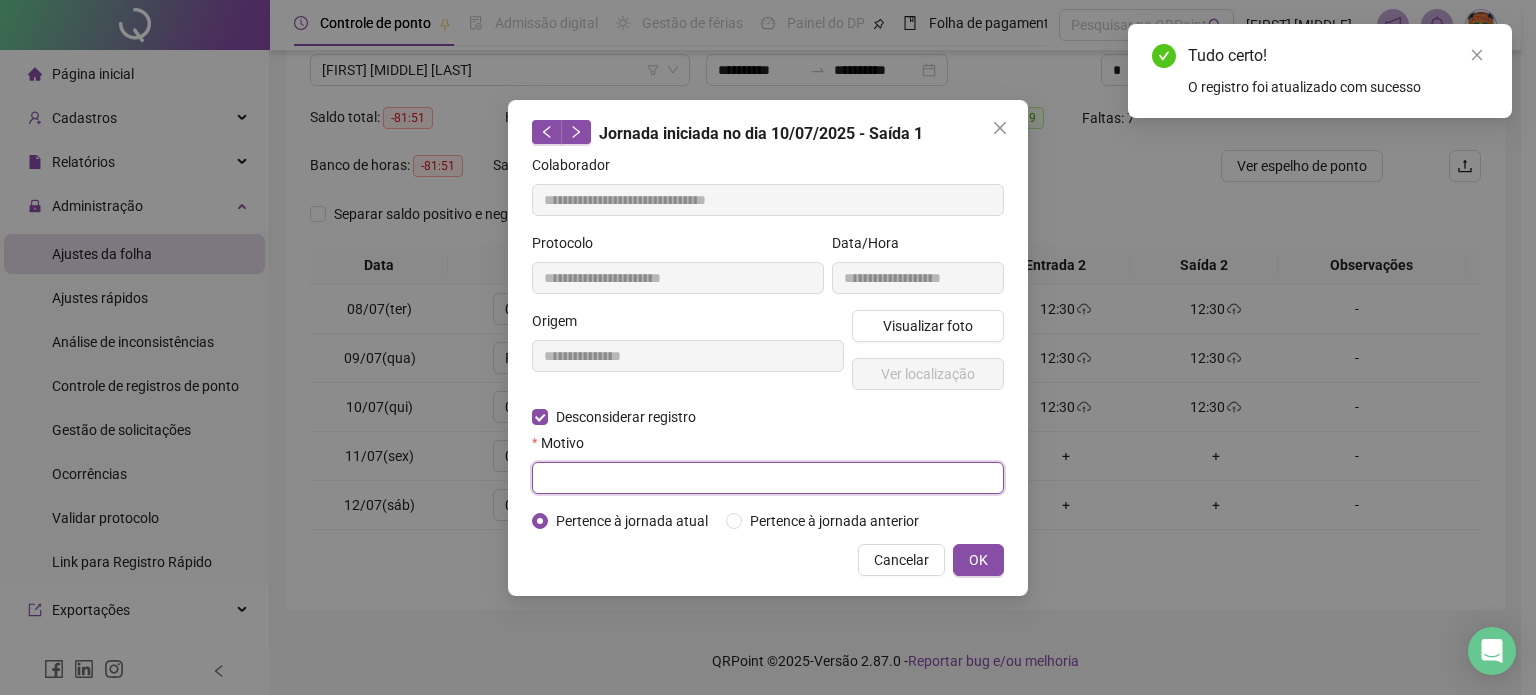 click at bounding box center [768, 478] 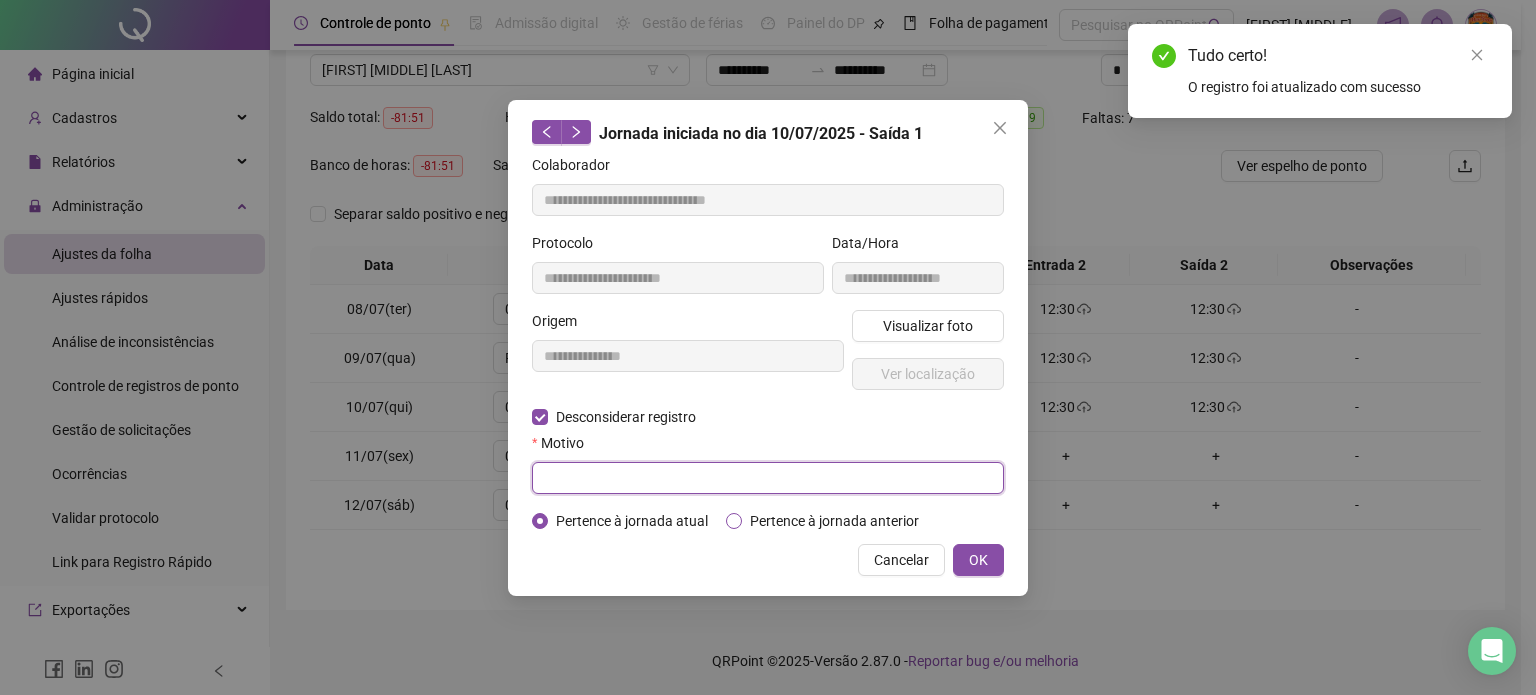 paste on "**********" 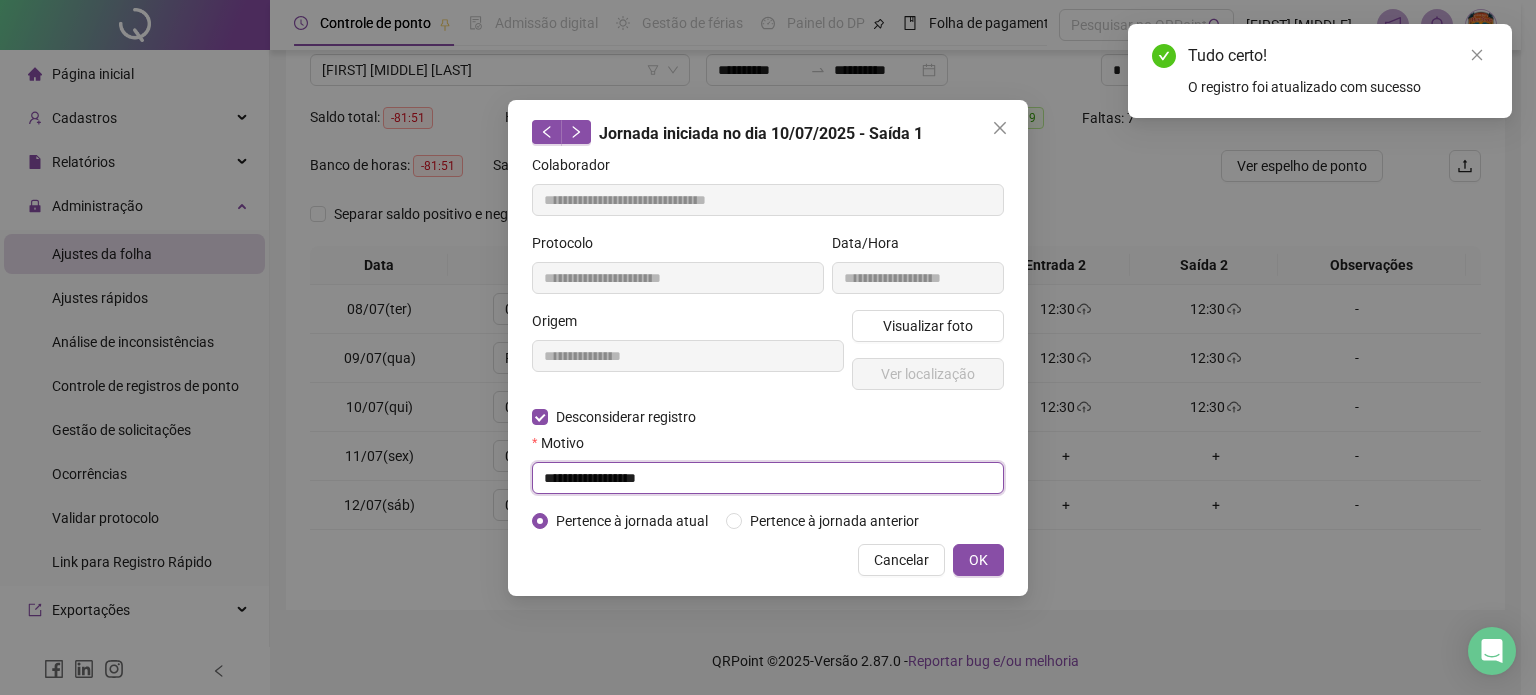 type on "**********" 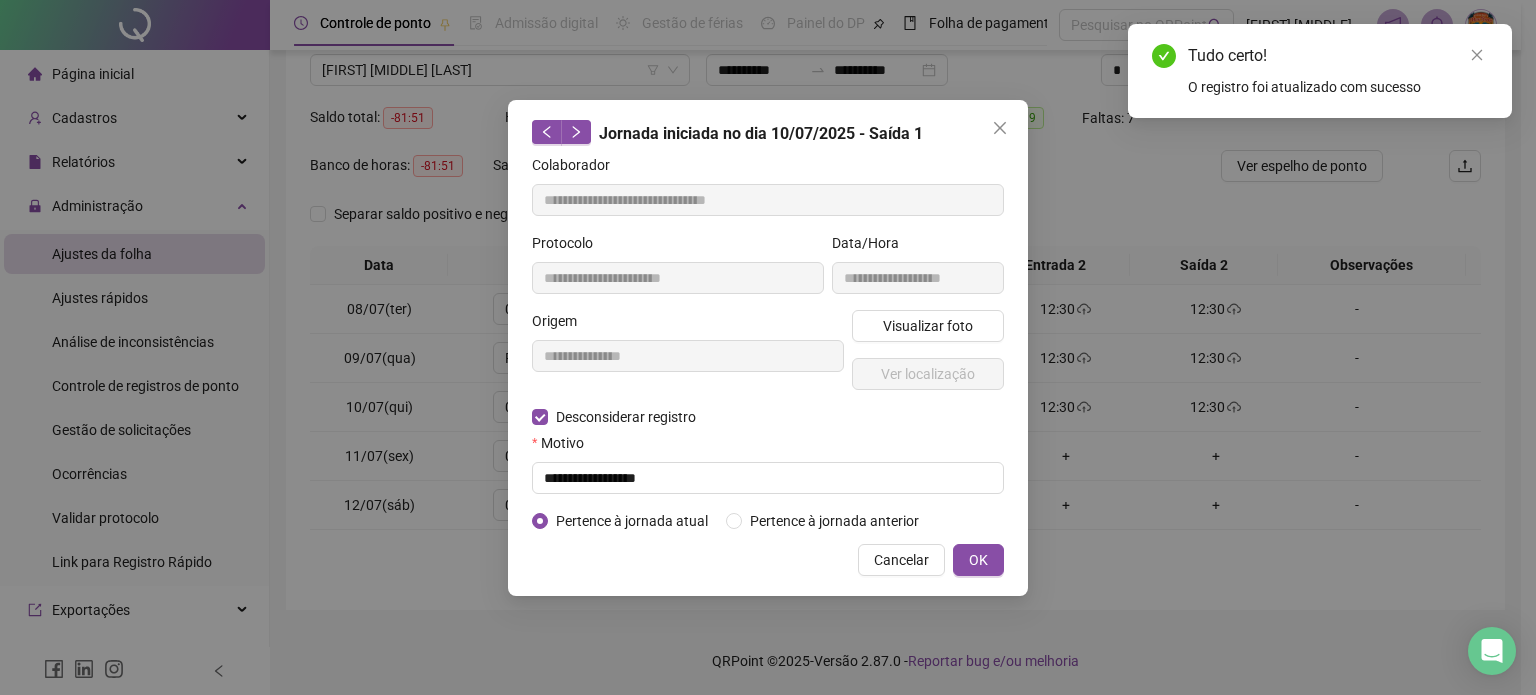 click on "Cancelar OK" at bounding box center (768, 560) 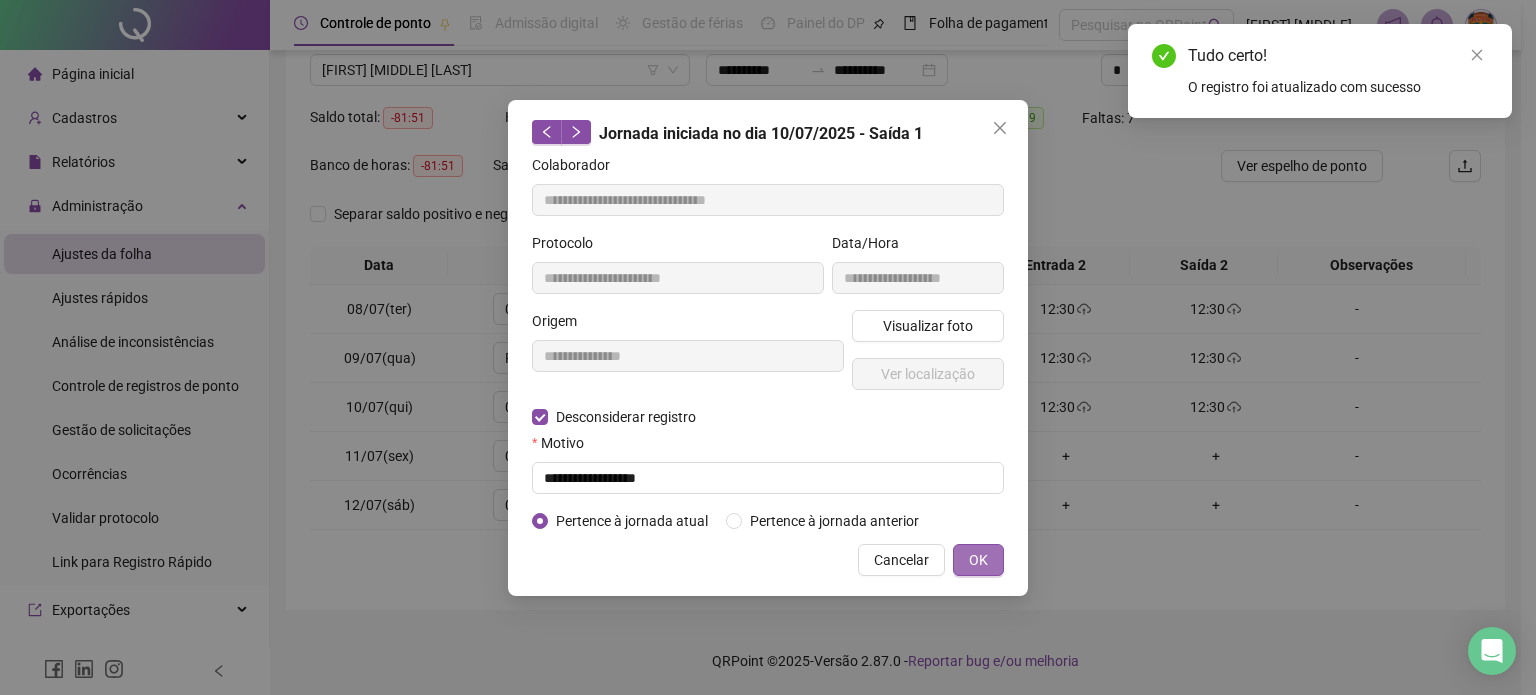 click on "OK" at bounding box center (978, 560) 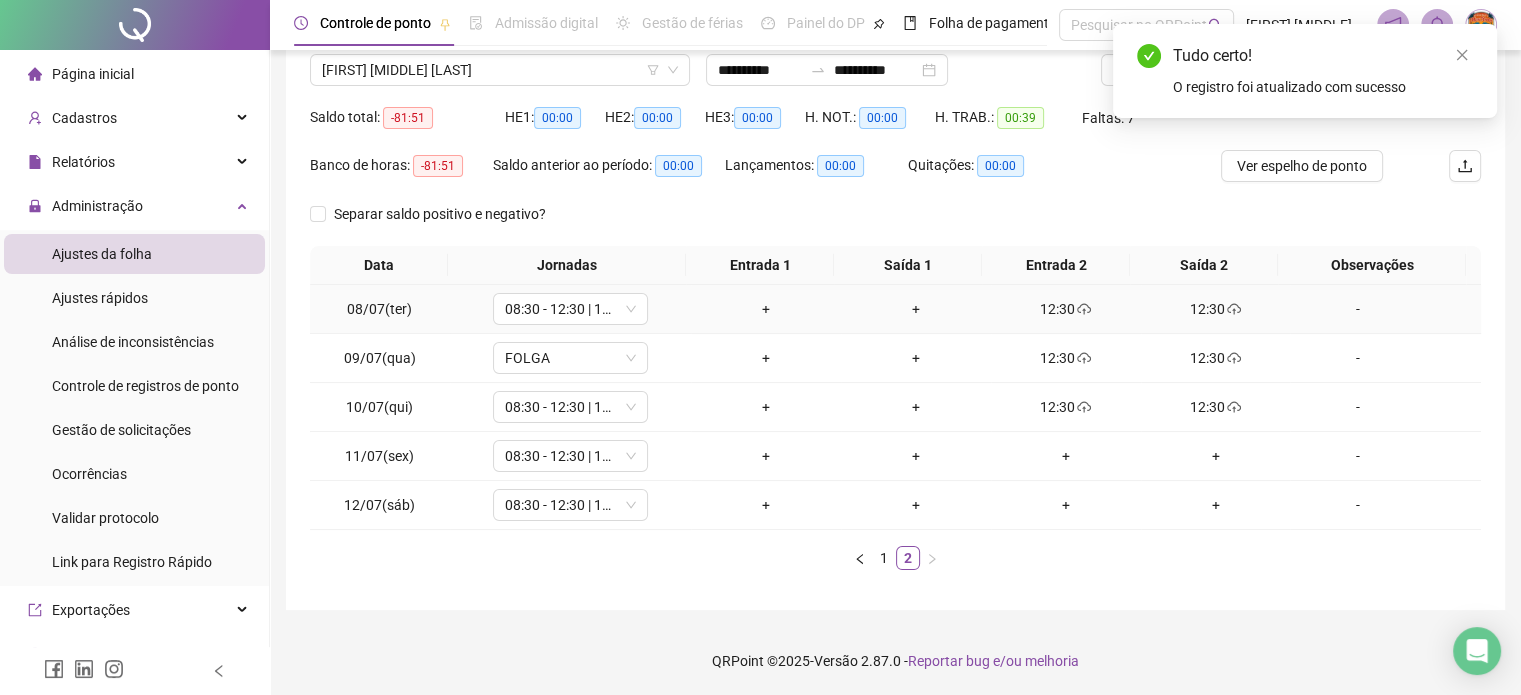 click on "12:30" at bounding box center (1066, 309) 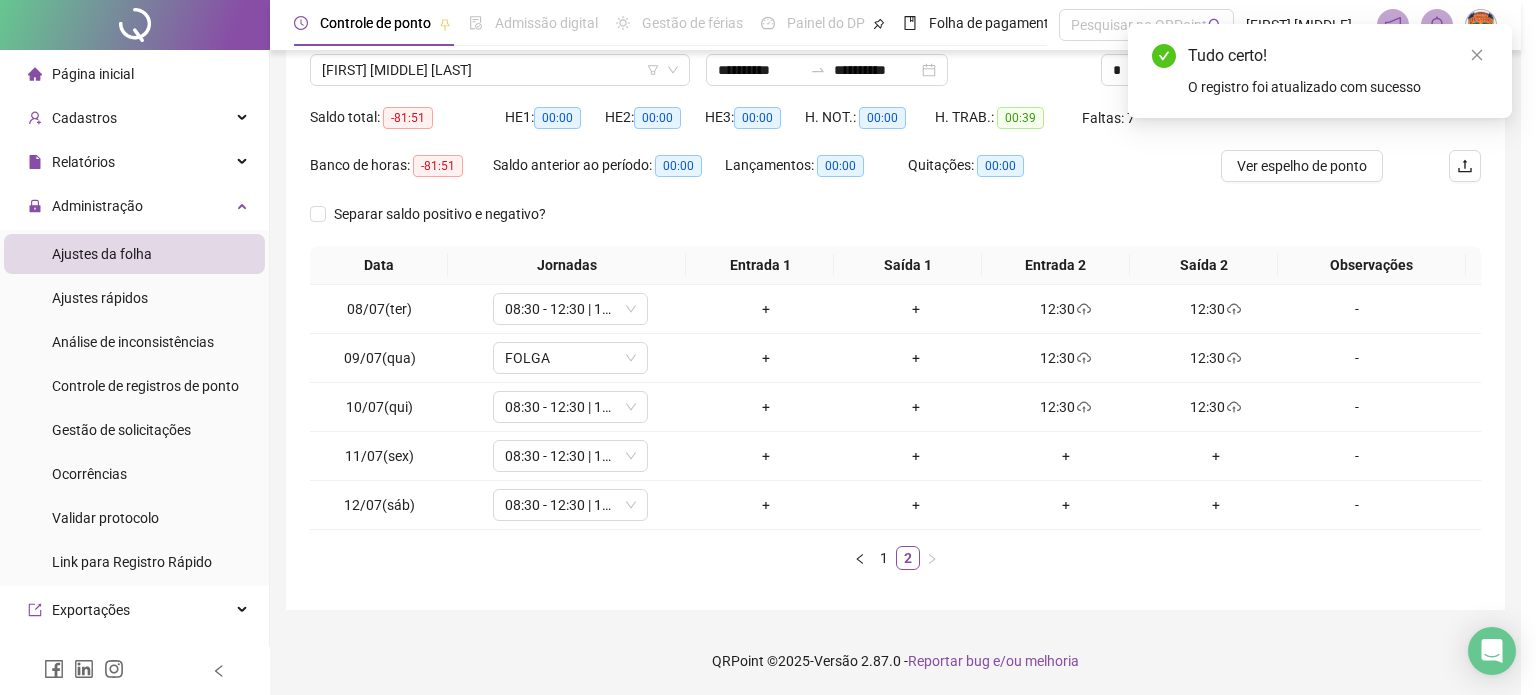 type on "**********" 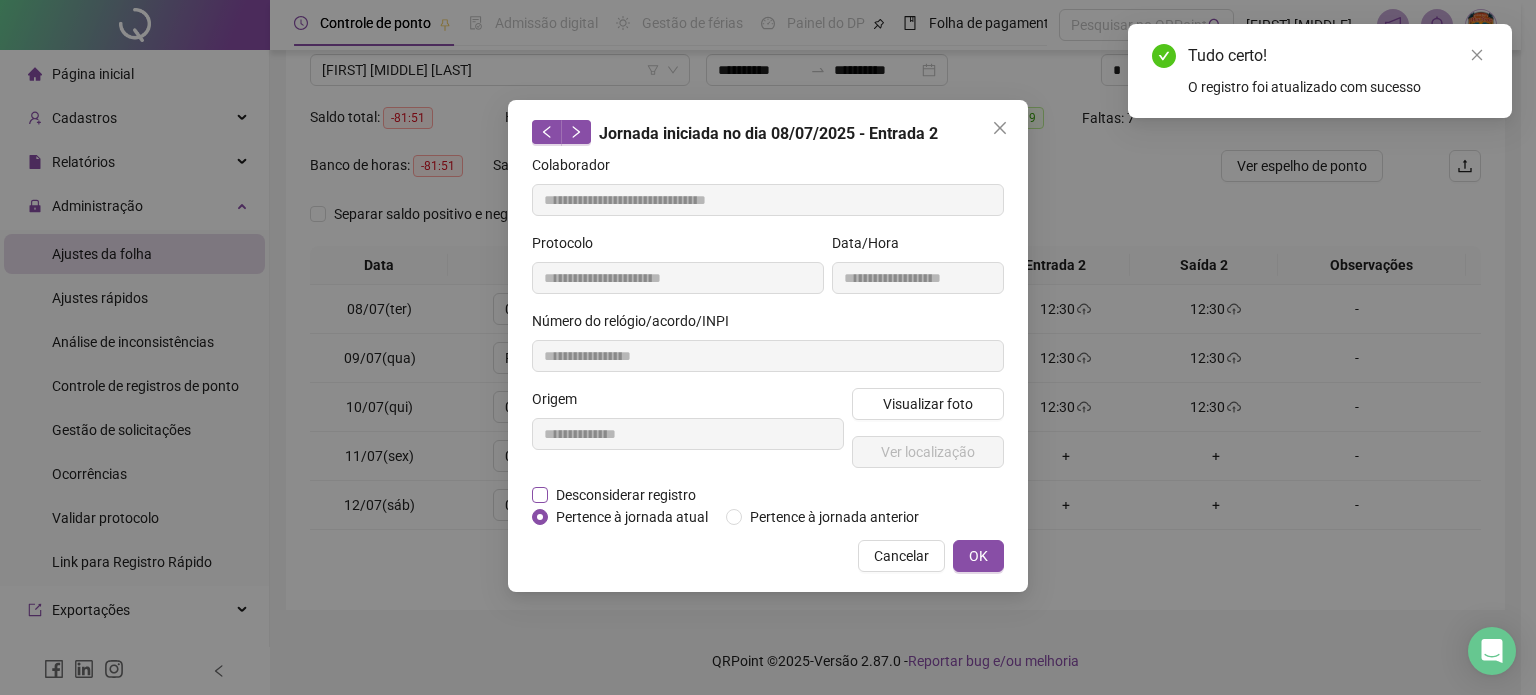 click on "Desconsiderar registro" at bounding box center (626, 495) 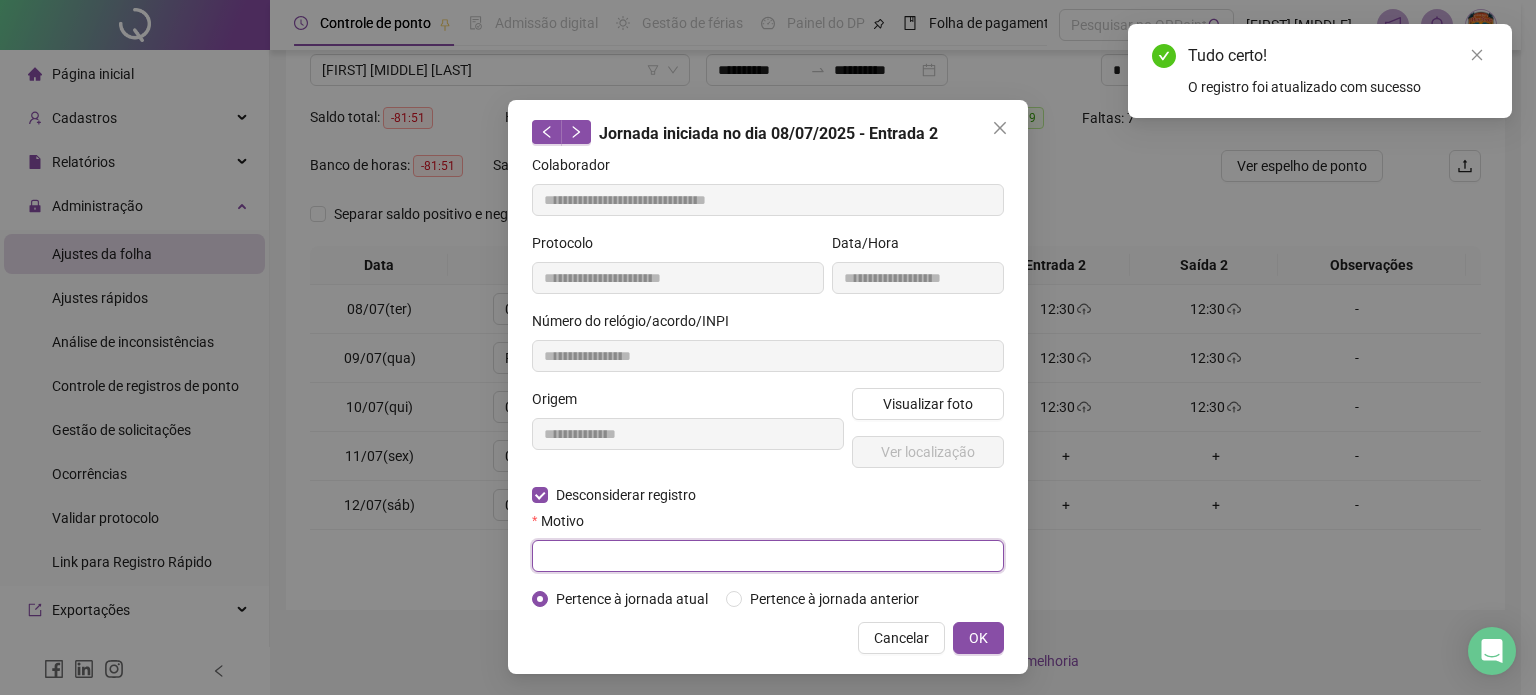click at bounding box center (768, 556) 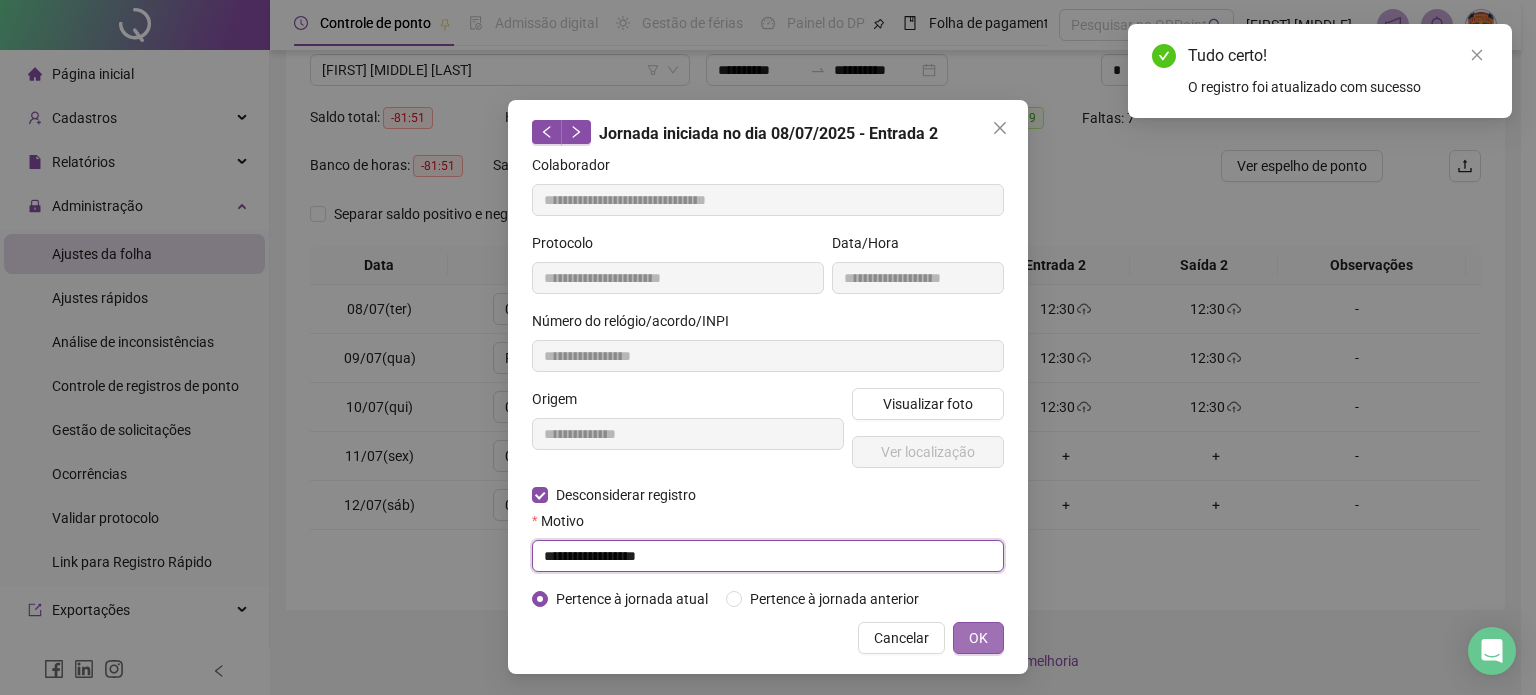type on "**********" 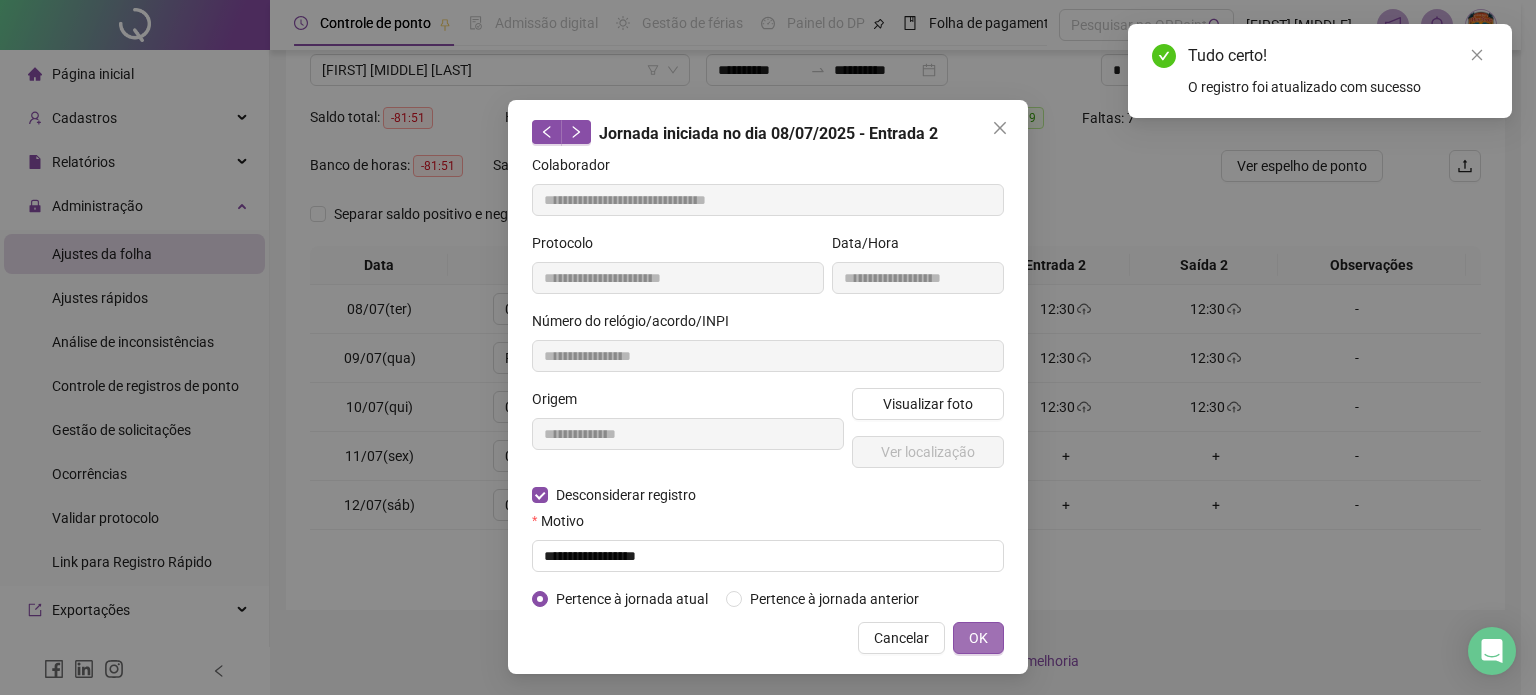 click on "OK" at bounding box center [978, 638] 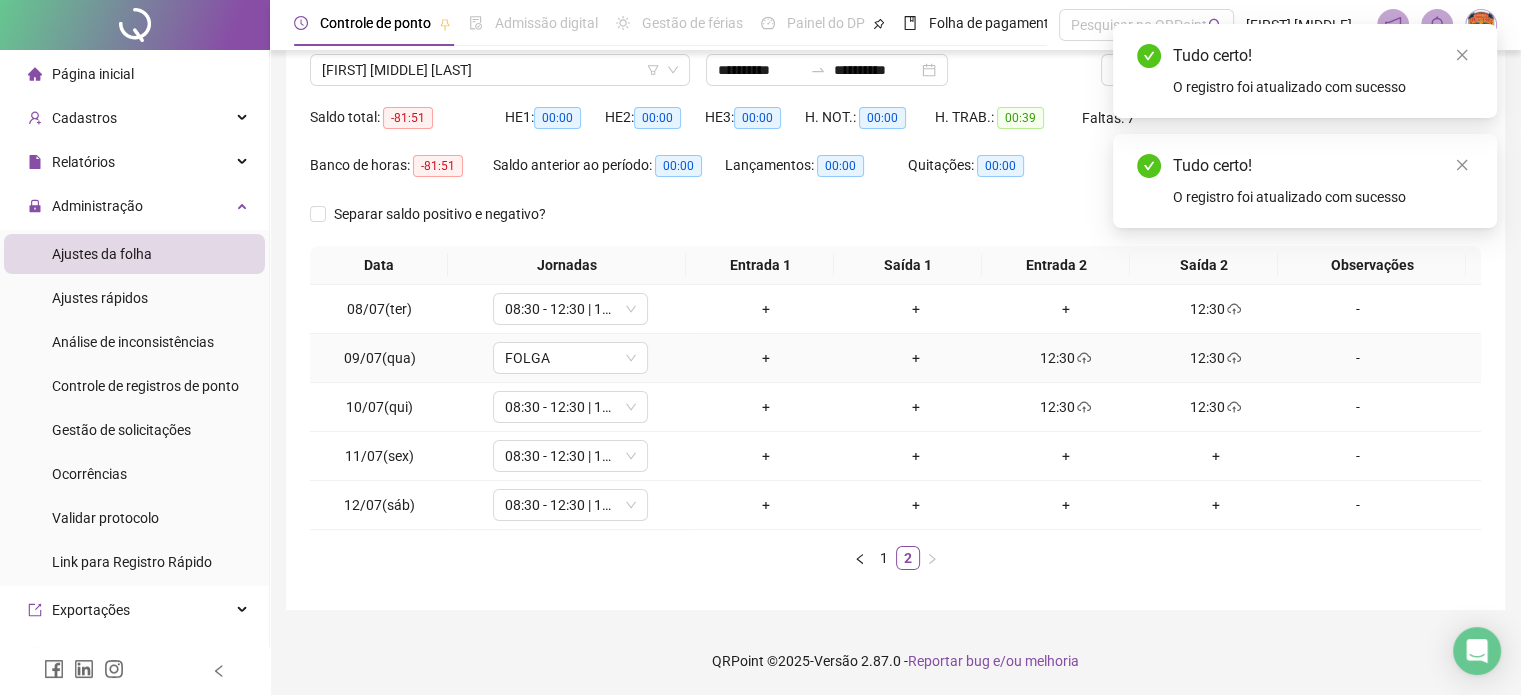 click 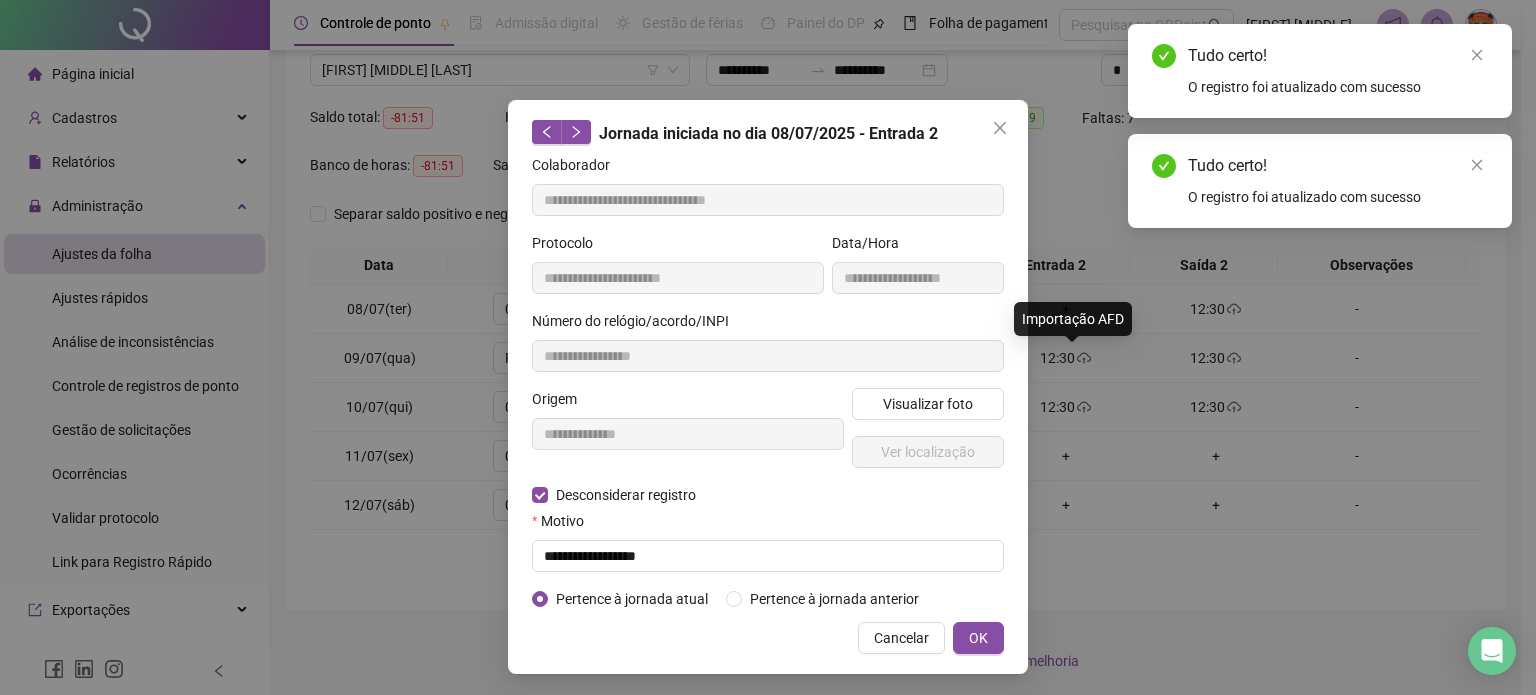 type on "**********" 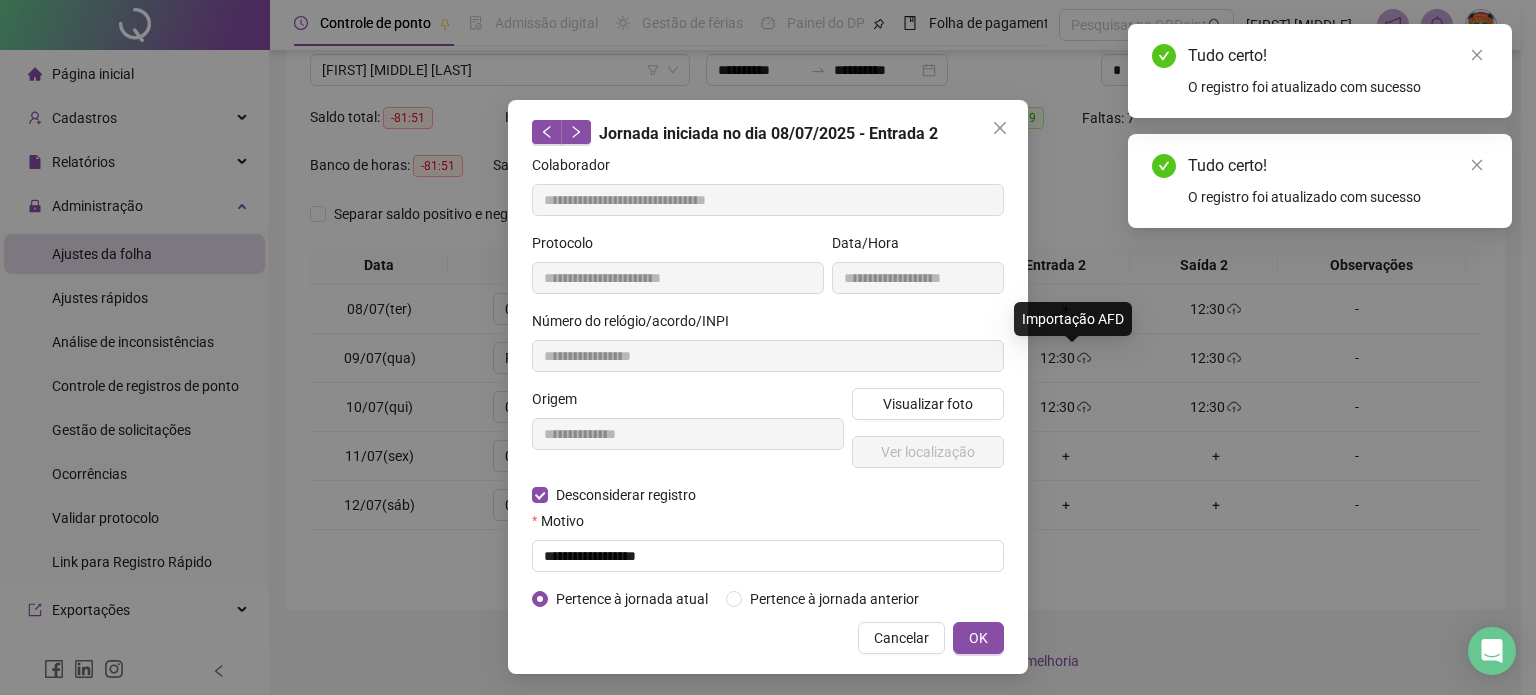 type on "**********" 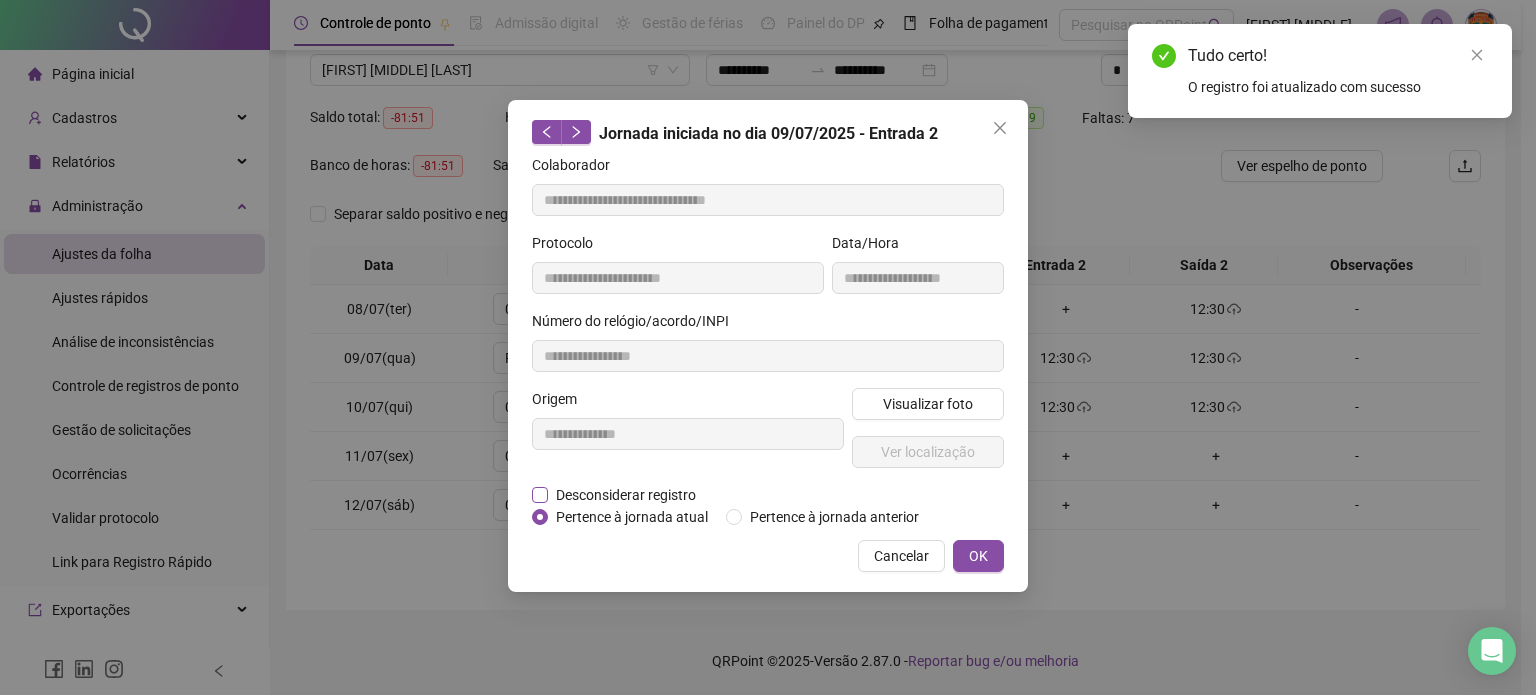 click on "Desconsiderar registro" at bounding box center (626, 495) 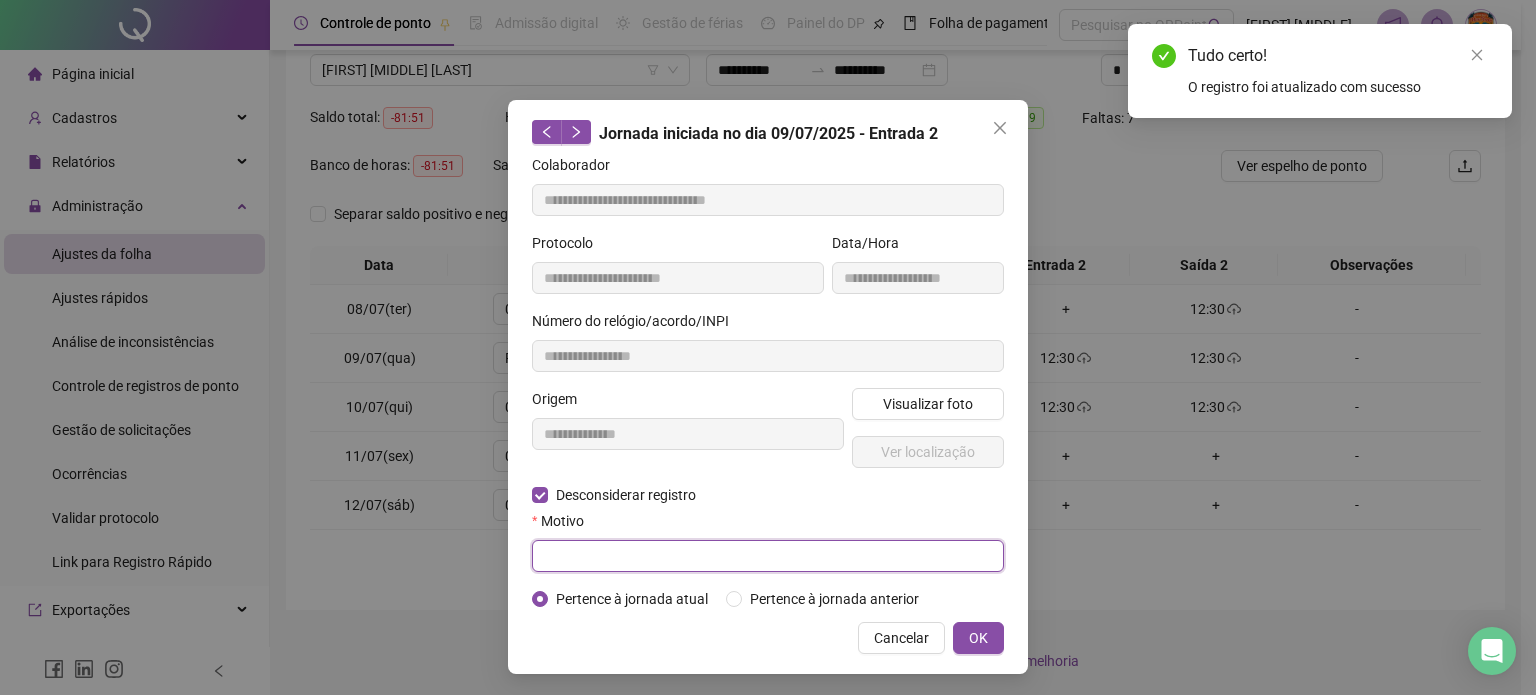 click at bounding box center (768, 556) 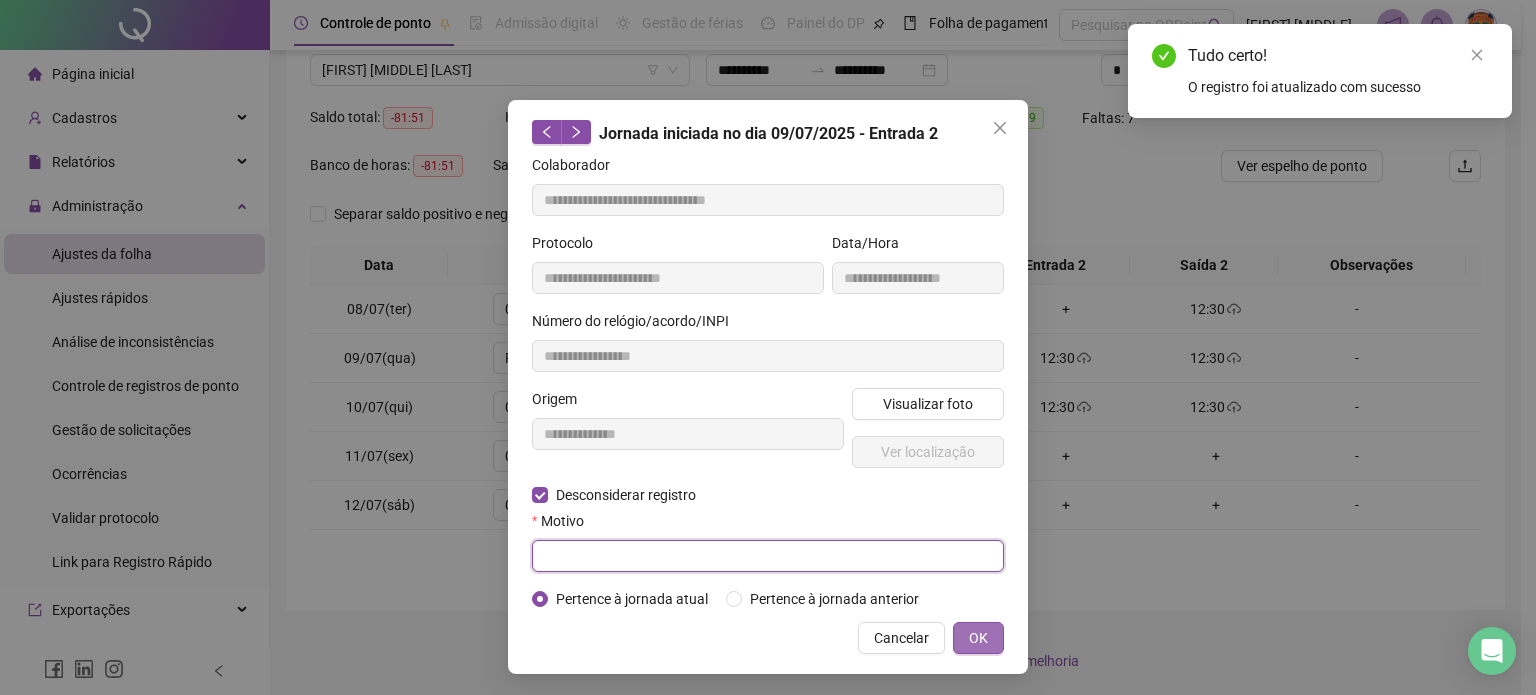 paste on "**********" 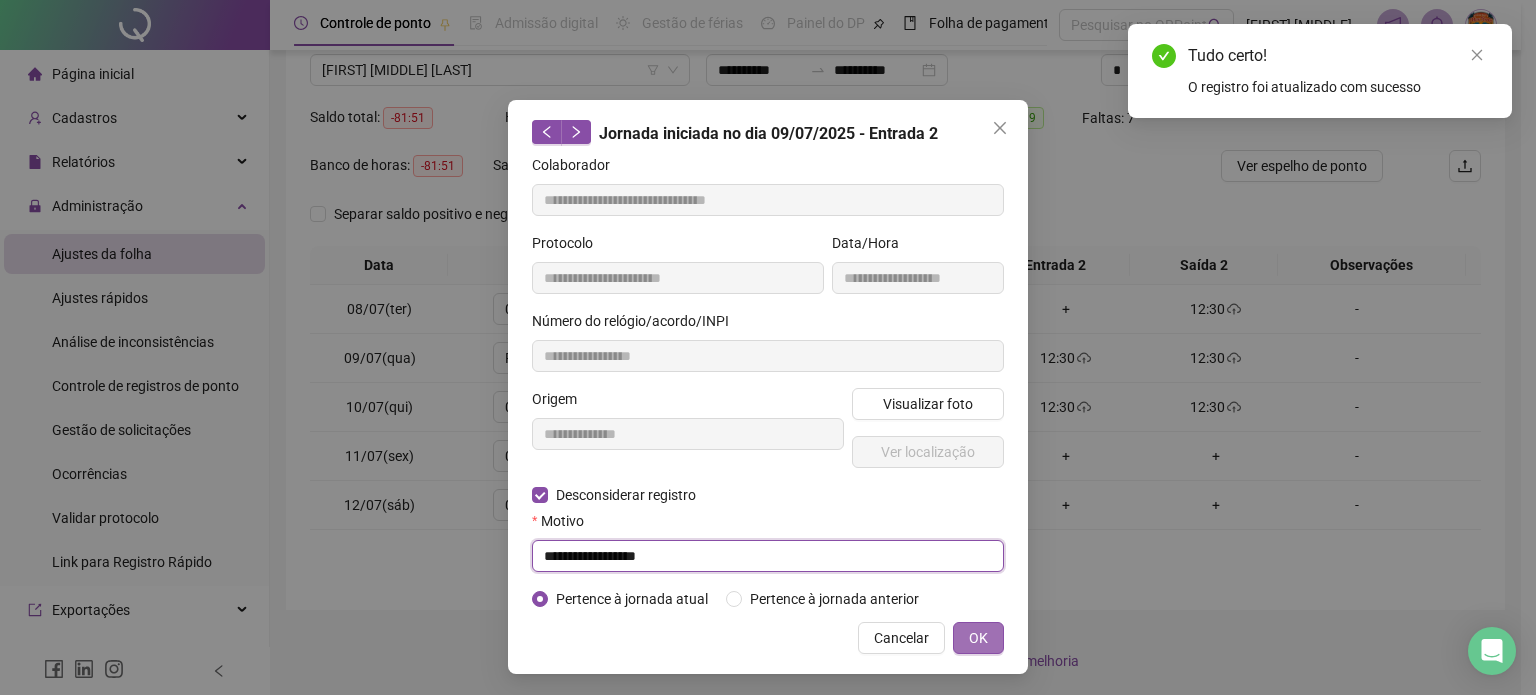type on "**********" 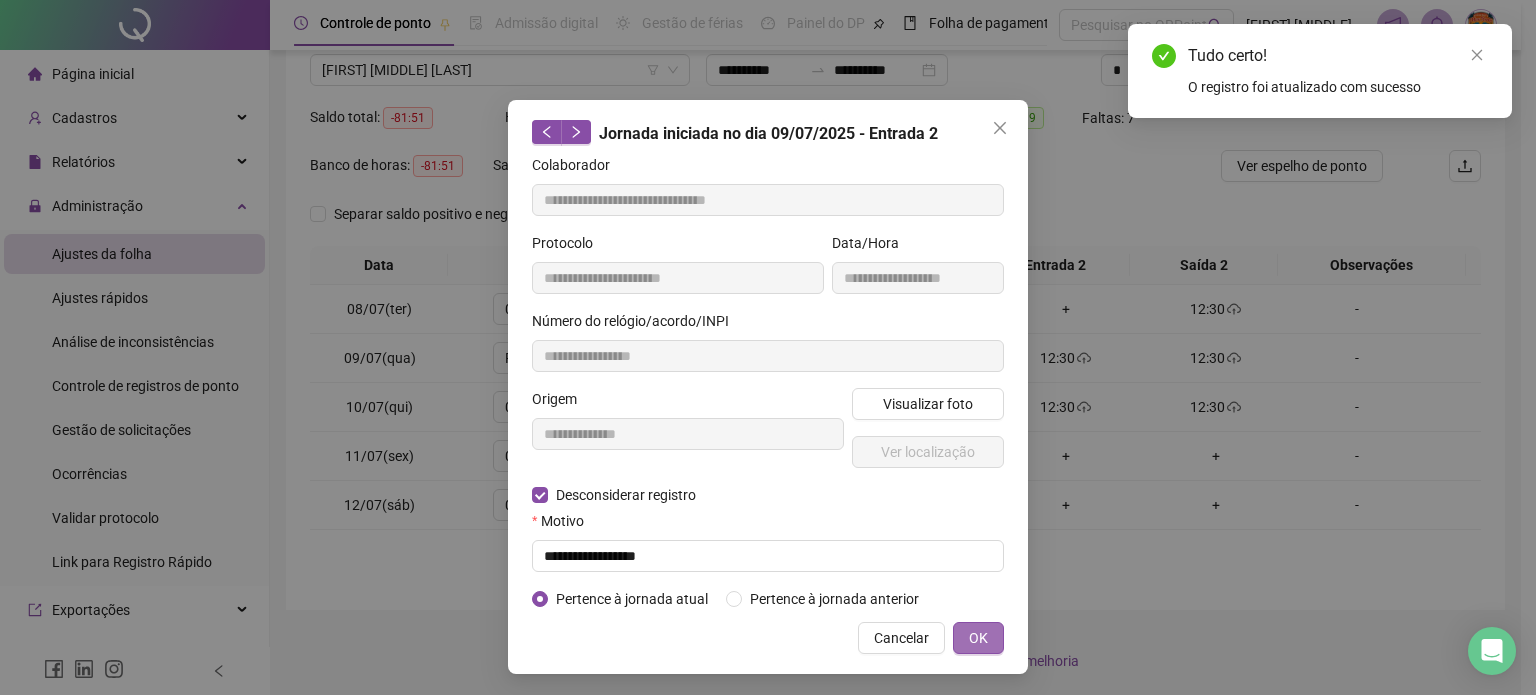 click on "OK" at bounding box center [978, 638] 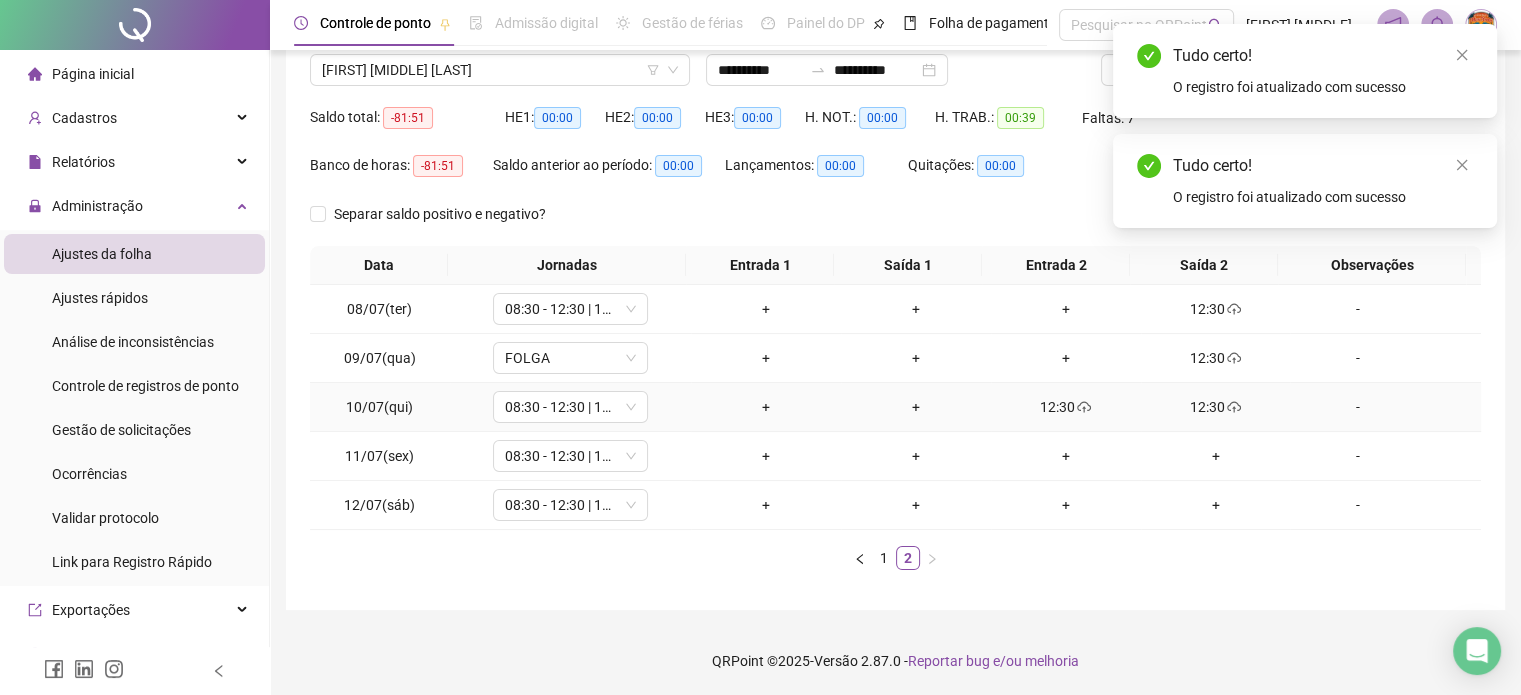 click at bounding box center [1083, 407] 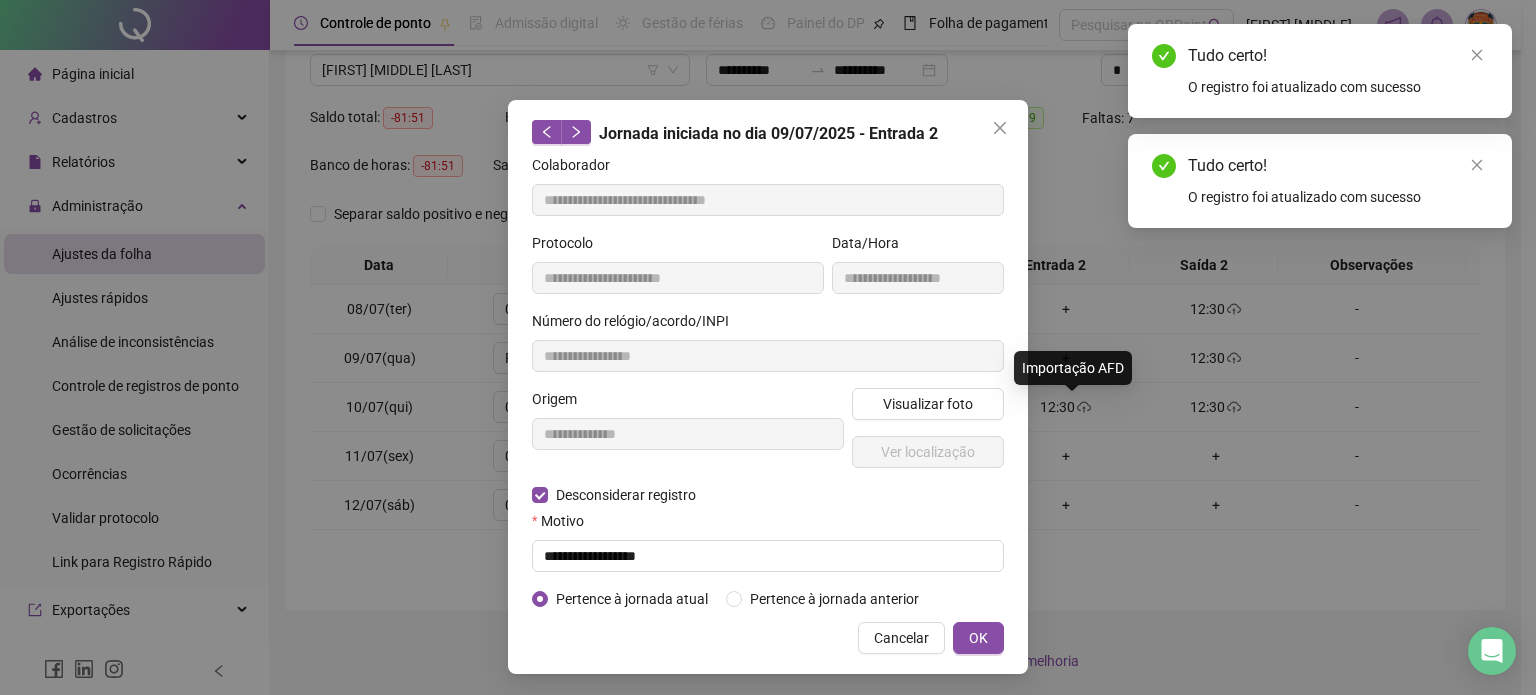 type on "**********" 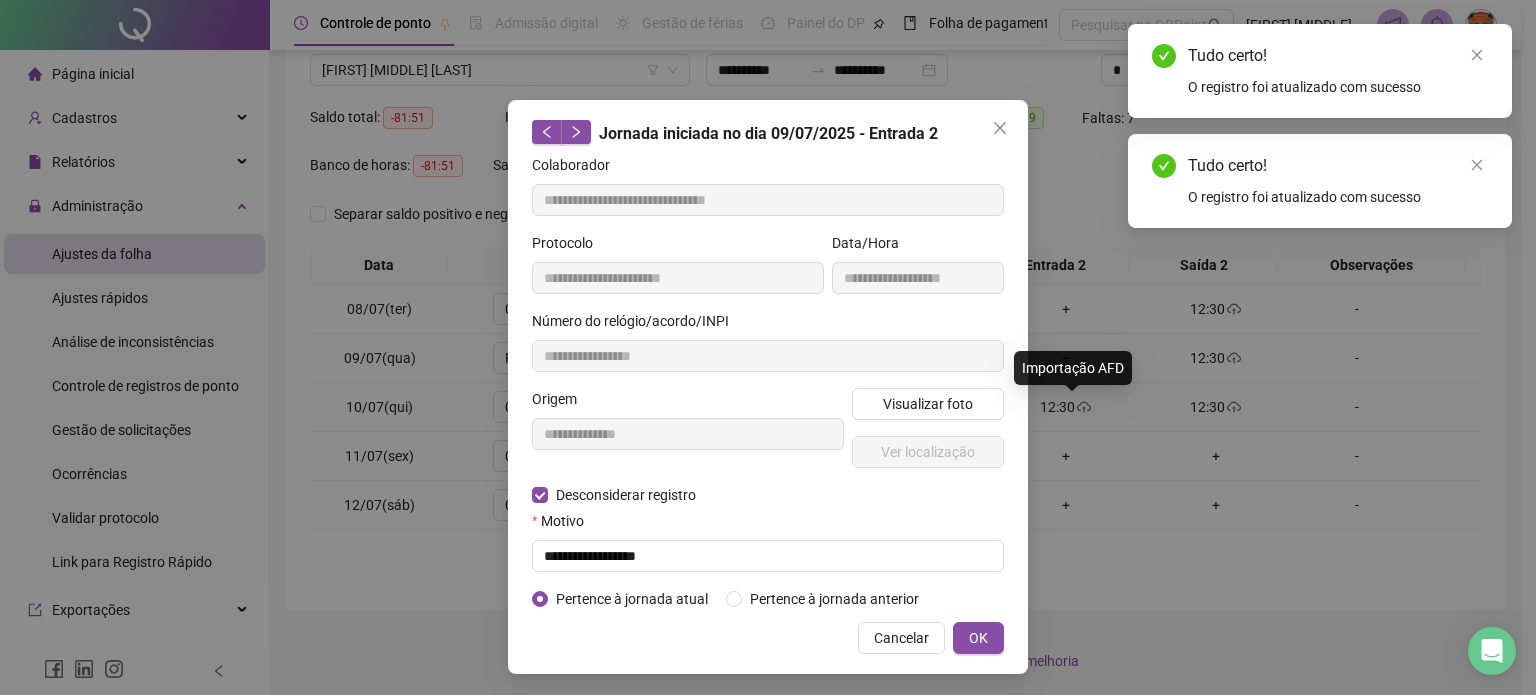 type on "**********" 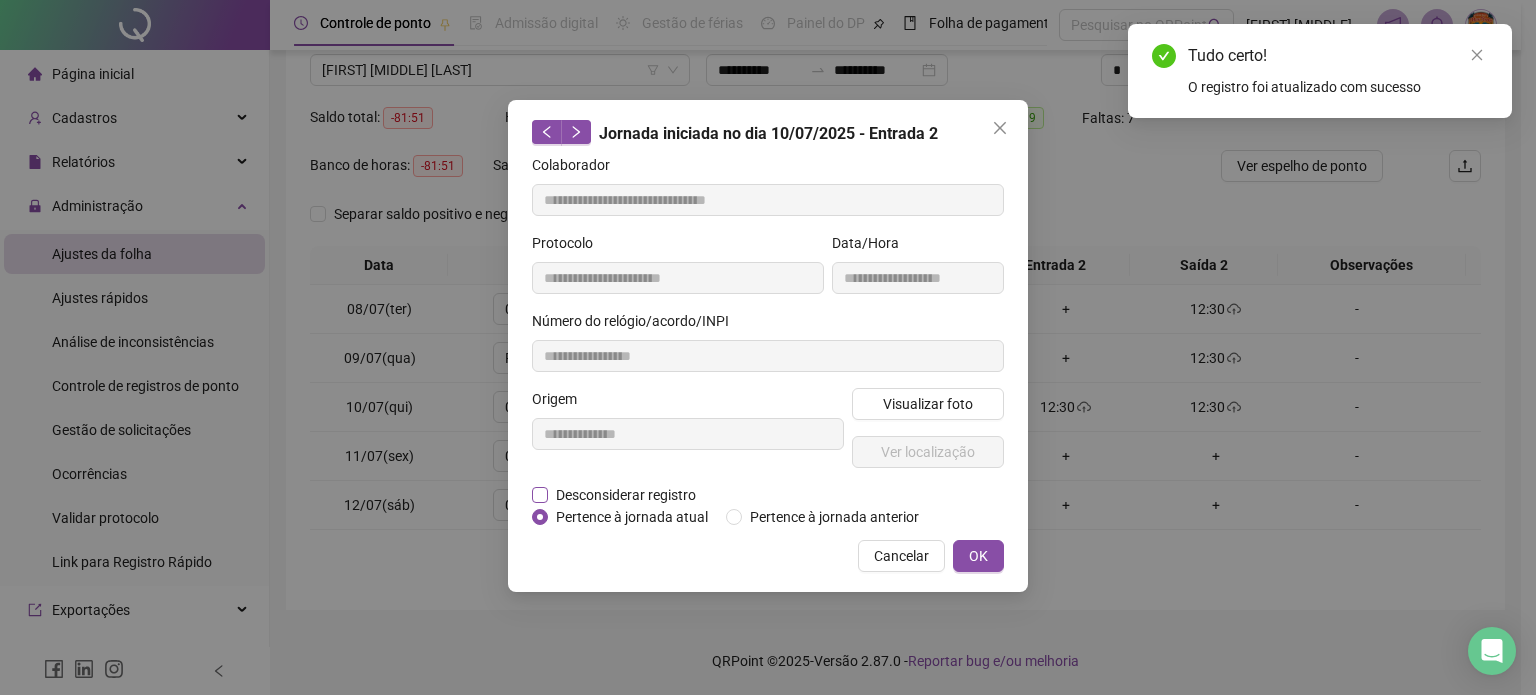 click on "Desconsiderar registro" at bounding box center (626, 495) 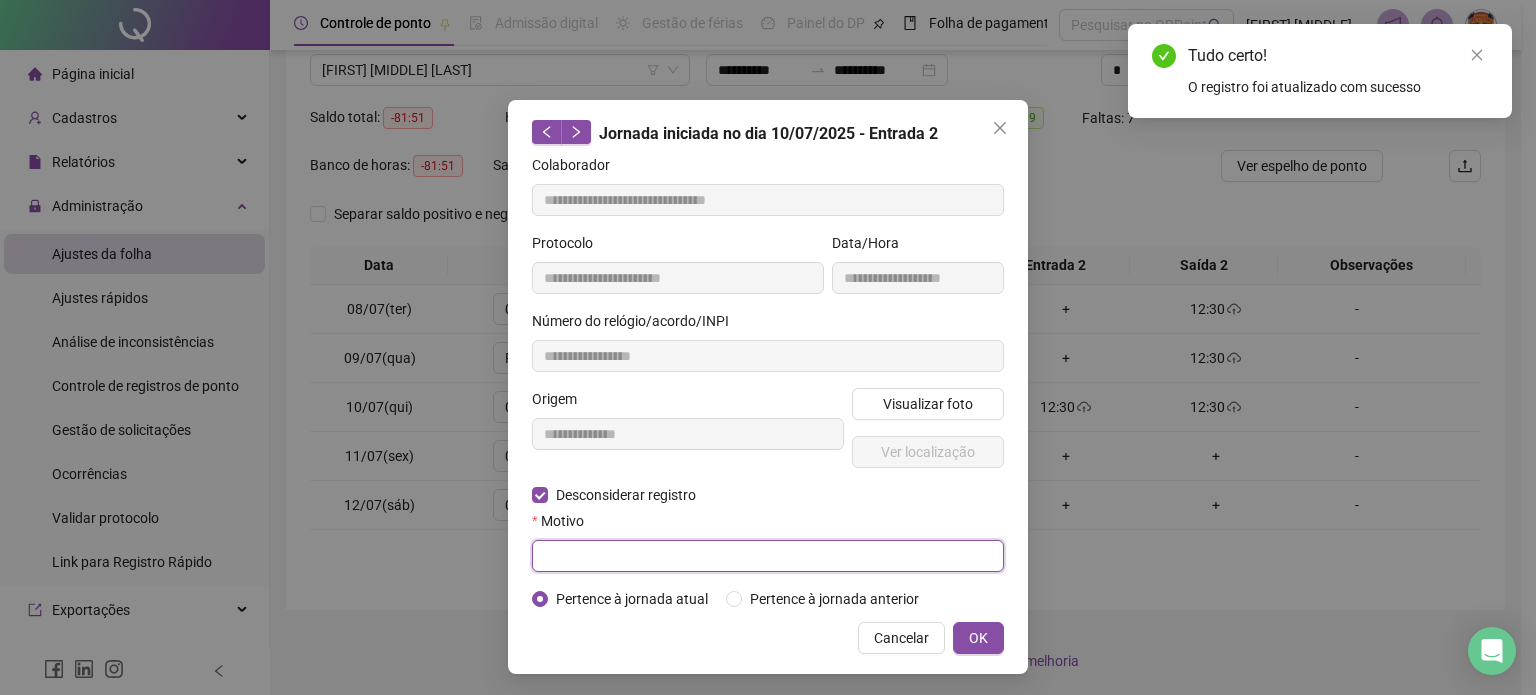 click at bounding box center (768, 556) 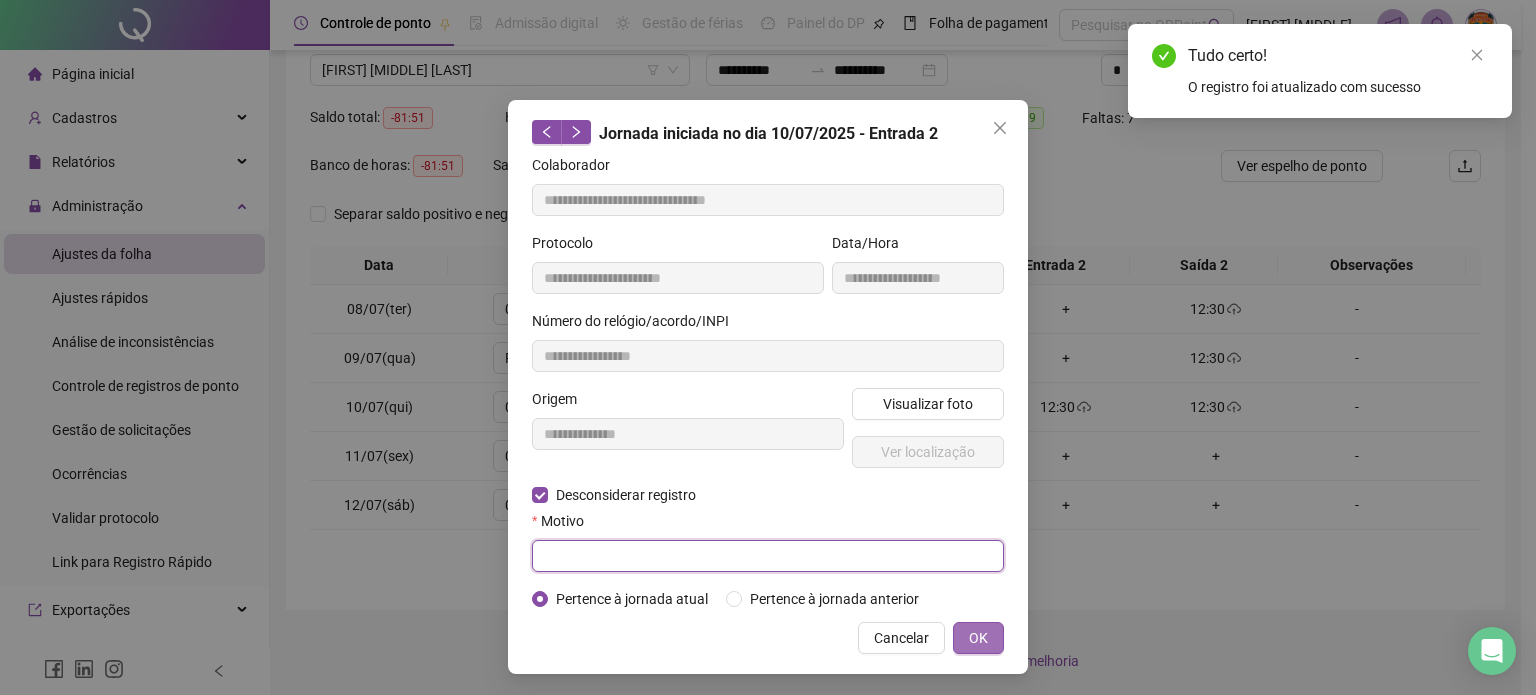 paste on "**********" 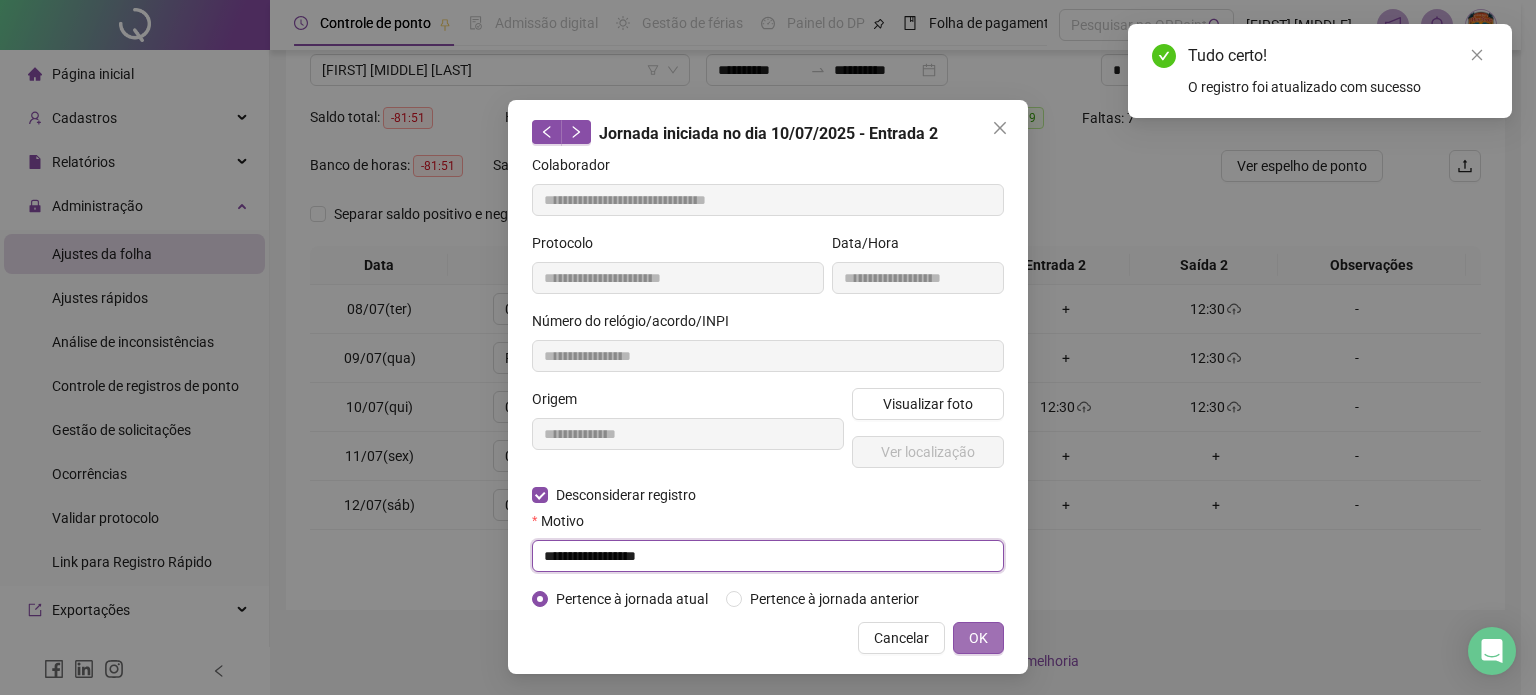 type on "**********" 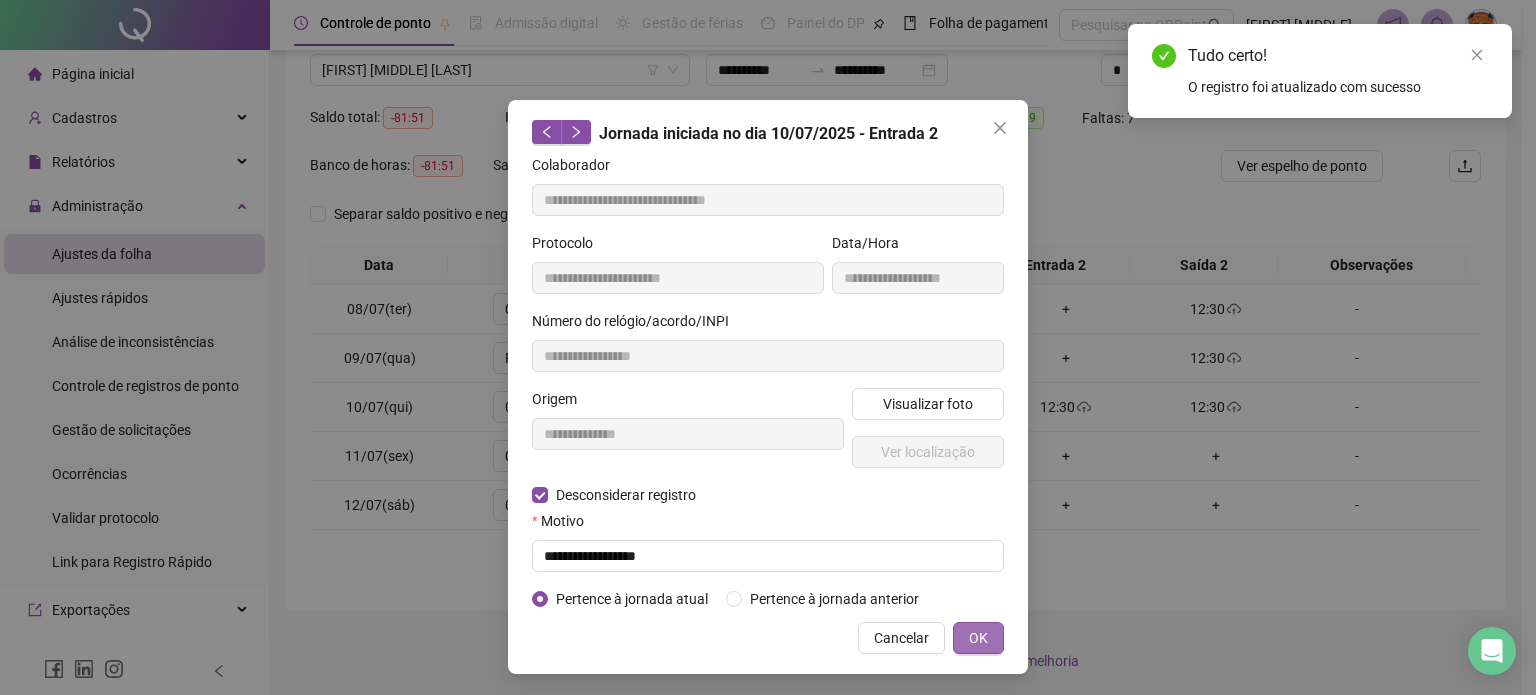 click on "OK" at bounding box center (978, 638) 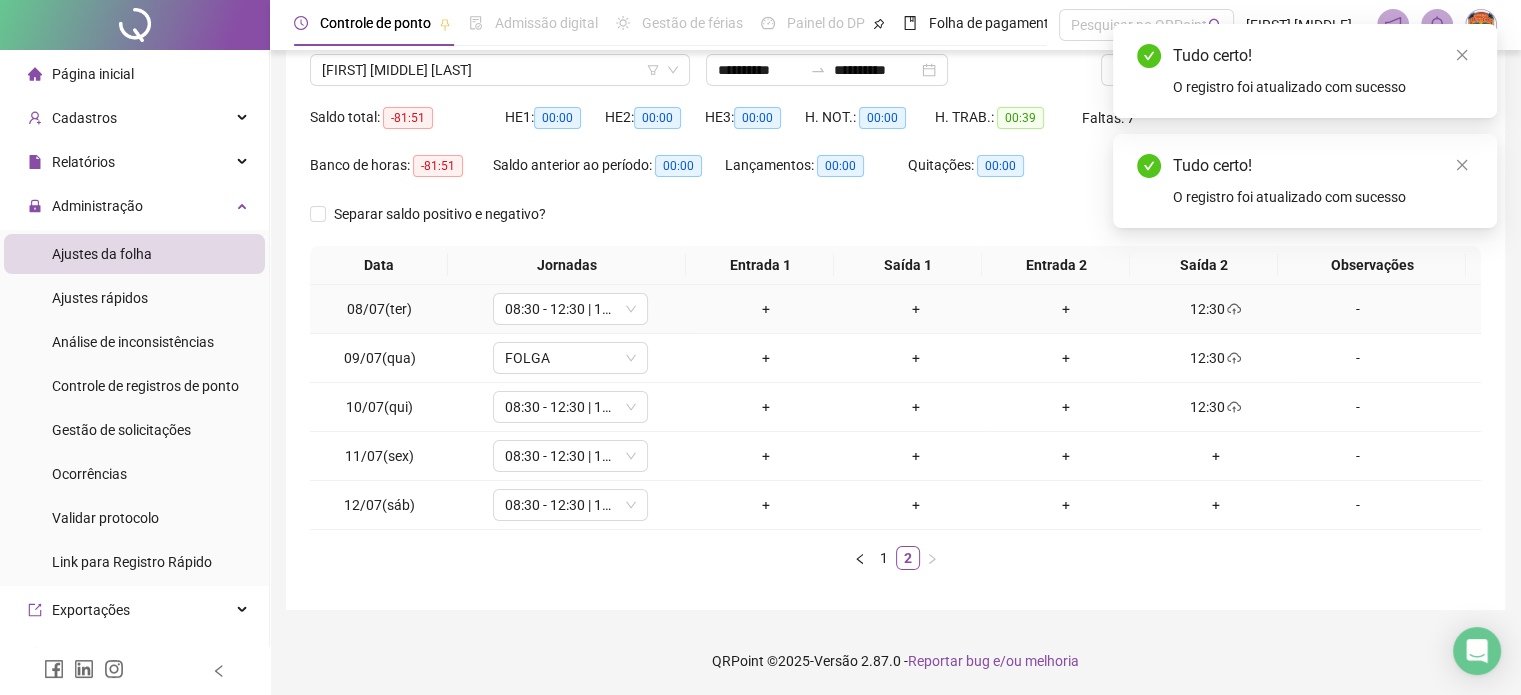 click 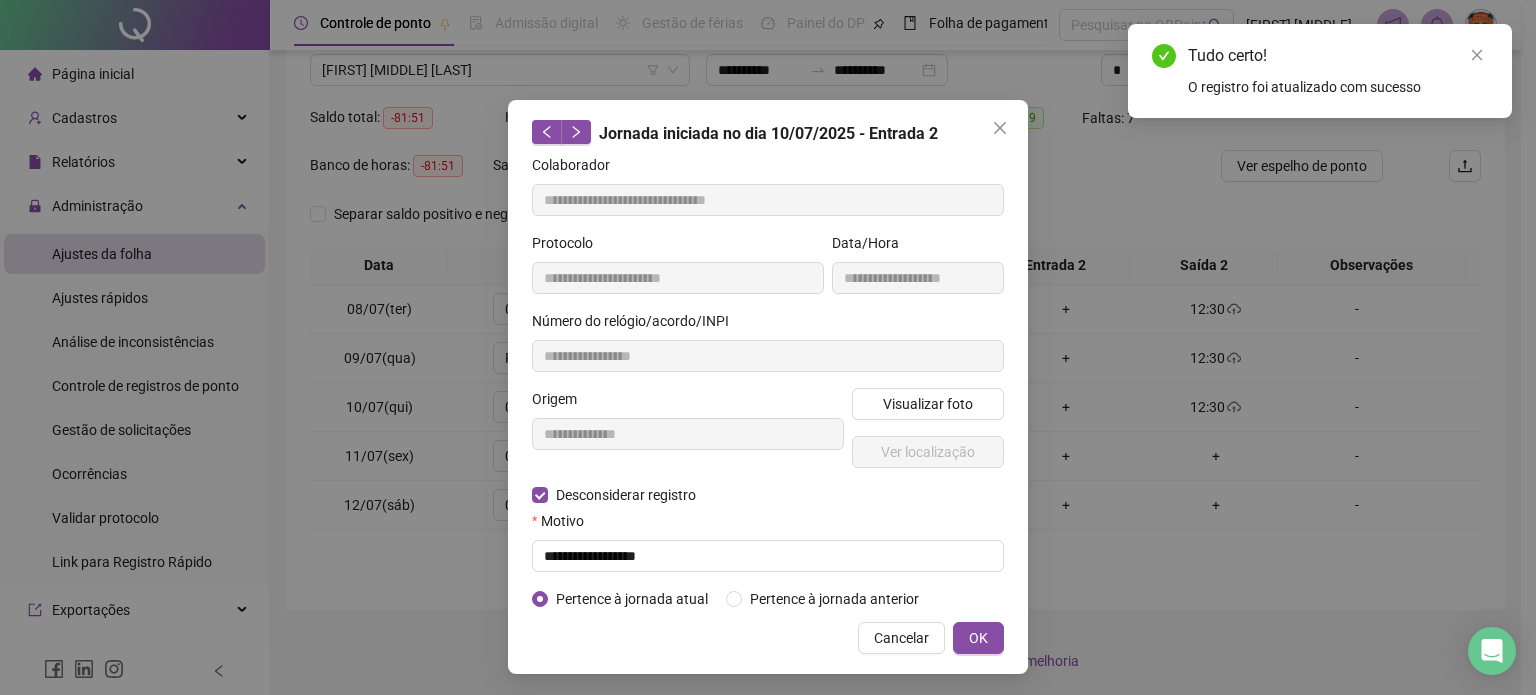 type on "**********" 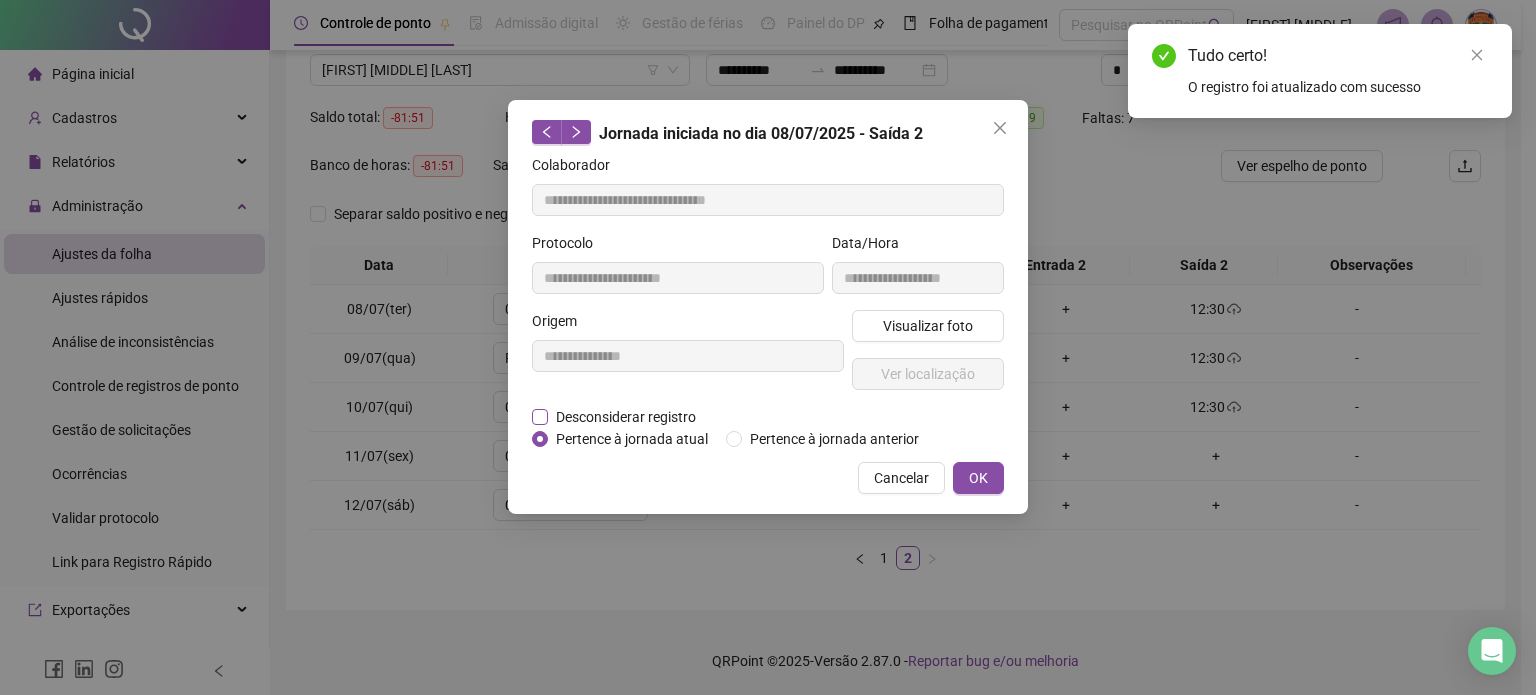 click on "Desconsiderar registro" at bounding box center [626, 417] 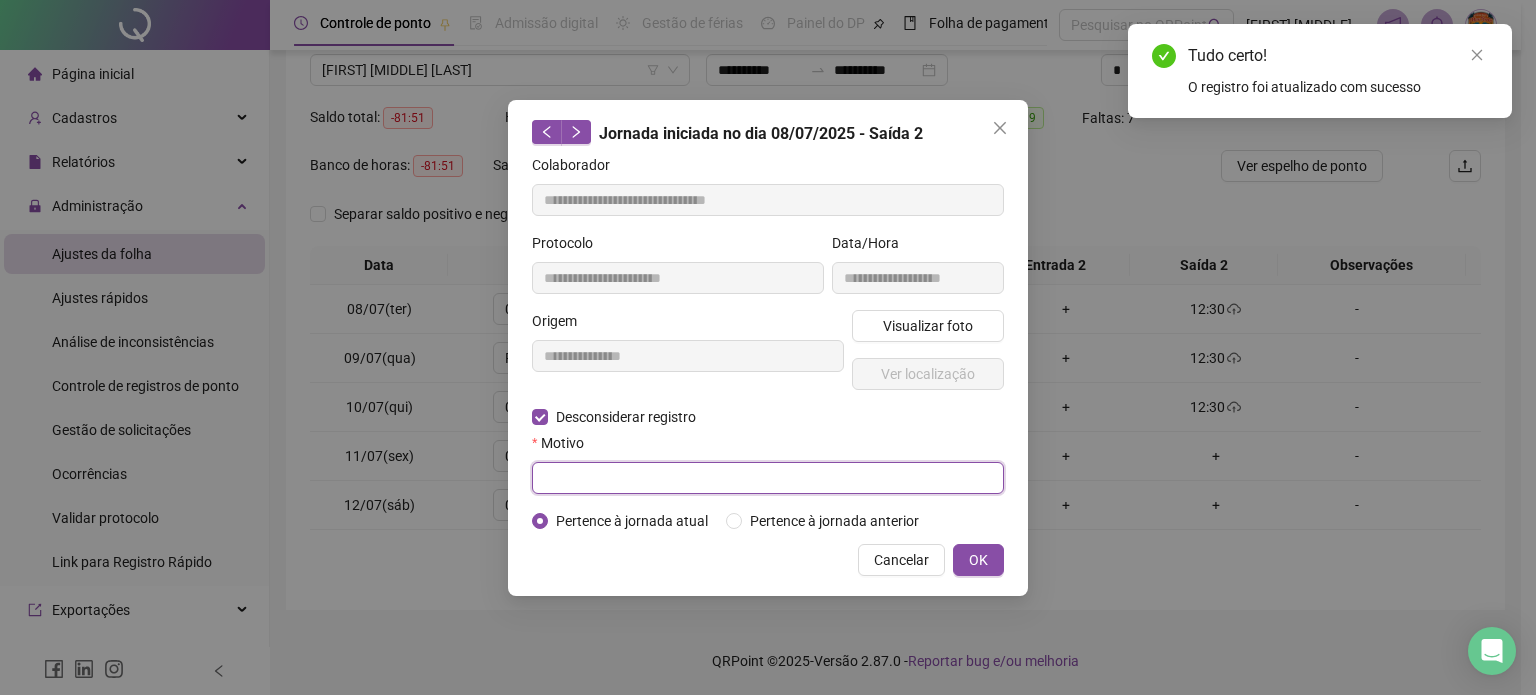 click at bounding box center [768, 478] 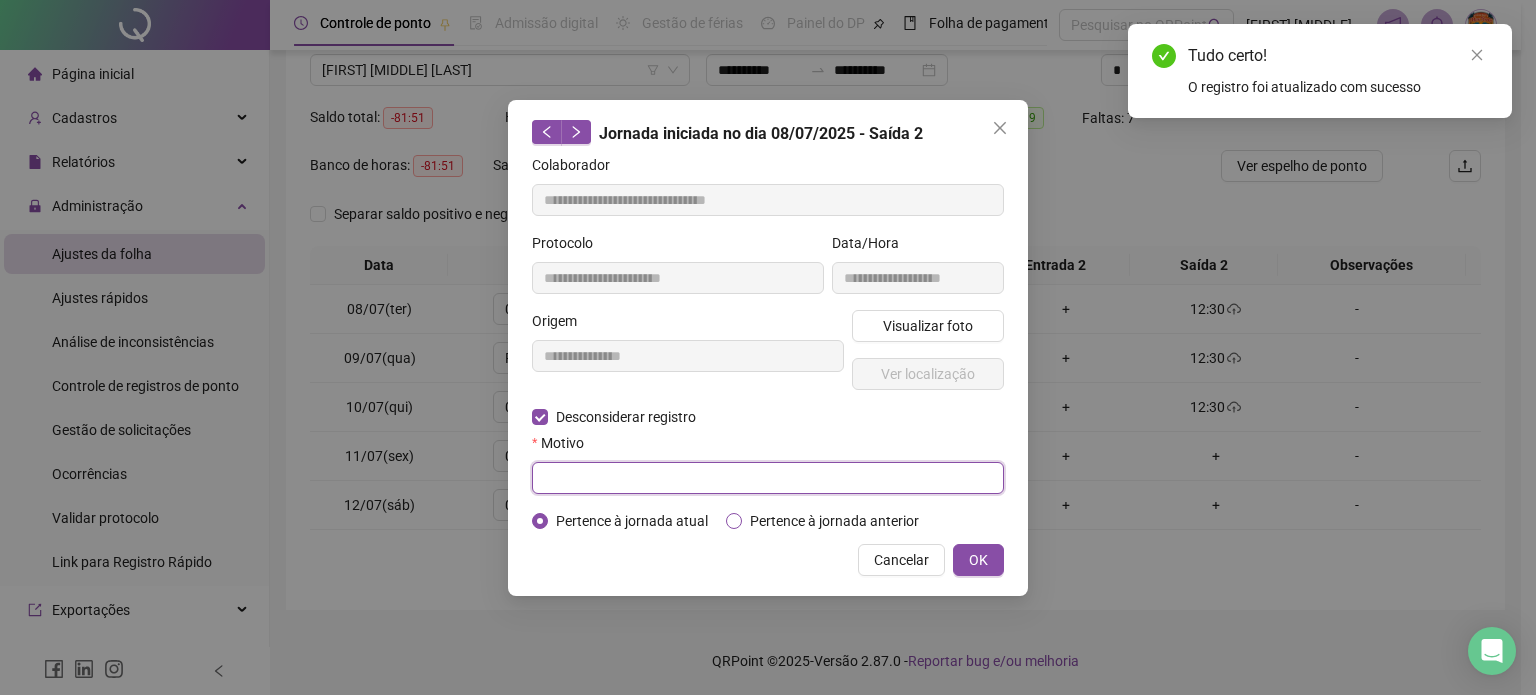 paste on "**********" 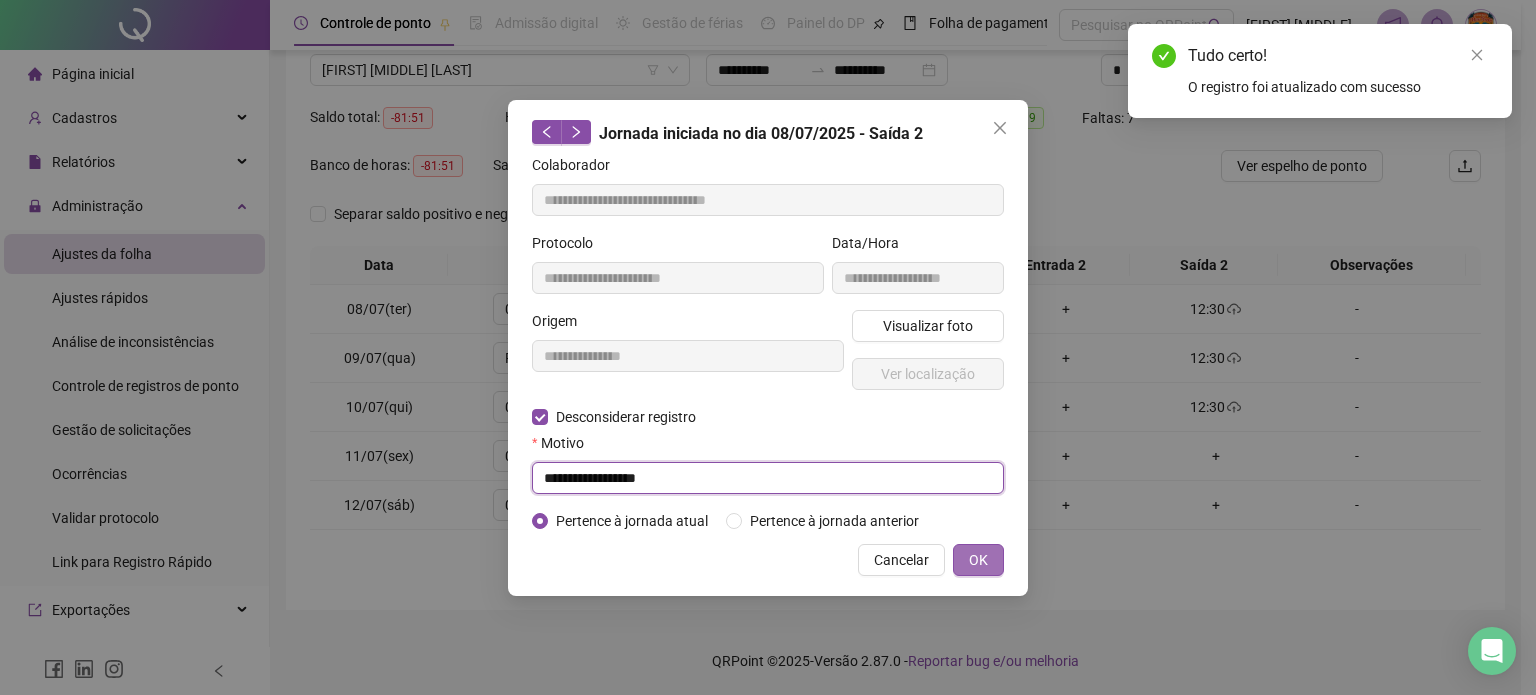 type on "**********" 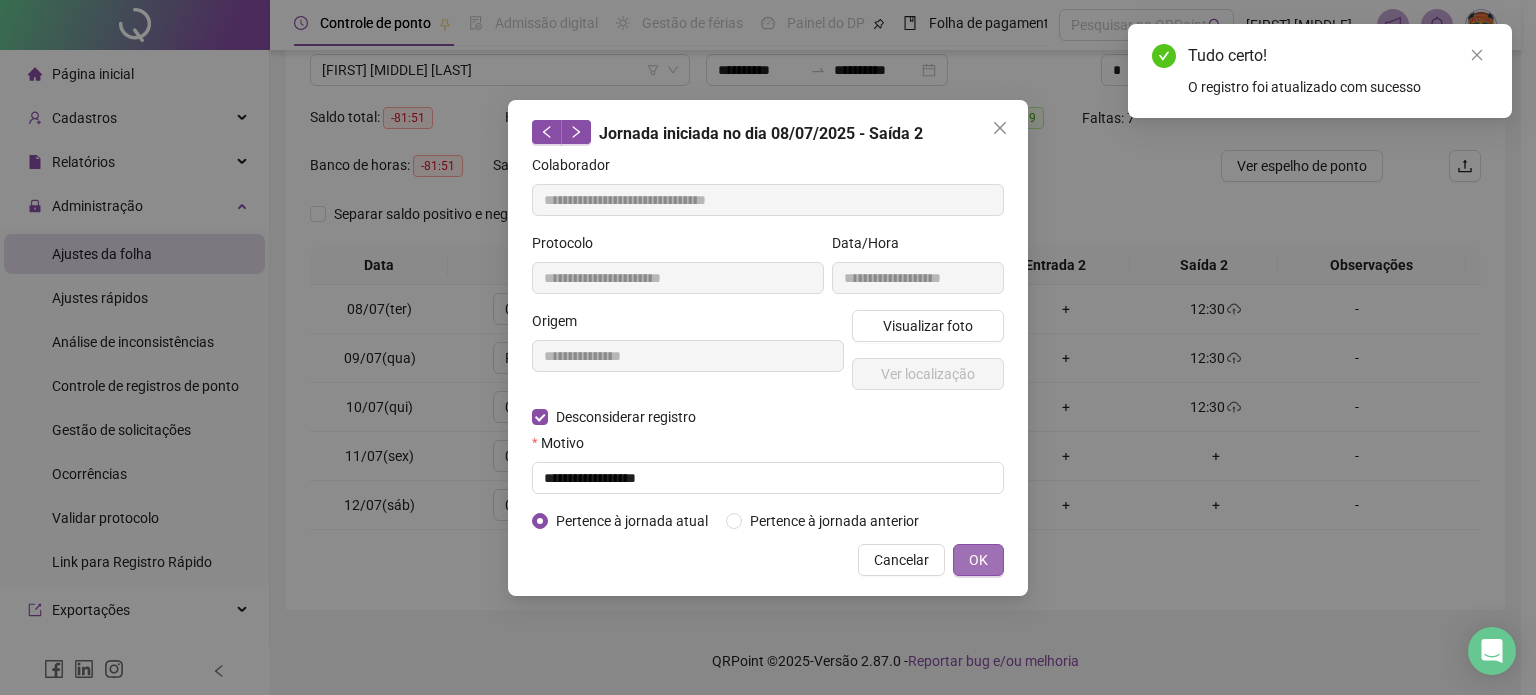 click on "OK" at bounding box center [978, 560] 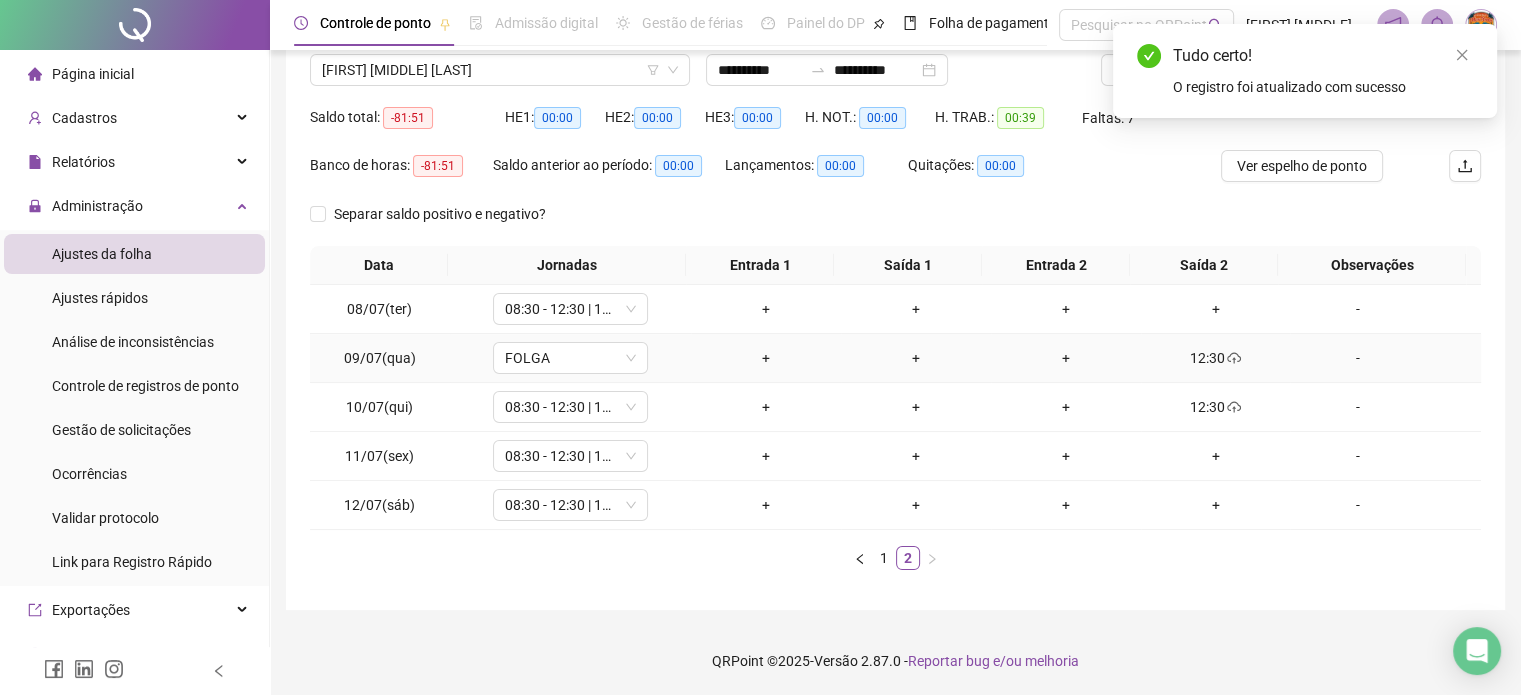 click on "12:30" at bounding box center [1216, 358] 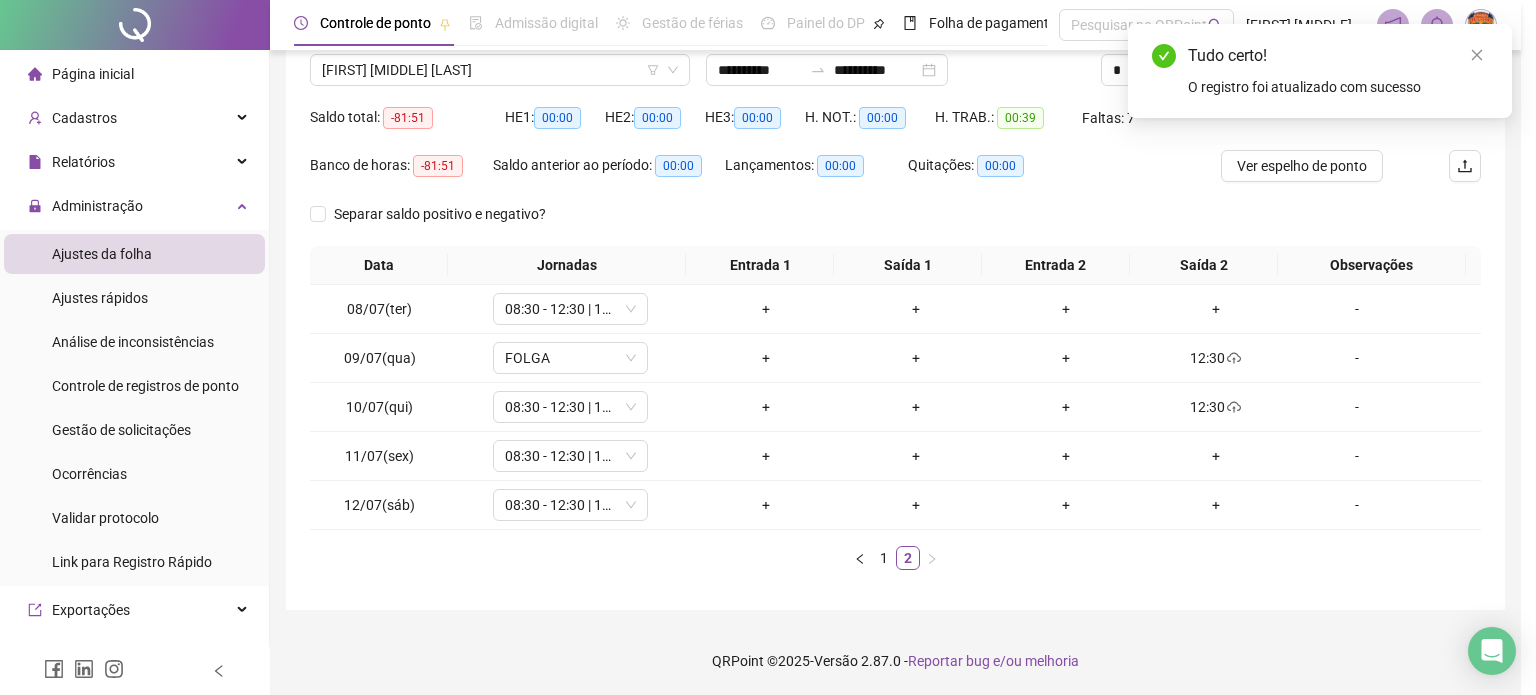 type on "**********" 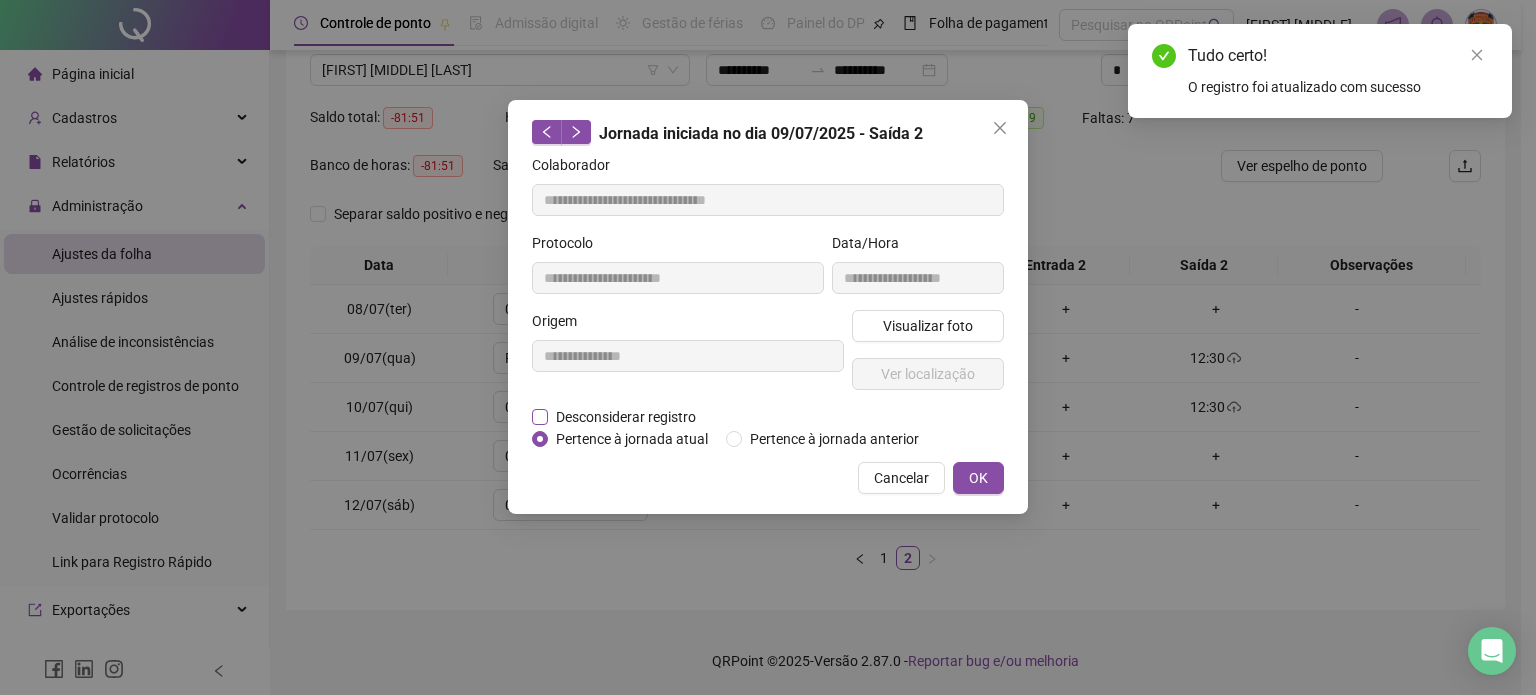 click on "Desconsiderar registro" at bounding box center [626, 417] 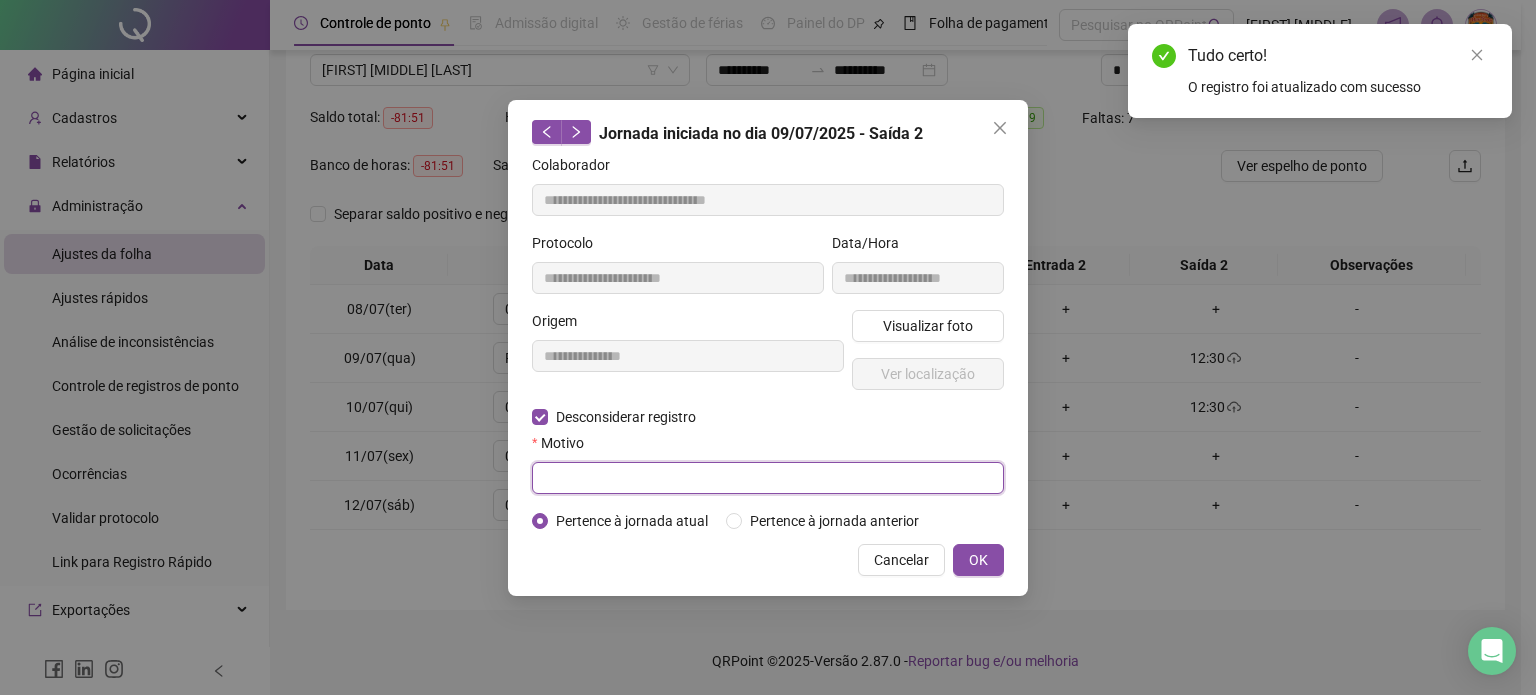 click at bounding box center [768, 478] 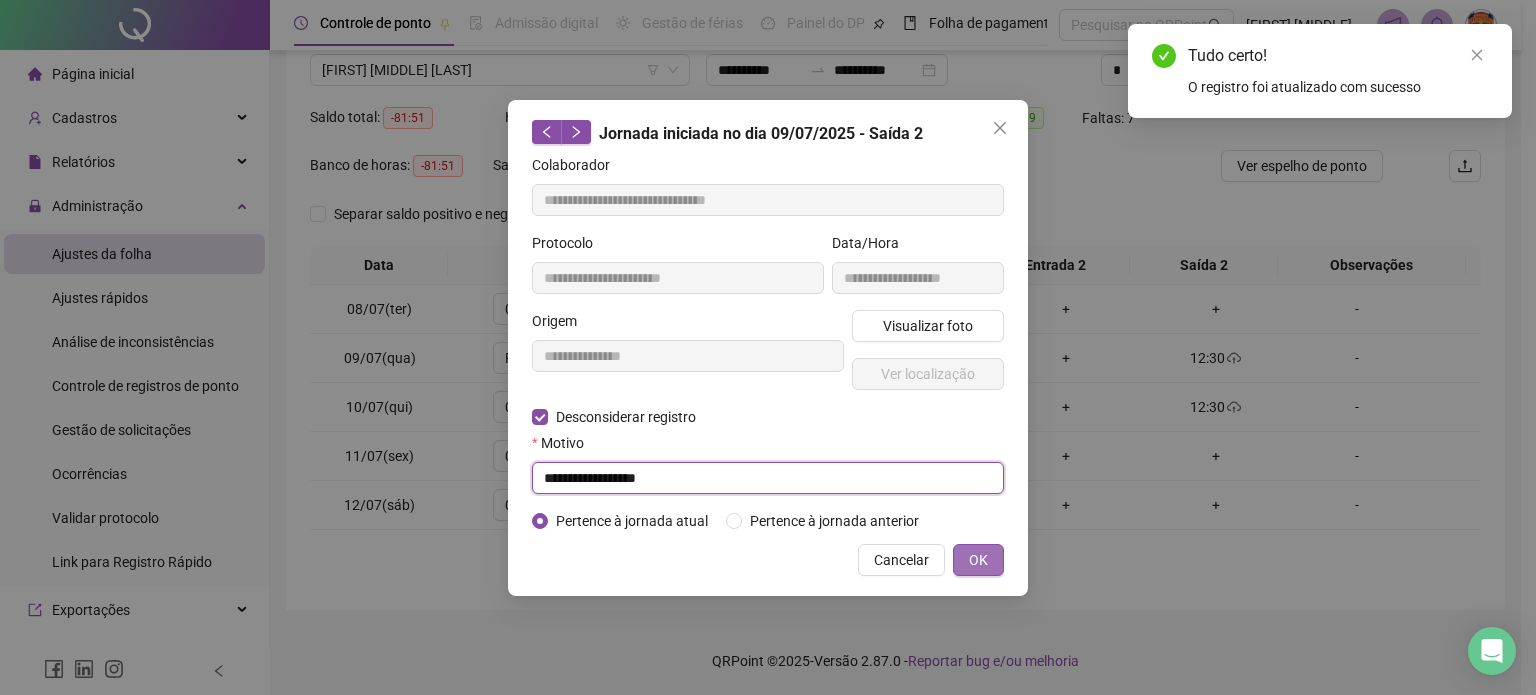 type on "**********" 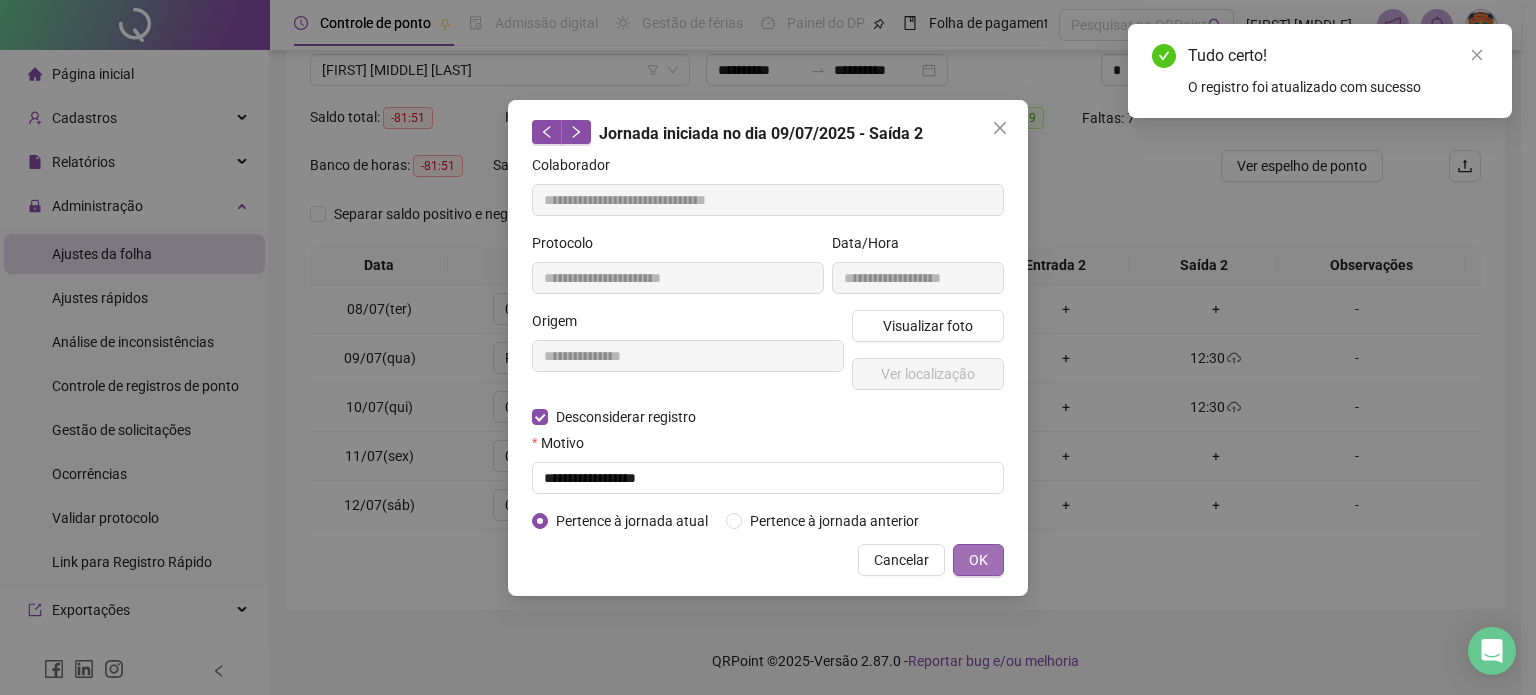 click on "OK" at bounding box center (978, 560) 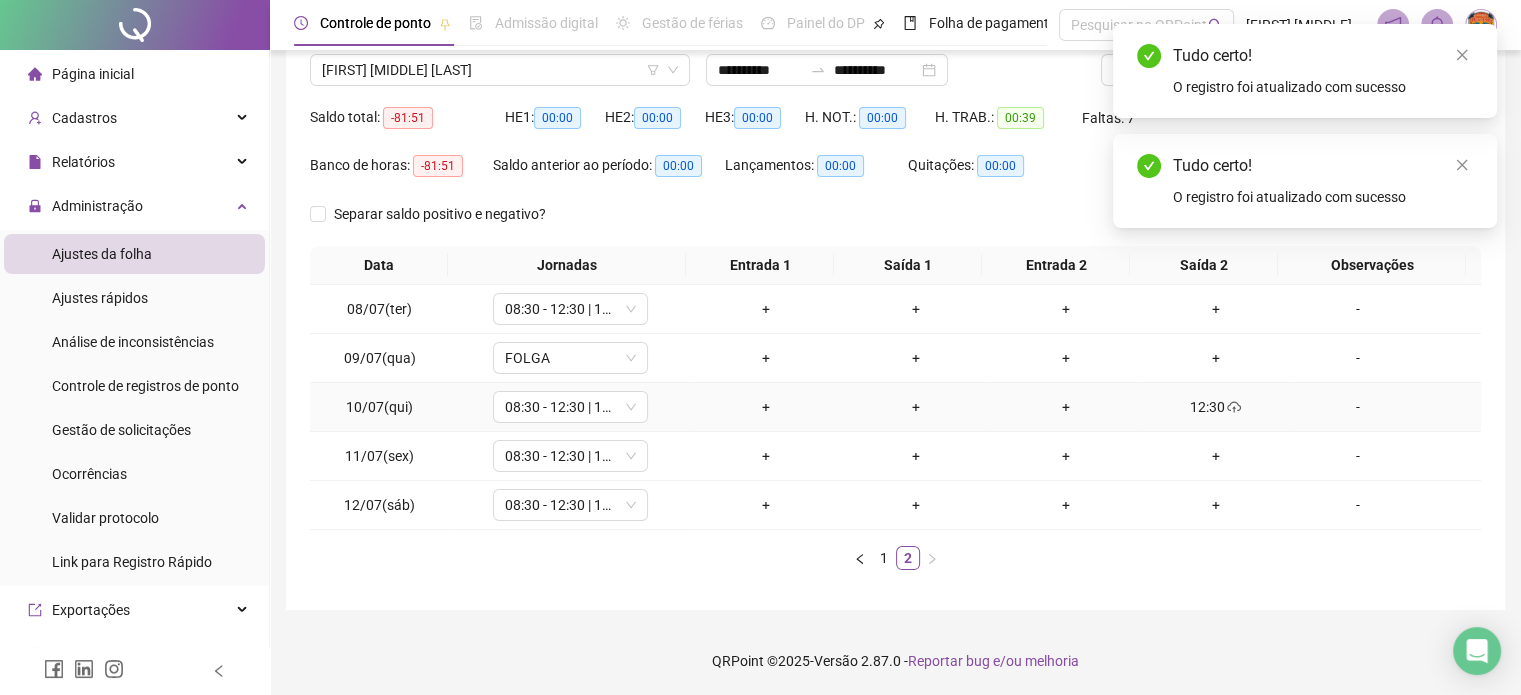 click 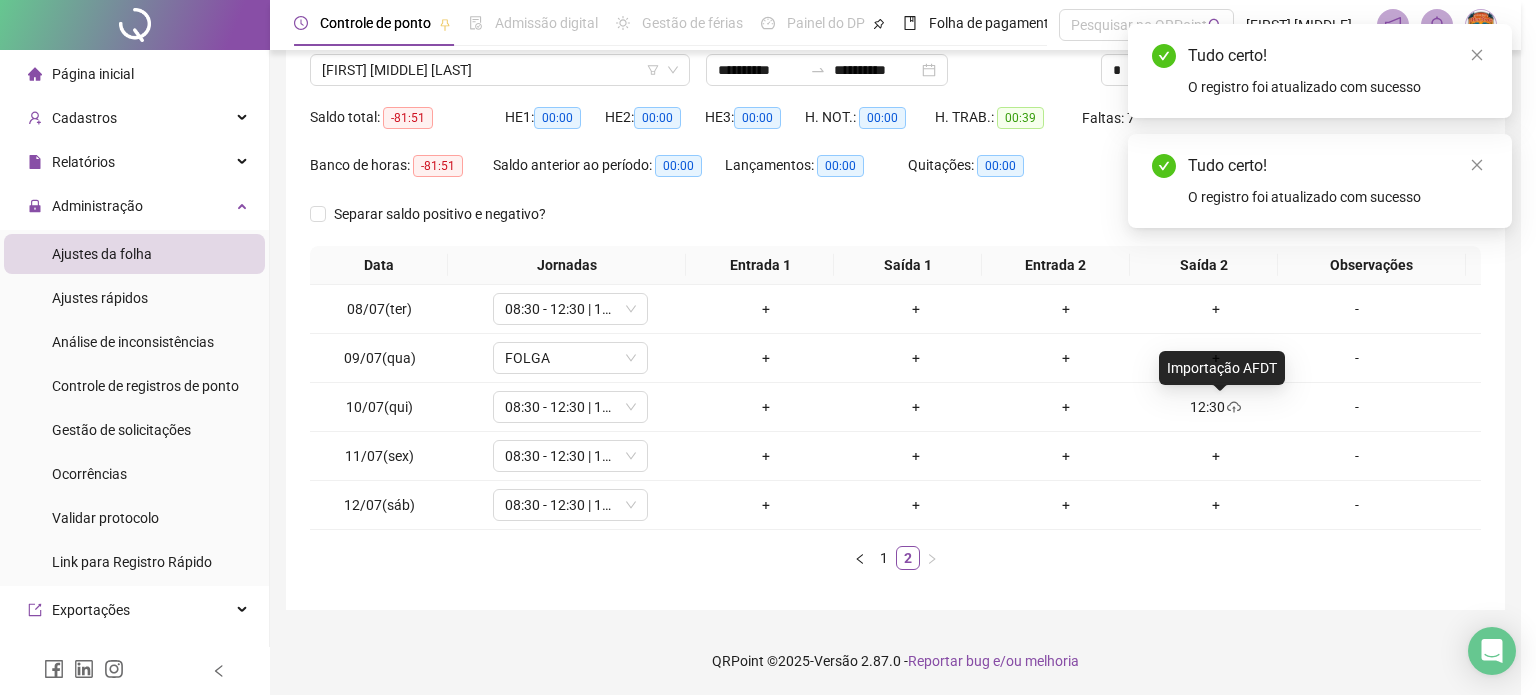 type on "**********" 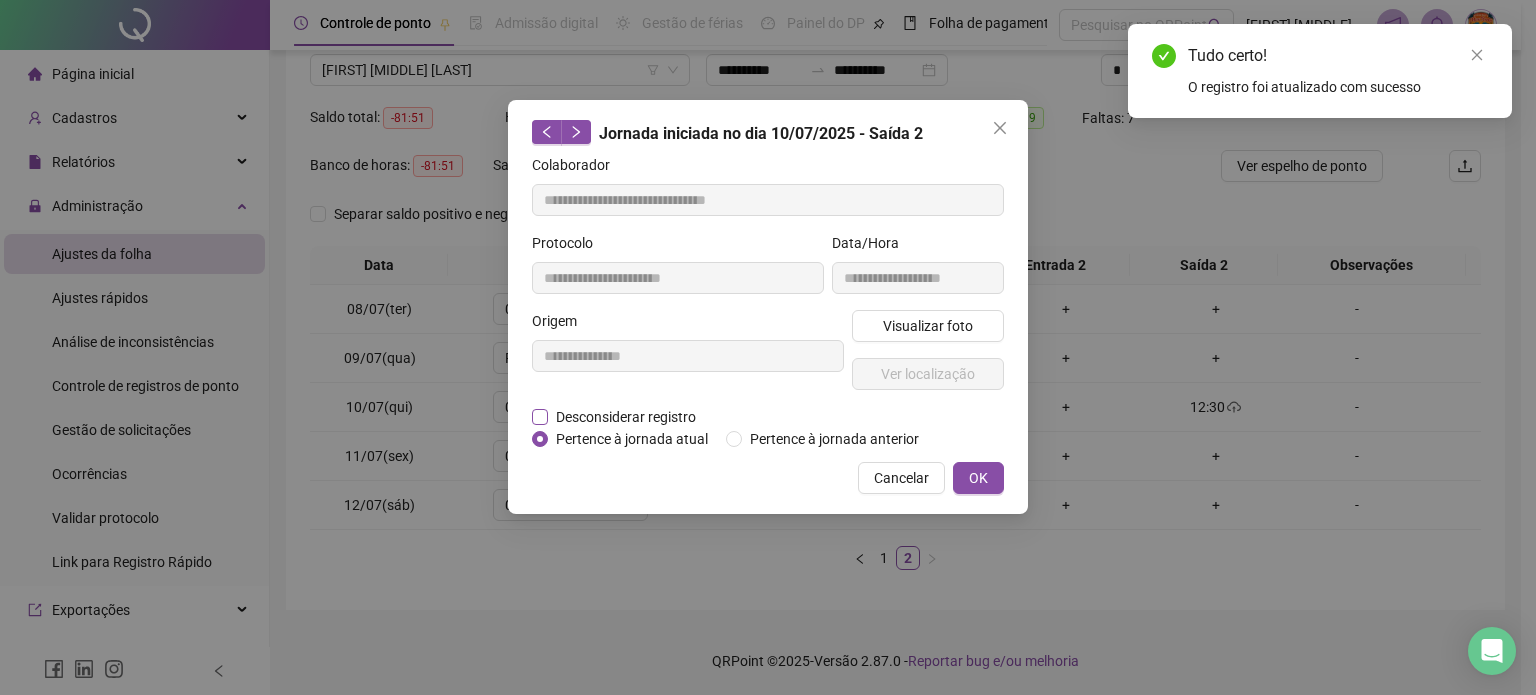 click on "Desconsiderar registro" at bounding box center (626, 417) 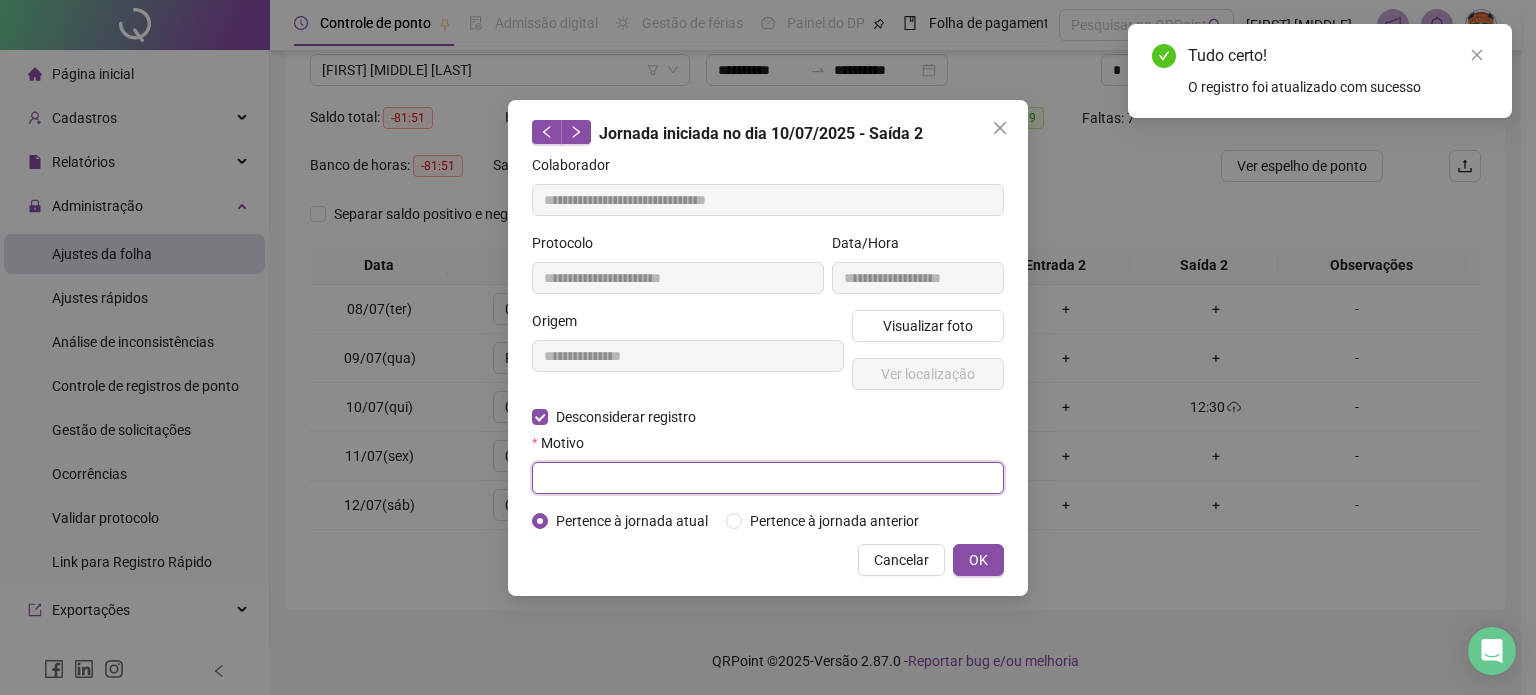 click at bounding box center (768, 478) 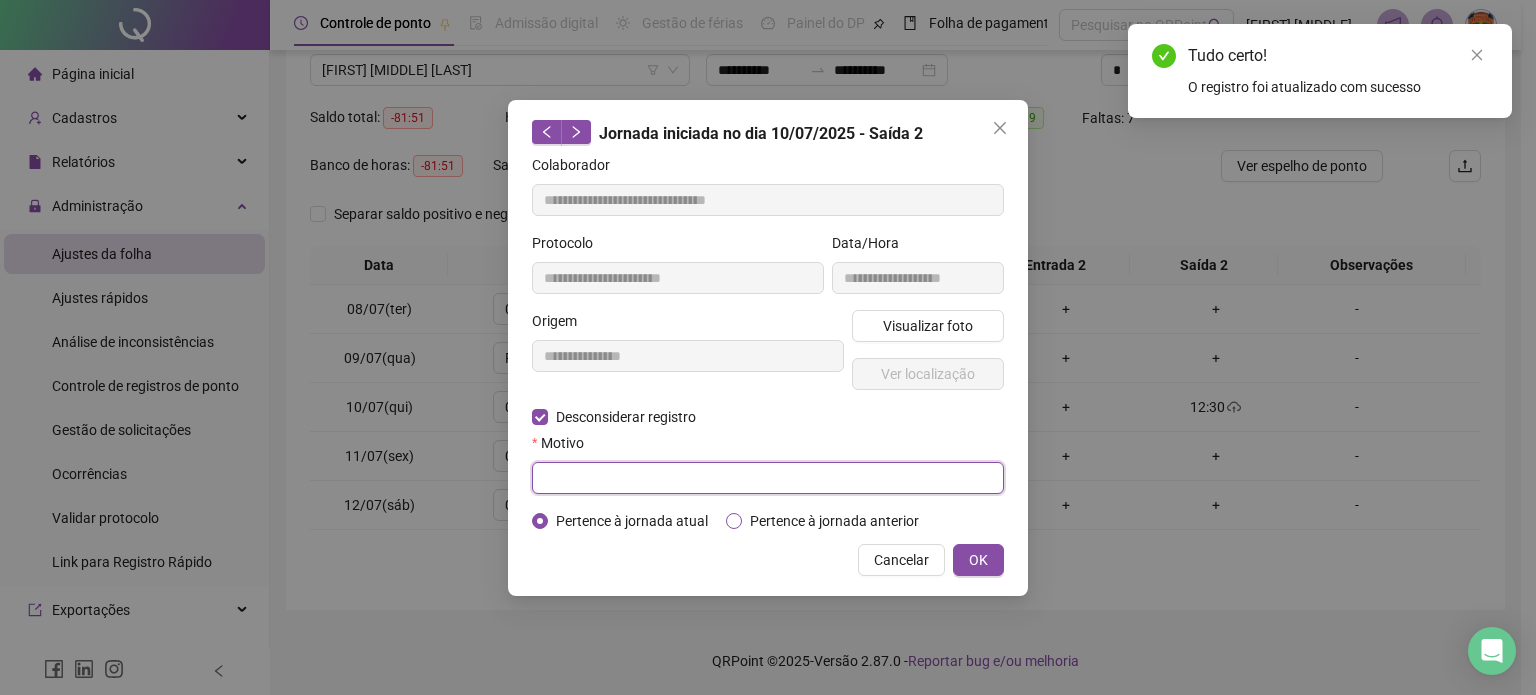 paste on "**********" 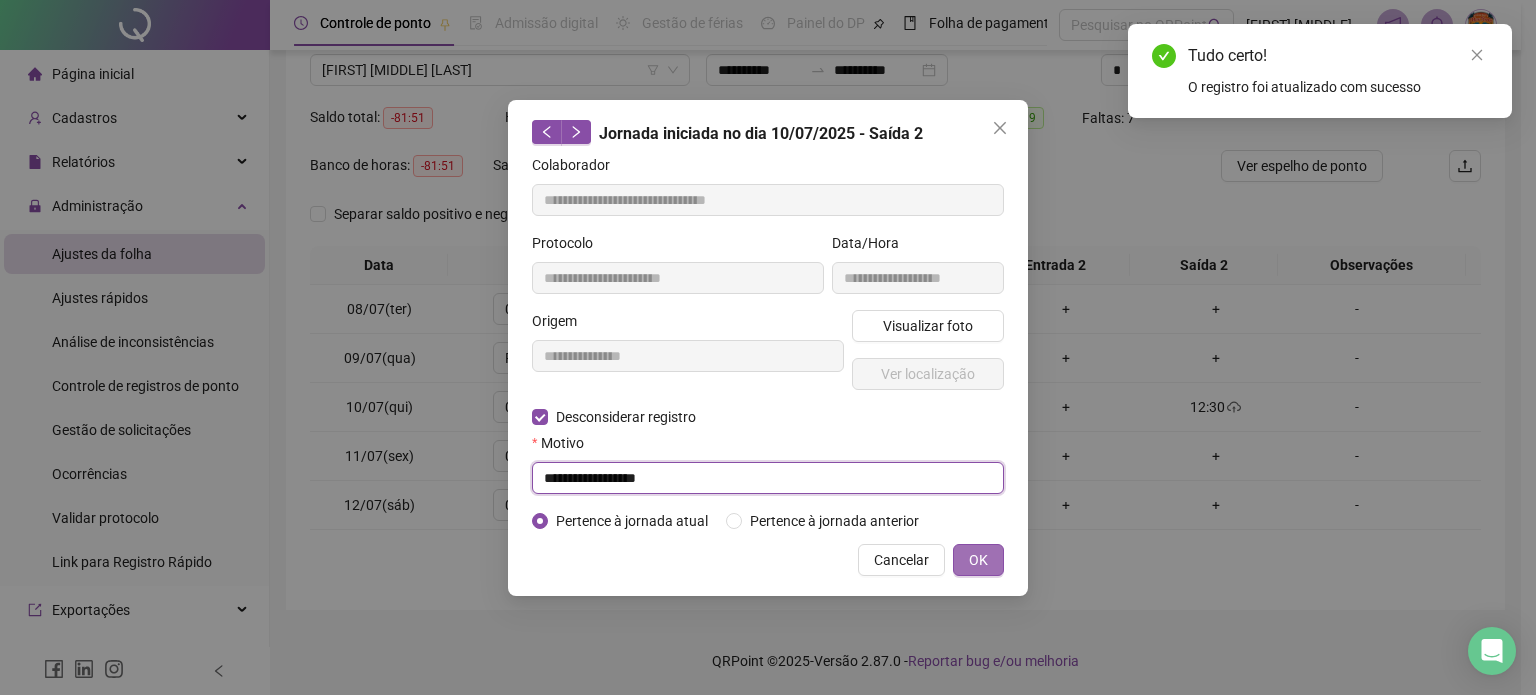 type on "**********" 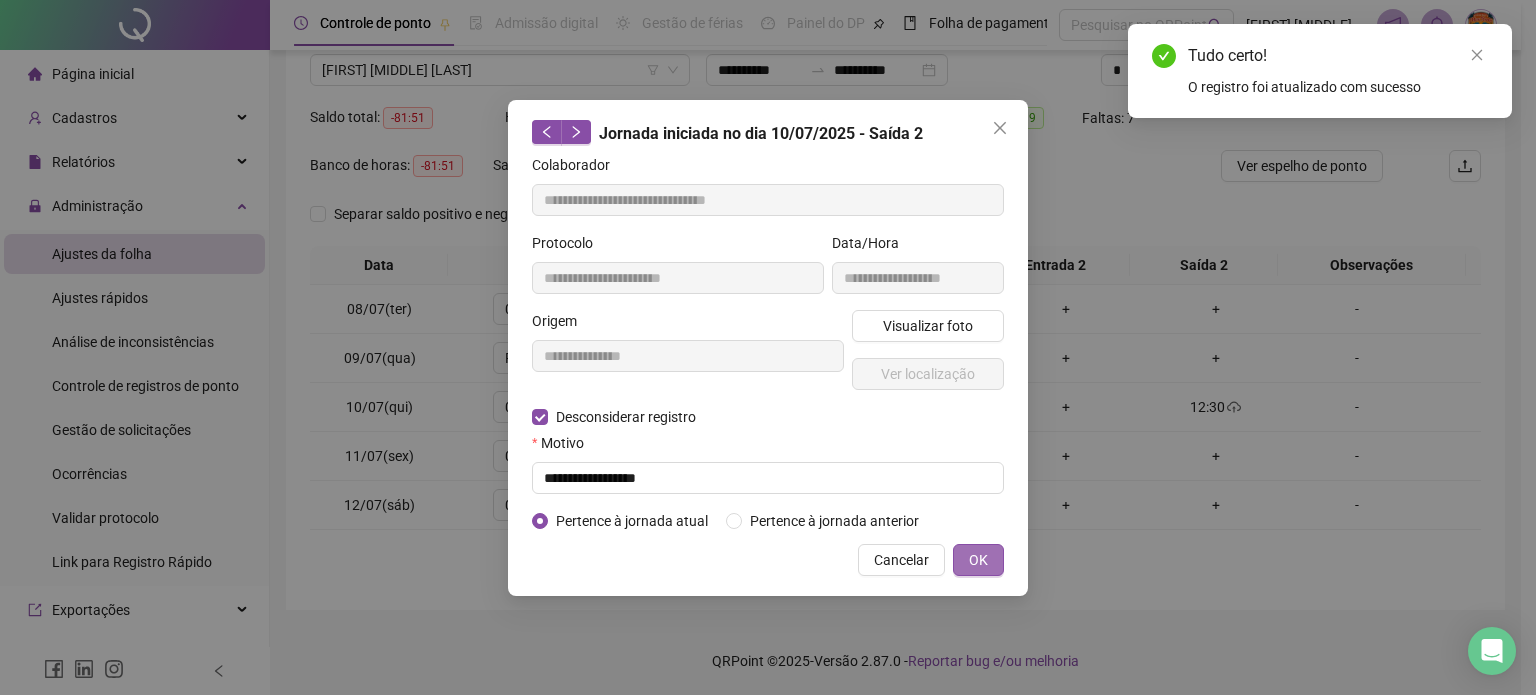 click on "OK" at bounding box center (978, 560) 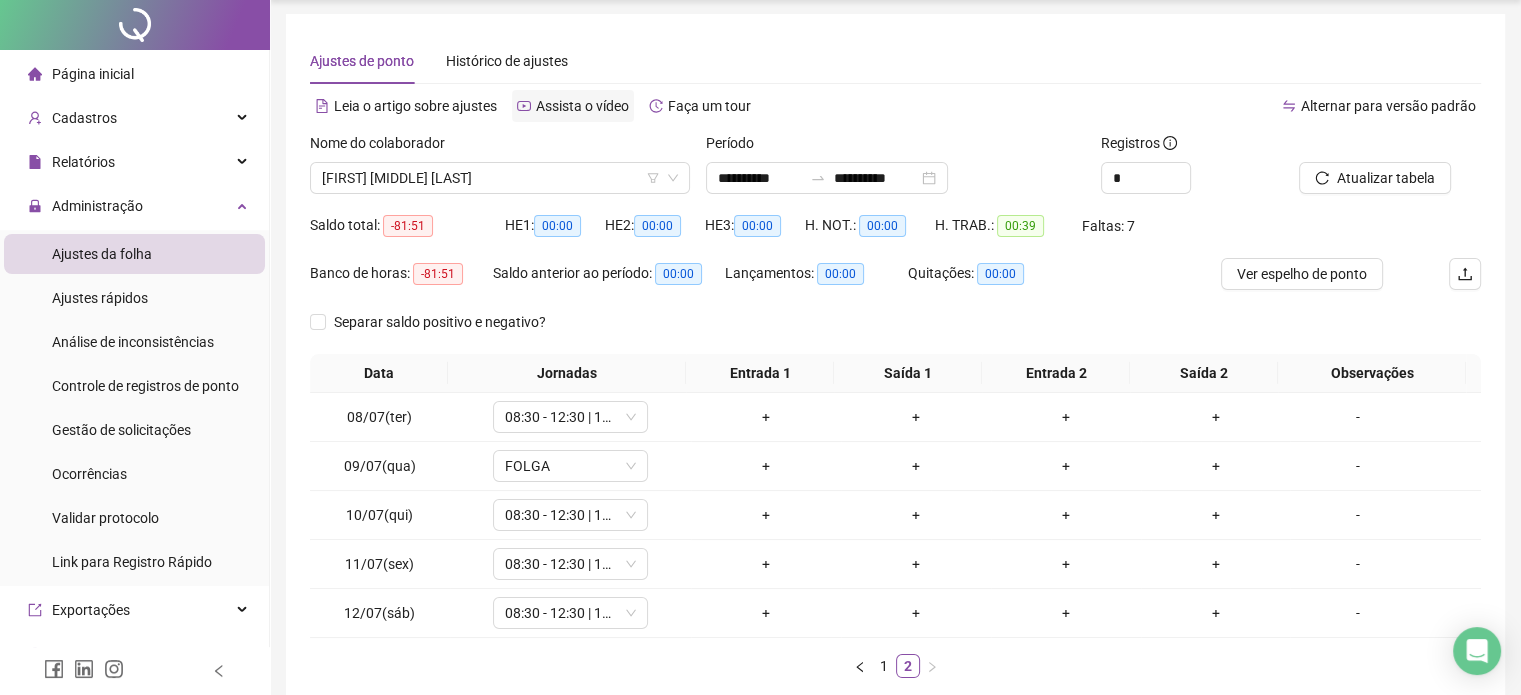 scroll, scrollTop: 0, scrollLeft: 0, axis: both 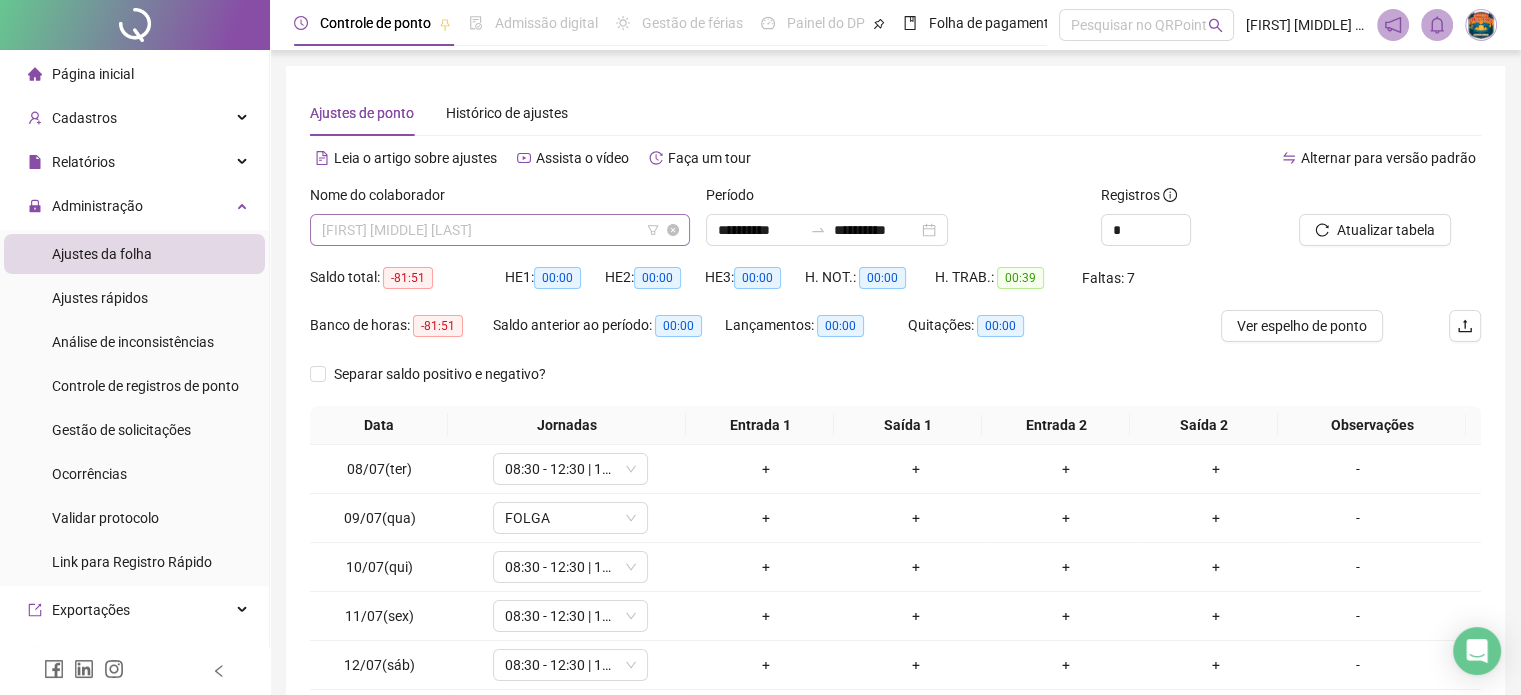 click on "[FIRST] [MIDDLE] [LAST]" at bounding box center (500, 230) 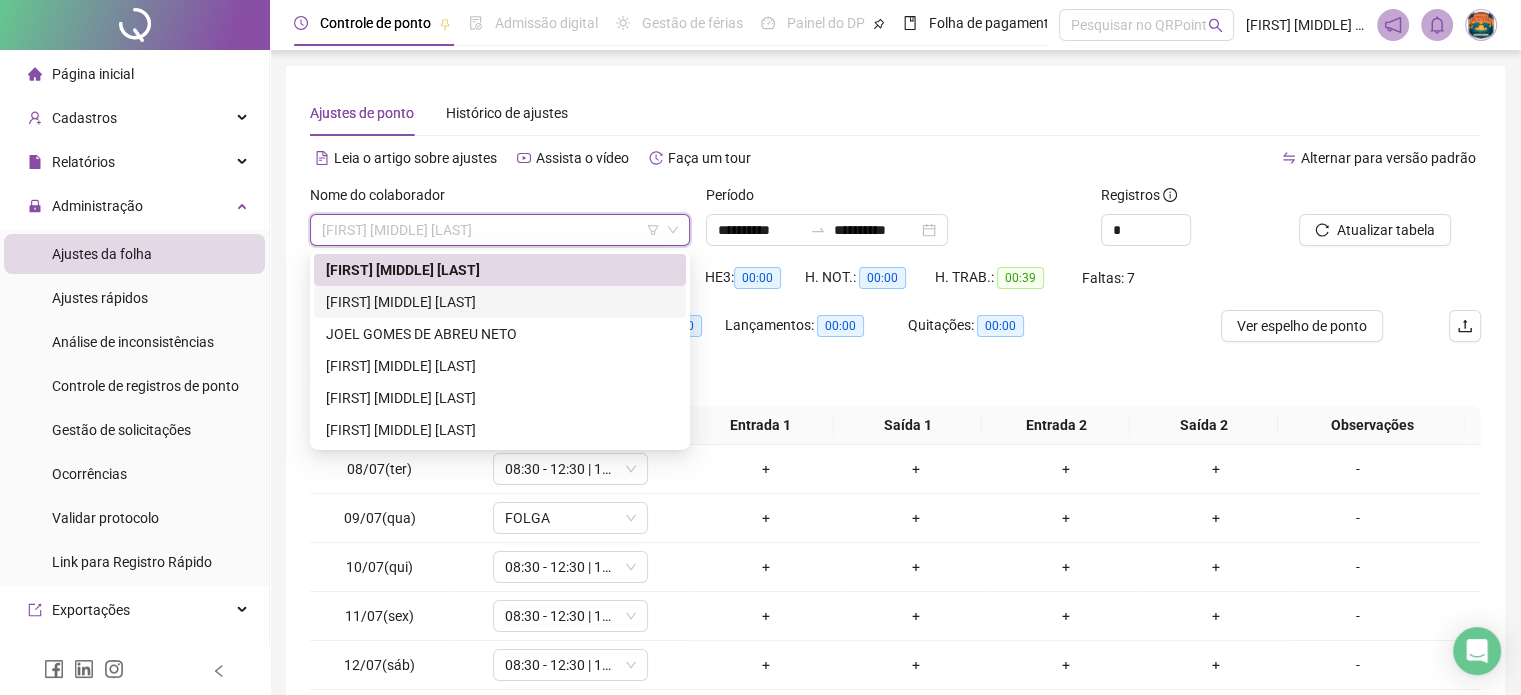 click on "[FIRST] [MIDDLE] [LAST]" at bounding box center (500, 302) 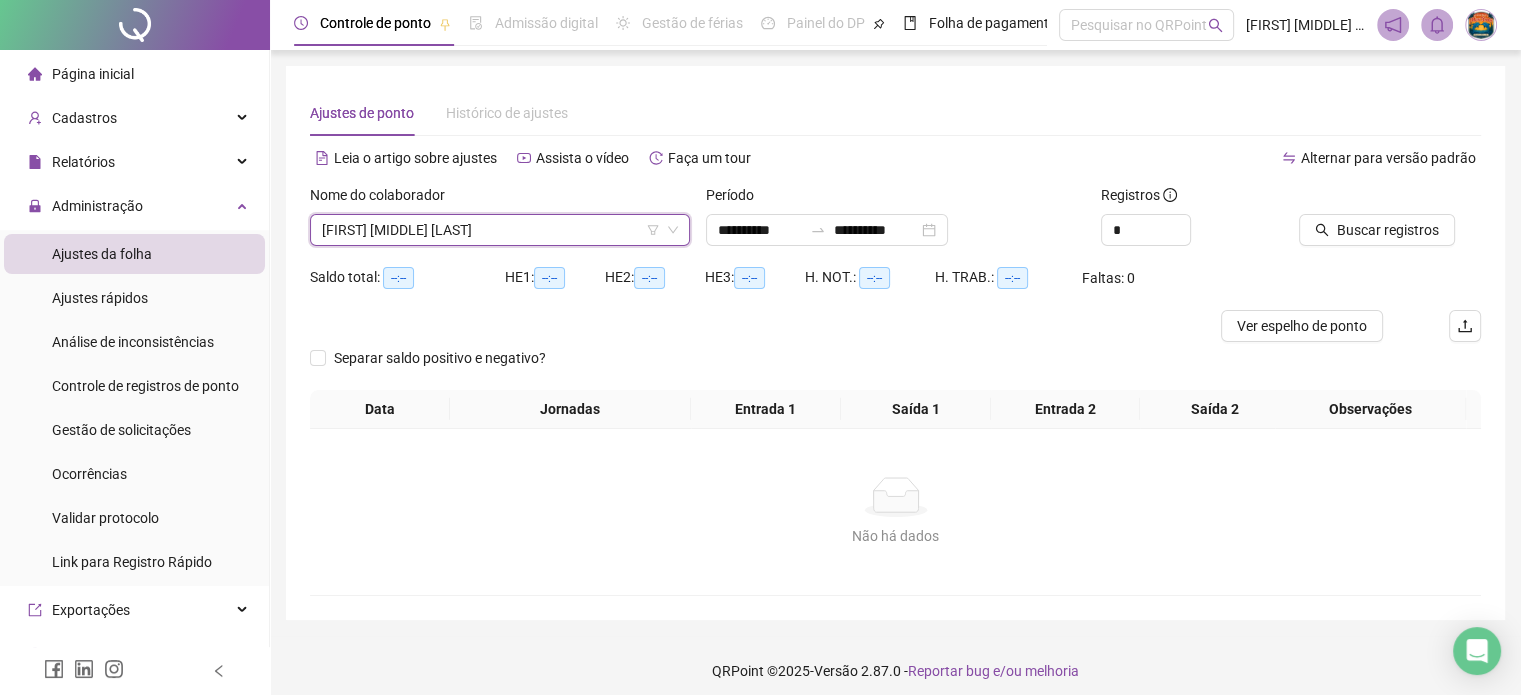click on "Buscar registros" at bounding box center [1390, 223] 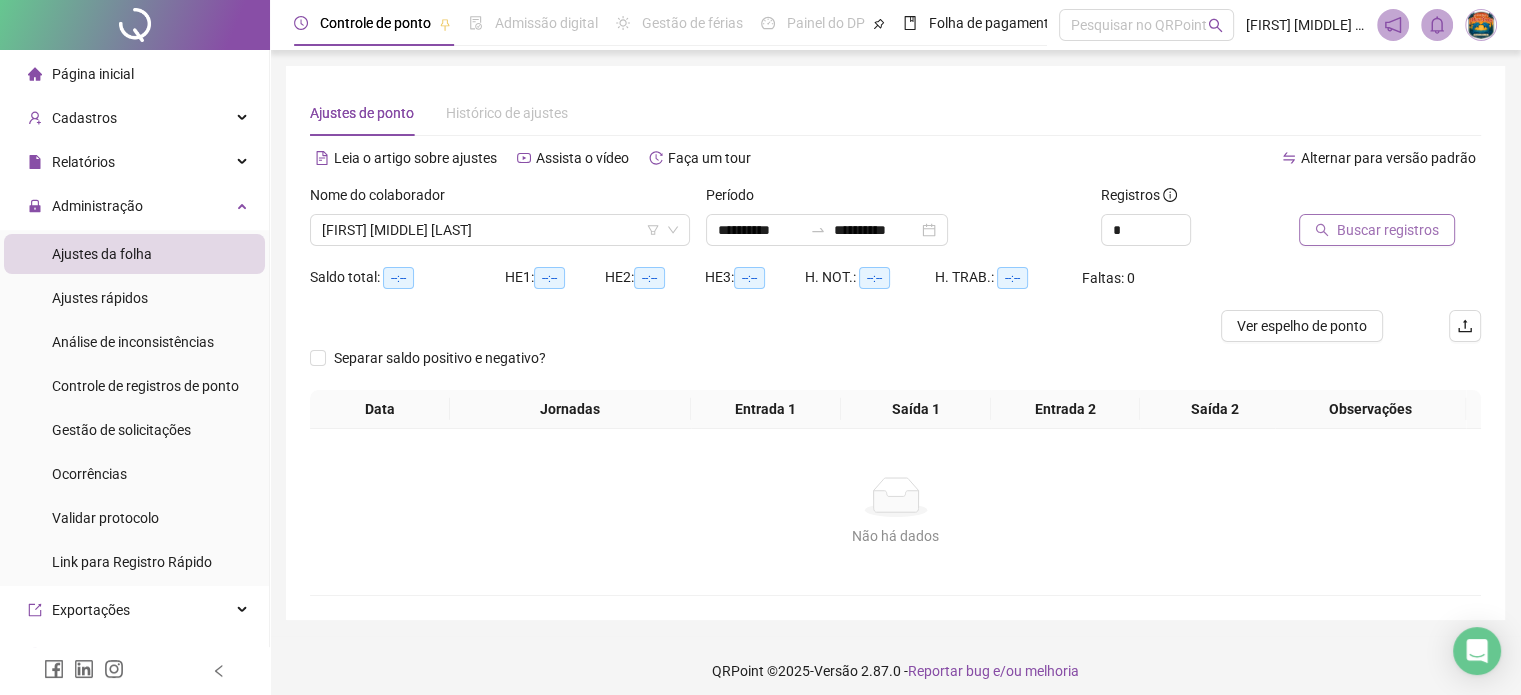 click on "Buscar registros" at bounding box center (1388, 230) 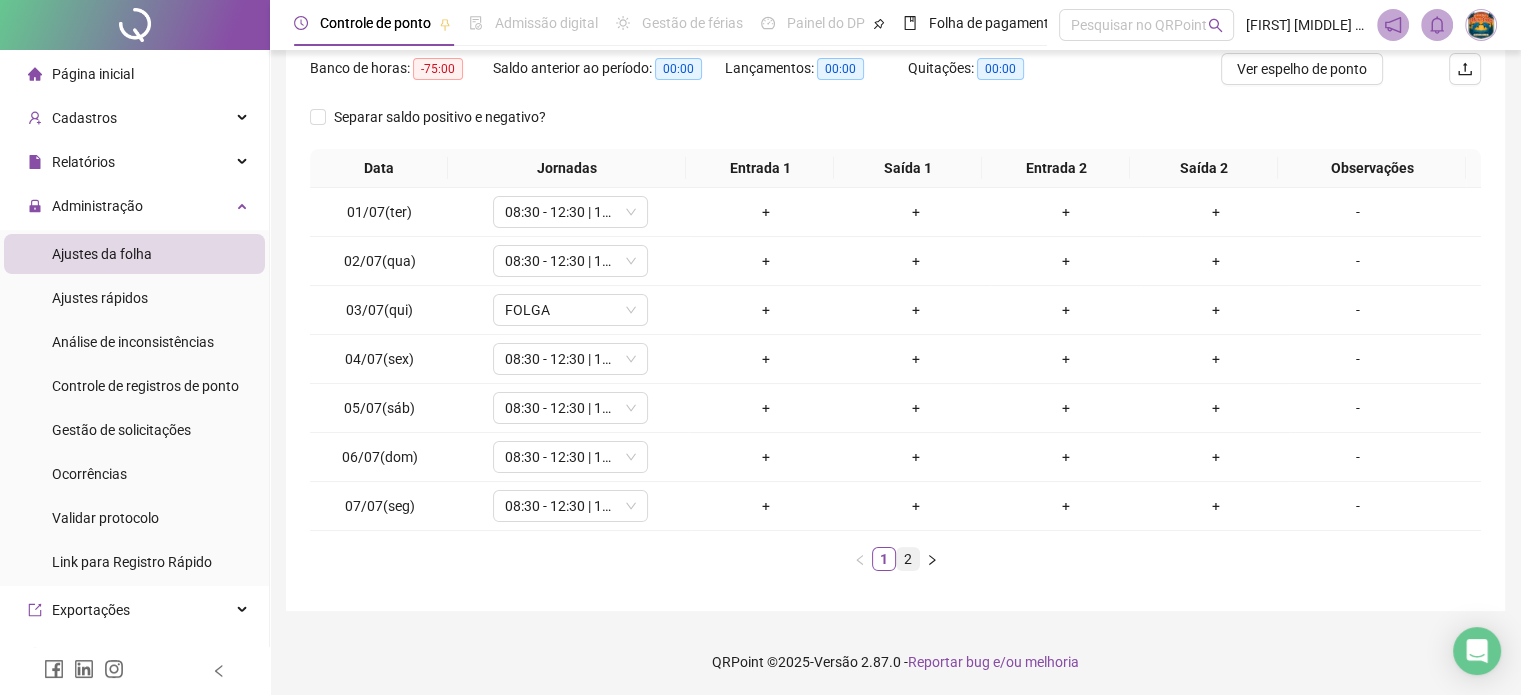 click on "2" at bounding box center [908, 559] 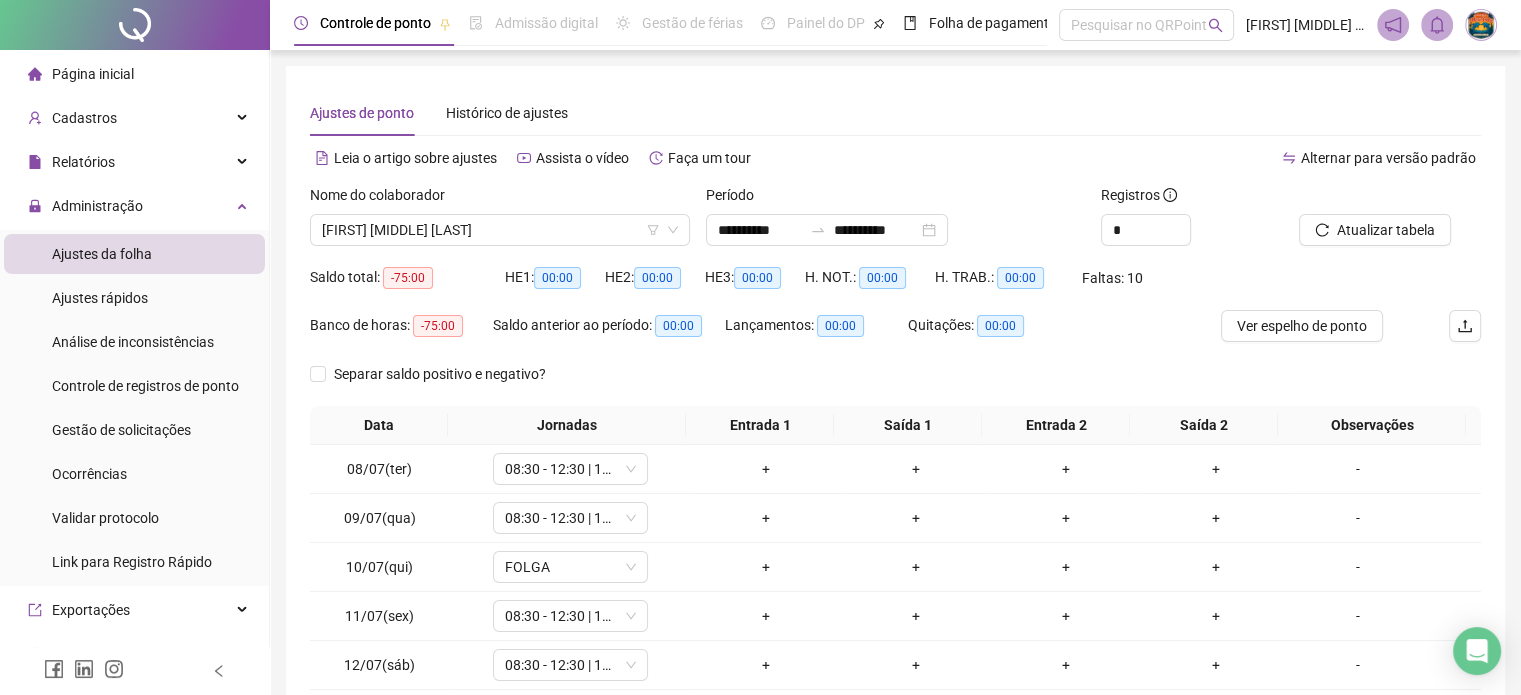 scroll, scrollTop: 0, scrollLeft: 0, axis: both 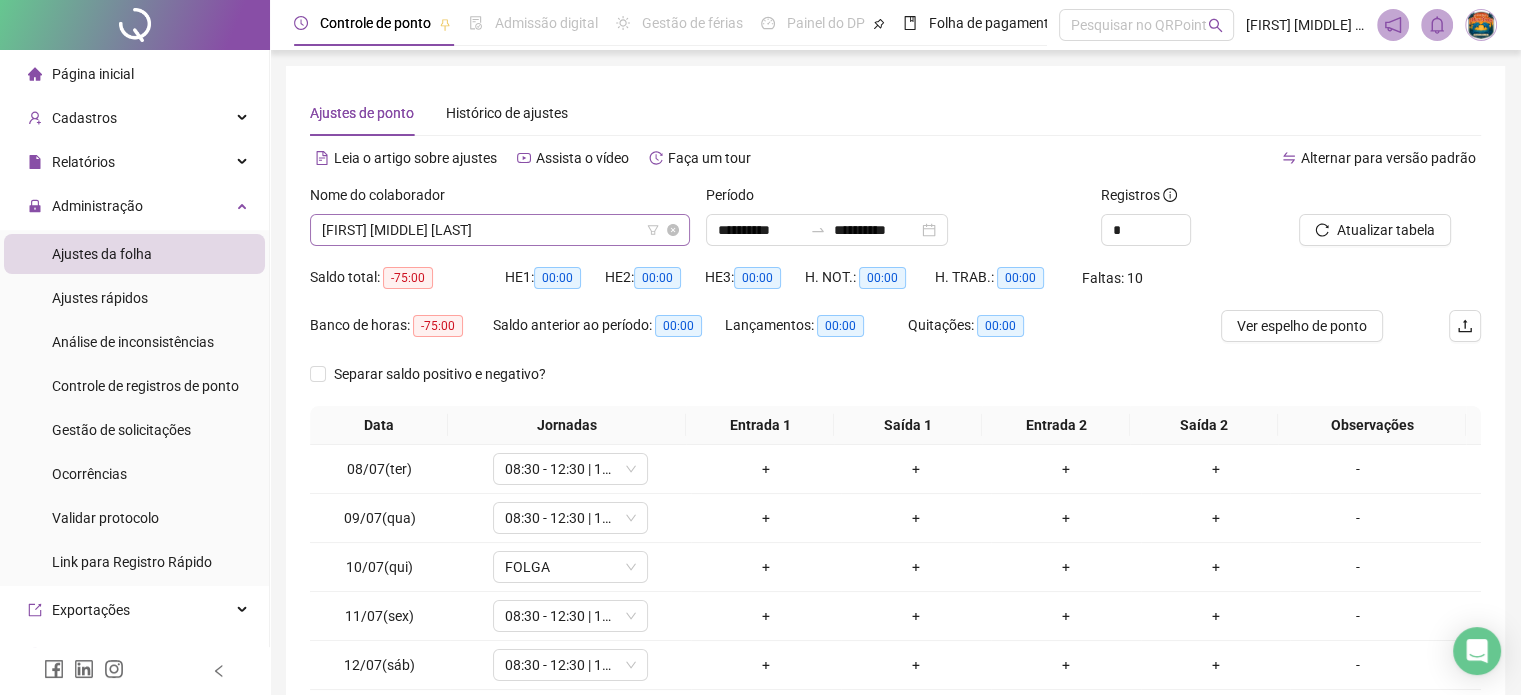 click on "[FIRST] [MIDDLE] [LAST]" at bounding box center (500, 230) 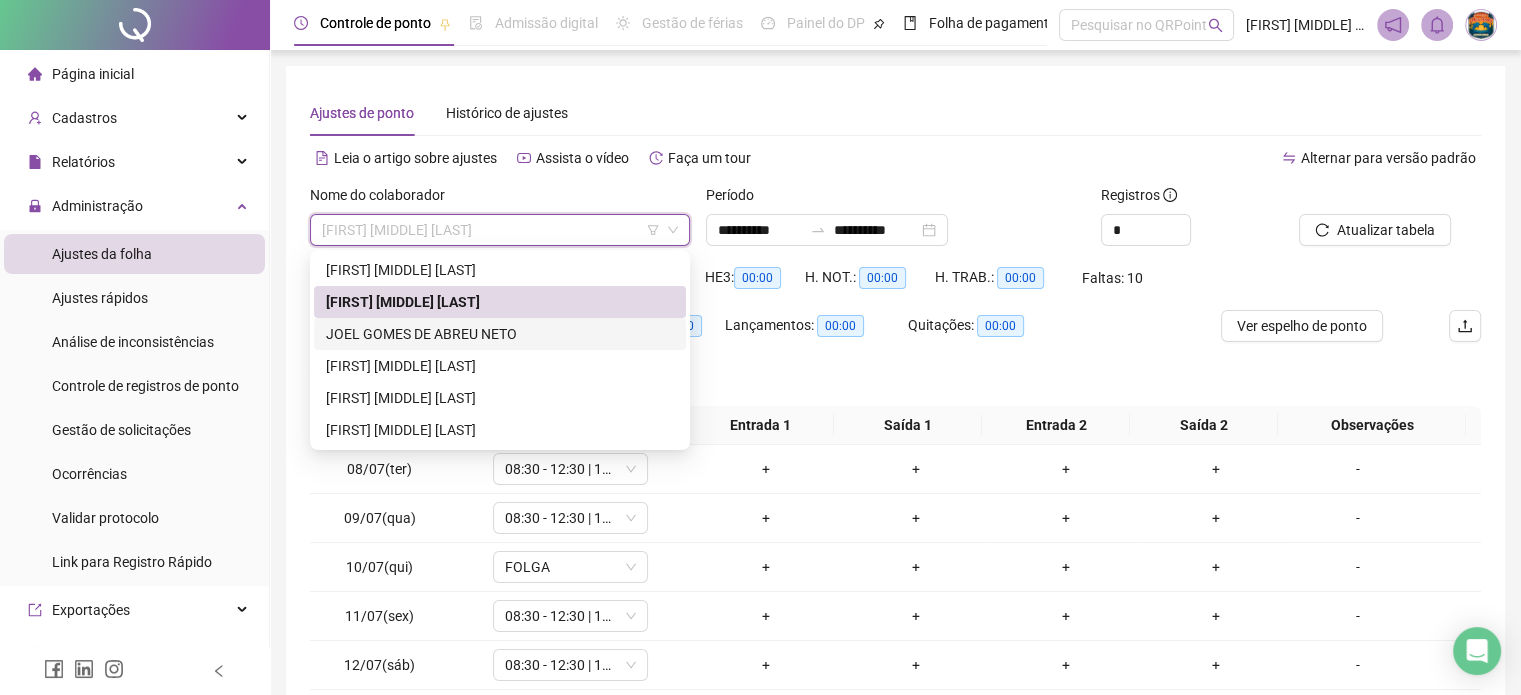 drag, startPoint x: 531, startPoint y: 332, endPoint x: 872, endPoint y: 178, distance: 374.16174 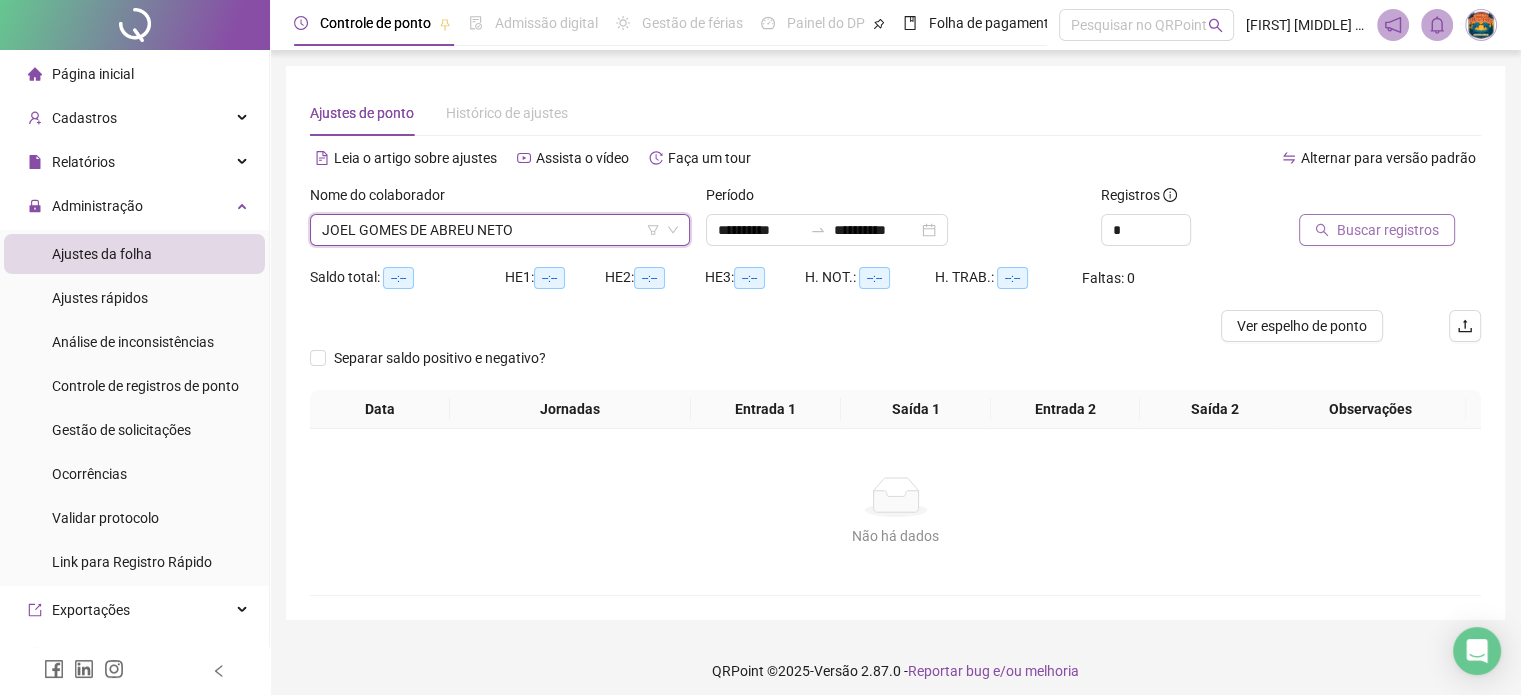 click on "Buscar registros" at bounding box center (1377, 230) 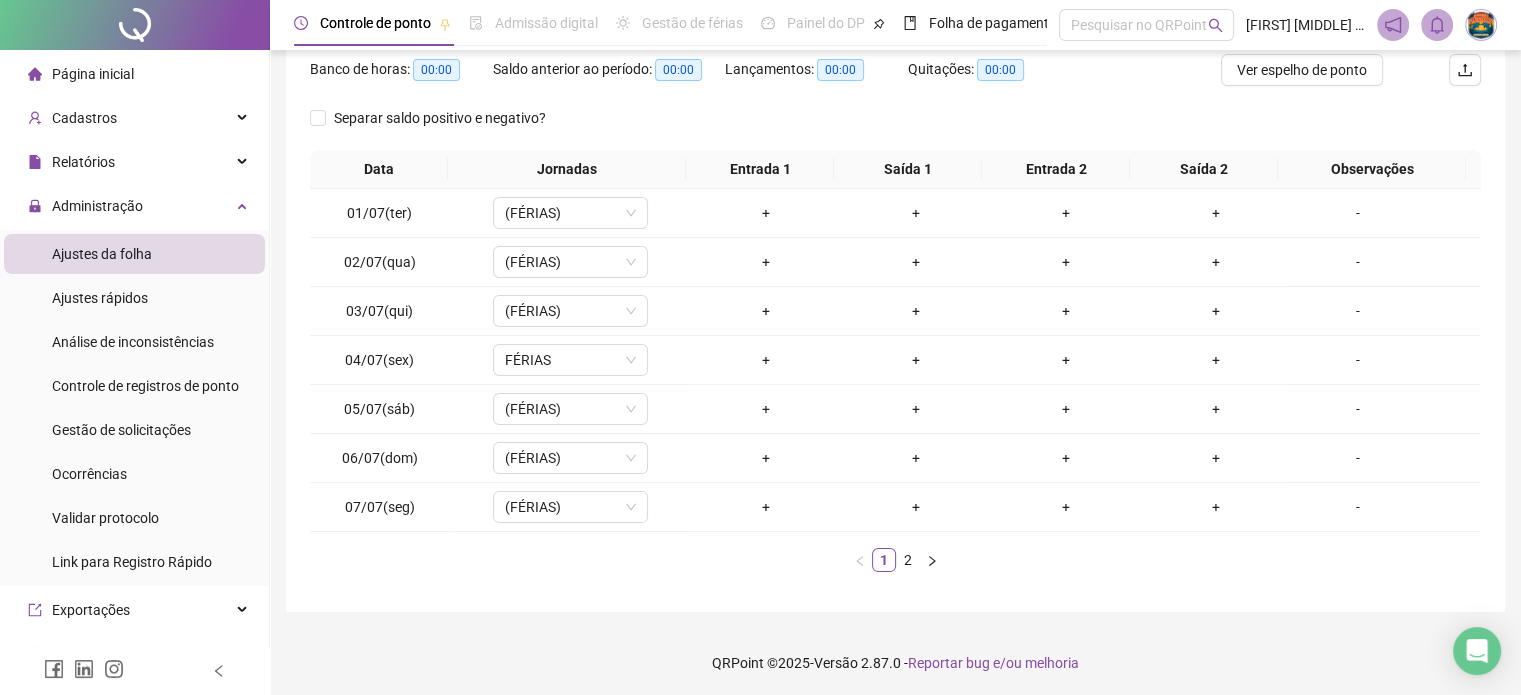 scroll, scrollTop: 257, scrollLeft: 0, axis: vertical 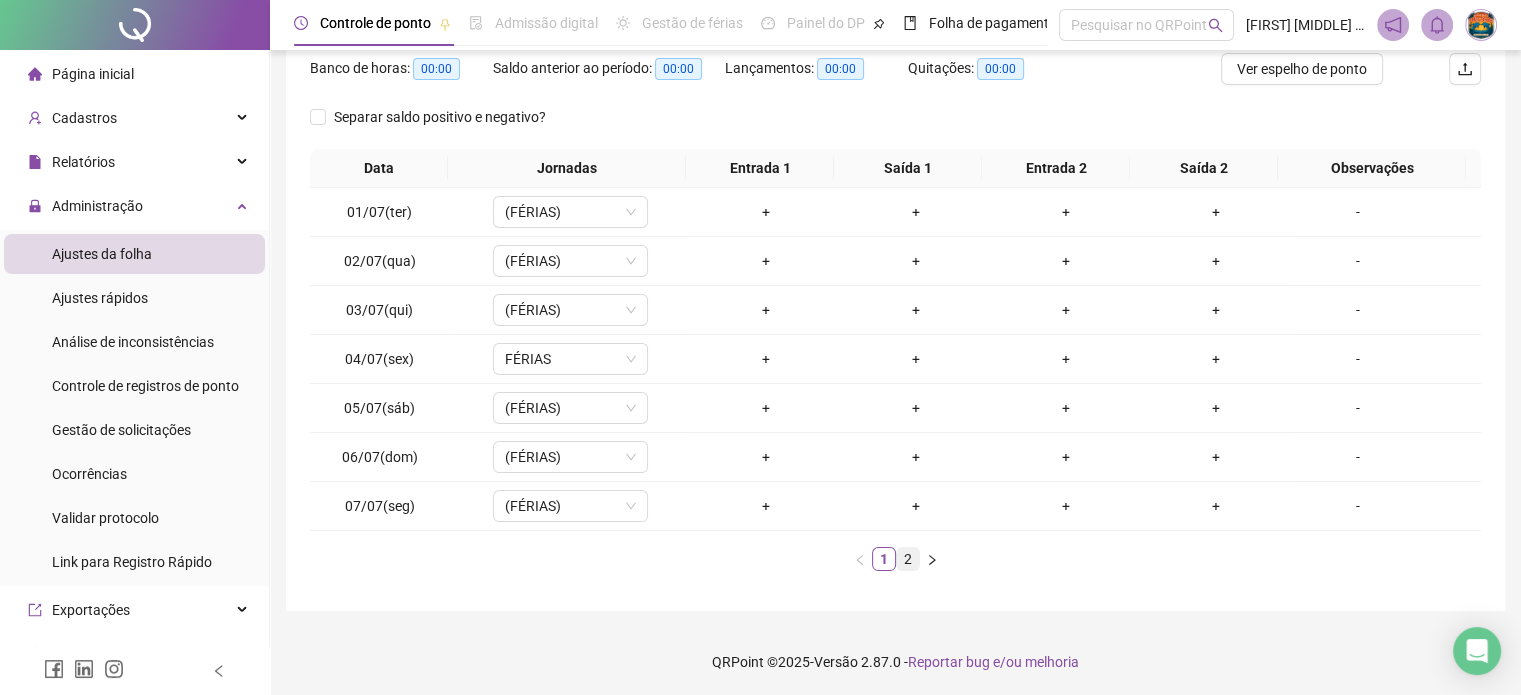 click on "2" at bounding box center (908, 559) 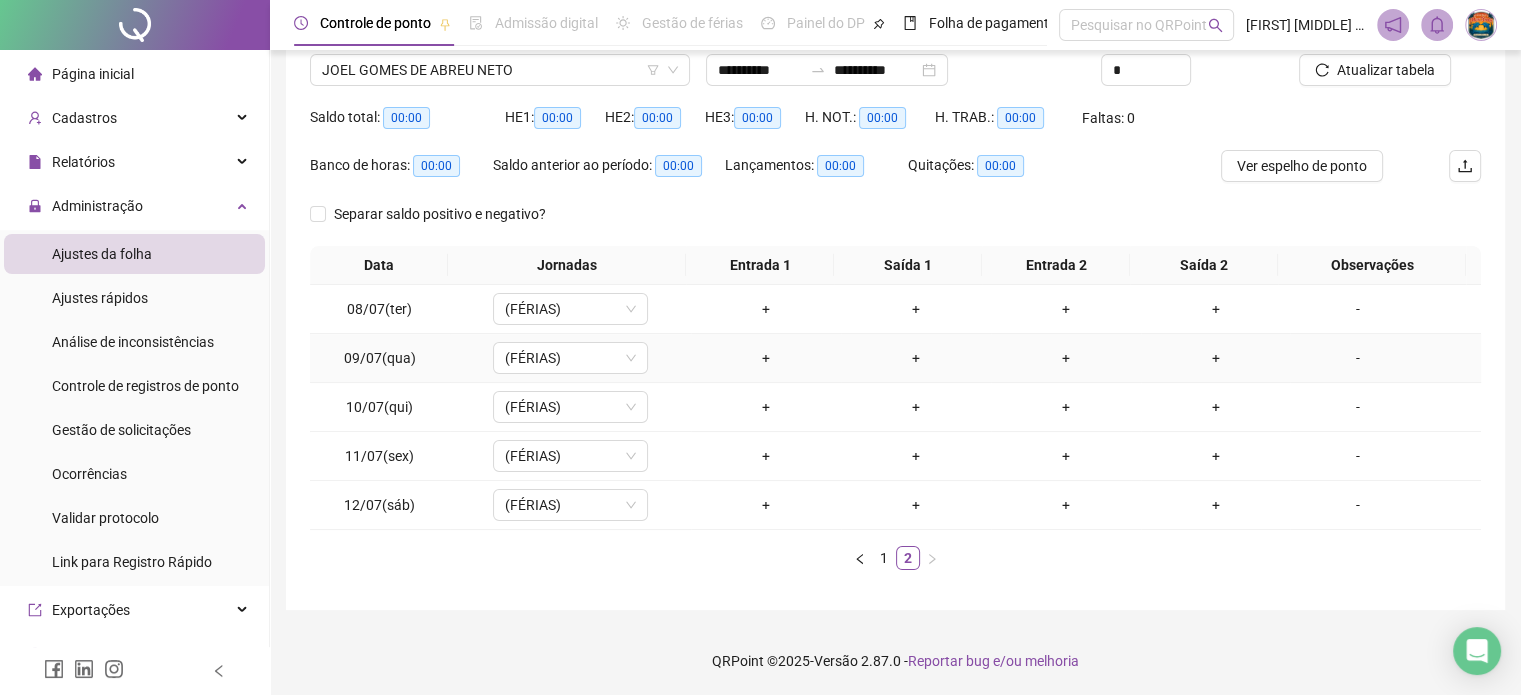 scroll, scrollTop: 0, scrollLeft: 0, axis: both 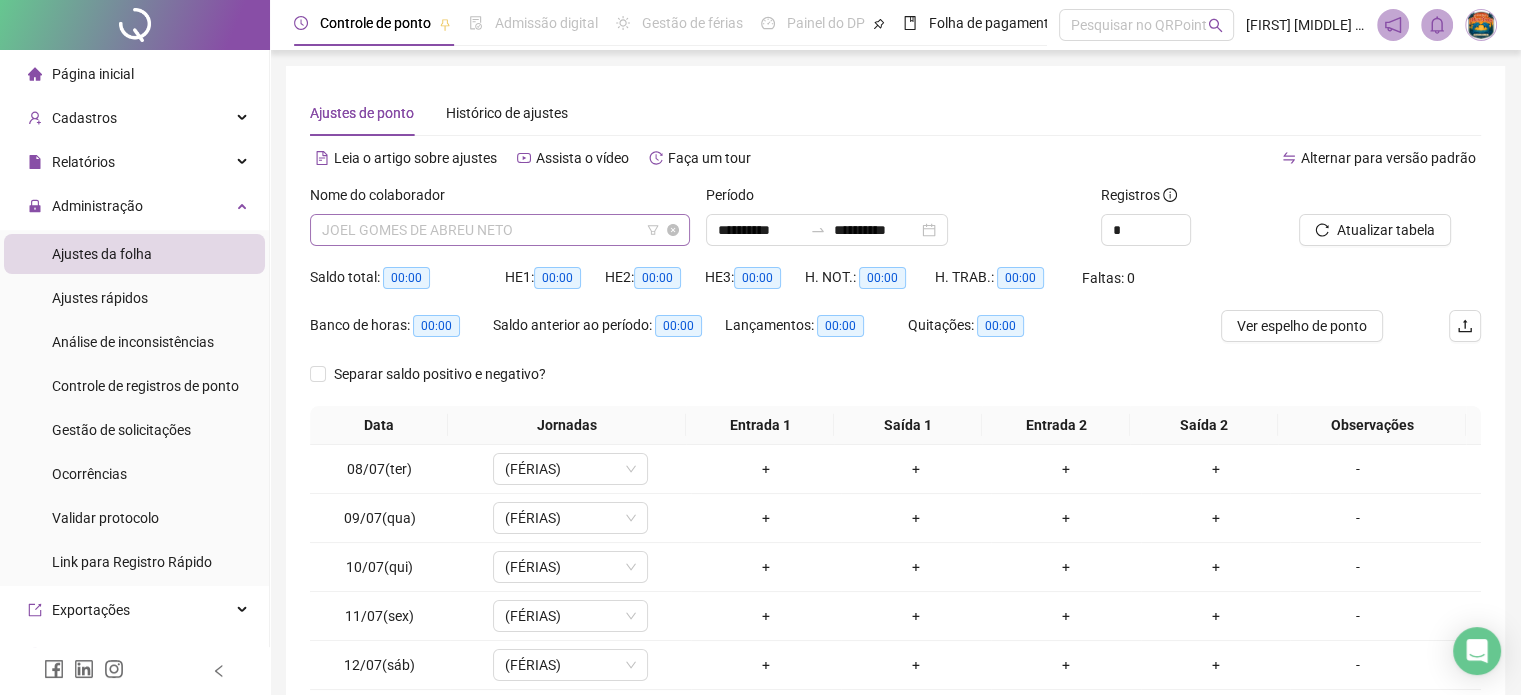click on "JOEL GOMES DE ABREU NETO" at bounding box center (500, 230) 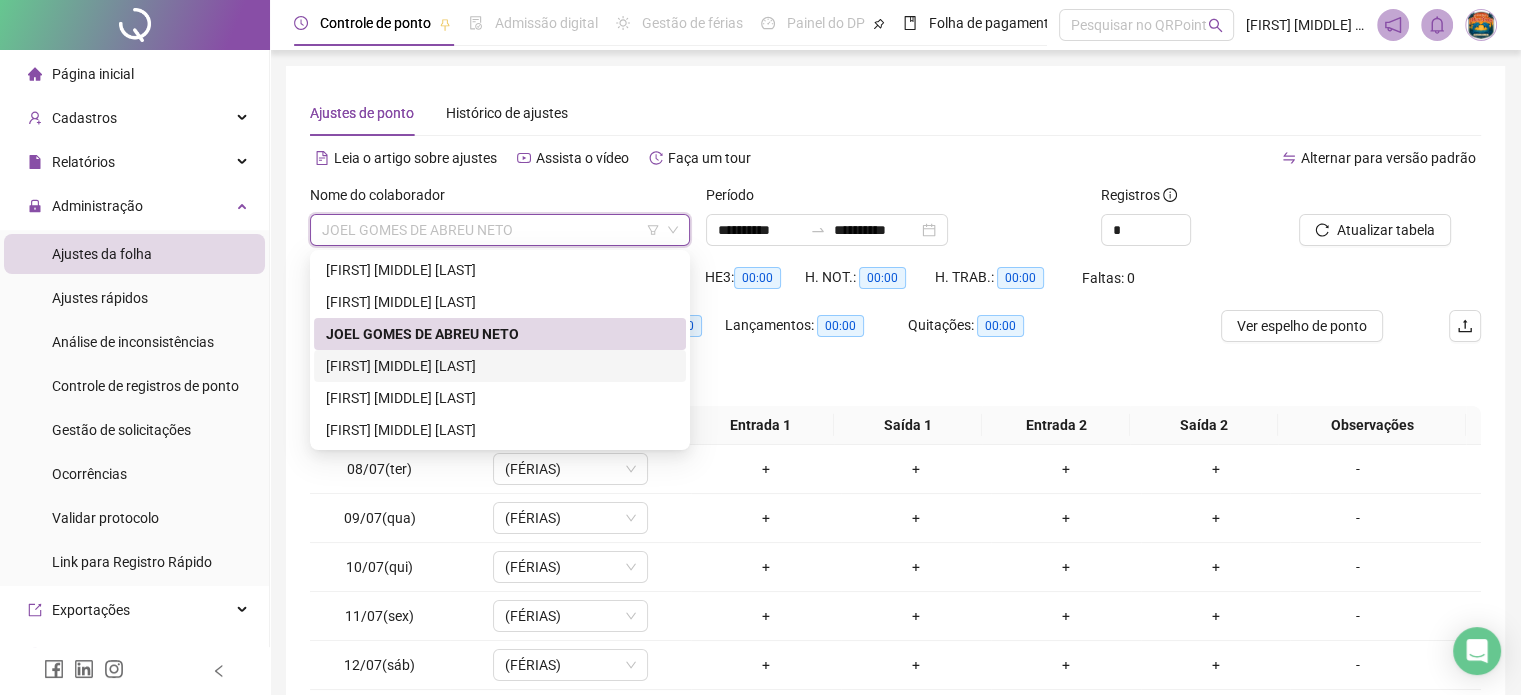 click on "[FIRST] [MIDDLE] [LAST]" at bounding box center (500, 366) 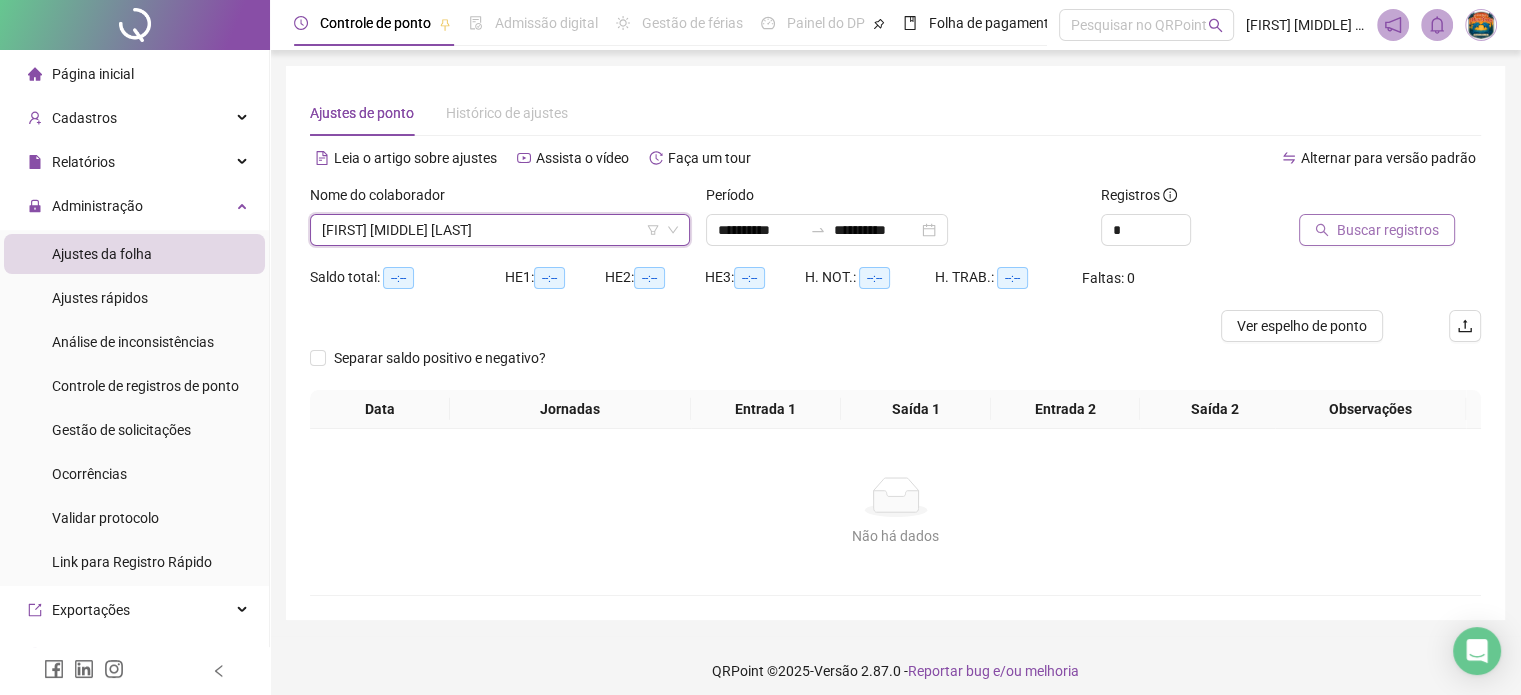 click on "Buscar registros" at bounding box center [1377, 230] 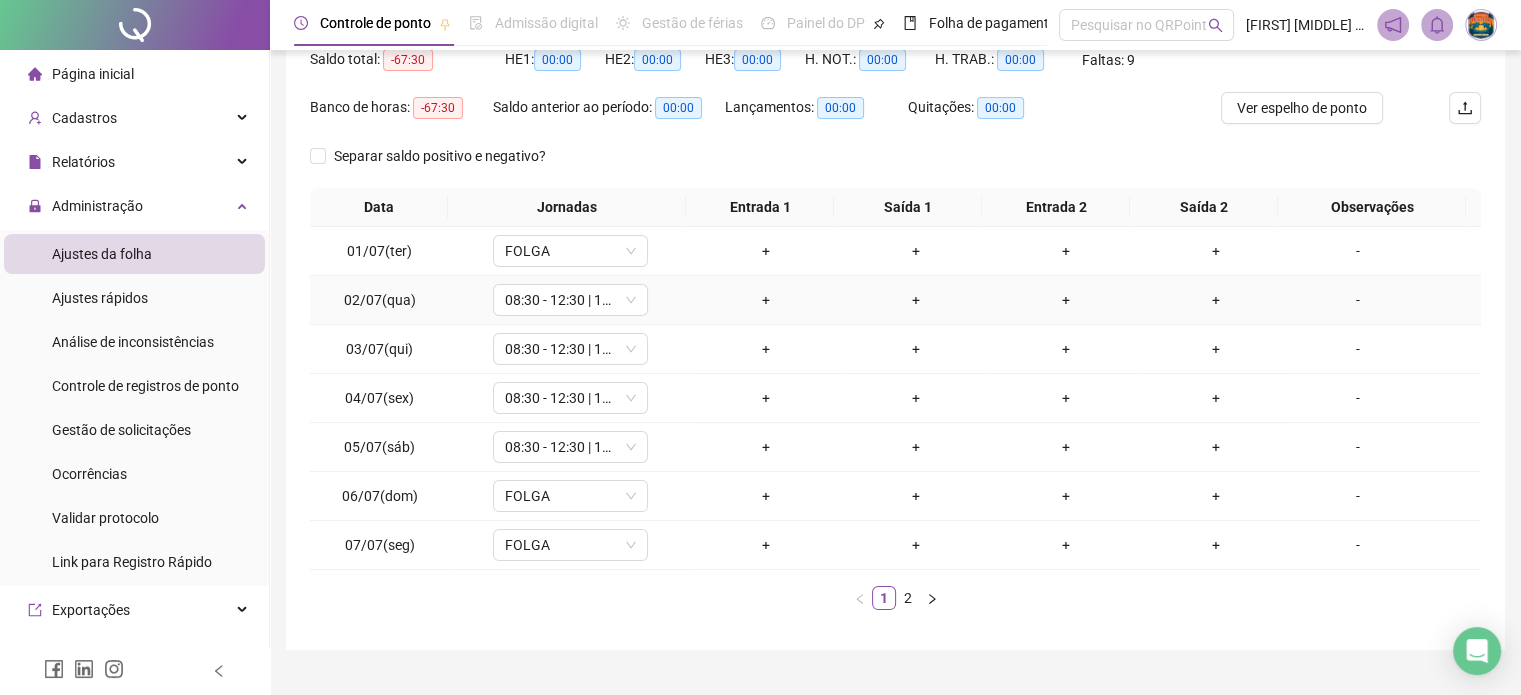 scroll, scrollTop: 257, scrollLeft: 0, axis: vertical 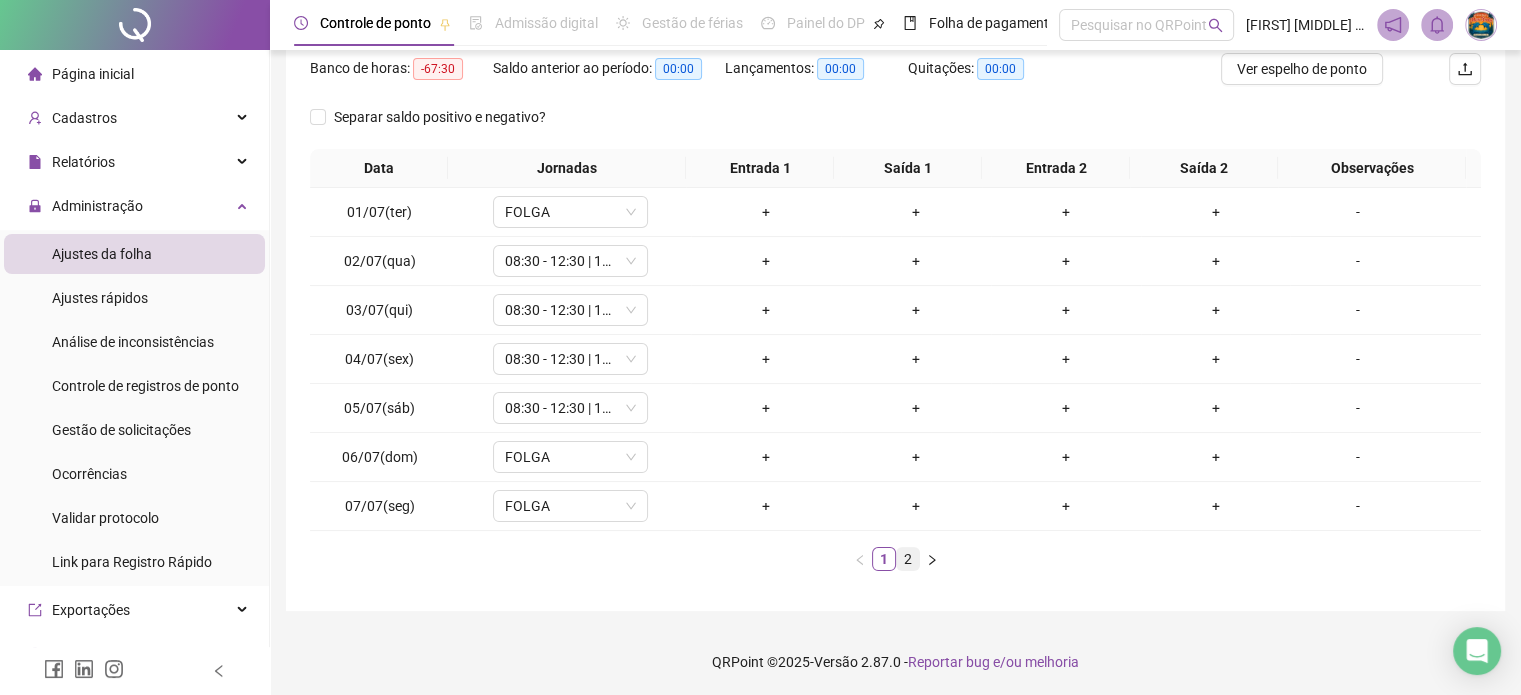 click on "2" at bounding box center (908, 559) 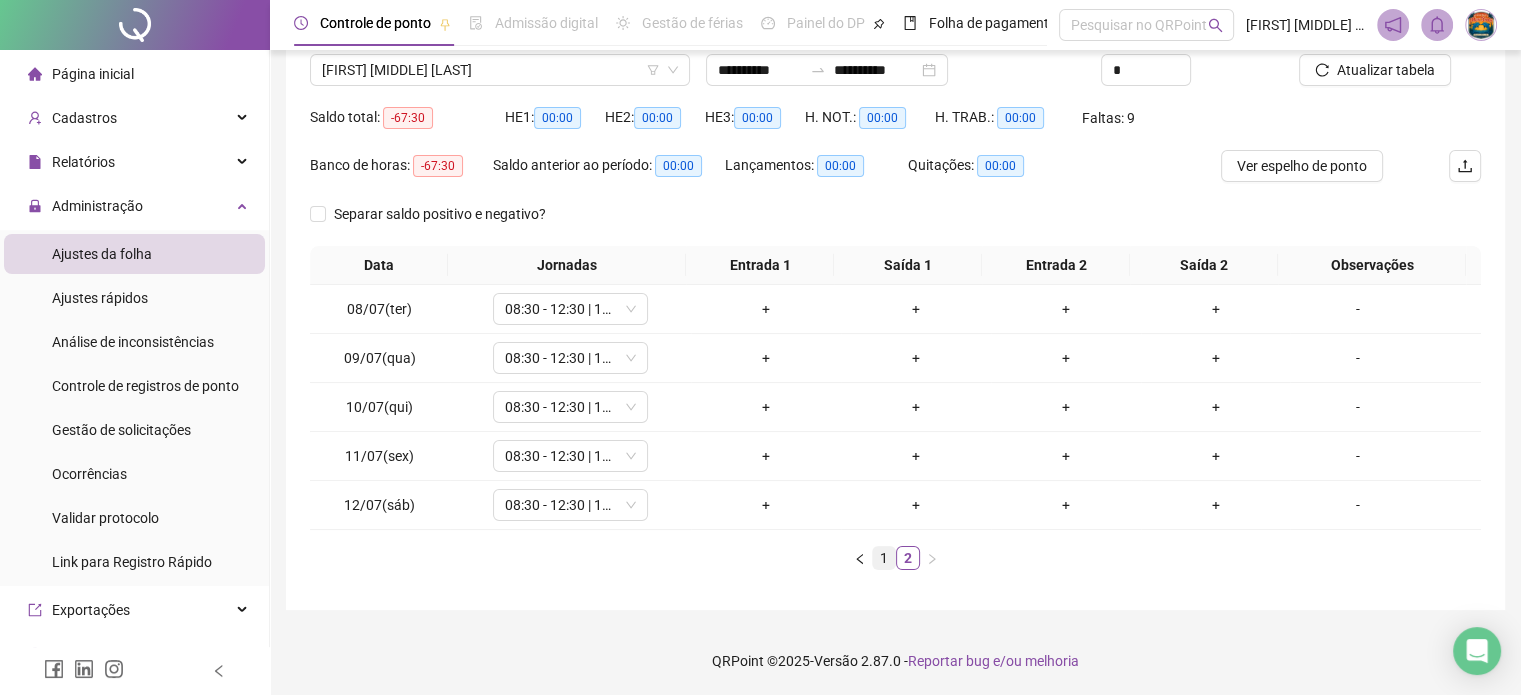 click on "1" at bounding box center (884, 558) 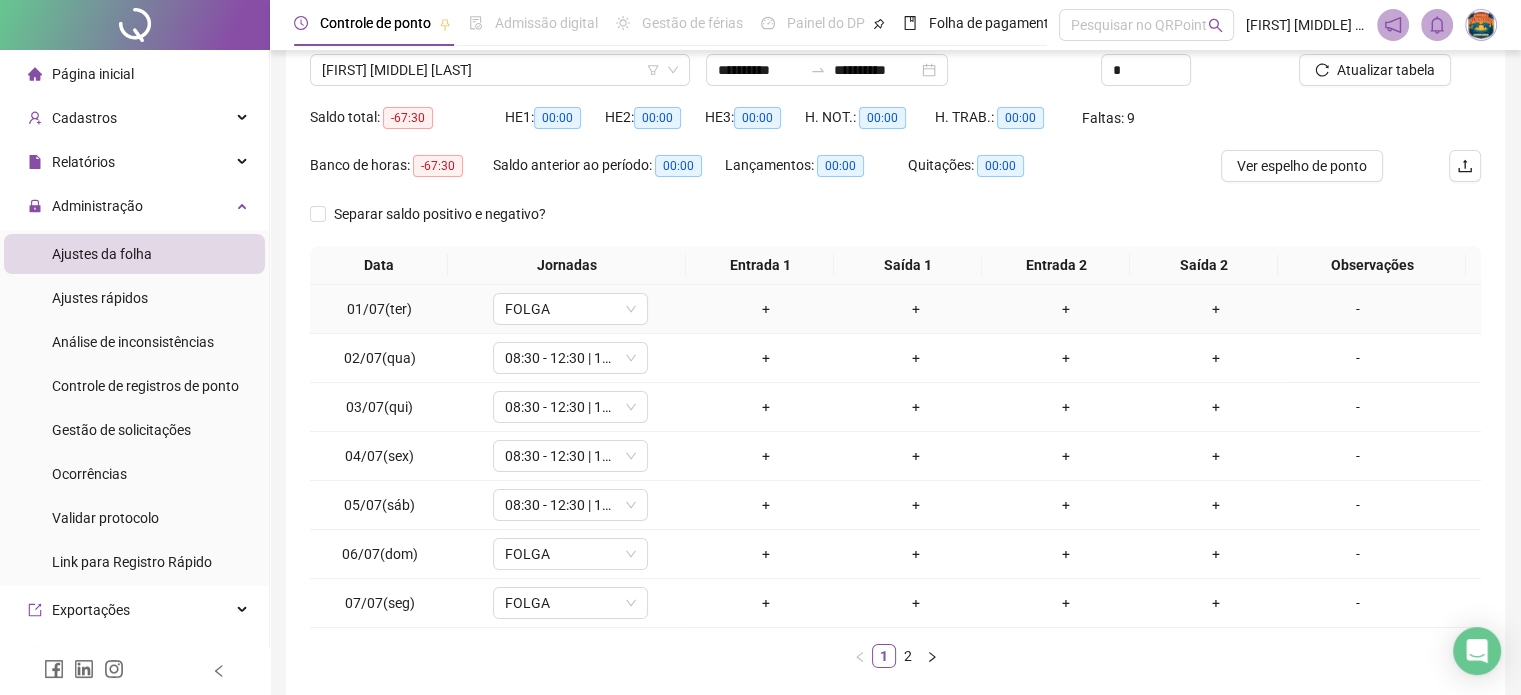 scroll, scrollTop: 0, scrollLeft: 0, axis: both 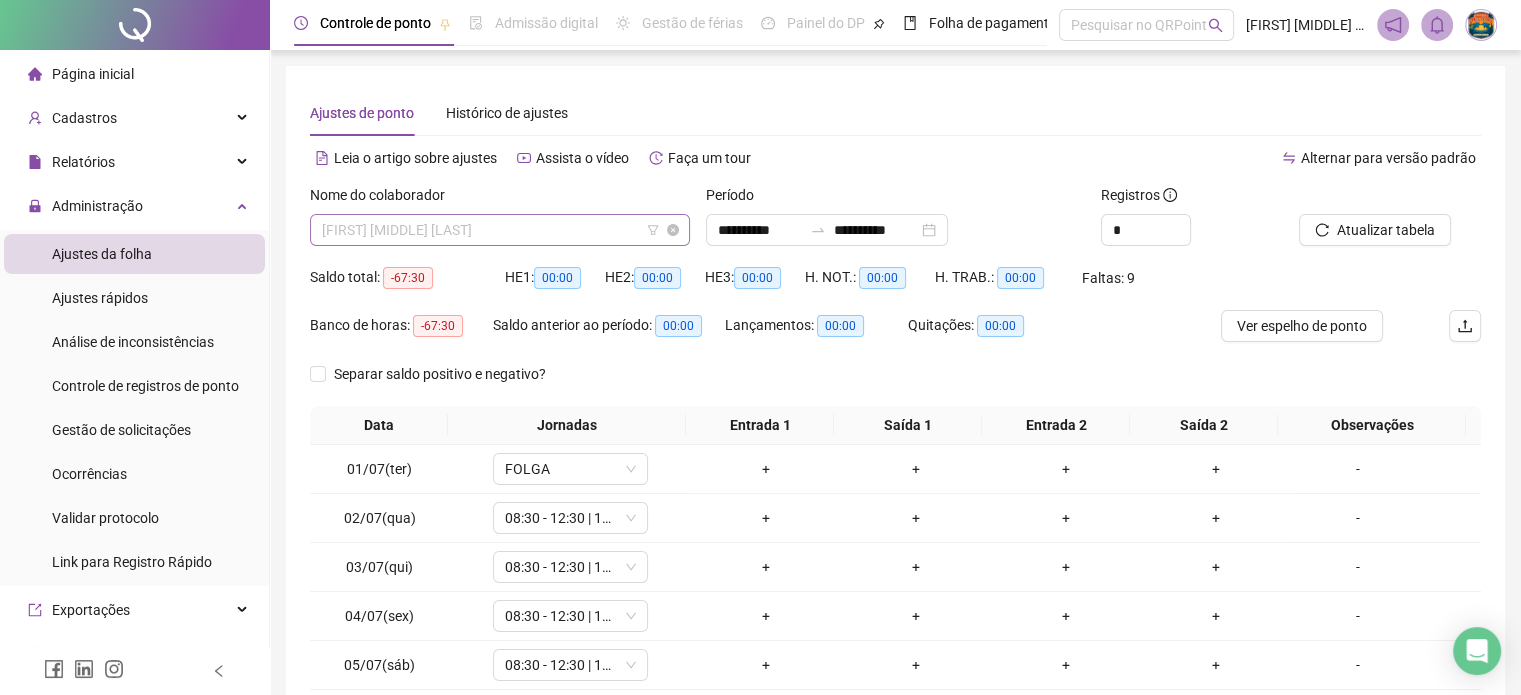 click on "[FIRST] [MIDDLE] [LAST]" at bounding box center [500, 230] 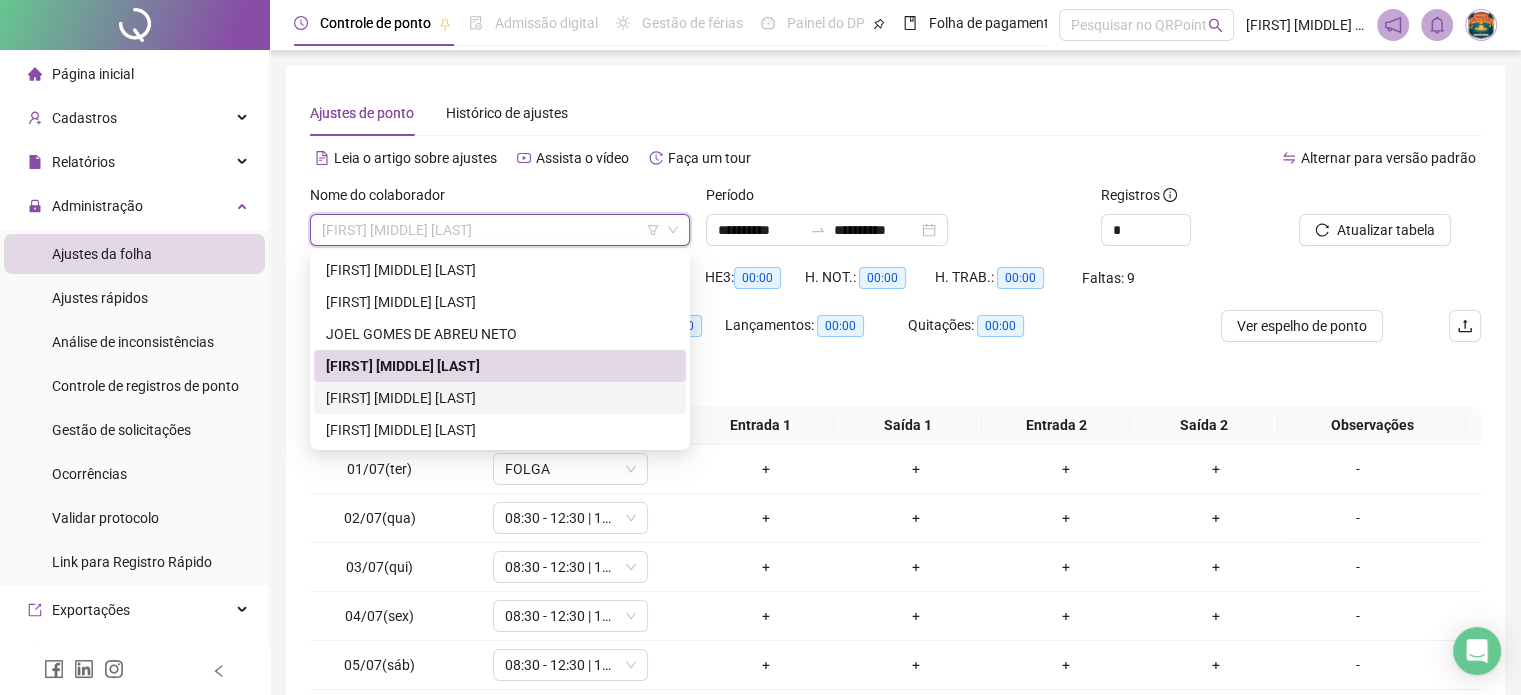 click on "[FIRST] [MIDDLE] [LAST]" at bounding box center (500, 398) 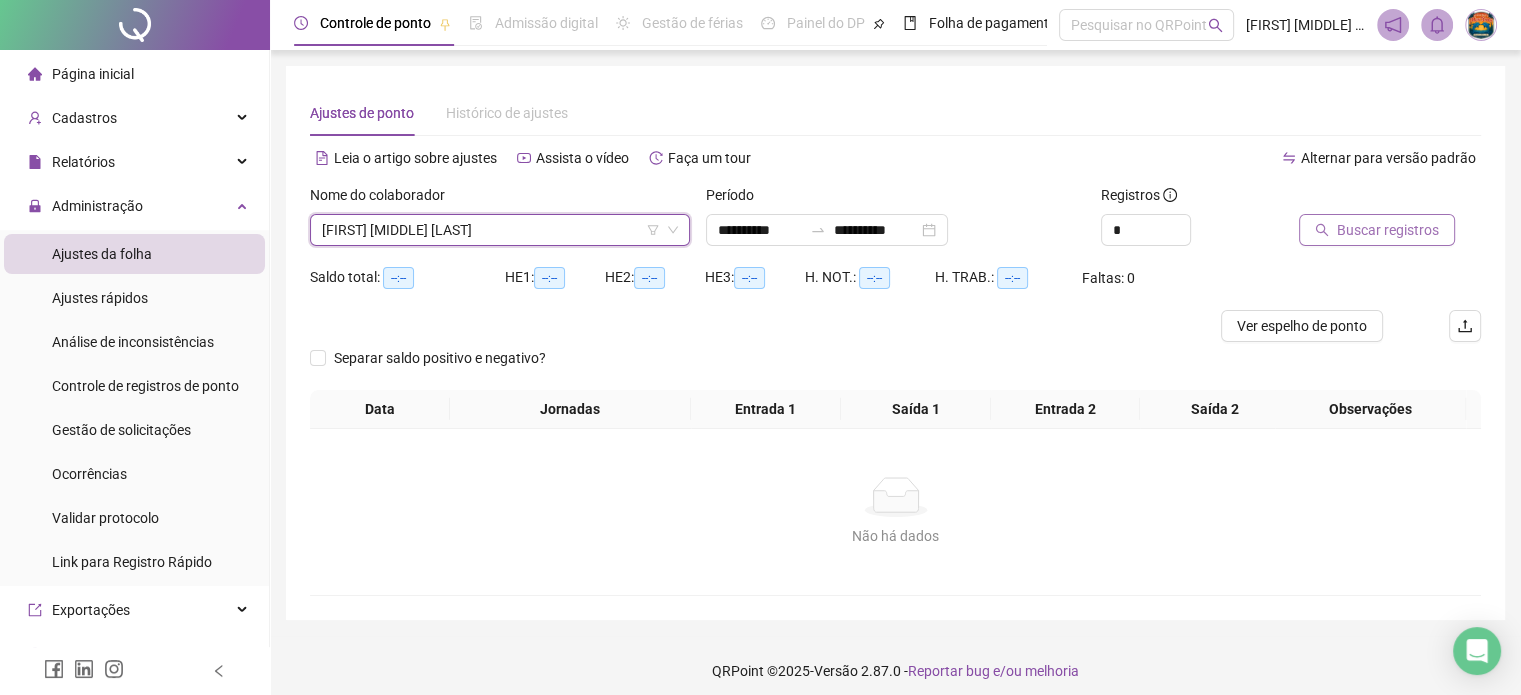 click on "Buscar registros" at bounding box center [1377, 230] 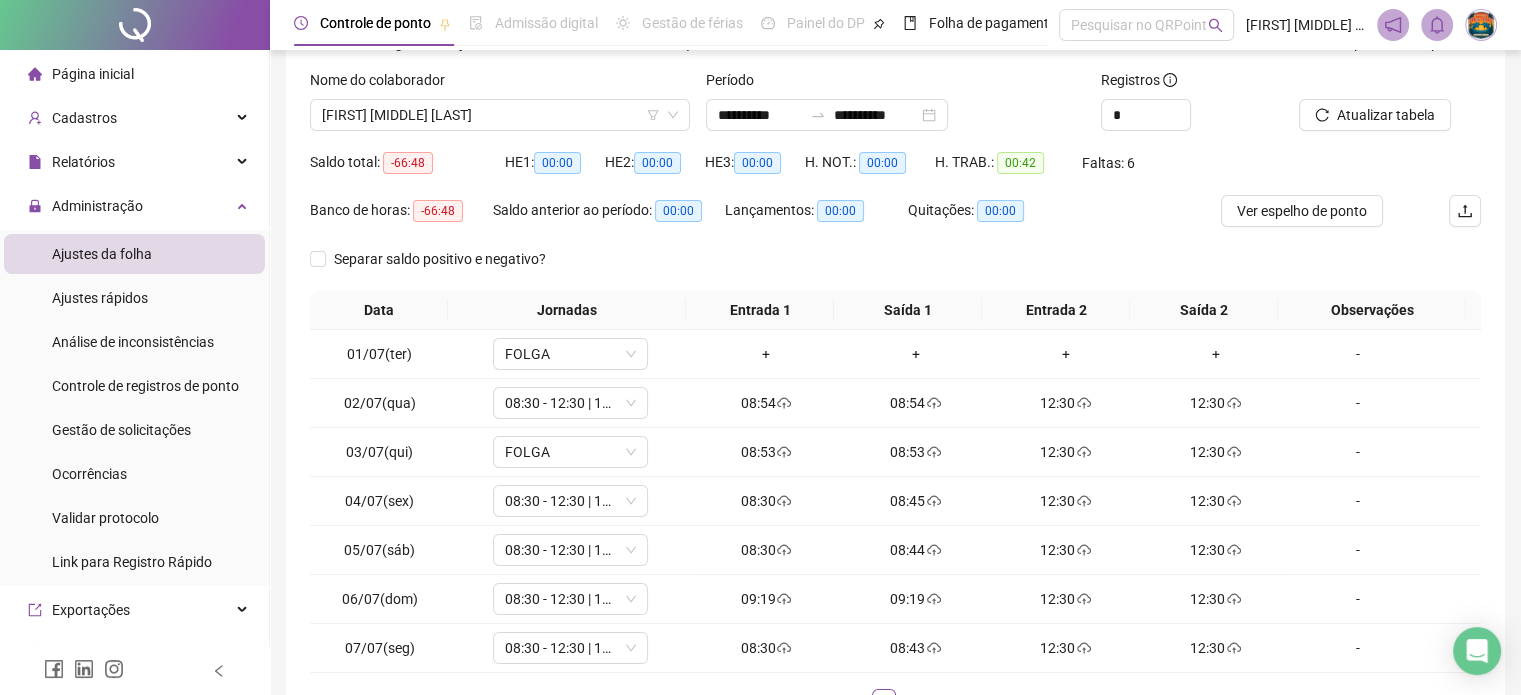 scroll, scrollTop: 200, scrollLeft: 0, axis: vertical 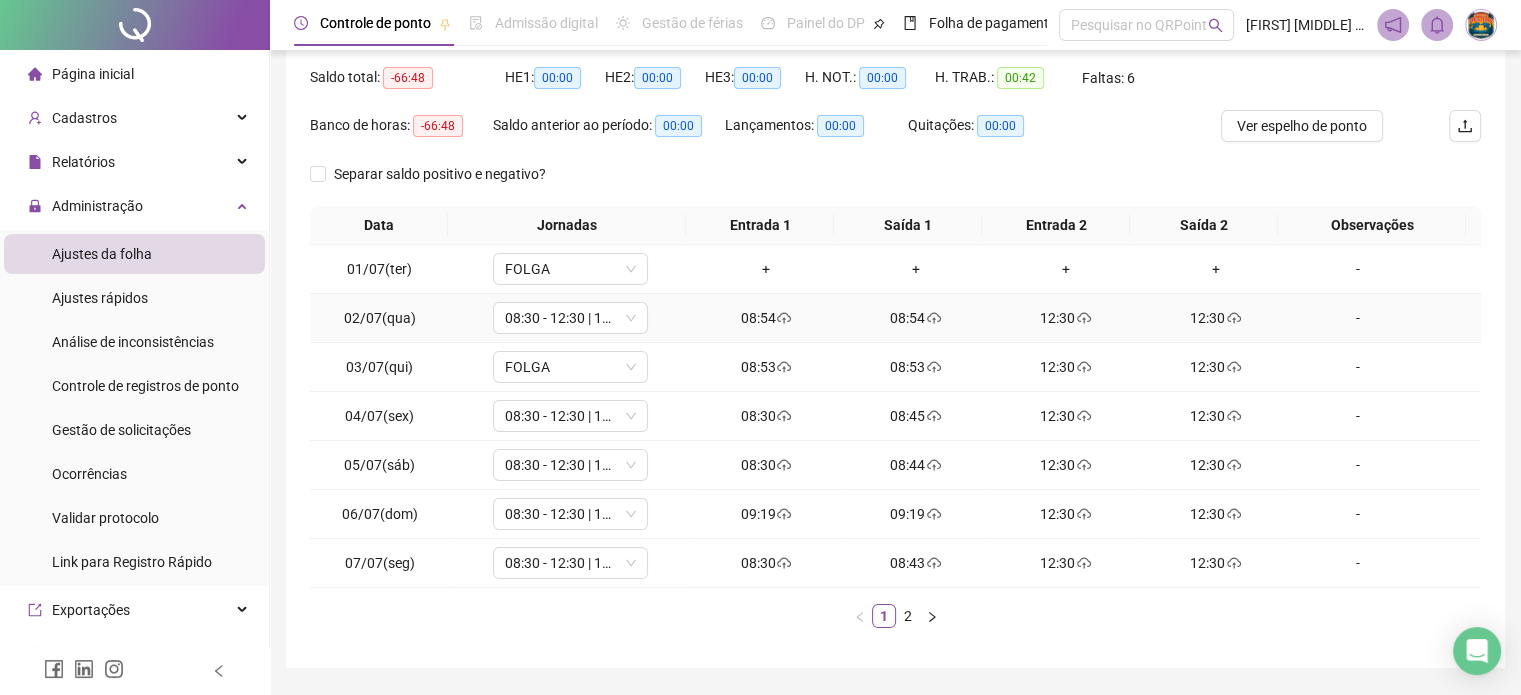click on "08:54" at bounding box center [766, 318] 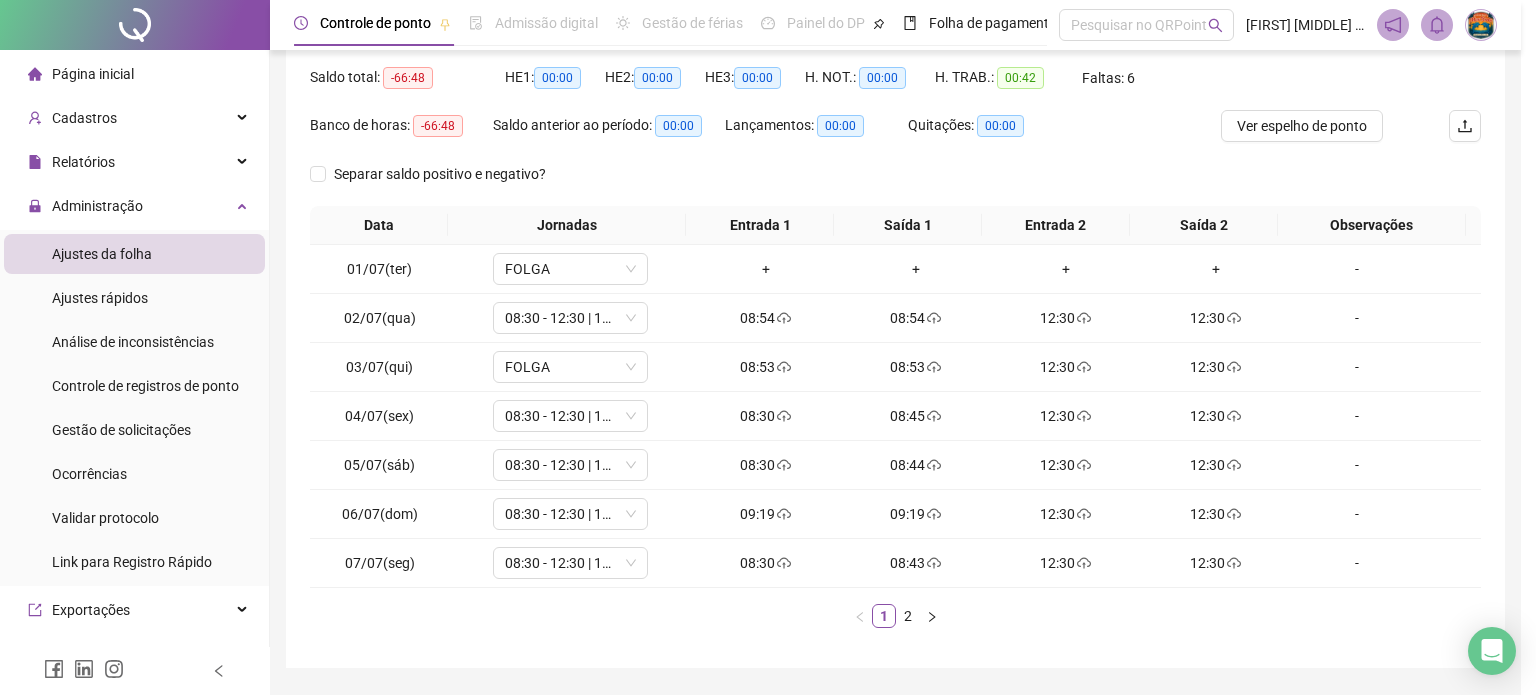 type on "**********" 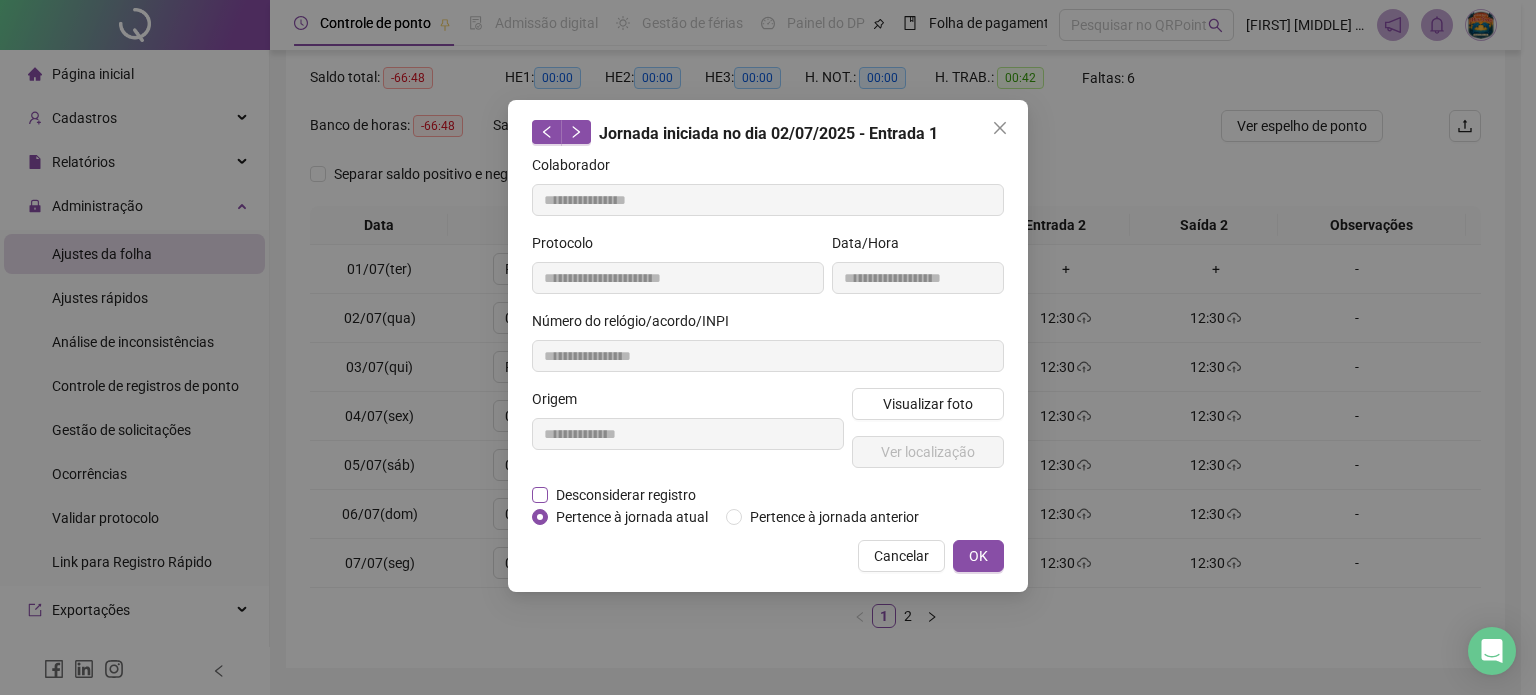click on "Desconsiderar registro" at bounding box center (626, 495) 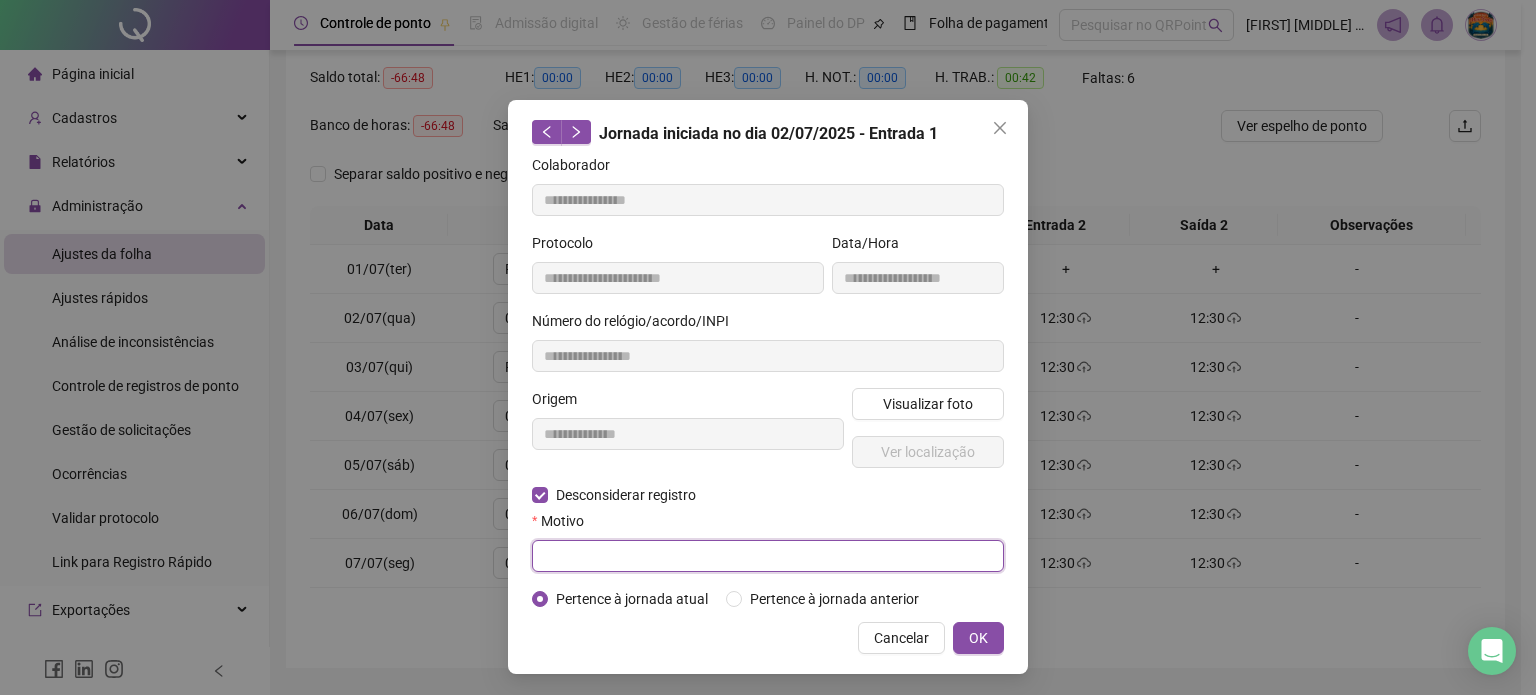 click at bounding box center [768, 556] 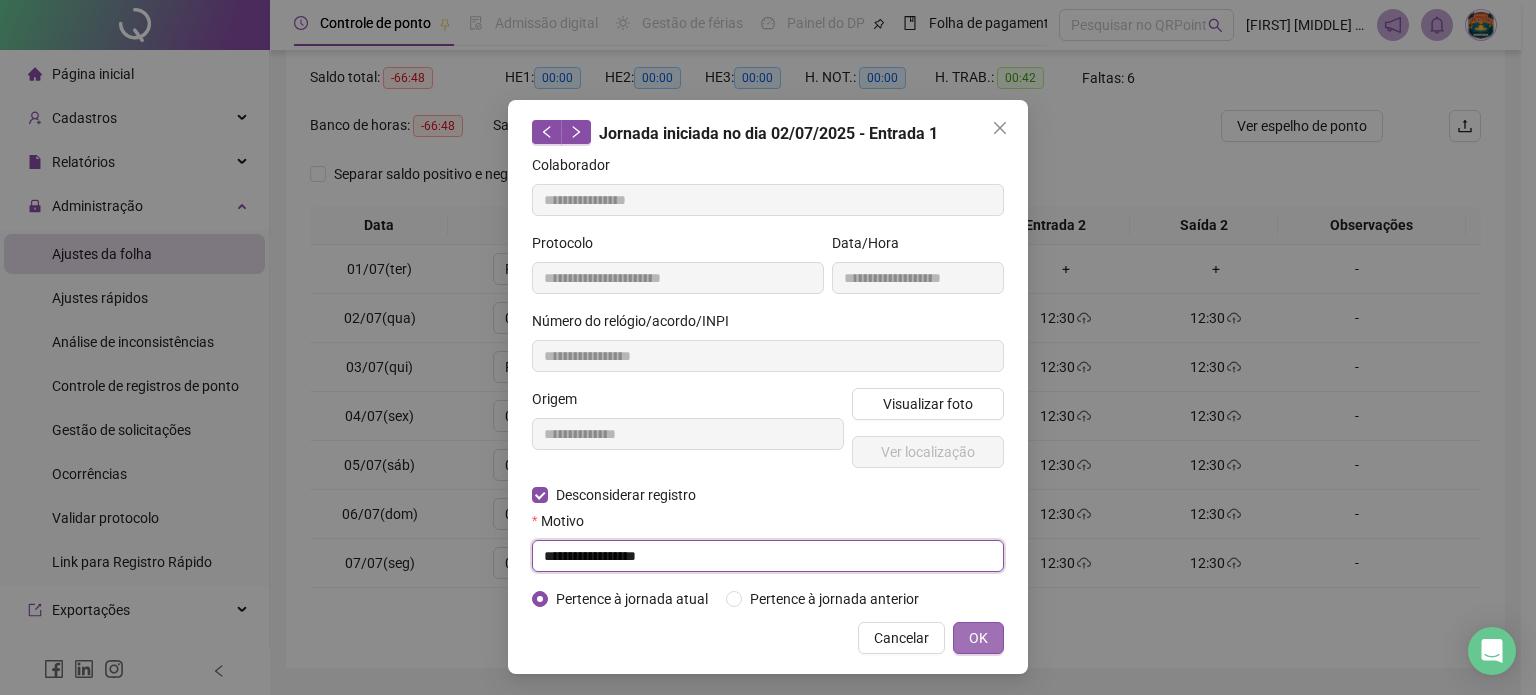 type on "**********" 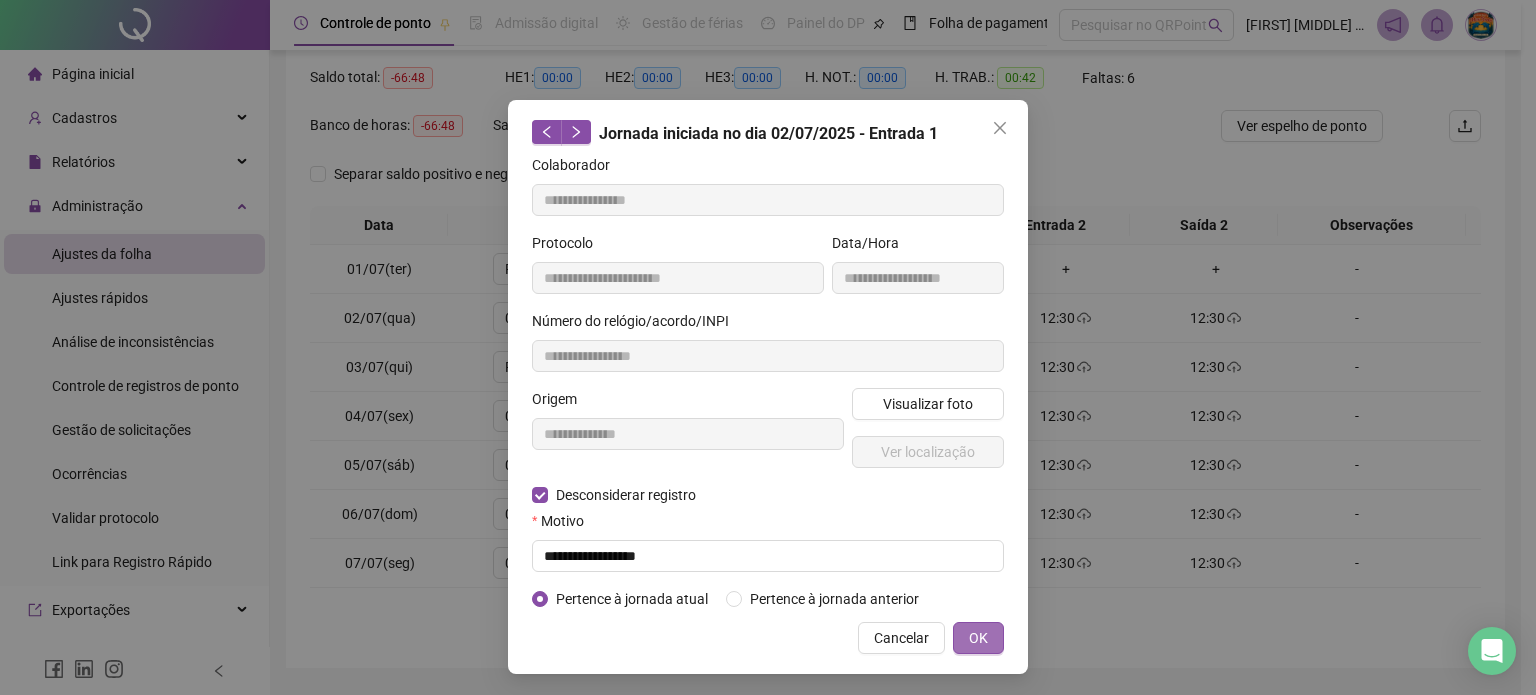 click on "OK" at bounding box center [978, 638] 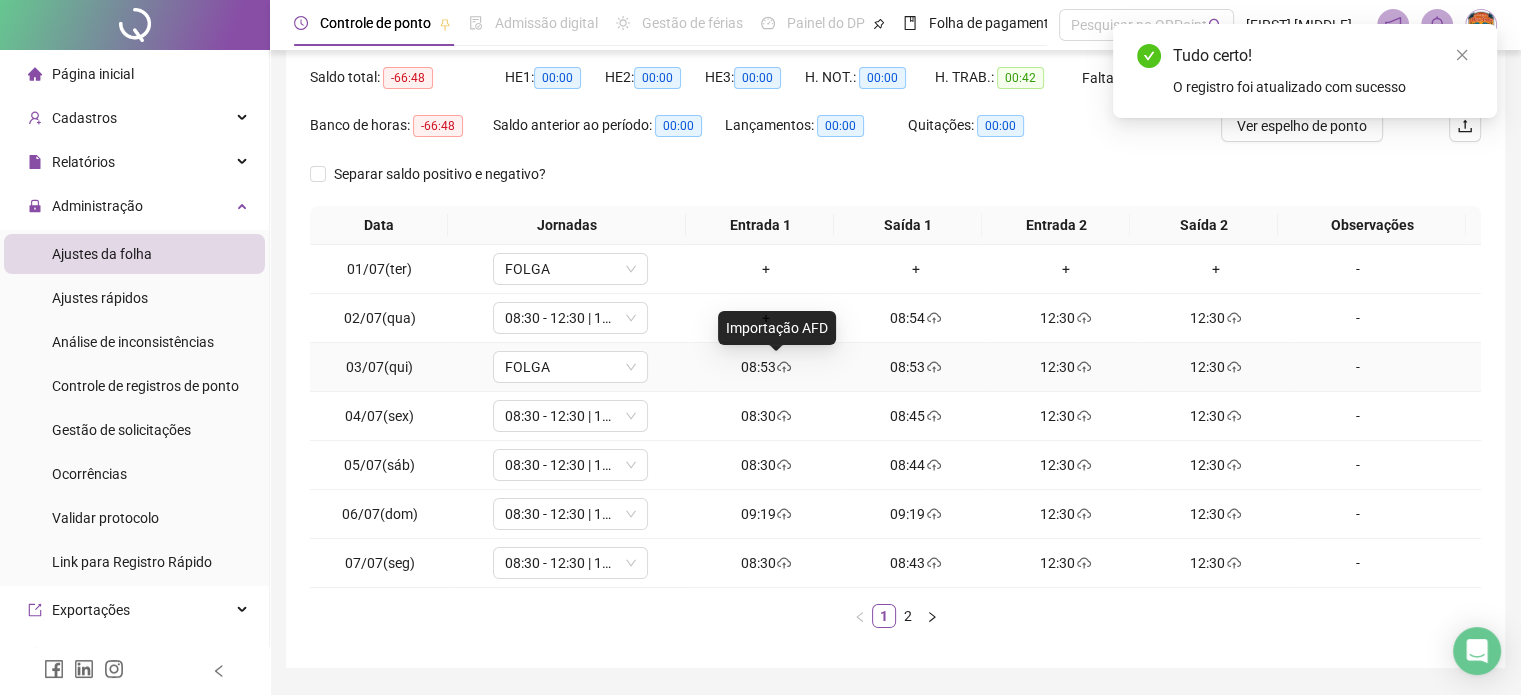 click at bounding box center (783, 367) 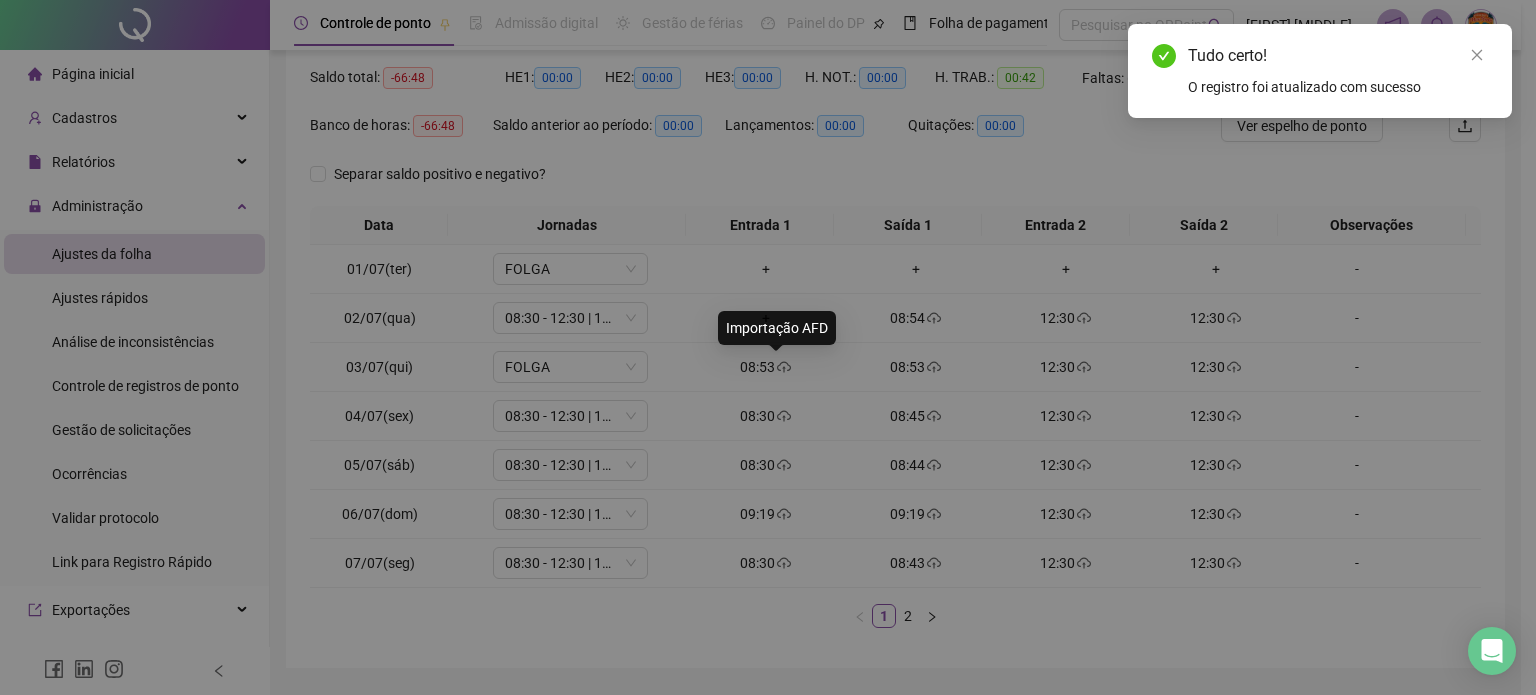 type on "**********" 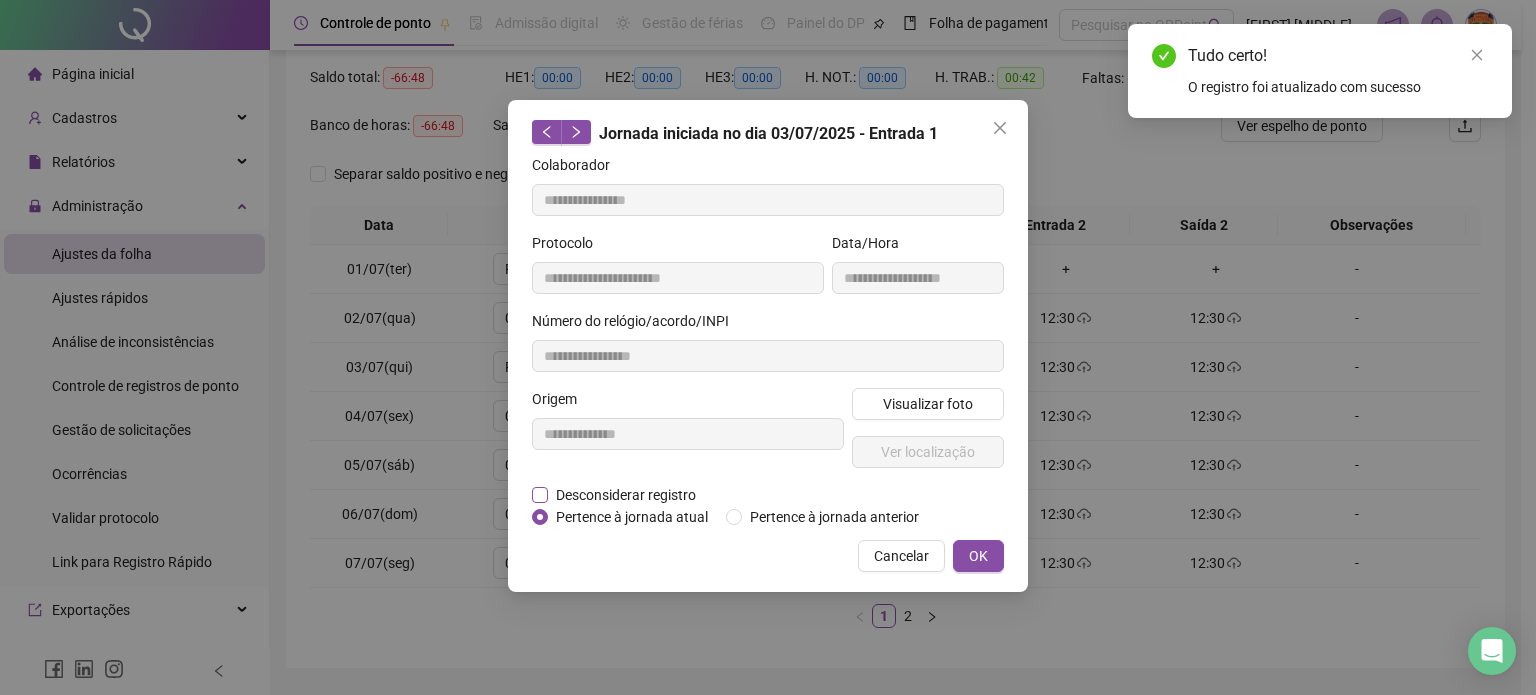 click on "Desconsiderar registro" at bounding box center [626, 495] 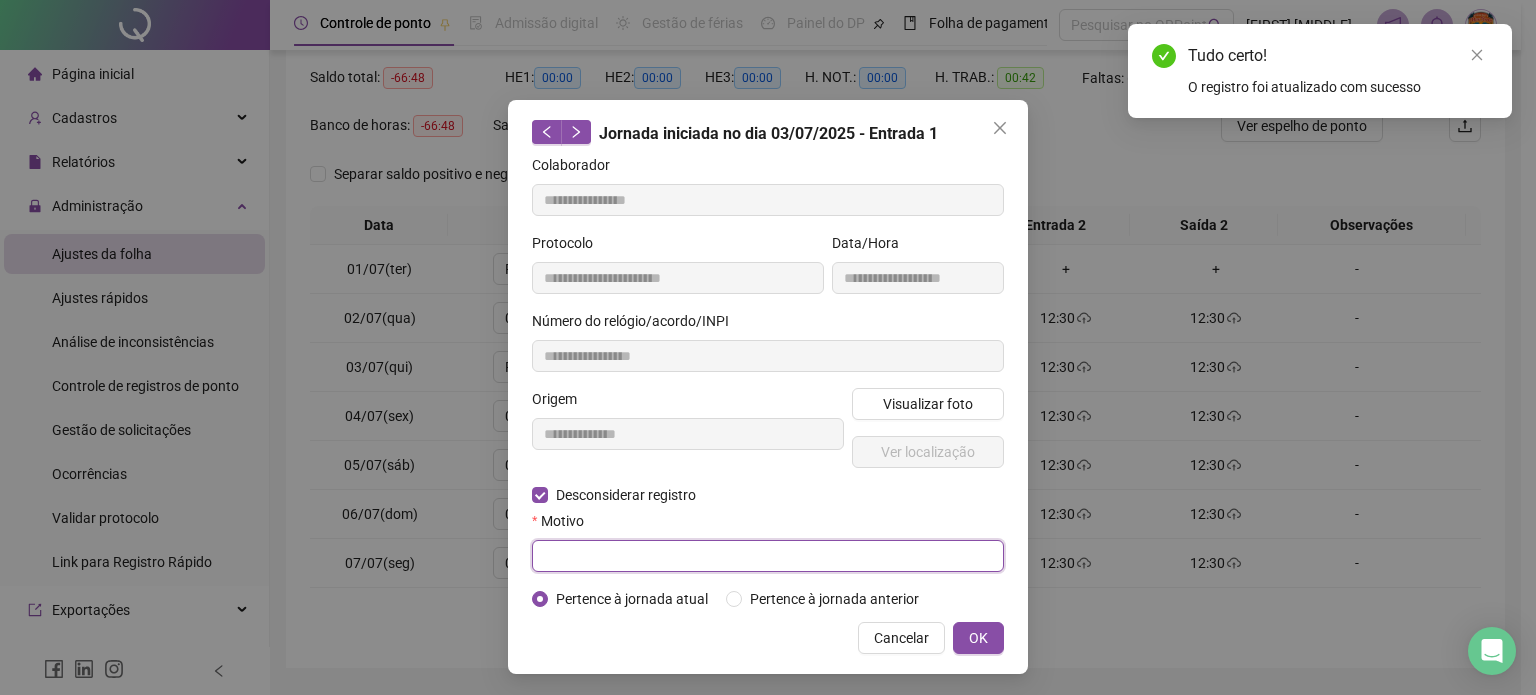 click at bounding box center (768, 556) 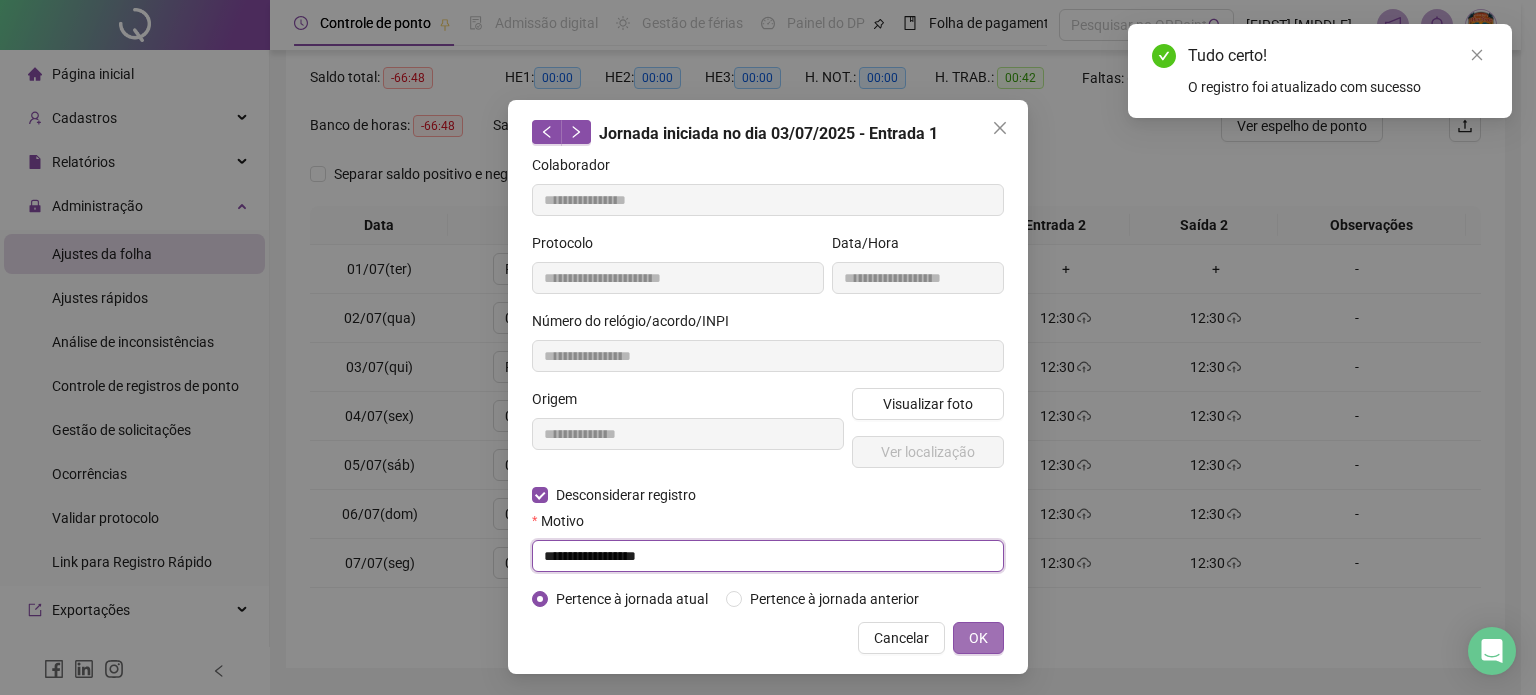 type on "**********" 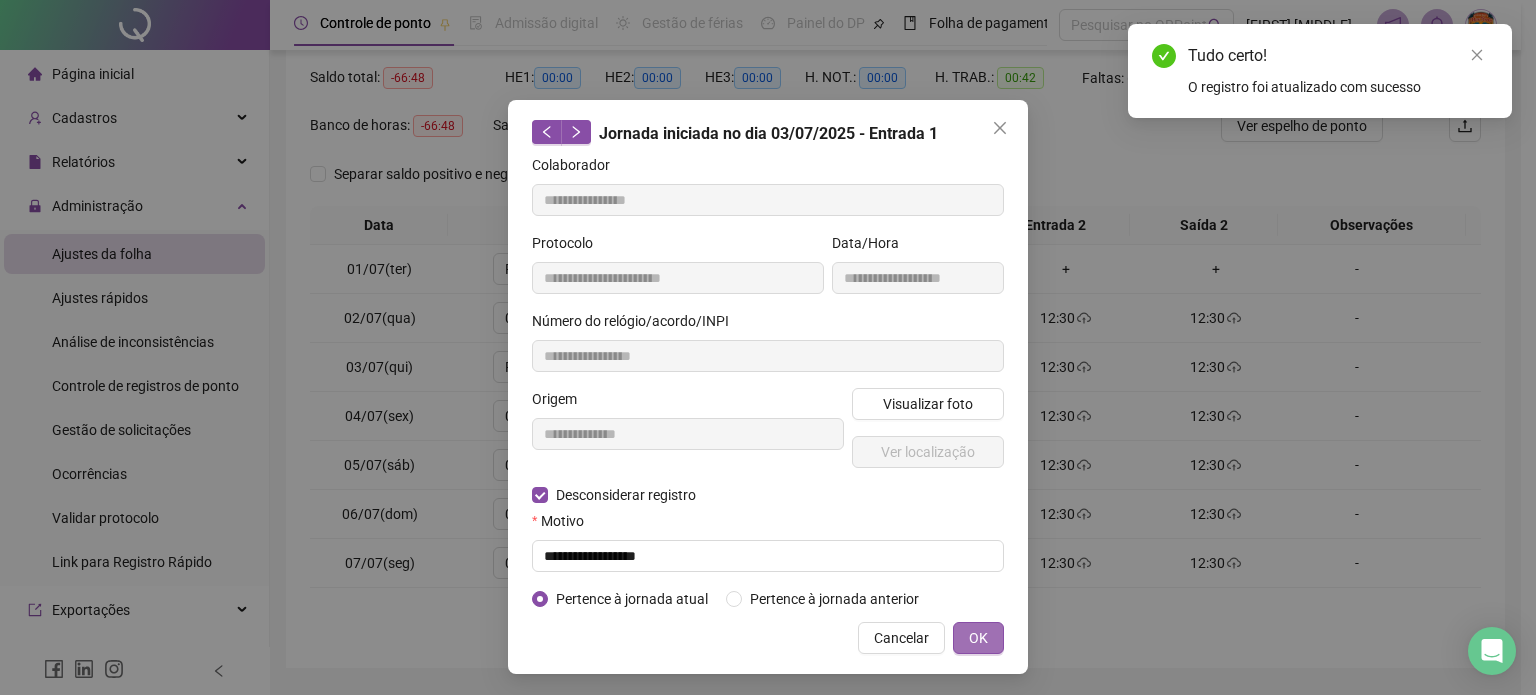 click on "OK" at bounding box center (978, 638) 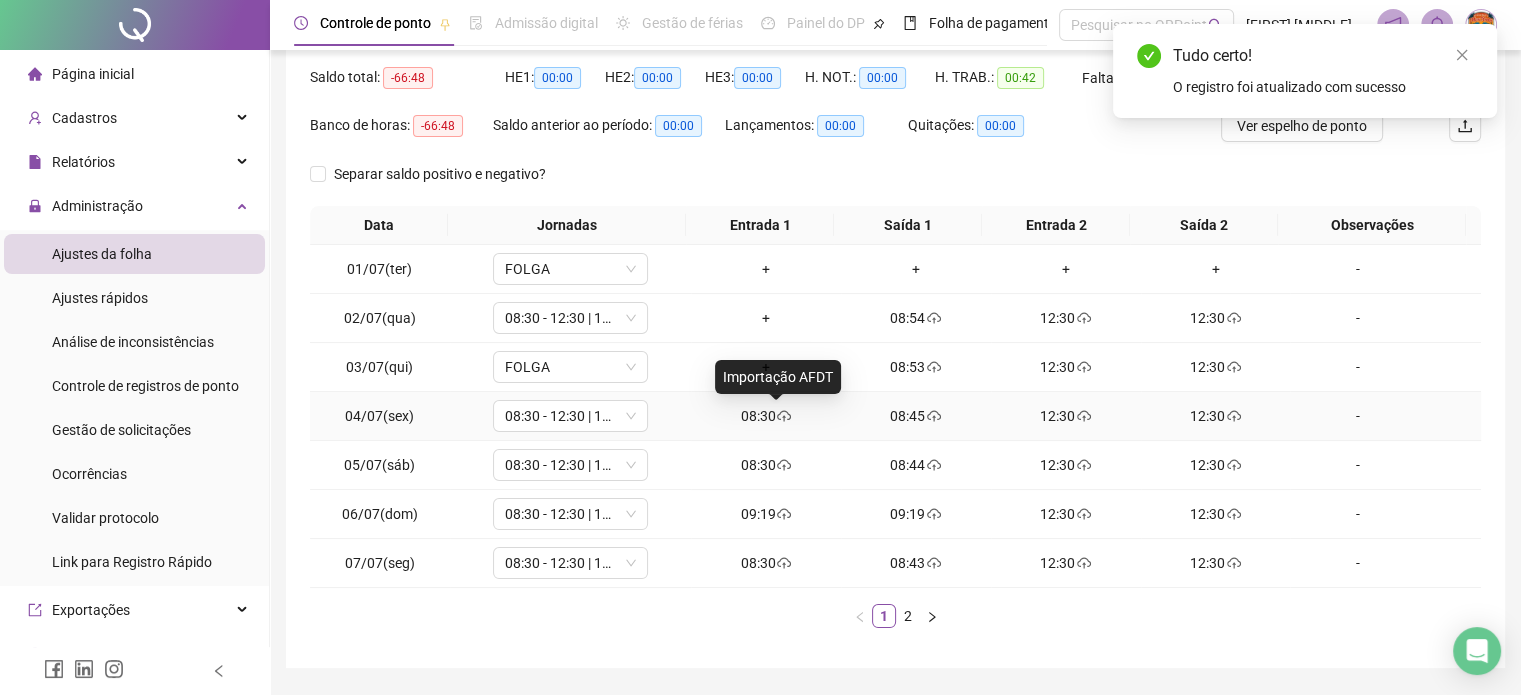 click at bounding box center (783, 416) 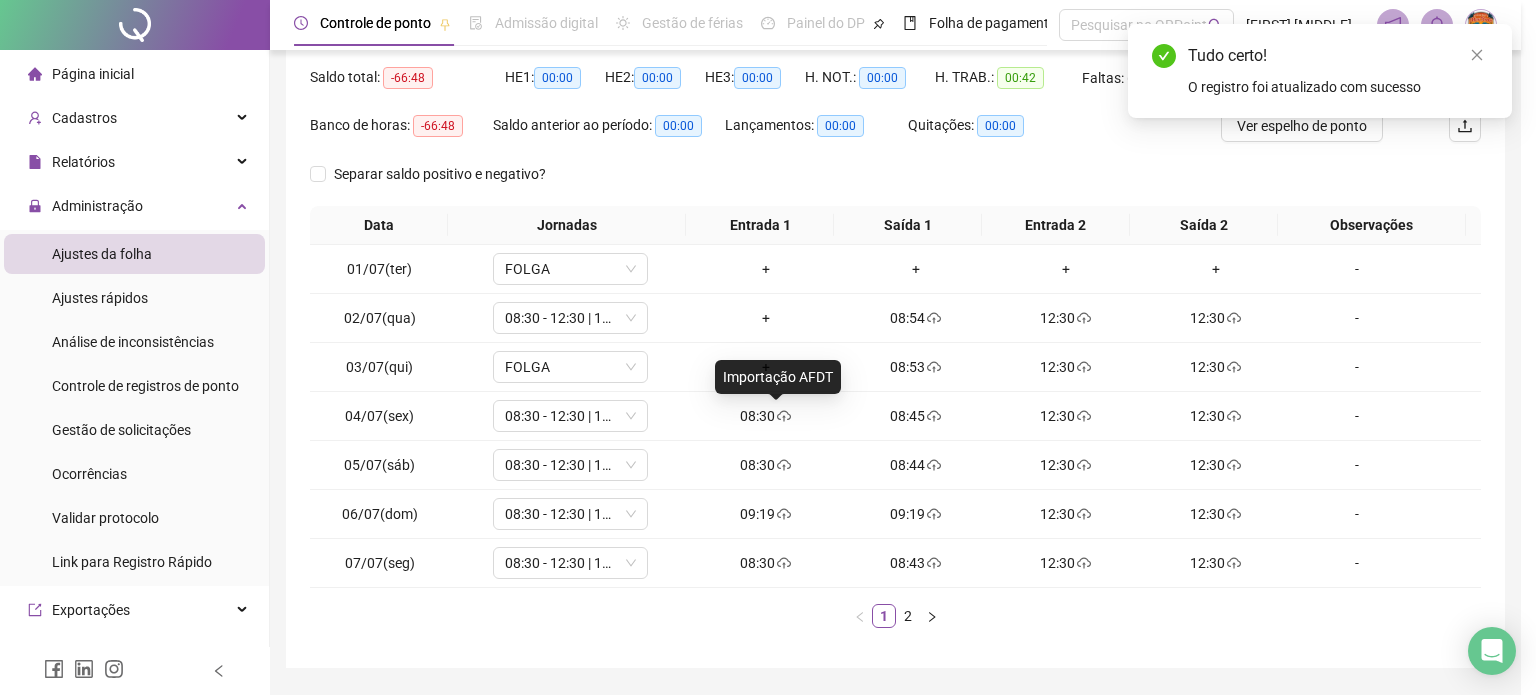 type on "**********" 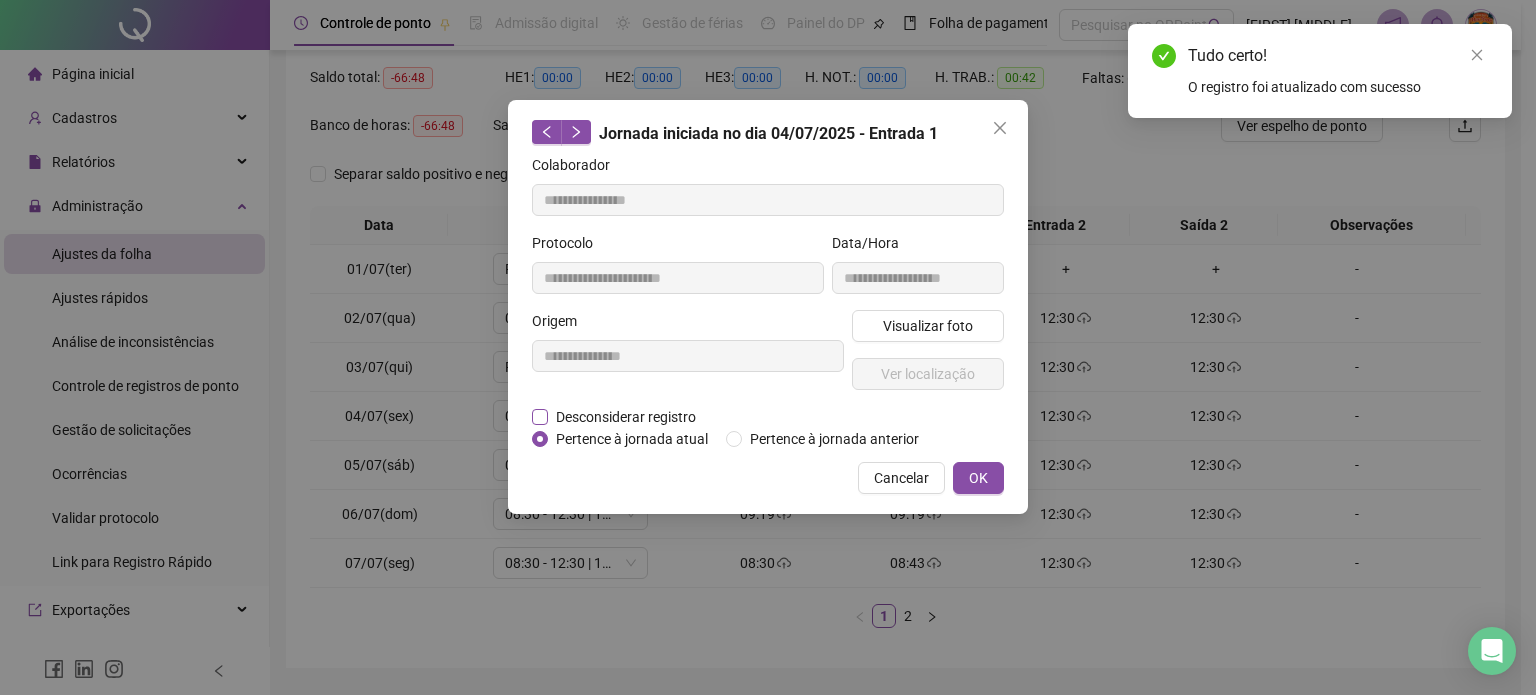 click on "Desconsiderar registro" at bounding box center [626, 417] 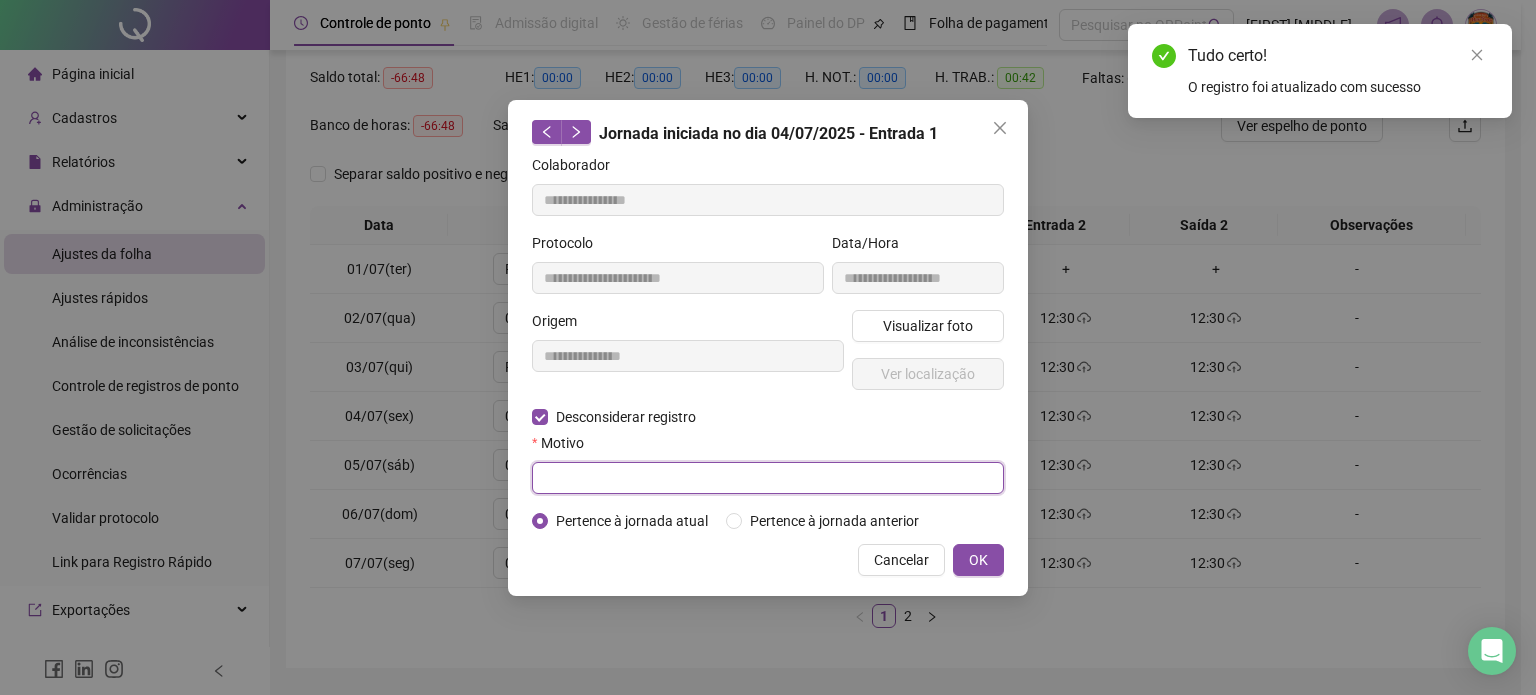 click at bounding box center [768, 478] 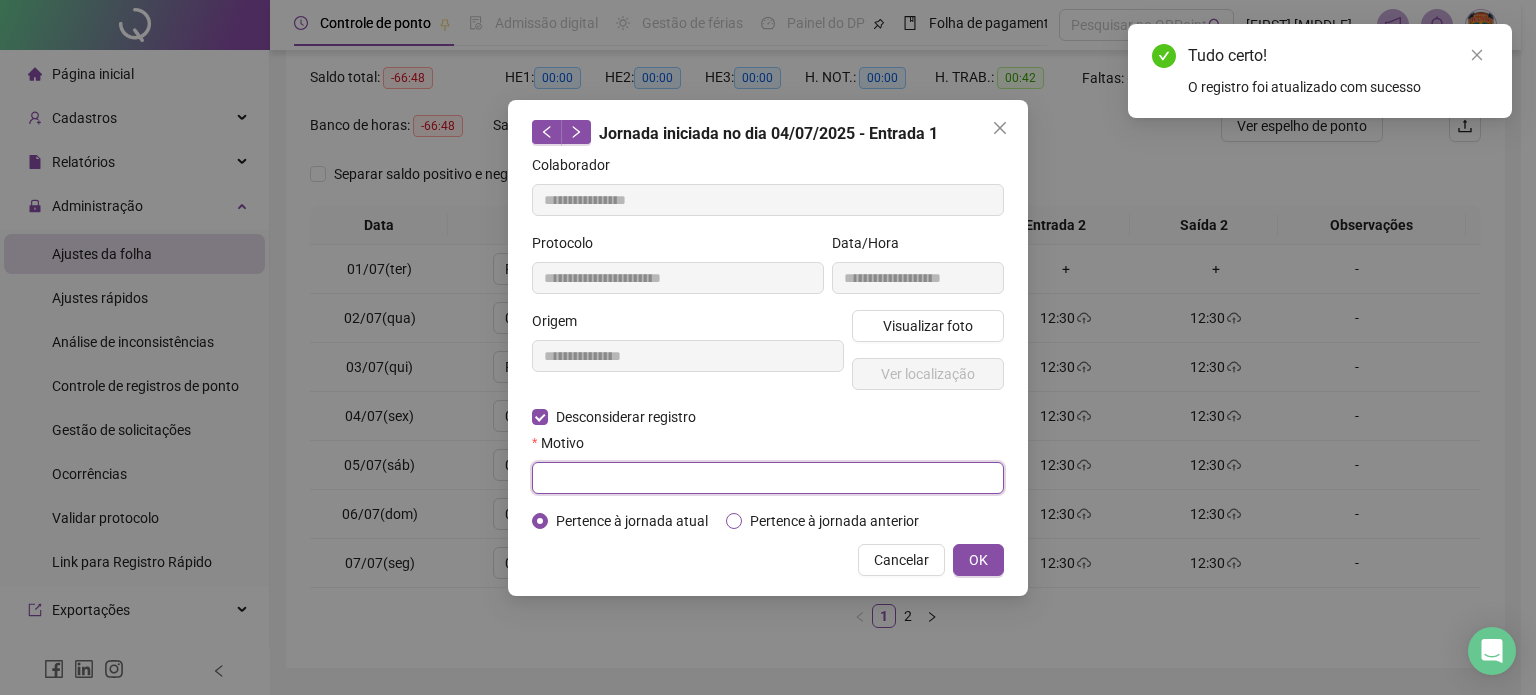 paste on "**********" 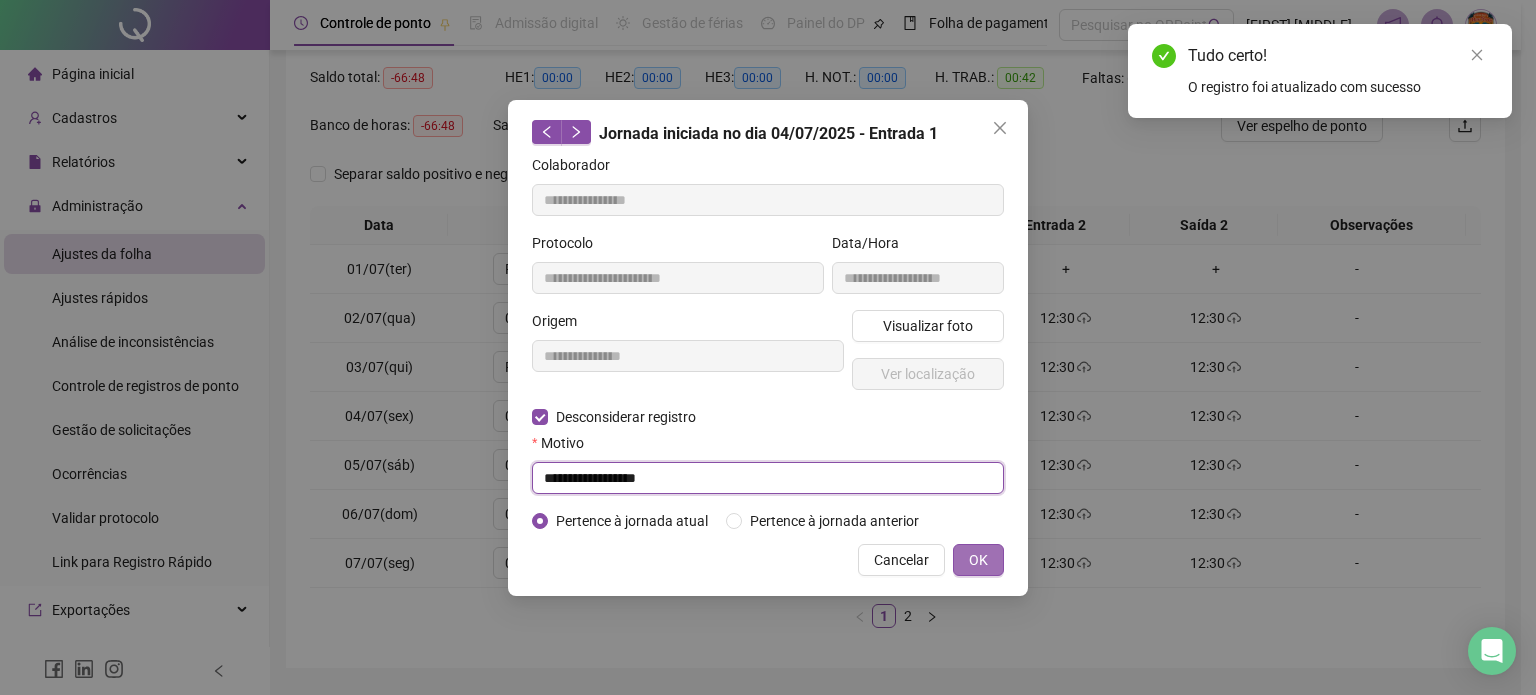 type on "**********" 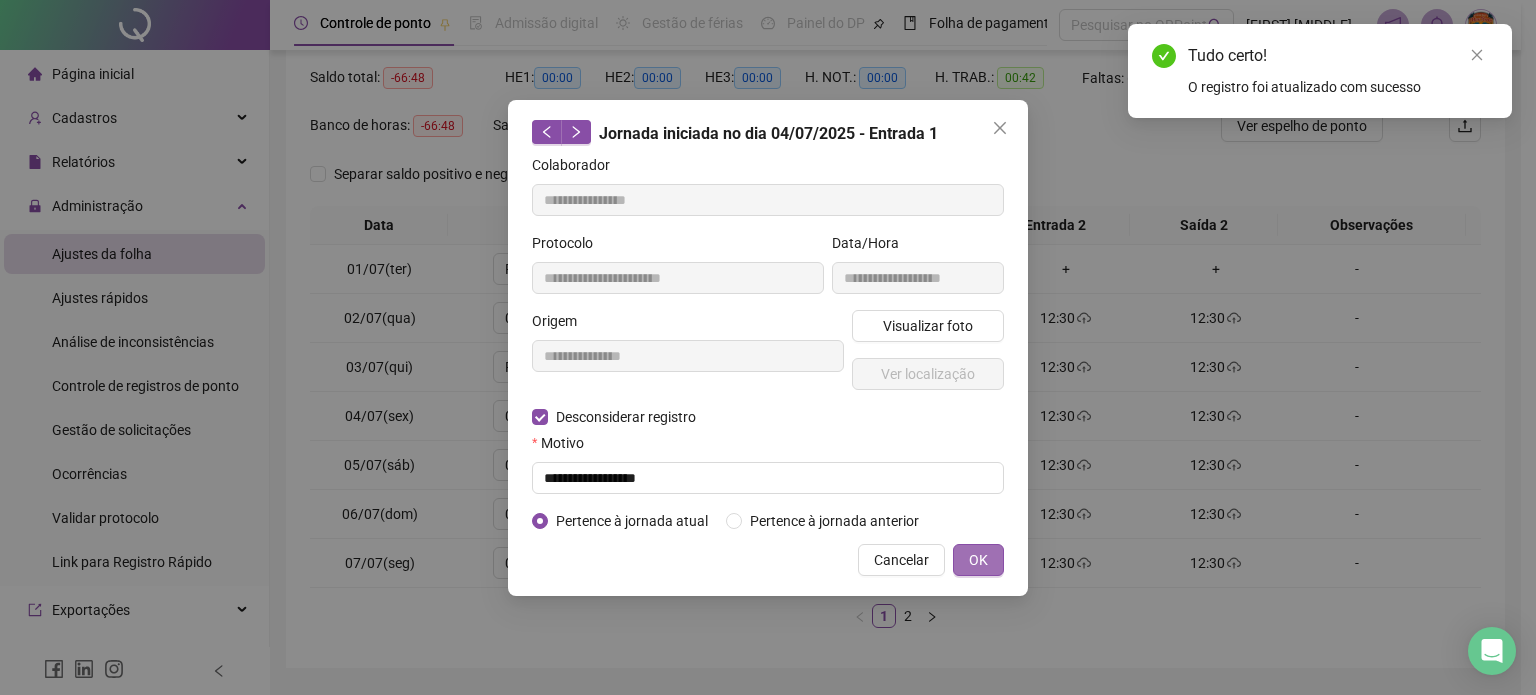 click on "OK" at bounding box center [978, 560] 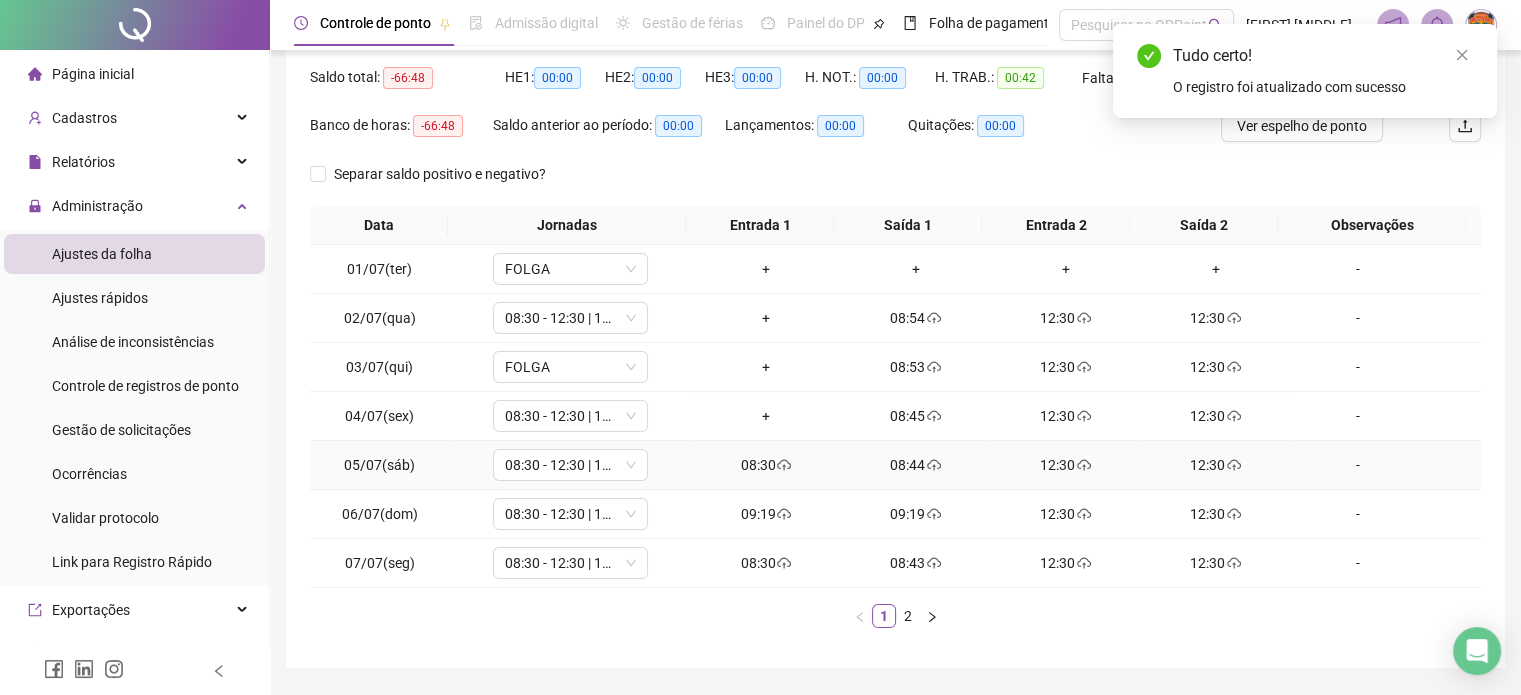 click on "08:30" at bounding box center [766, 465] 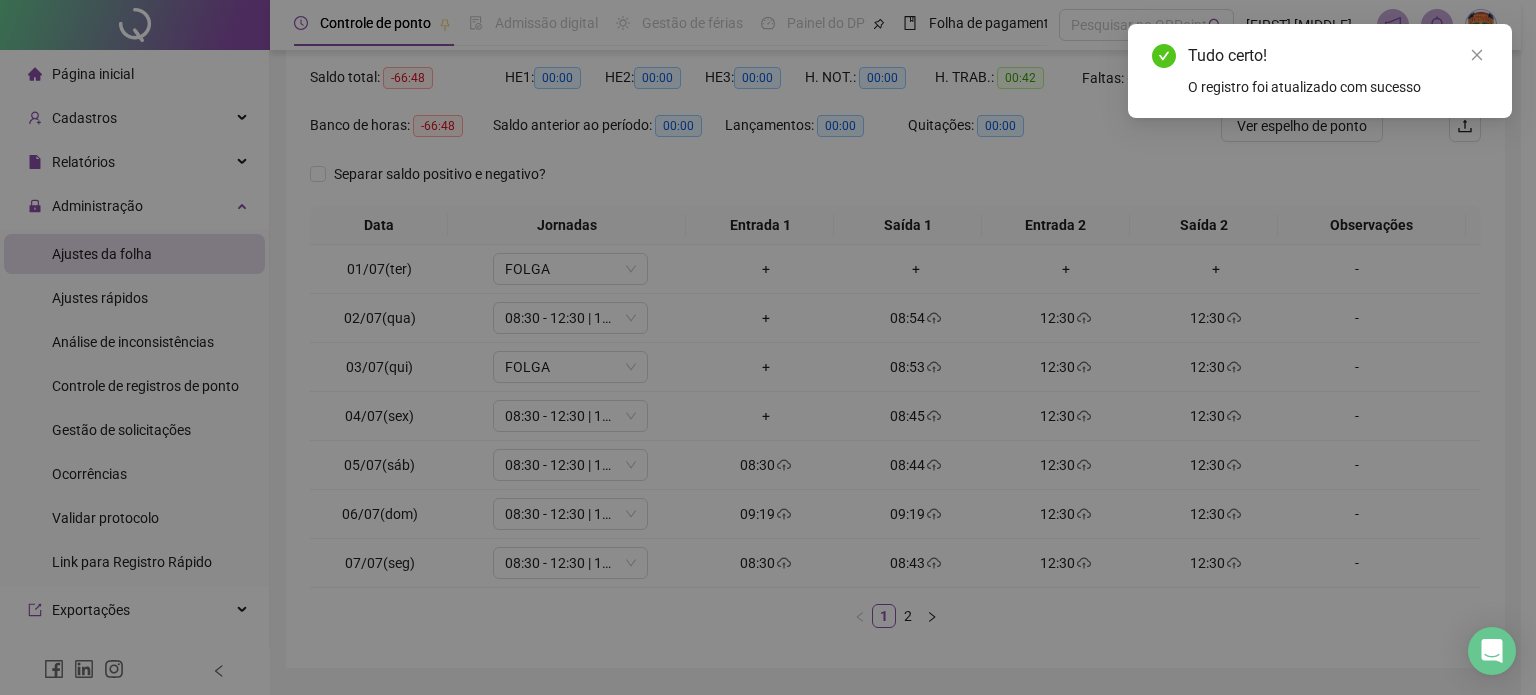 type on "**********" 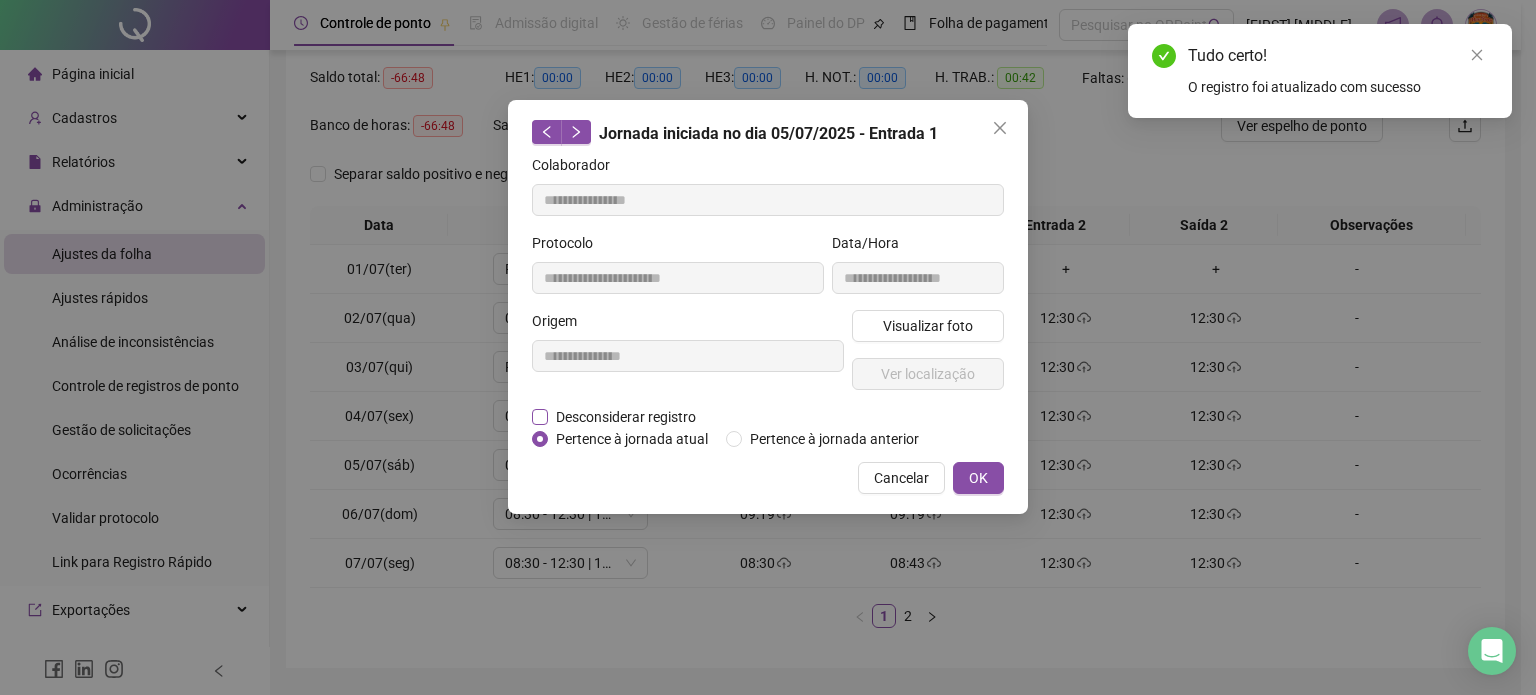 click on "Desconsiderar registro" at bounding box center [626, 417] 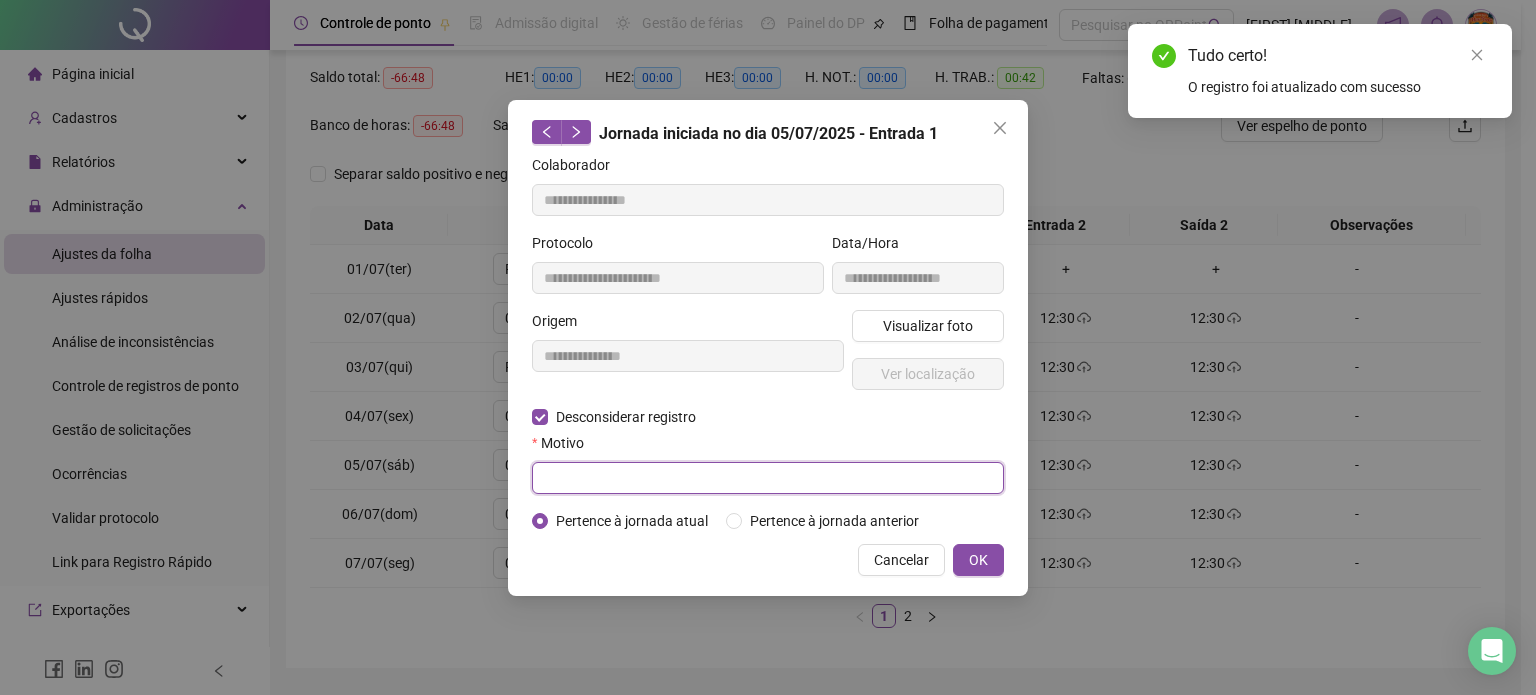 click at bounding box center [768, 478] 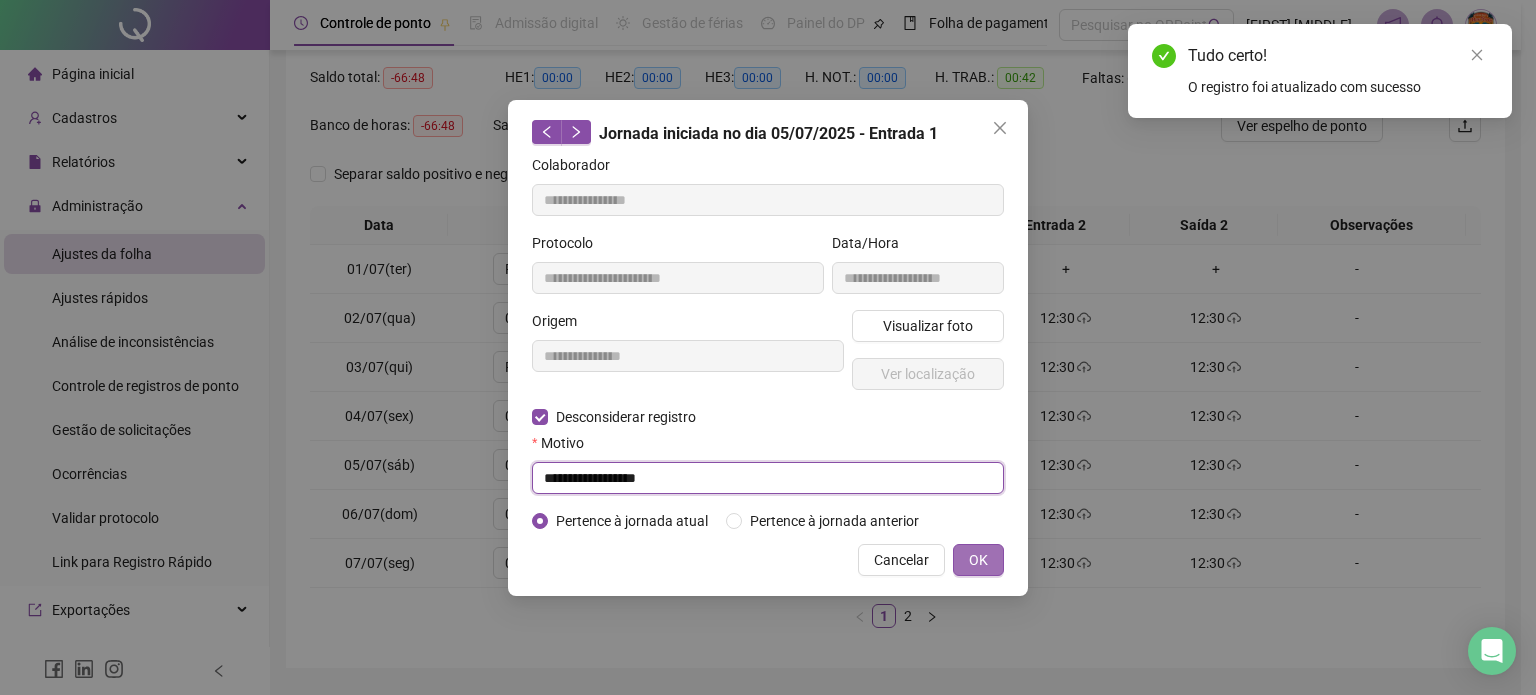 type on "**********" 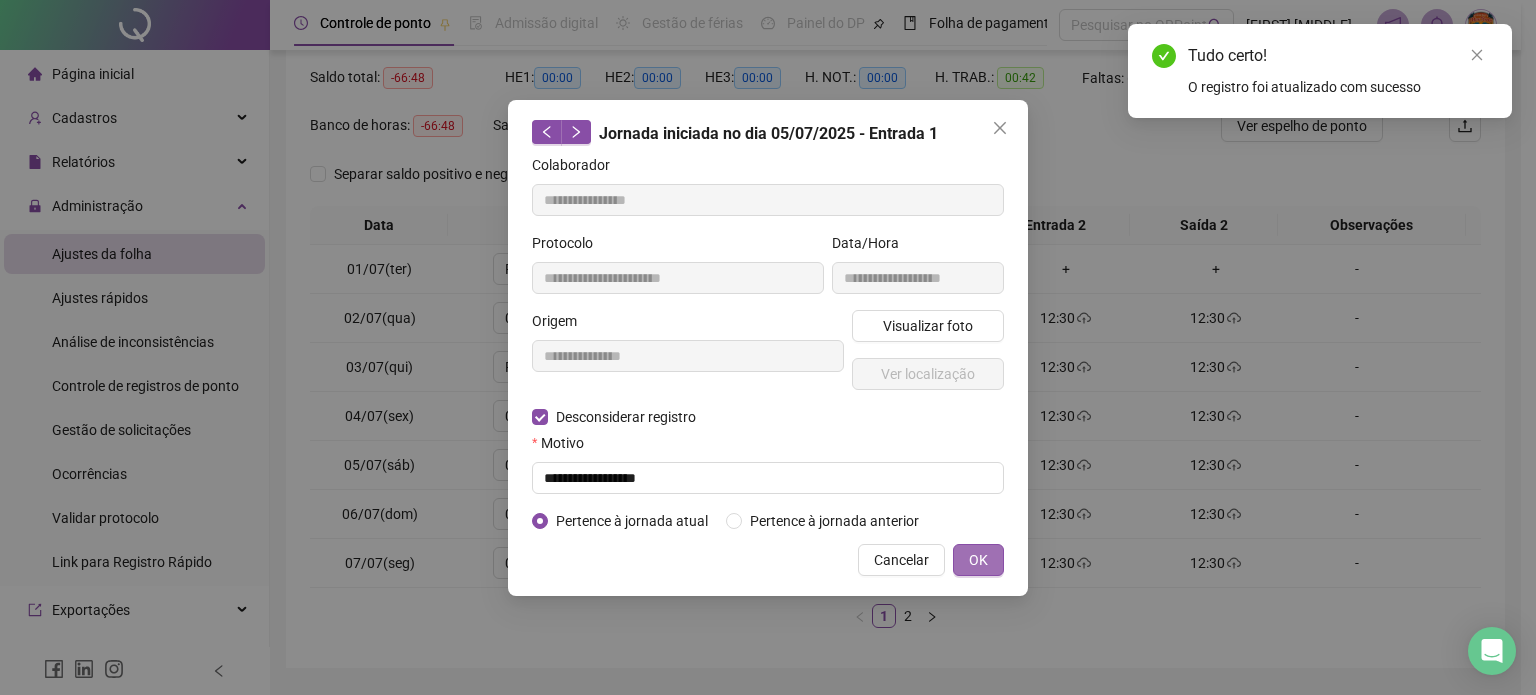 click on "OK" at bounding box center (978, 560) 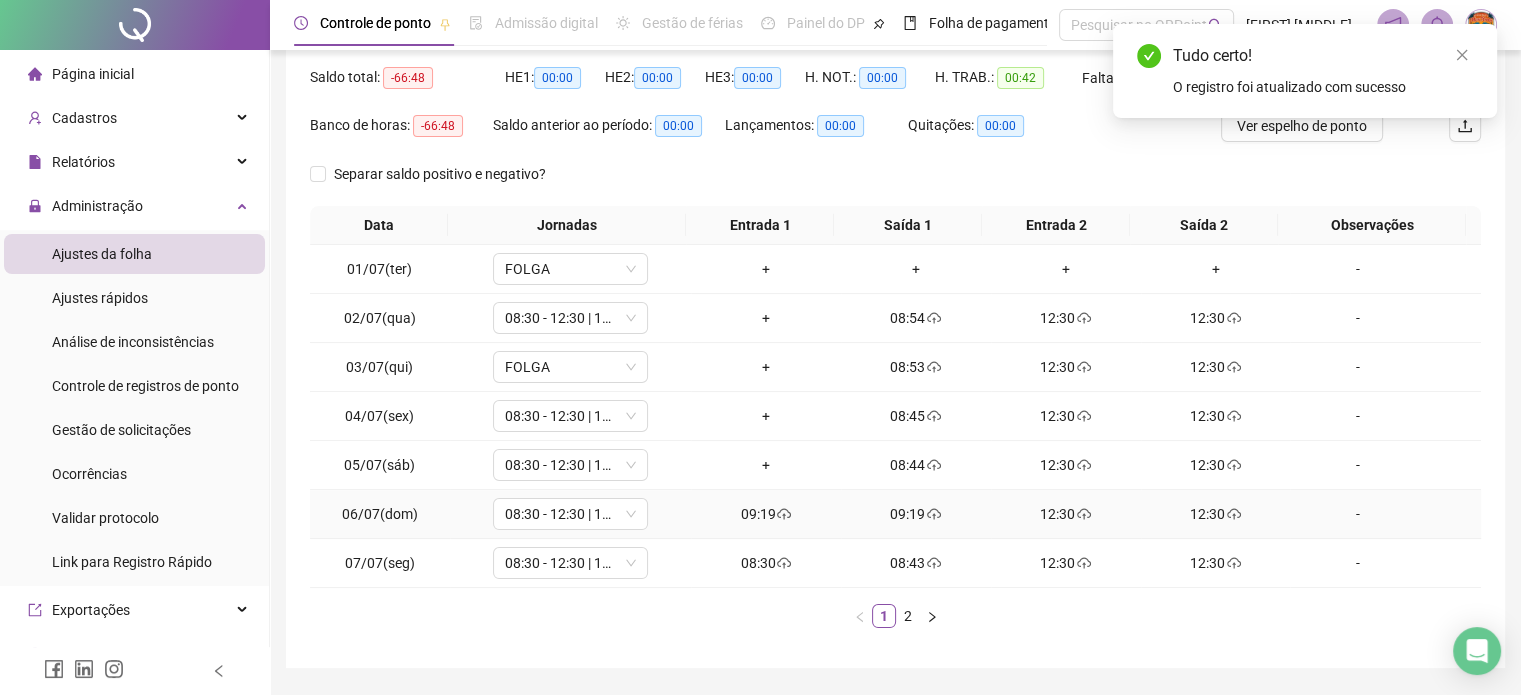 click 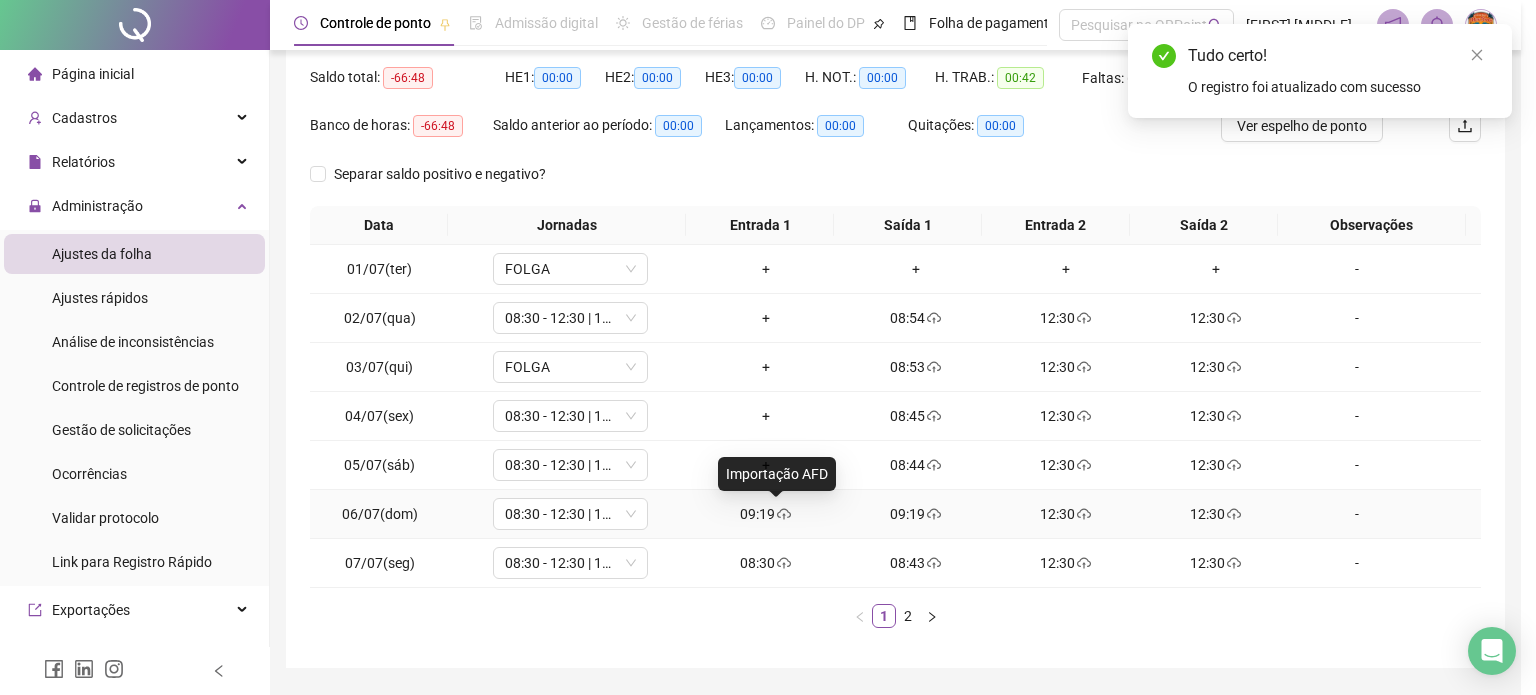 type on "**********" 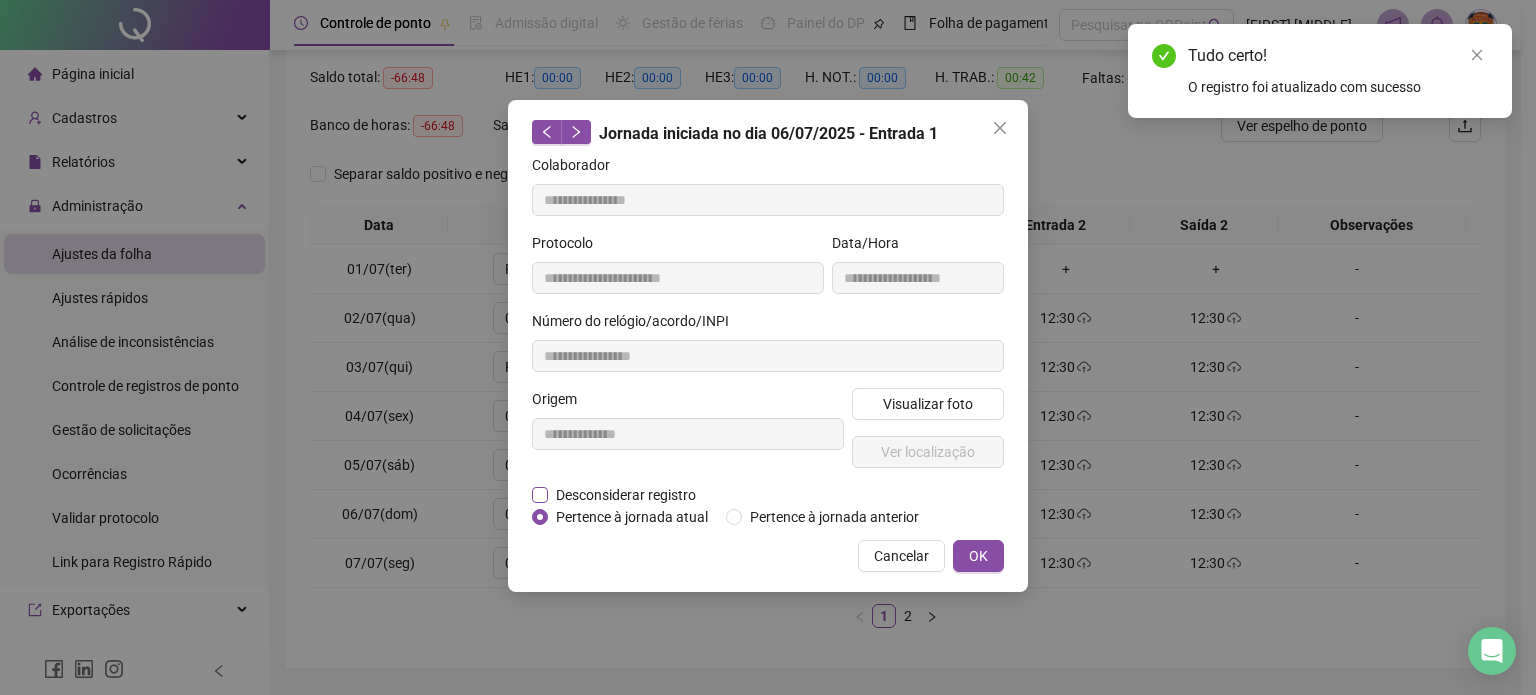 click on "Desconsiderar registro" at bounding box center [626, 495] 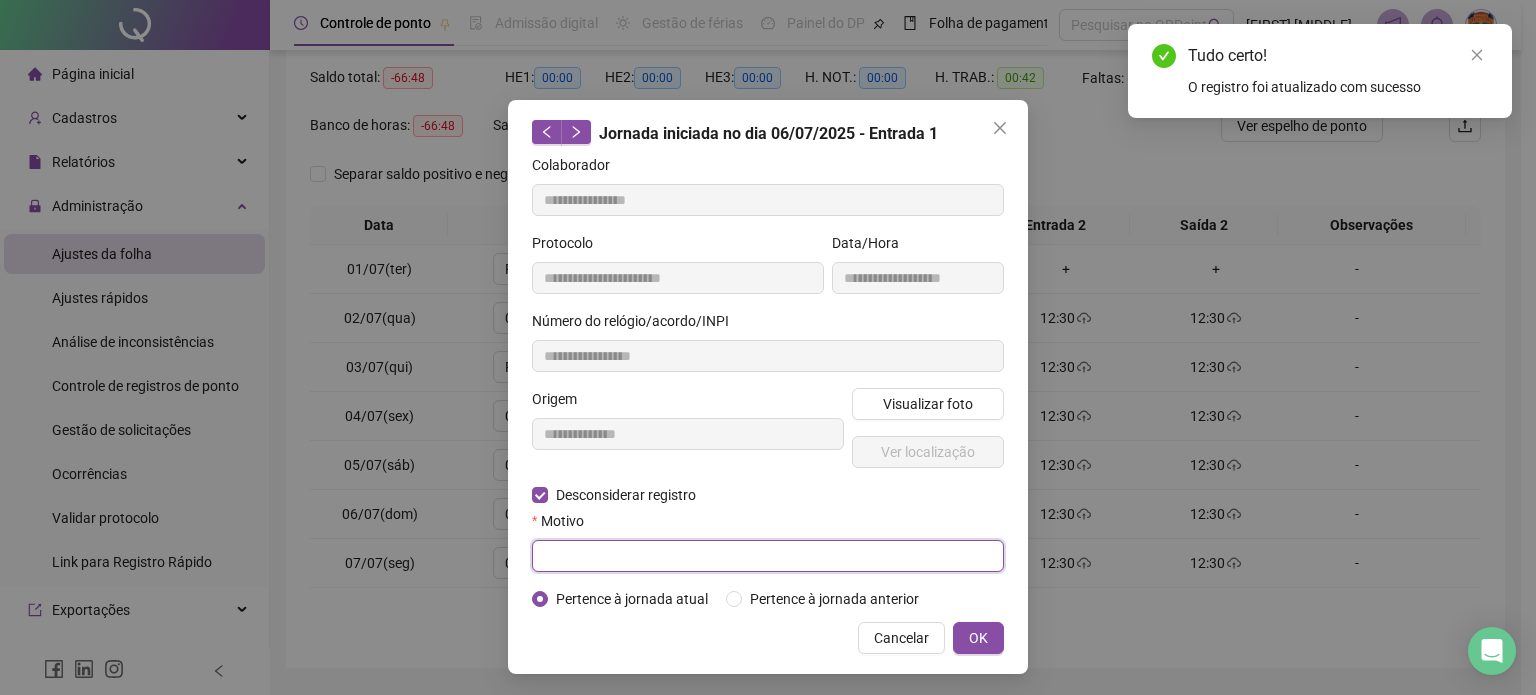 click at bounding box center [768, 556] 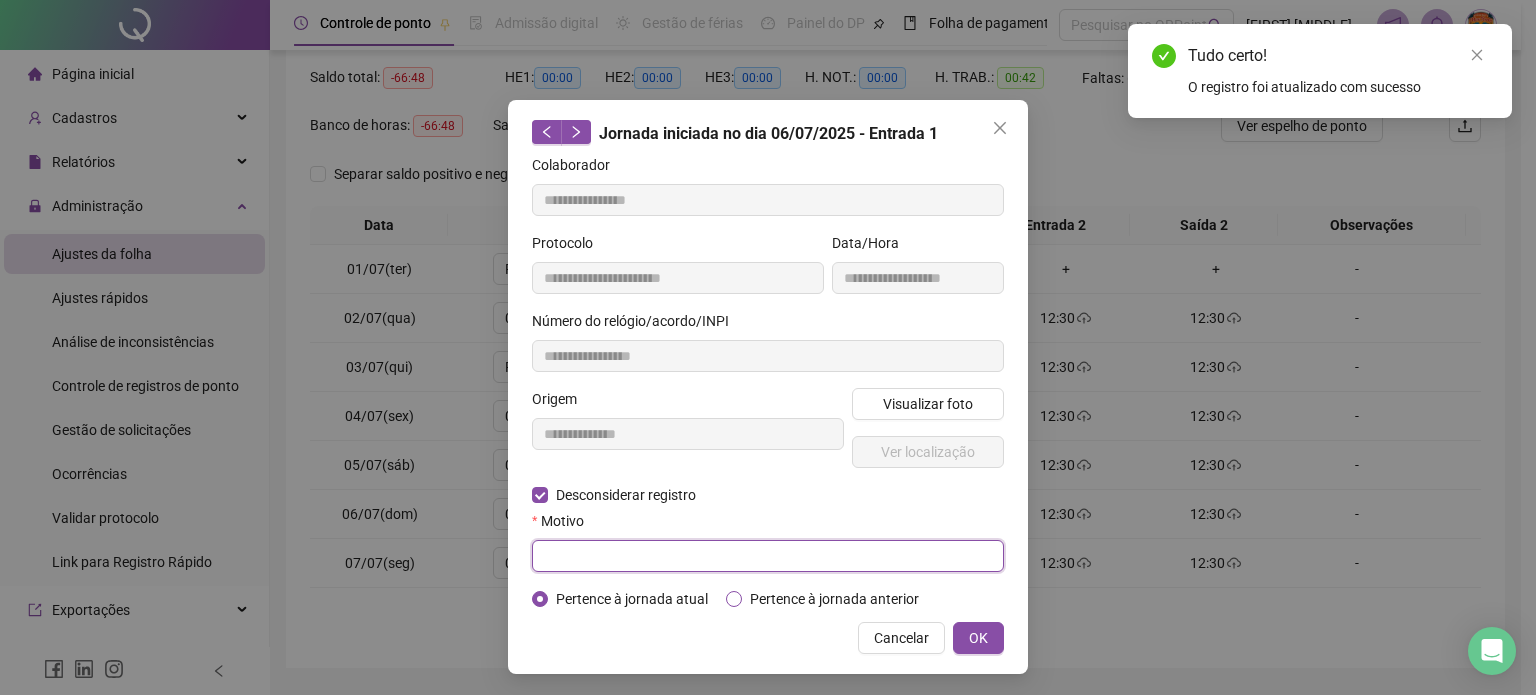 paste on "**********" 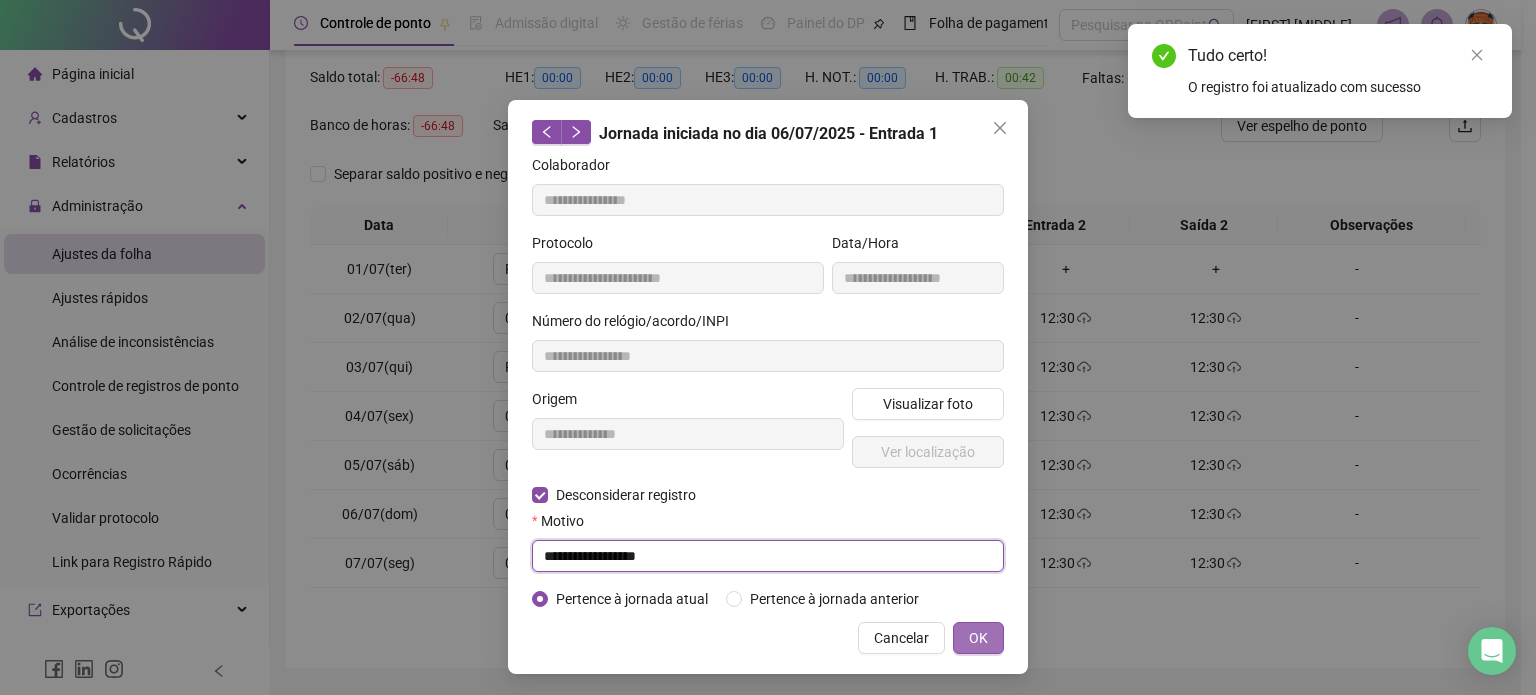 type on "**********" 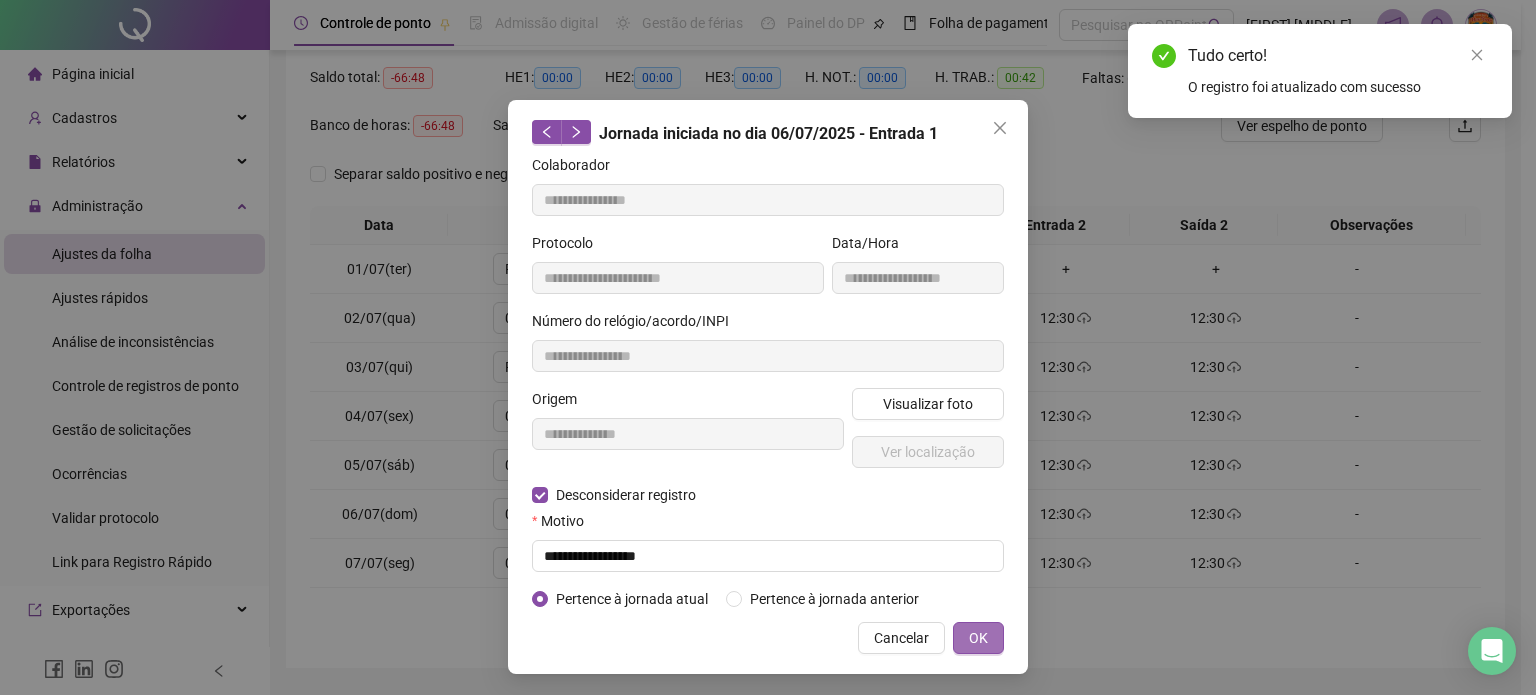 click on "OK" at bounding box center [978, 638] 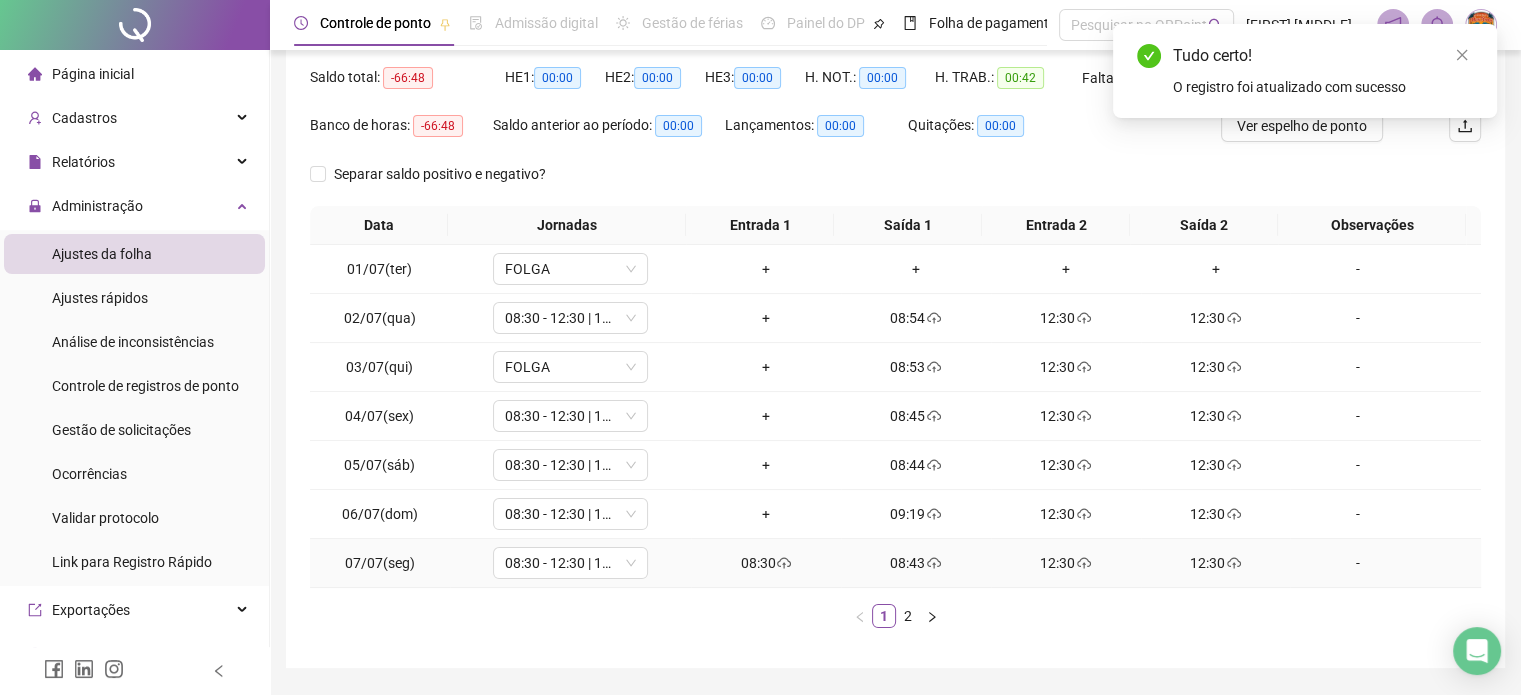 click 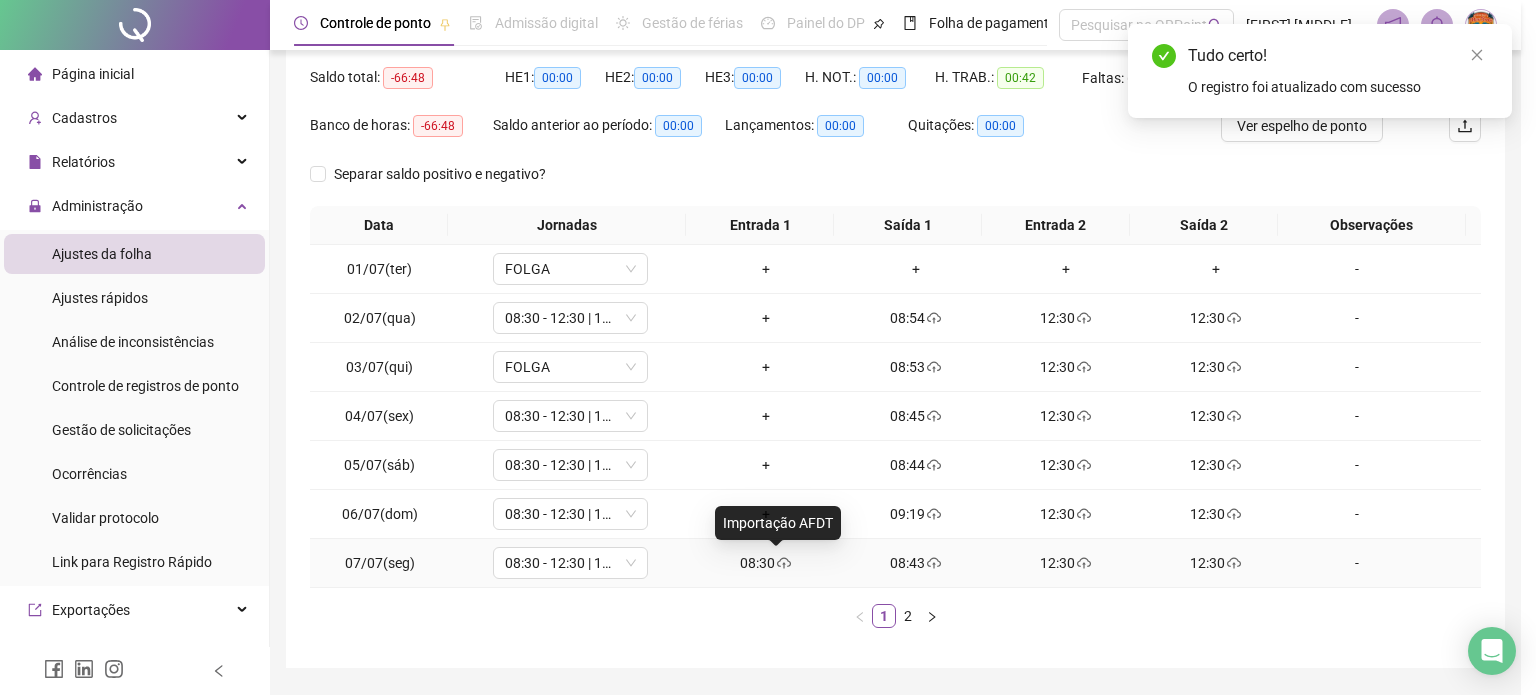 type on "**********" 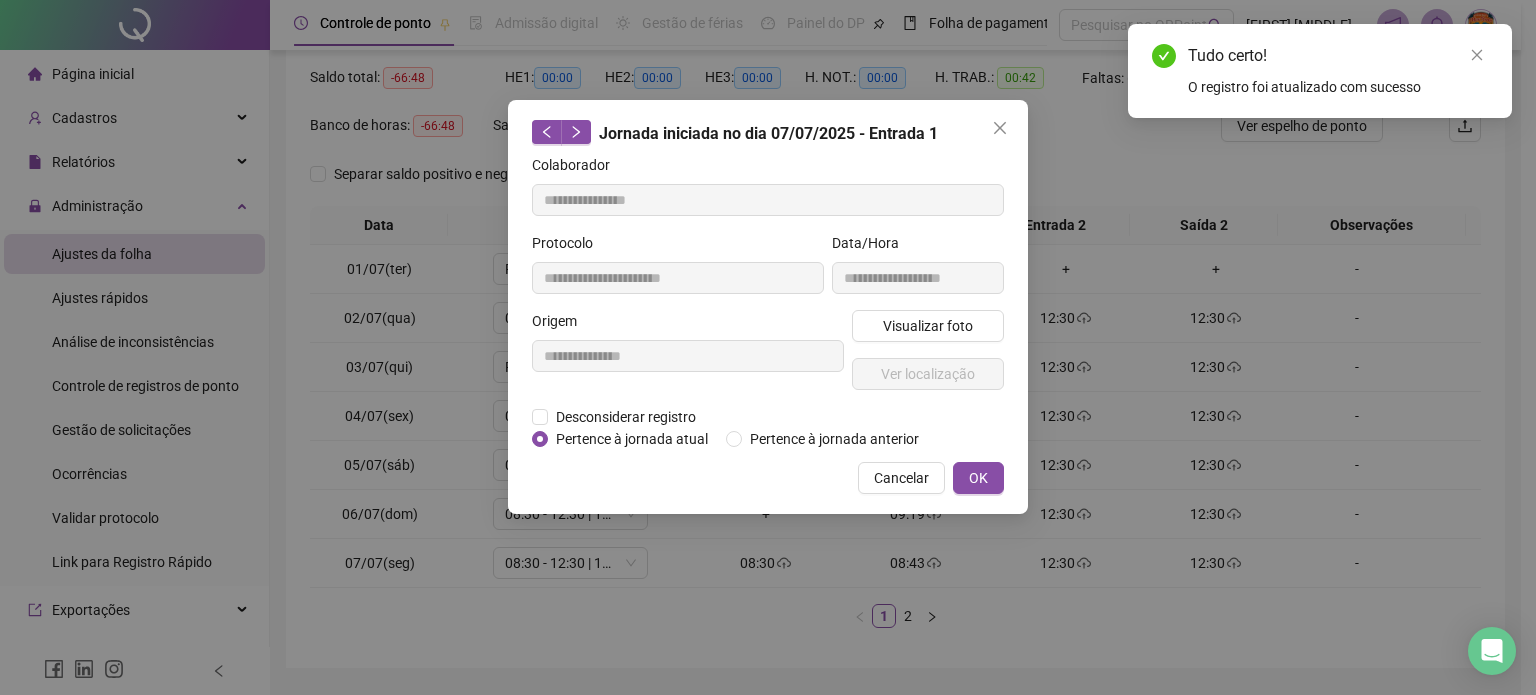 click on "**********" at bounding box center [688, 358] 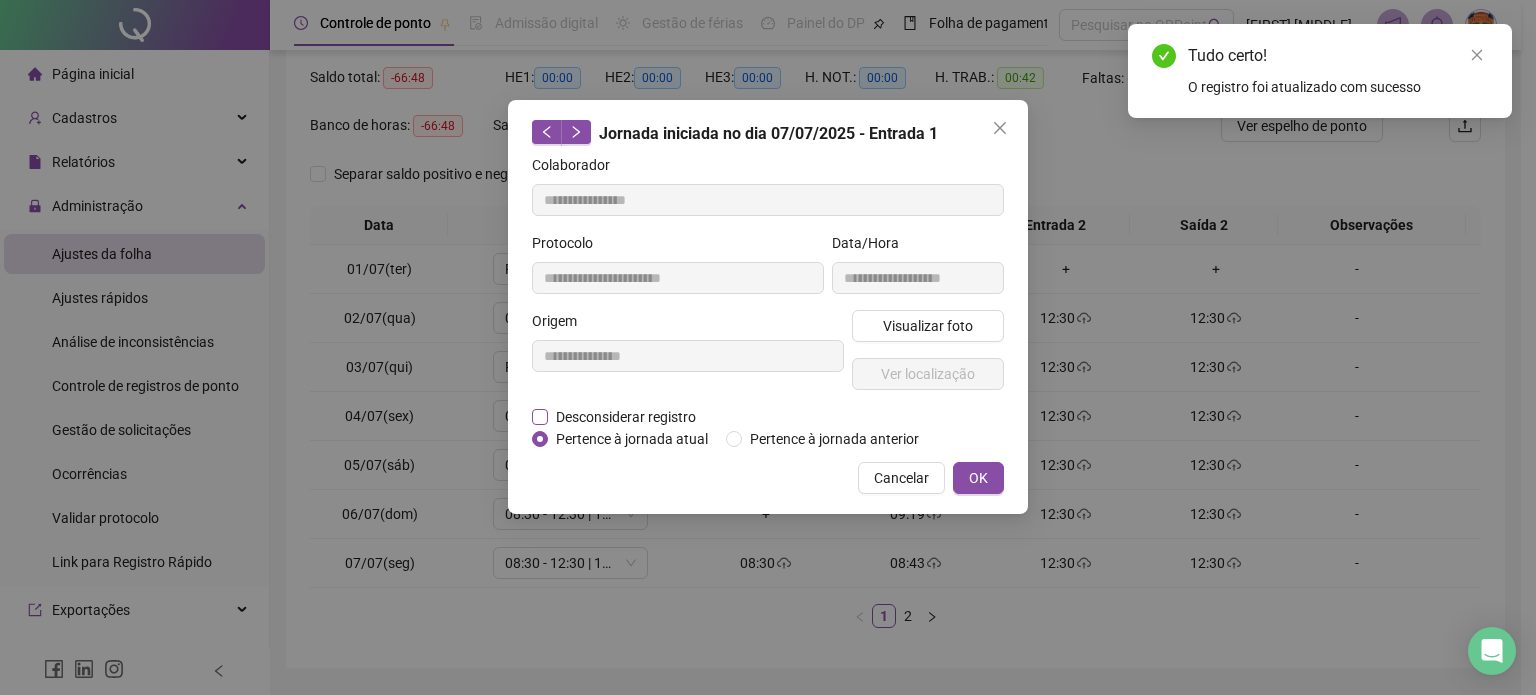 click on "Desconsiderar registro" at bounding box center [626, 417] 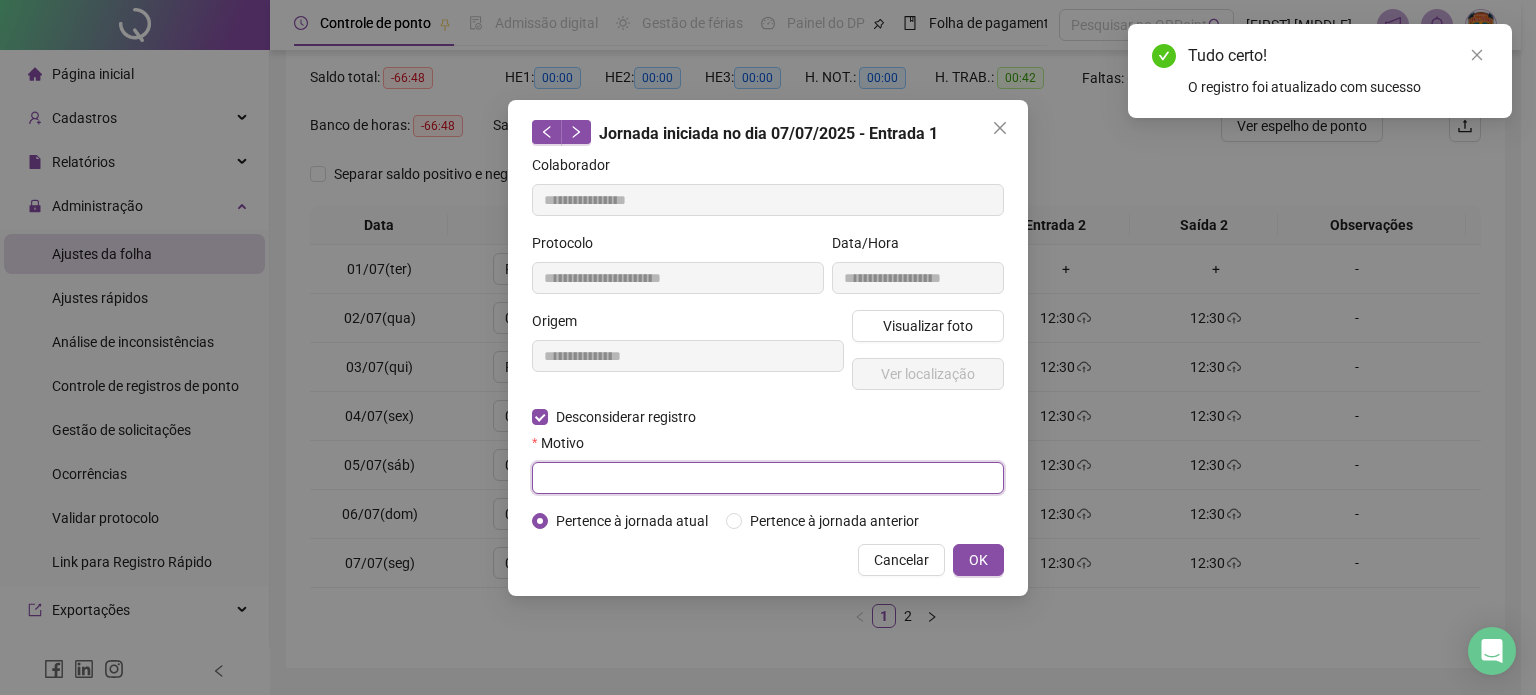 click at bounding box center [768, 478] 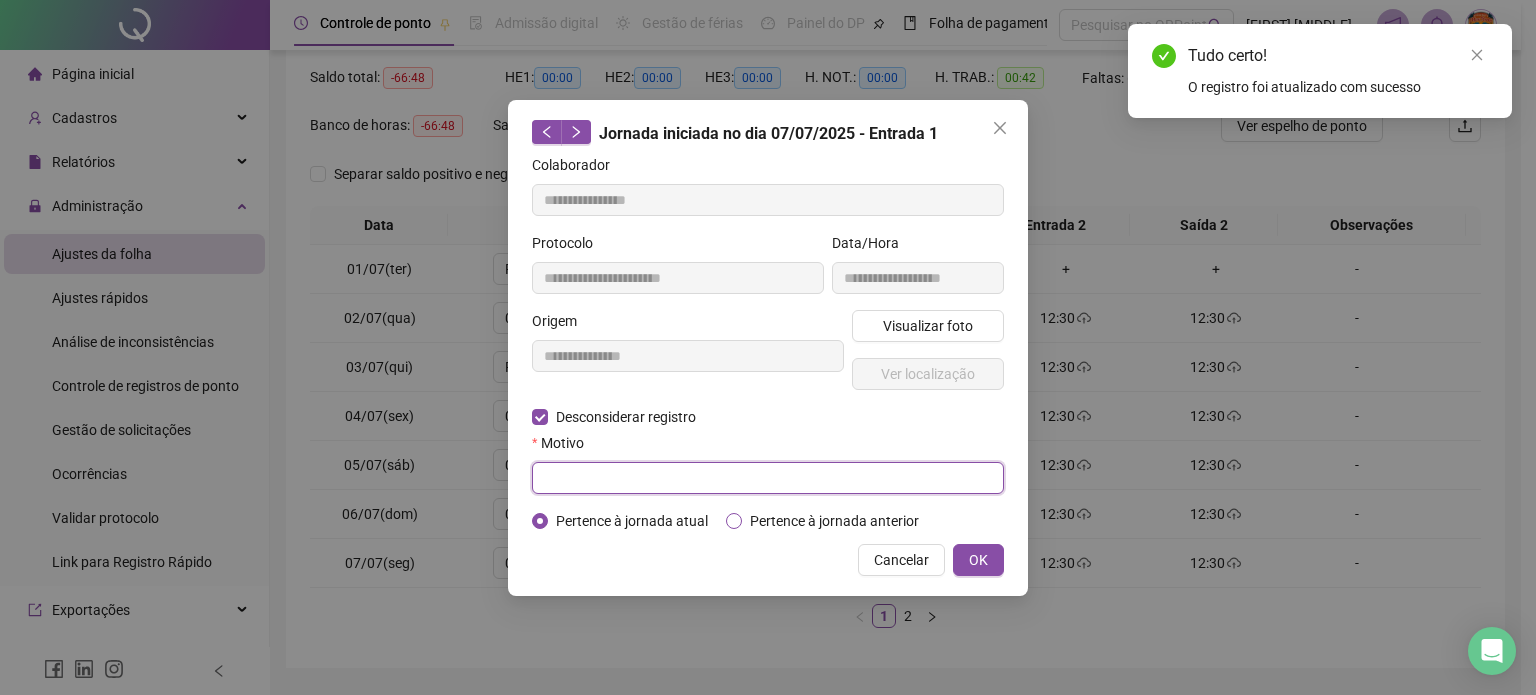 paste on "**********" 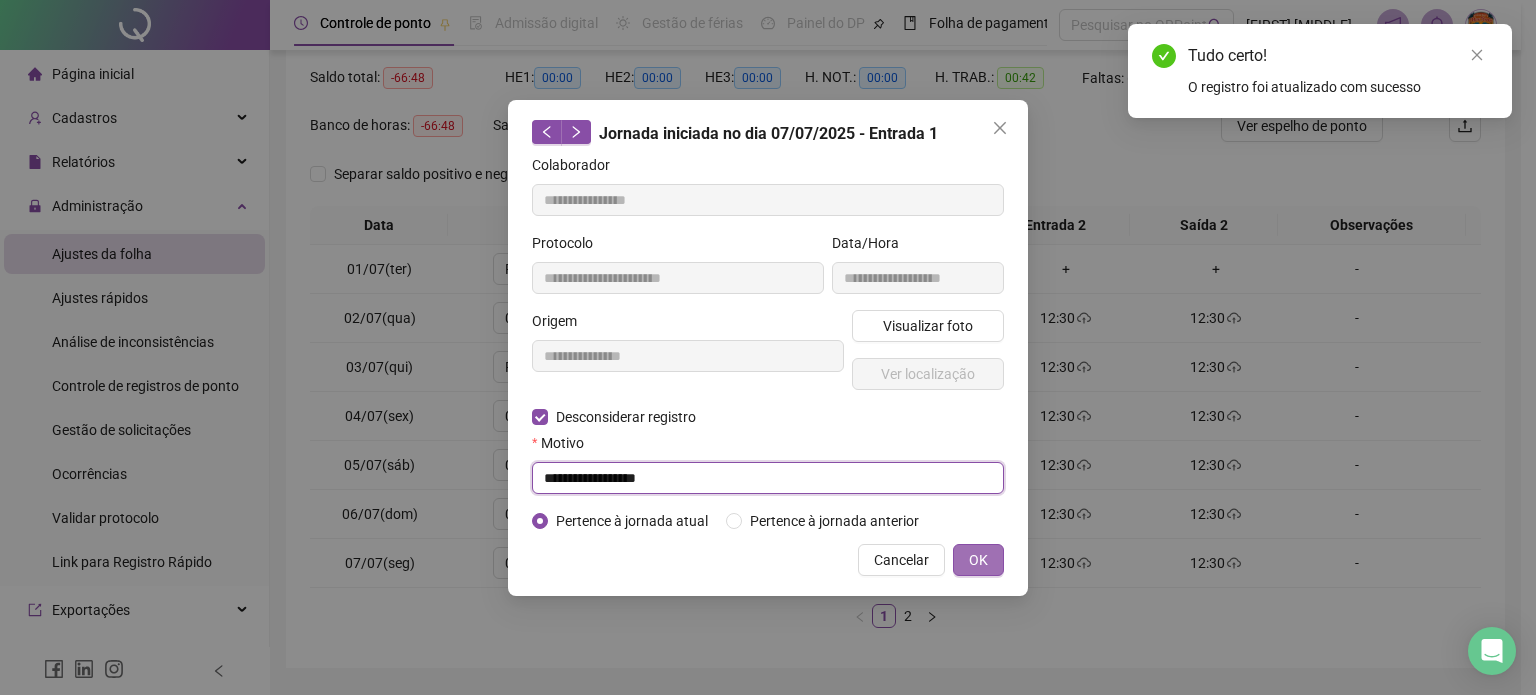 type on "**********" 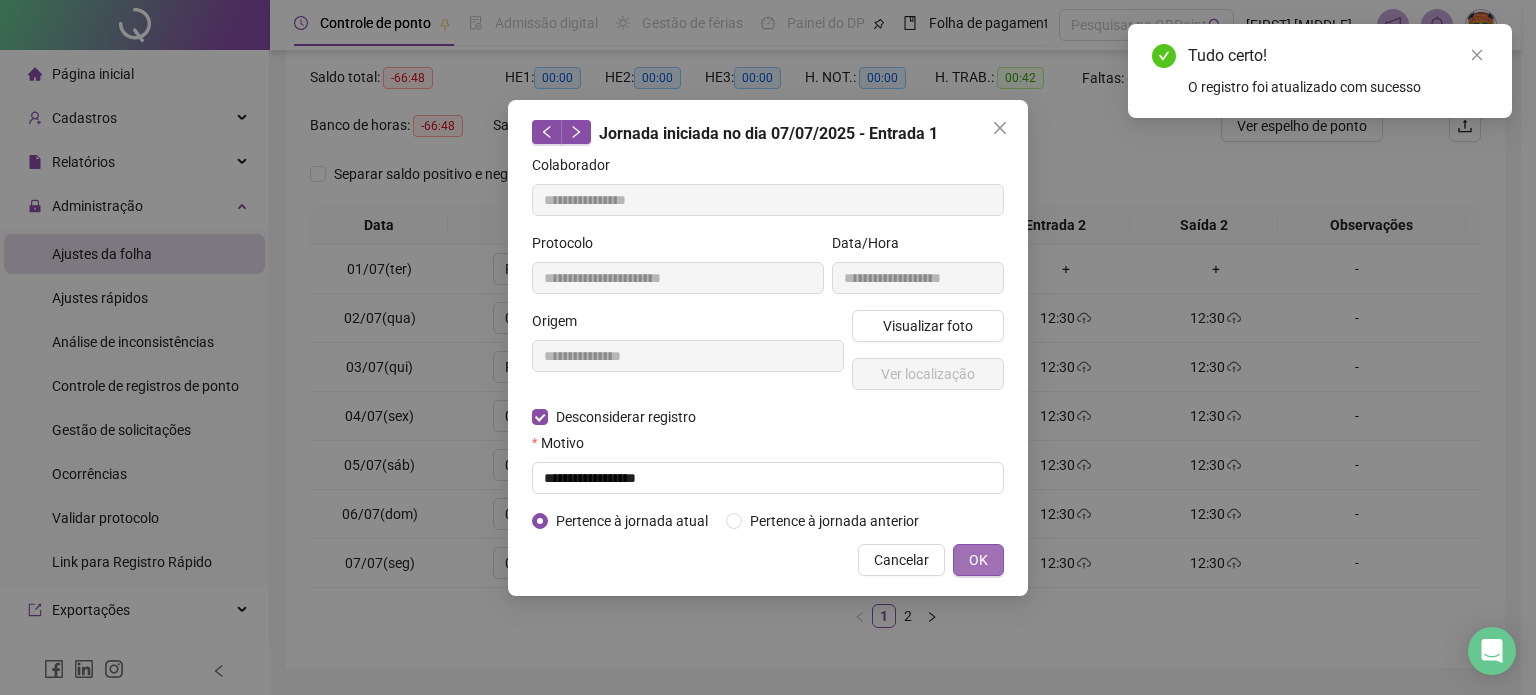 click on "OK" at bounding box center [978, 560] 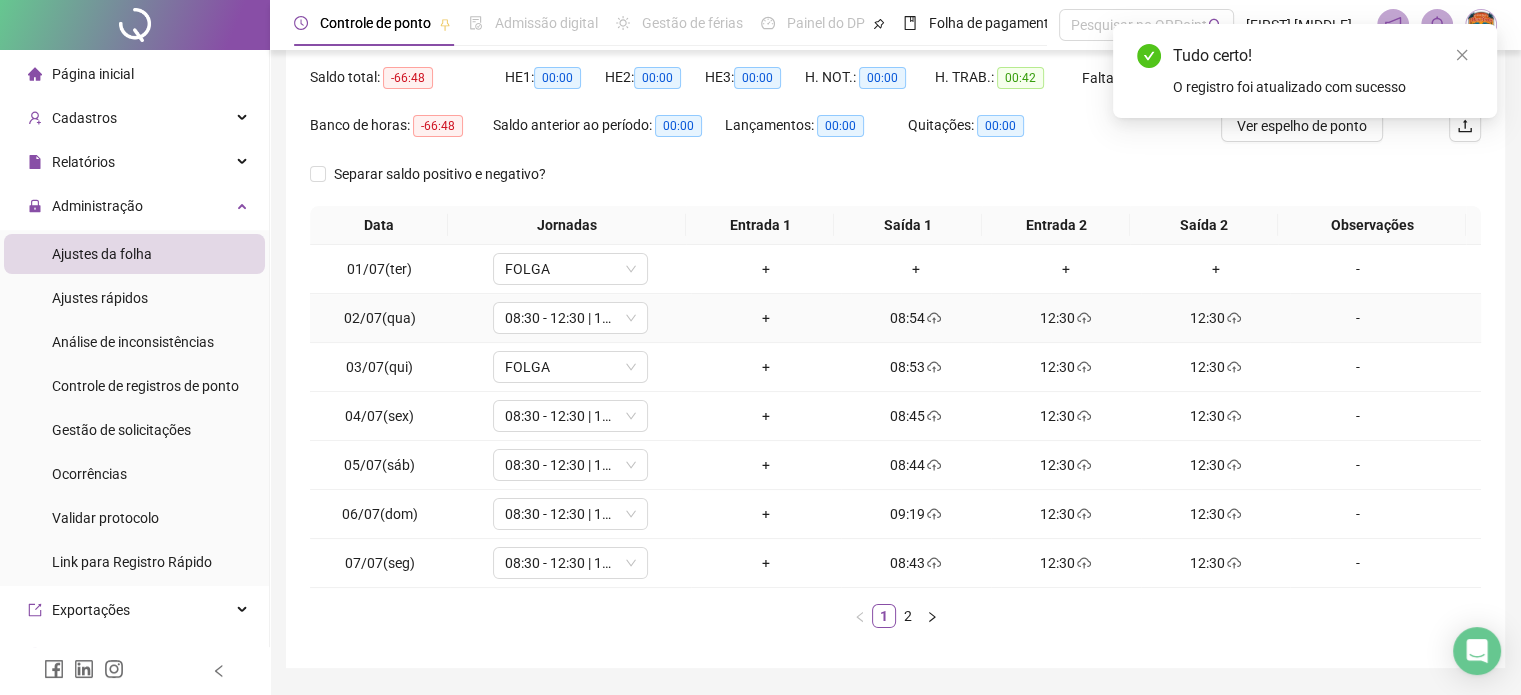 click on "08:54" at bounding box center [916, 318] 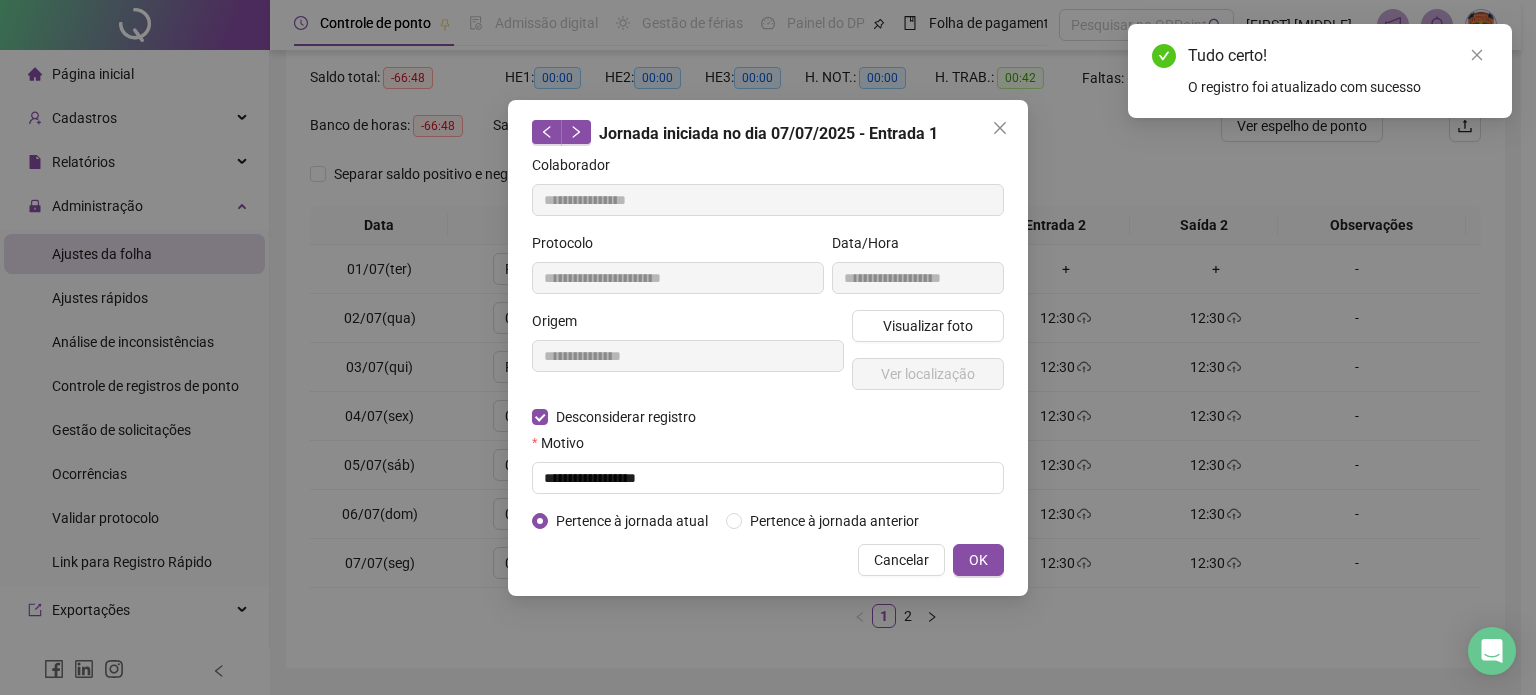 type on "**********" 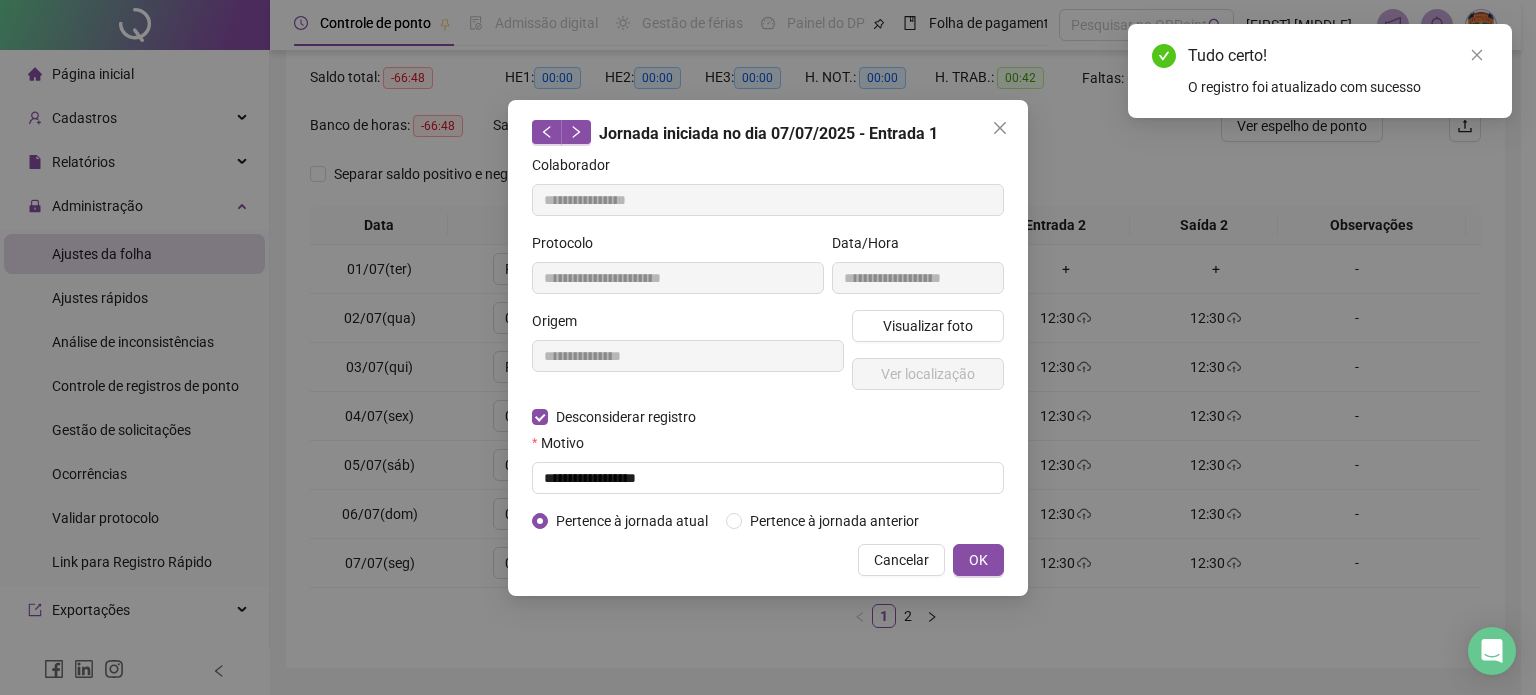 type on "**********" 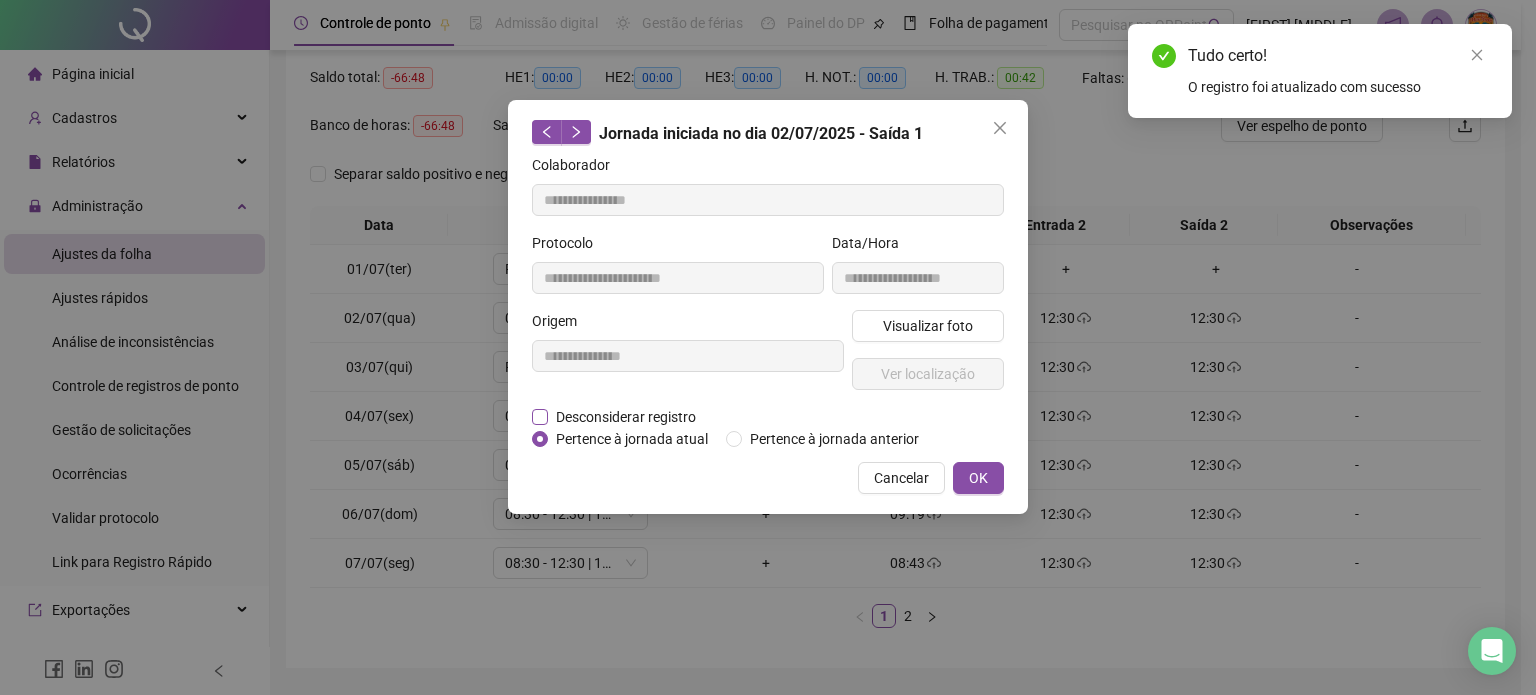 click on "Desconsiderar registro" at bounding box center [626, 417] 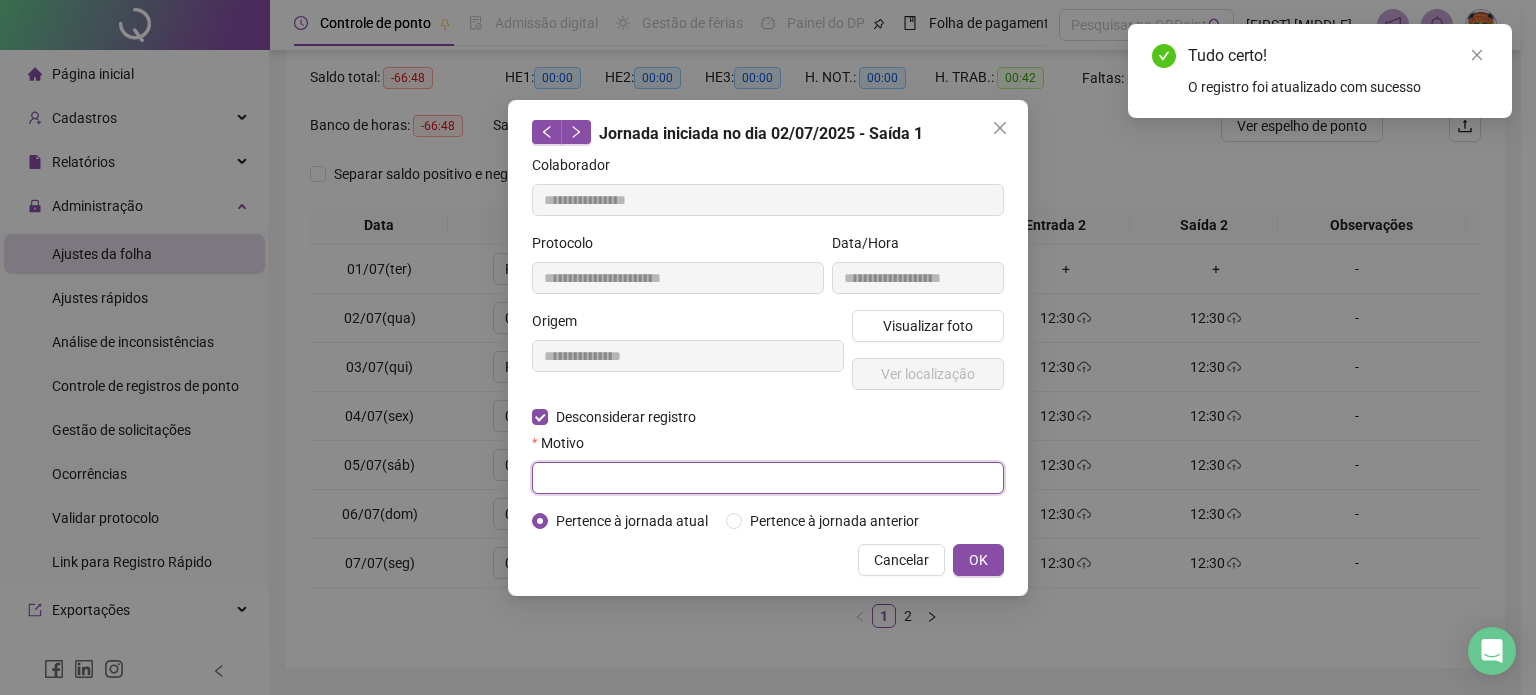 click at bounding box center (768, 478) 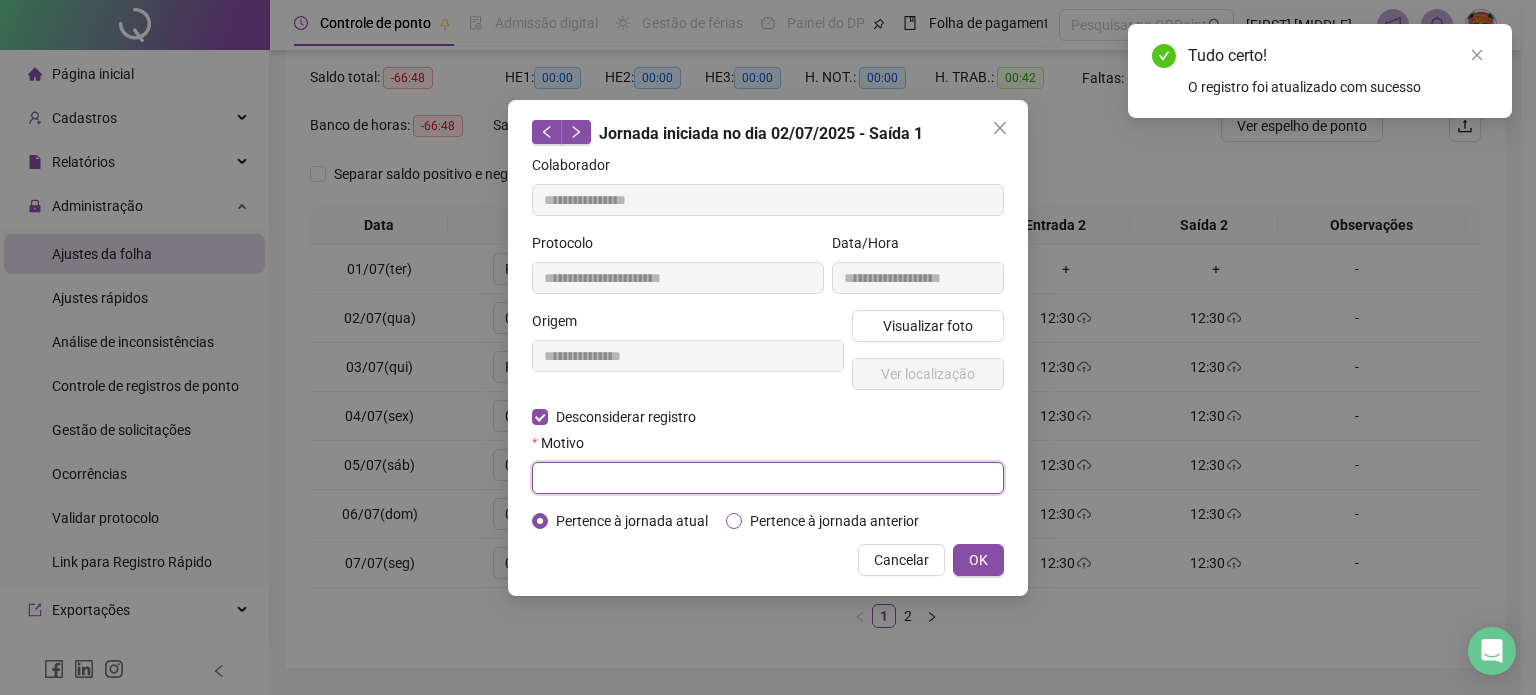 paste on "**********" 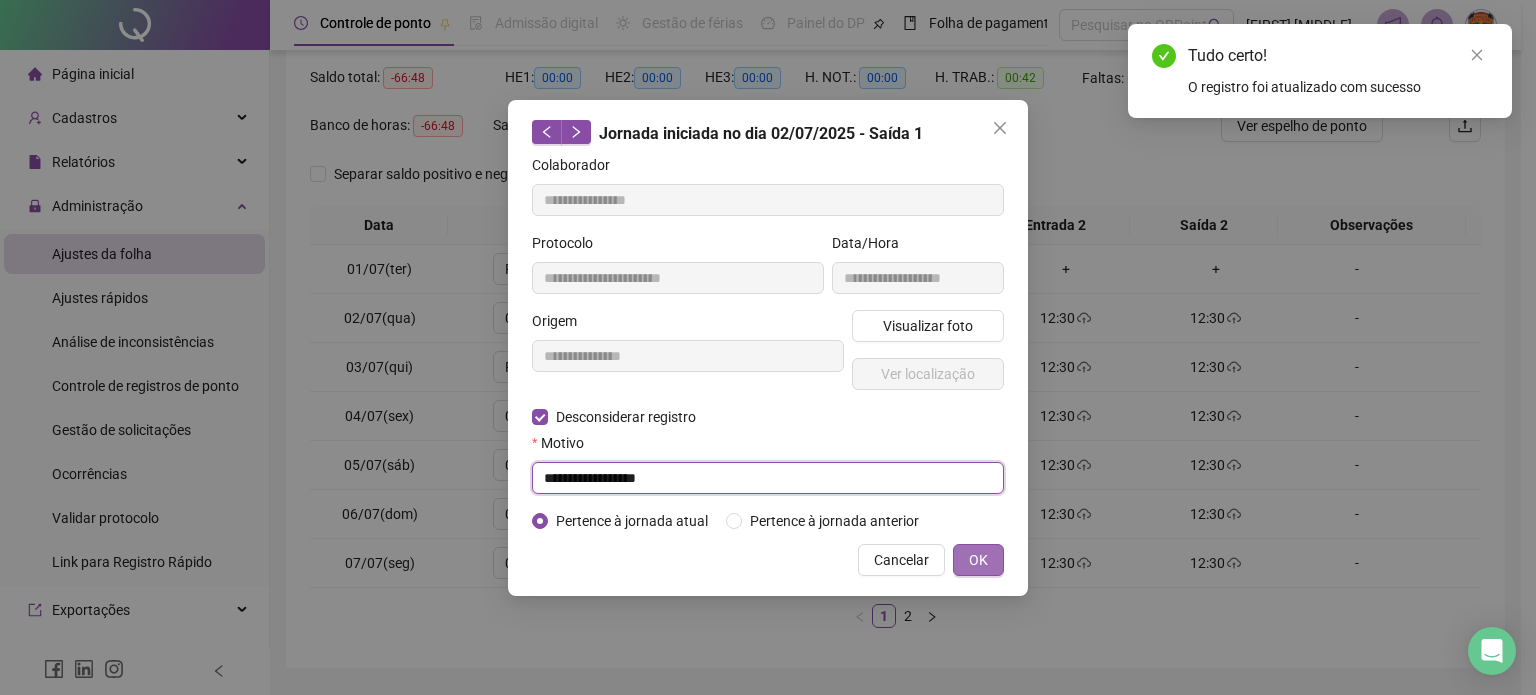 type on "**********" 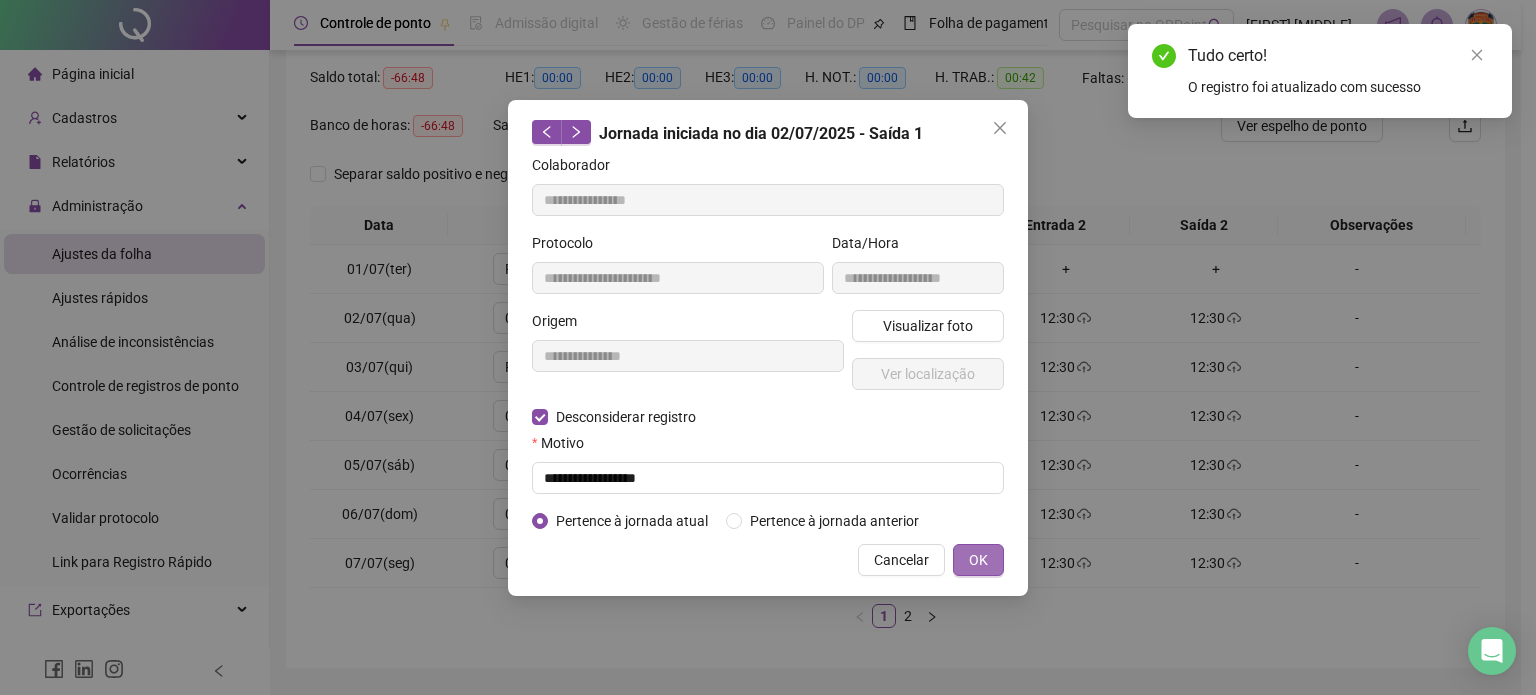 click on "OK" at bounding box center (978, 560) 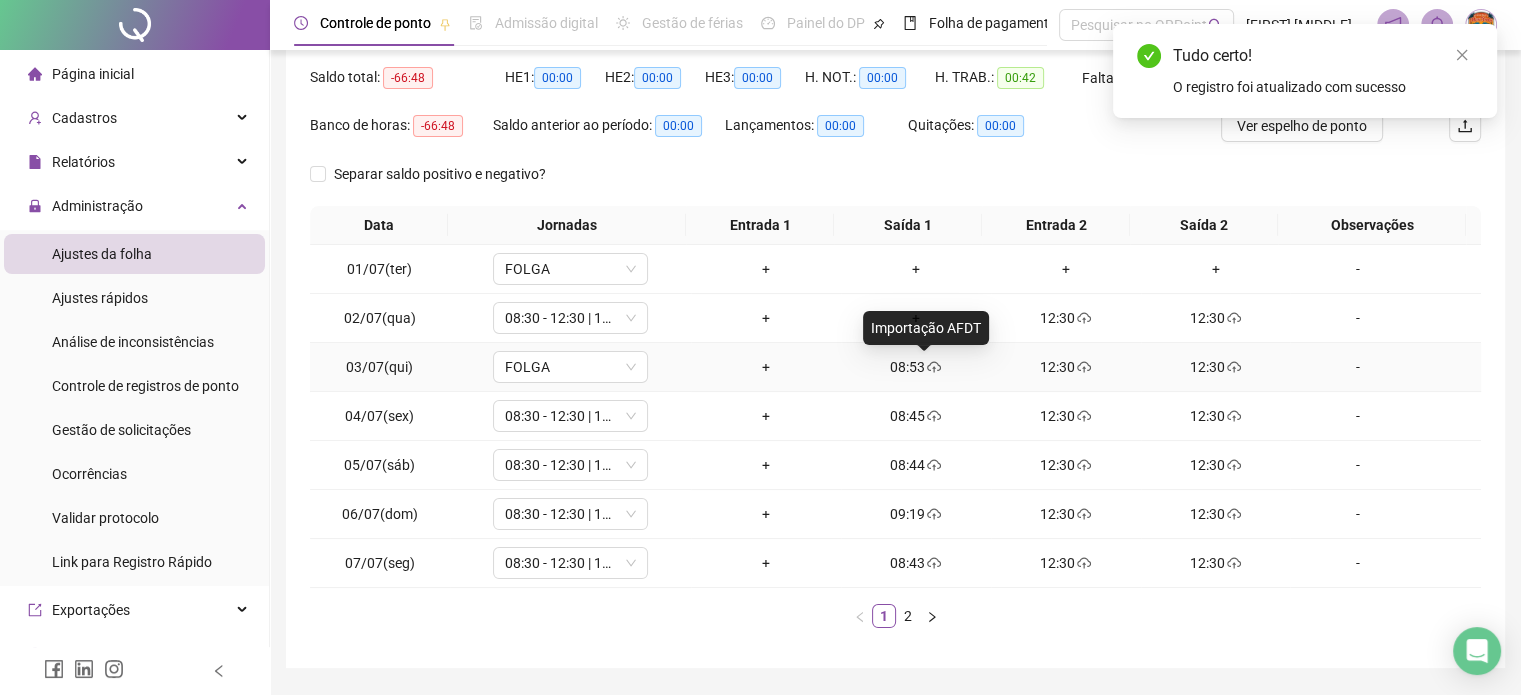 click 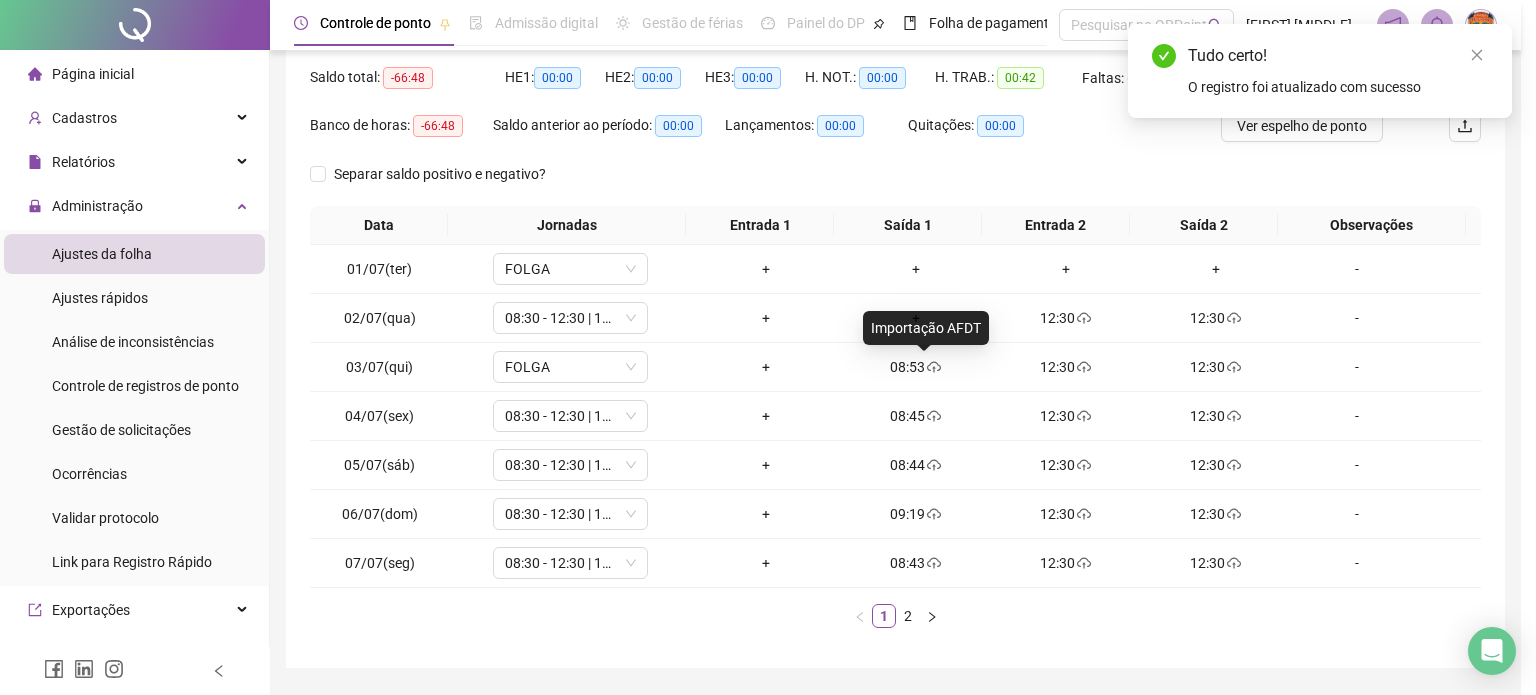 type on "**********" 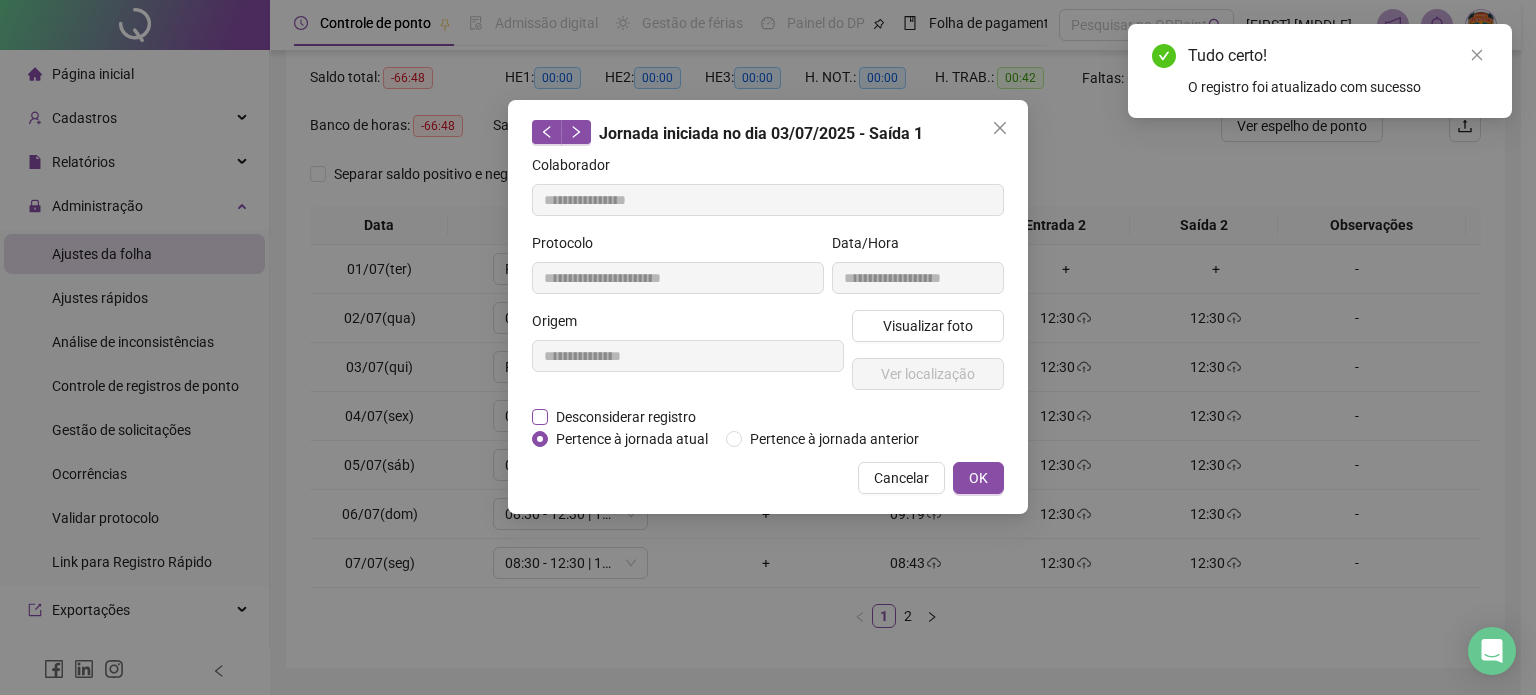 click on "Desconsiderar registro" at bounding box center [626, 417] 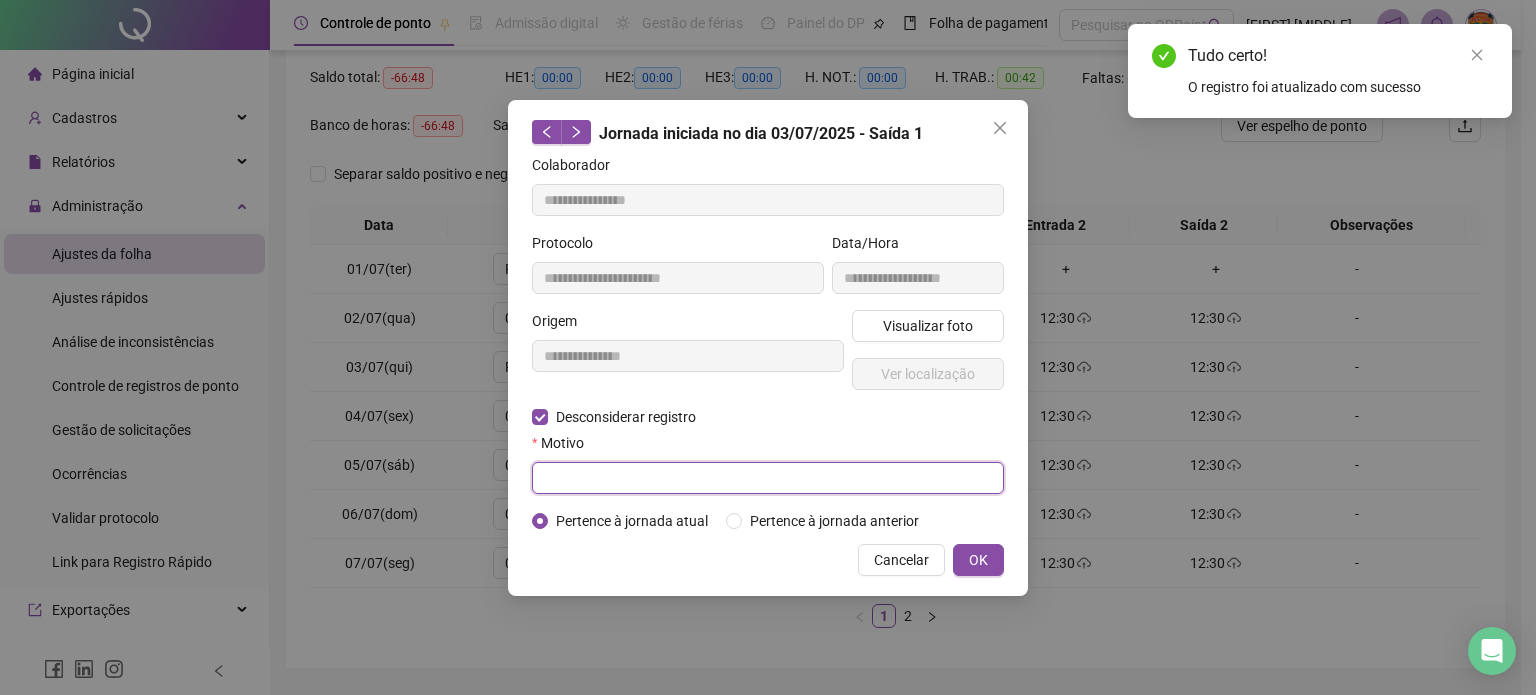 click at bounding box center (768, 478) 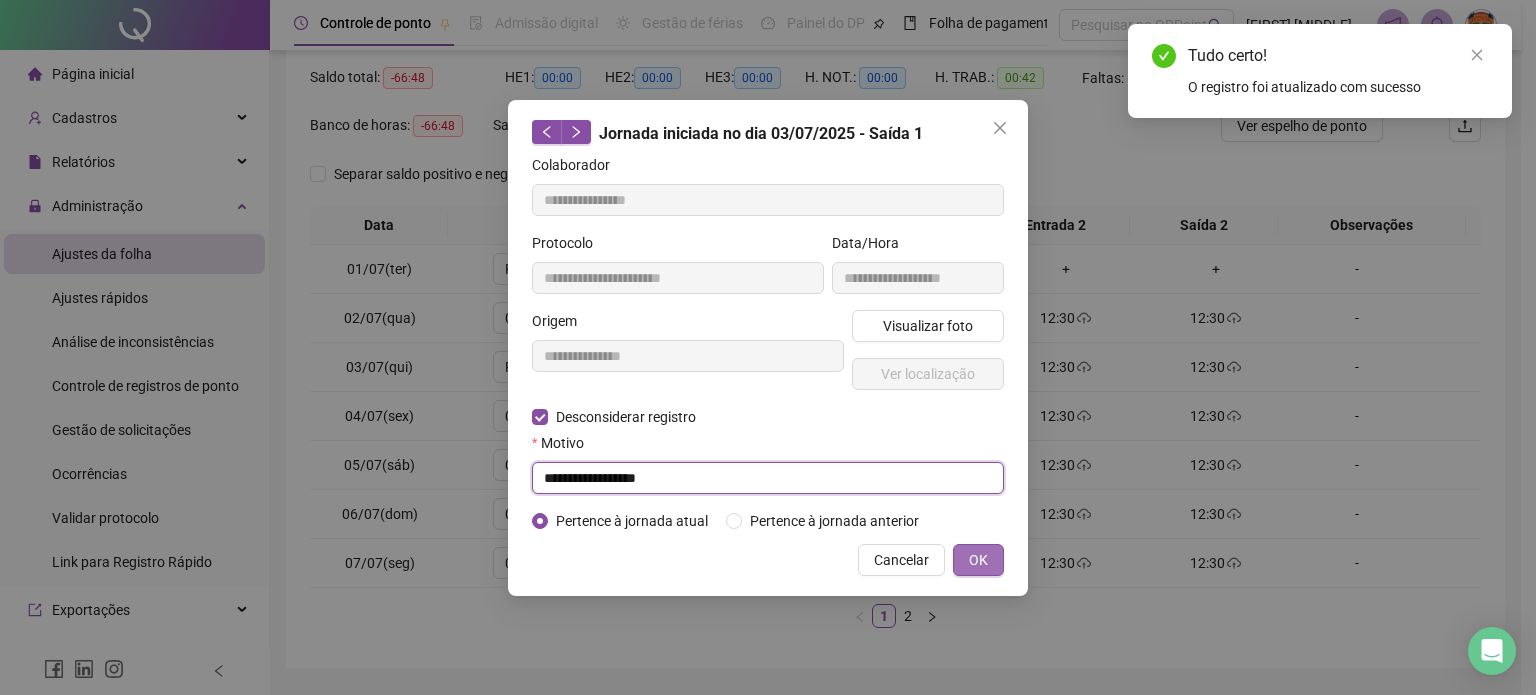 type on "**********" 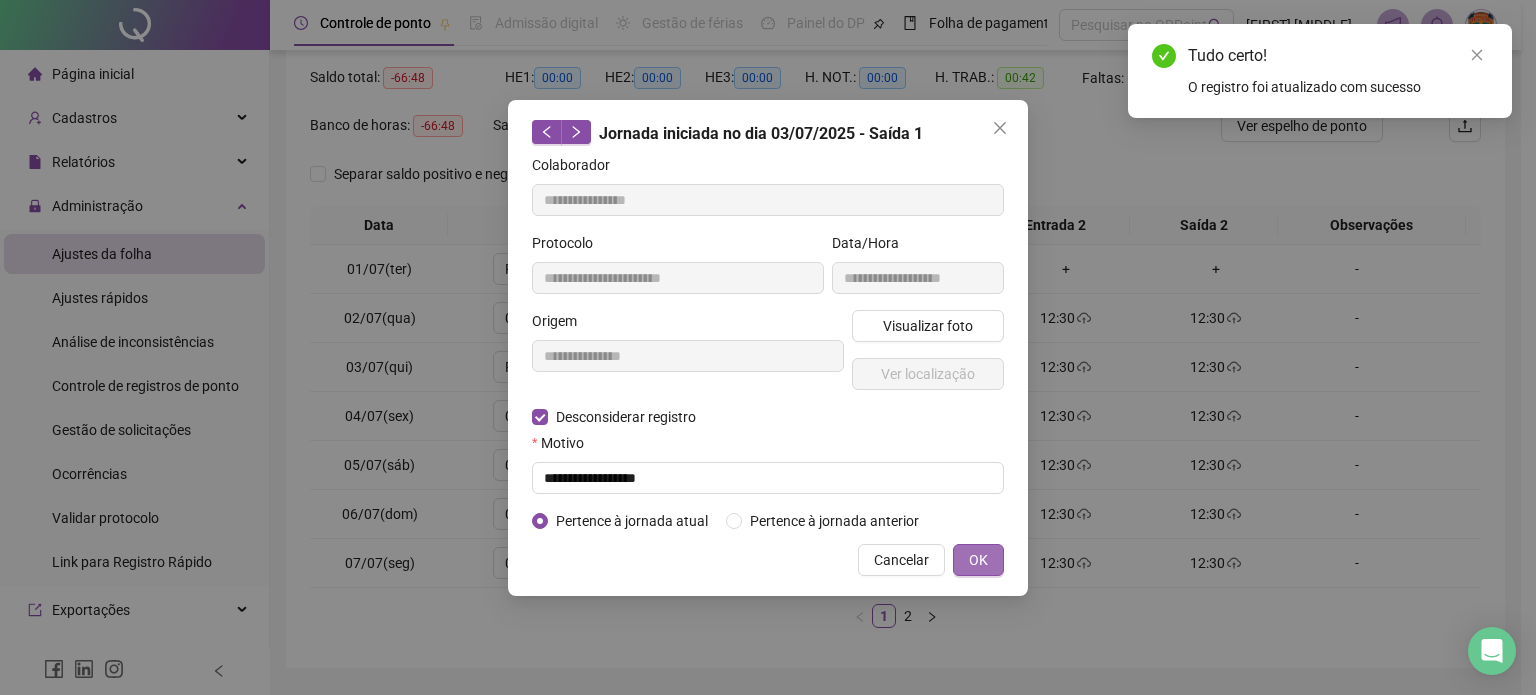 click on "OK" at bounding box center [978, 560] 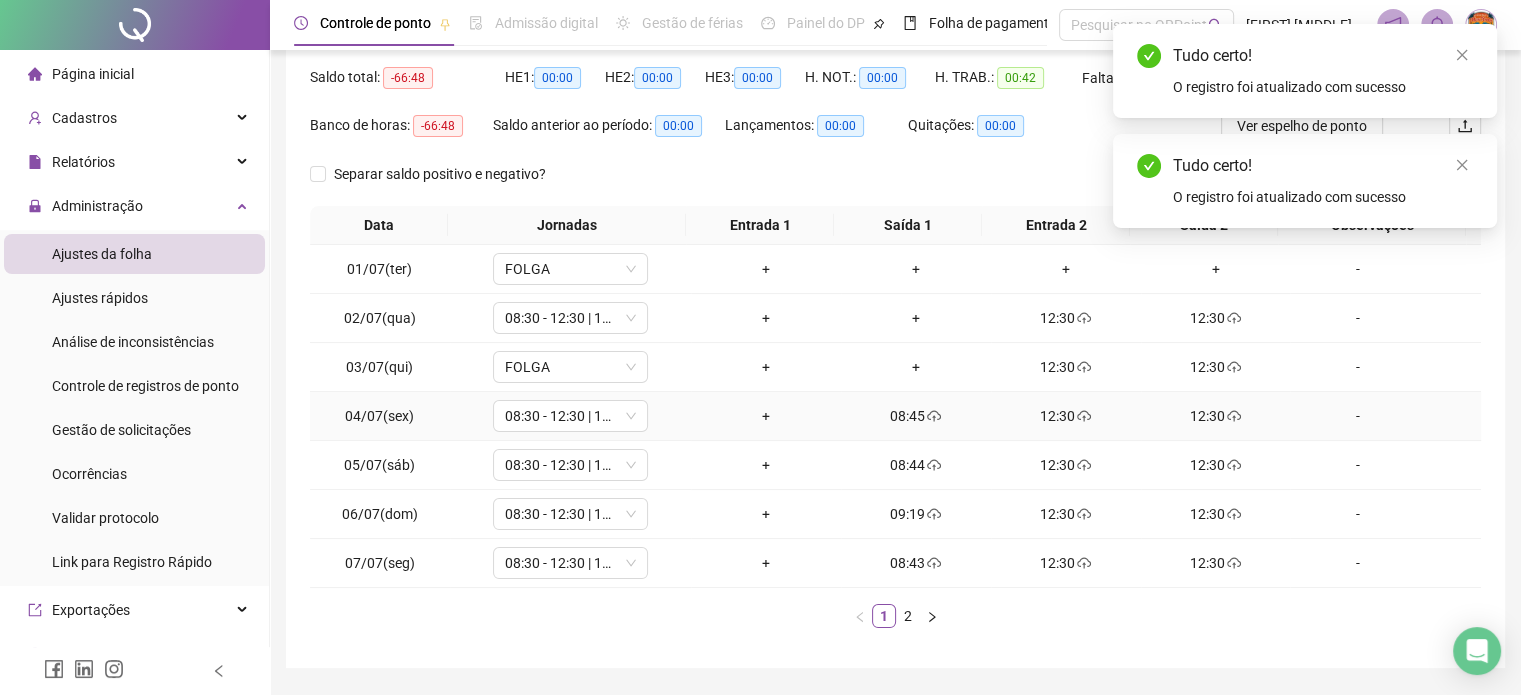click on "08:45" at bounding box center (916, 416) 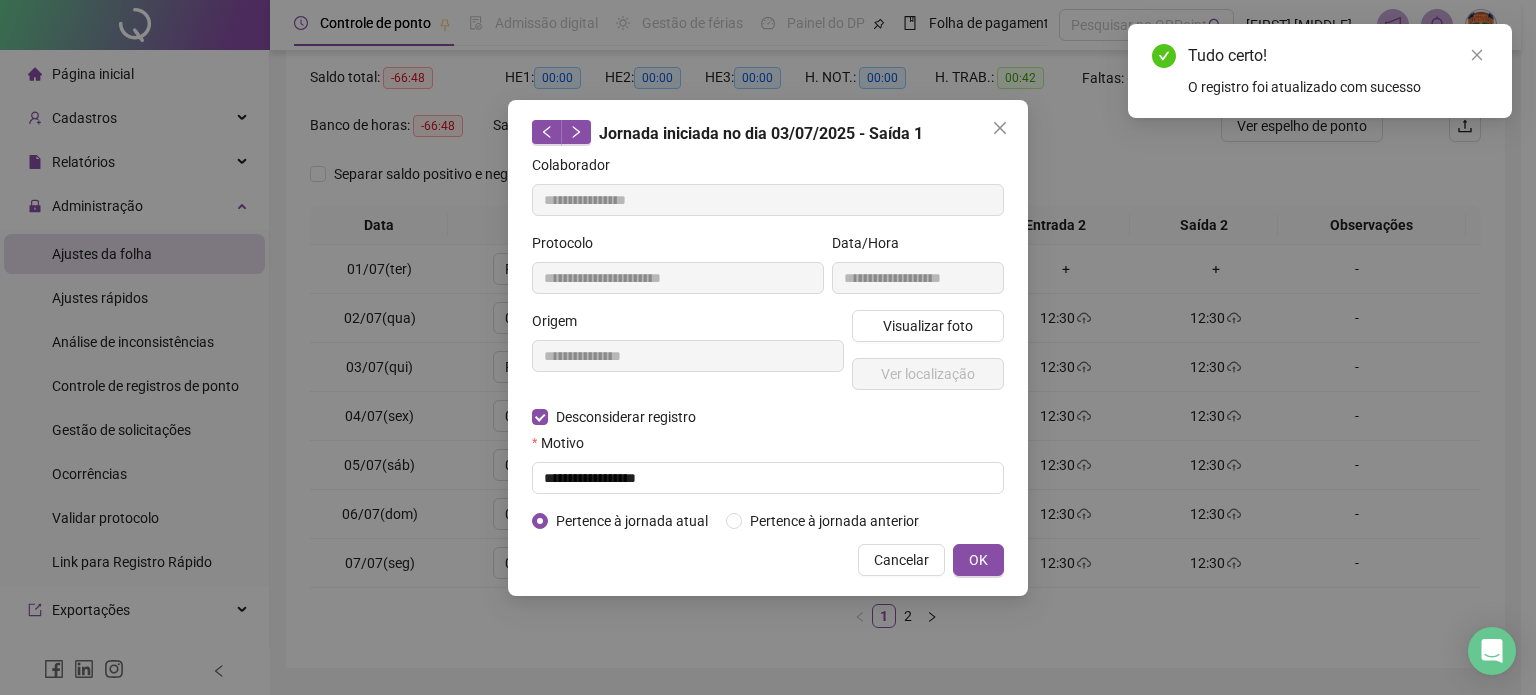 type on "**********" 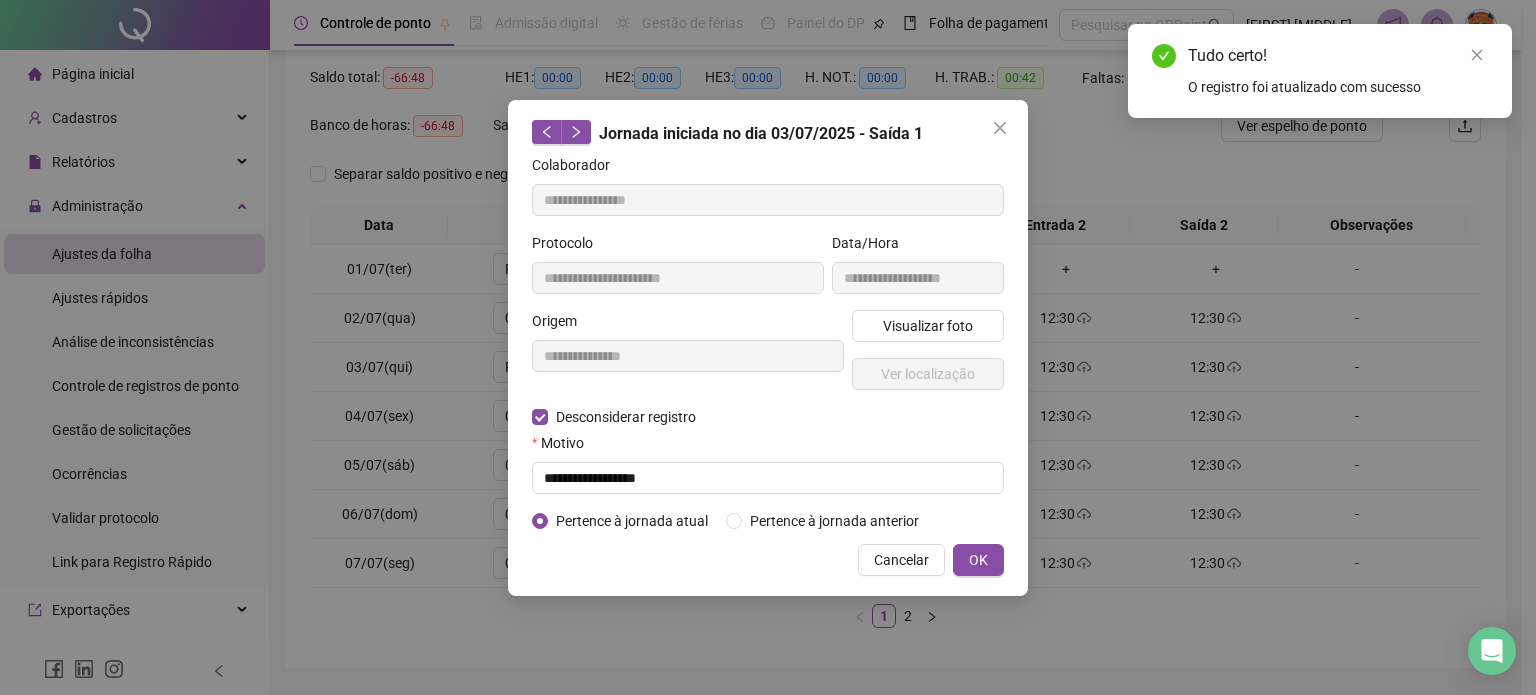type on "**********" 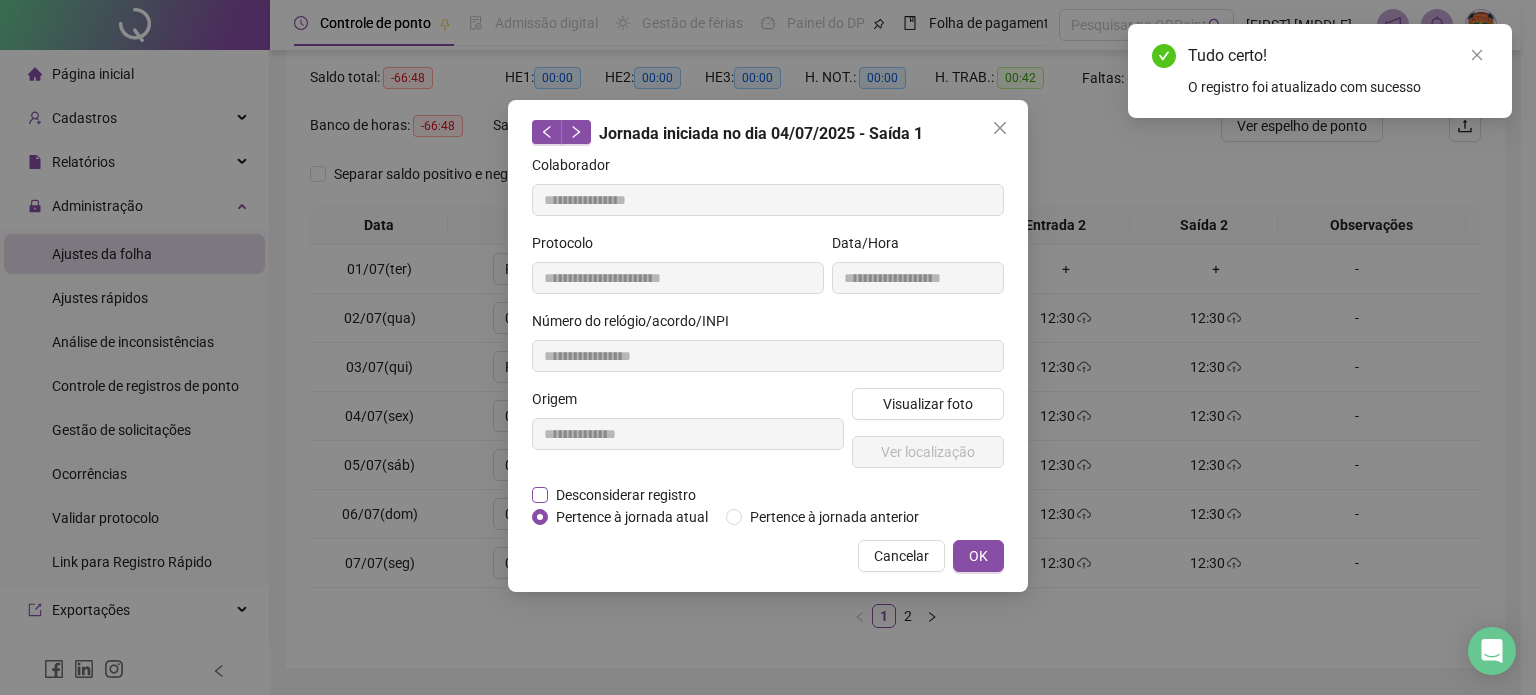 click on "Desconsiderar registro" at bounding box center [626, 495] 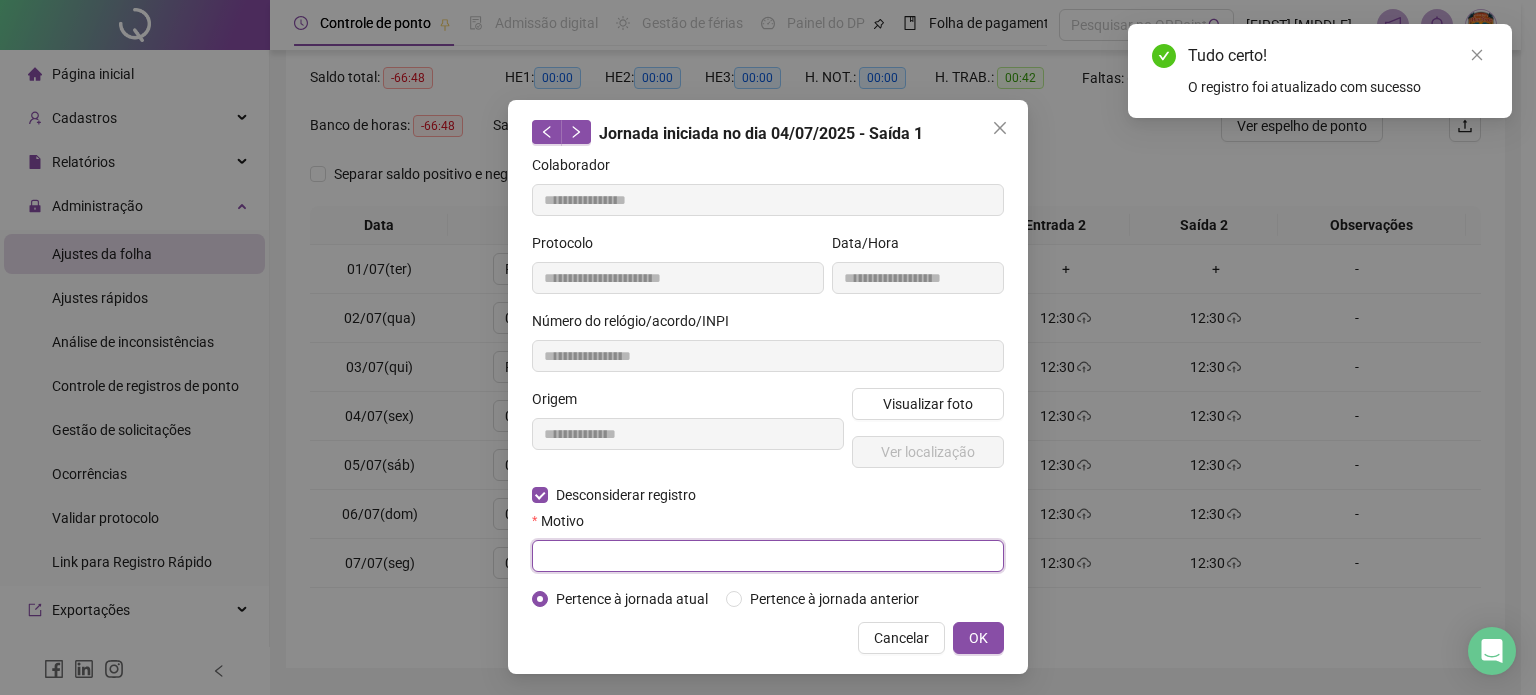 click at bounding box center (768, 556) 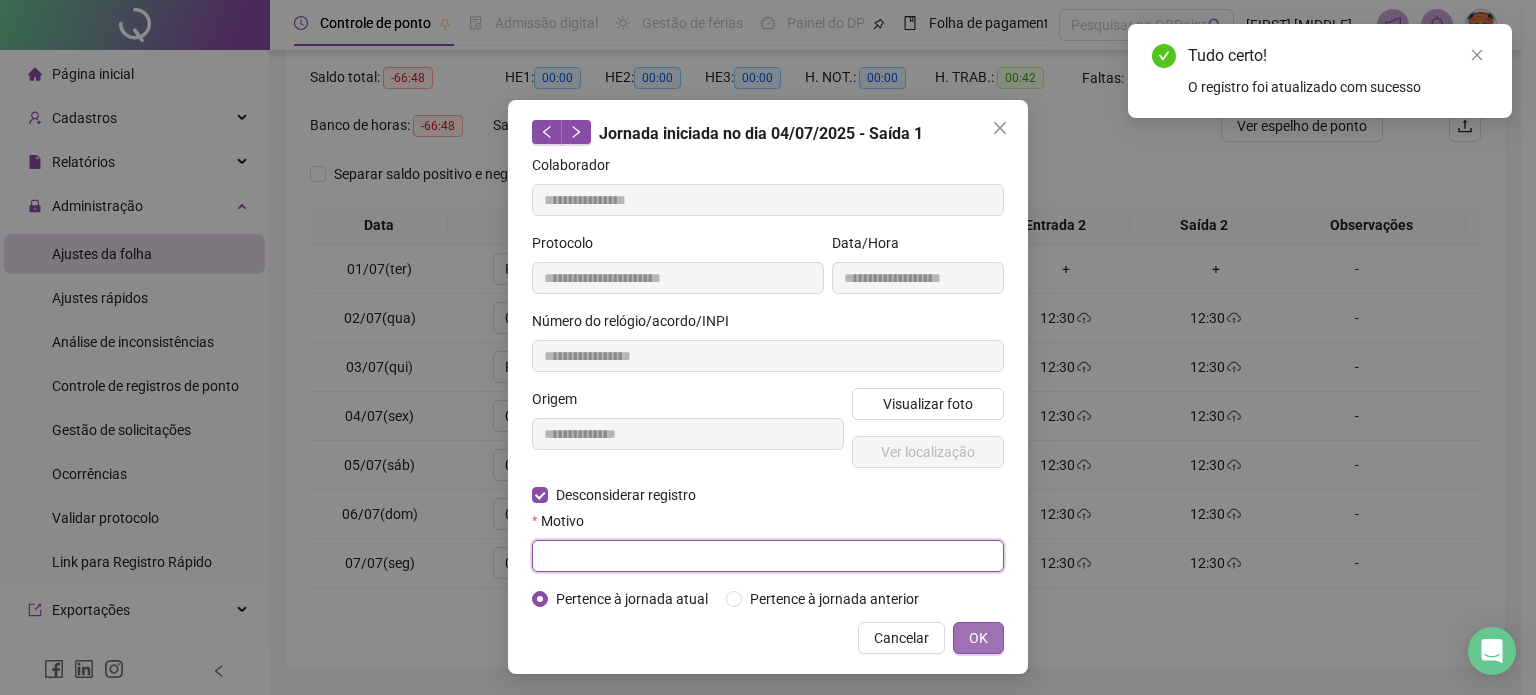 paste on "**********" 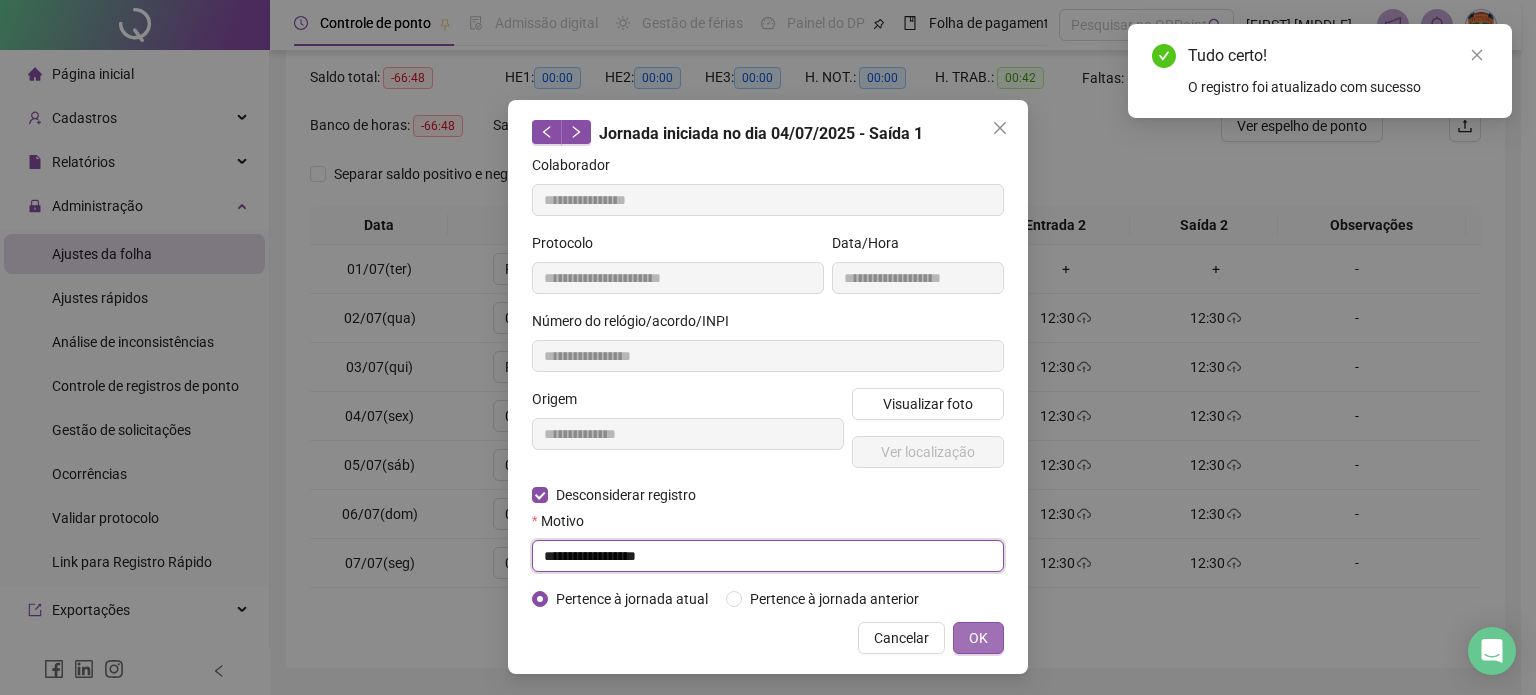 type on "**********" 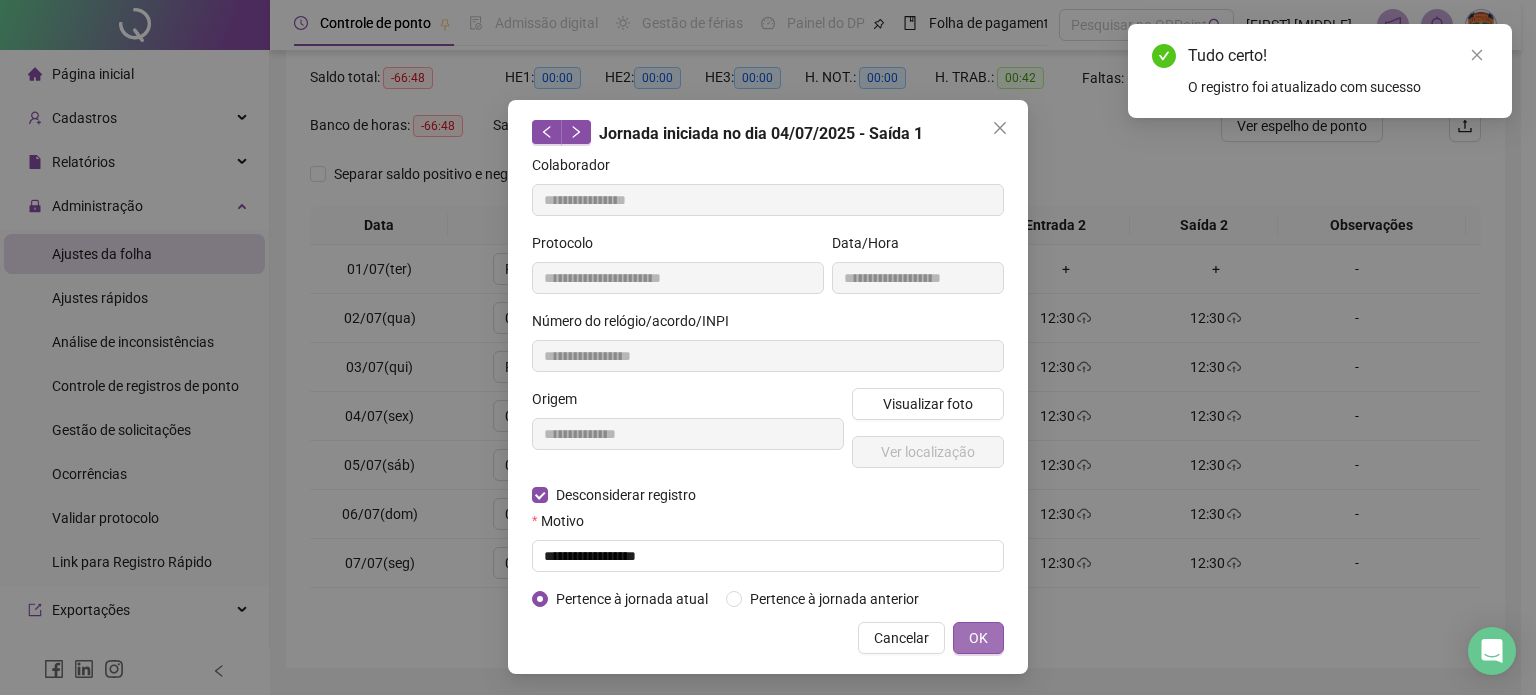 click on "OK" at bounding box center [978, 638] 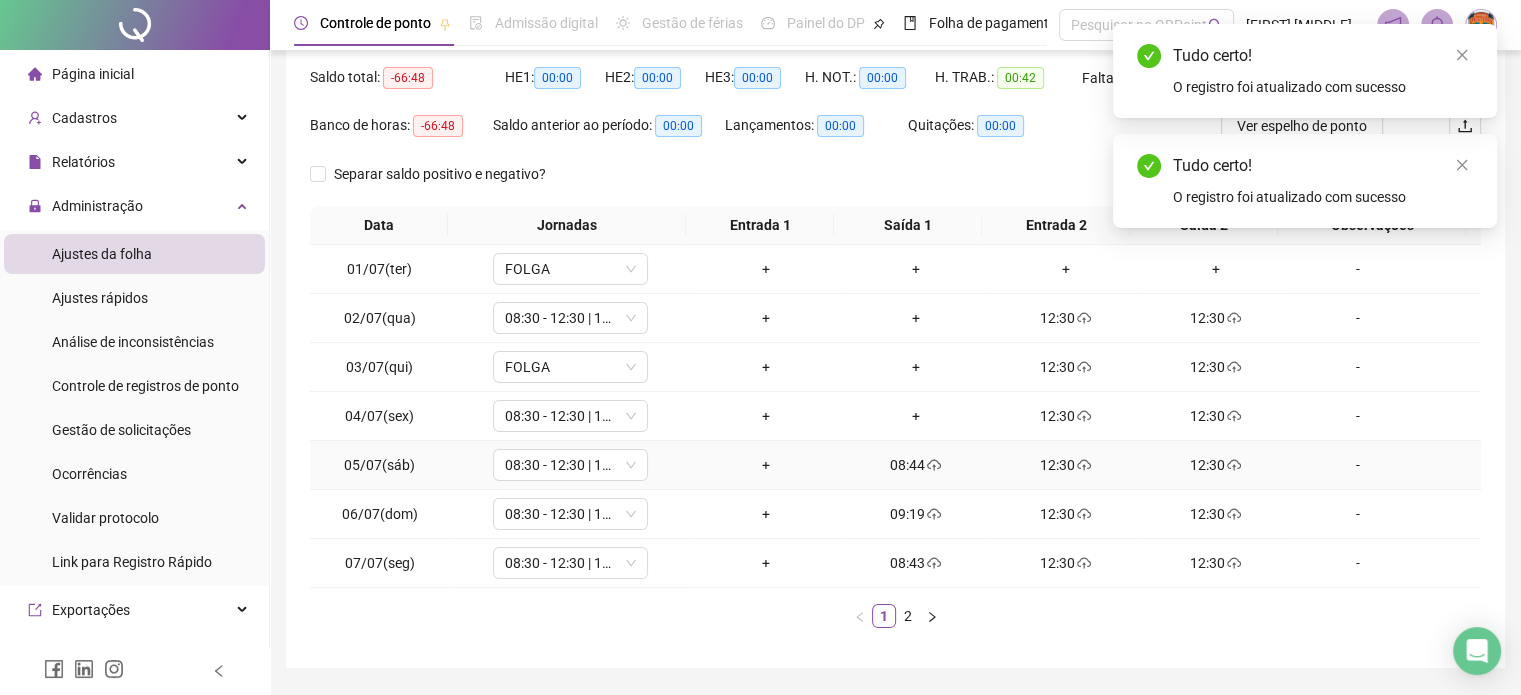 click on "08:44" at bounding box center [916, 465] 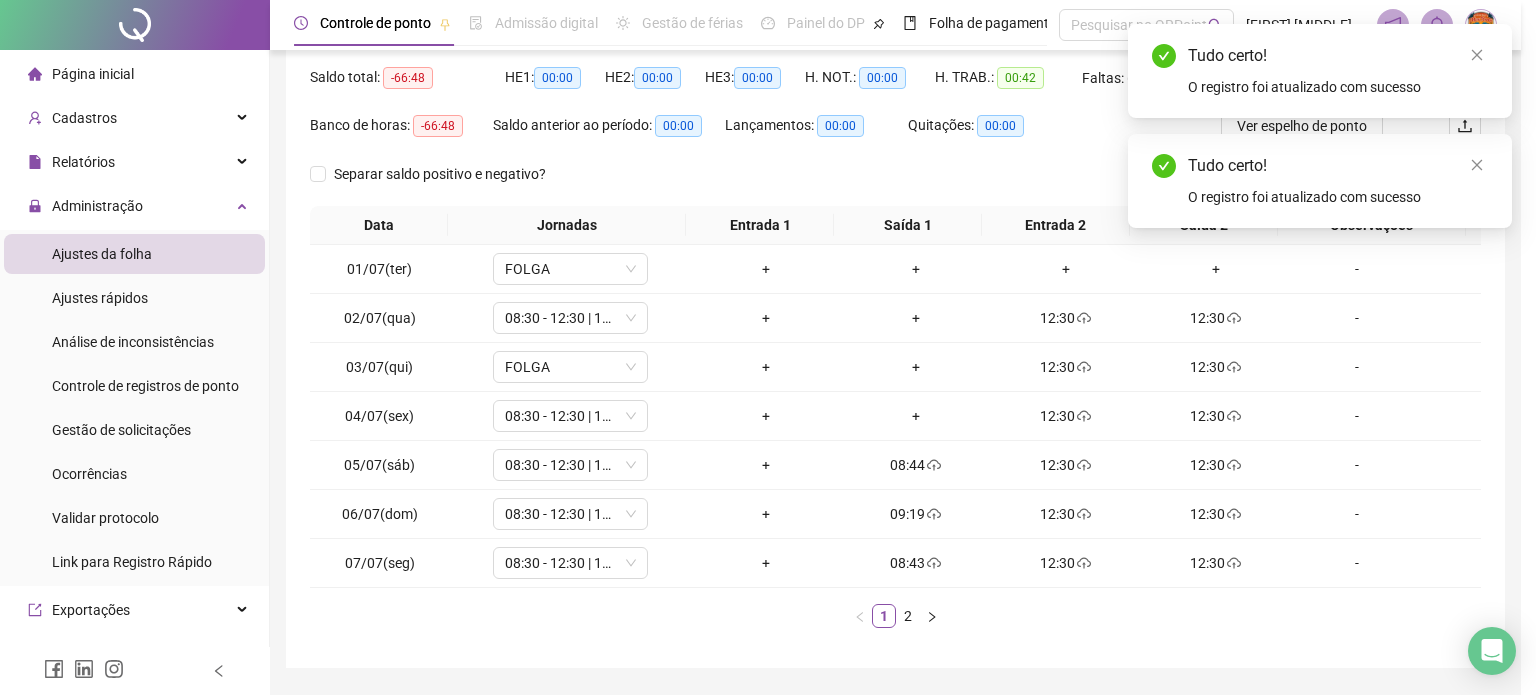 type on "**********" 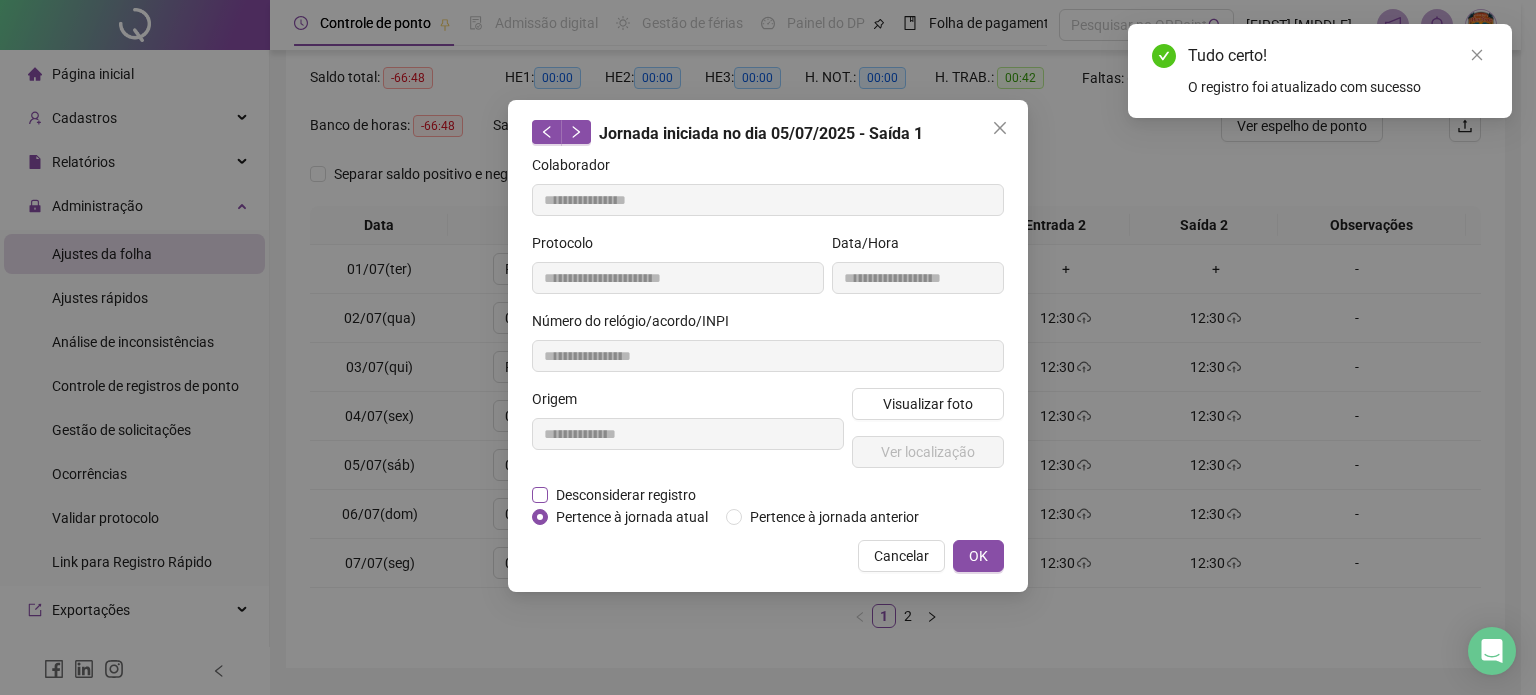 click on "Desconsiderar registro" at bounding box center [626, 495] 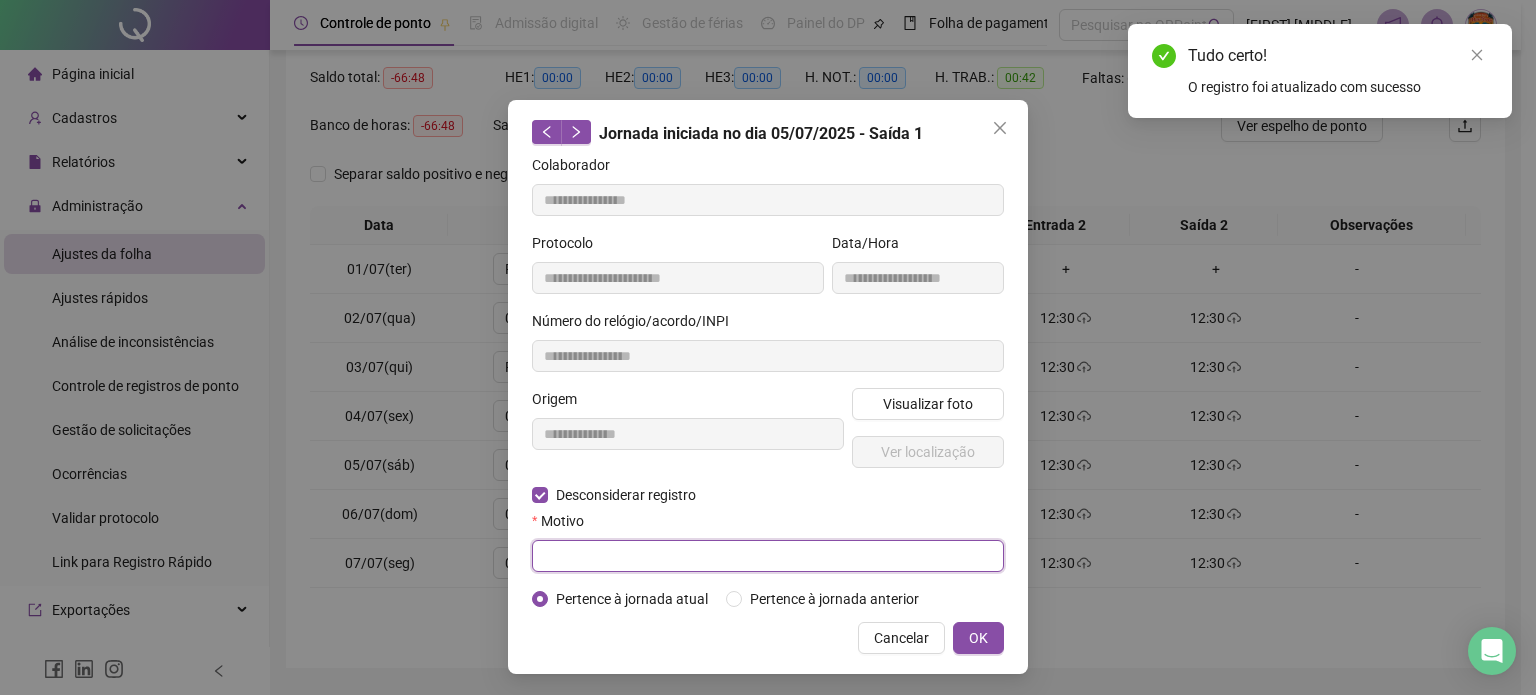 click at bounding box center (768, 556) 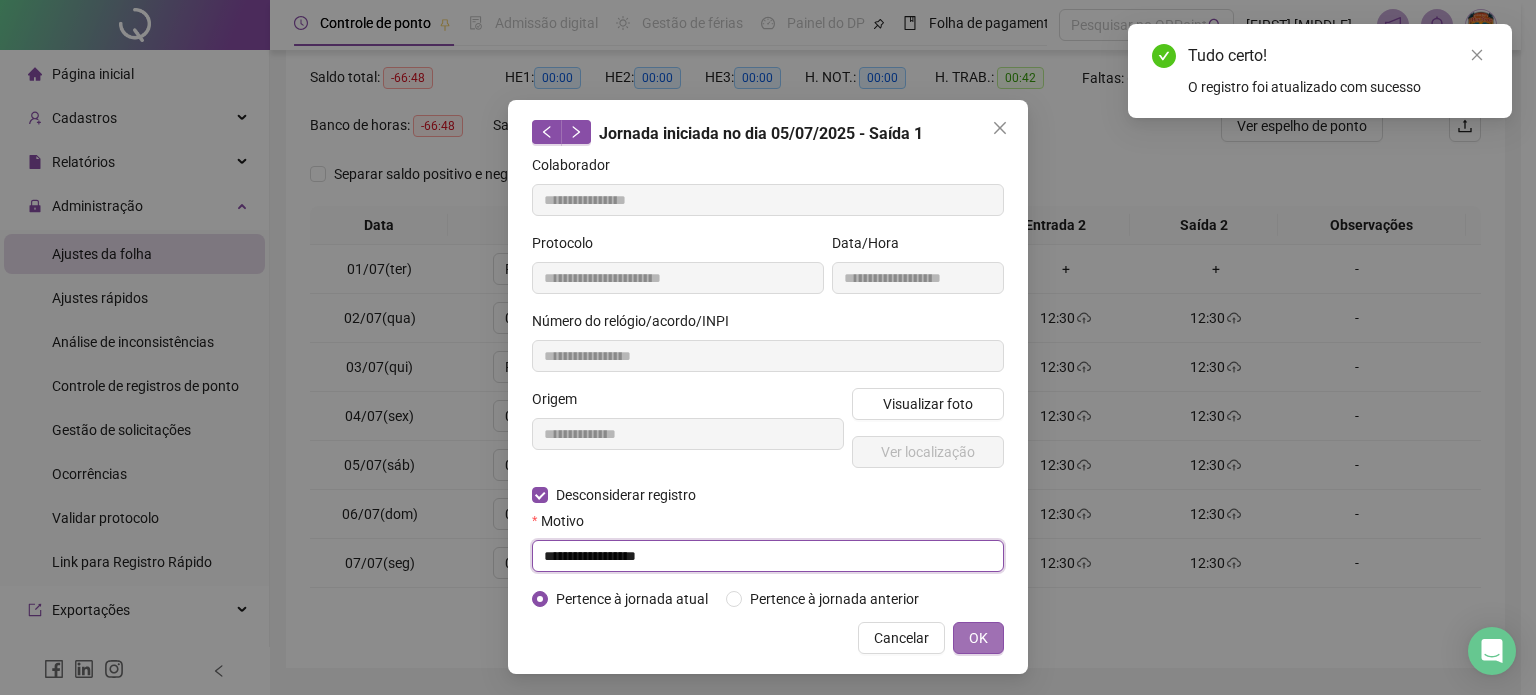 type on "**********" 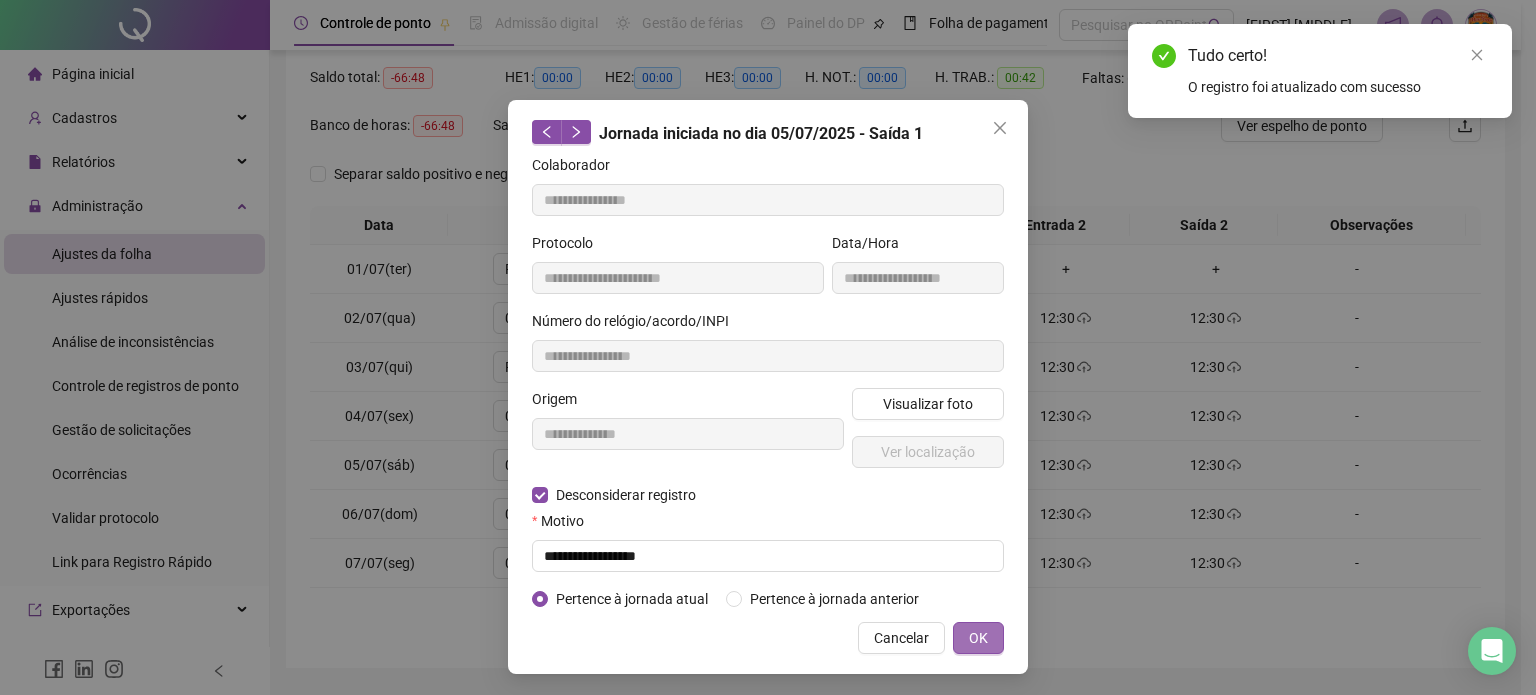 click on "OK" at bounding box center [978, 638] 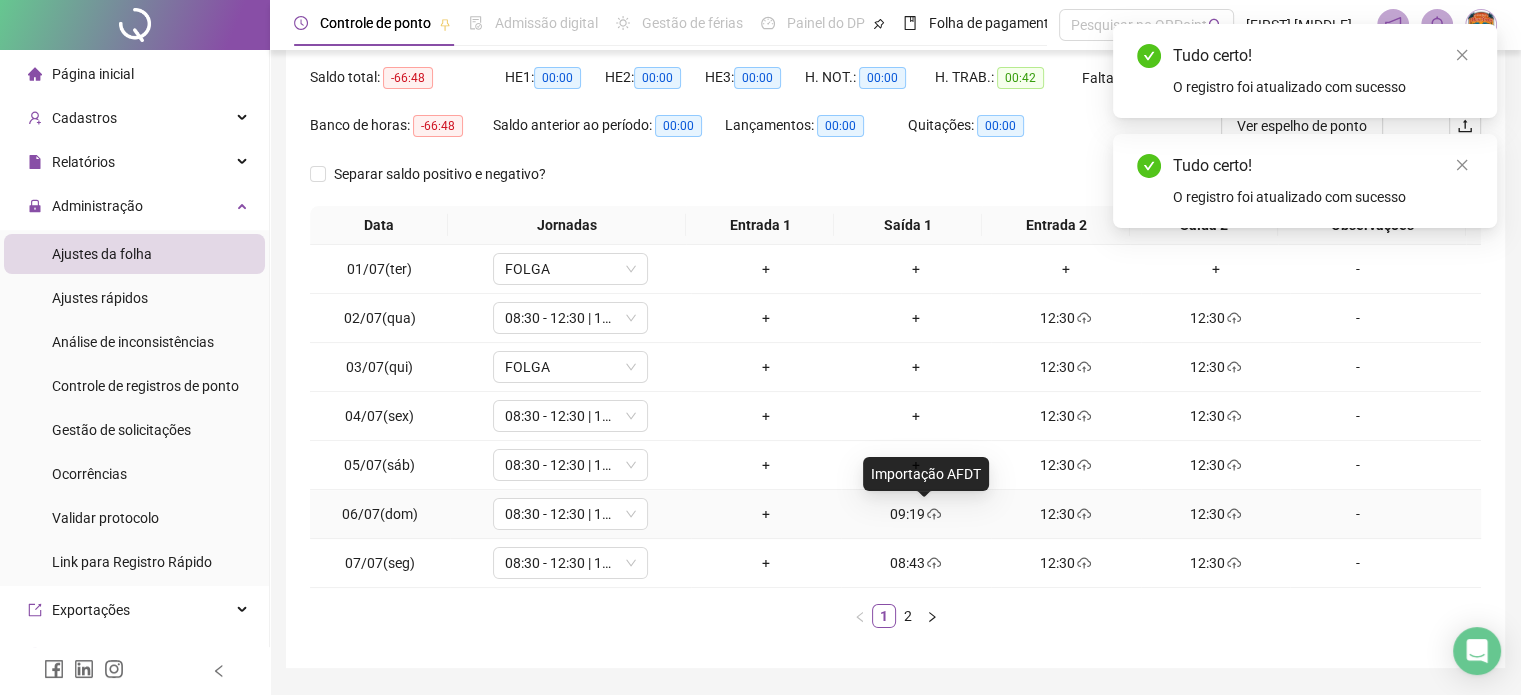 click 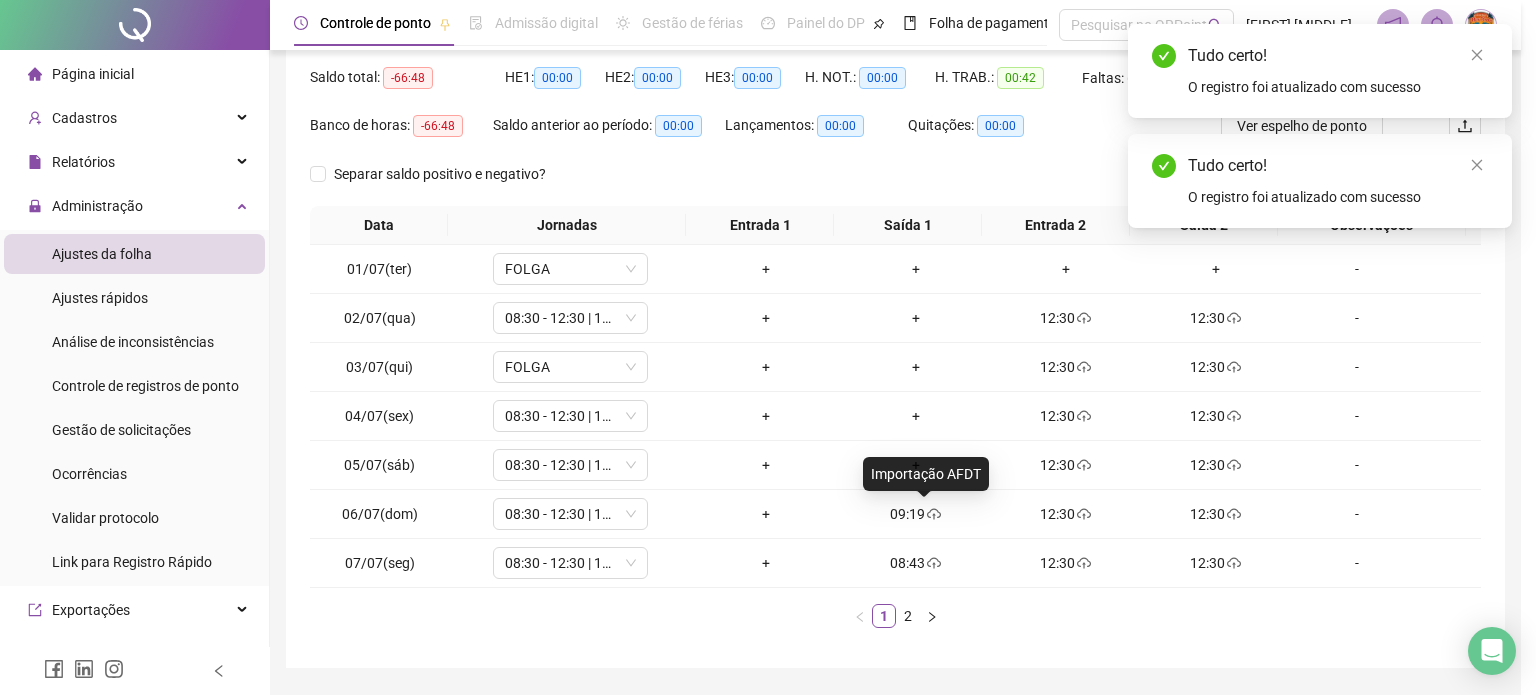 type on "**********" 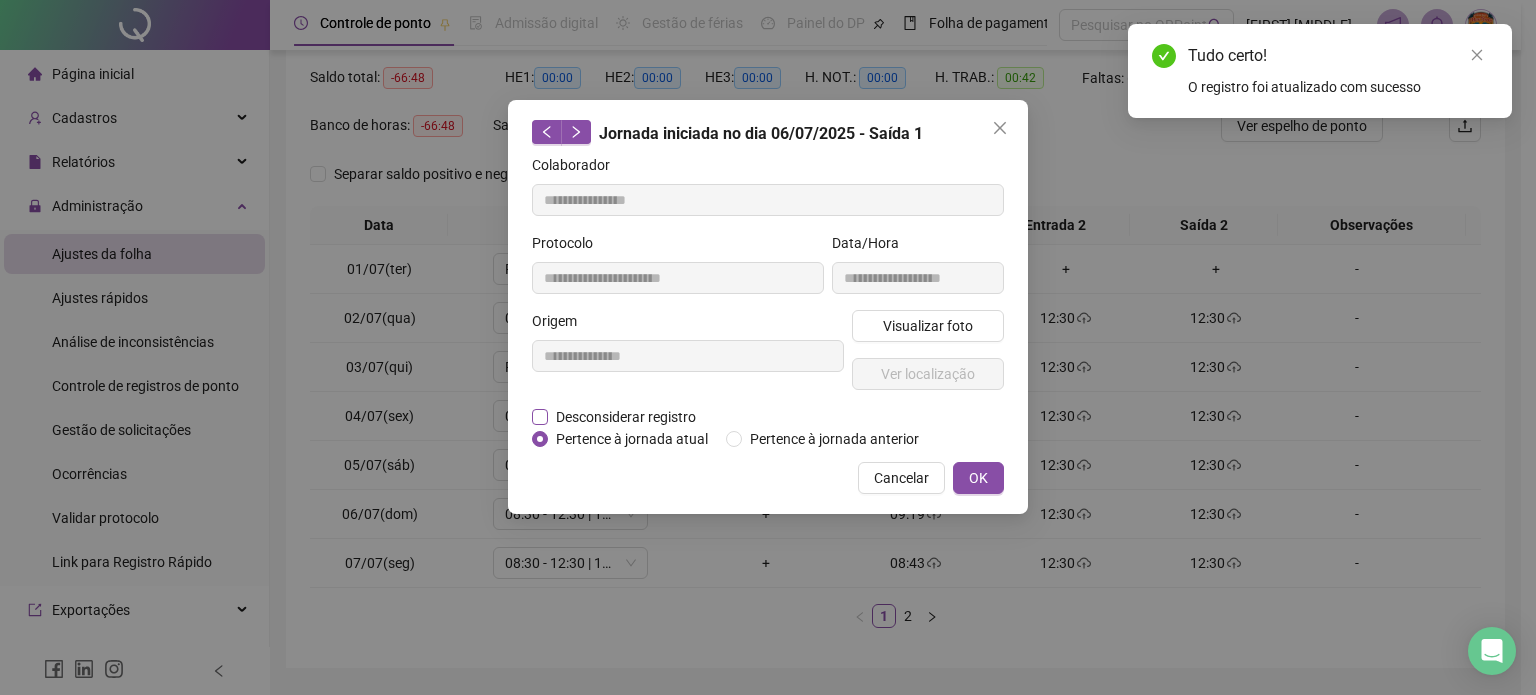 click on "Desconsiderar registro" at bounding box center (626, 417) 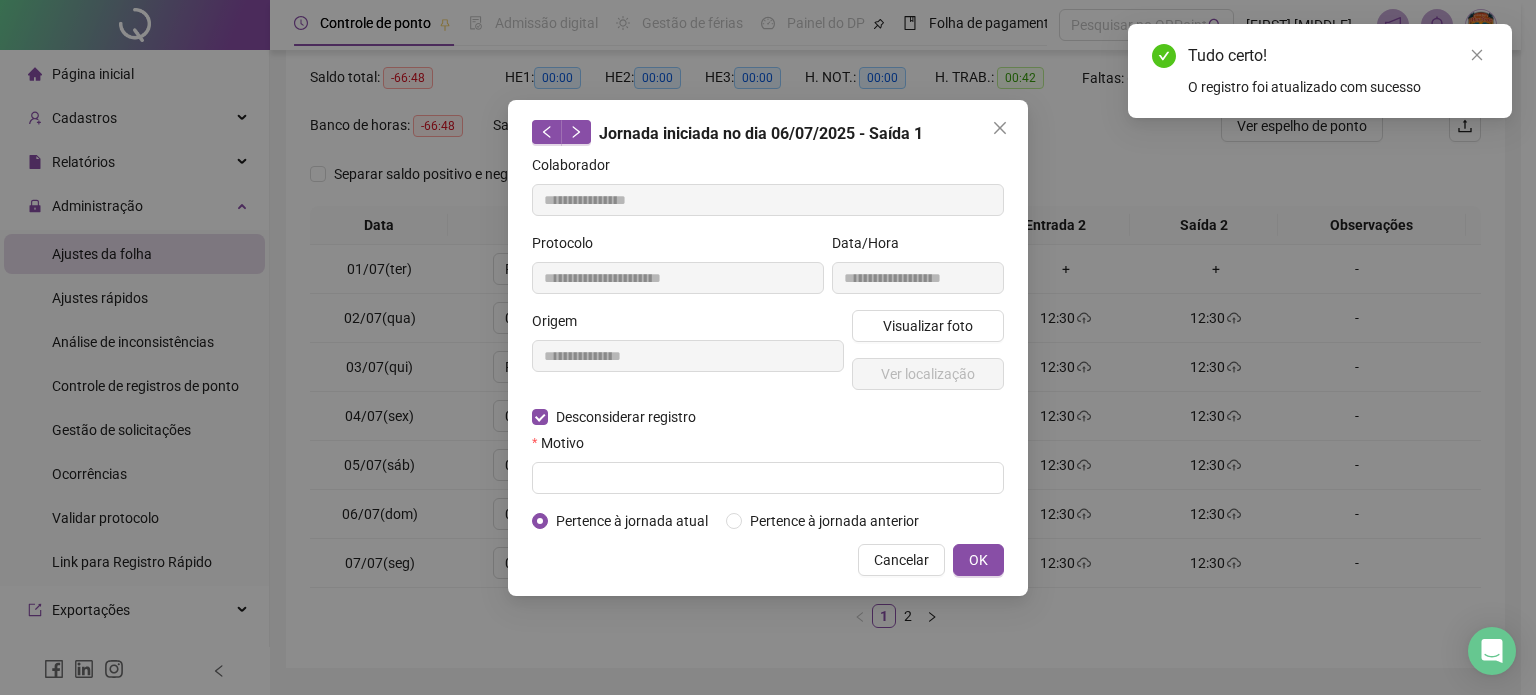 click on "**********" at bounding box center [768, 343] 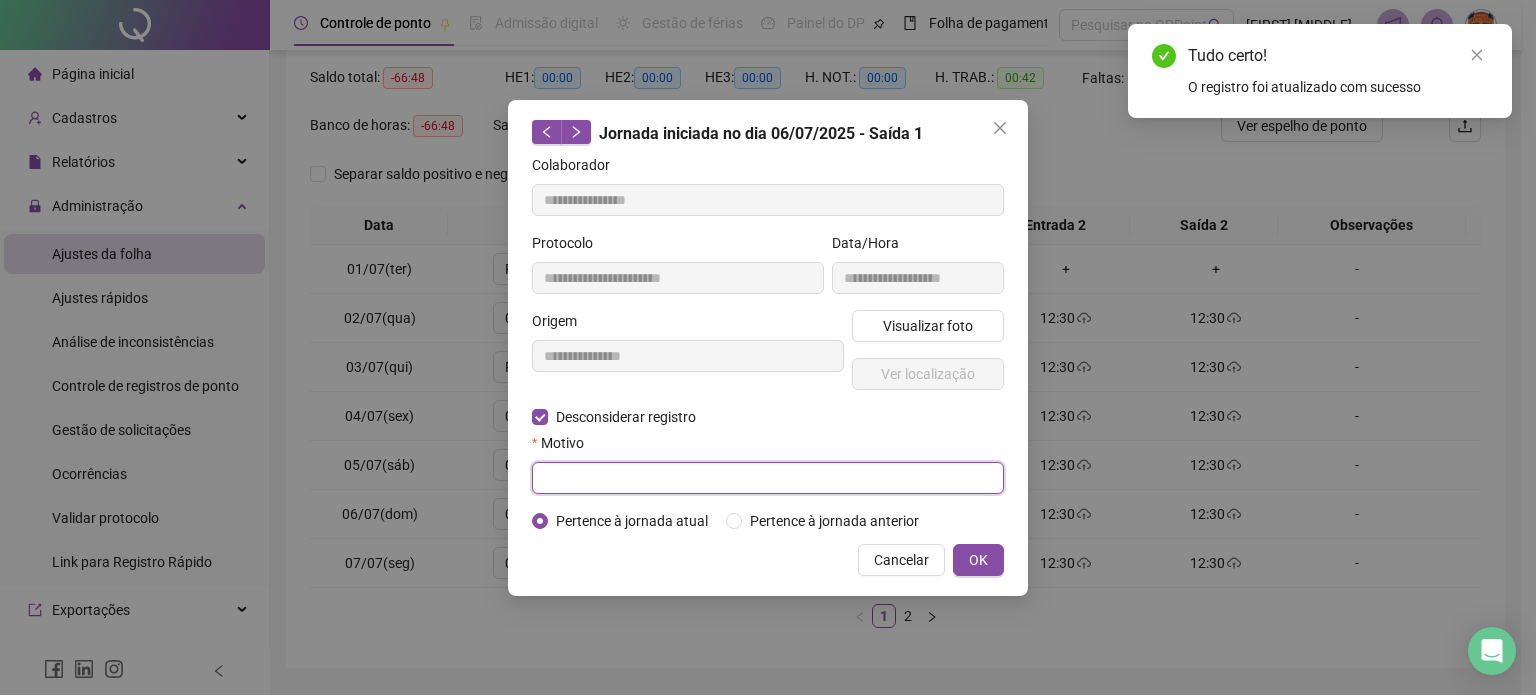 click at bounding box center (768, 478) 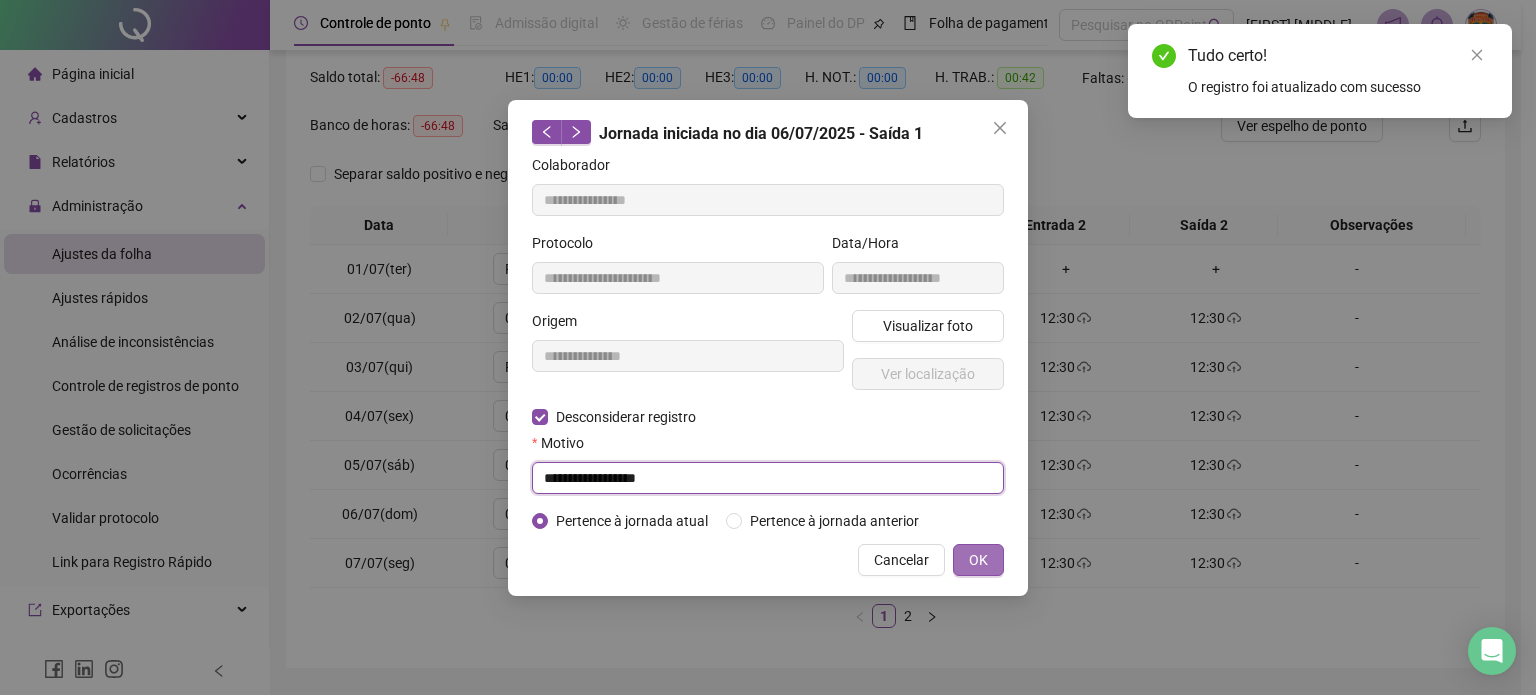 type on "**********" 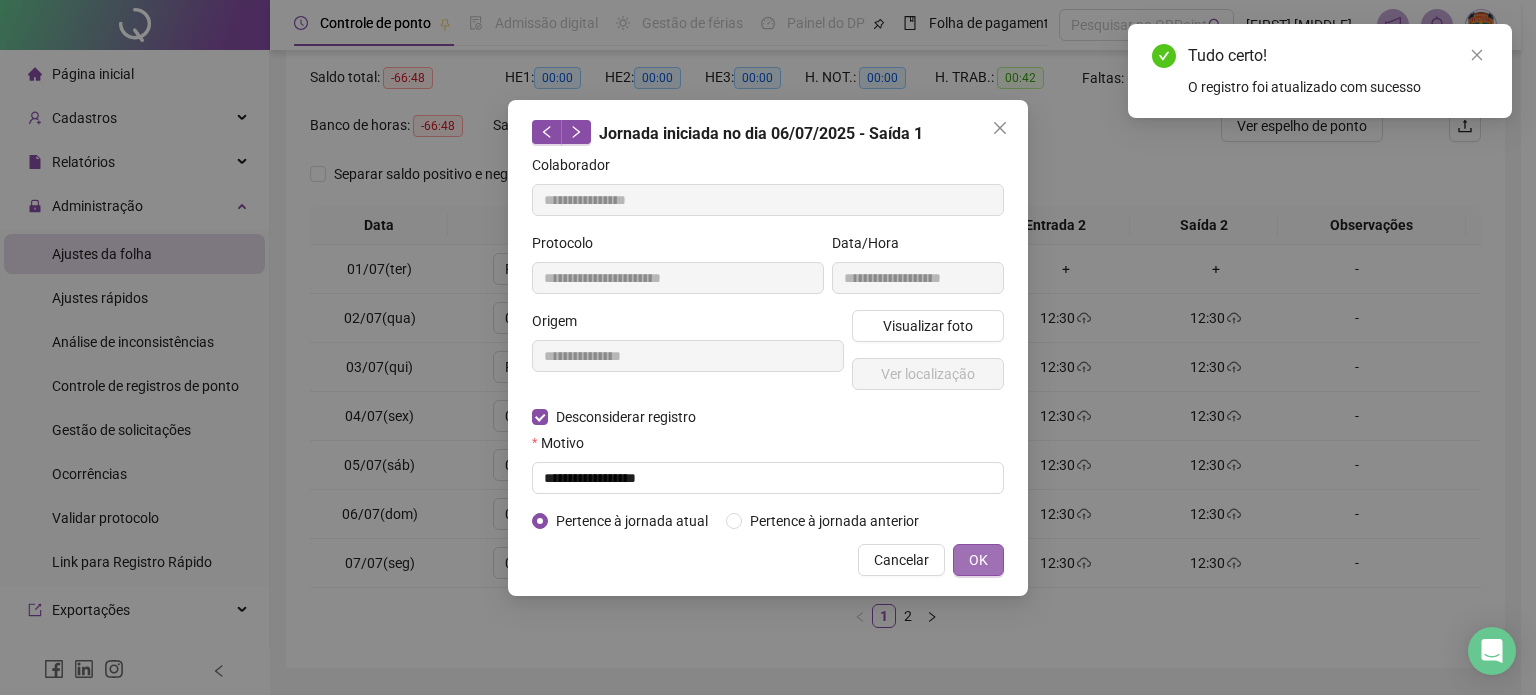 click on "OK" at bounding box center (978, 560) 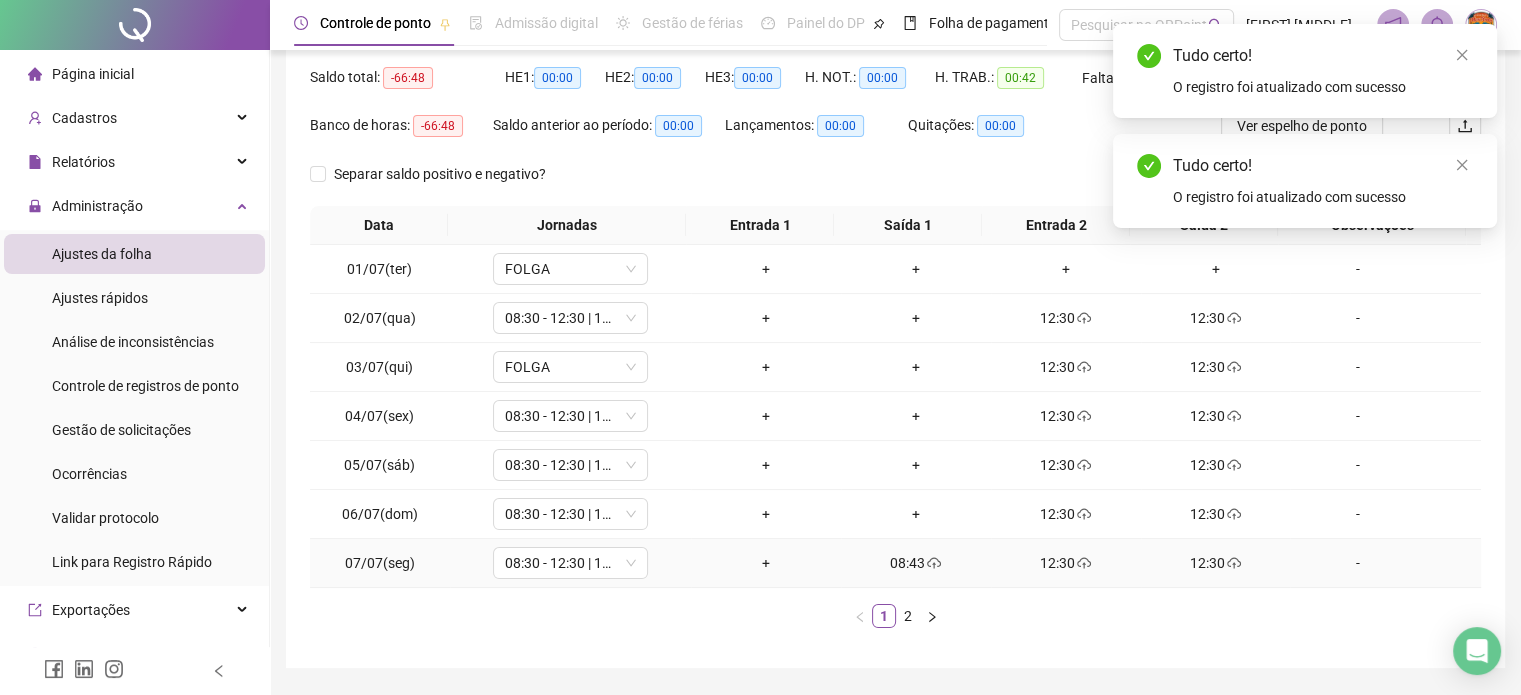 click on "08:43" at bounding box center (916, 563) 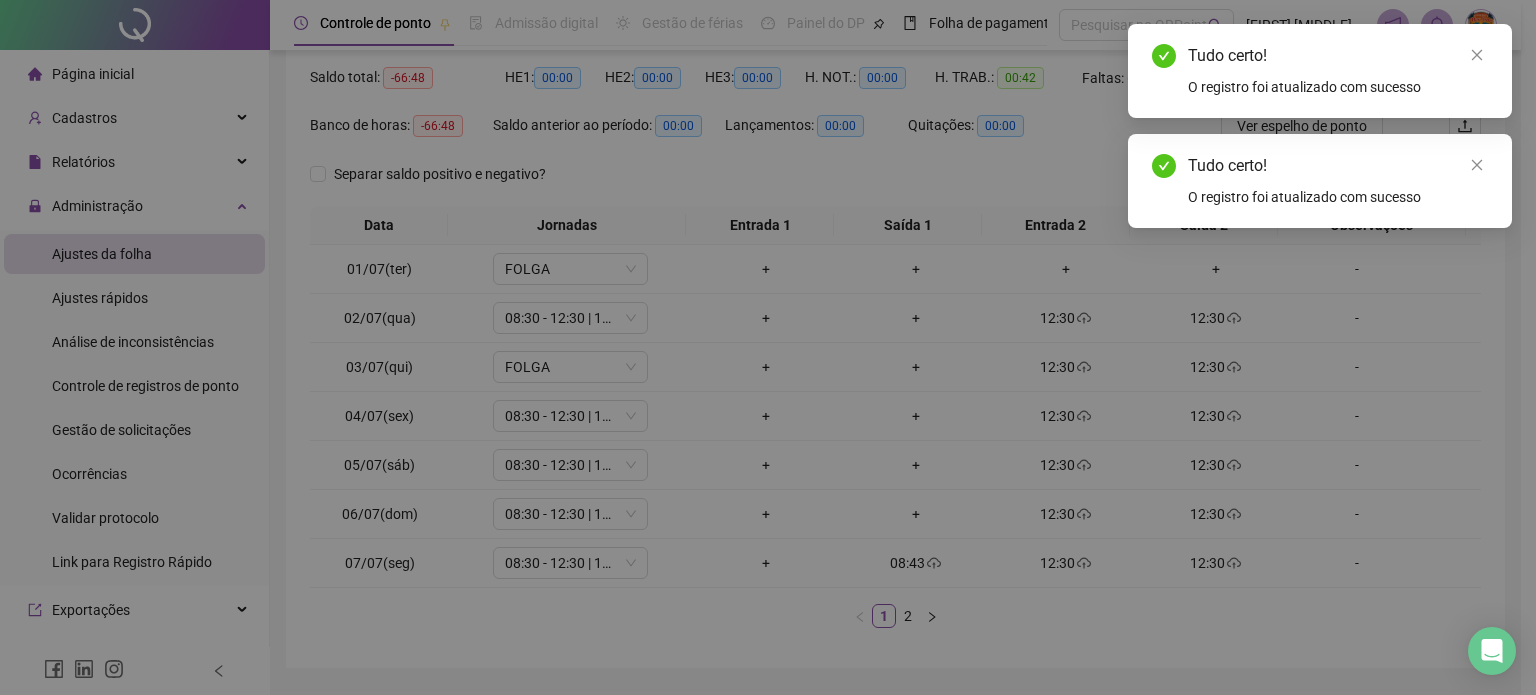type on "**********" 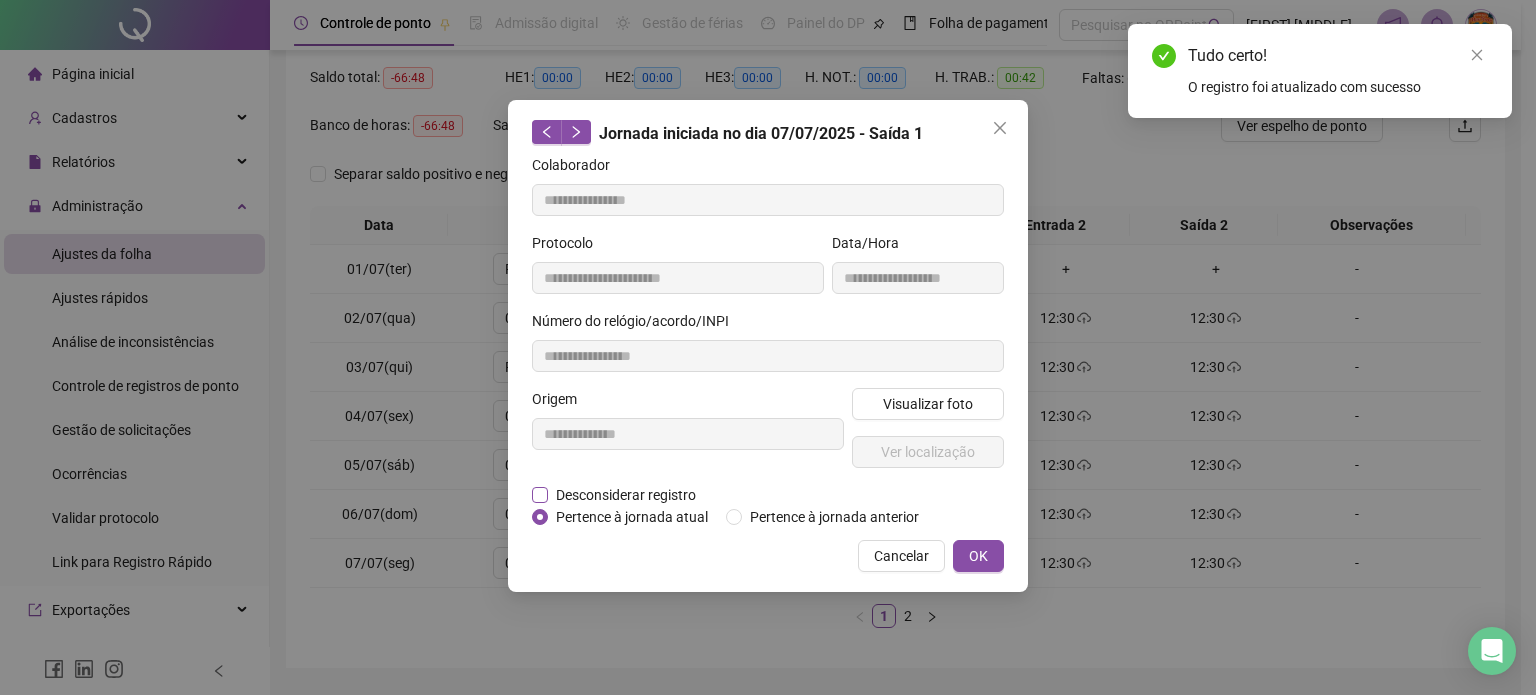 click on "Desconsiderar registro" at bounding box center [626, 495] 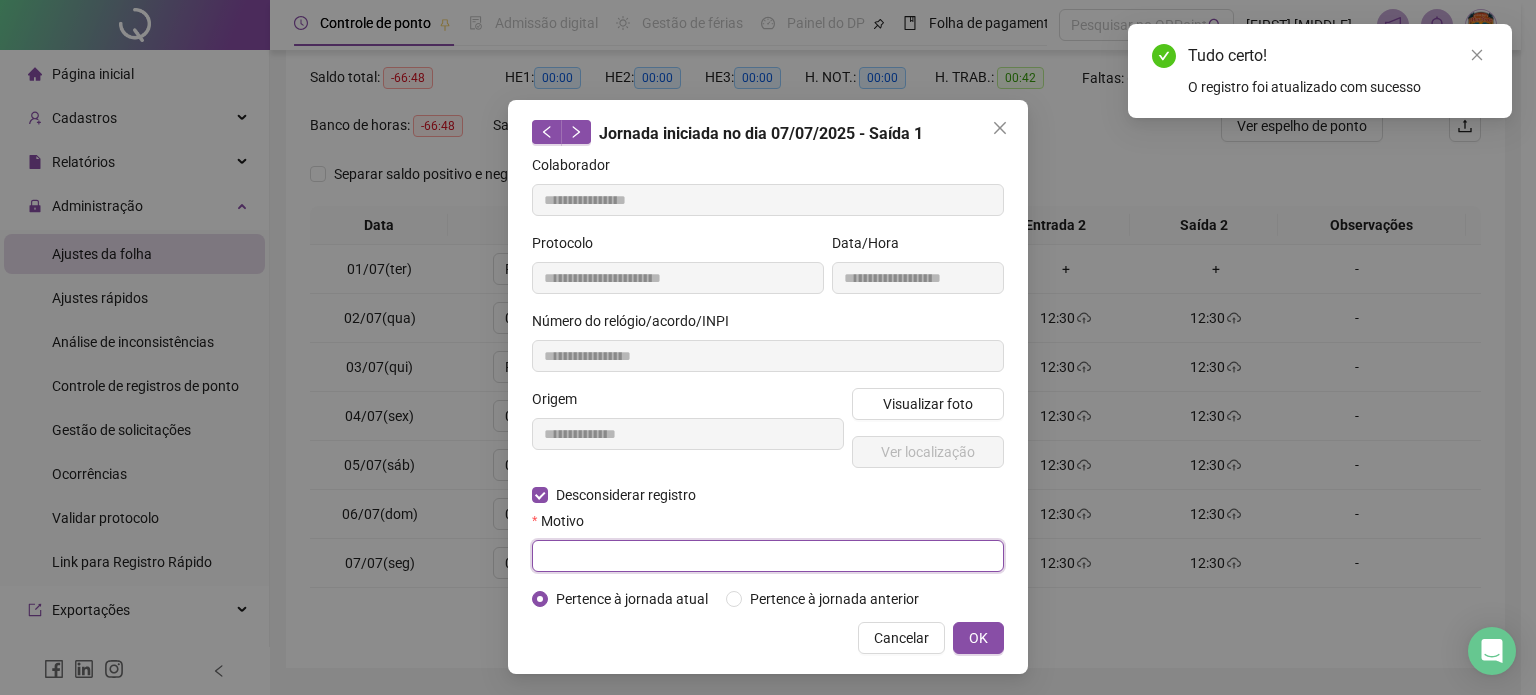 click at bounding box center [768, 556] 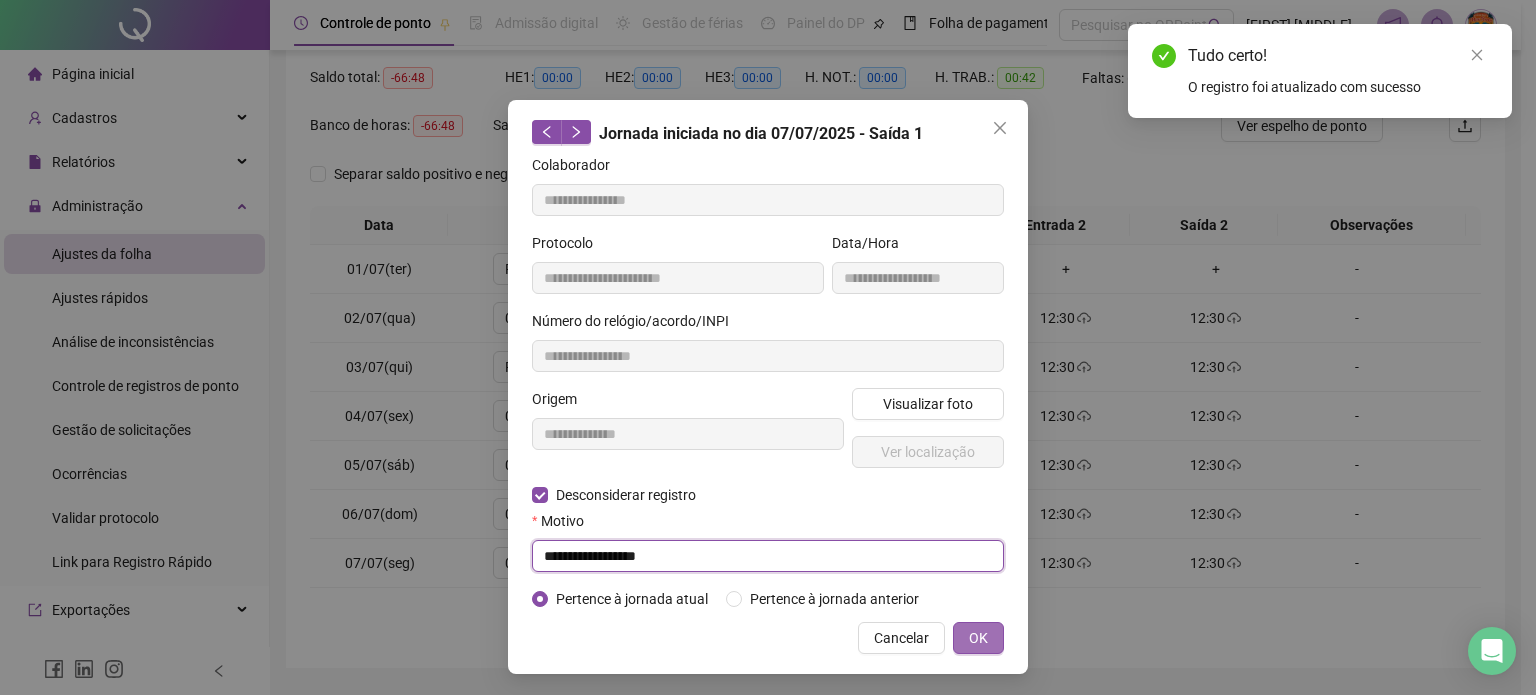 type on "**********" 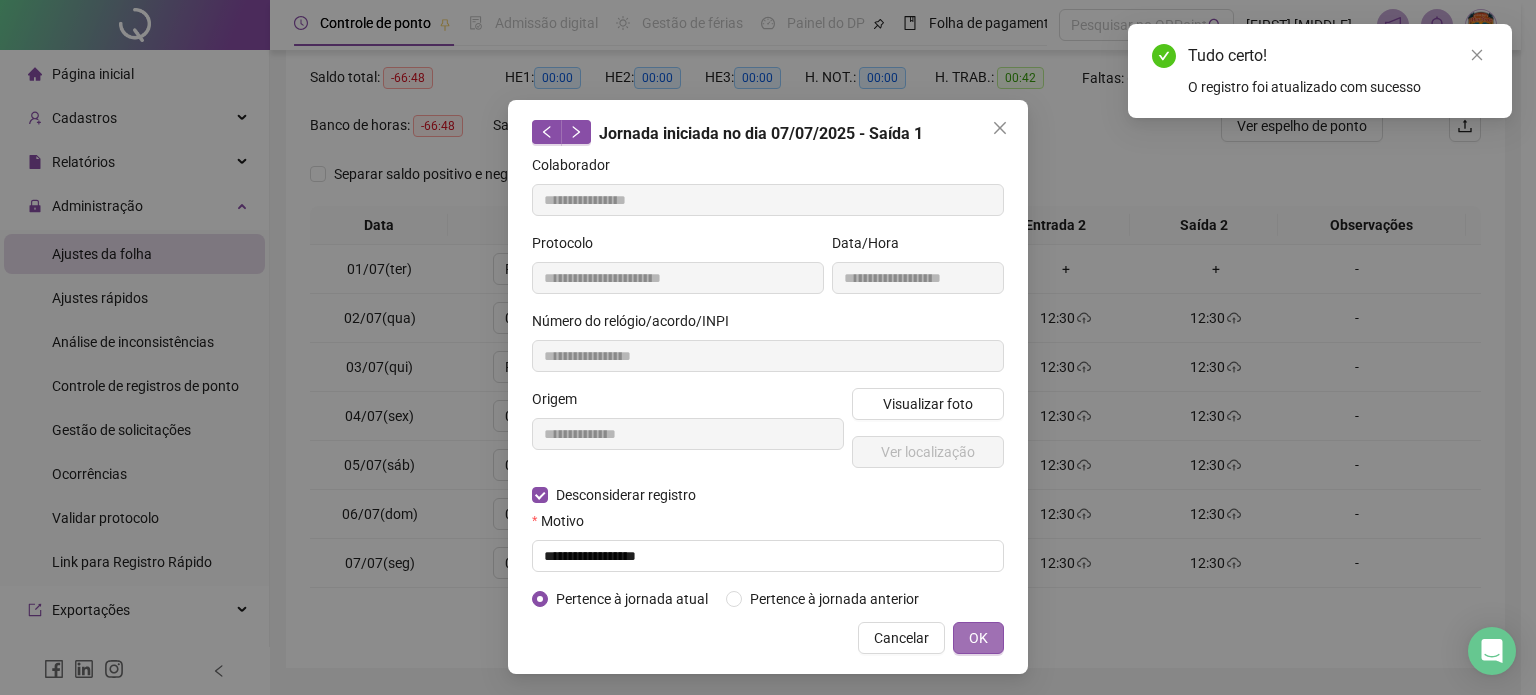 click on "OK" at bounding box center [978, 638] 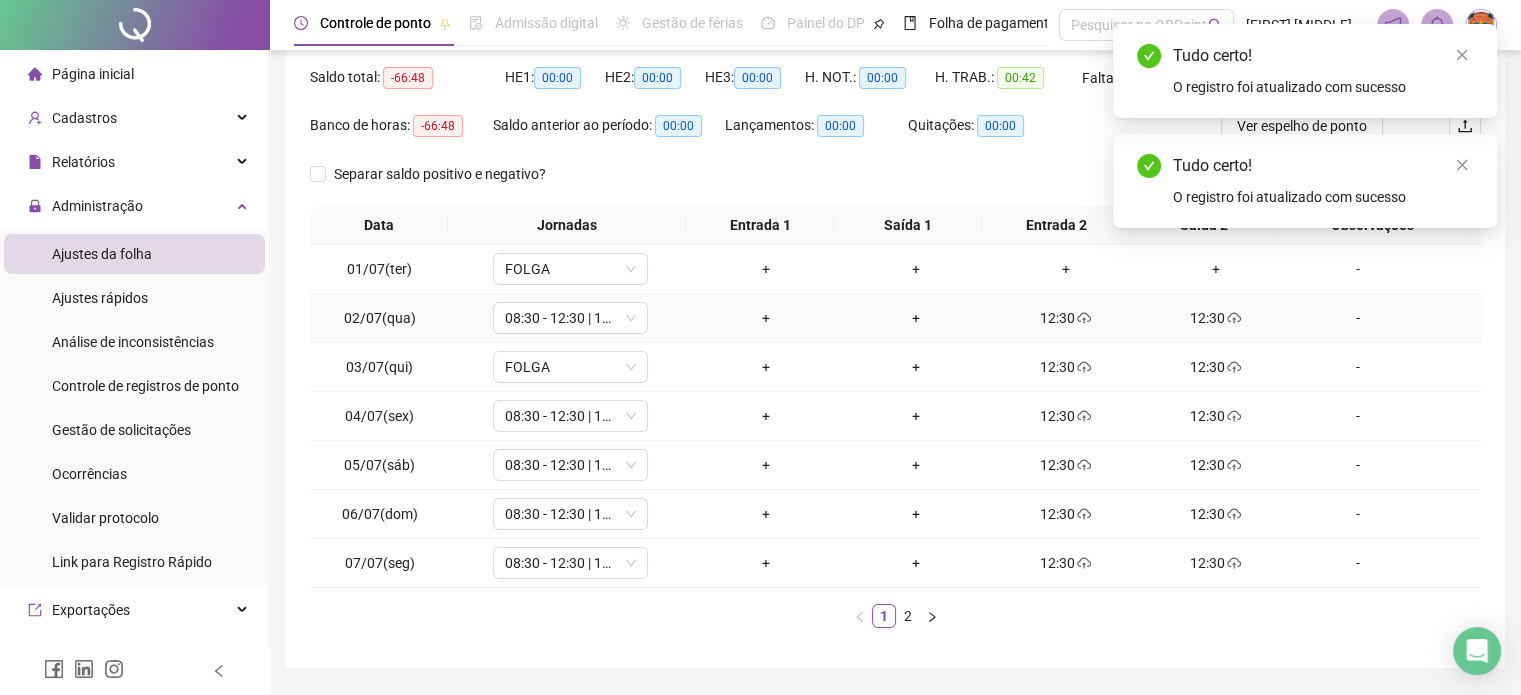 click on "12:30" at bounding box center [1066, 318] 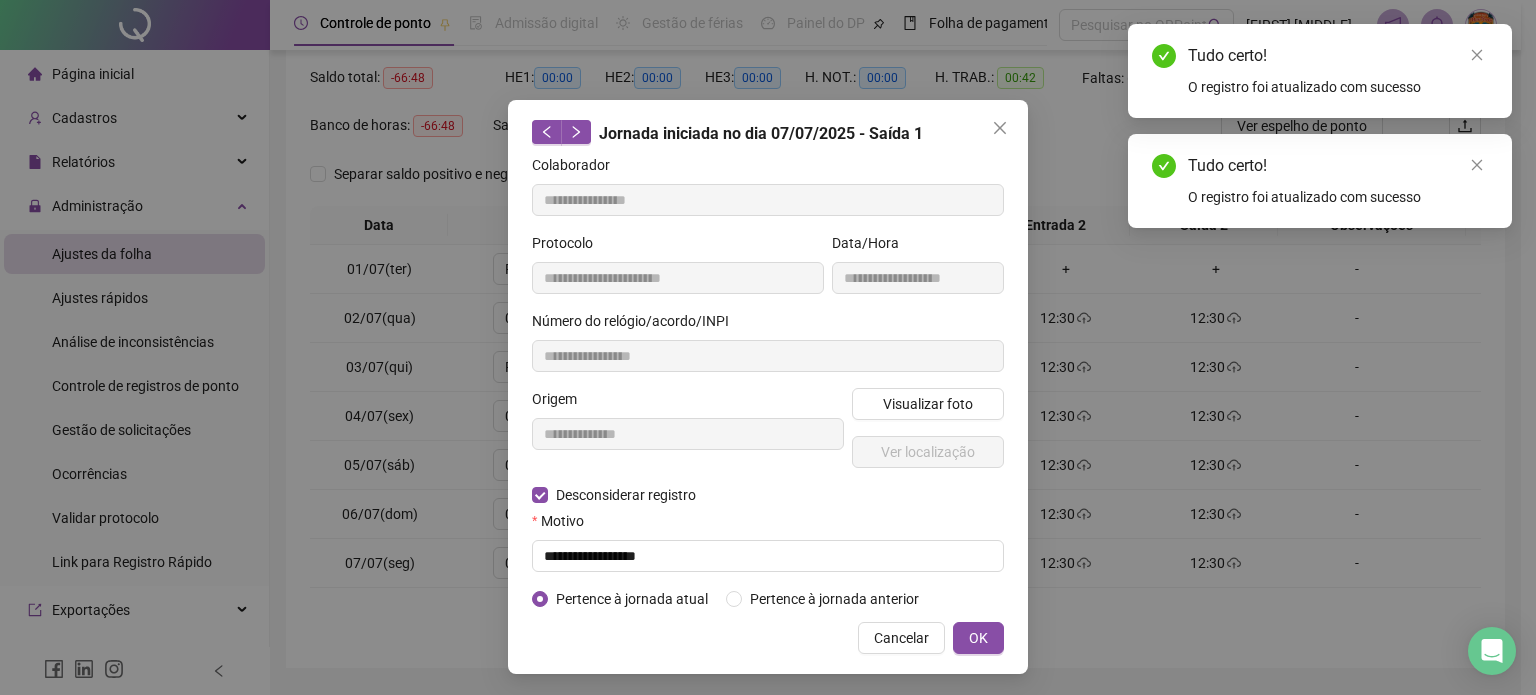 type on "**********" 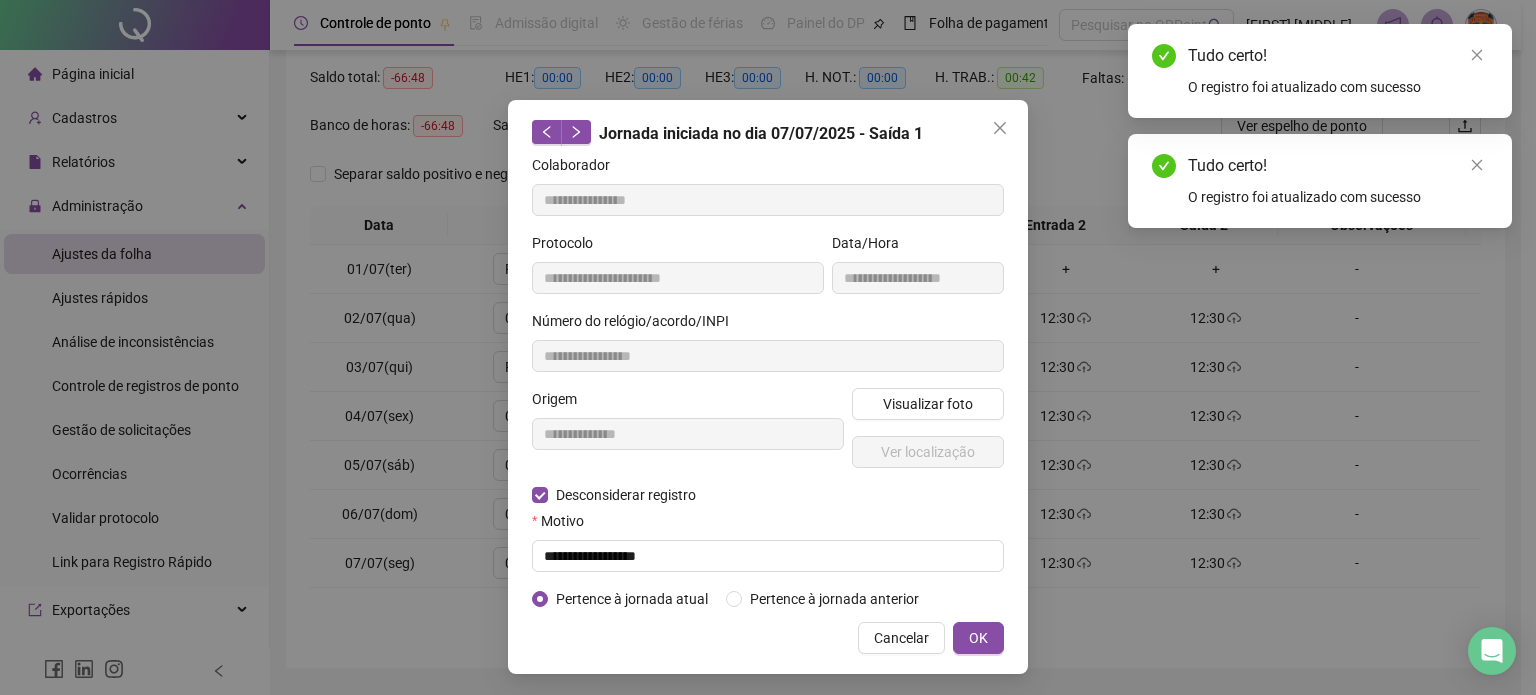 type on "**********" 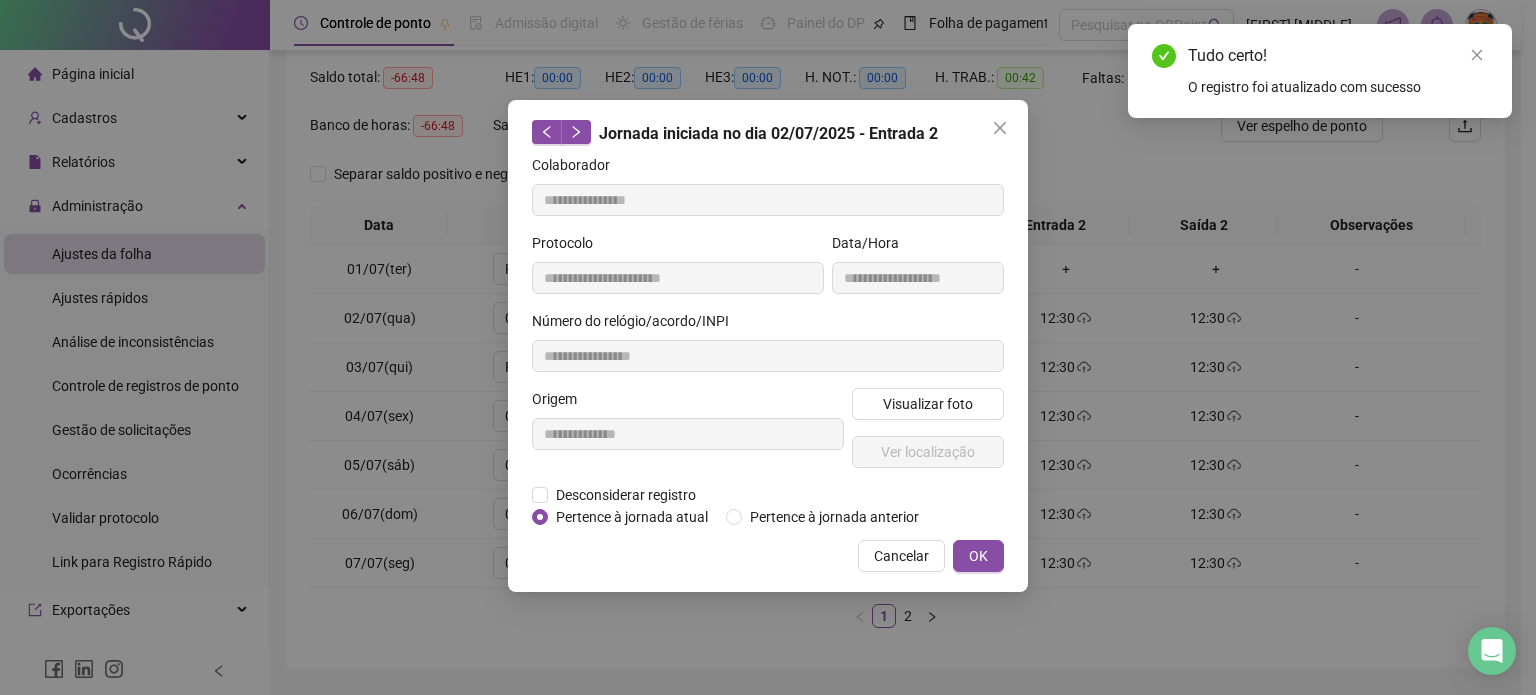 click on "Pertence à jornada atual" at bounding box center (632, 517) 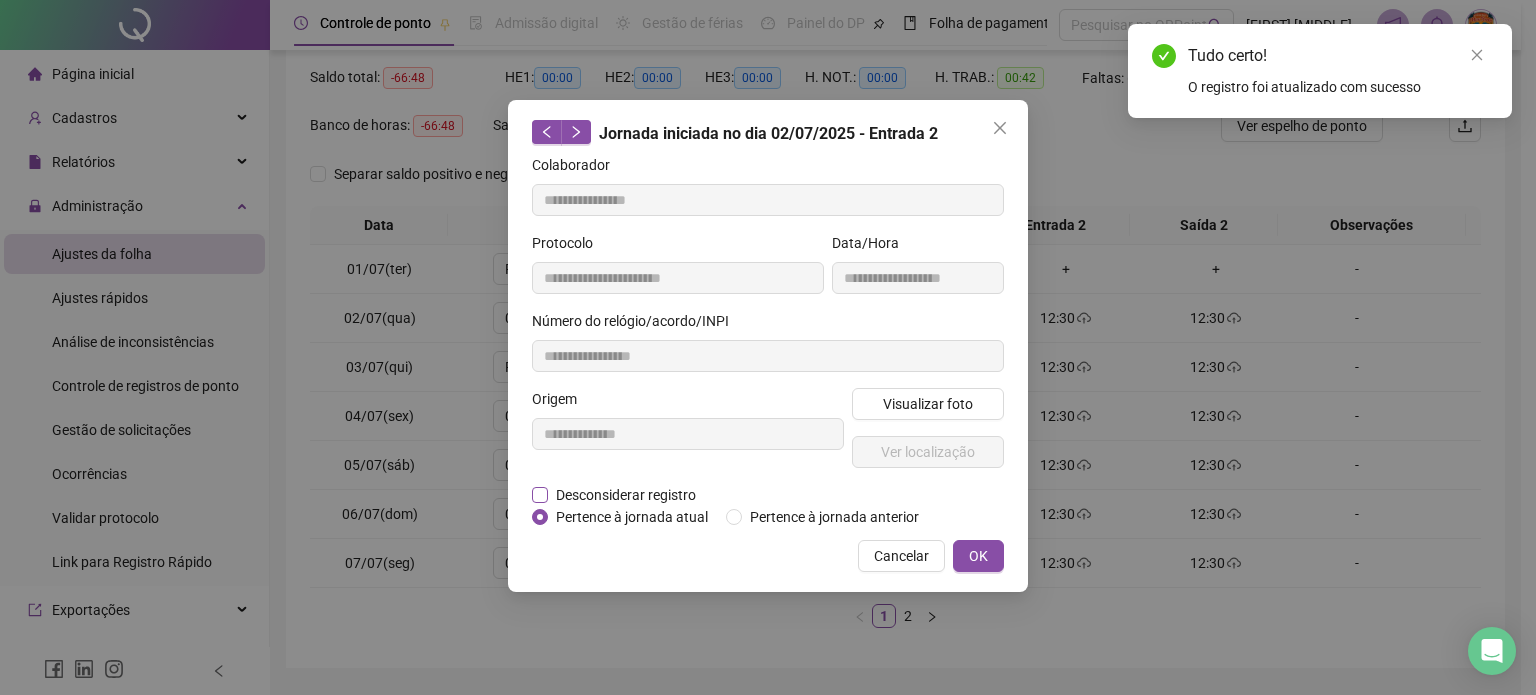 click on "Desconsiderar registro" at bounding box center (626, 495) 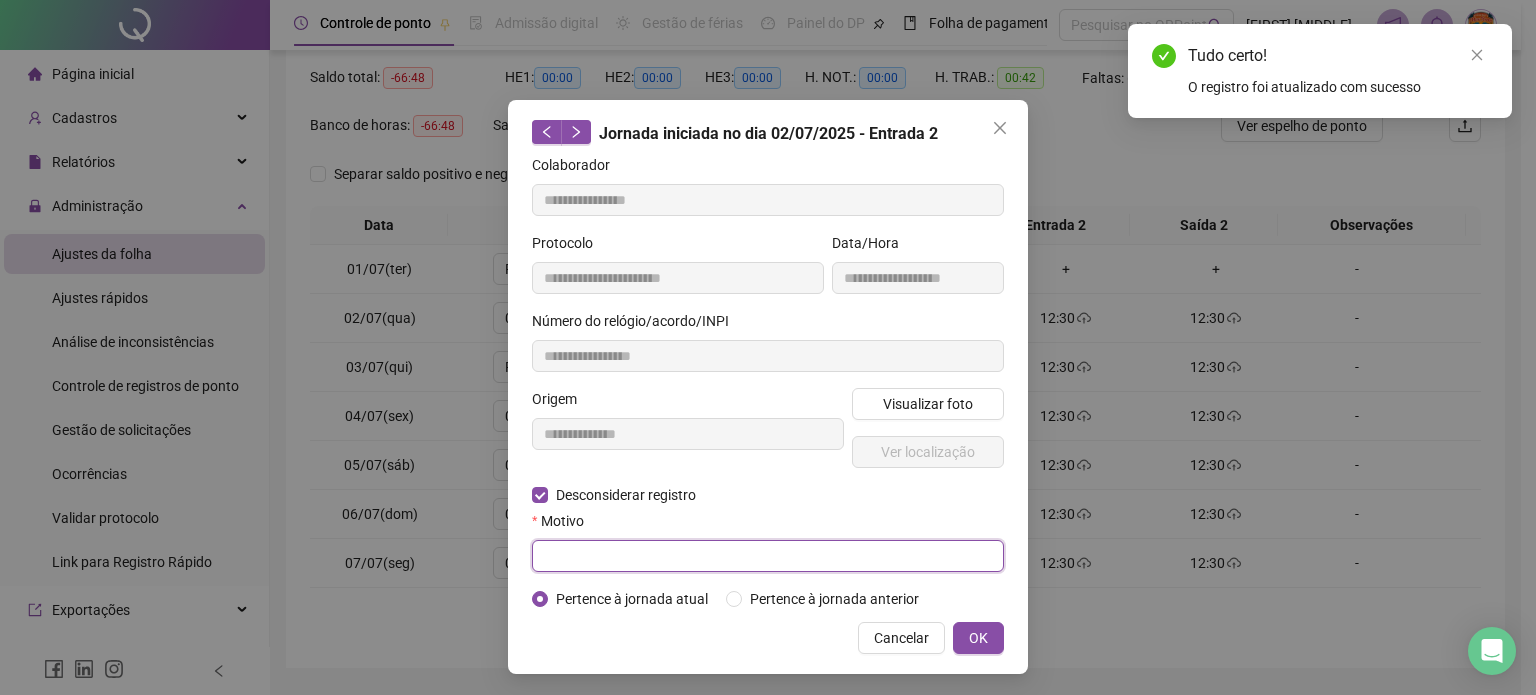 click at bounding box center [768, 556] 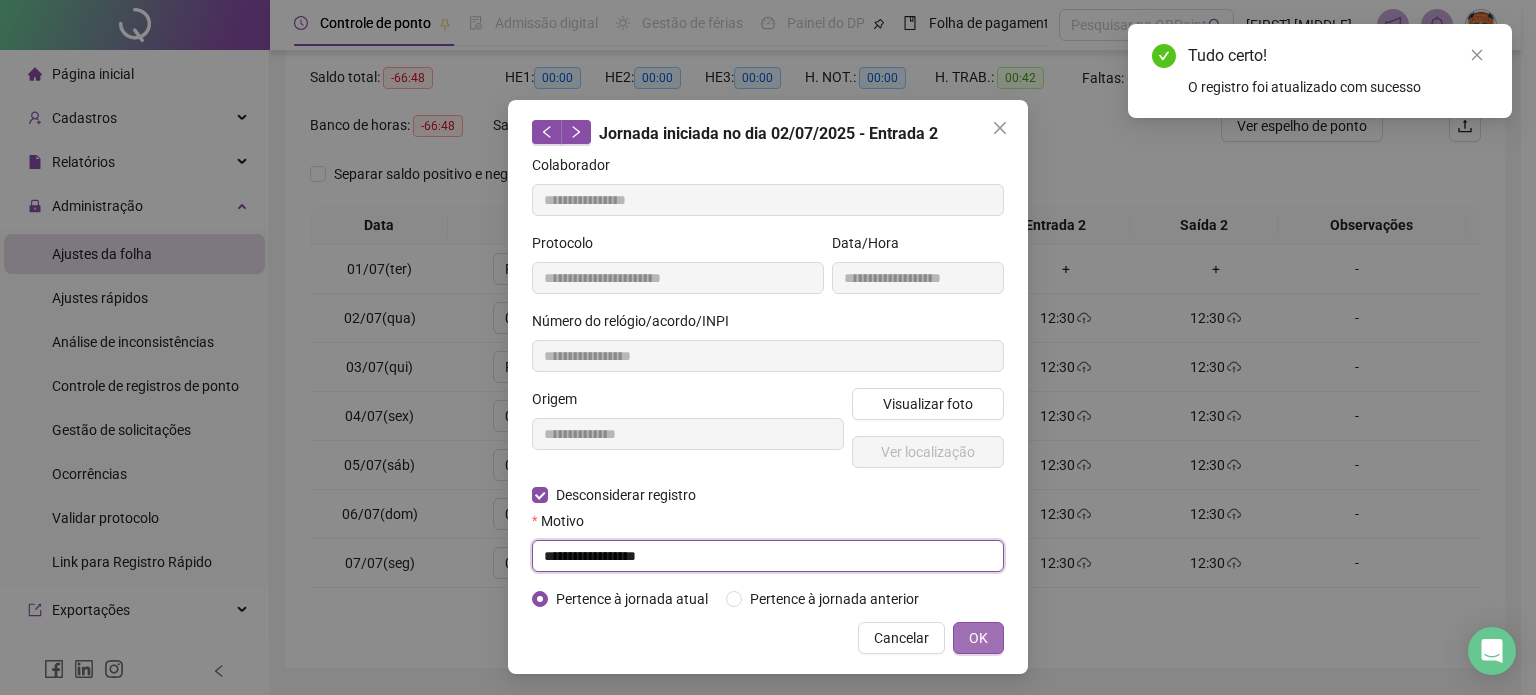 type on "**********" 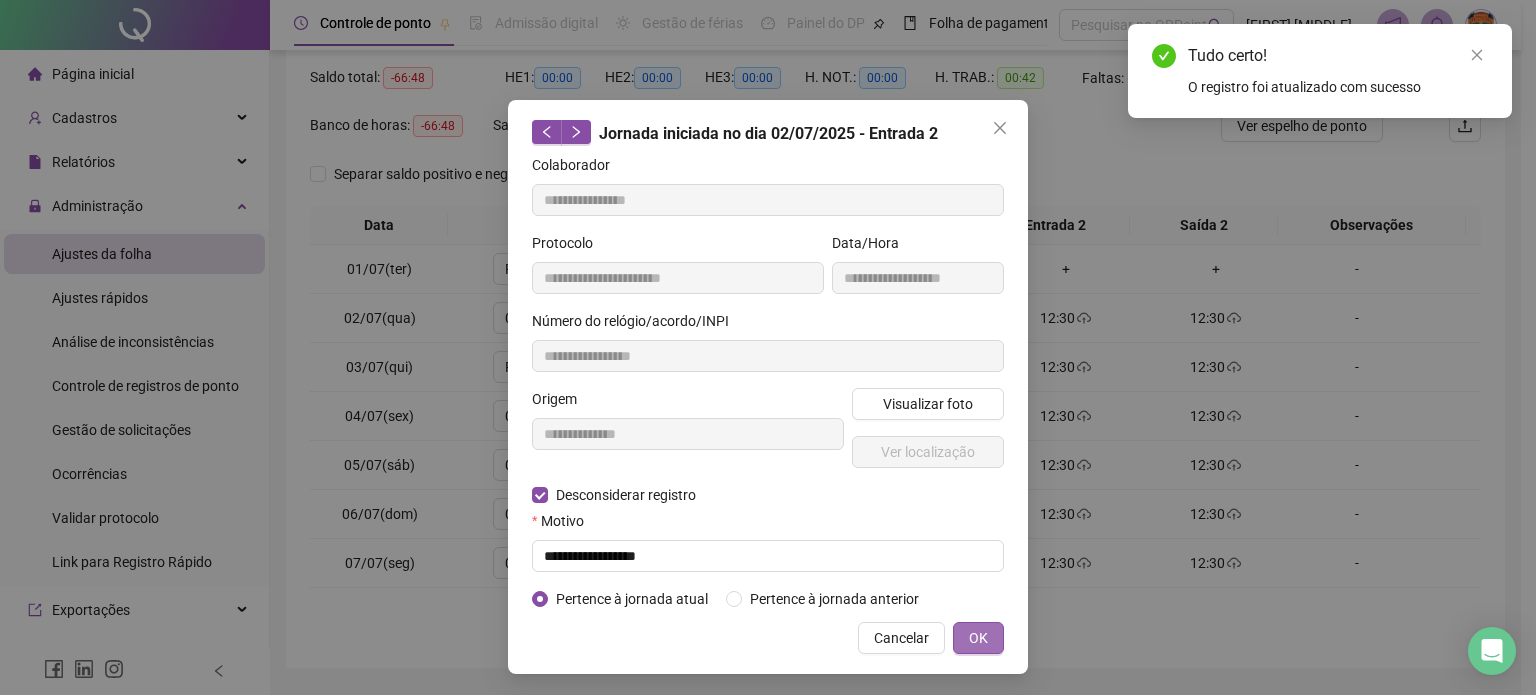 click on "OK" at bounding box center (978, 638) 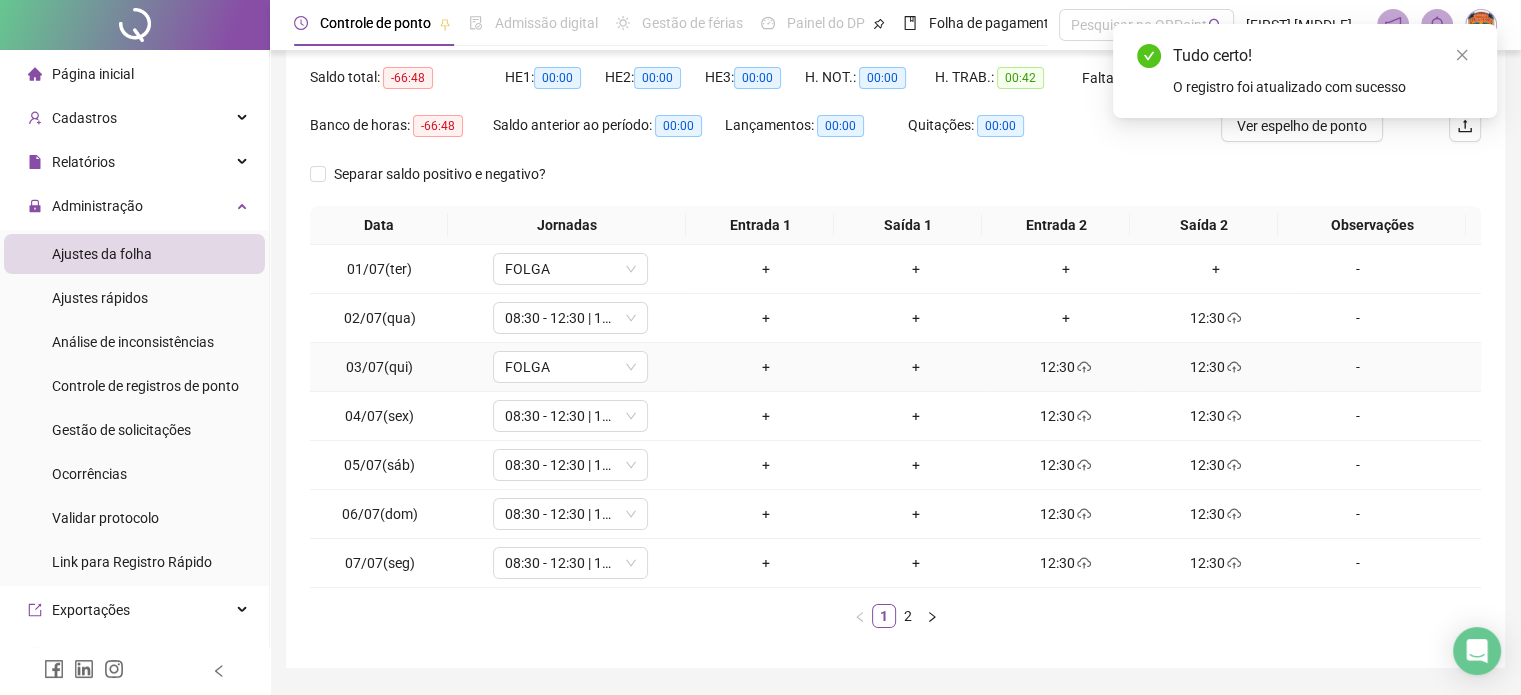 click on "12:30" at bounding box center [1066, 367] 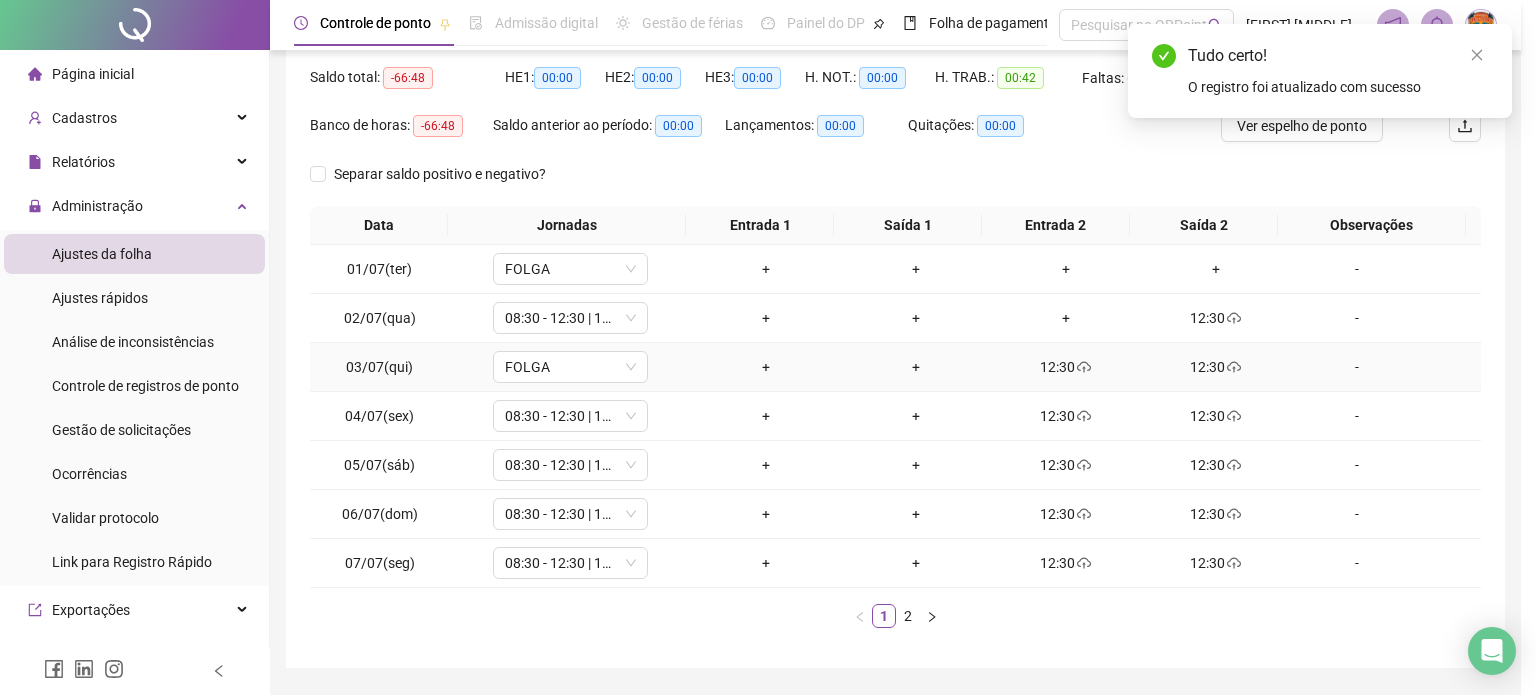 type on "**********" 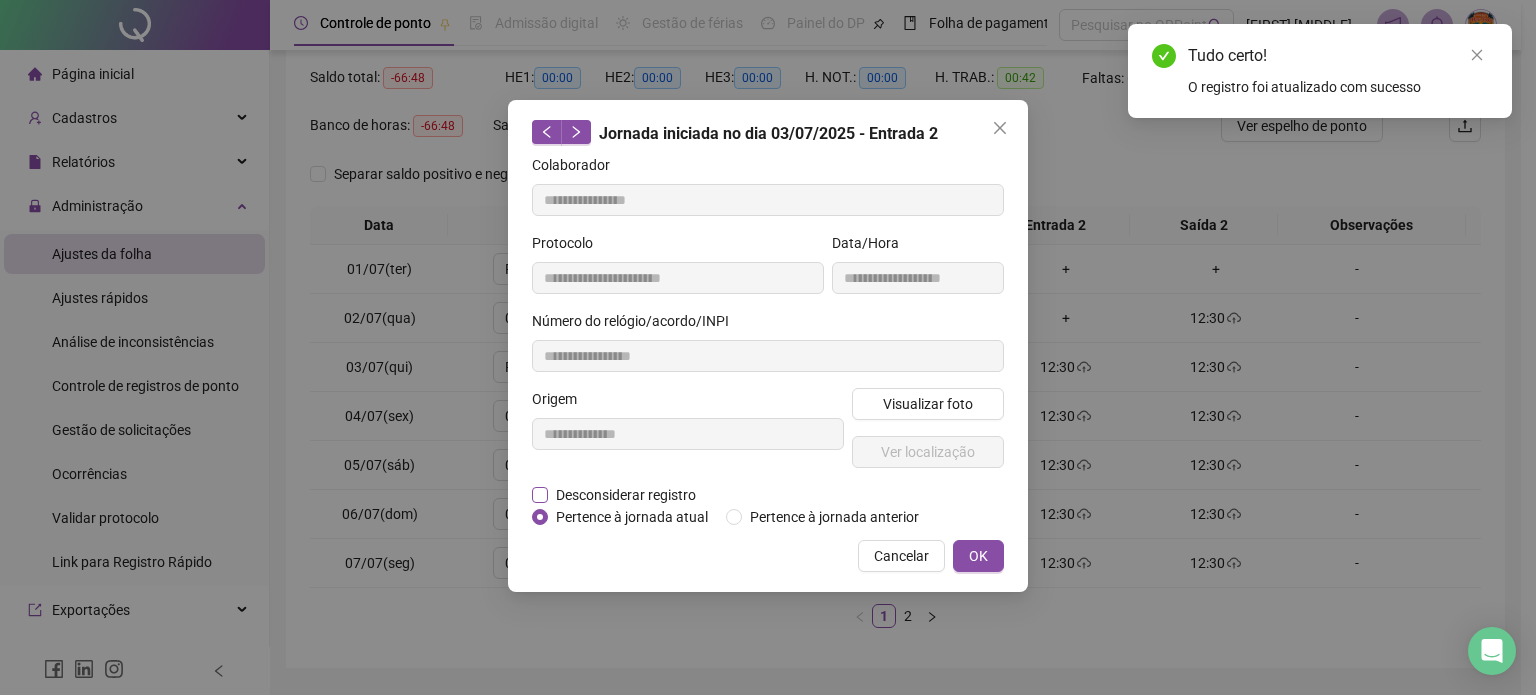 click on "Desconsiderar registro" at bounding box center (626, 495) 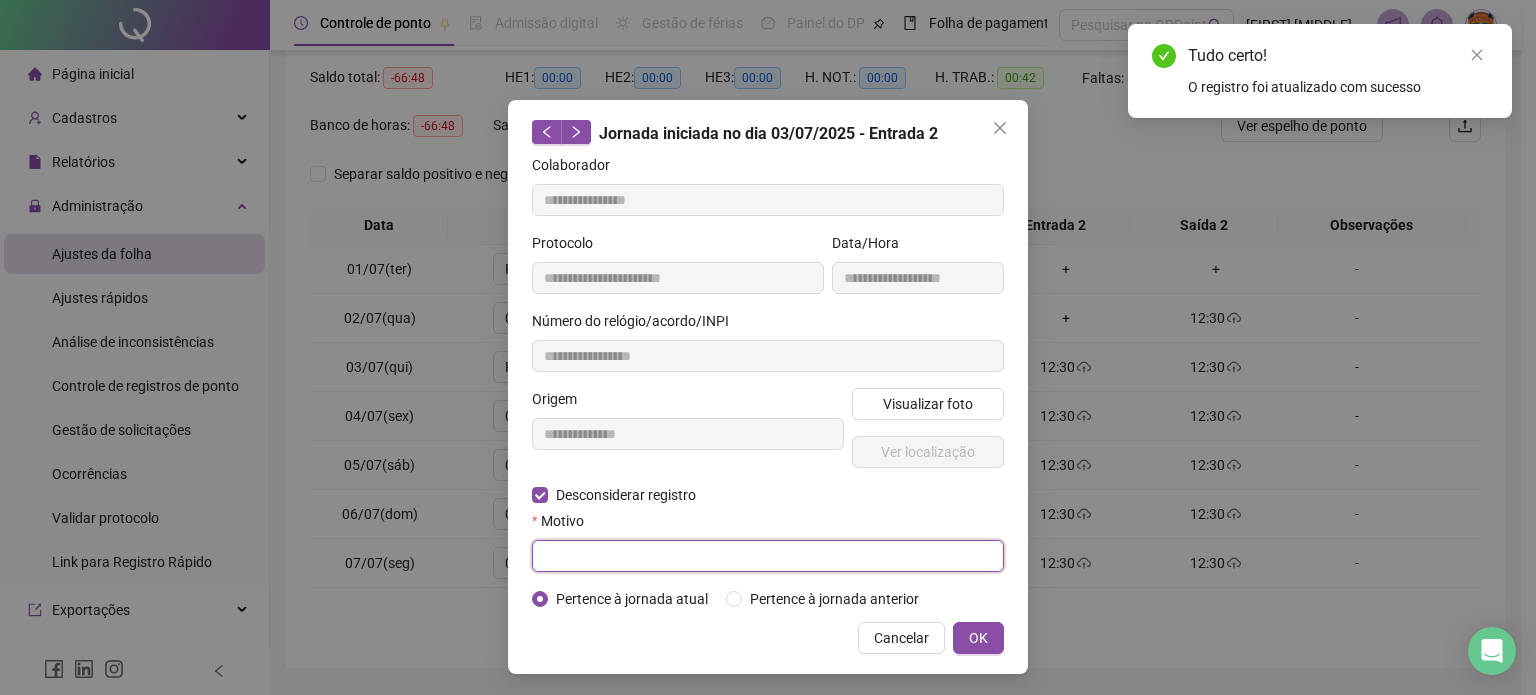 click at bounding box center [768, 556] 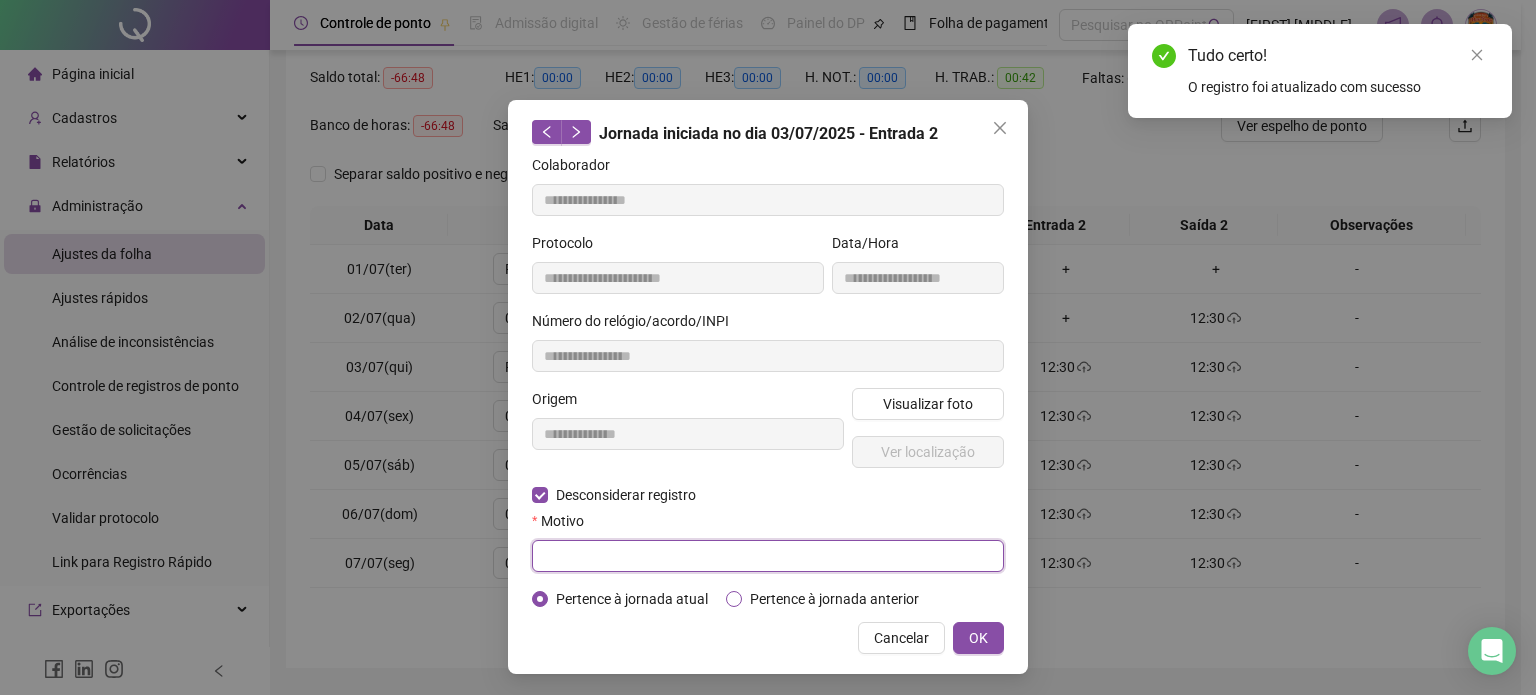 paste on "**********" 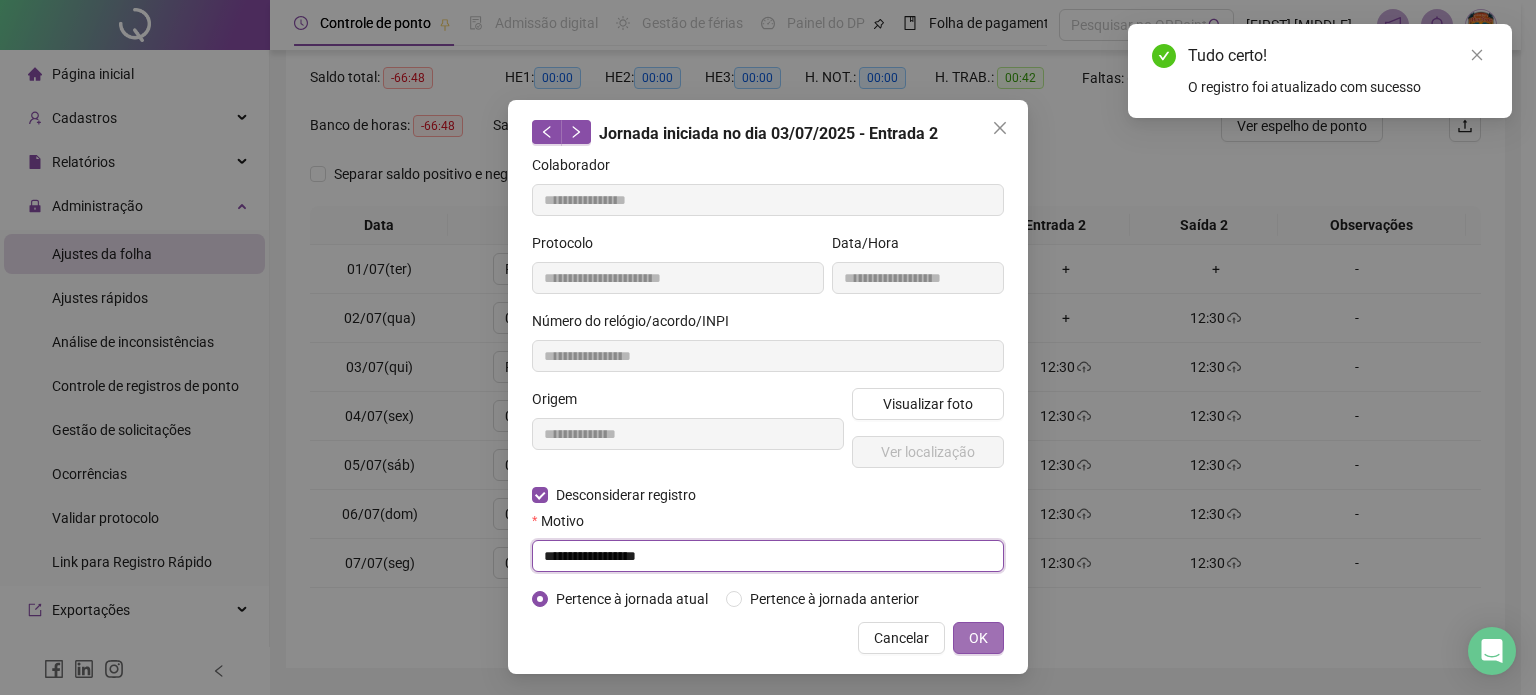 type on "**********" 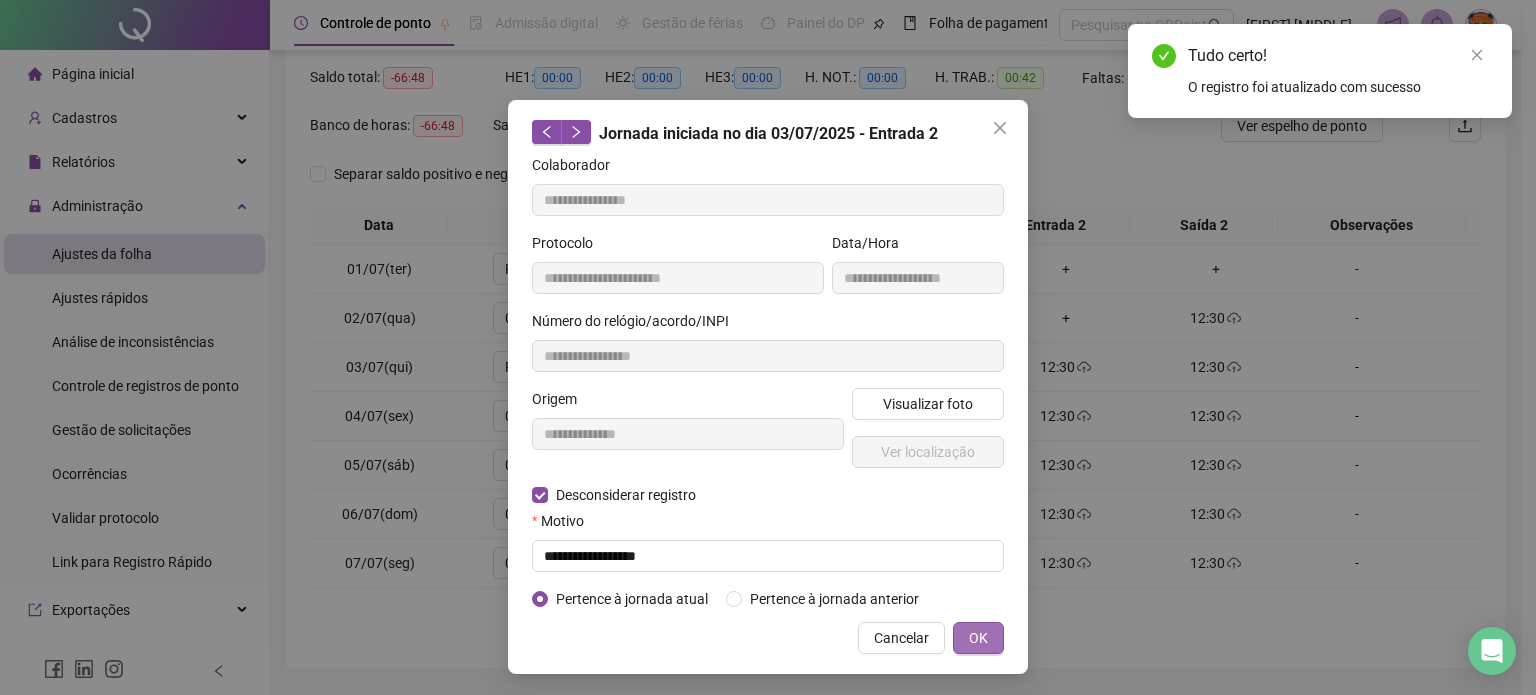 click on "OK" at bounding box center [978, 638] 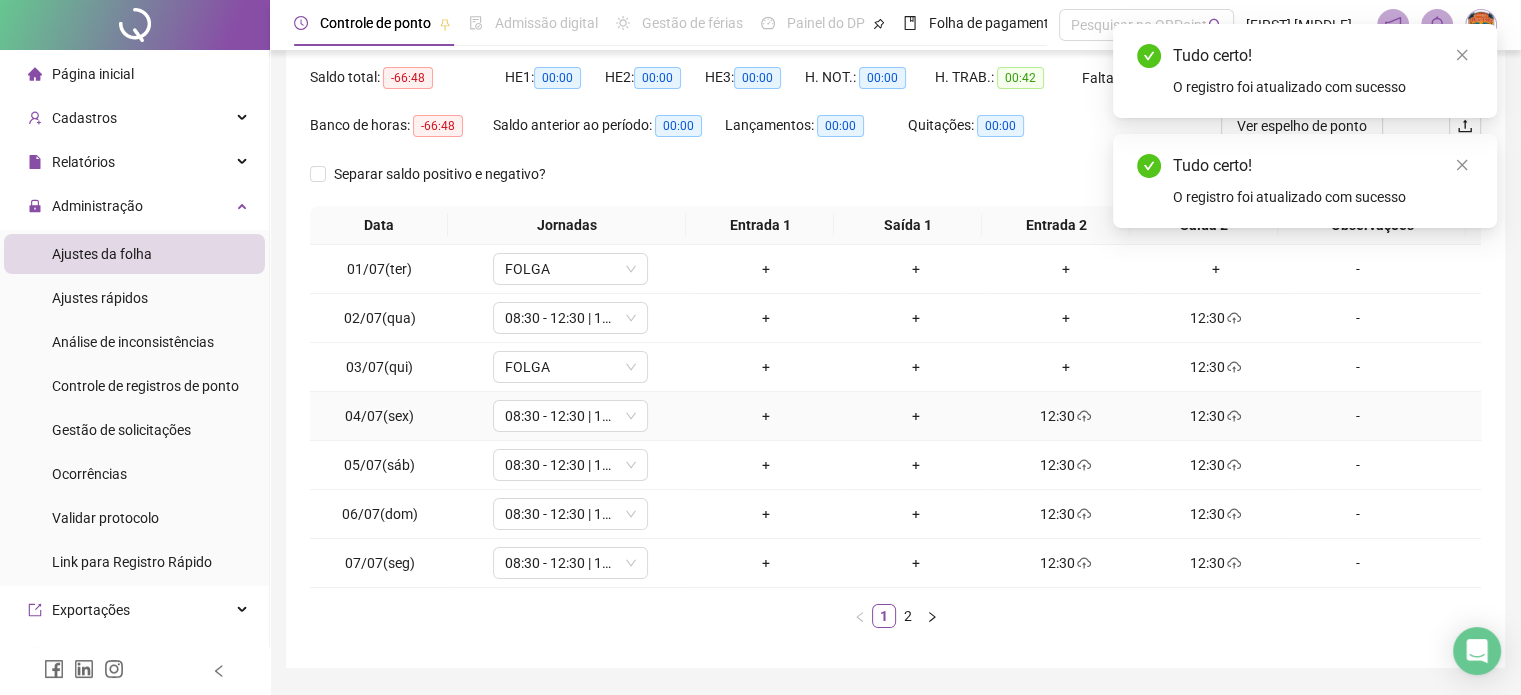 click on "12:30" at bounding box center [1066, 416] 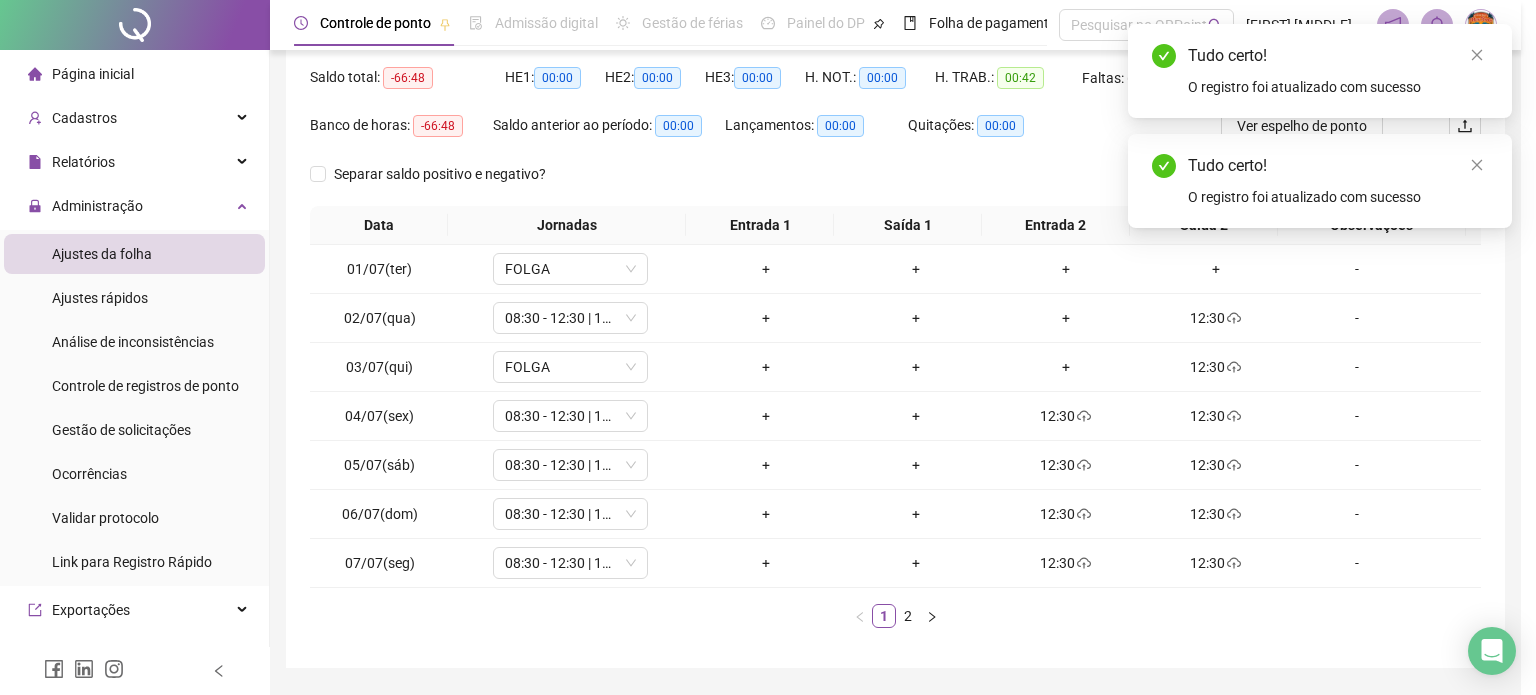 type on "**********" 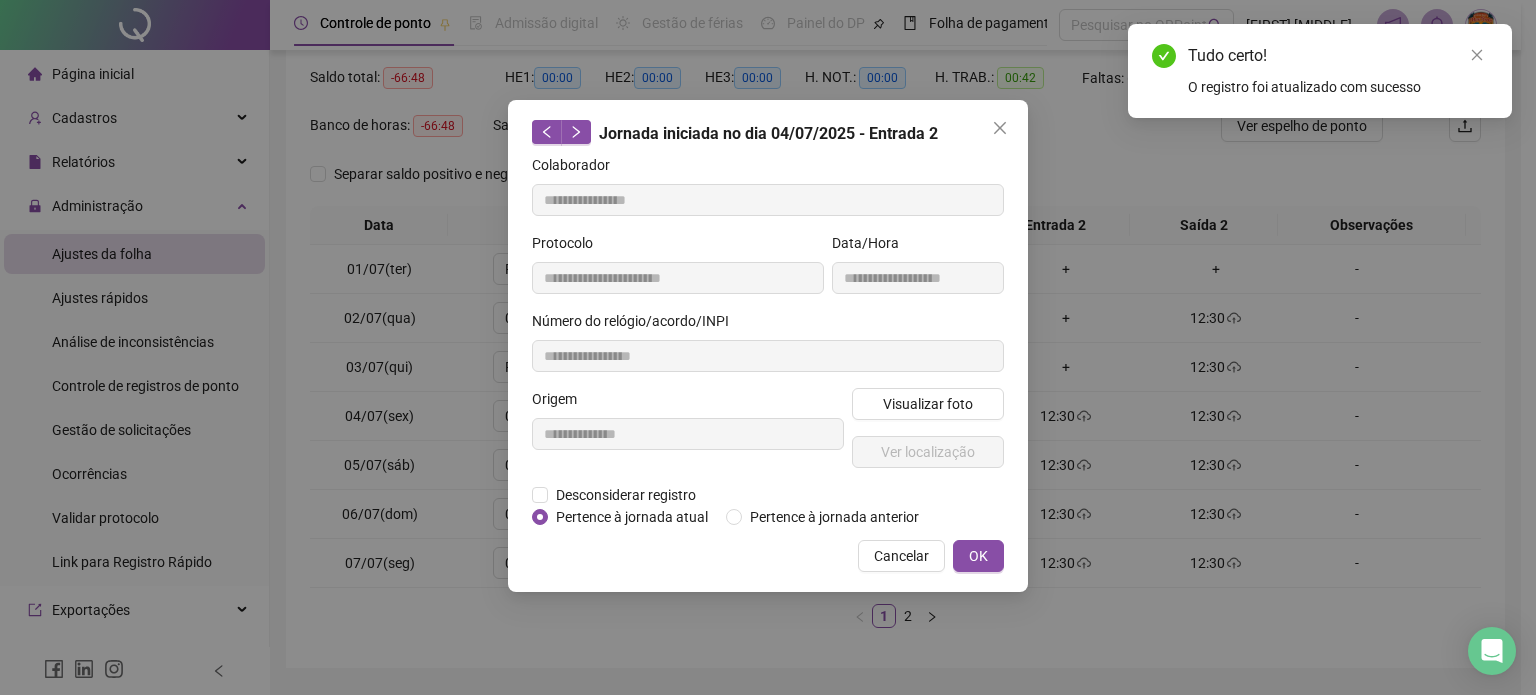 click on "**********" at bounding box center [688, 436] 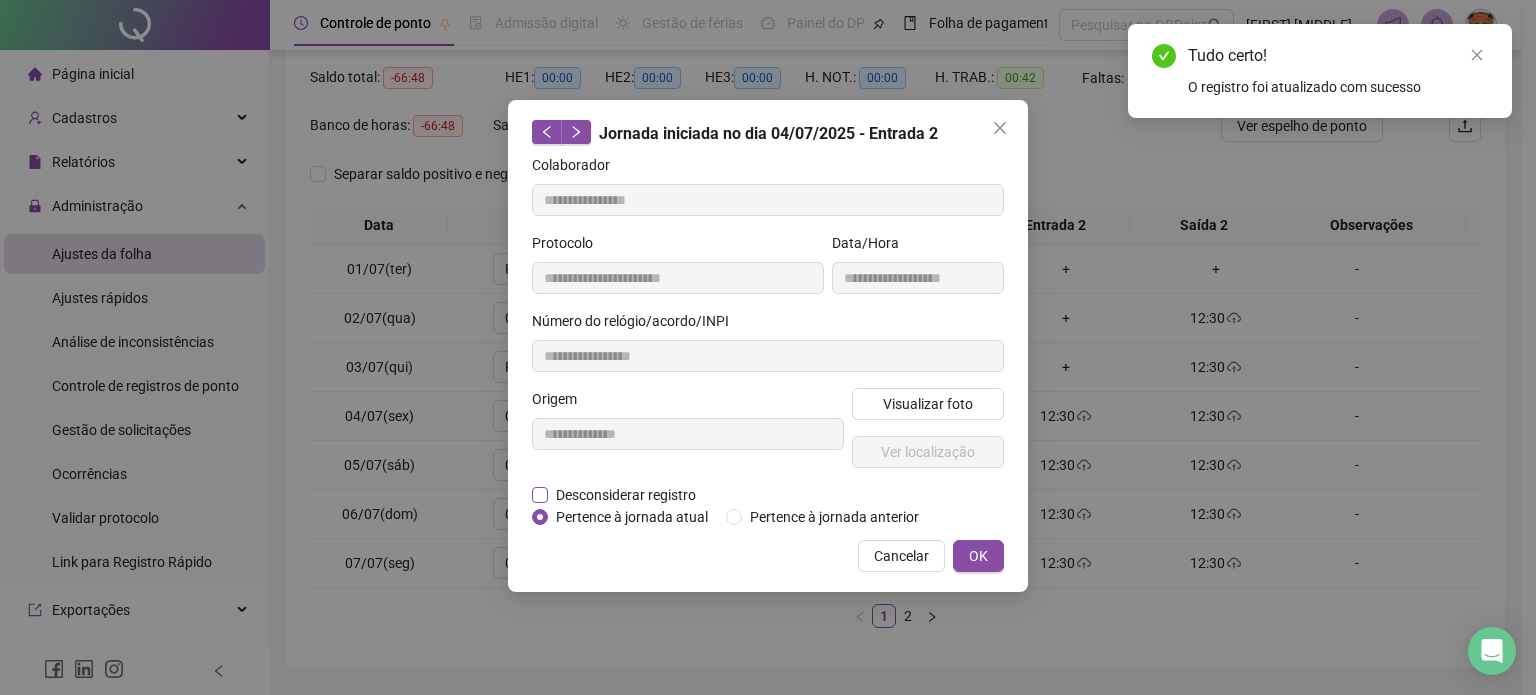 click on "Desconsiderar registro" at bounding box center [626, 495] 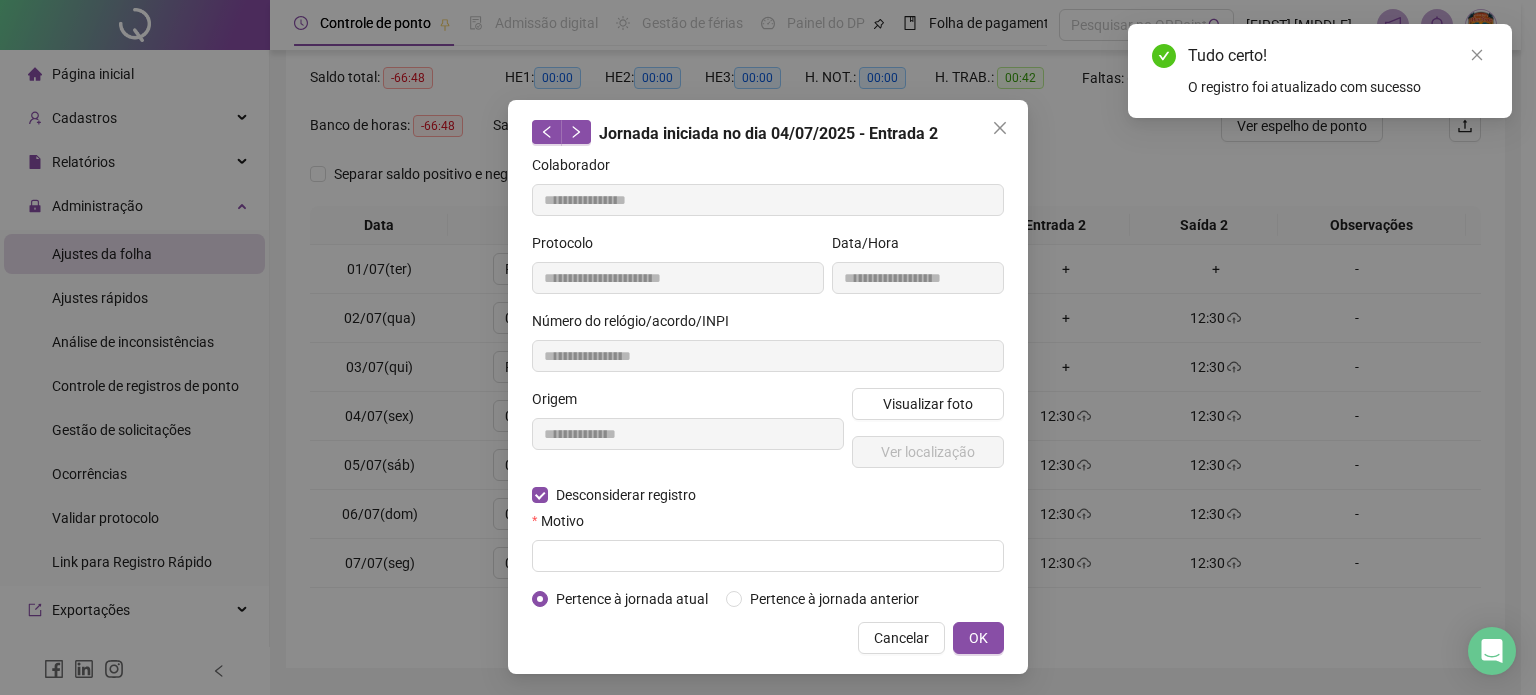 click at bounding box center [768, 556] 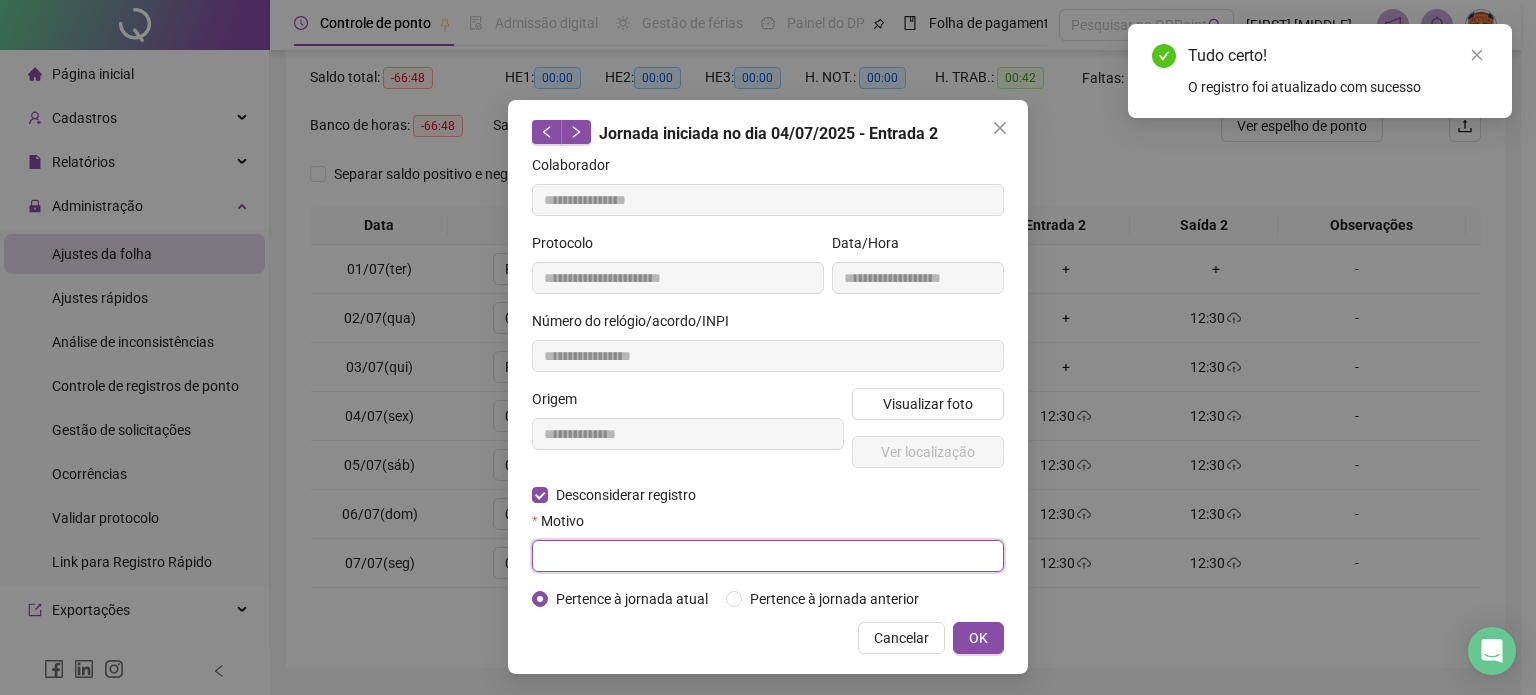 click at bounding box center [768, 556] 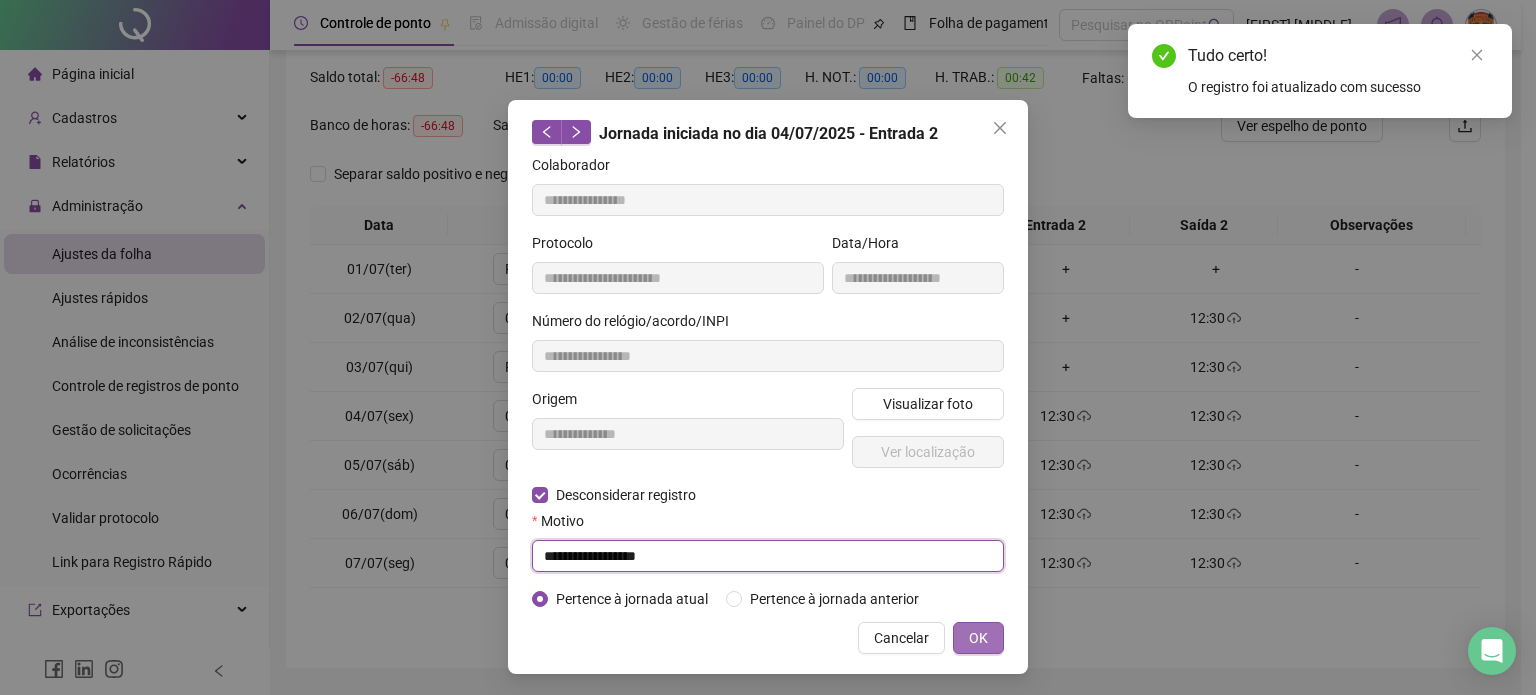 type 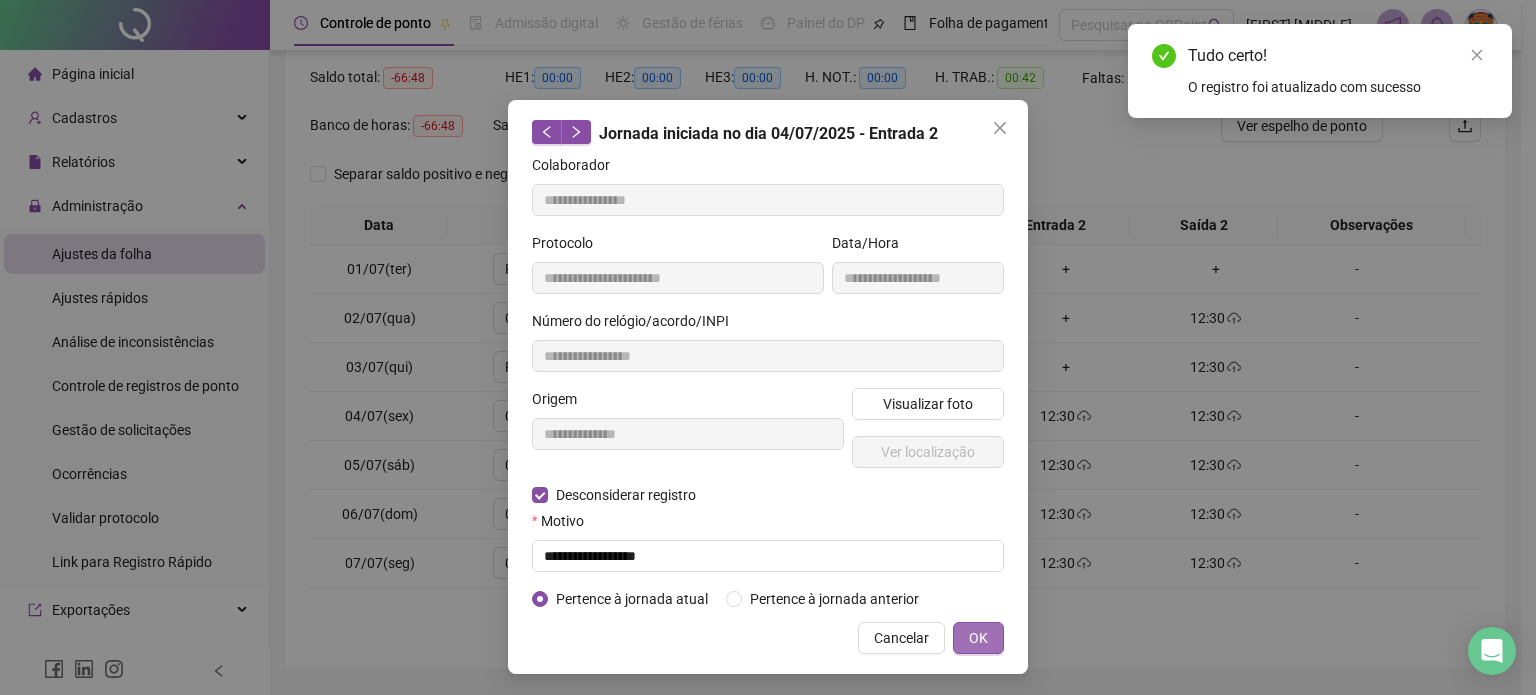 click on "OK" at bounding box center (978, 638) 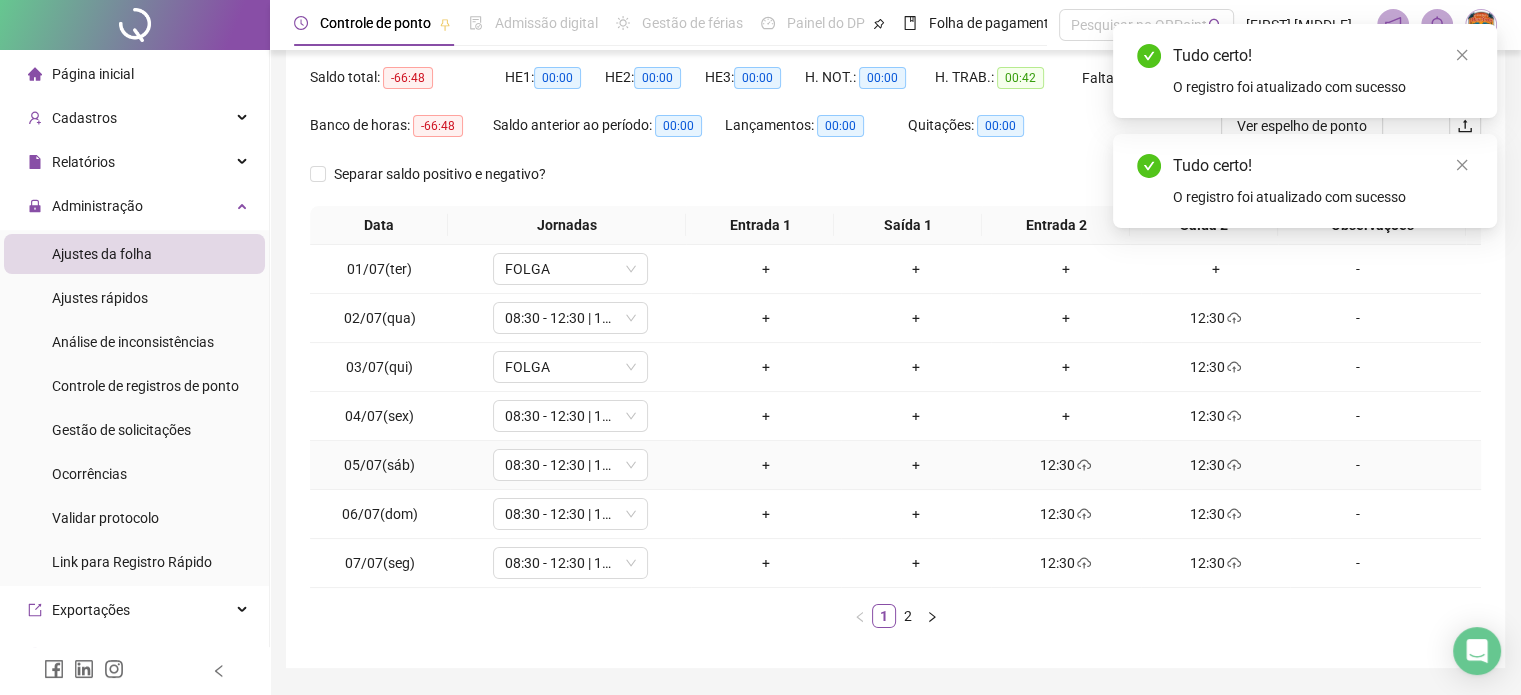click on "12:30" at bounding box center (1066, 465) 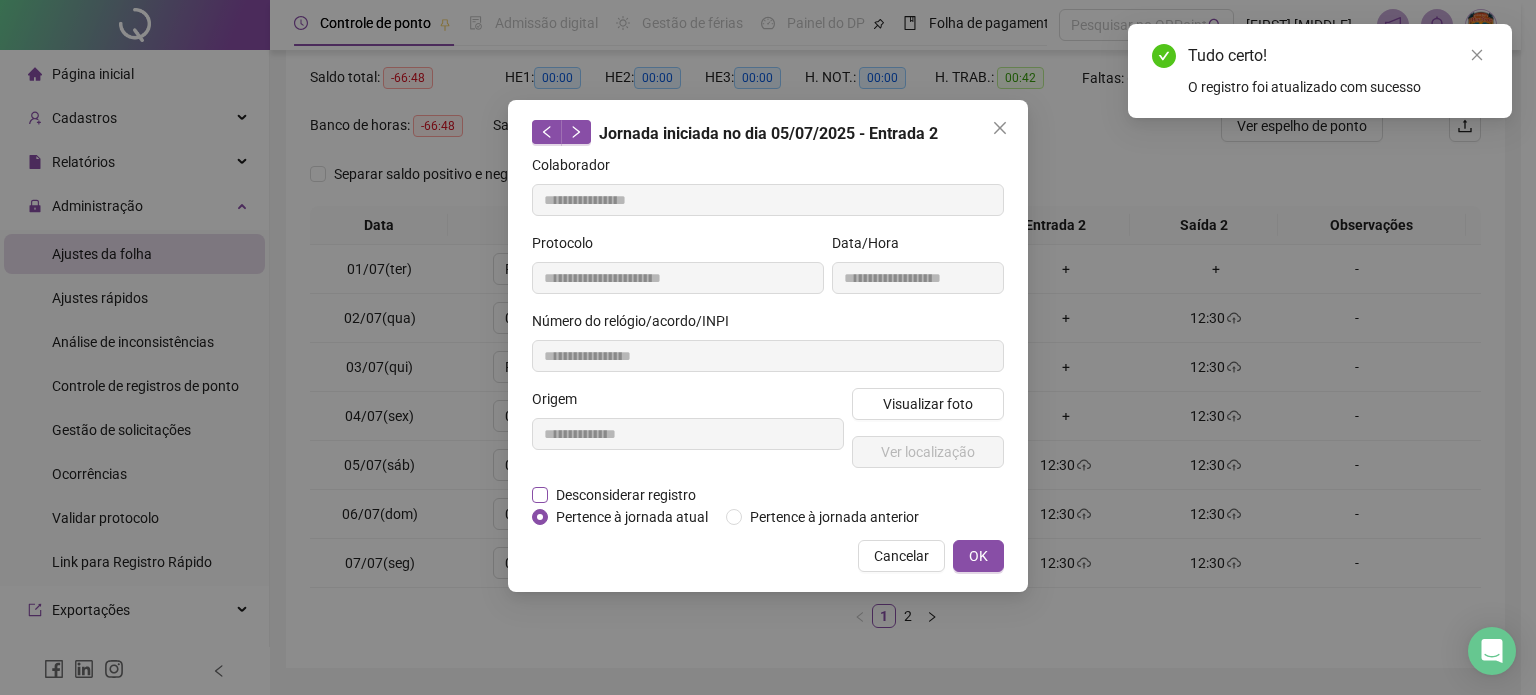 click on "Desconsiderar registro" at bounding box center [626, 495] 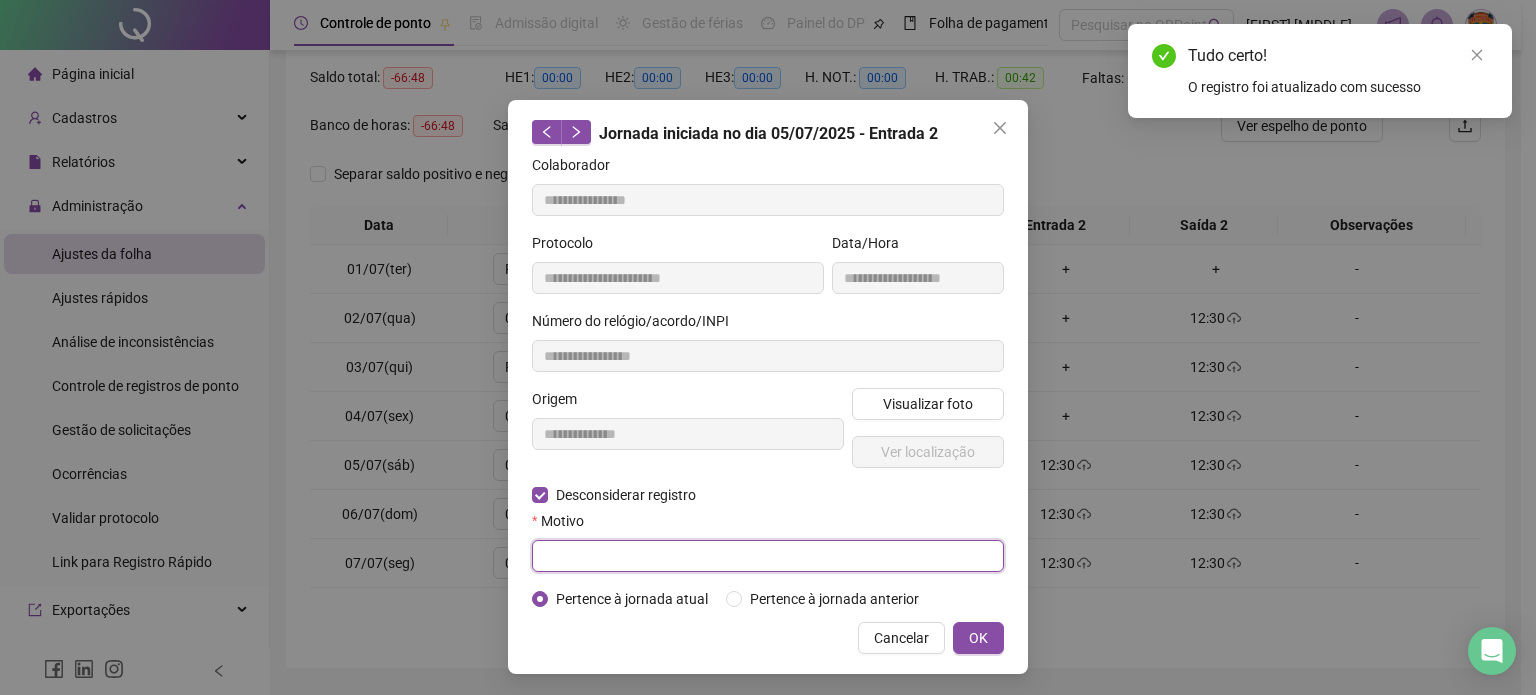 click at bounding box center (768, 556) 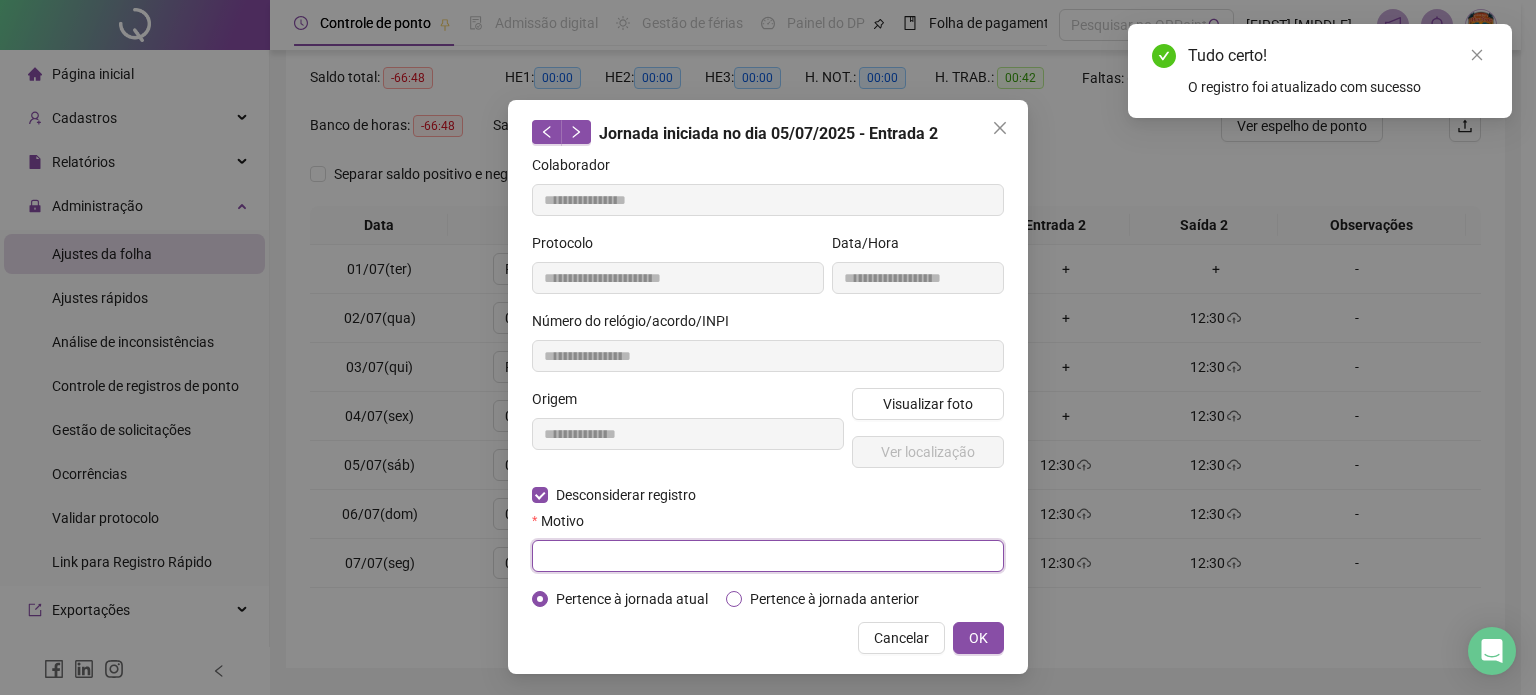 paste on "**********" 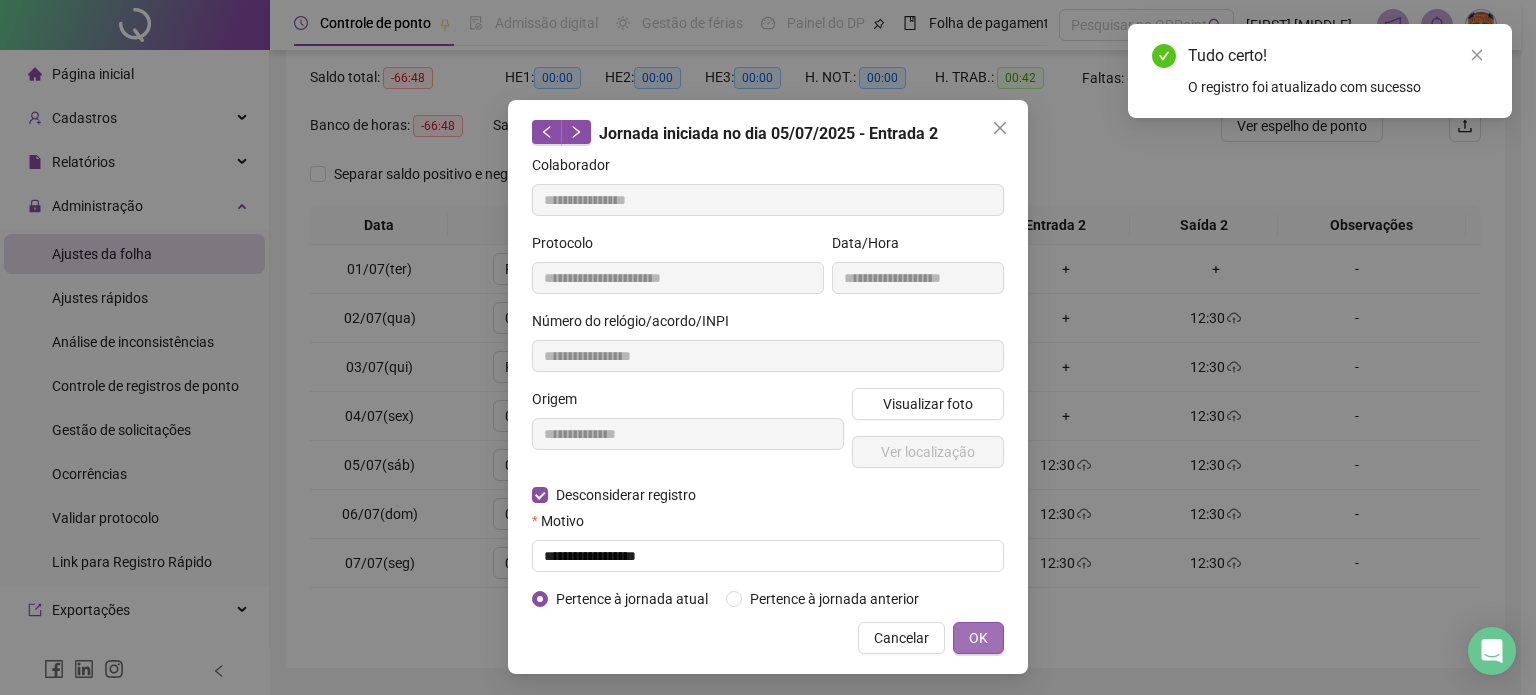 click on "OK" at bounding box center [978, 638] 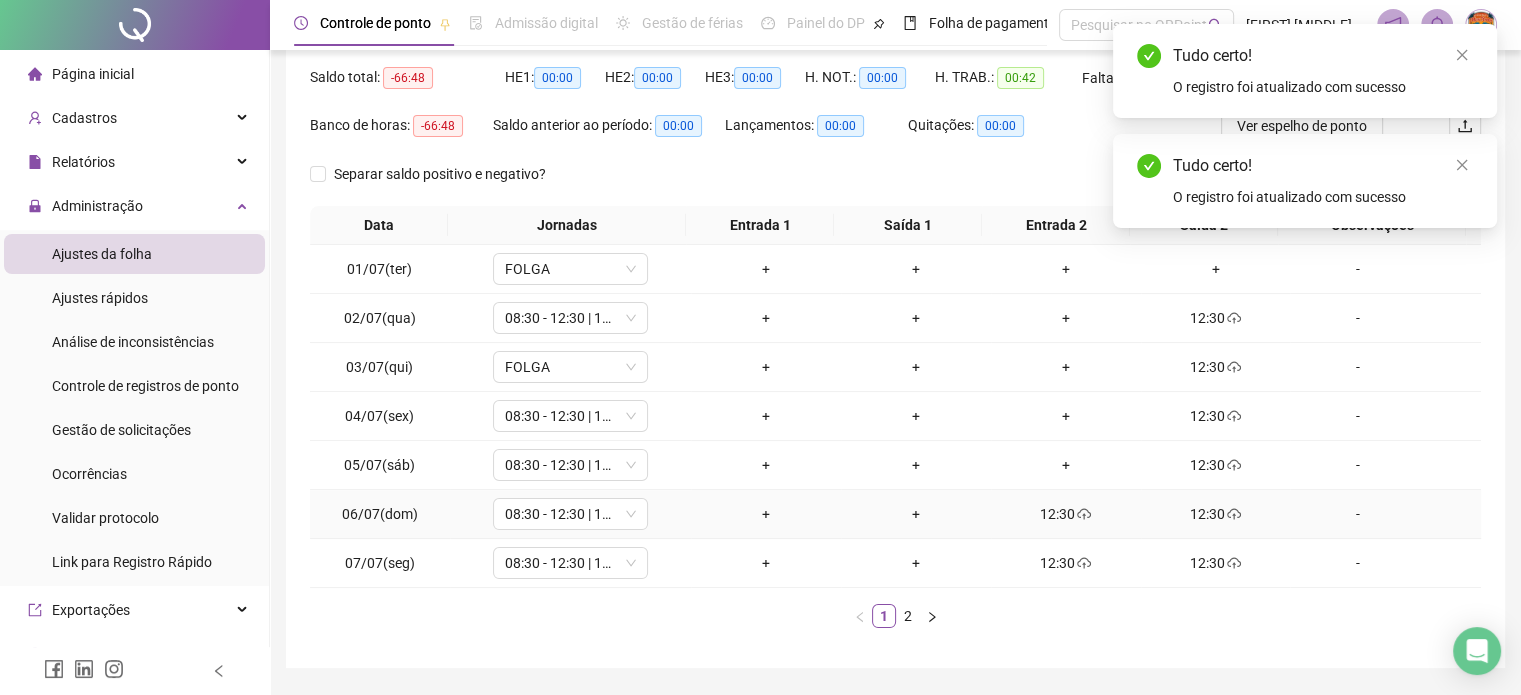 click on "12:30" at bounding box center [1066, 514] 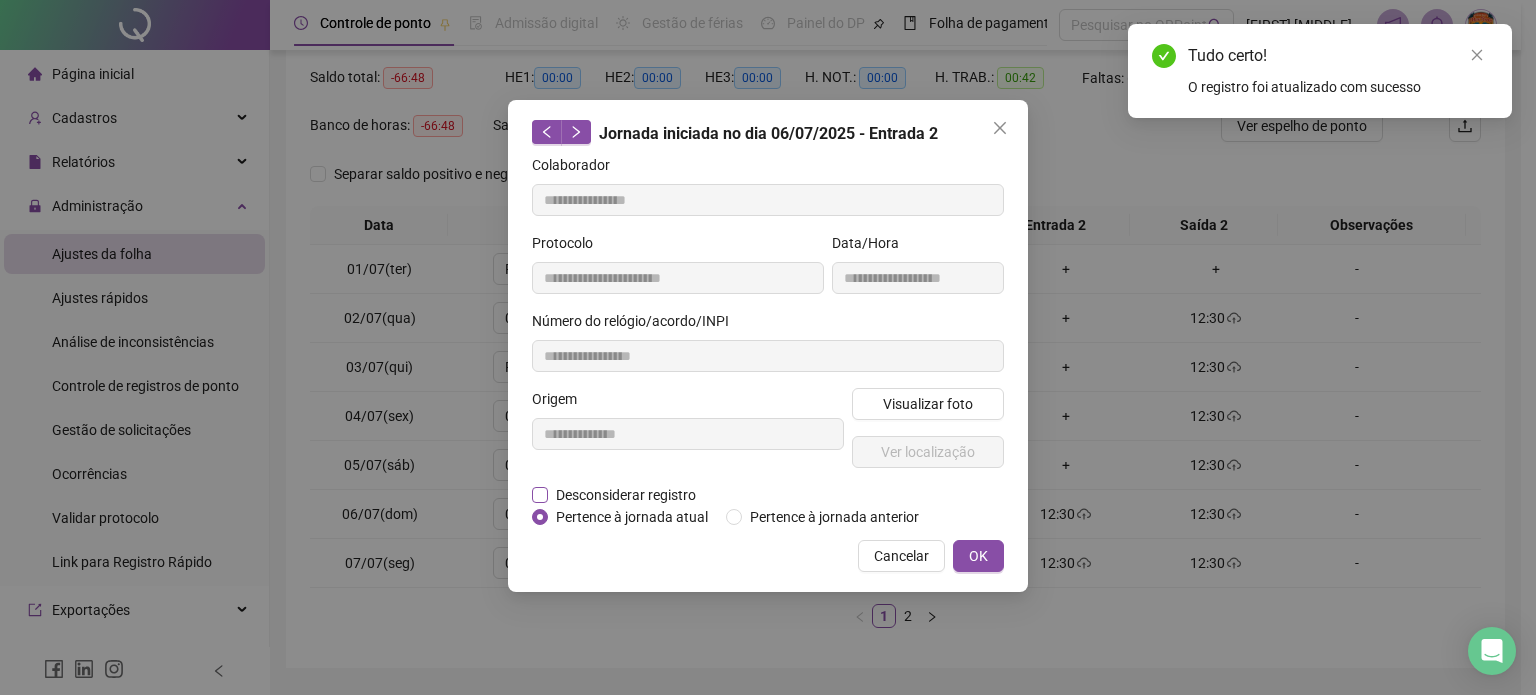 click on "Desconsiderar registro" at bounding box center [626, 495] 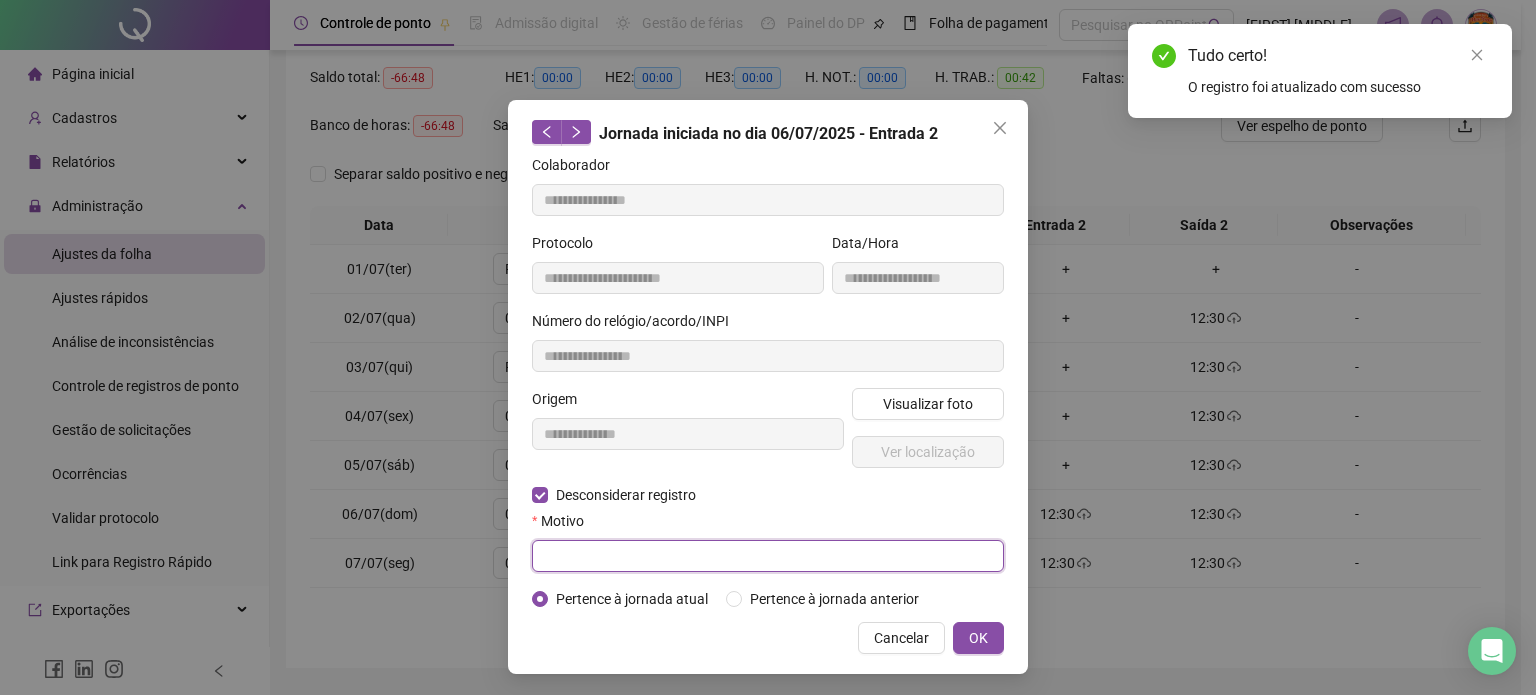 click at bounding box center [768, 556] 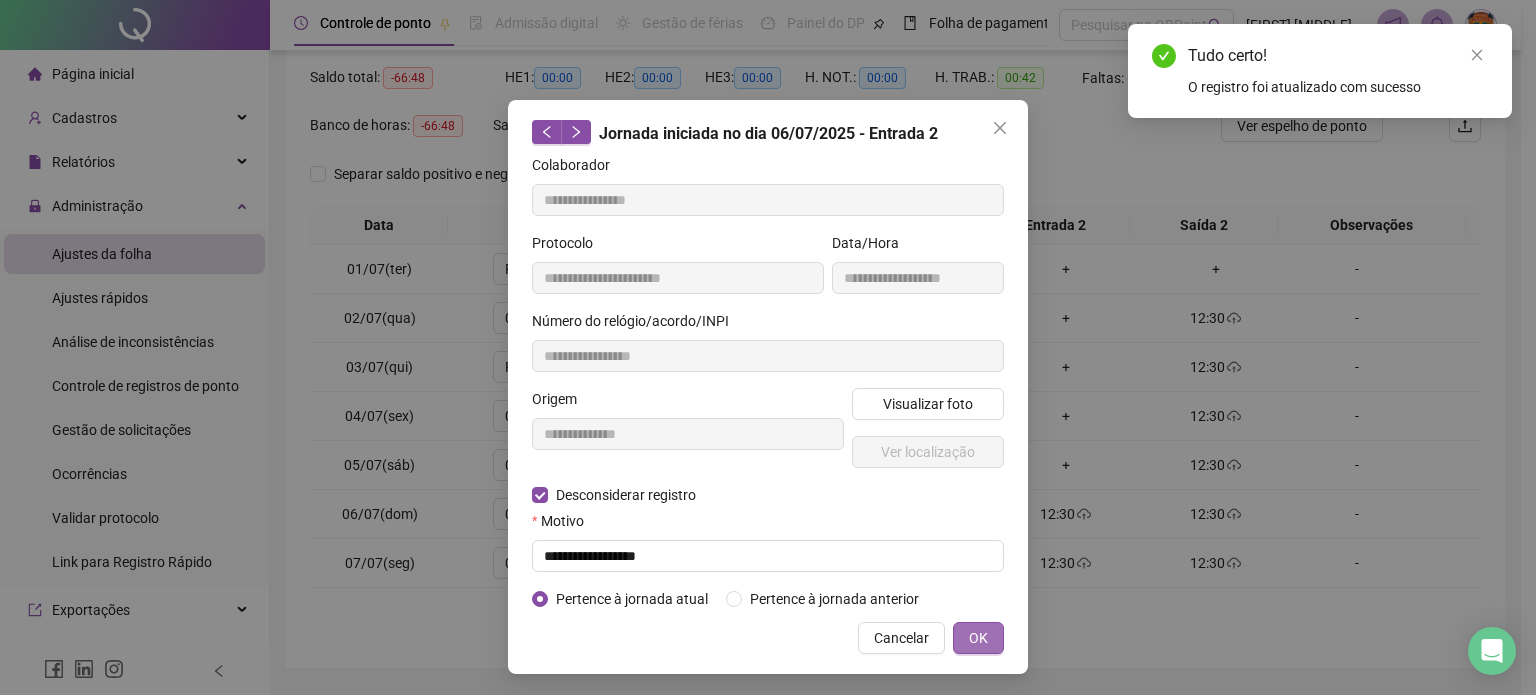 drag, startPoint x: 978, startPoint y: 635, endPoint x: 977, endPoint y: 621, distance: 14.035668 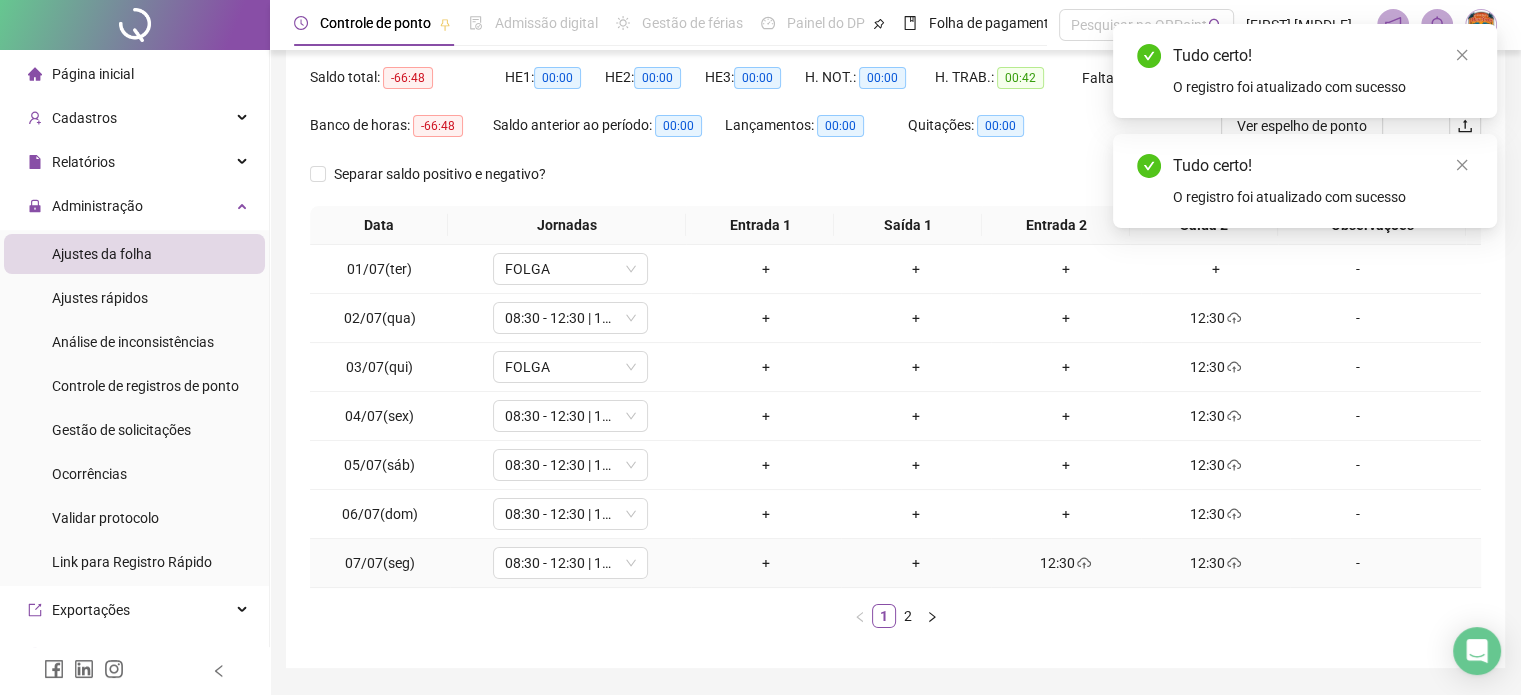 click on "12:30" at bounding box center (1066, 563) 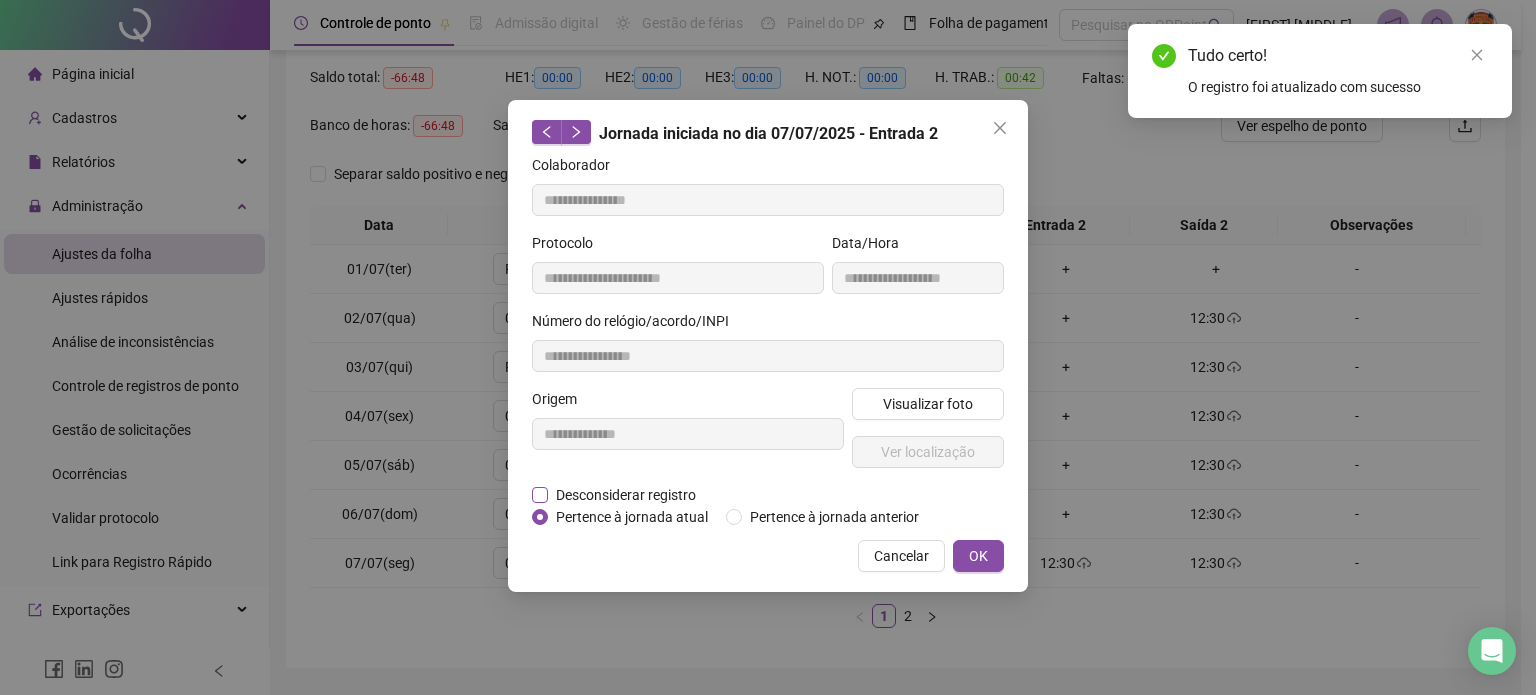 click on "Desconsiderar registro" at bounding box center (626, 495) 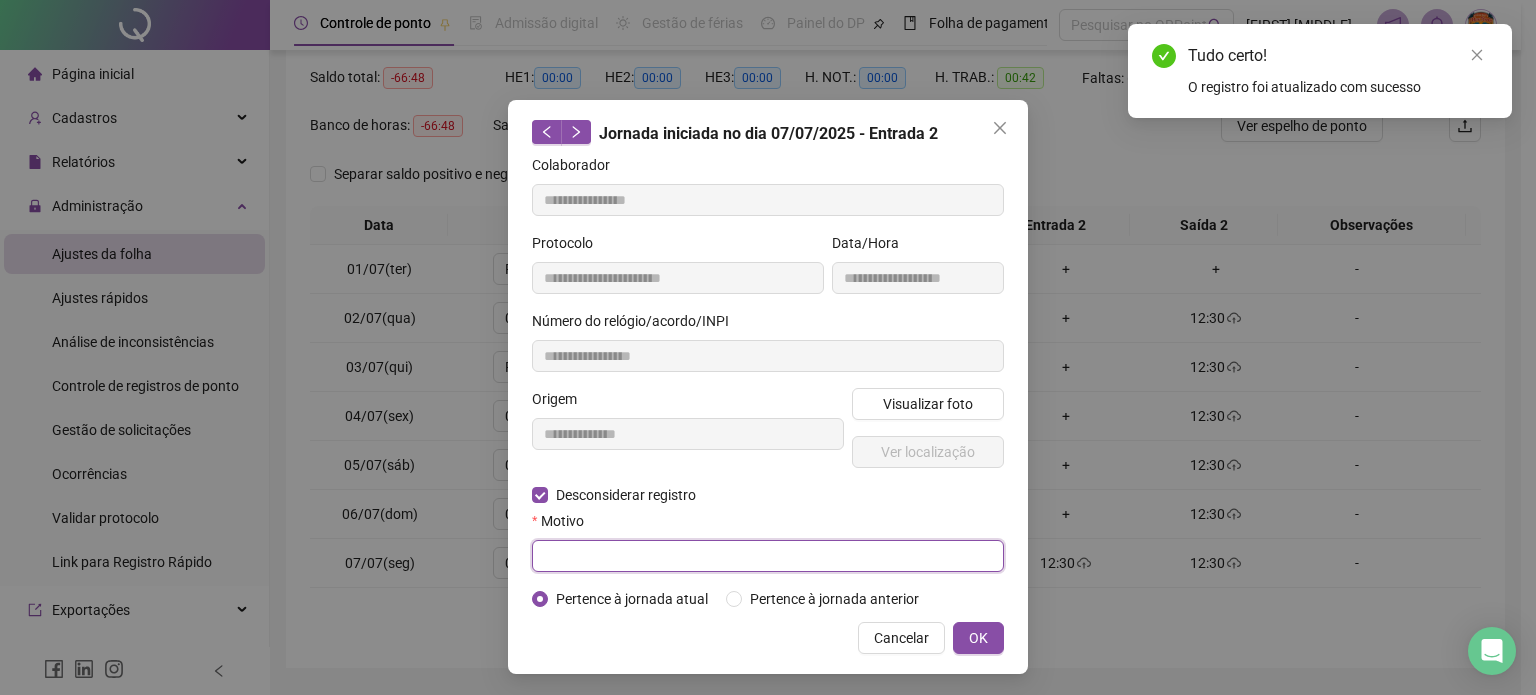 click at bounding box center [768, 556] 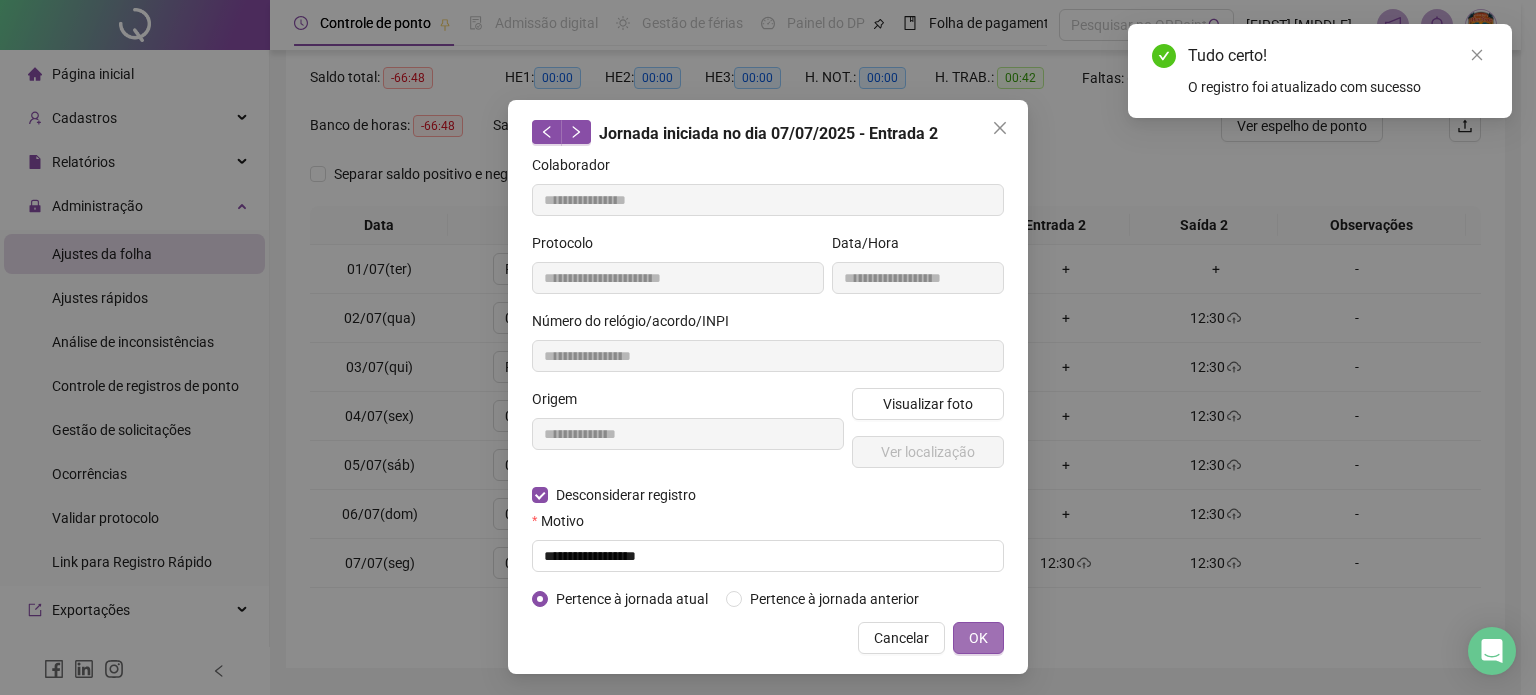click on "OK" at bounding box center (978, 638) 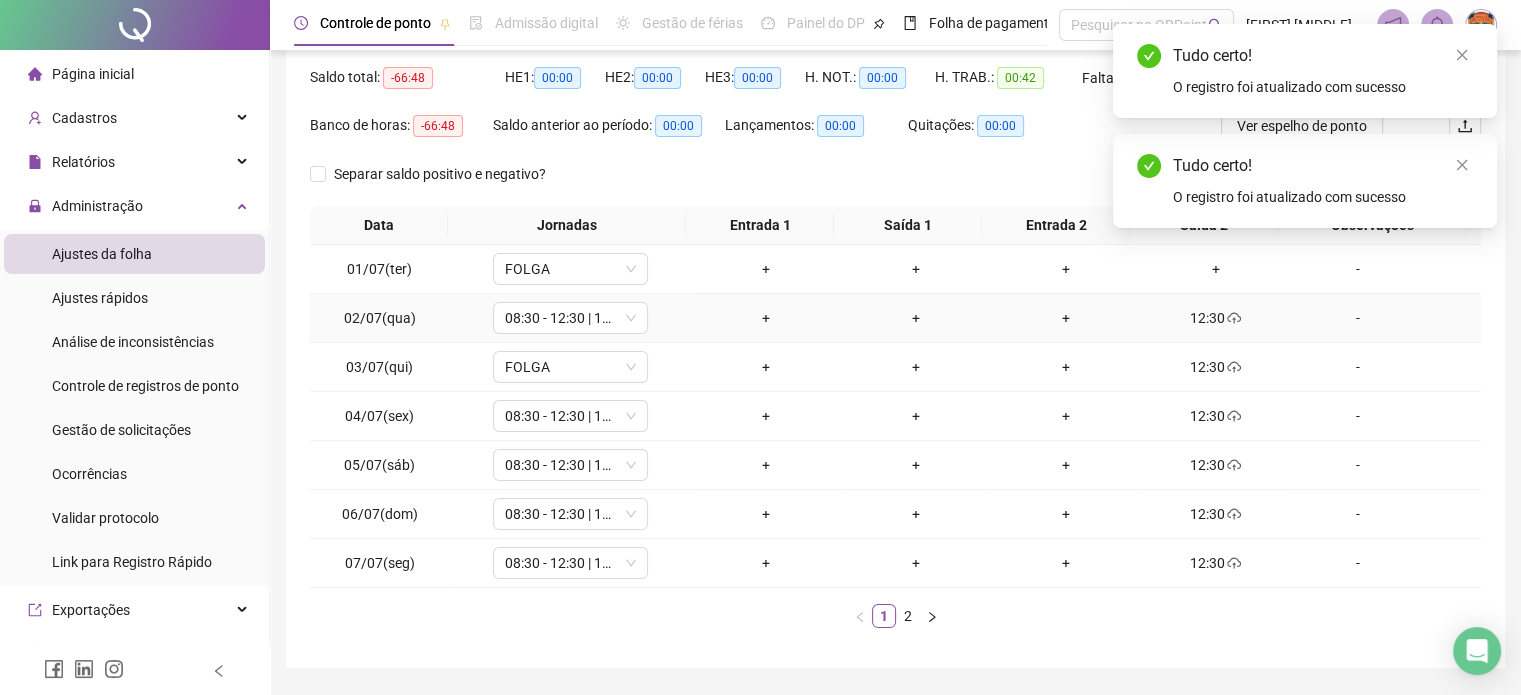 click on "12:30" at bounding box center [1216, 318] 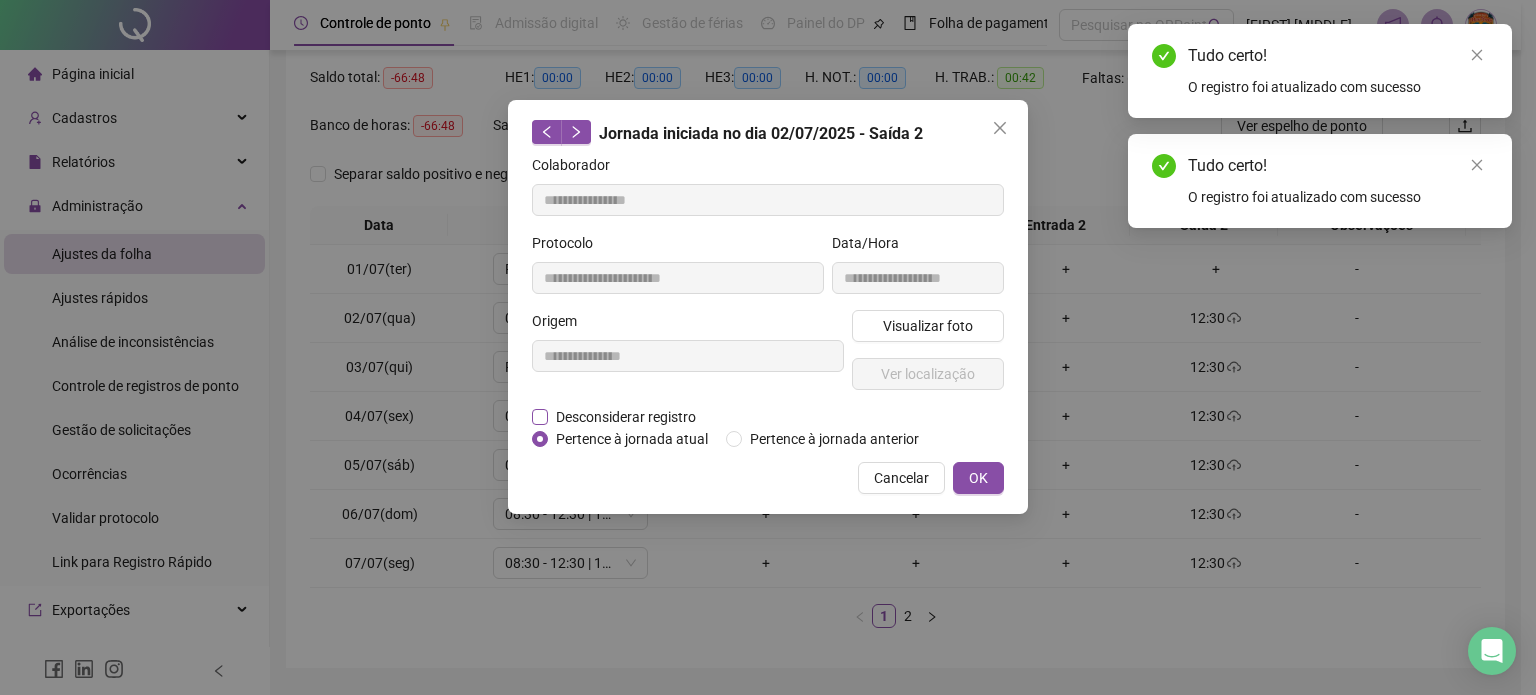 click on "Desconsiderar registro" at bounding box center (626, 417) 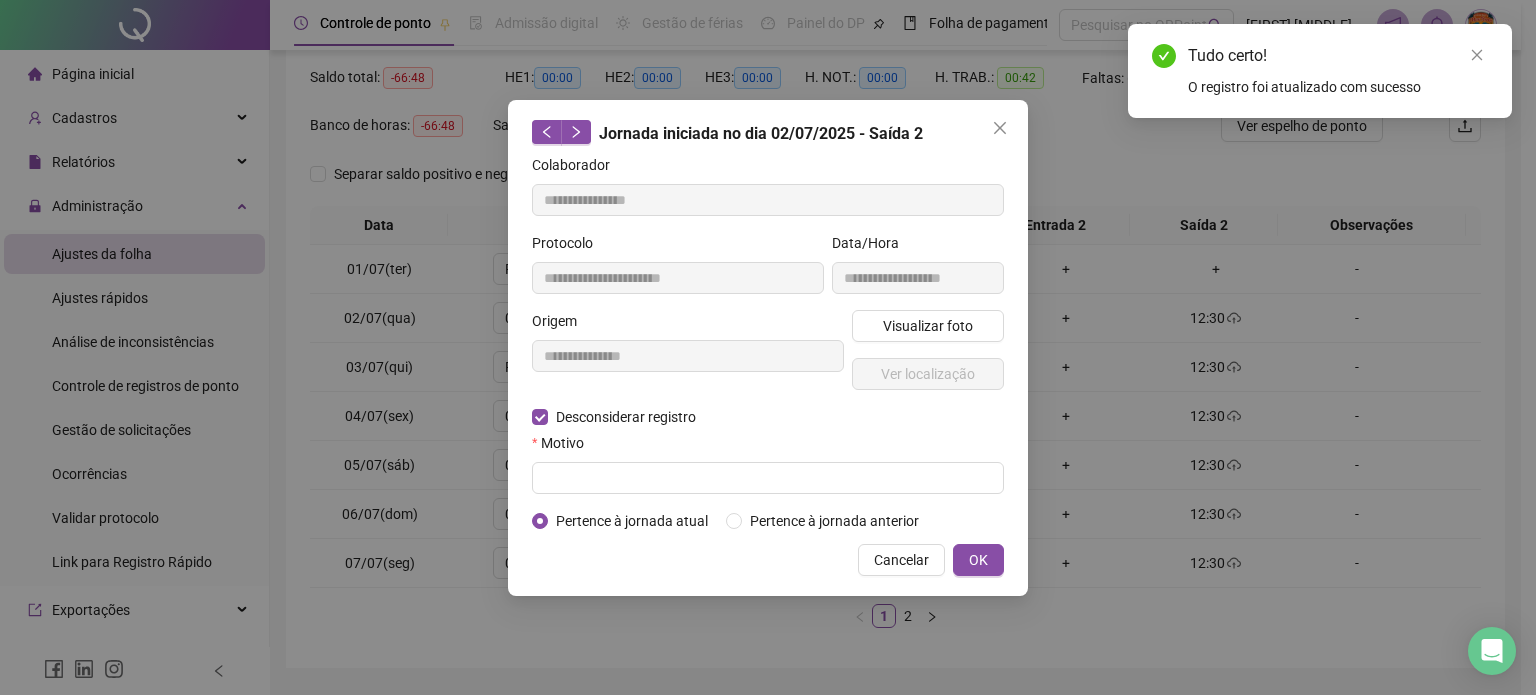 click on "**********" at bounding box center [768, 343] 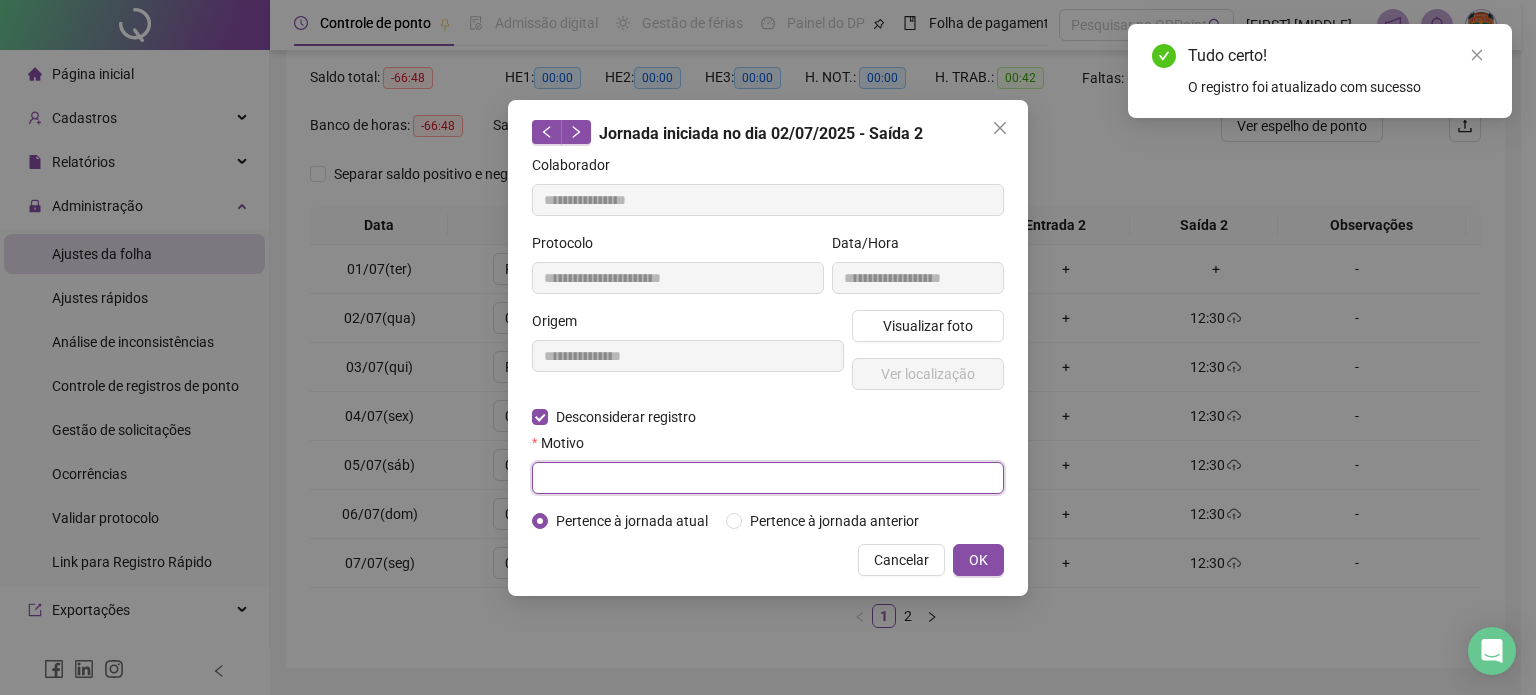 click at bounding box center [768, 478] 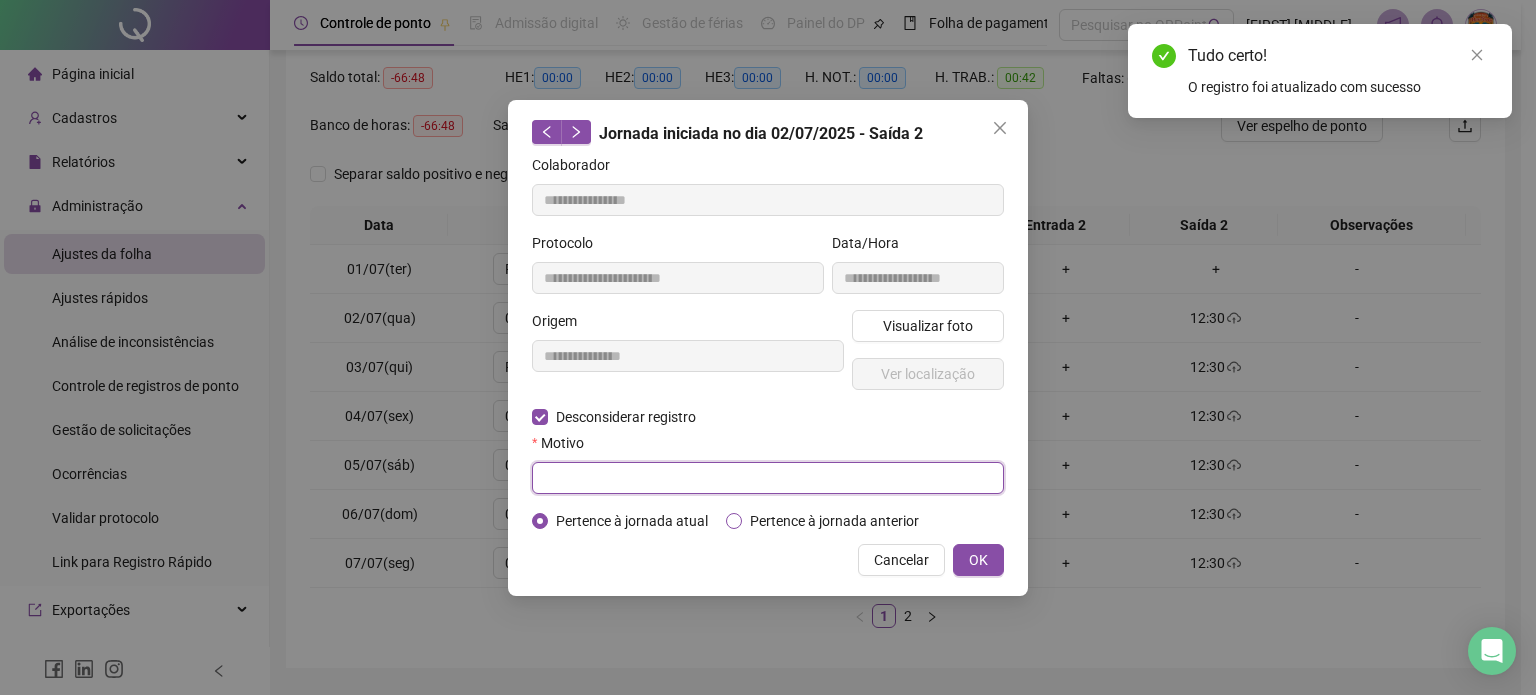 paste on "**********" 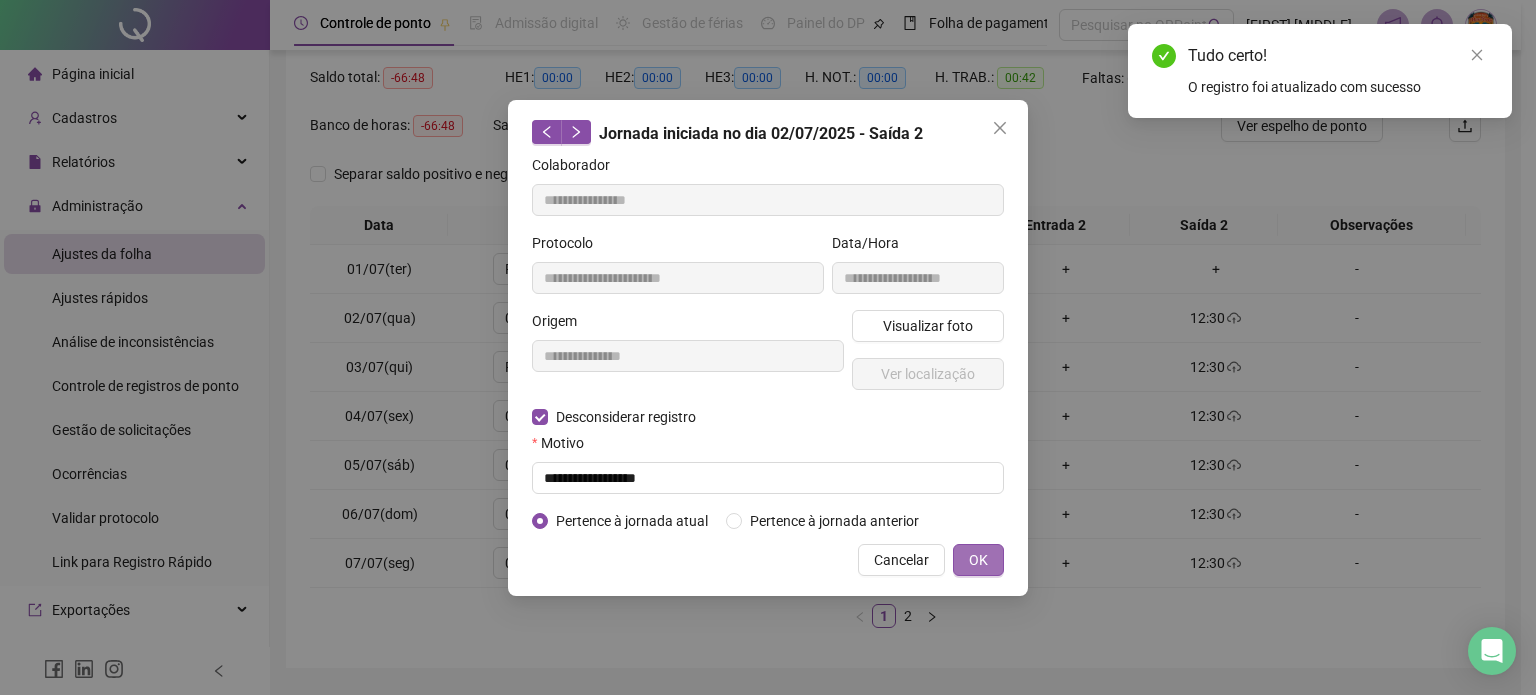 click on "**********" at bounding box center (768, 348) 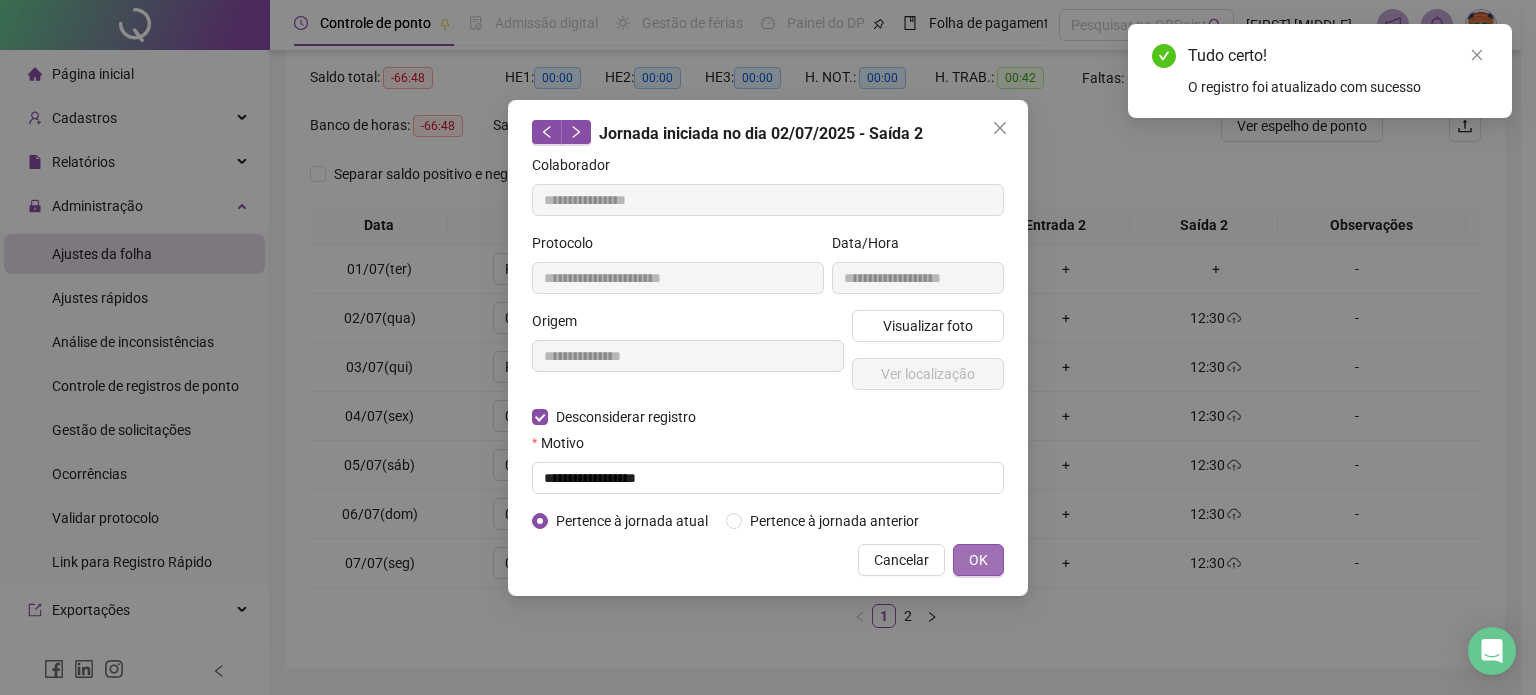 click on "OK" at bounding box center (978, 560) 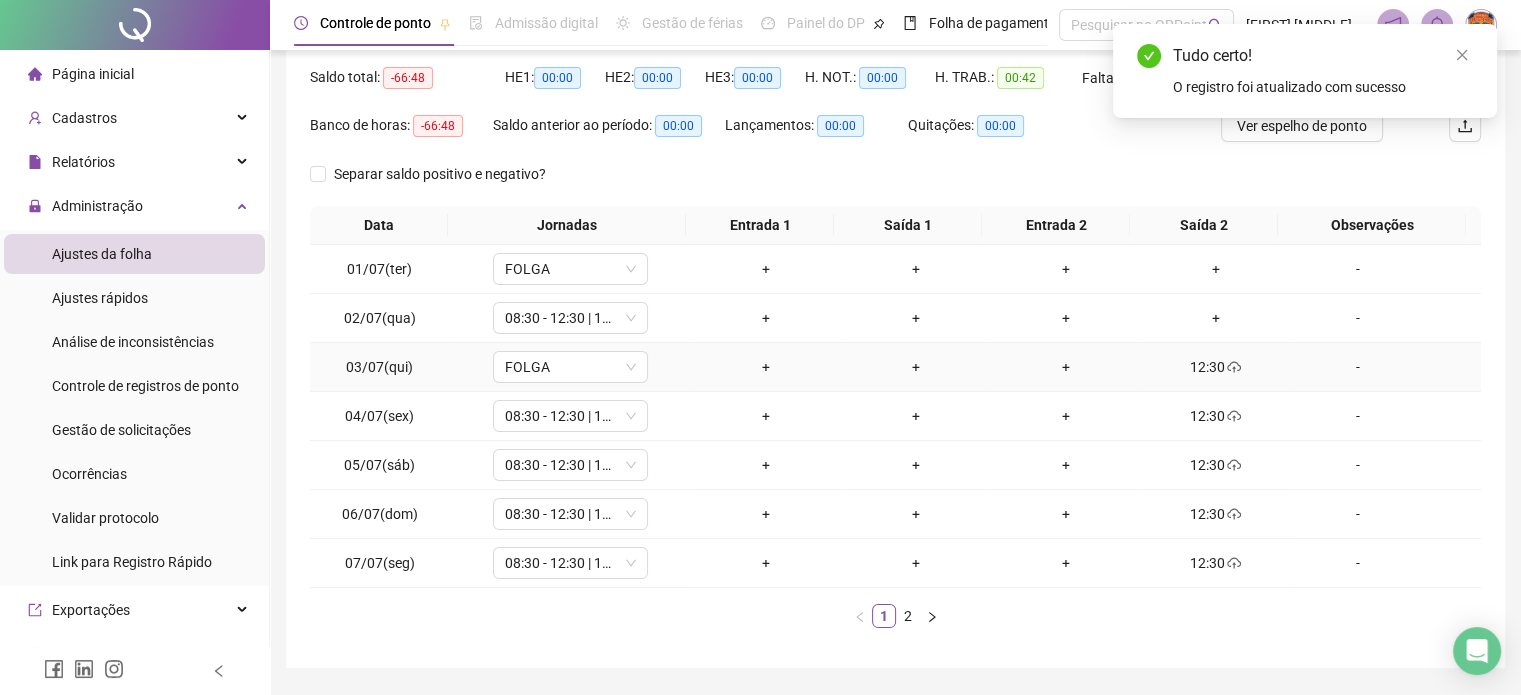 click 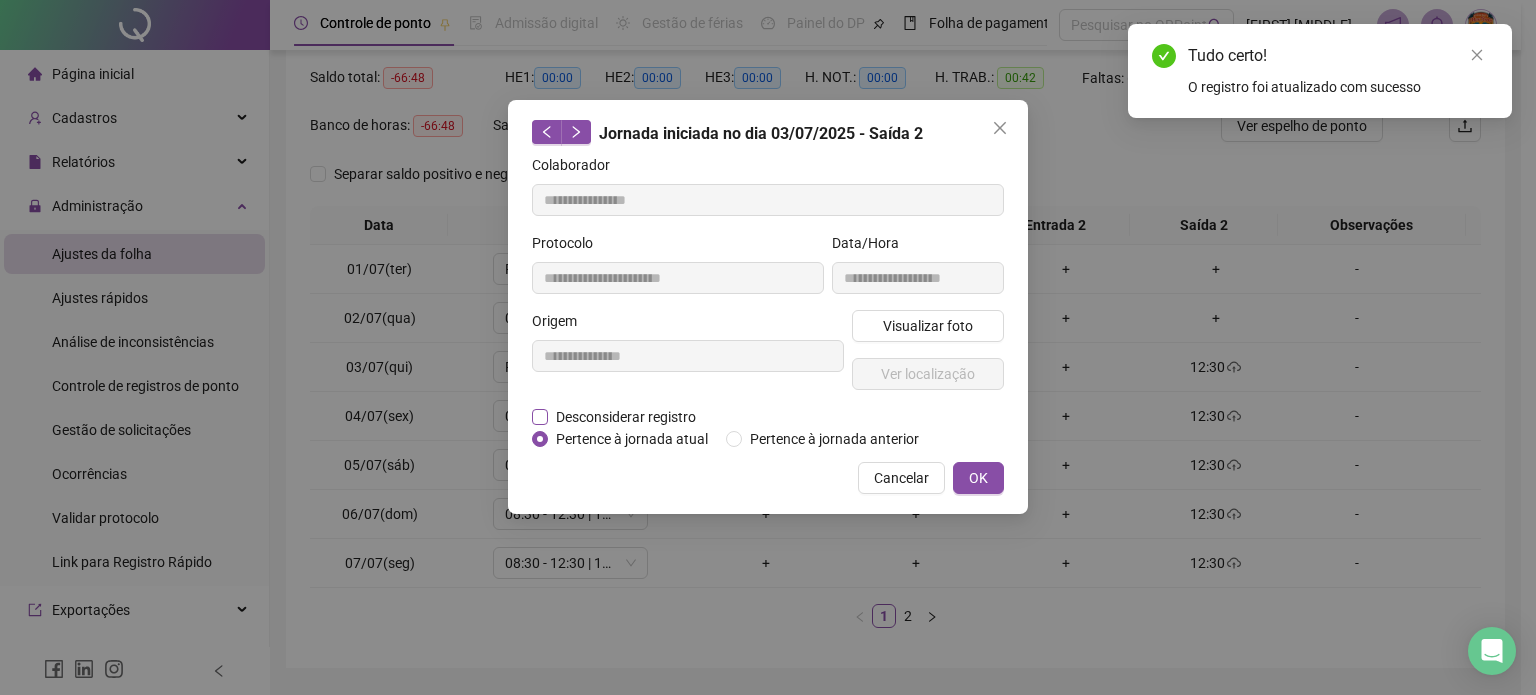 click on "Desconsiderar registro" at bounding box center (626, 417) 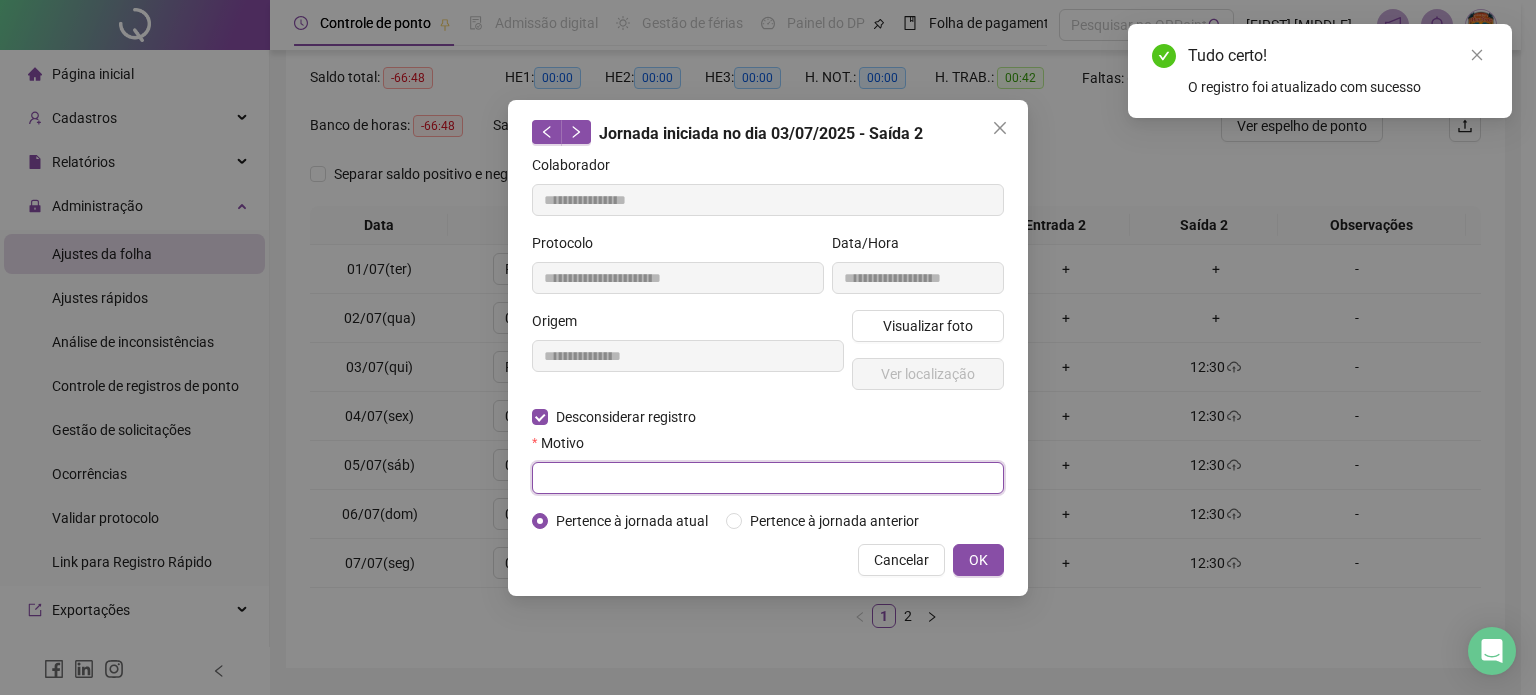 click at bounding box center (768, 478) 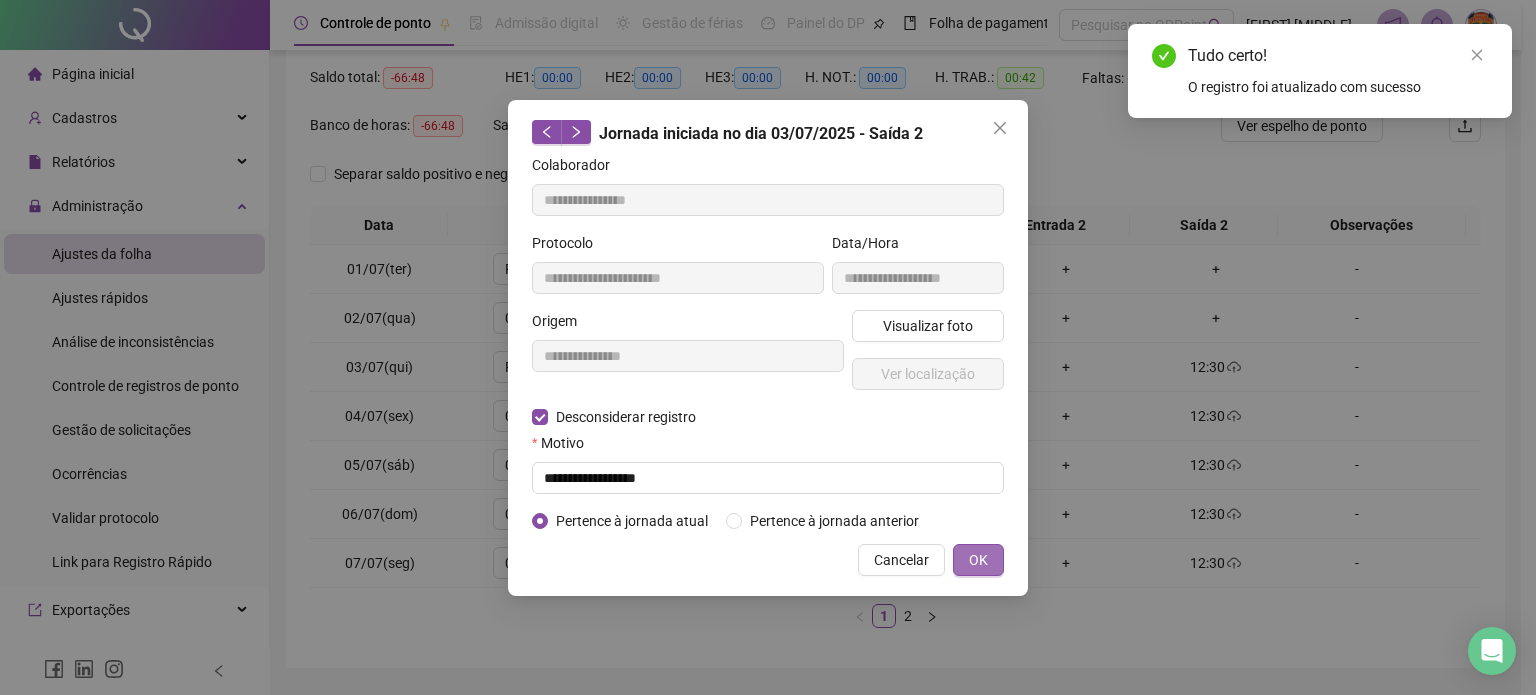 click on "OK" at bounding box center [978, 560] 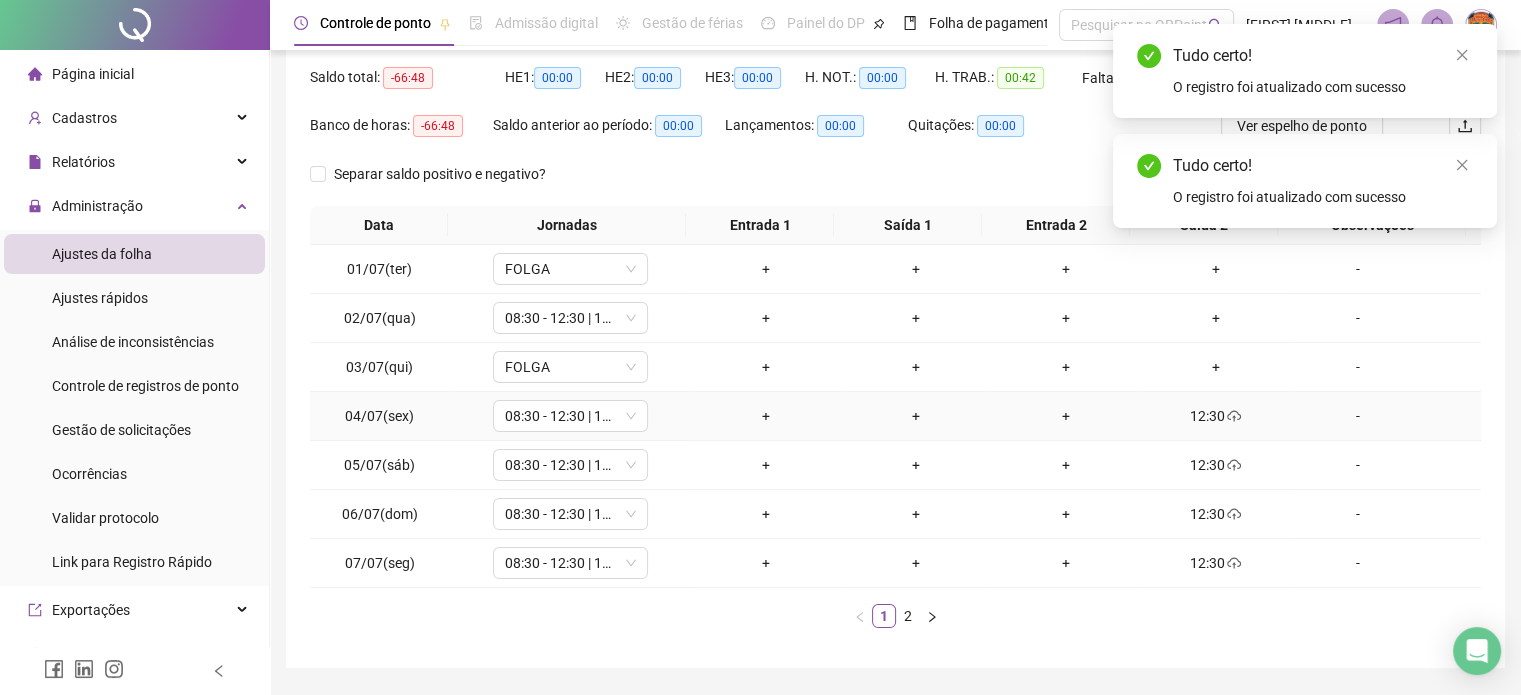 click on "12:30" at bounding box center (1216, 416) 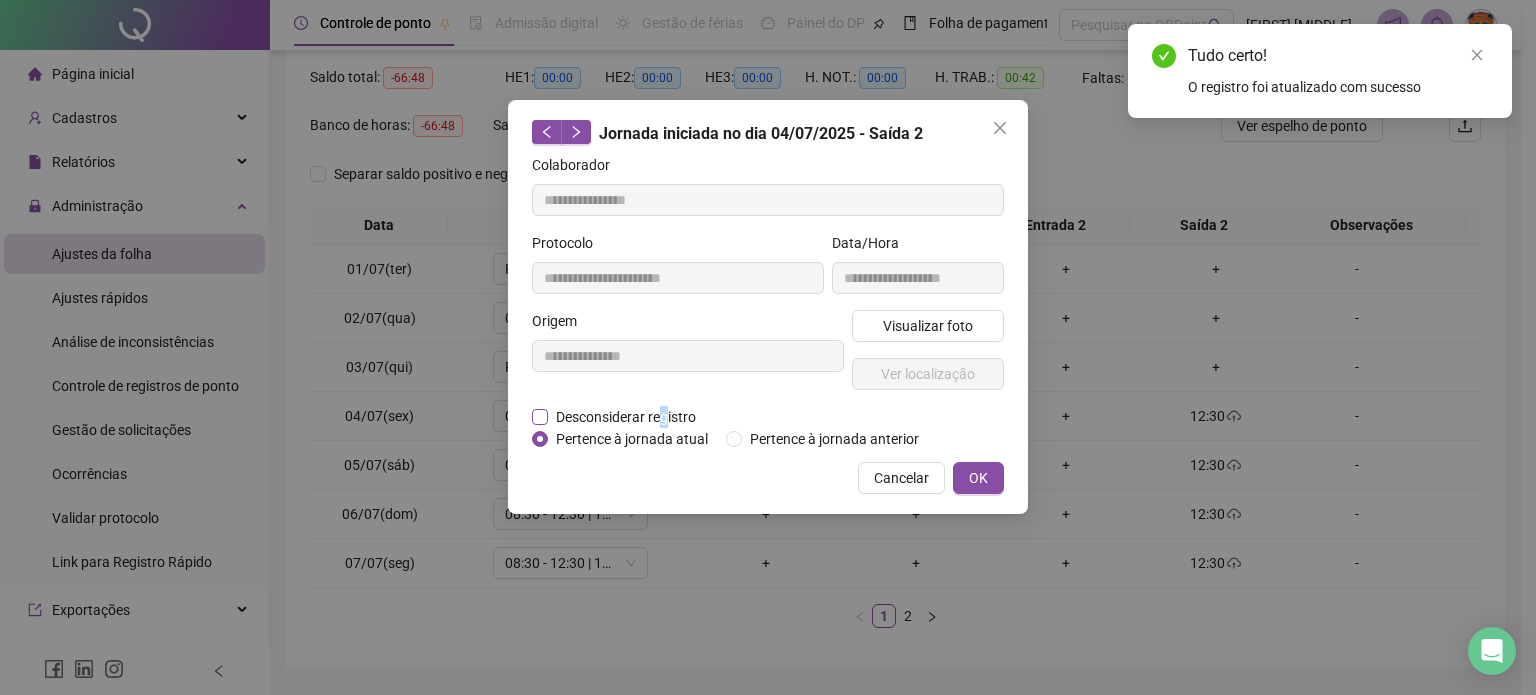 click on "Desconsiderar registro" at bounding box center [626, 417] 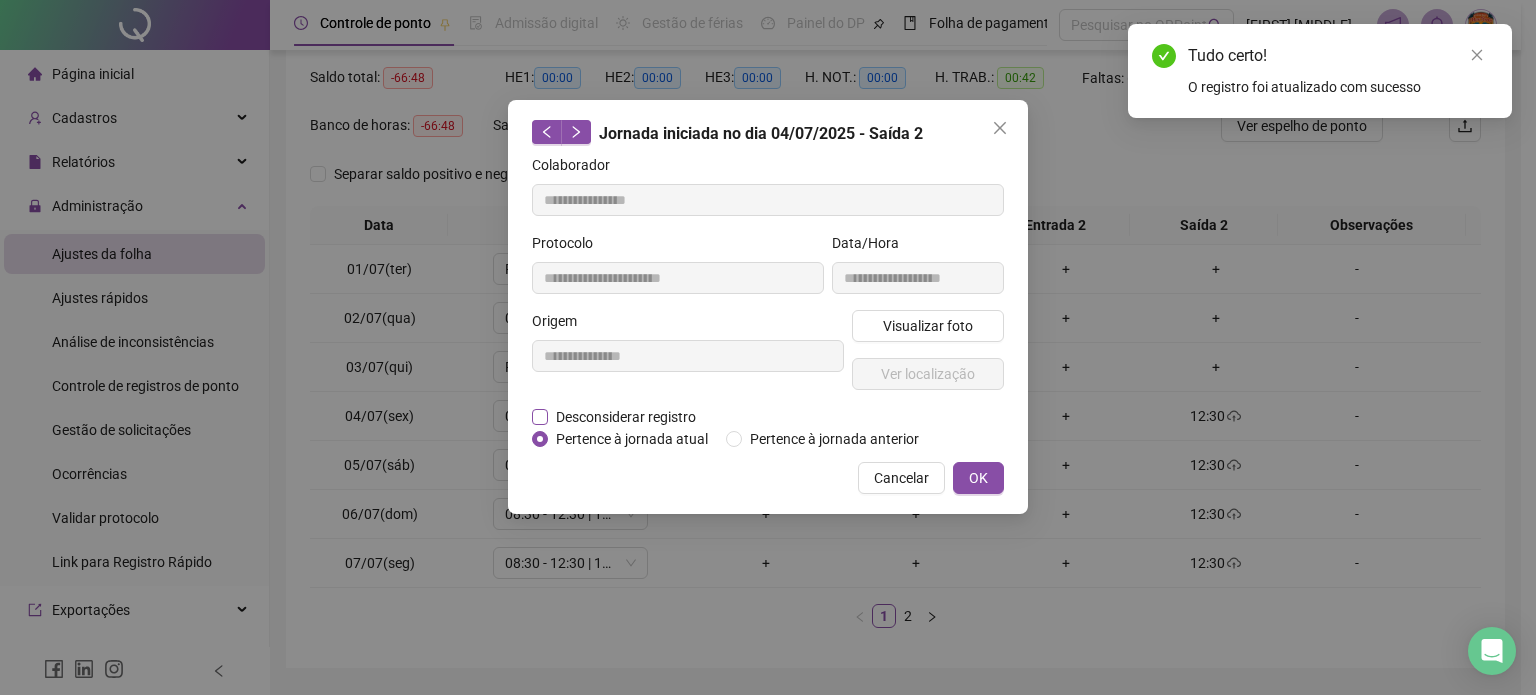 click on "Desconsiderar registro" at bounding box center (626, 417) 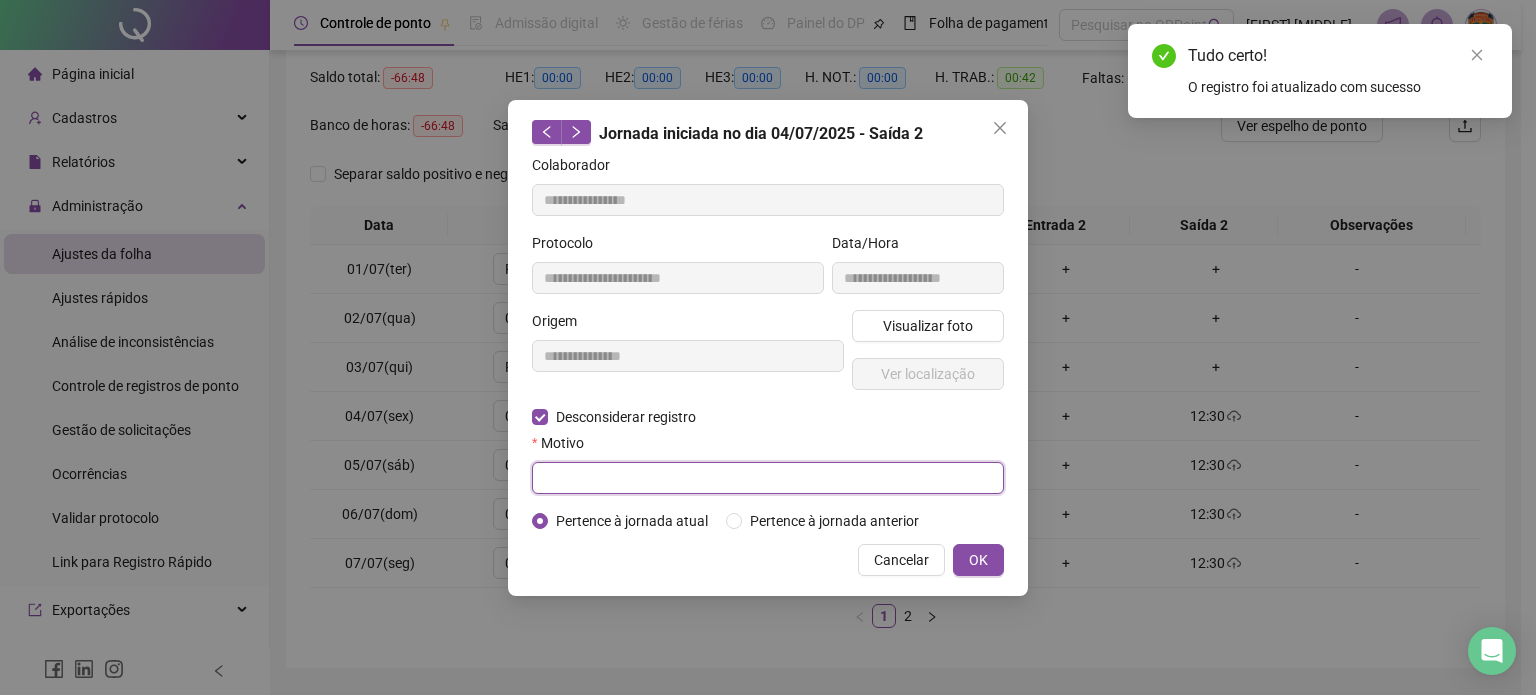 click at bounding box center (768, 478) 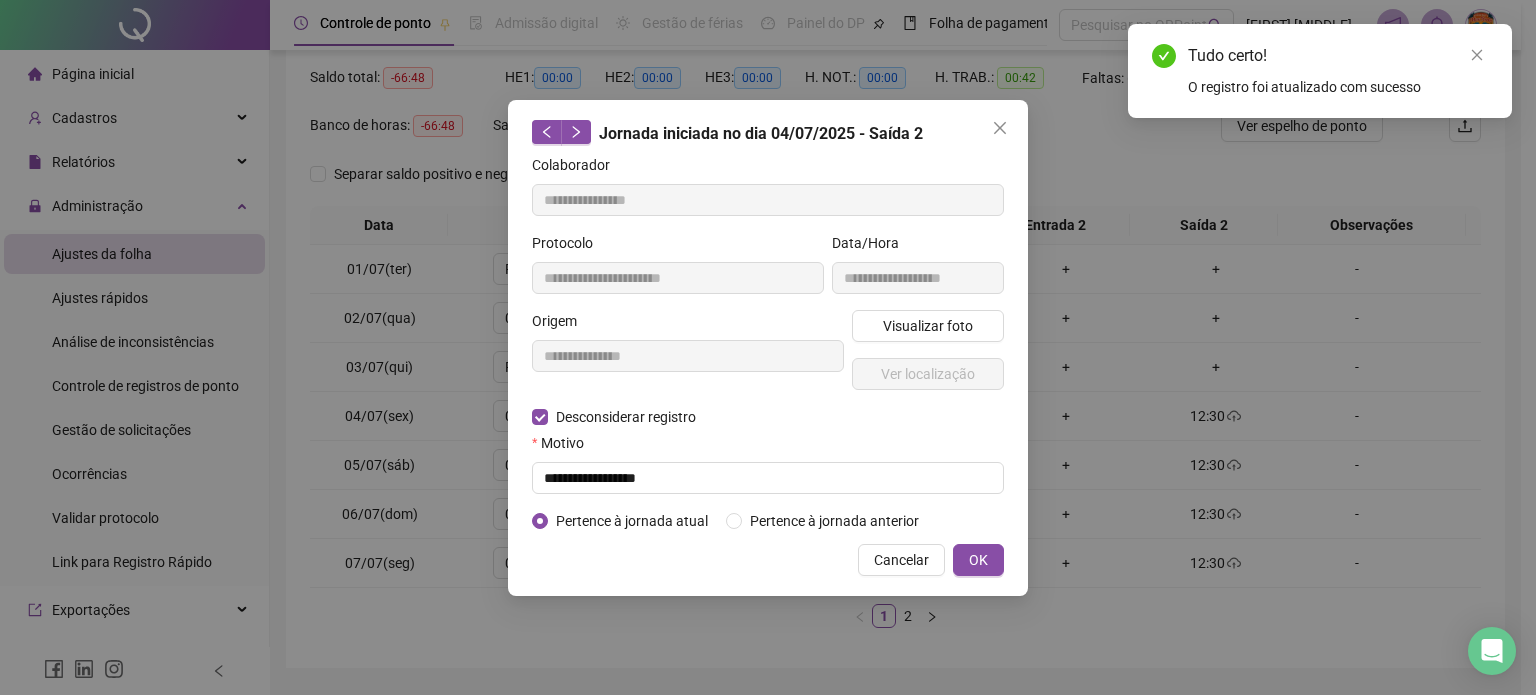 click on "OK" at bounding box center (978, 560) 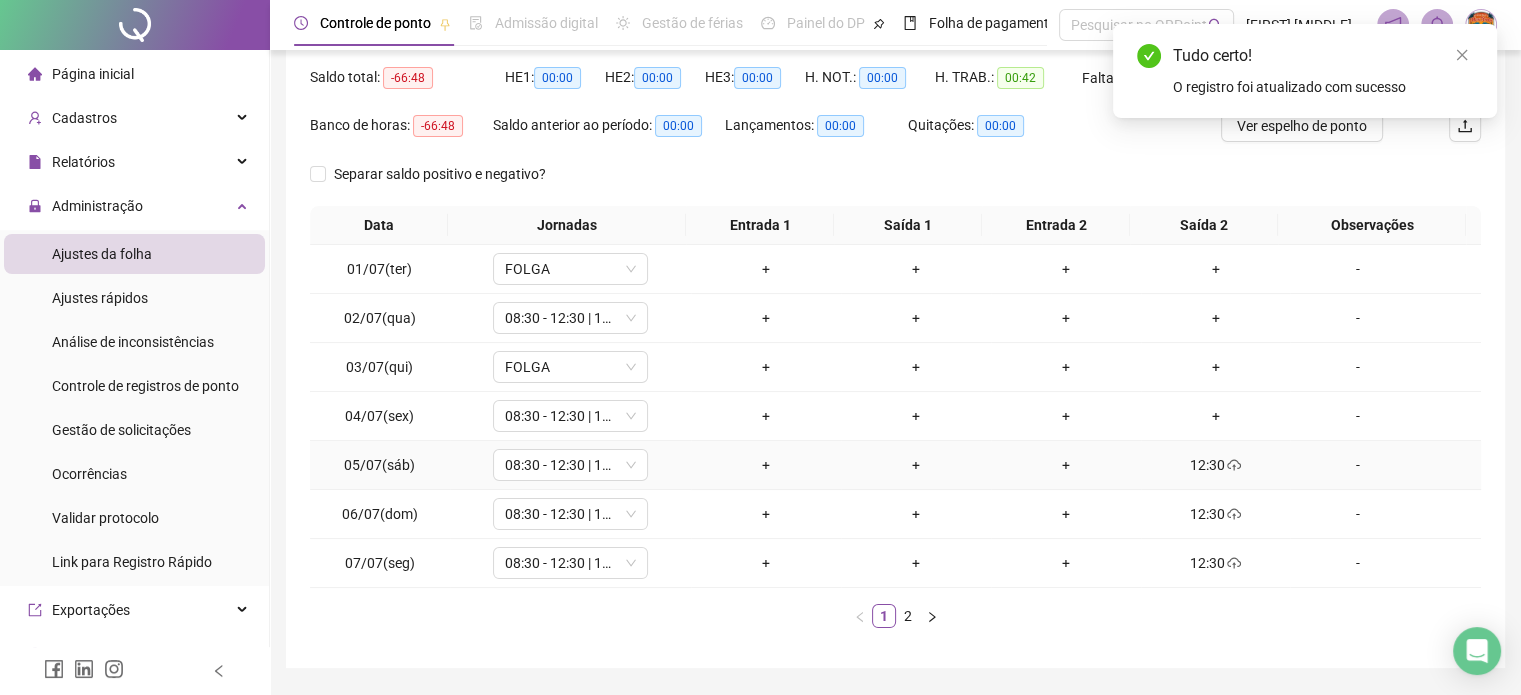 click on "12:30" at bounding box center (1216, 465) 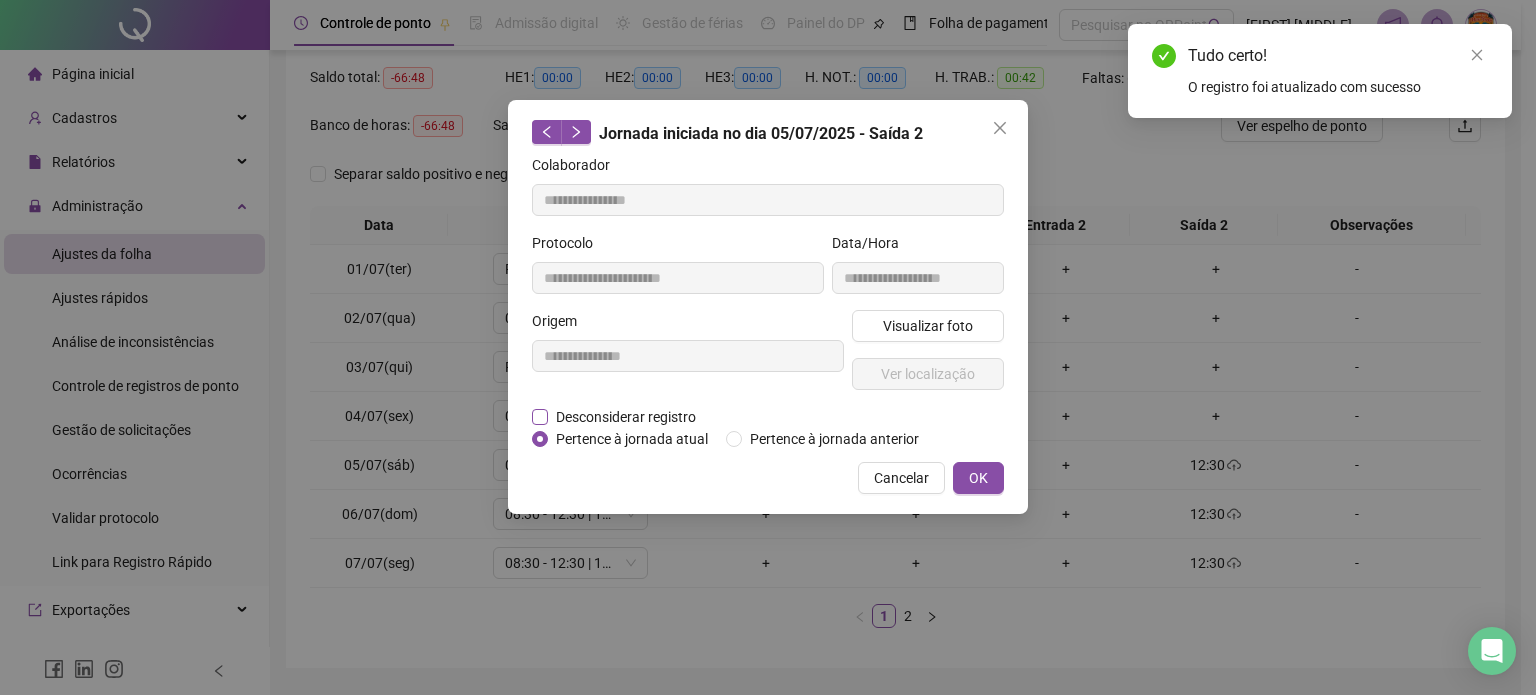click on "Desconsiderar registro" at bounding box center (626, 417) 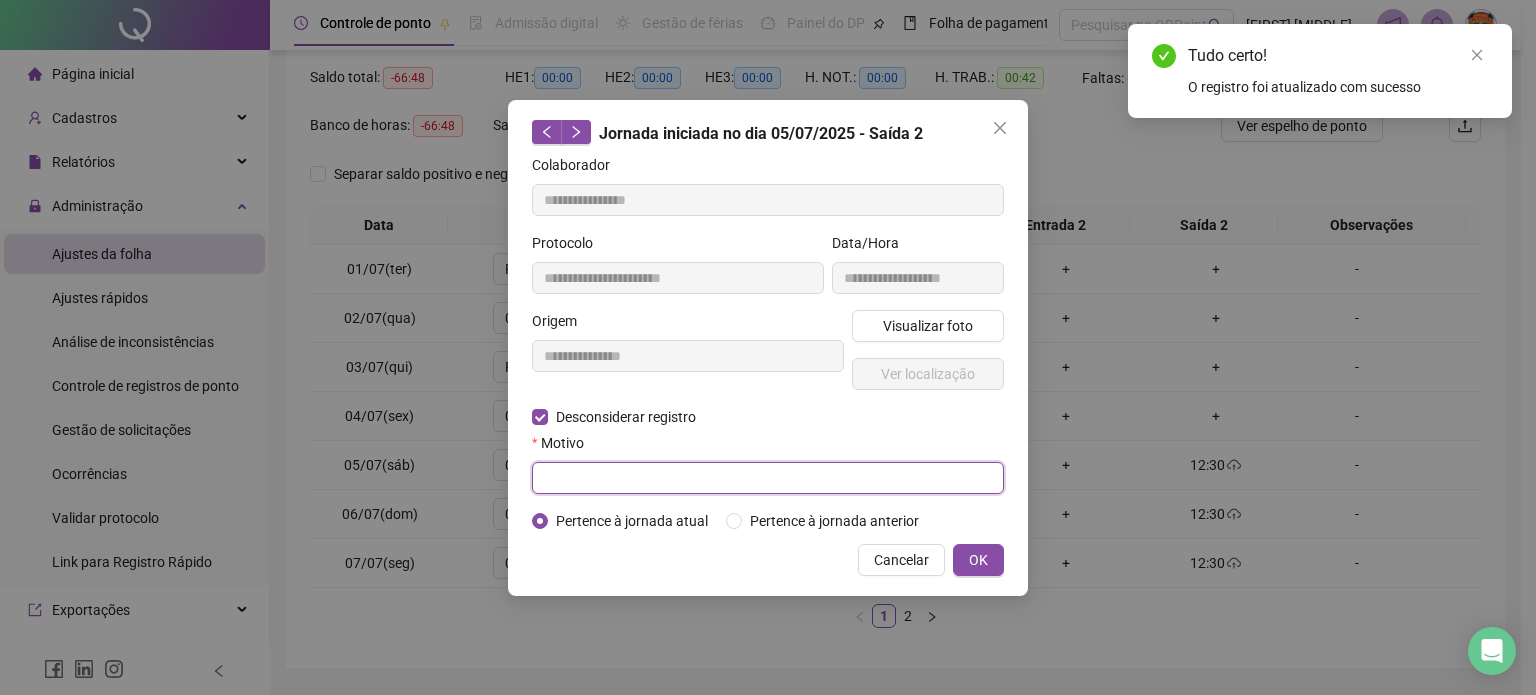 click at bounding box center (768, 478) 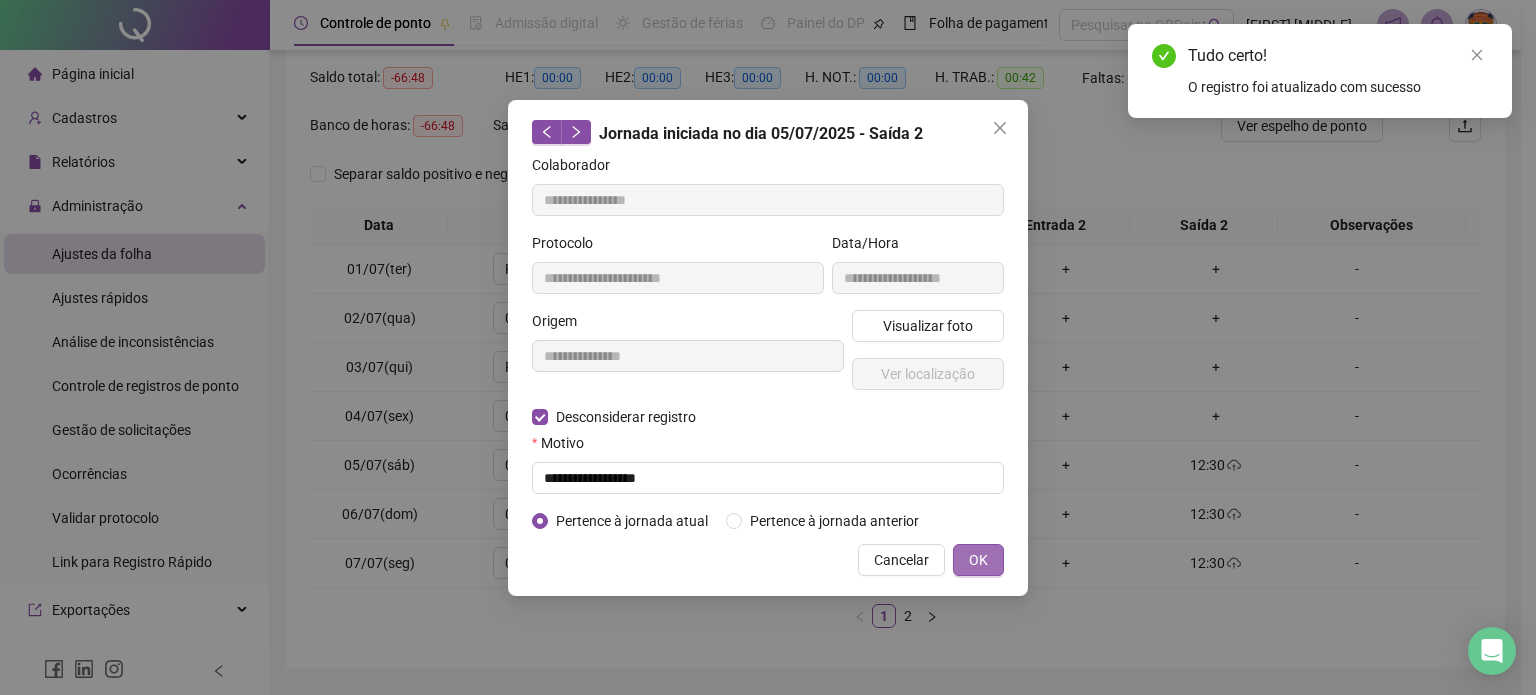 click on "OK" at bounding box center (978, 560) 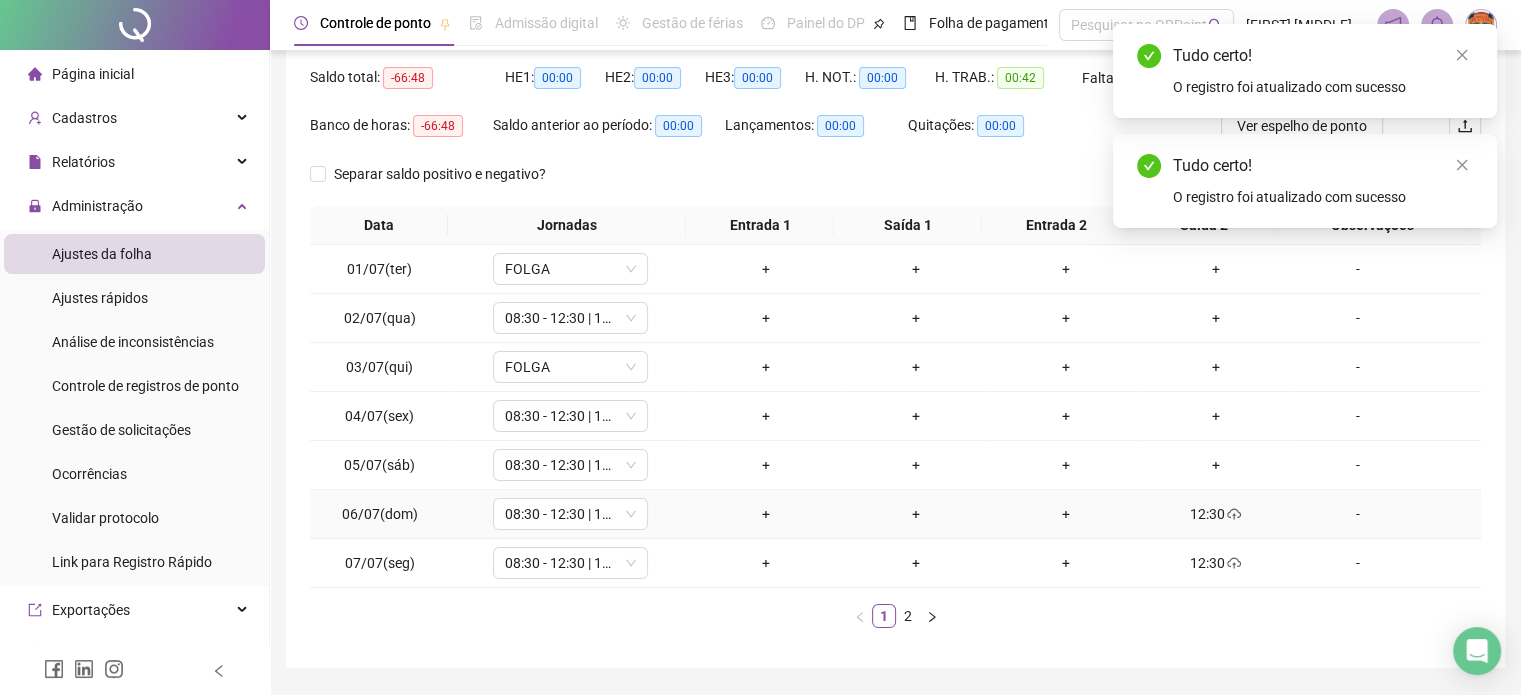 click on "12:30" at bounding box center (1216, 514) 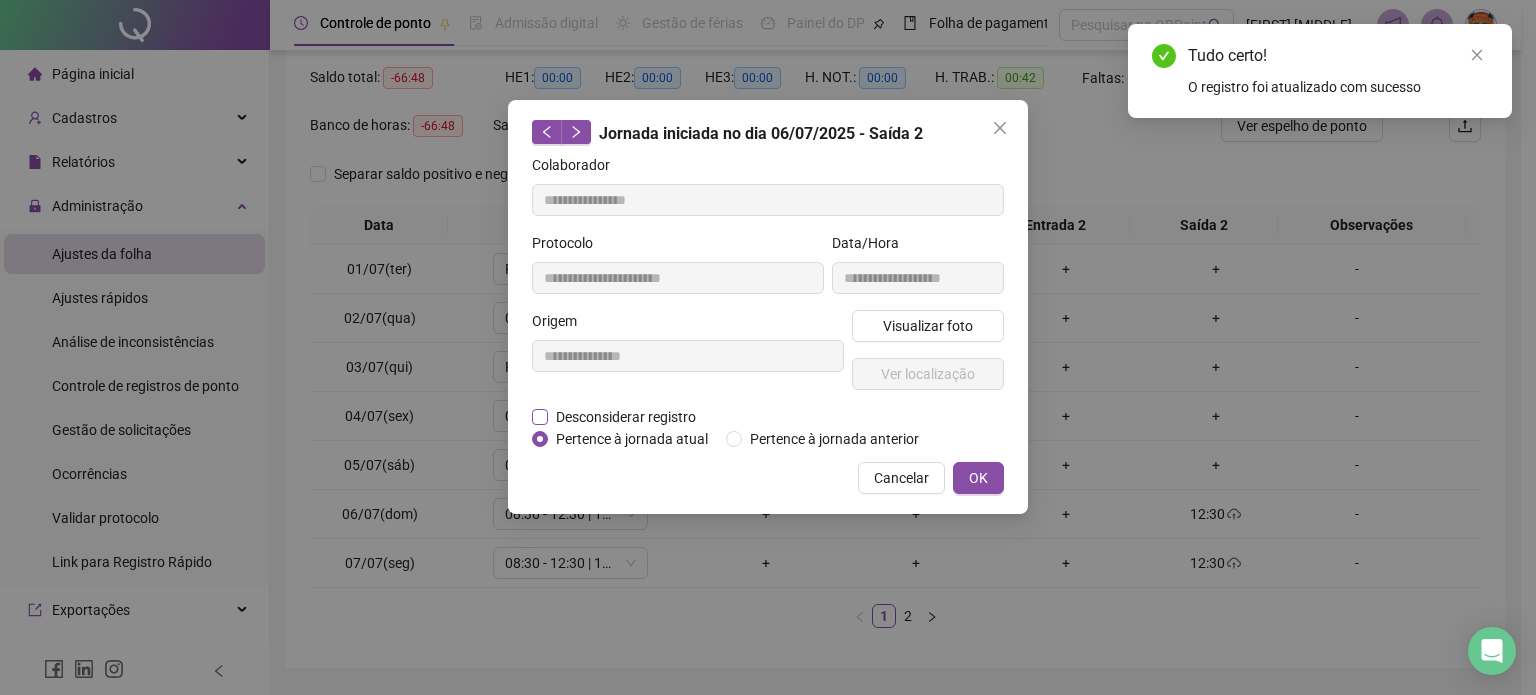 click on "Desconsiderar registro" at bounding box center (626, 417) 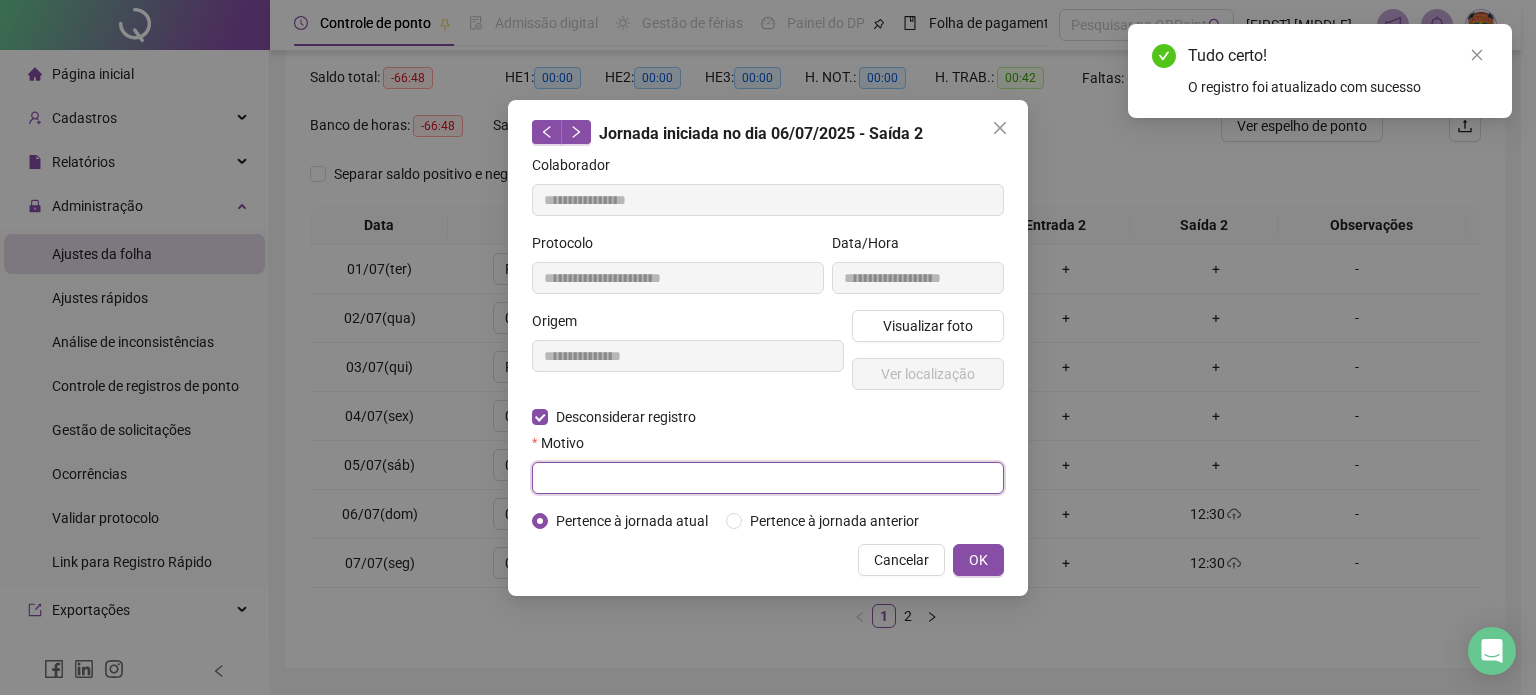 click at bounding box center (768, 478) 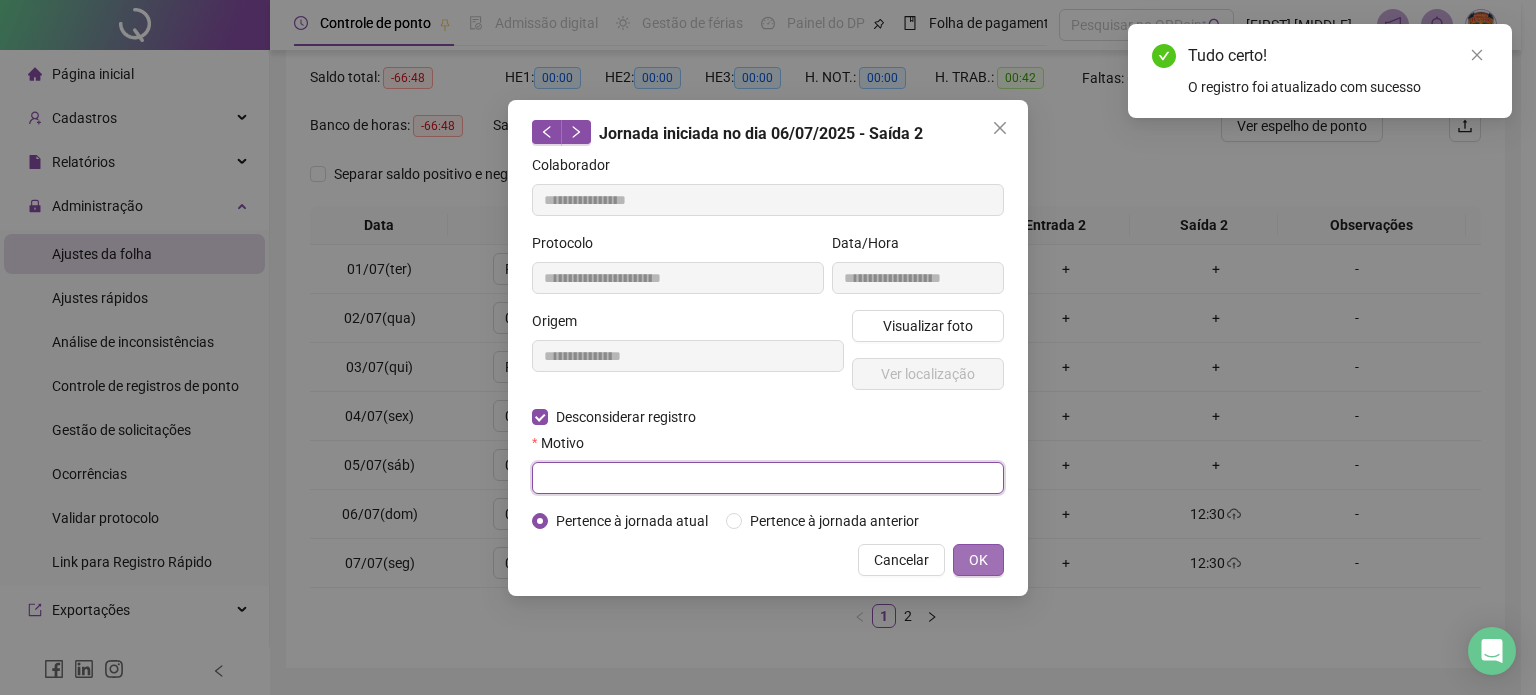 paste on "**********" 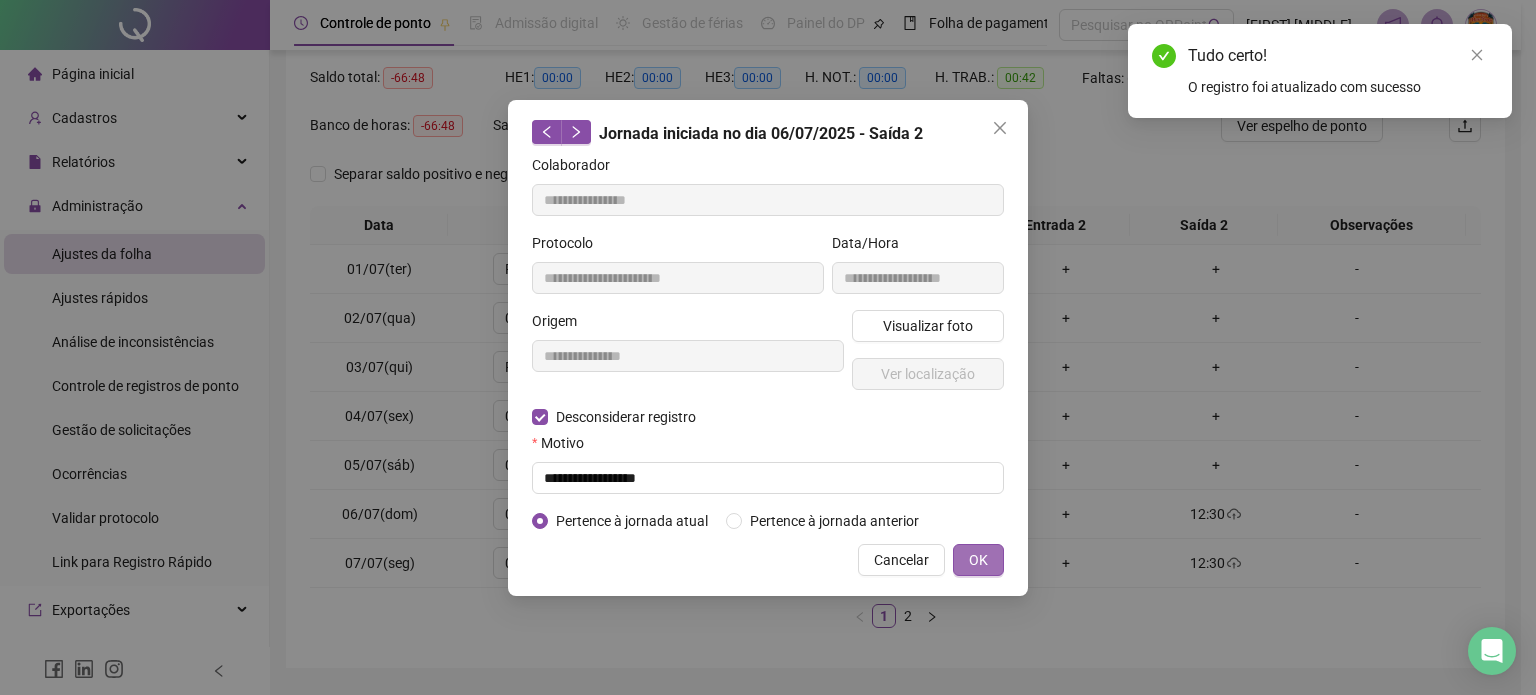 click on "OK" at bounding box center [978, 560] 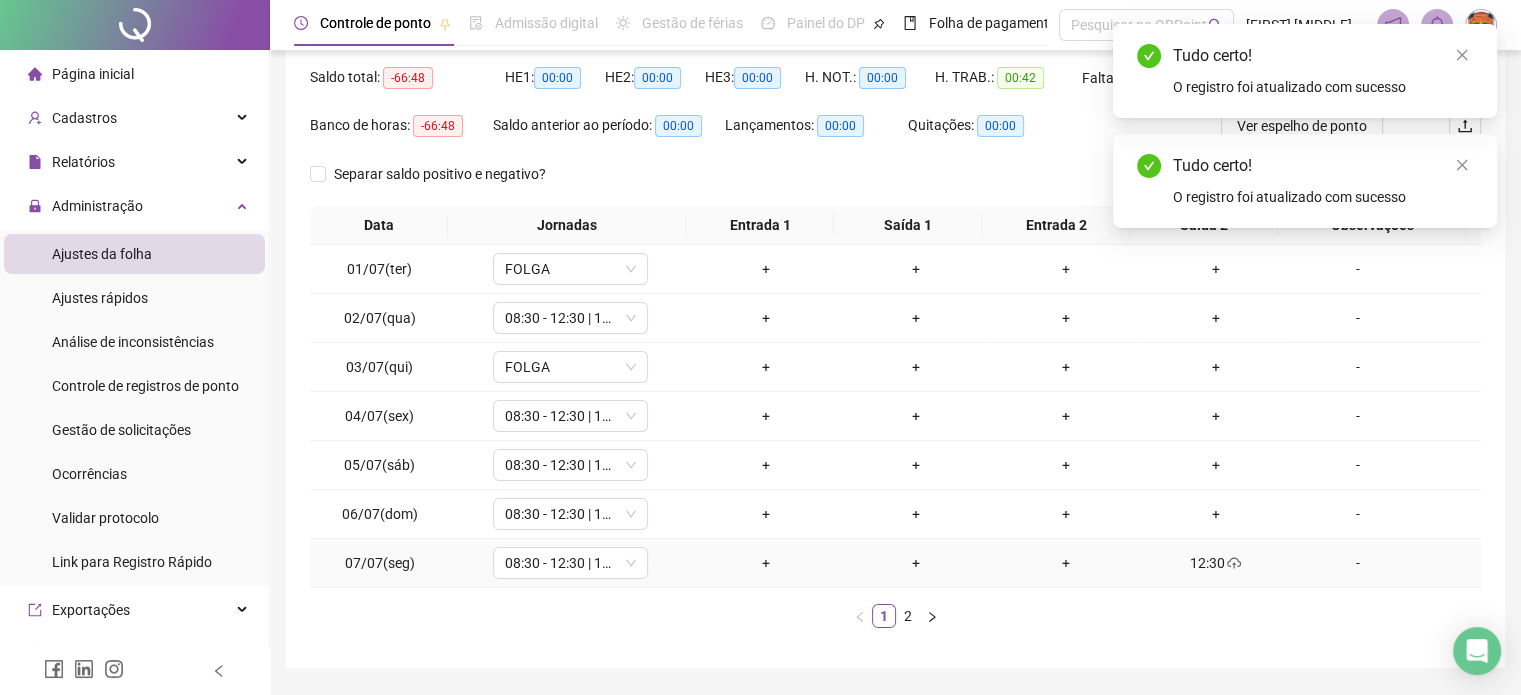 click on "12:30" at bounding box center (1216, 563) 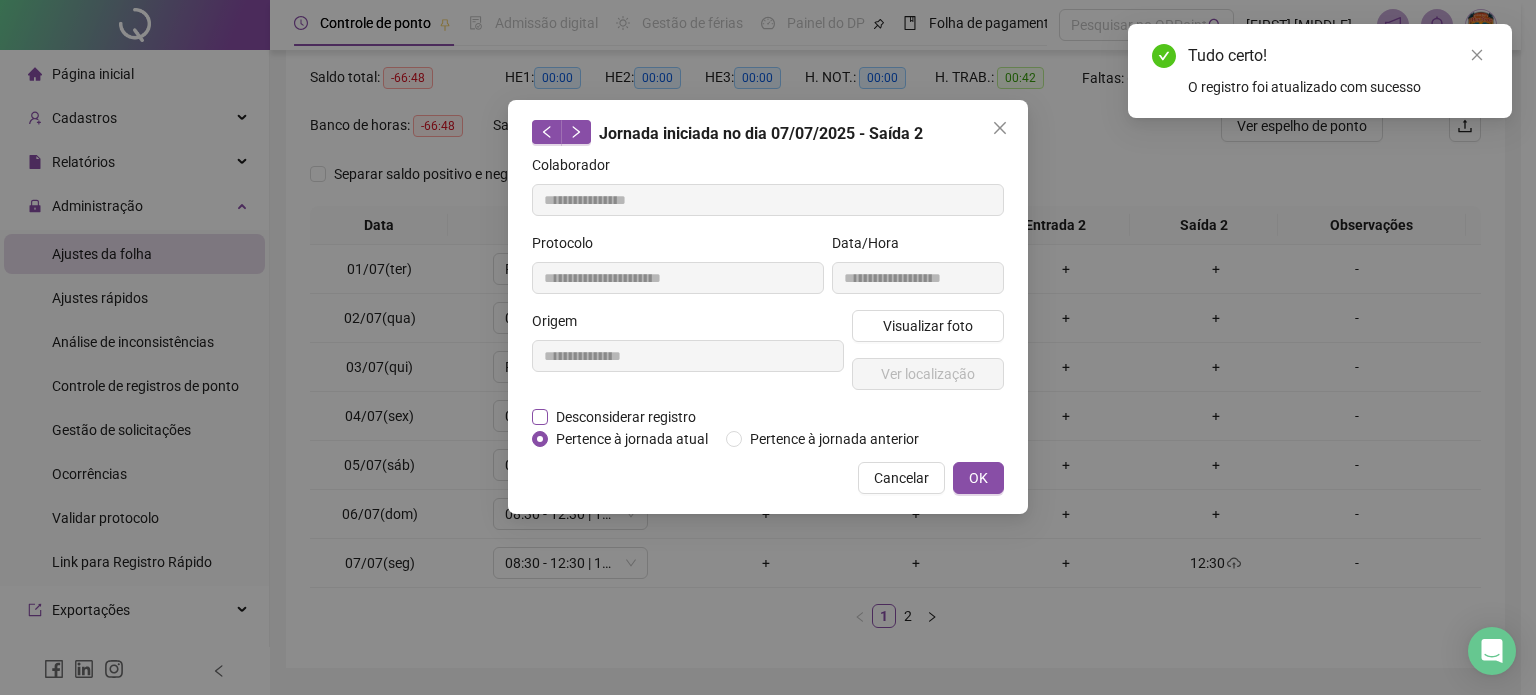 click on "Desconsiderar registro" at bounding box center [626, 417] 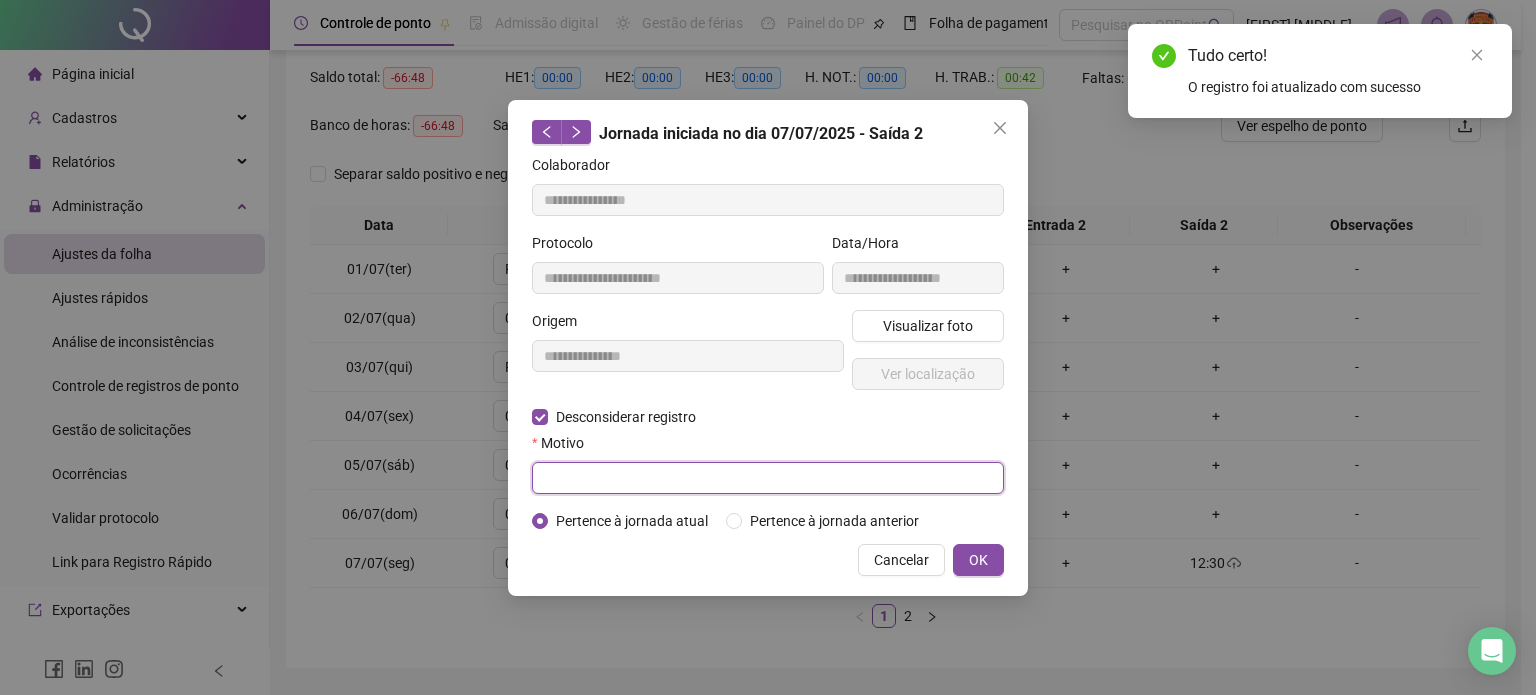 click at bounding box center (768, 478) 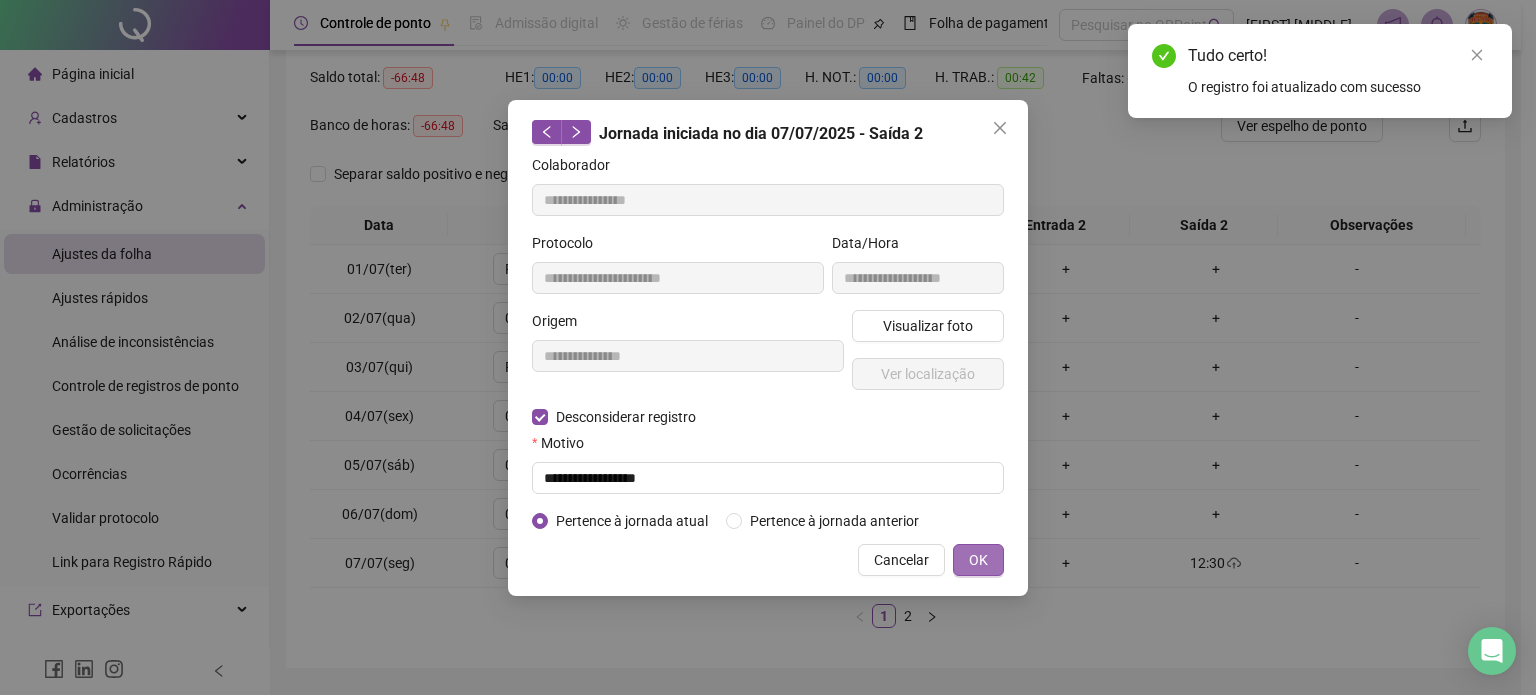 click on "OK" at bounding box center (978, 560) 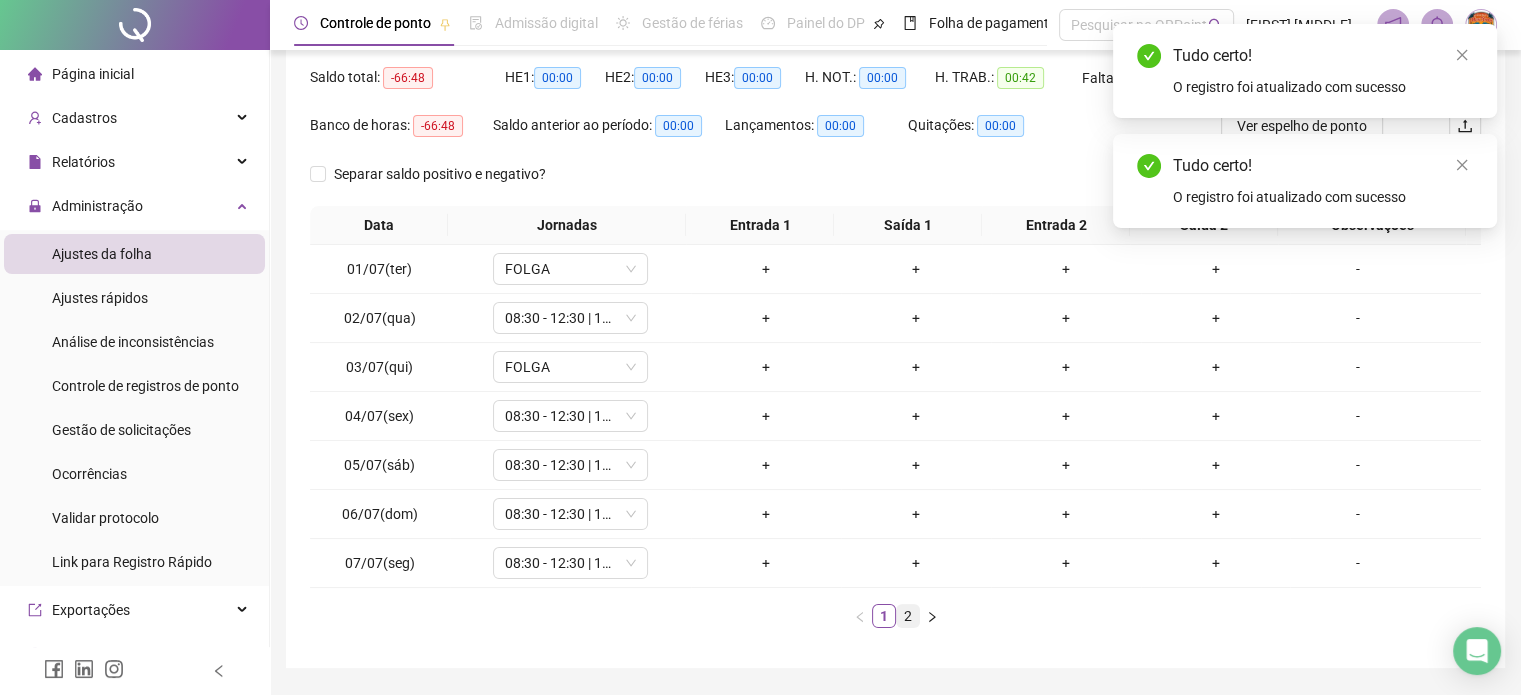 click on "2" at bounding box center (908, 616) 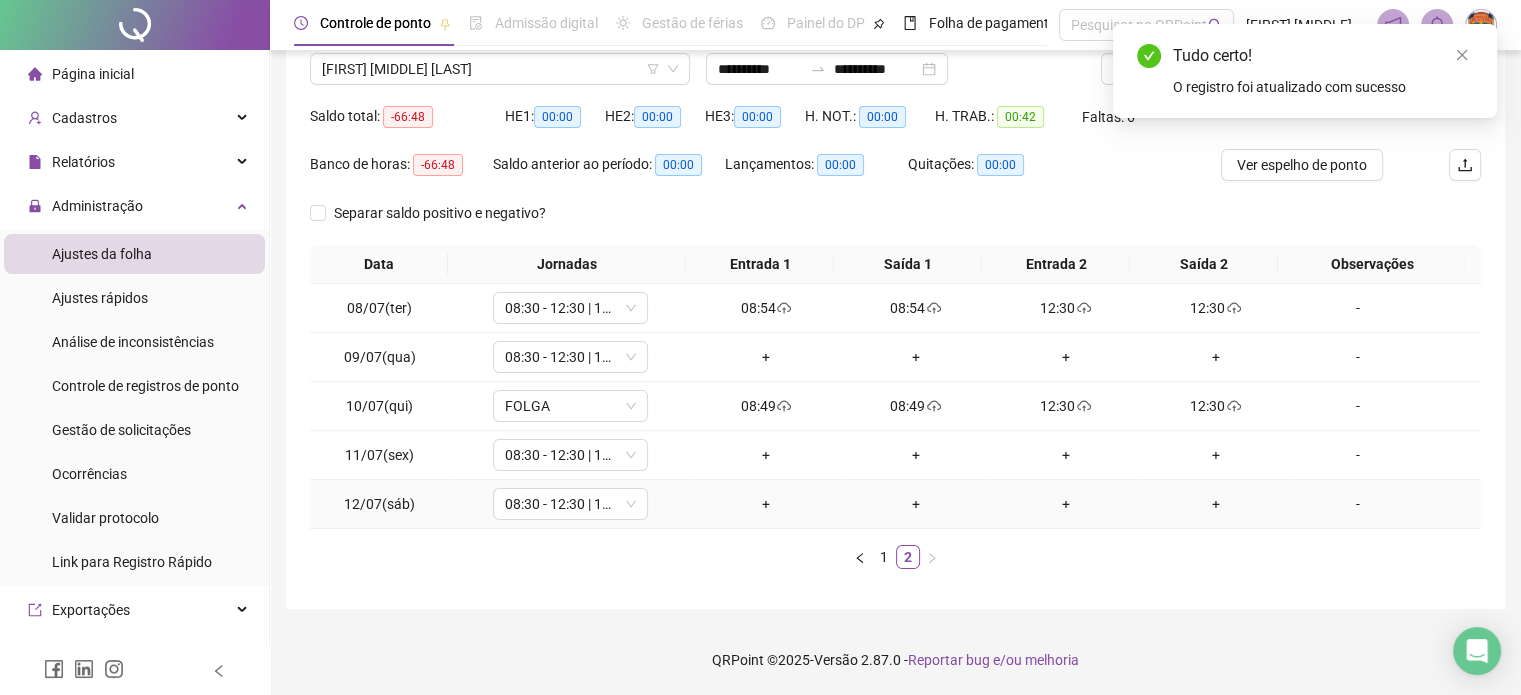 scroll, scrollTop: 160, scrollLeft: 0, axis: vertical 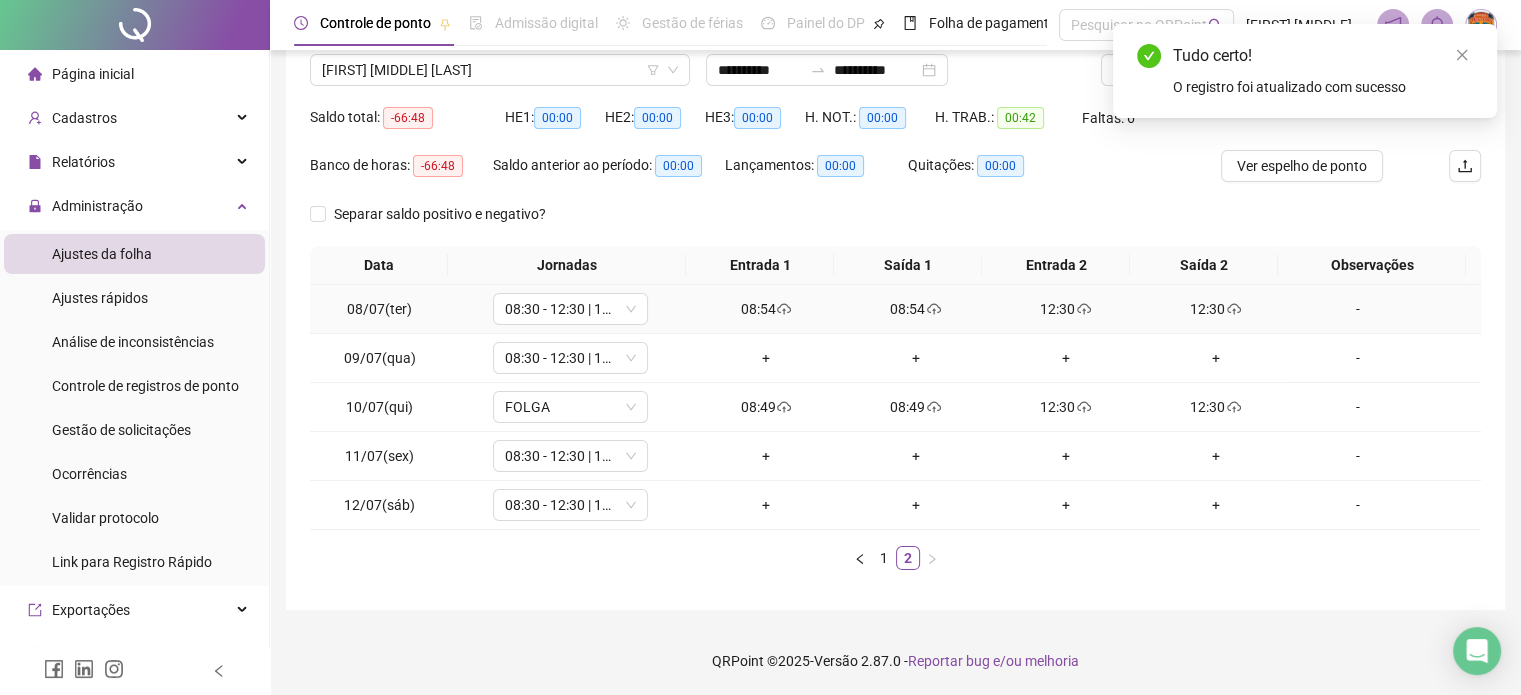 click on "08:54" at bounding box center [766, 309] 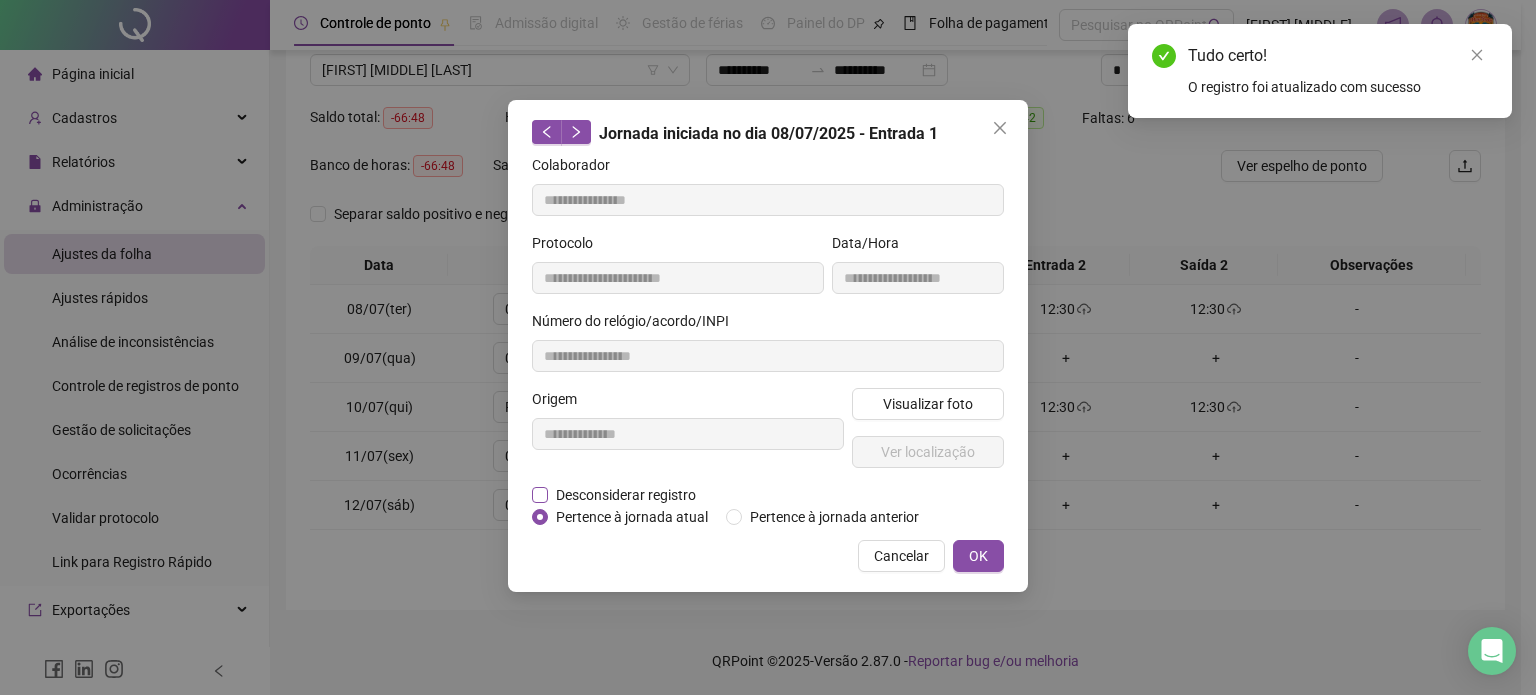click on "Desconsiderar registro" at bounding box center [626, 495] 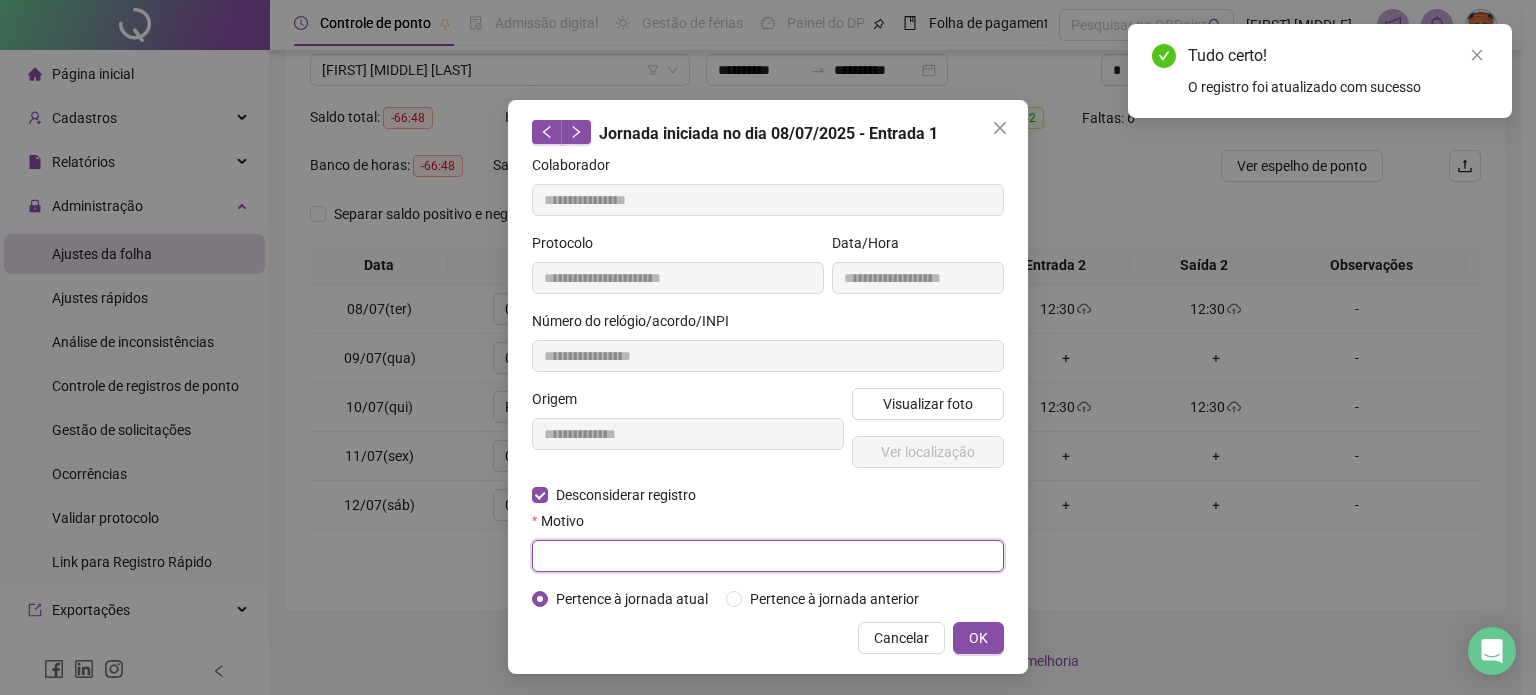 click at bounding box center (768, 556) 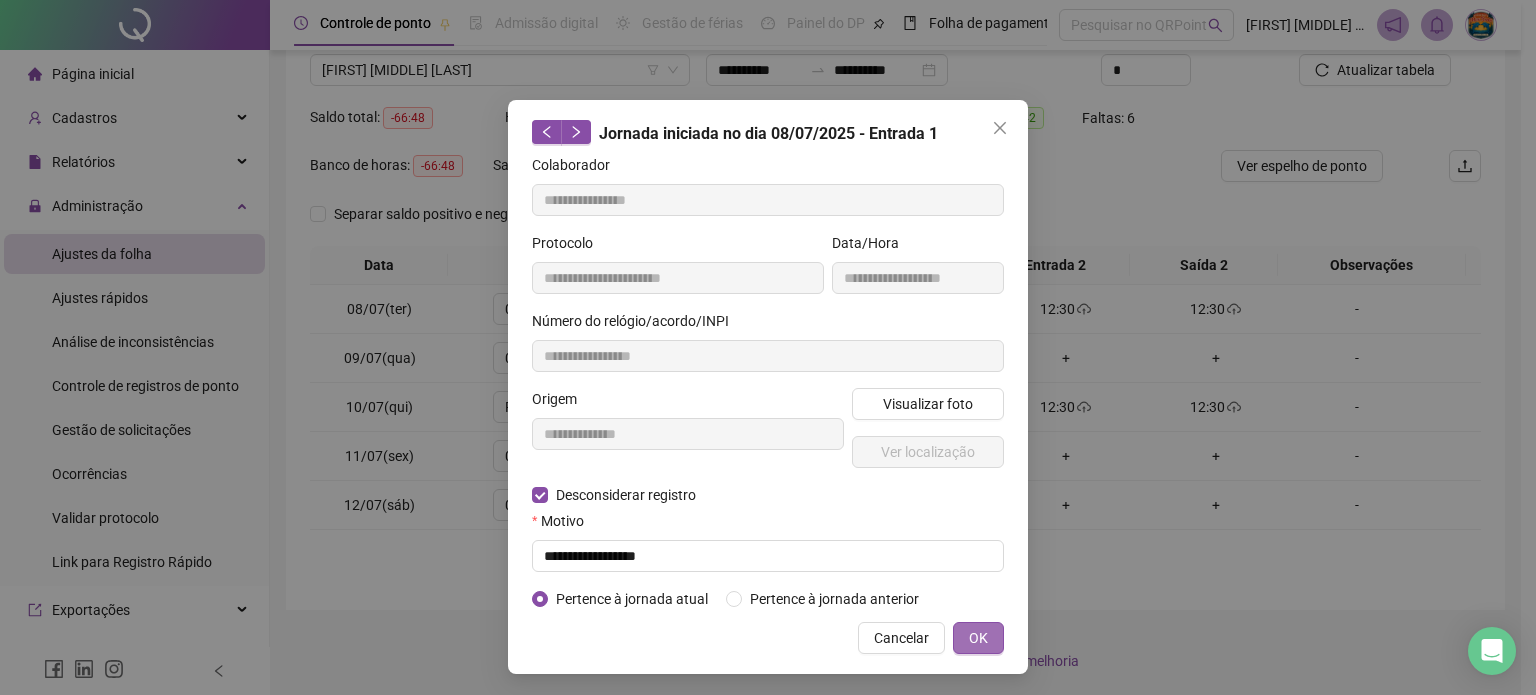 click on "OK" at bounding box center [978, 638] 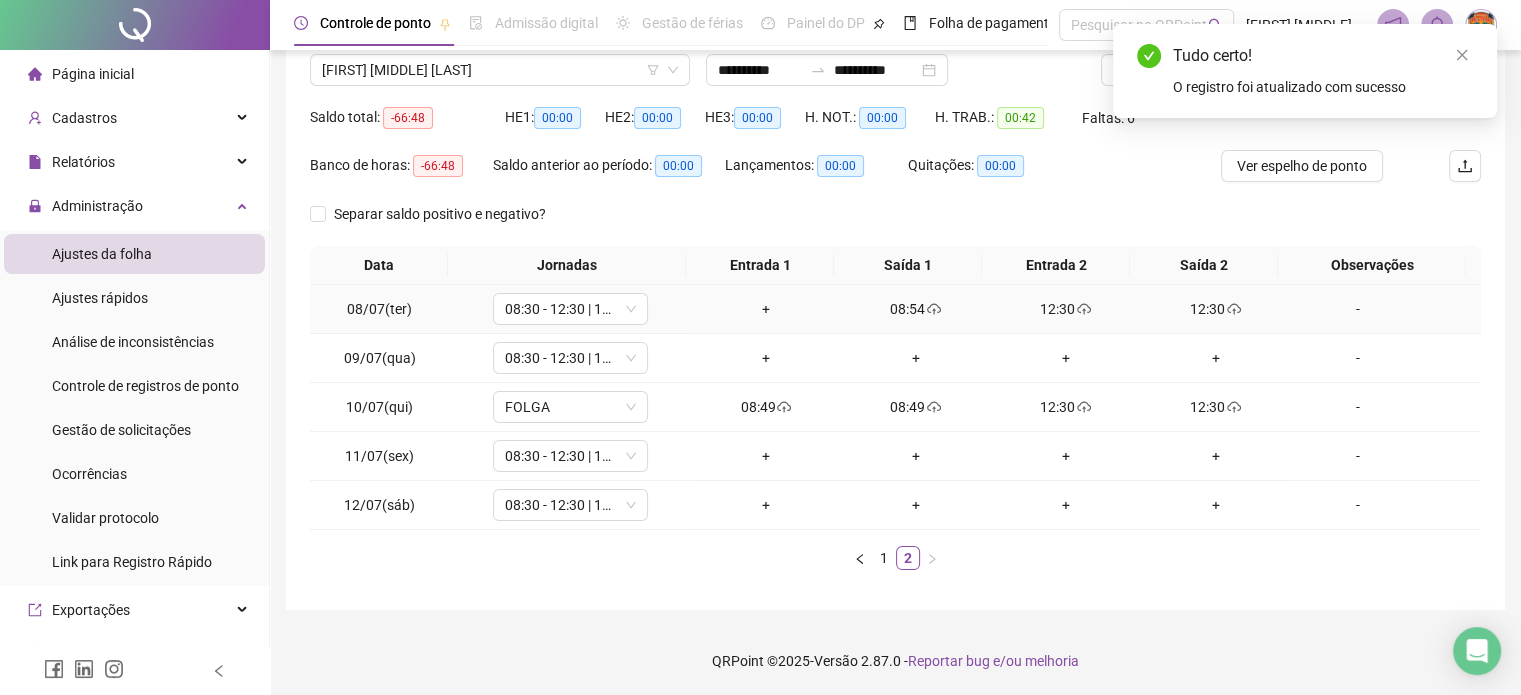 click 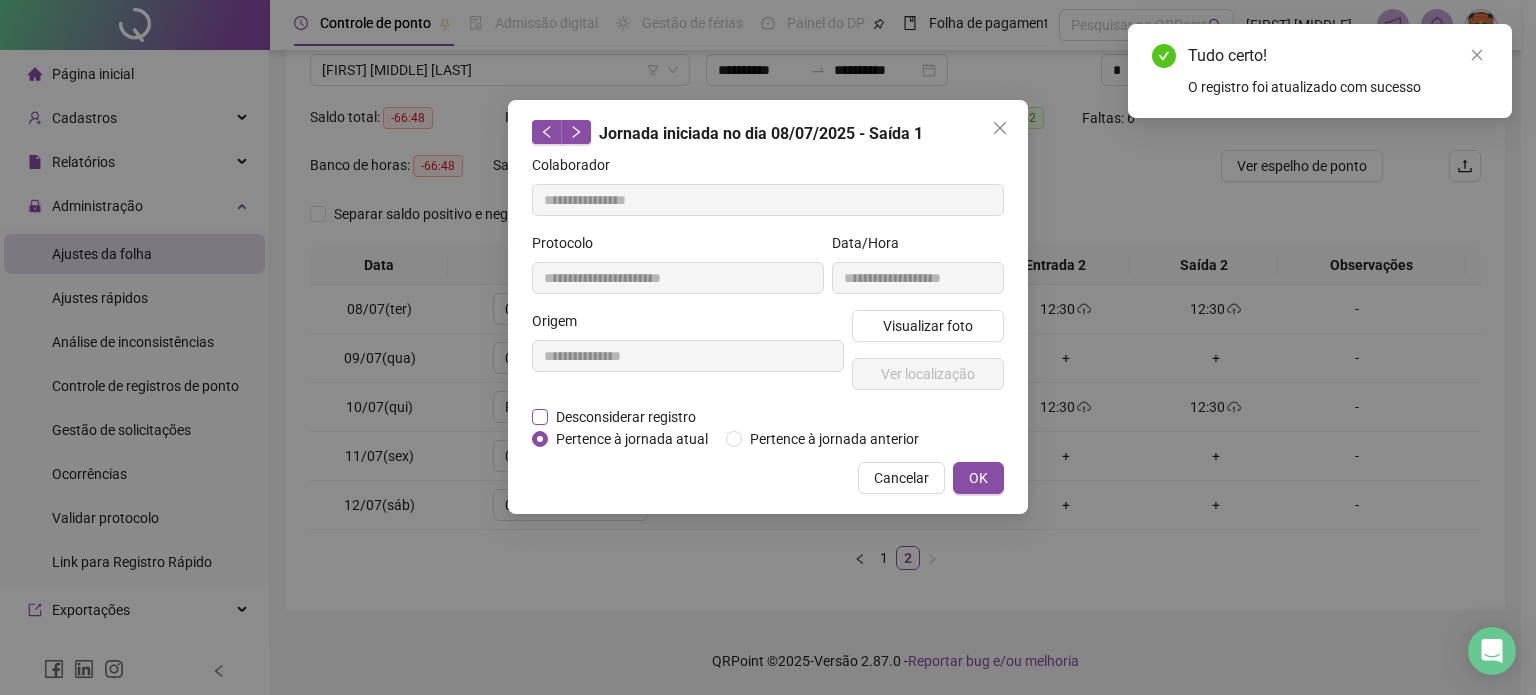 click on "Desconsiderar registro" at bounding box center [626, 417] 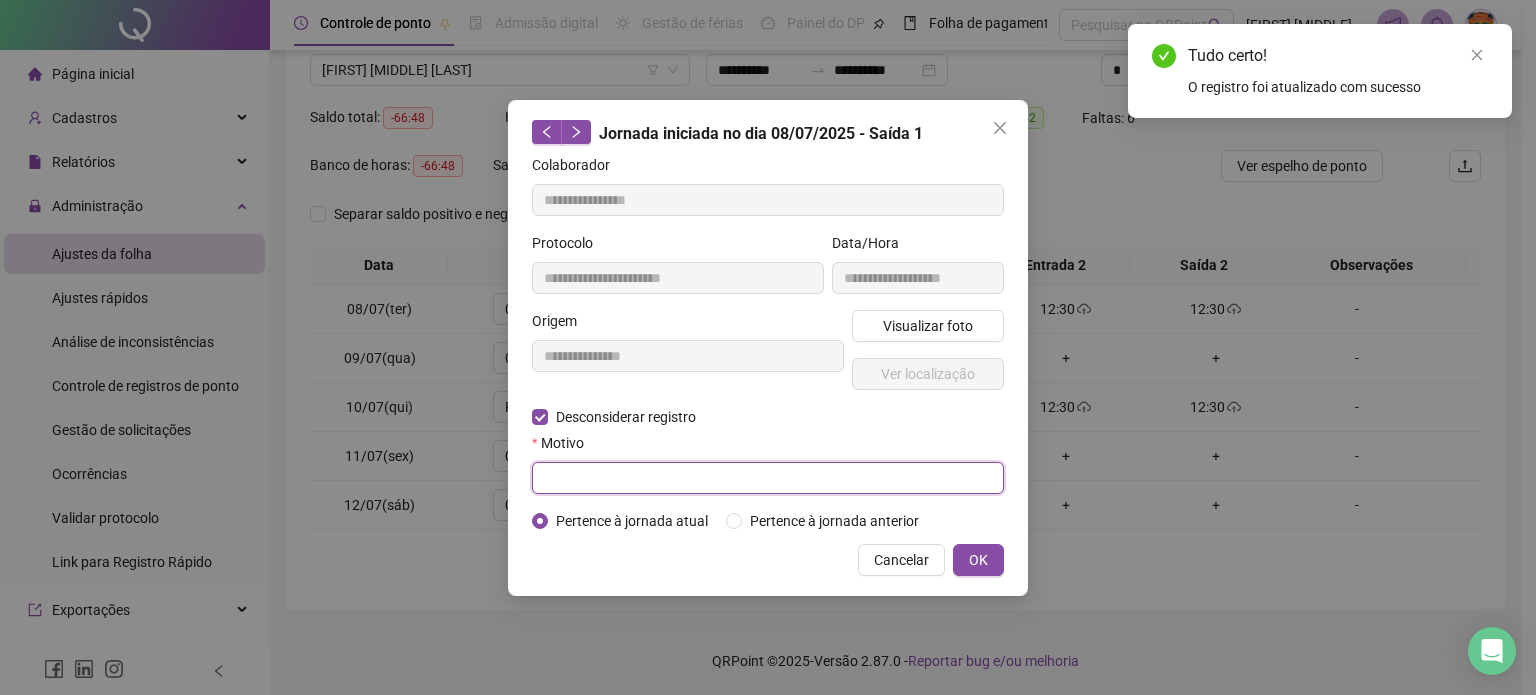 click at bounding box center [768, 478] 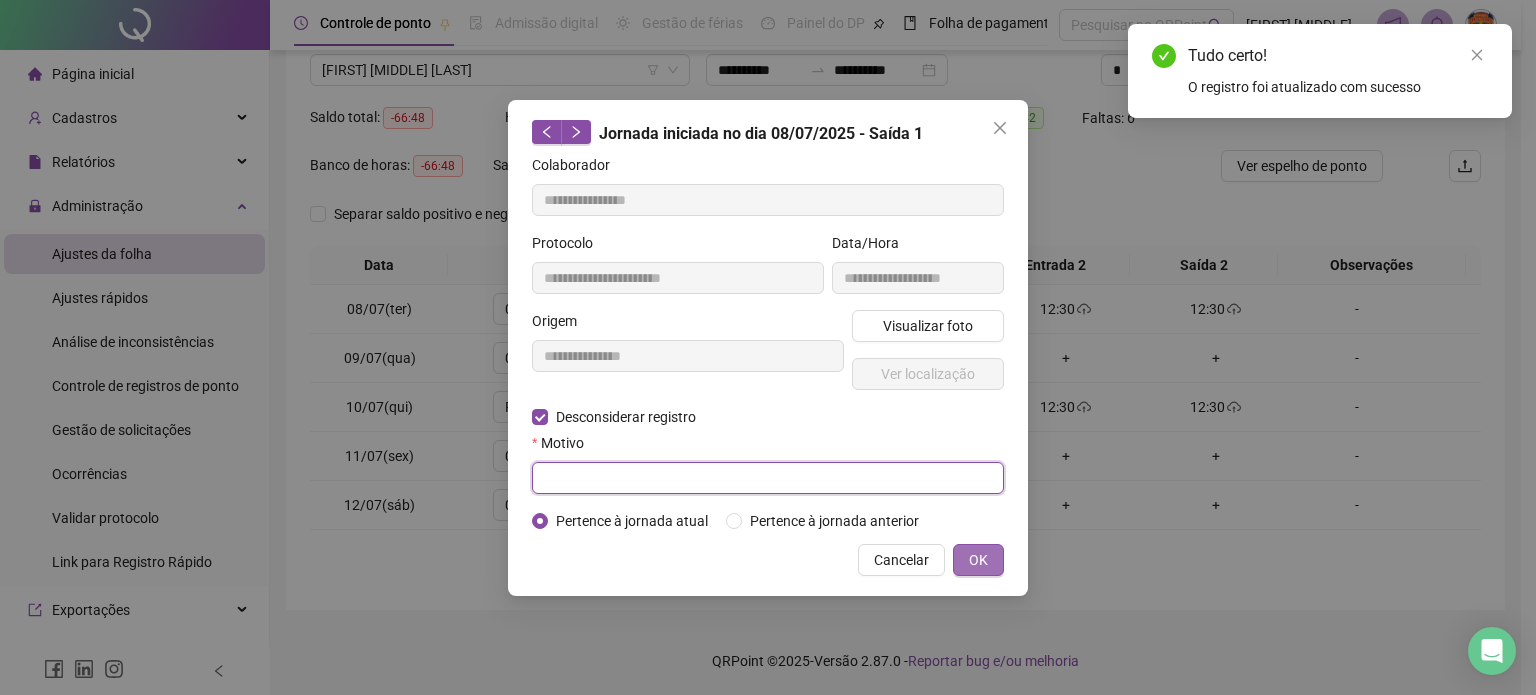 paste on "**********" 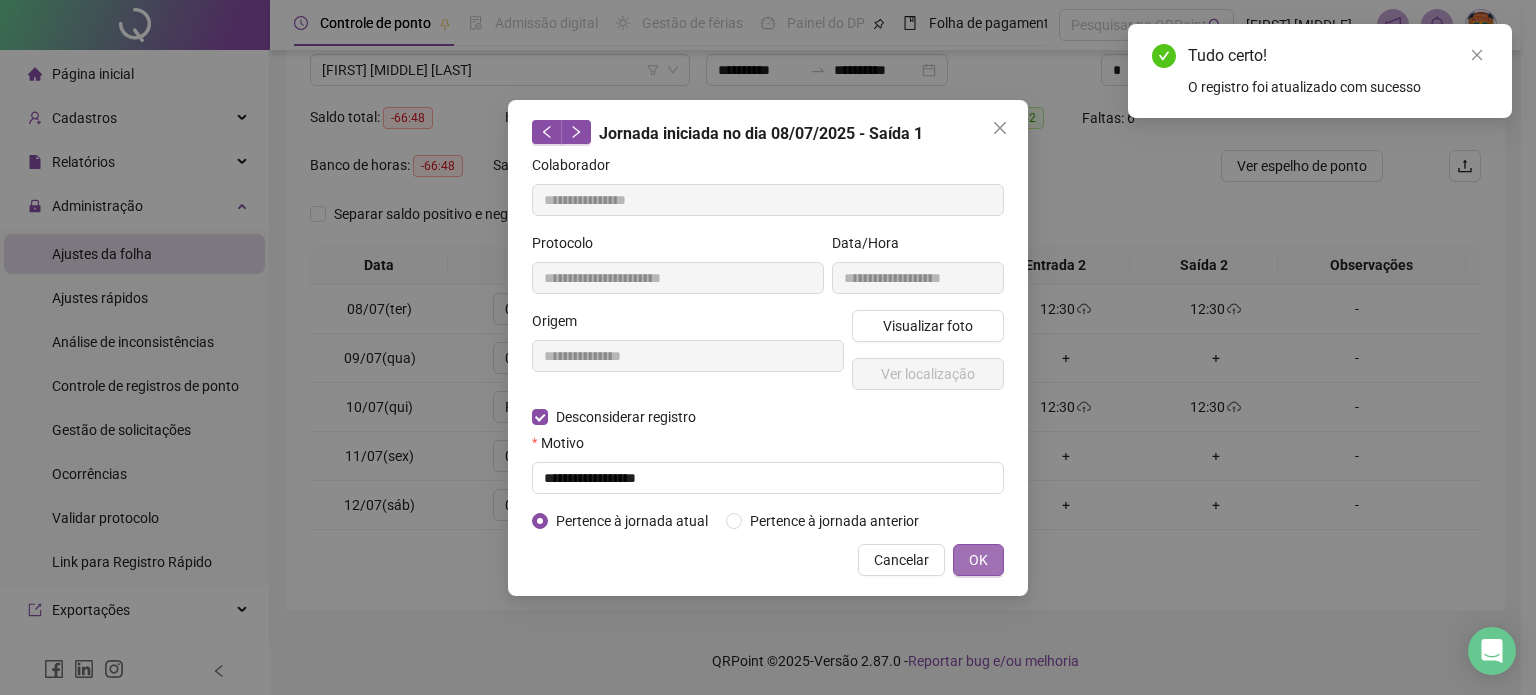 click on "OK" at bounding box center [978, 560] 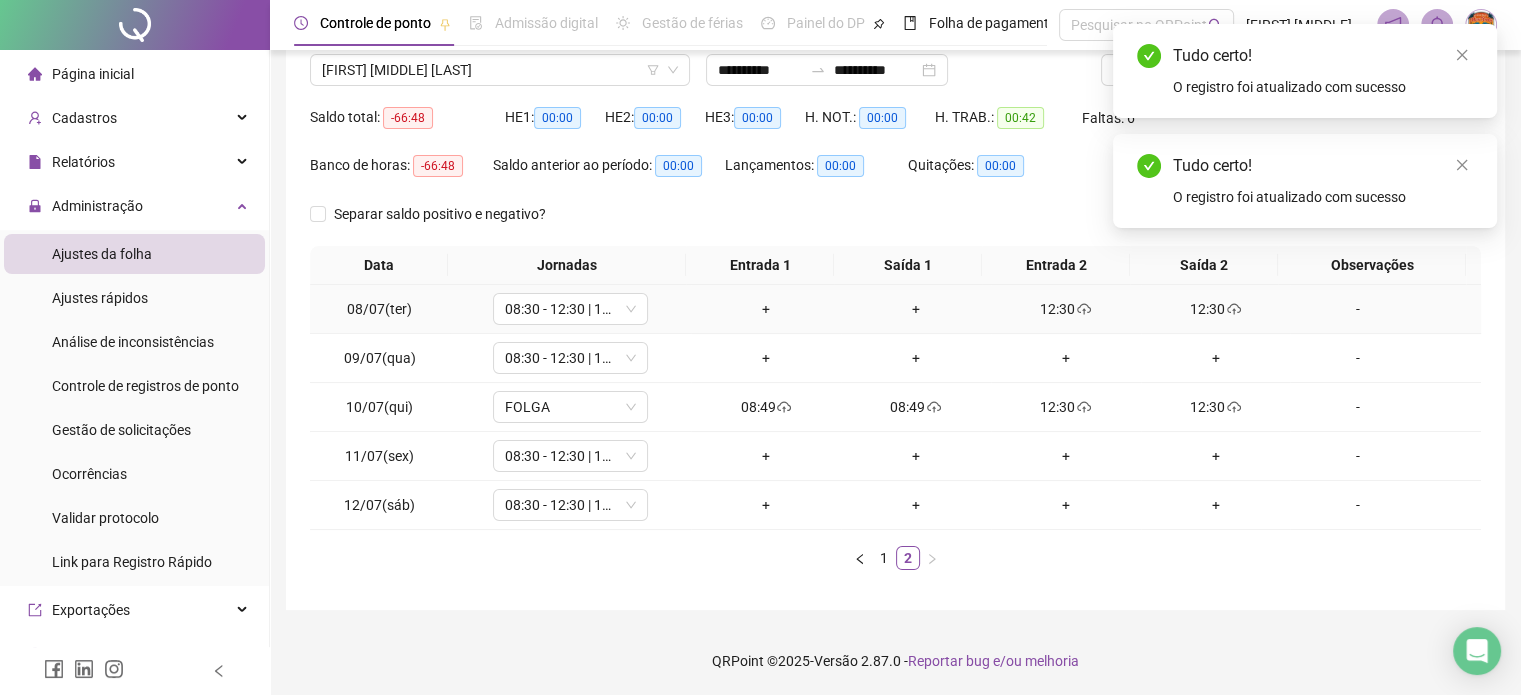 click on "12:30" at bounding box center [1066, 309] 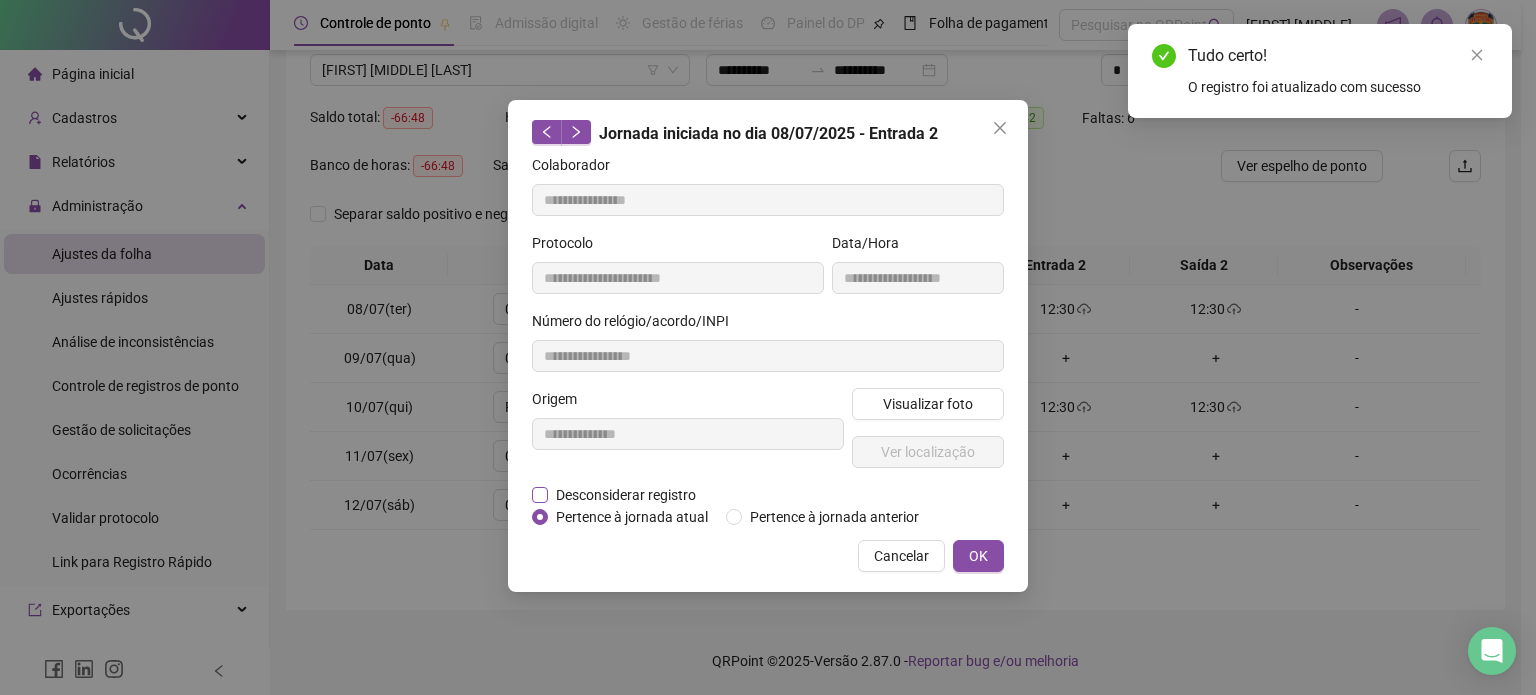 click on "Desconsiderar registro" at bounding box center [626, 495] 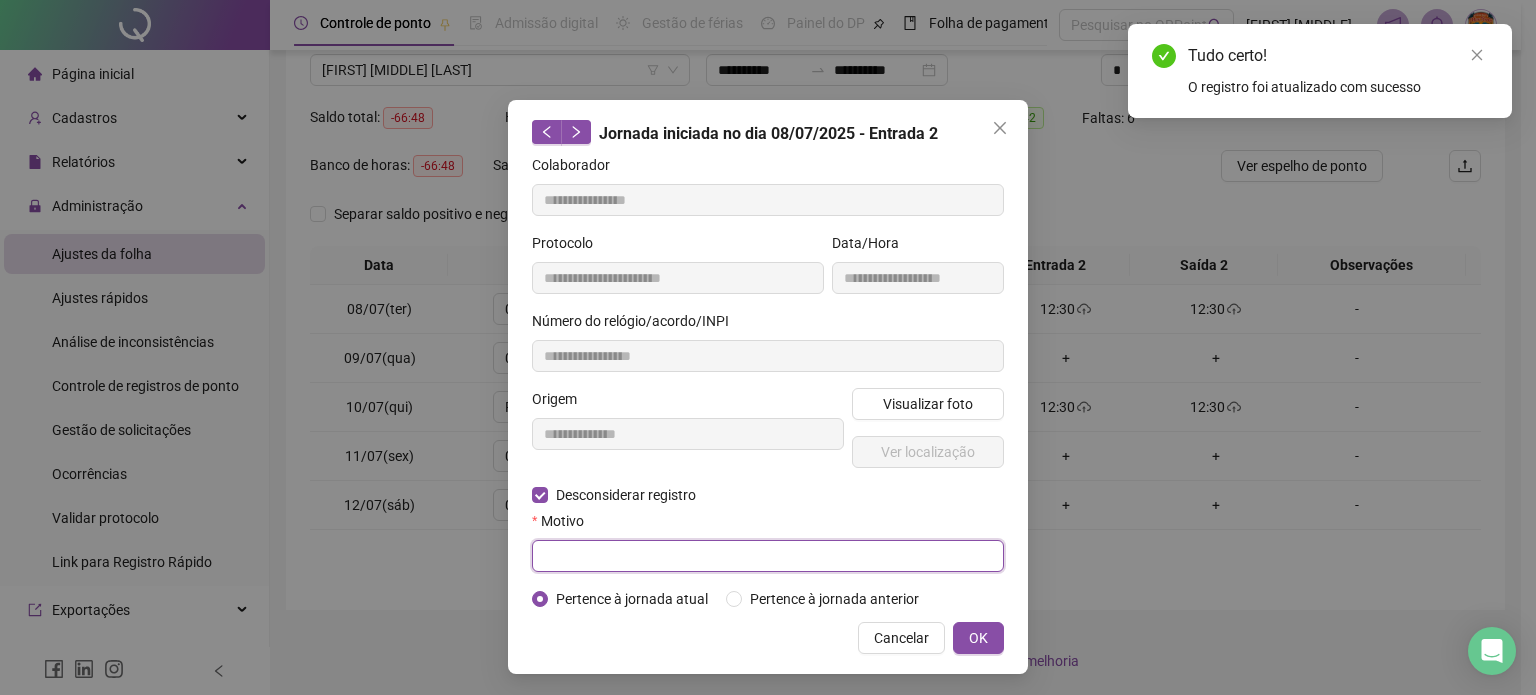 drag, startPoint x: 741, startPoint y: 558, endPoint x: 762, endPoint y: 556, distance: 21.095022 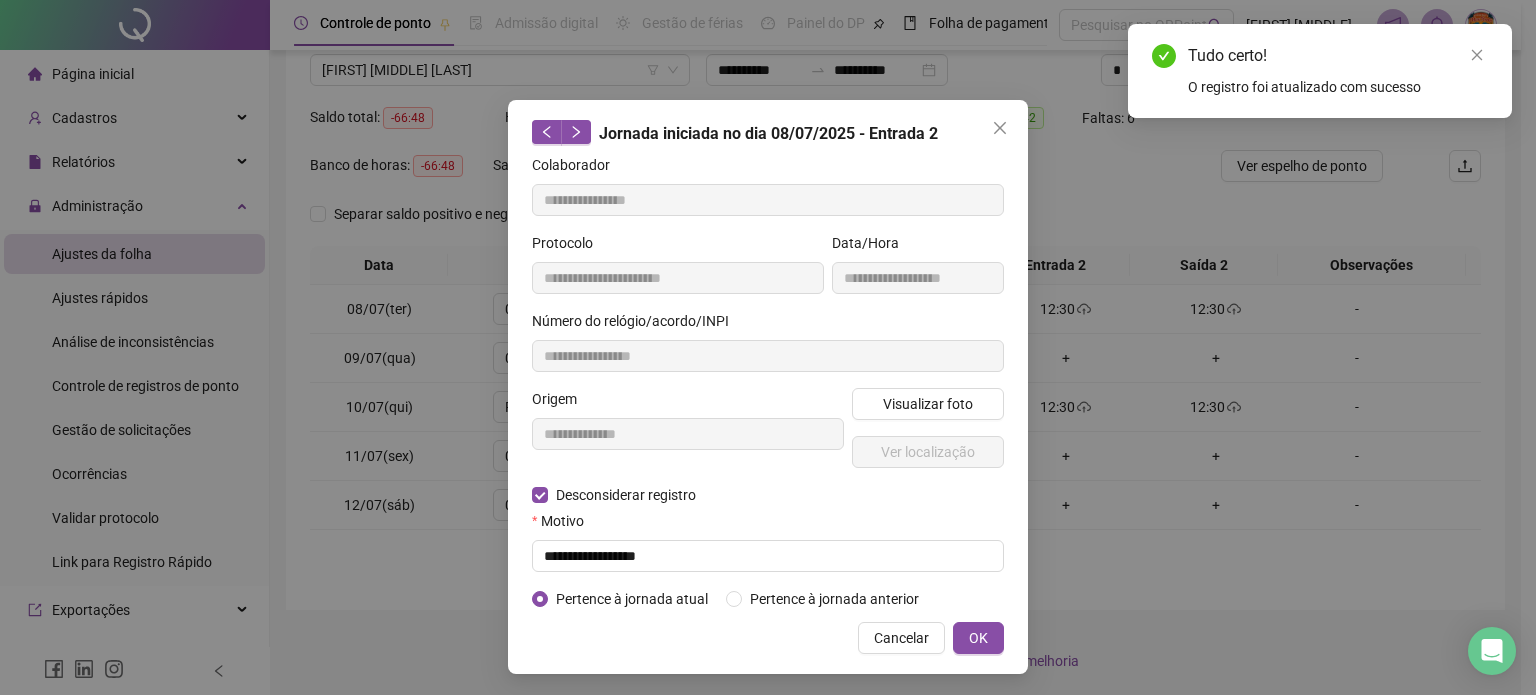click on "**********" at bounding box center (768, 387) 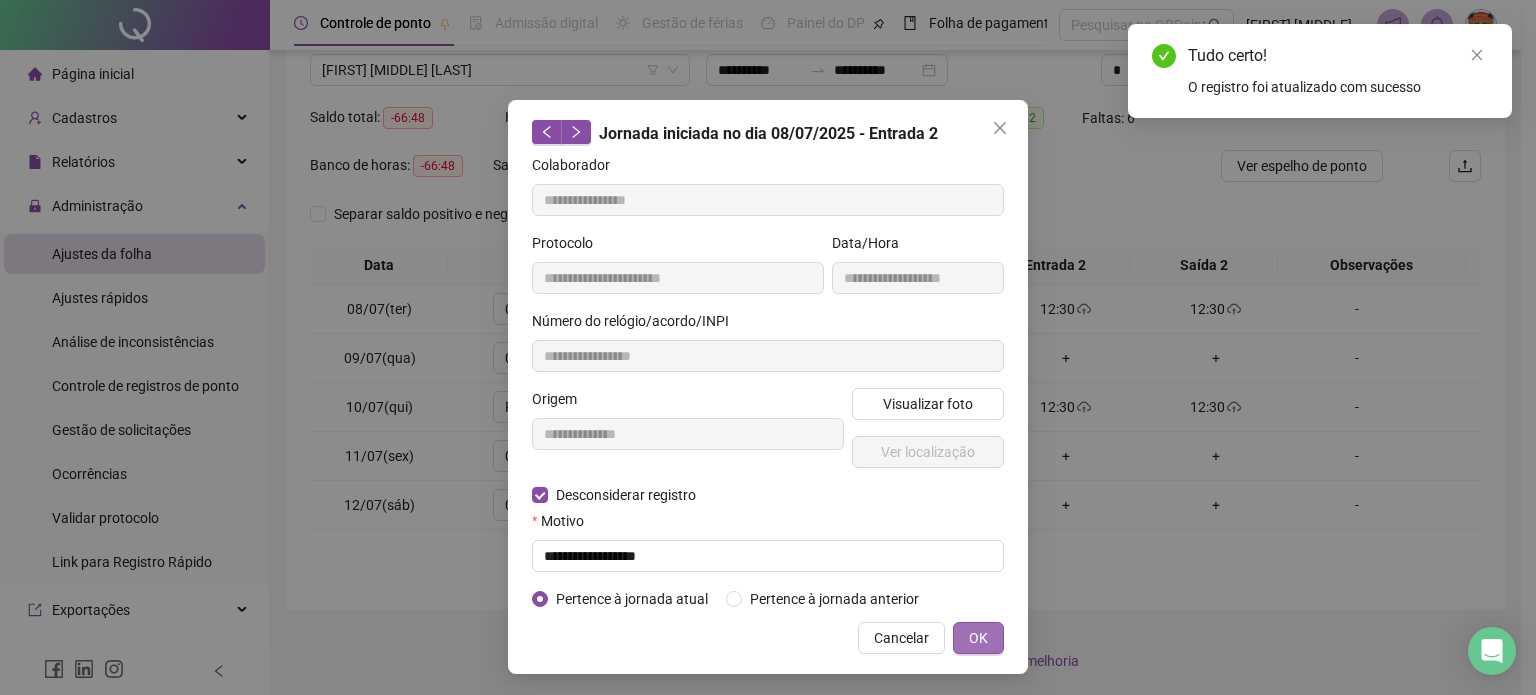 click on "OK" at bounding box center (978, 638) 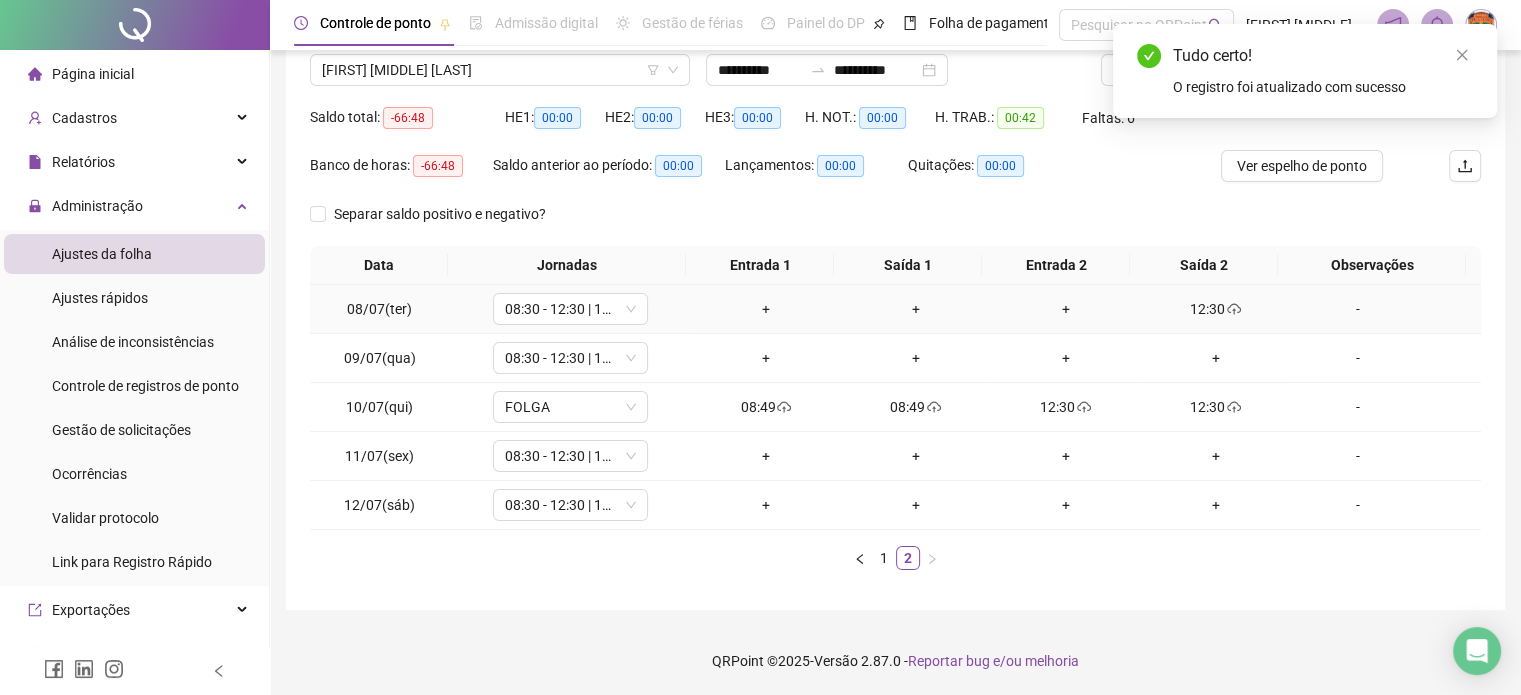 click on "12:30" at bounding box center [1216, 309] 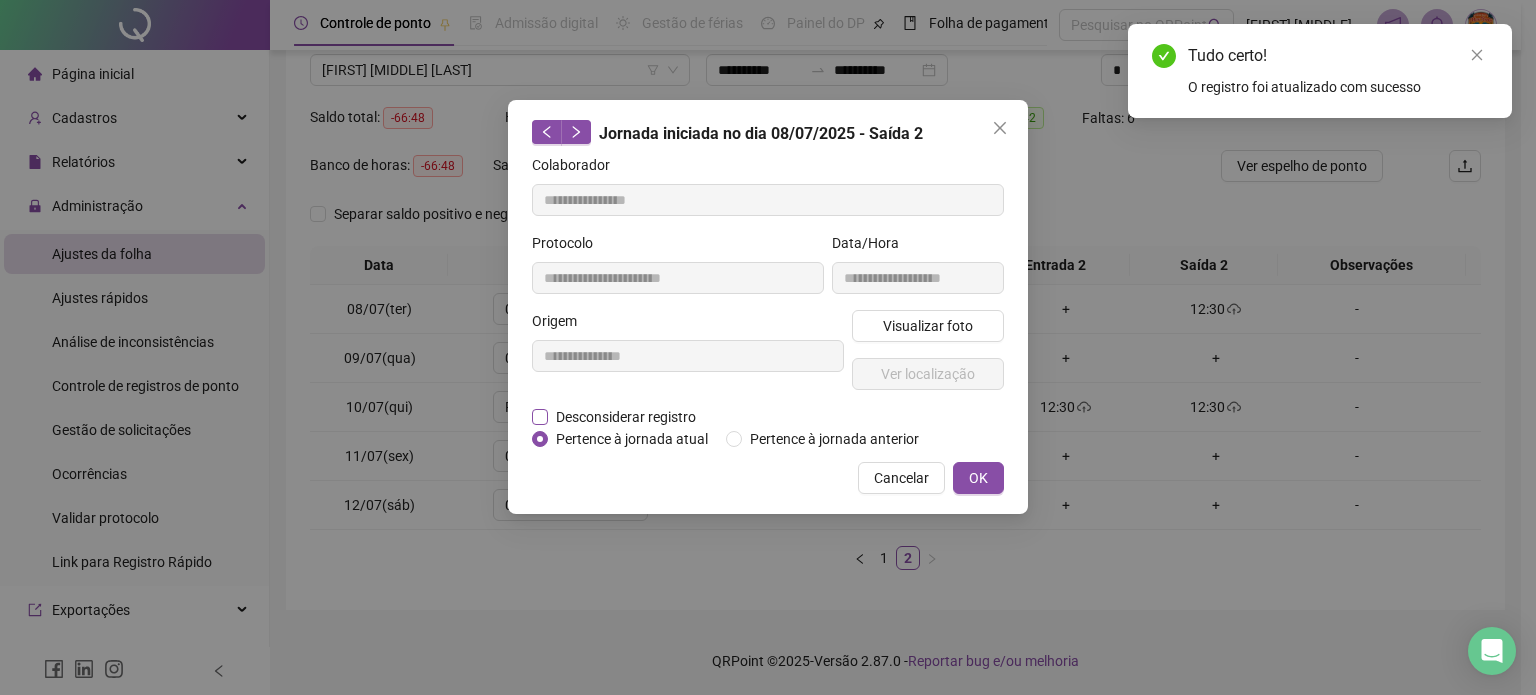 click on "Desconsiderar registro" at bounding box center [626, 417] 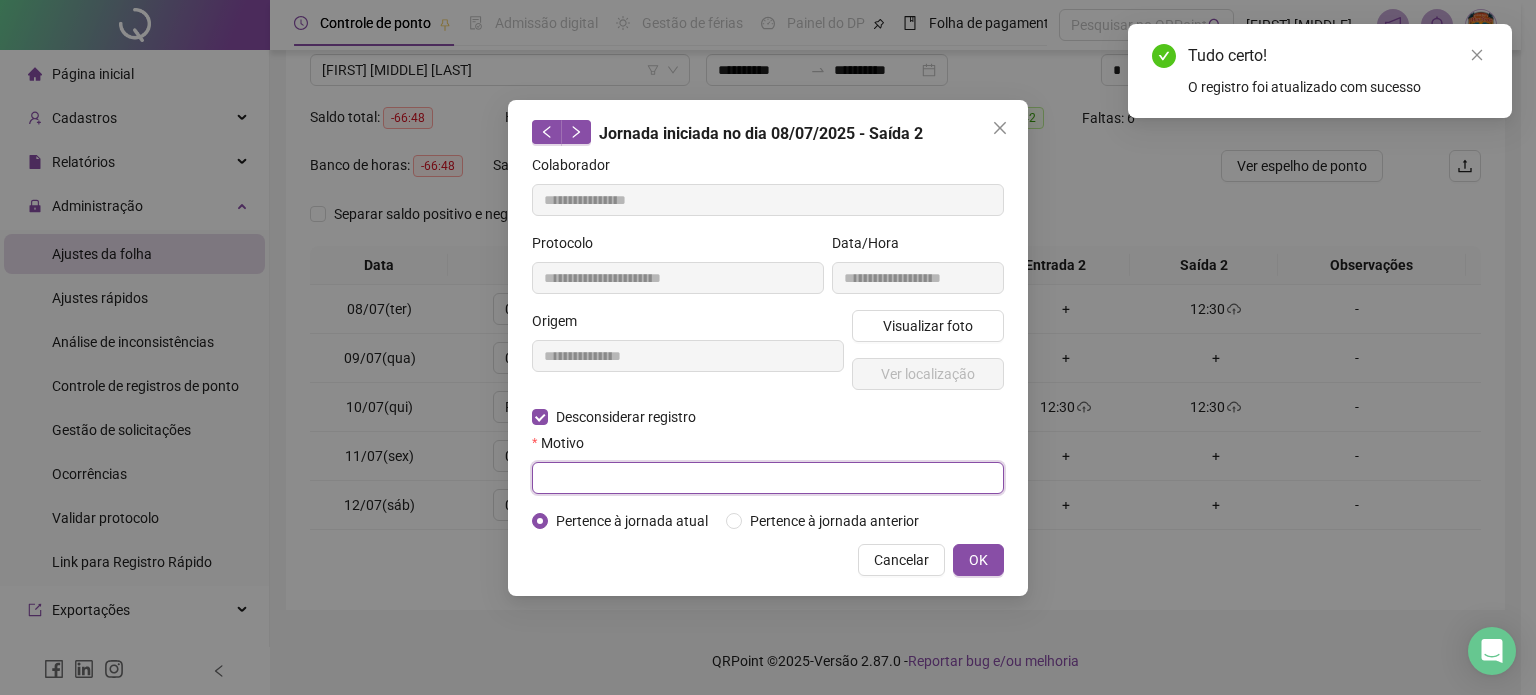 click at bounding box center (768, 478) 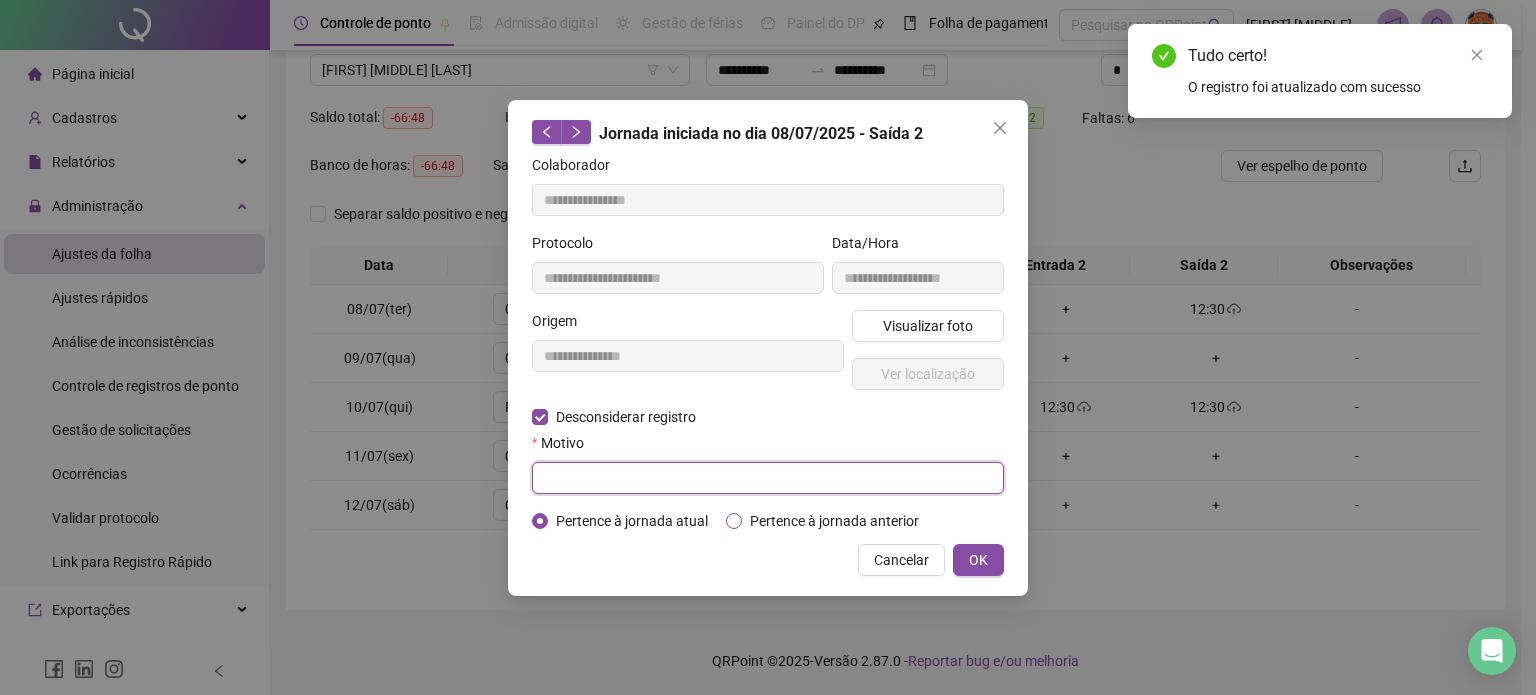 paste on "**********" 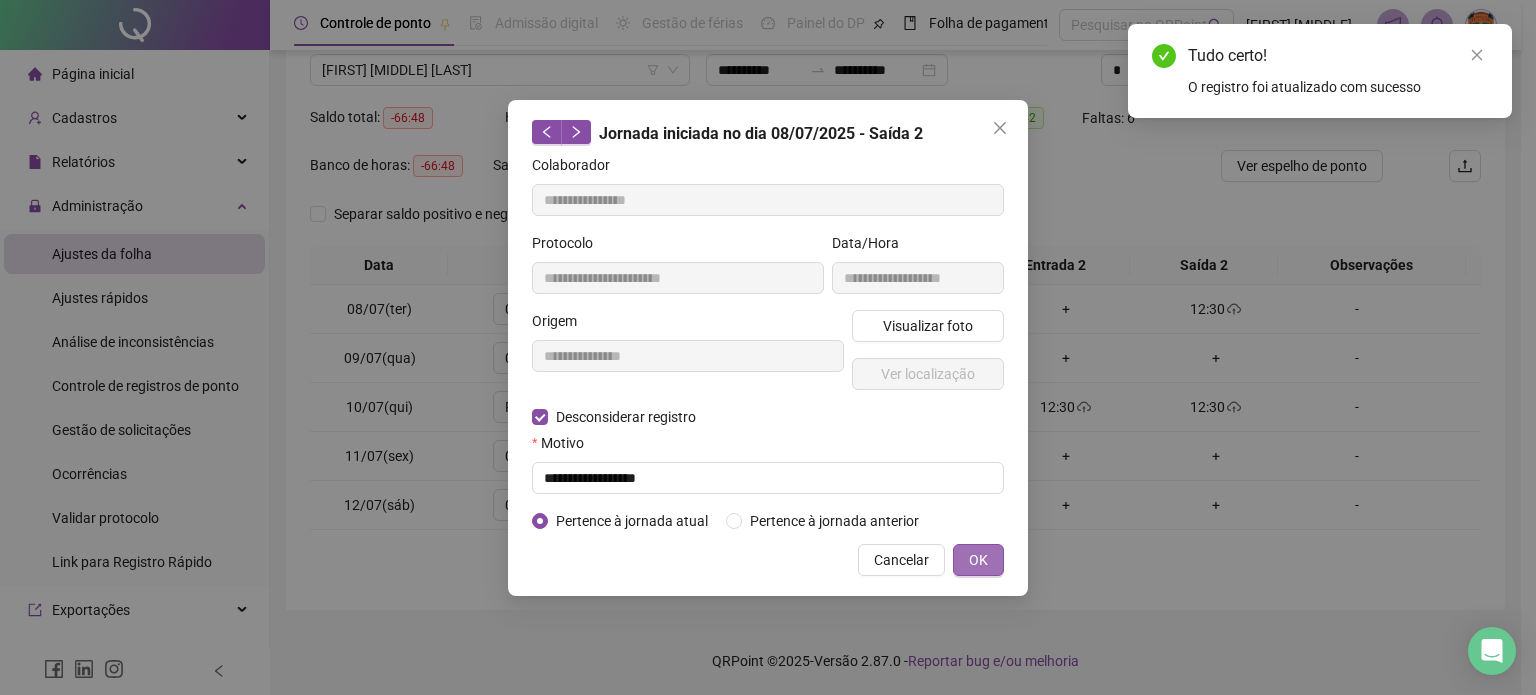 click on "OK" at bounding box center (978, 560) 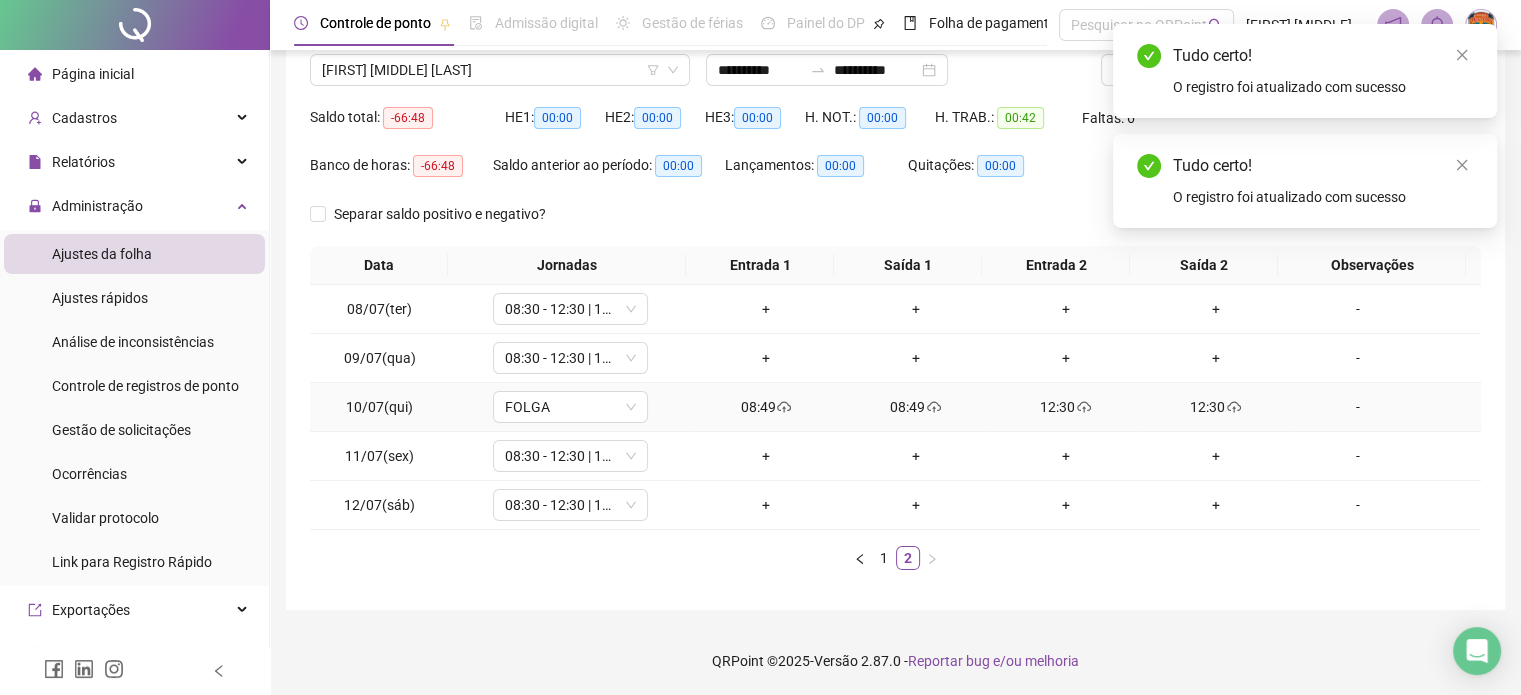 click 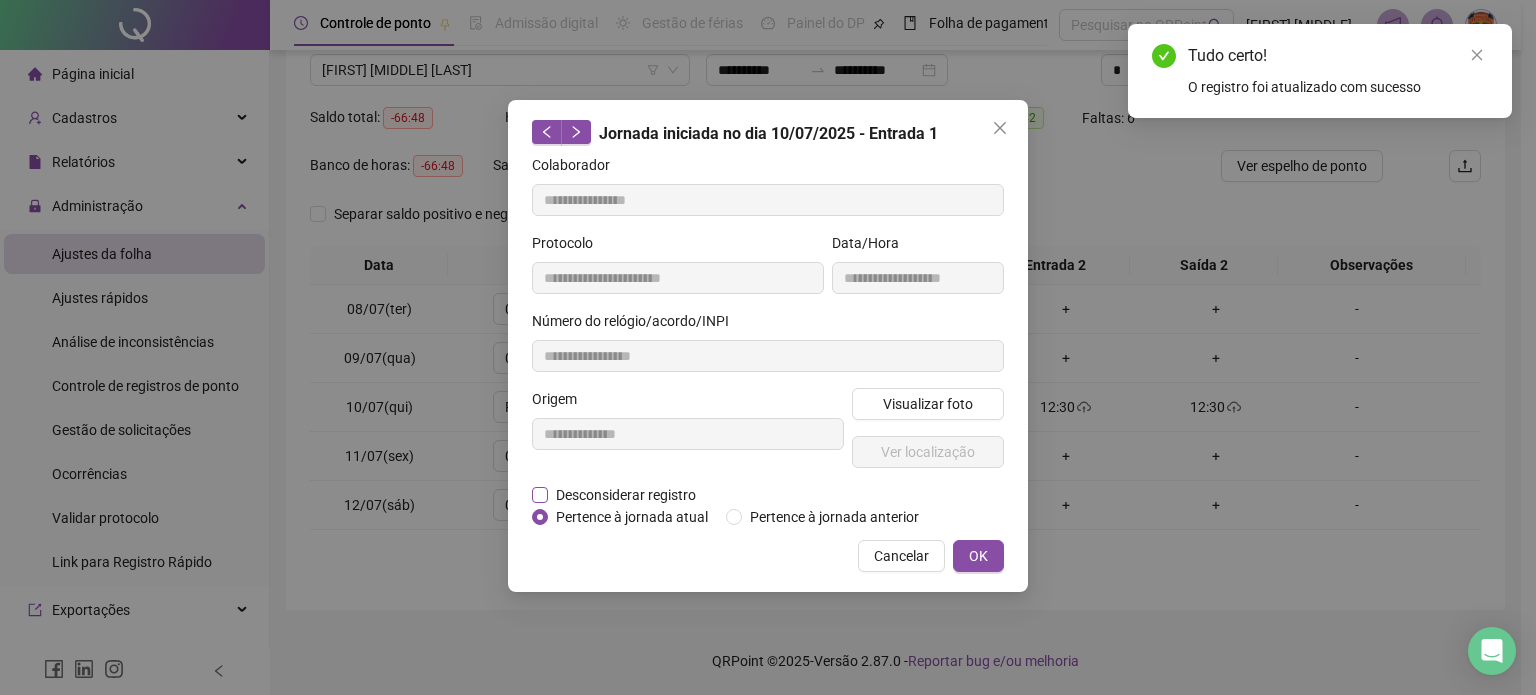 click on "Desconsiderar registro" at bounding box center [626, 495] 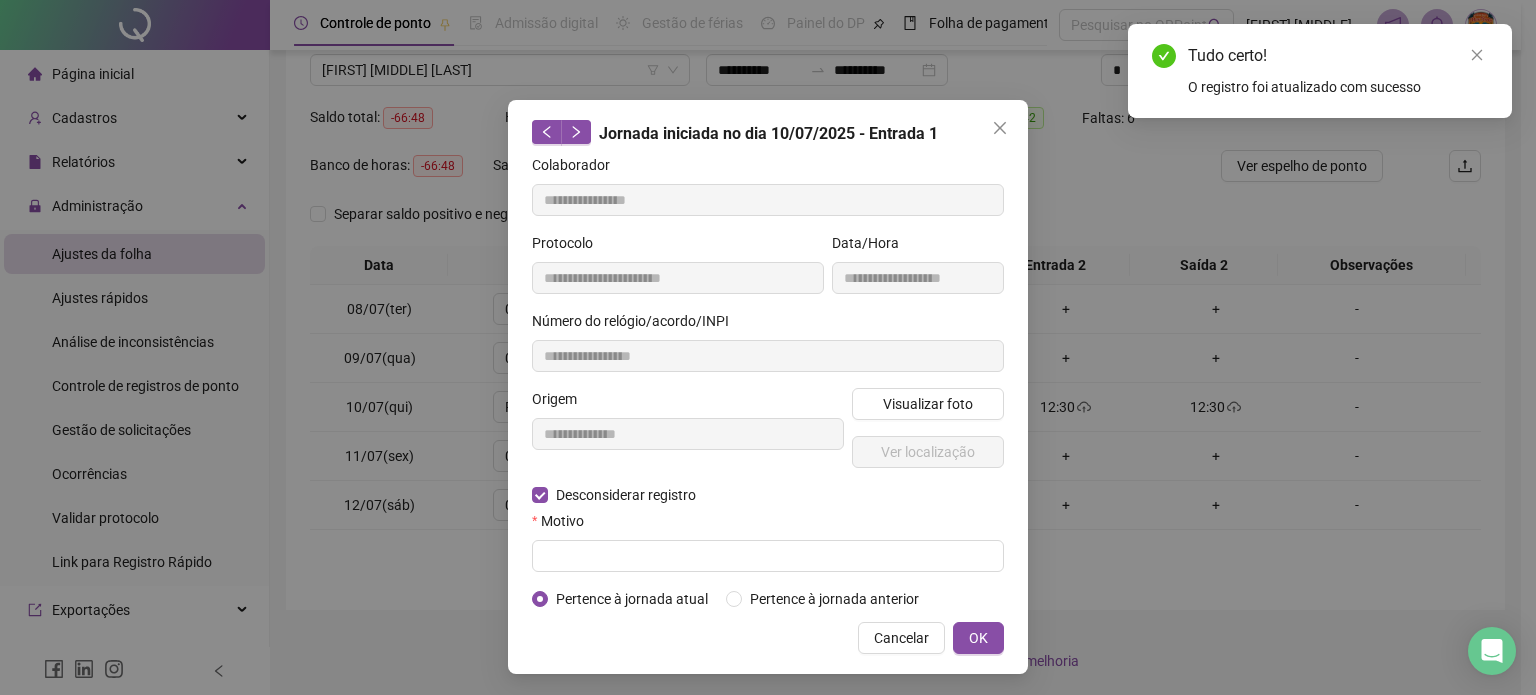 click on "**********" at bounding box center [768, 382] 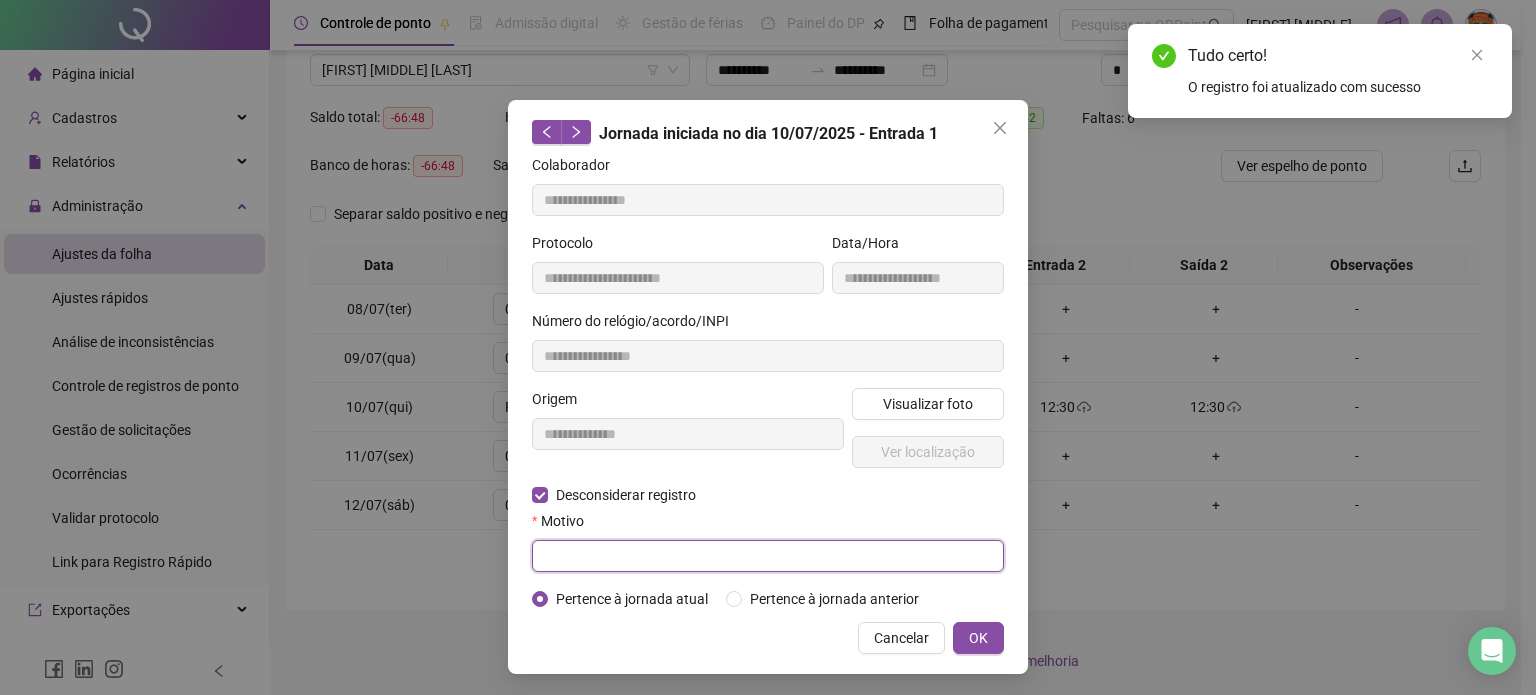 click at bounding box center [768, 556] 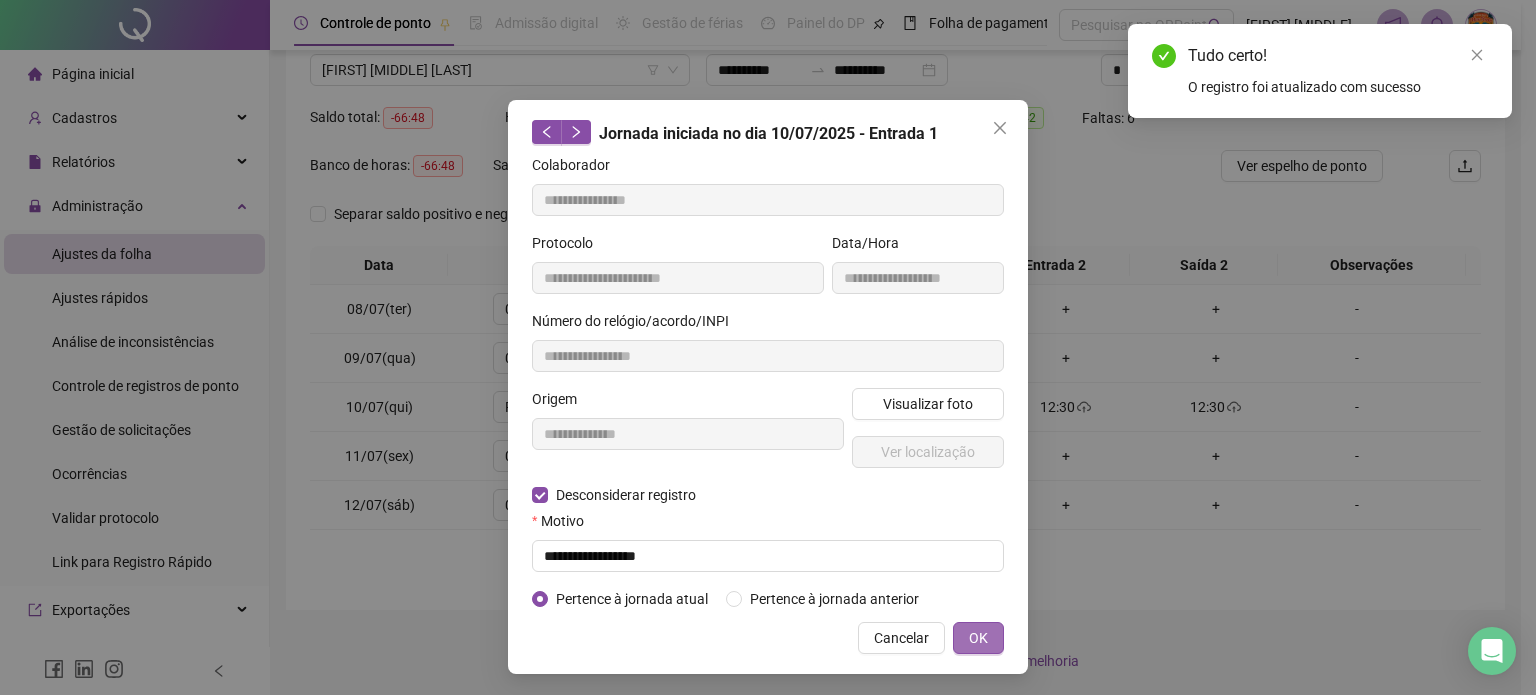 click on "OK" at bounding box center (978, 638) 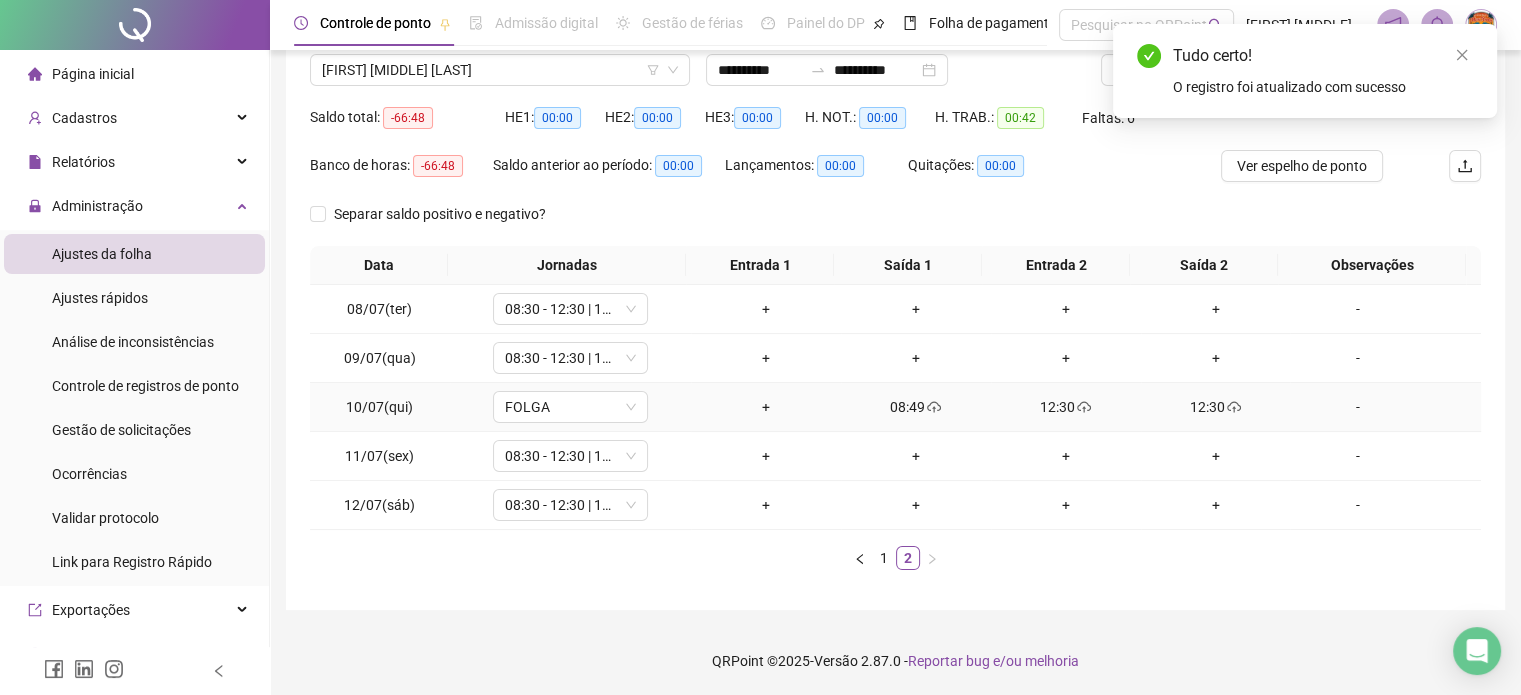 click on "08:49" at bounding box center [916, 407] 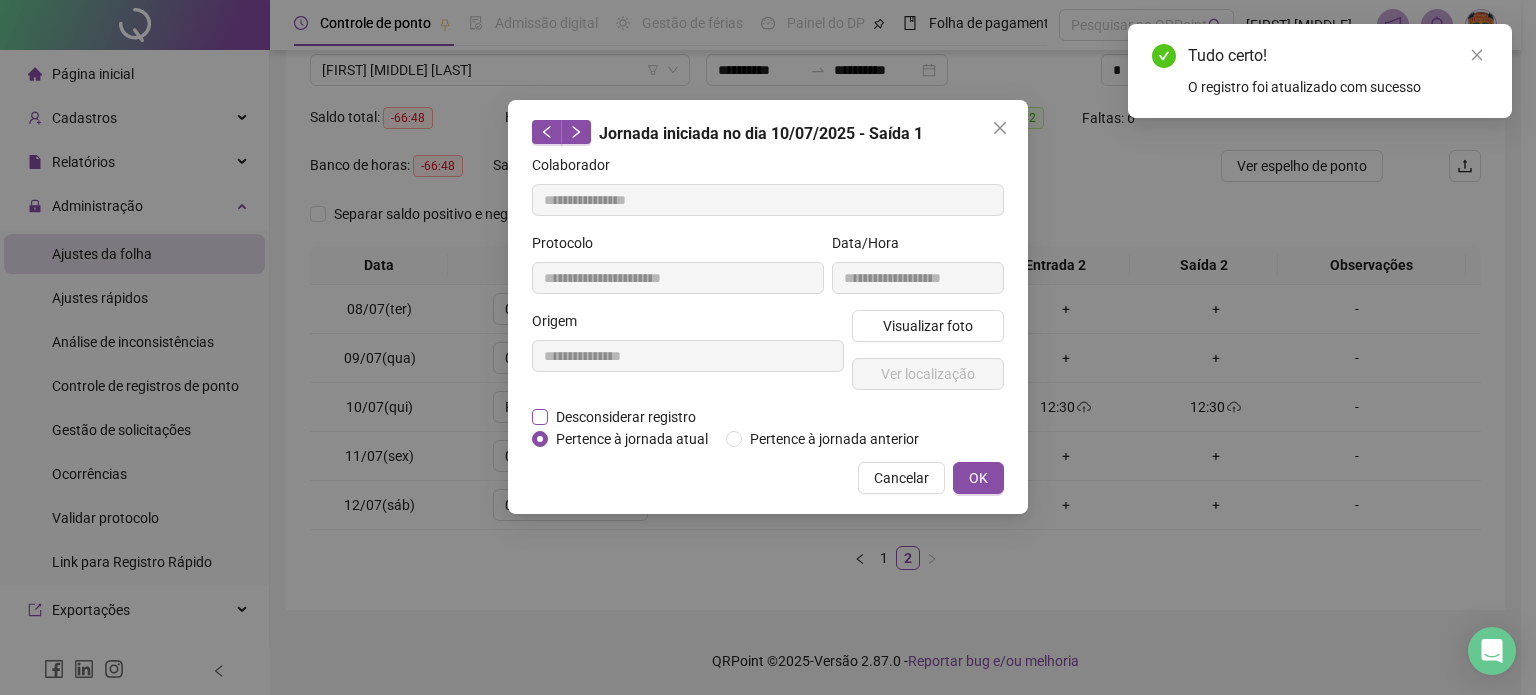 click on "Desconsiderar registro" at bounding box center (626, 417) 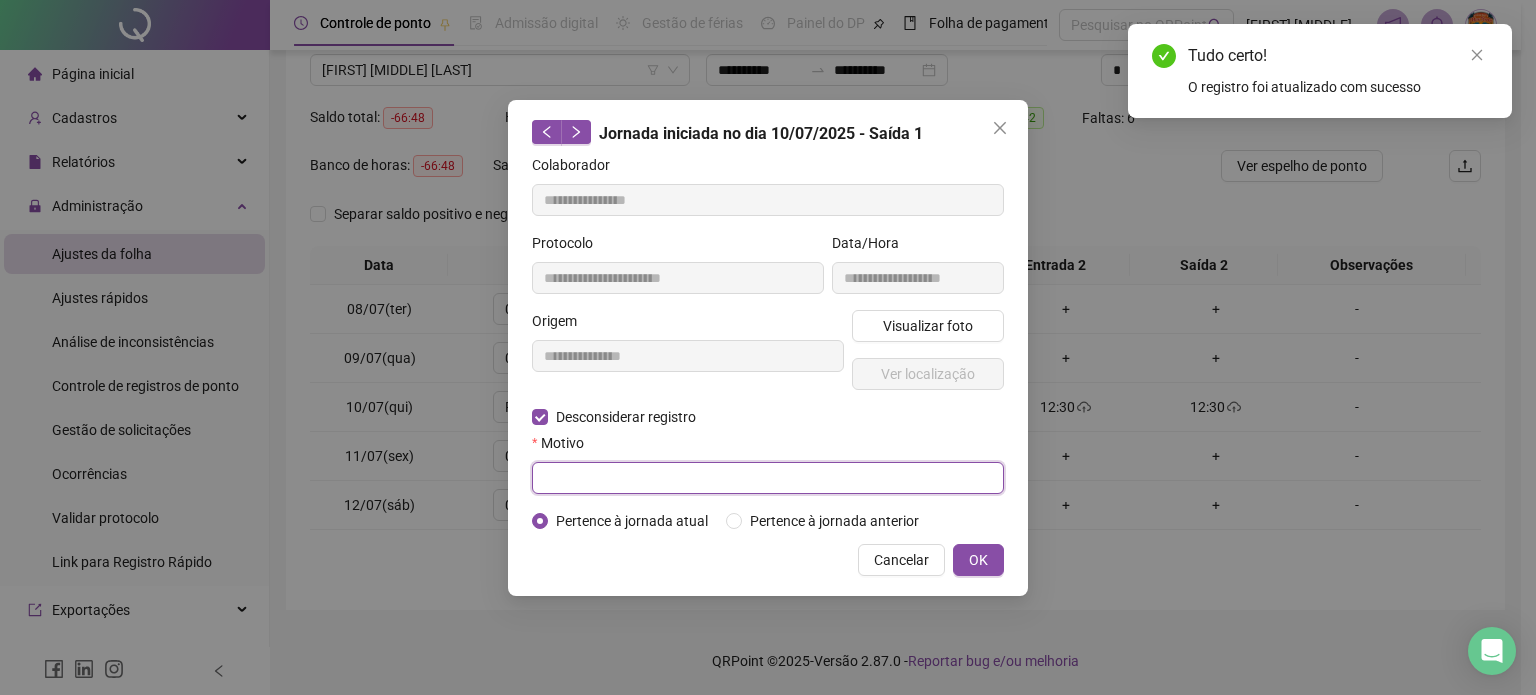 click at bounding box center [768, 478] 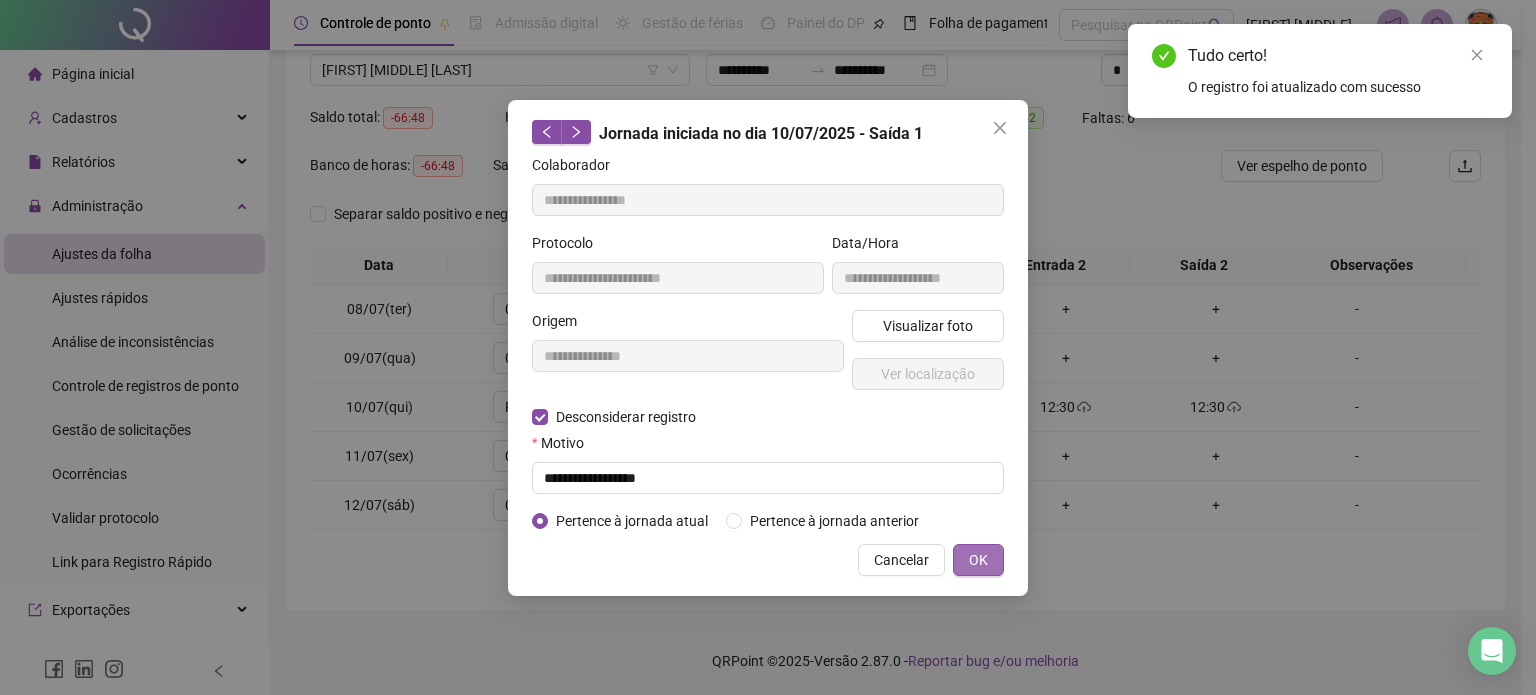 click on "OK" at bounding box center [978, 560] 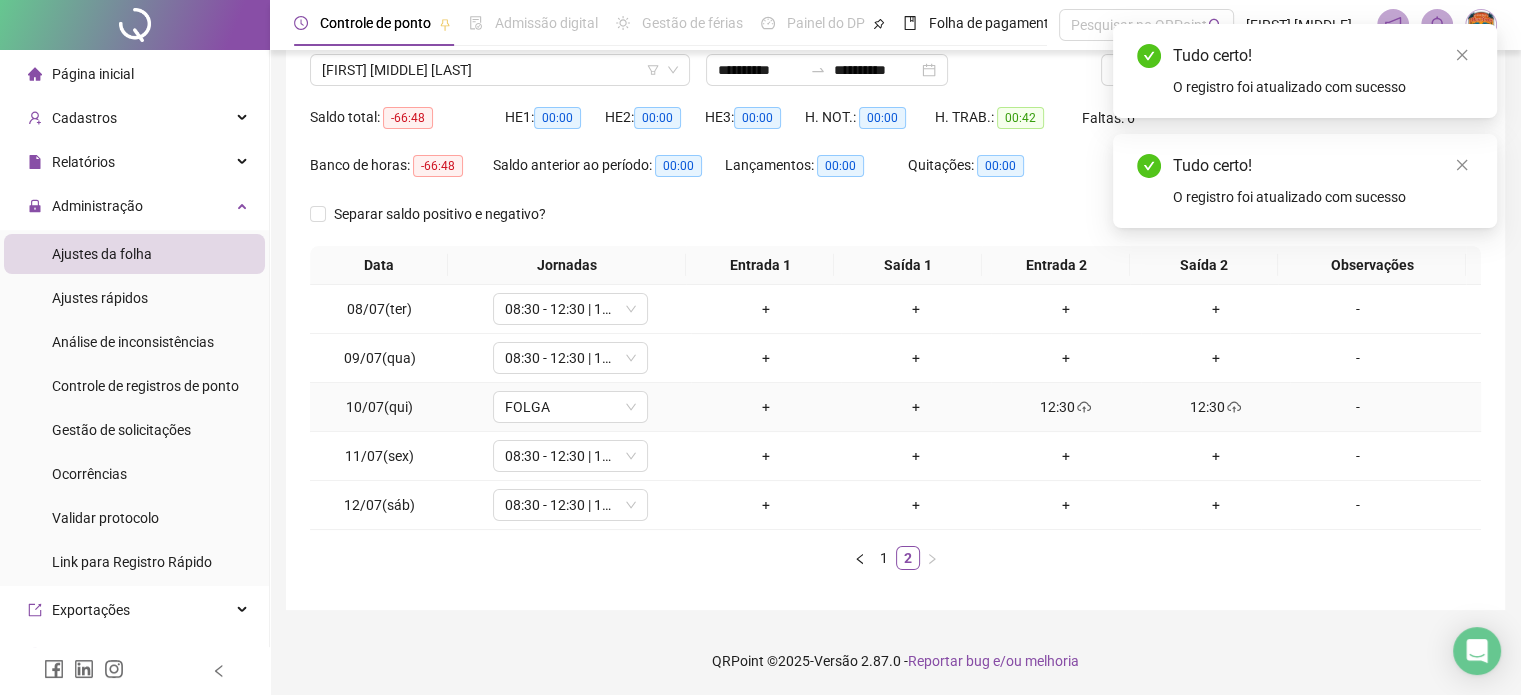 click 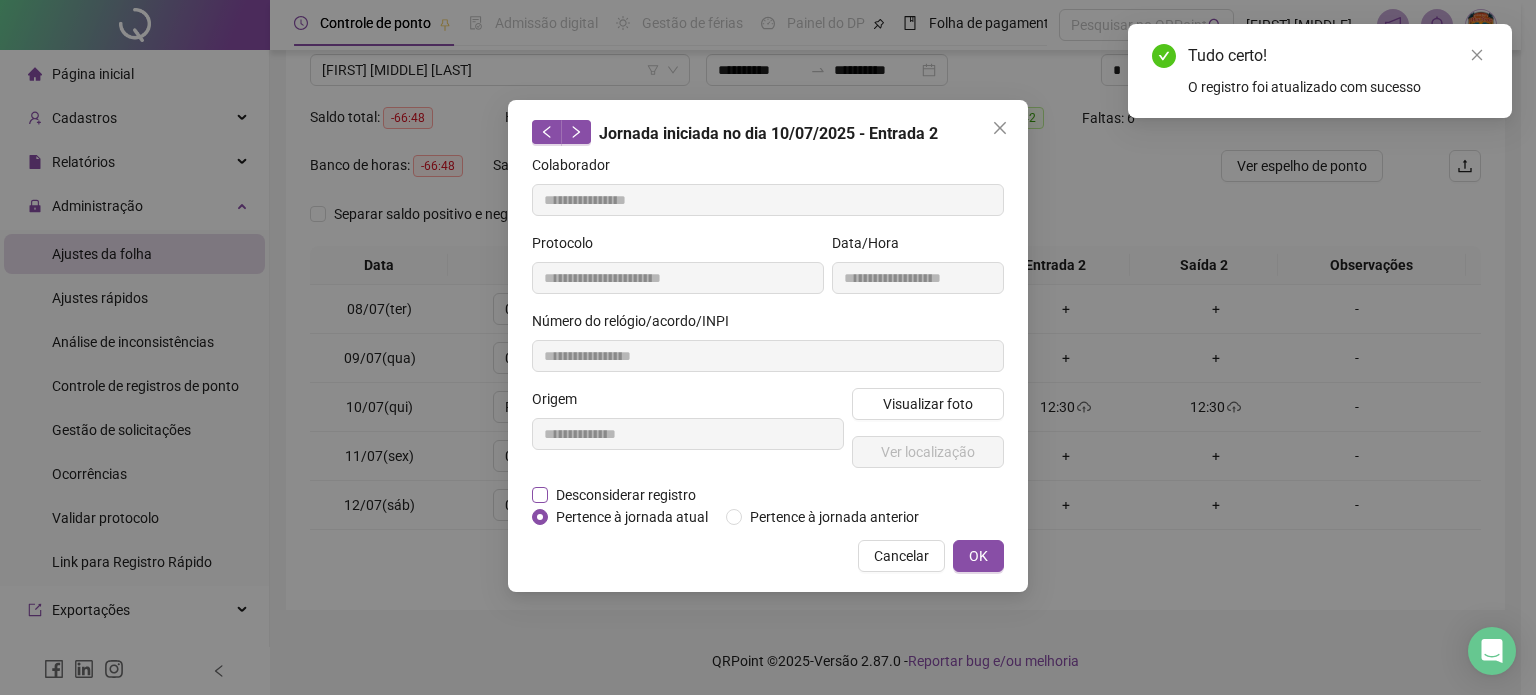 click on "Desconsiderar registro" at bounding box center (626, 495) 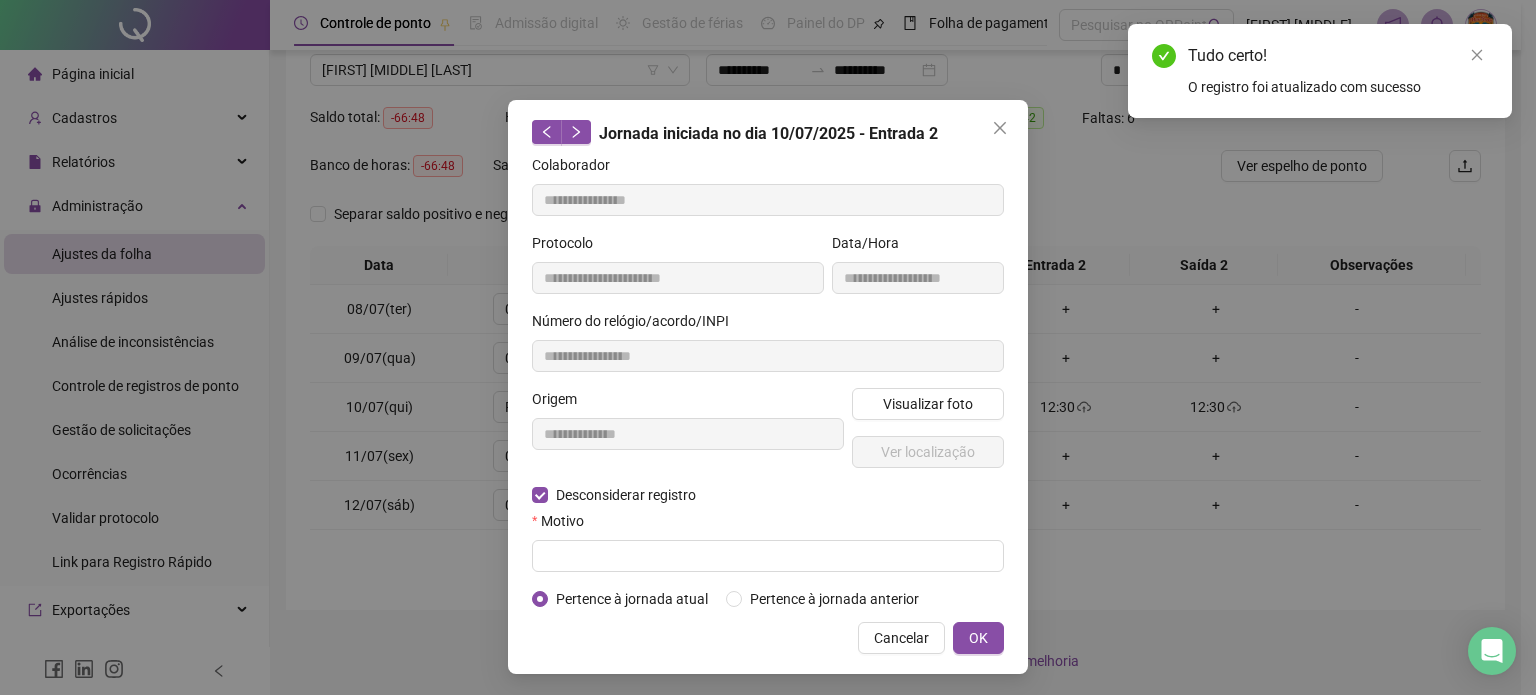 click on "Motivo" at bounding box center (768, 525) 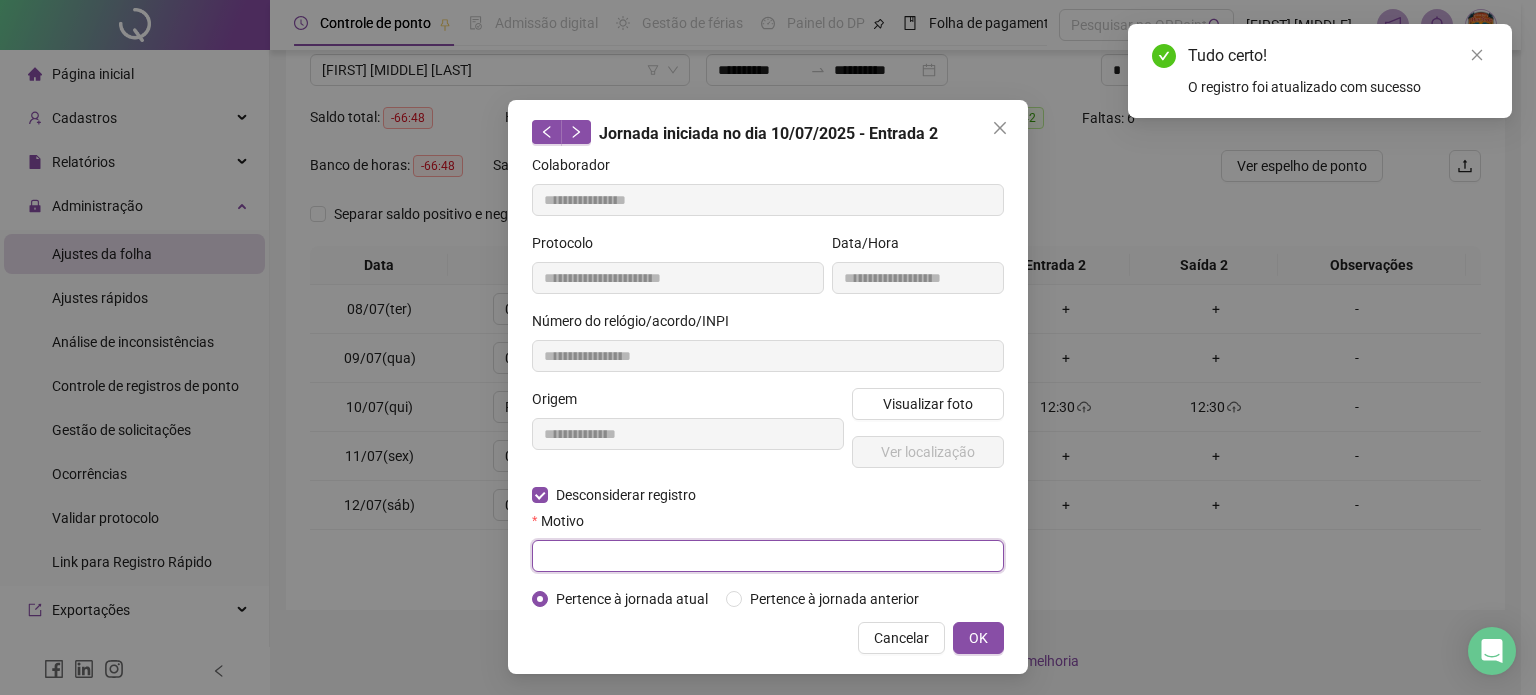 click at bounding box center [768, 556] 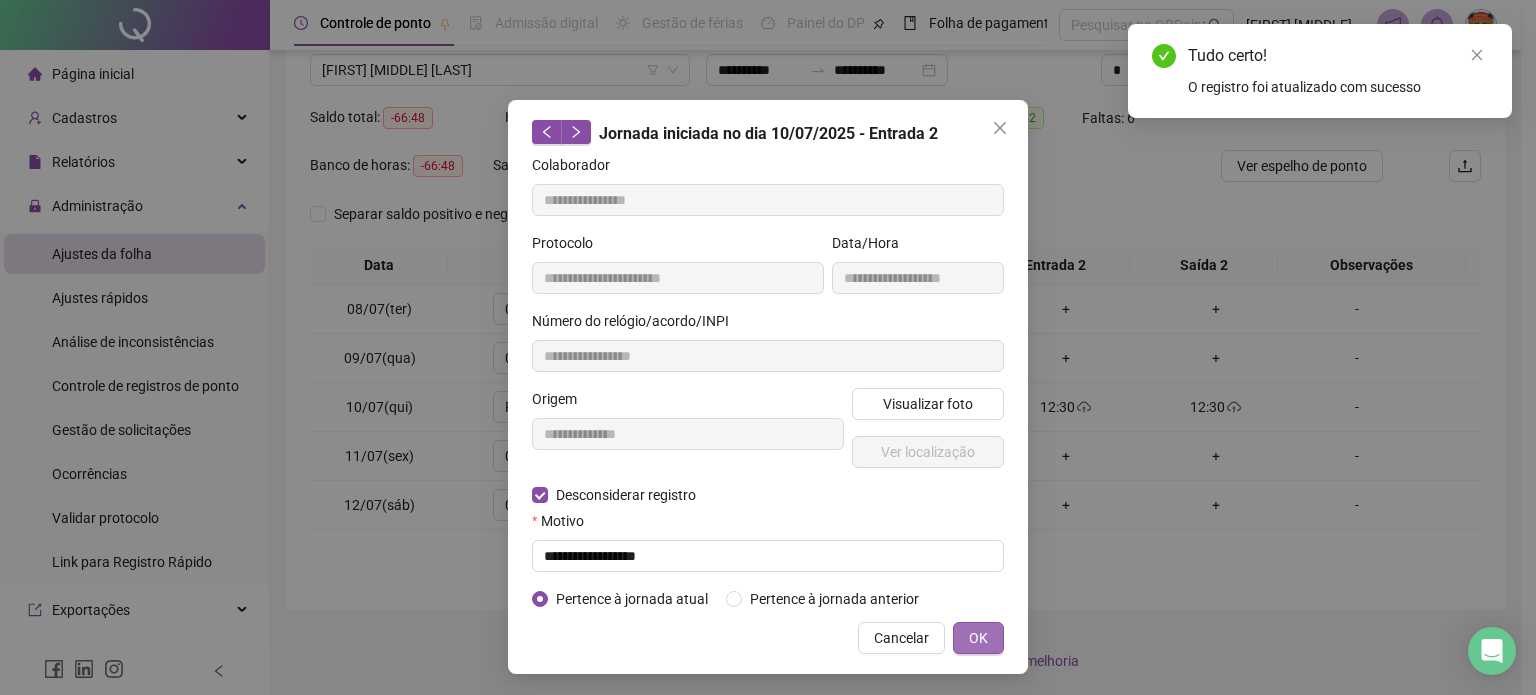 click on "OK" at bounding box center [978, 638] 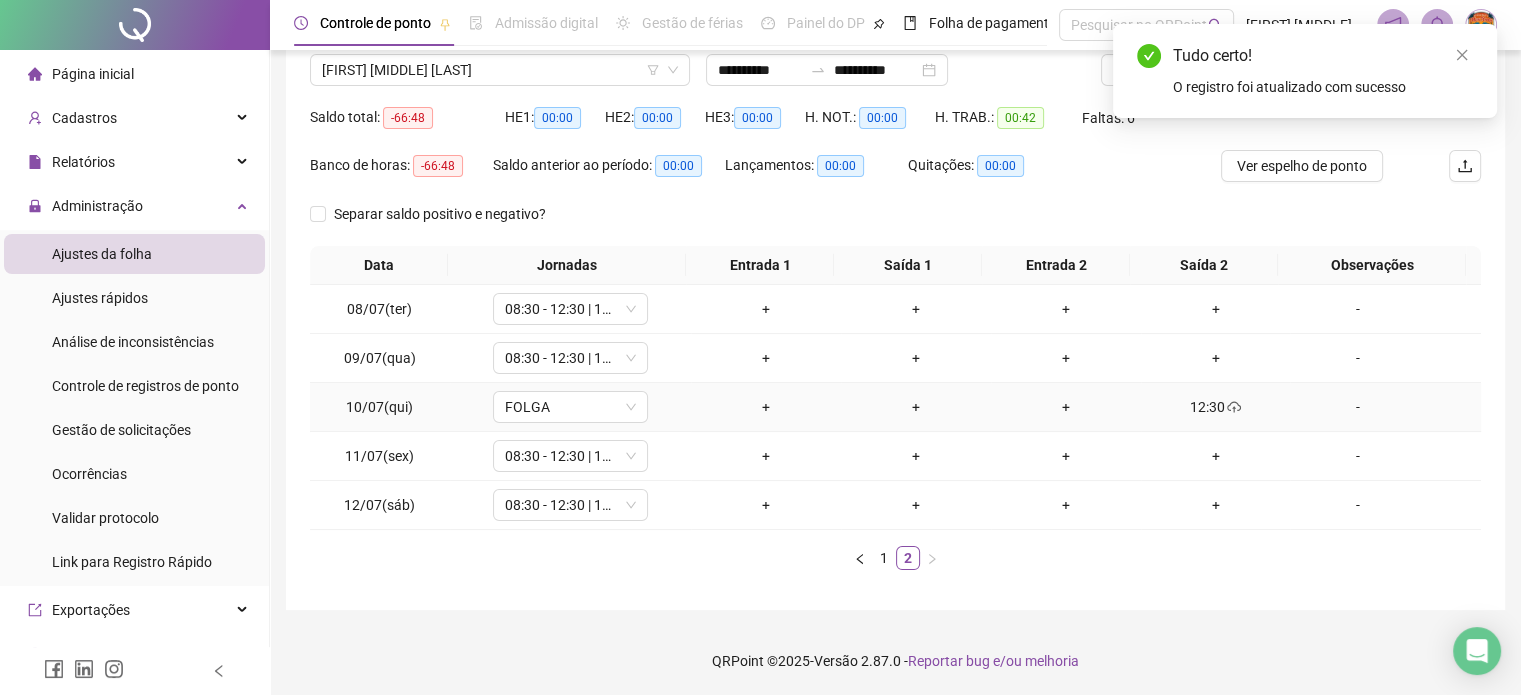 click on "12:30" at bounding box center [1216, 407] 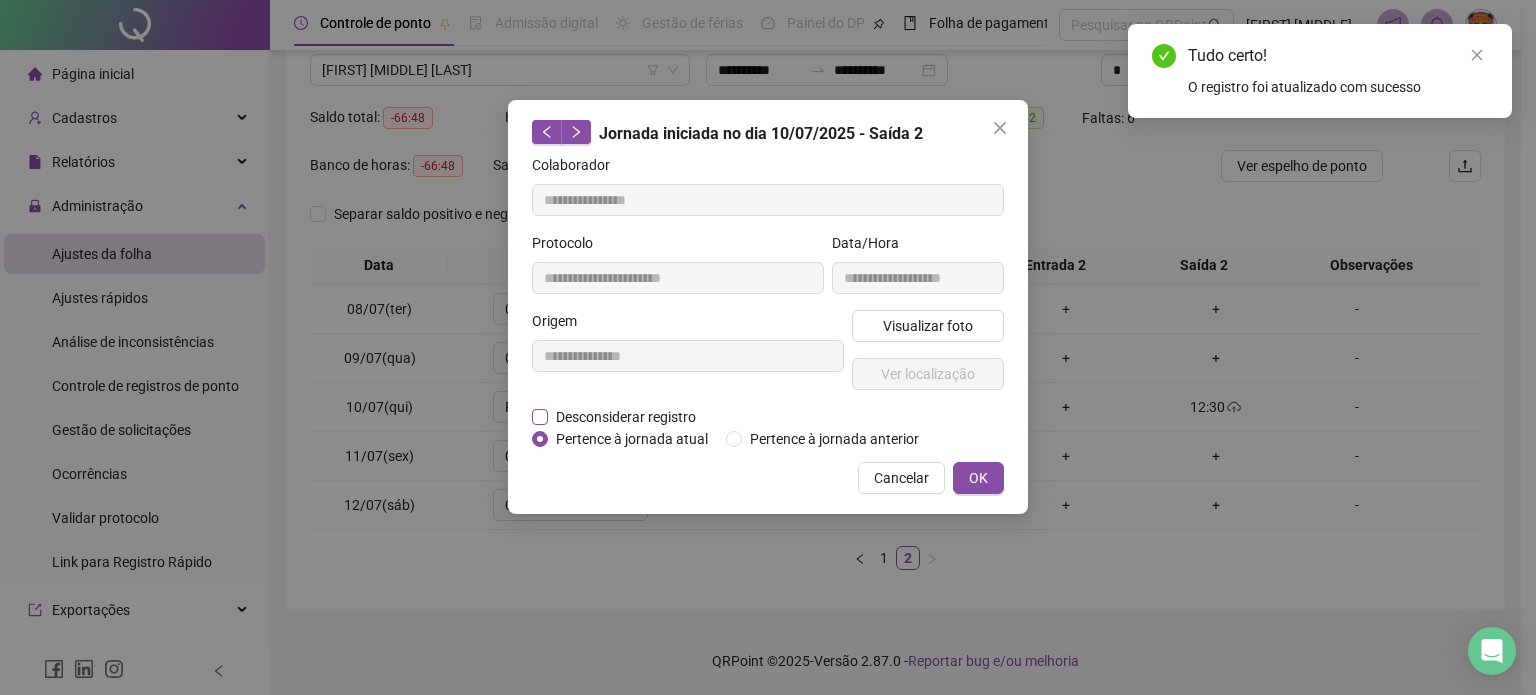 click on "Desconsiderar registro" at bounding box center (626, 417) 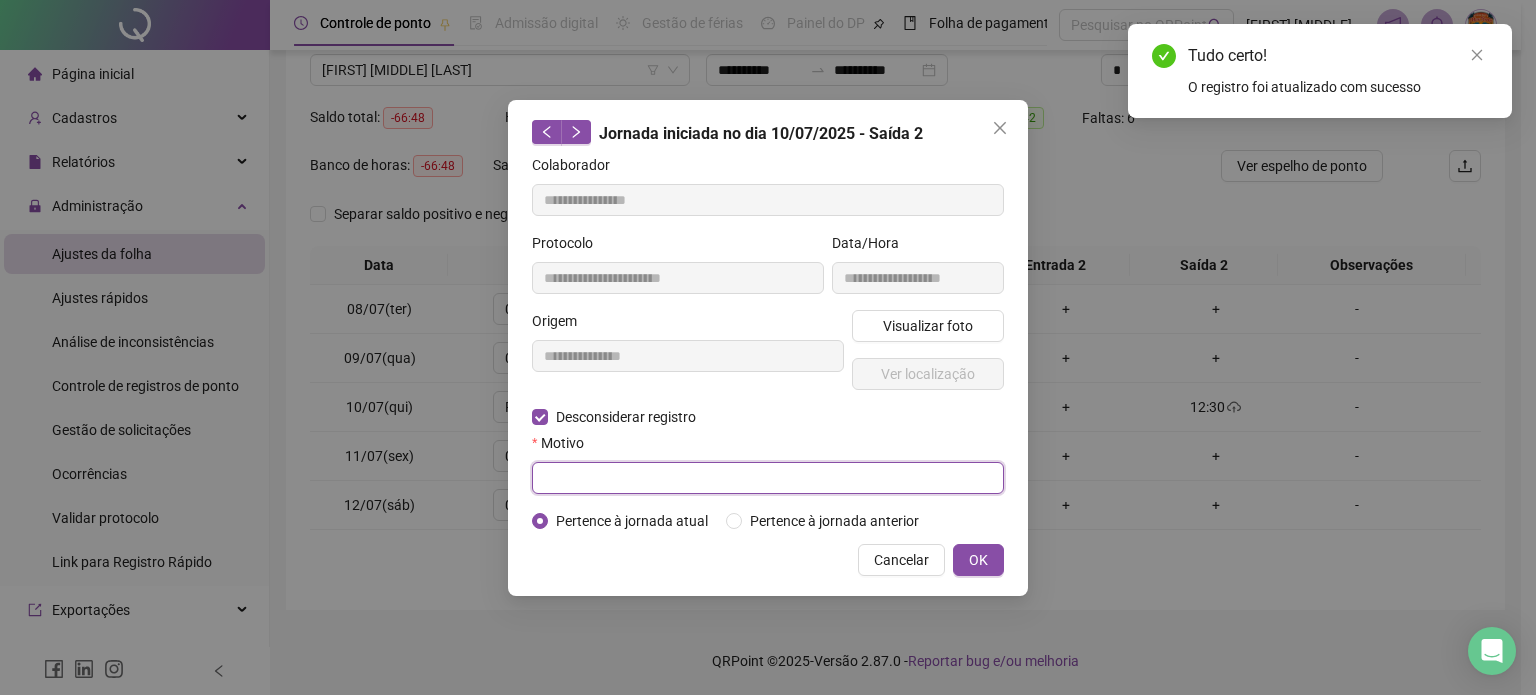 click at bounding box center [768, 478] 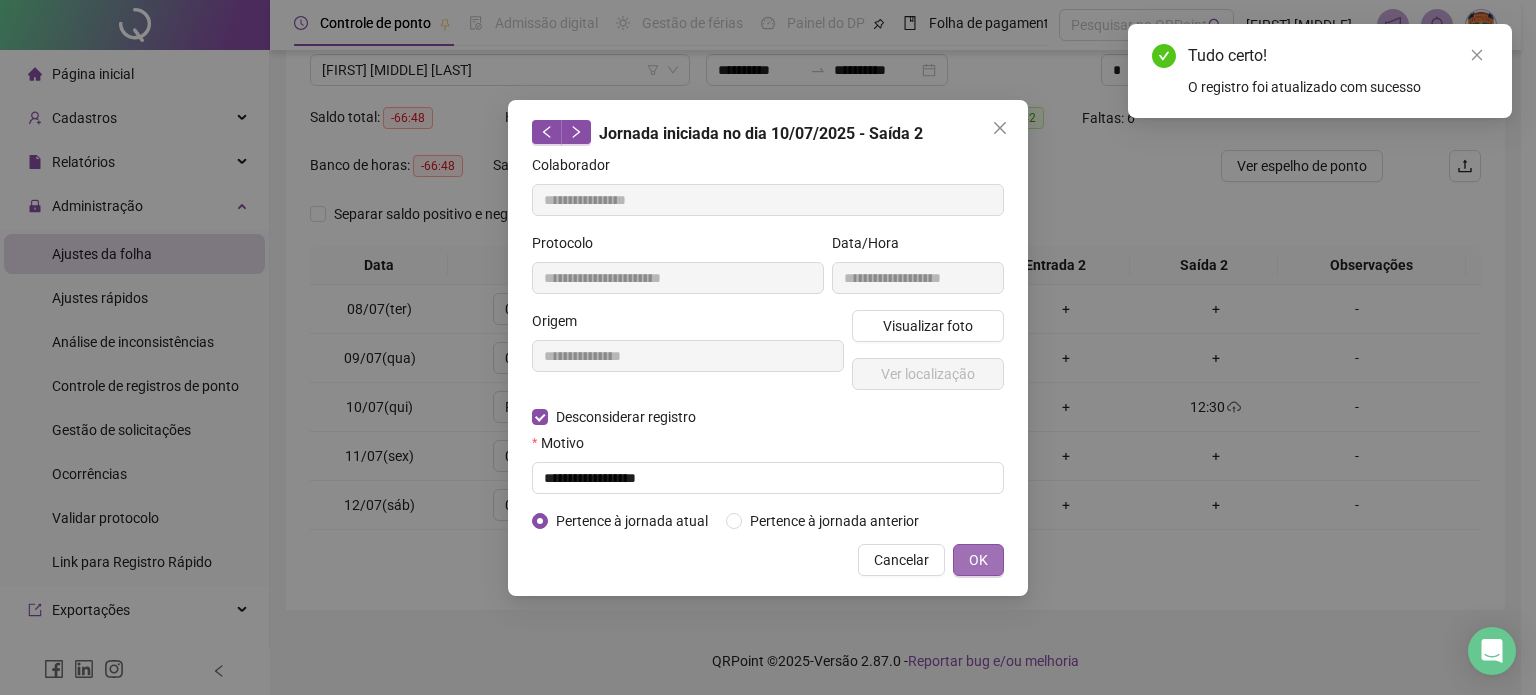 click on "OK" at bounding box center [978, 560] 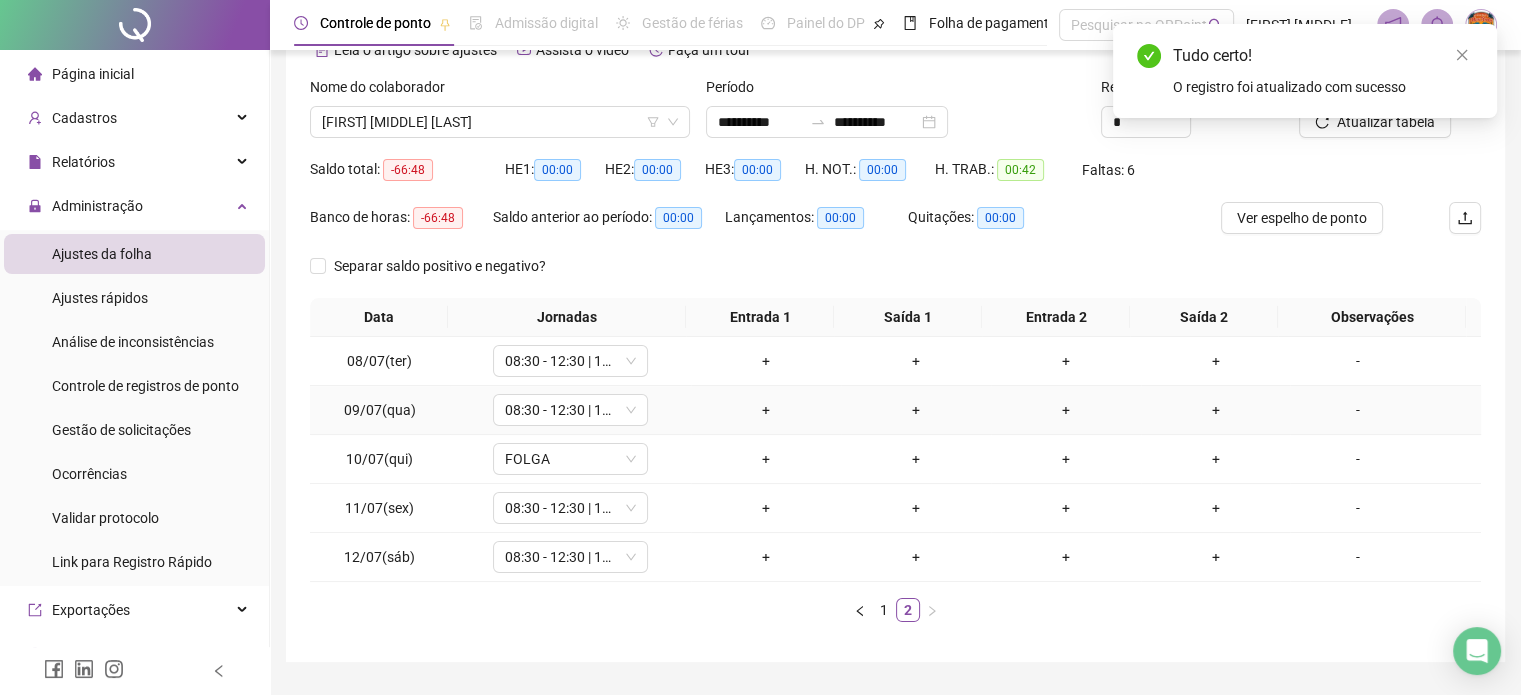 scroll, scrollTop: 60, scrollLeft: 0, axis: vertical 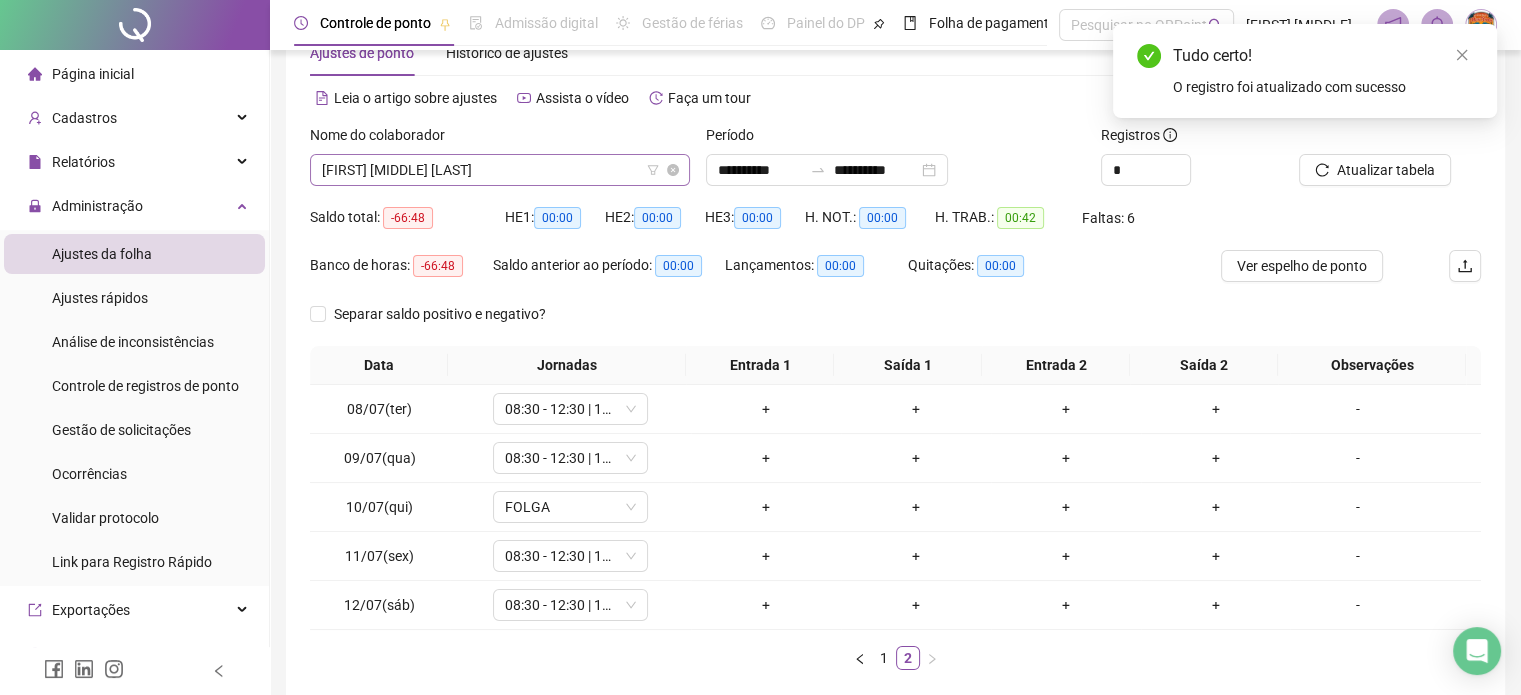 click on "[FIRST] [MIDDLE] [LAST]" at bounding box center (500, 170) 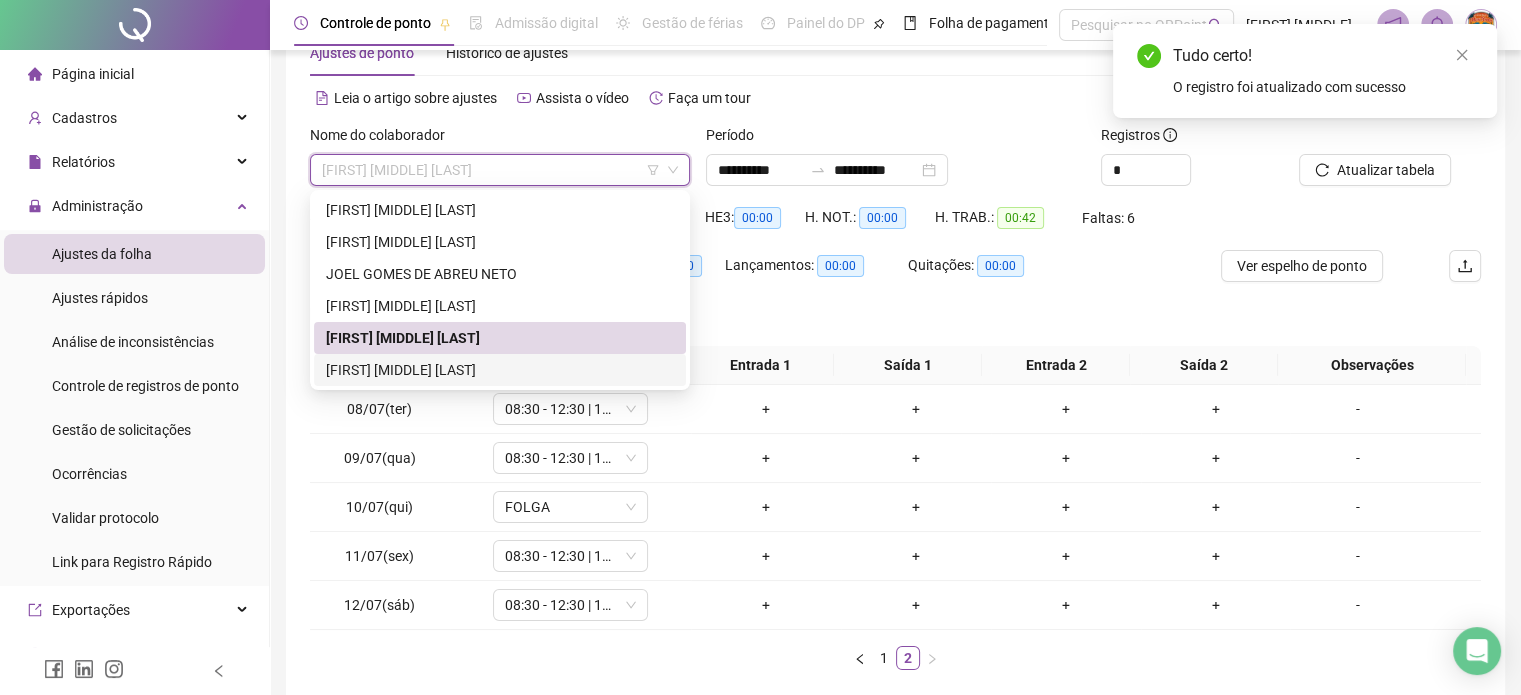 click on "[FIRST] [MIDDLE] [LAST]" at bounding box center [500, 370] 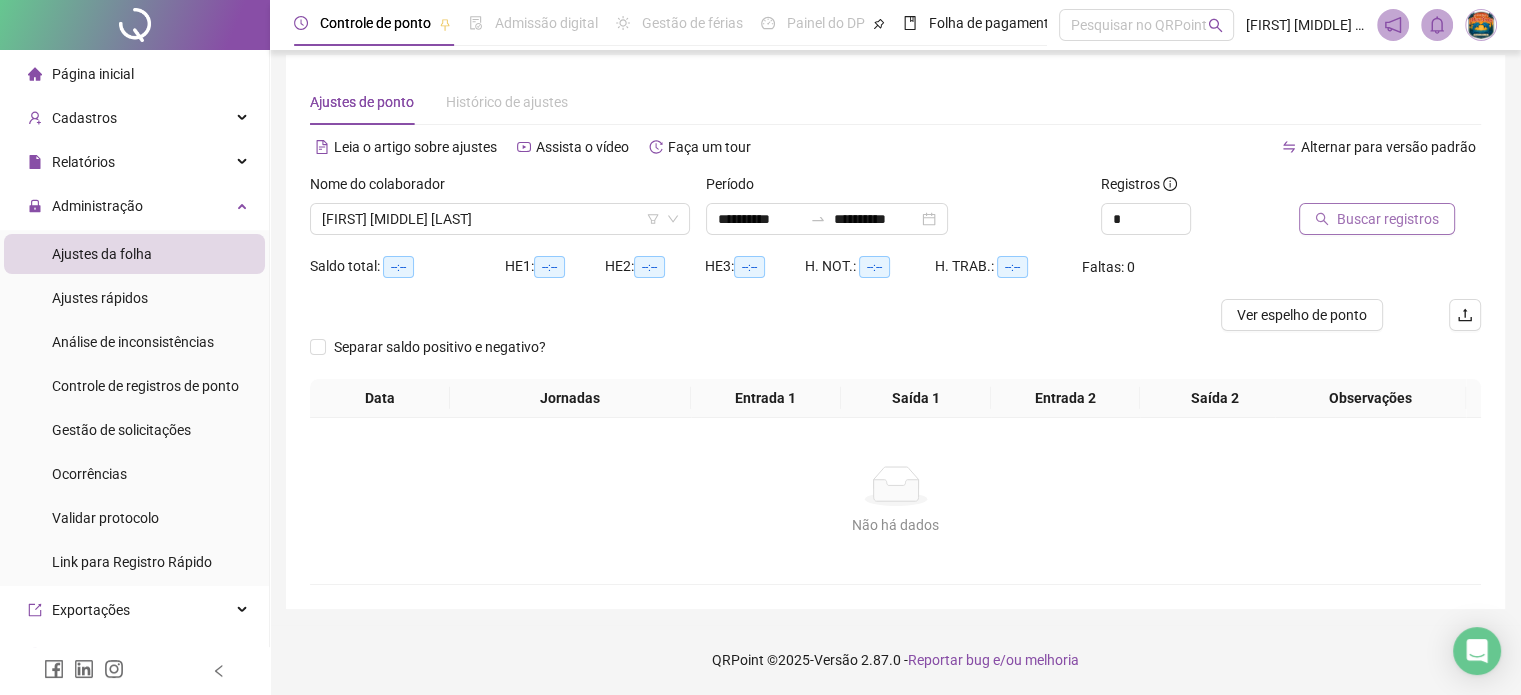 click on "Buscar registros" at bounding box center [1388, 219] 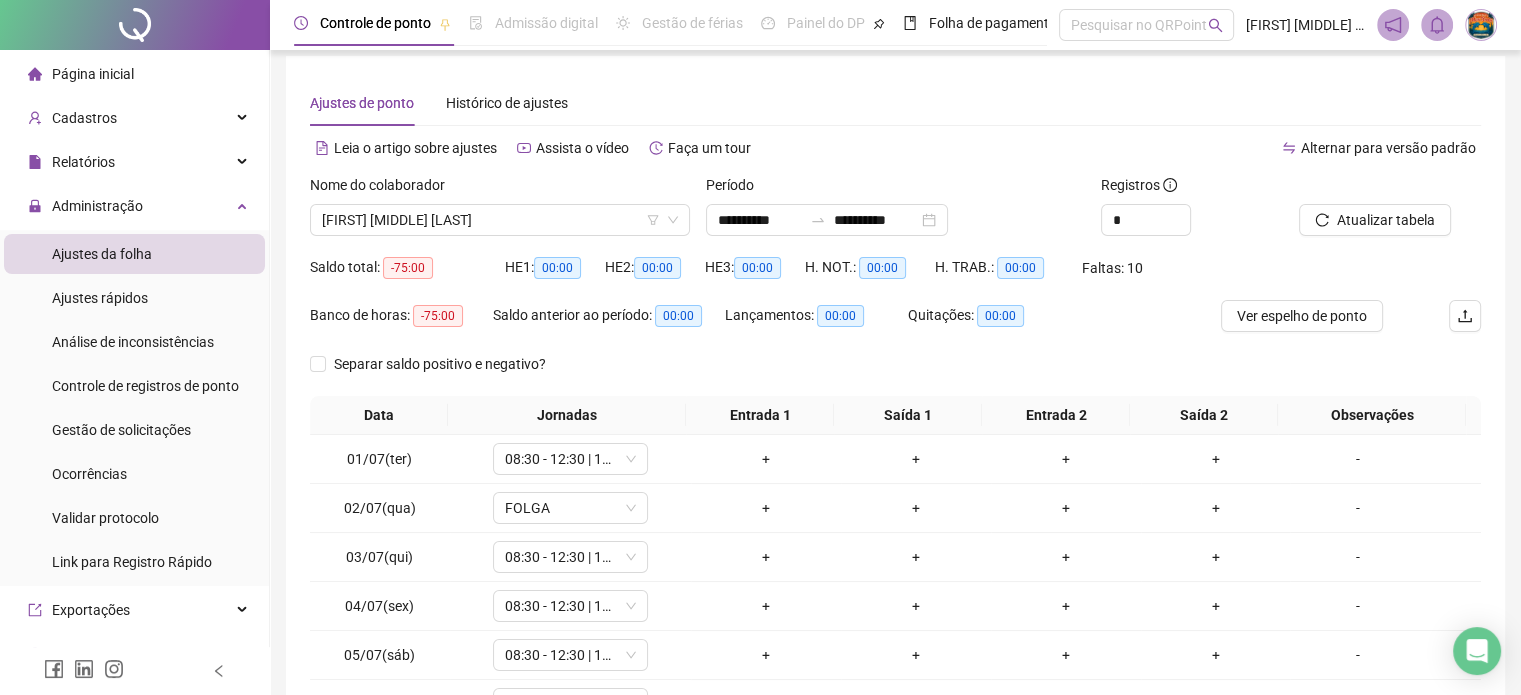 scroll, scrollTop: 257, scrollLeft: 0, axis: vertical 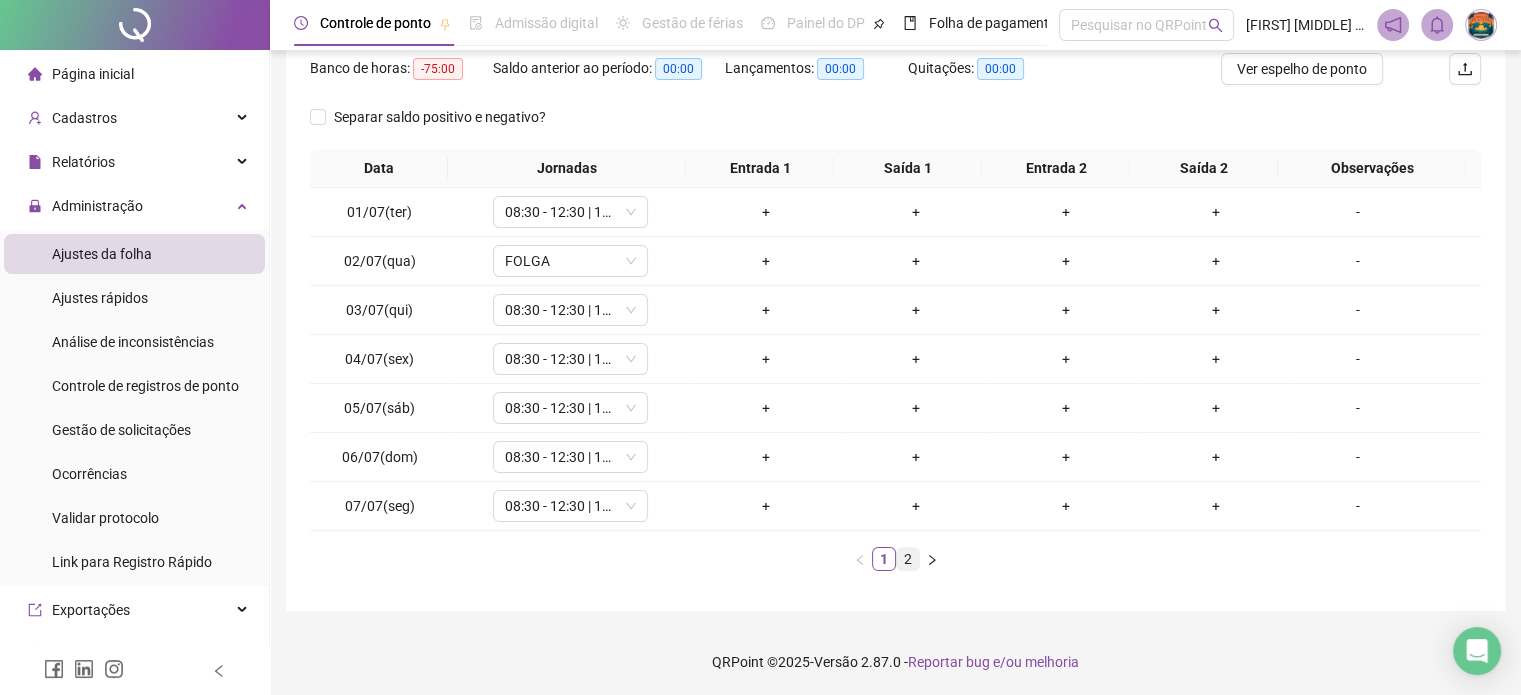 click on "2" at bounding box center (908, 559) 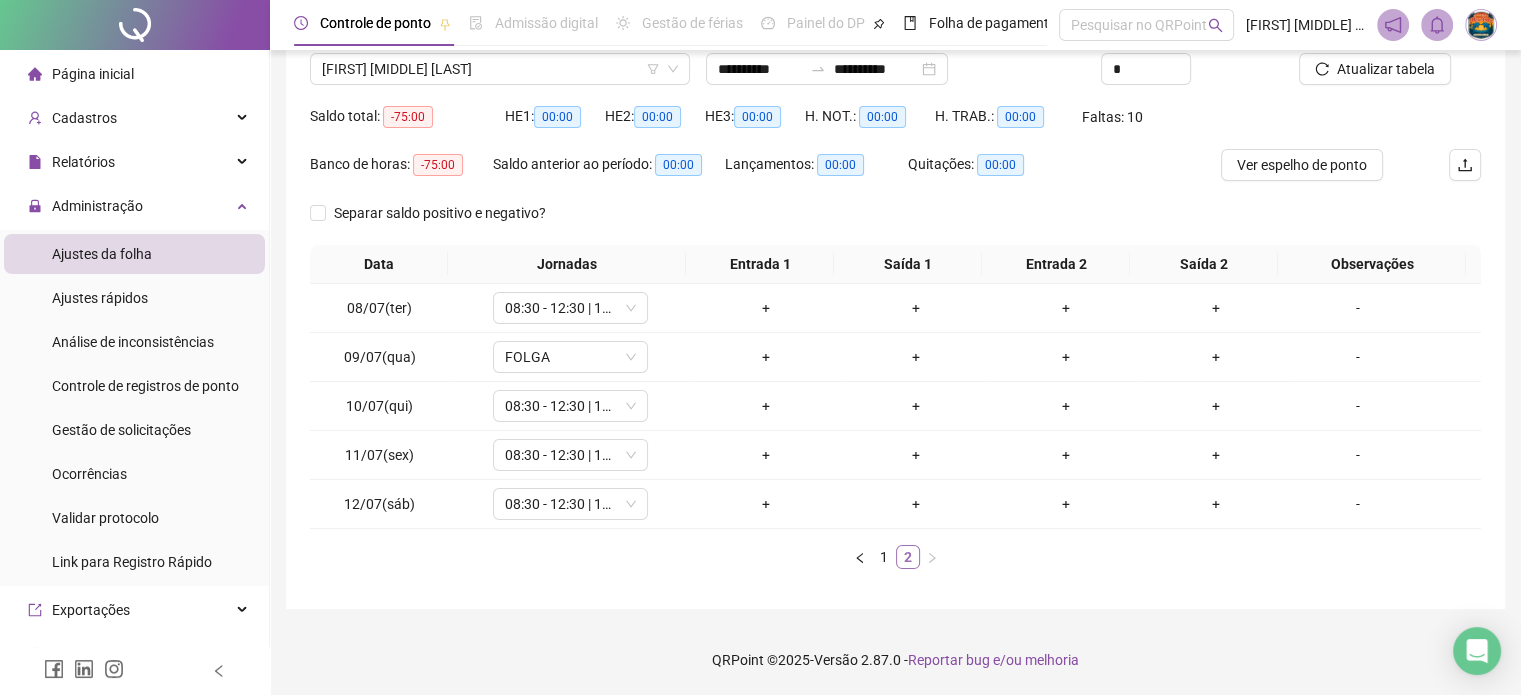 scroll, scrollTop: 160, scrollLeft: 0, axis: vertical 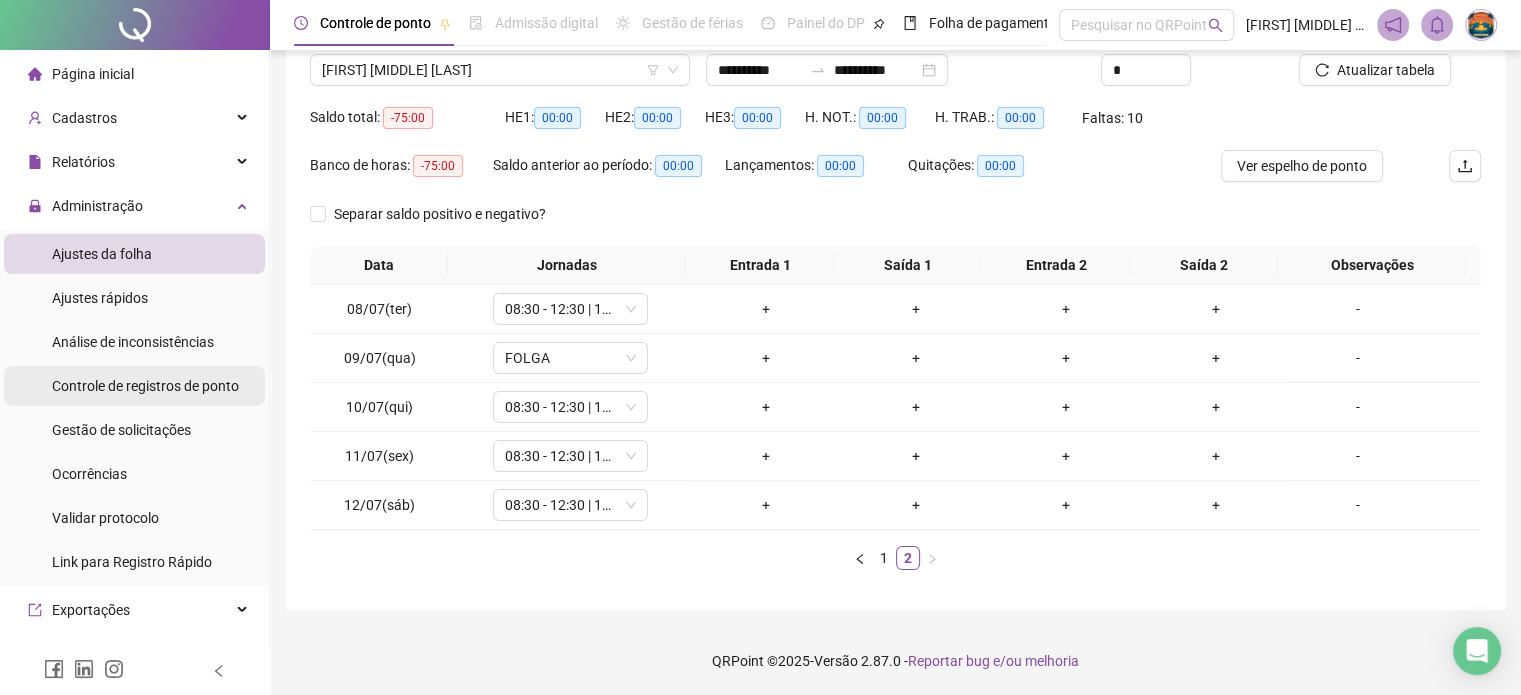 click on "Controle de registros de ponto" at bounding box center (145, 386) 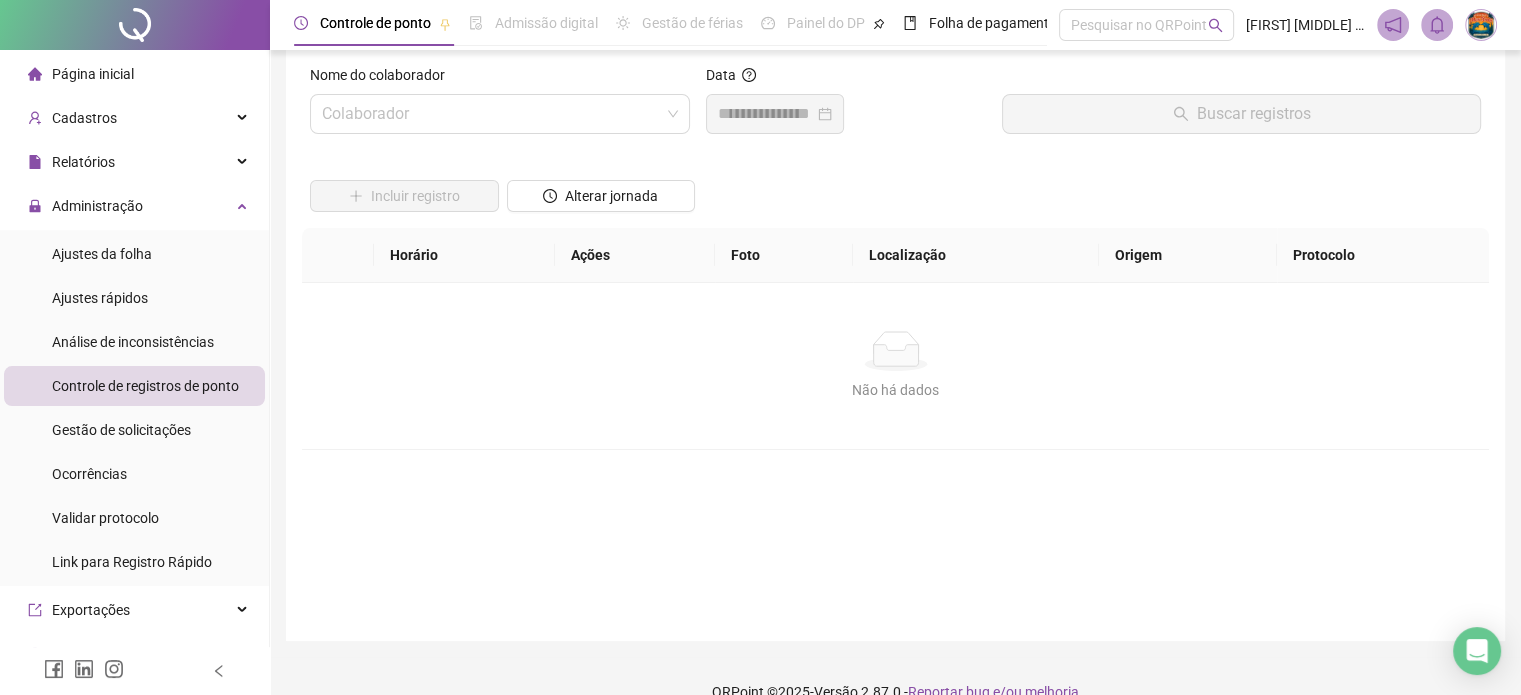 scroll, scrollTop: 0, scrollLeft: 0, axis: both 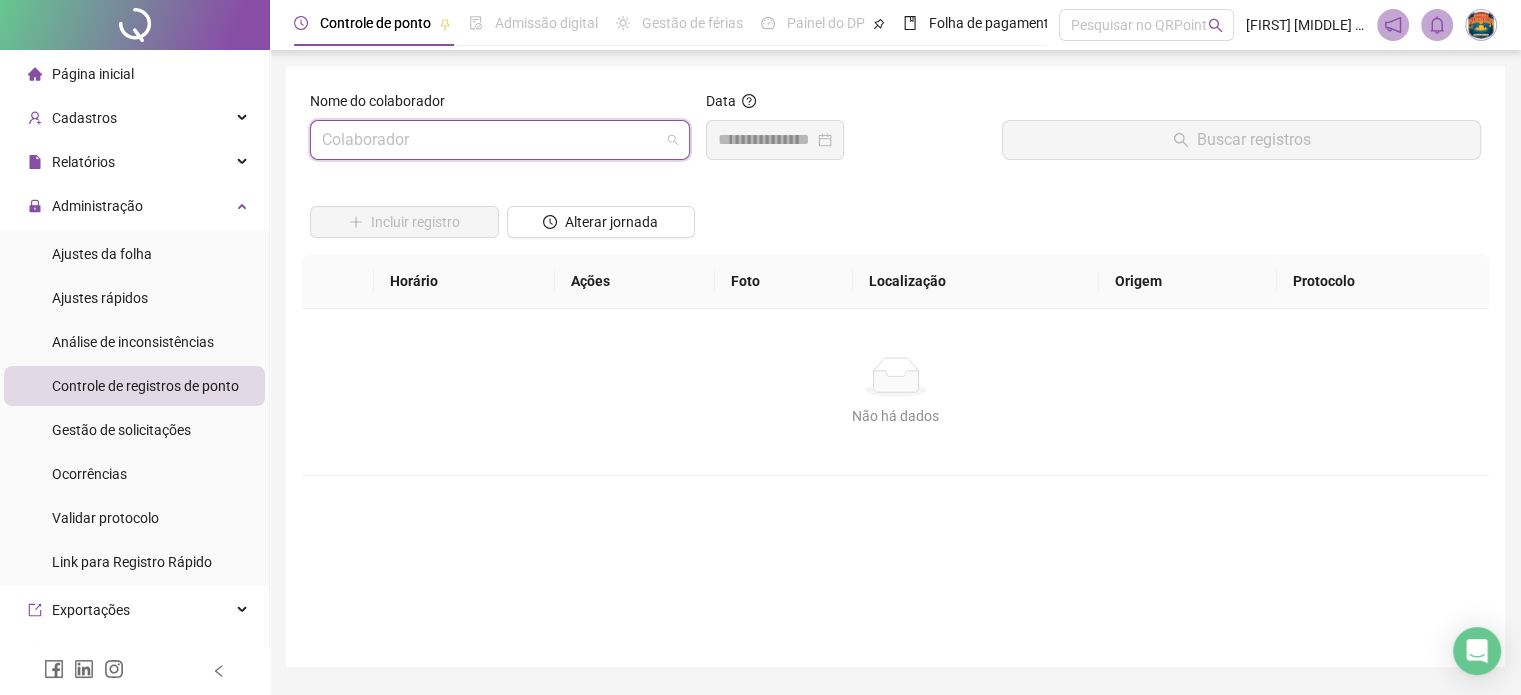 click at bounding box center (494, 140) 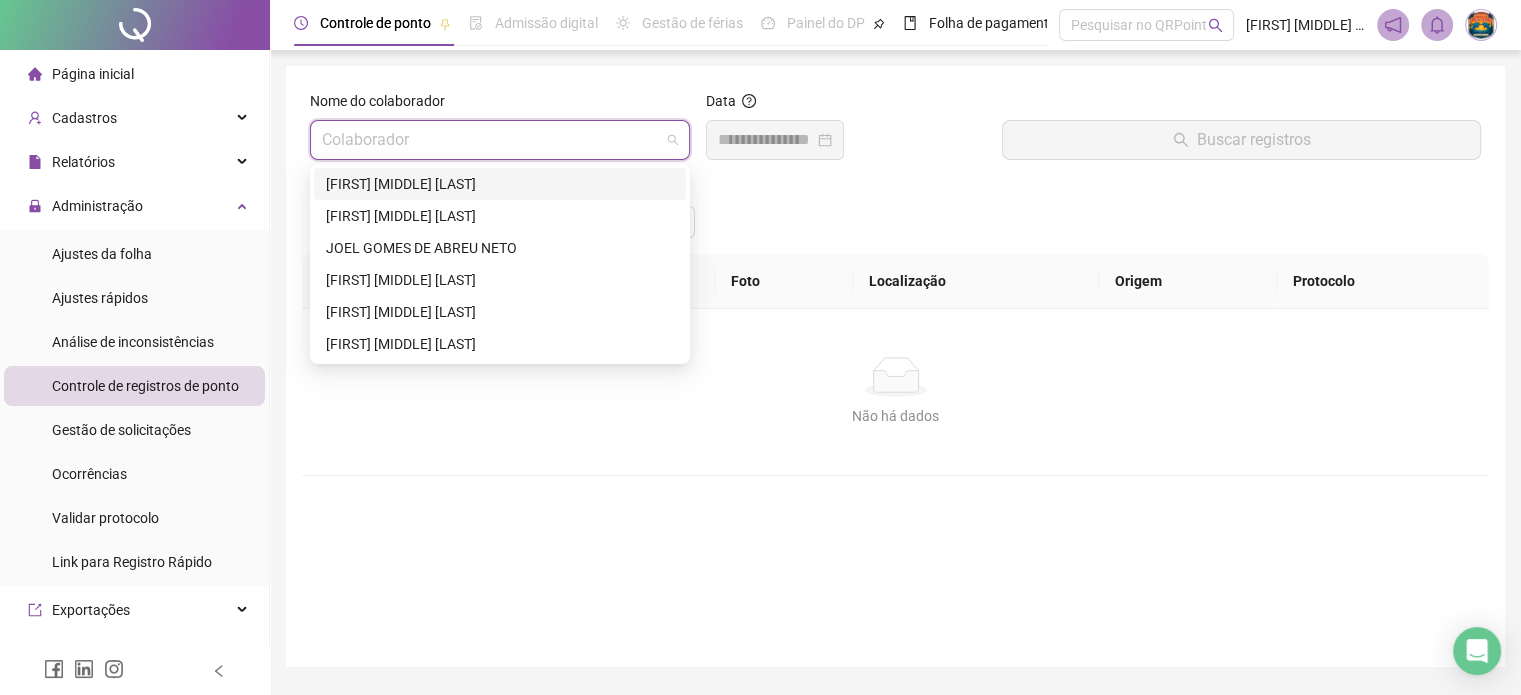 click on "[FIRST] [MIDDLE] [LAST]" at bounding box center (500, 184) 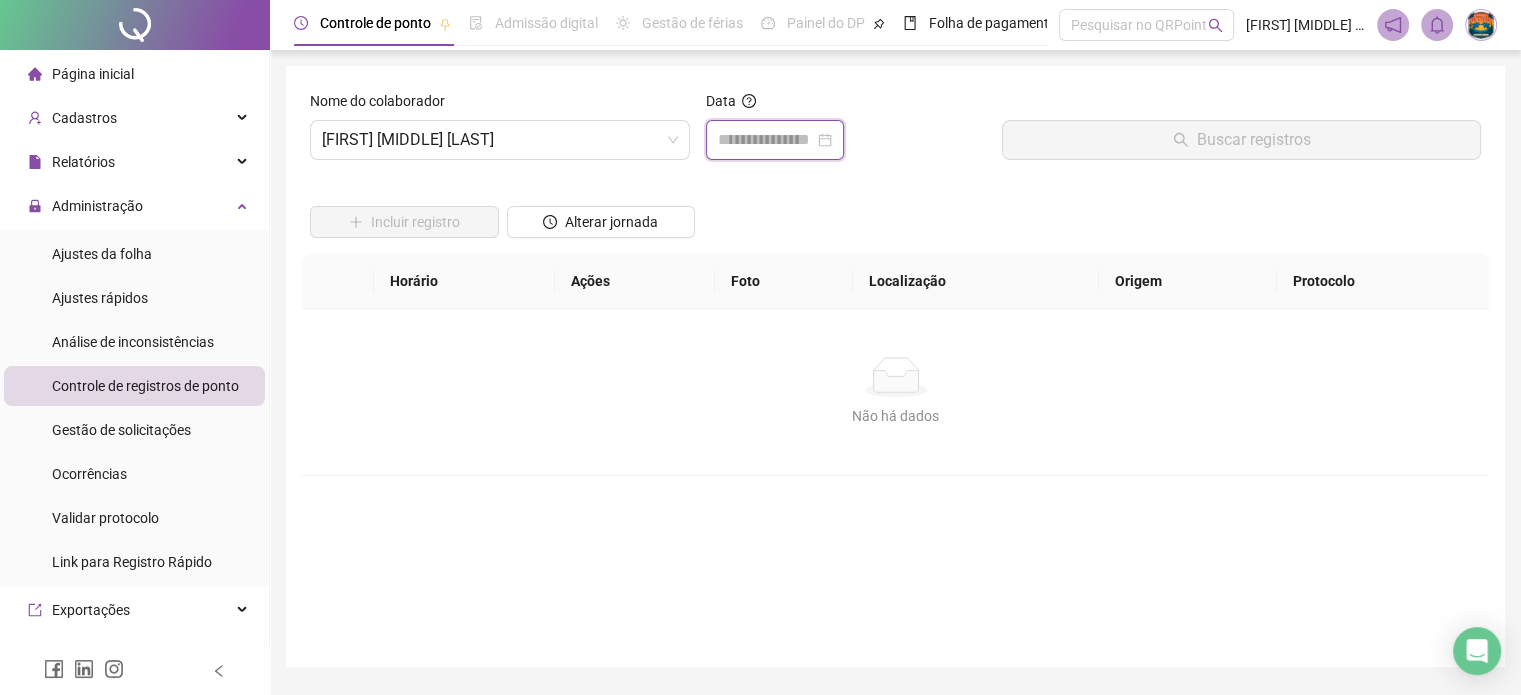 click at bounding box center (766, 140) 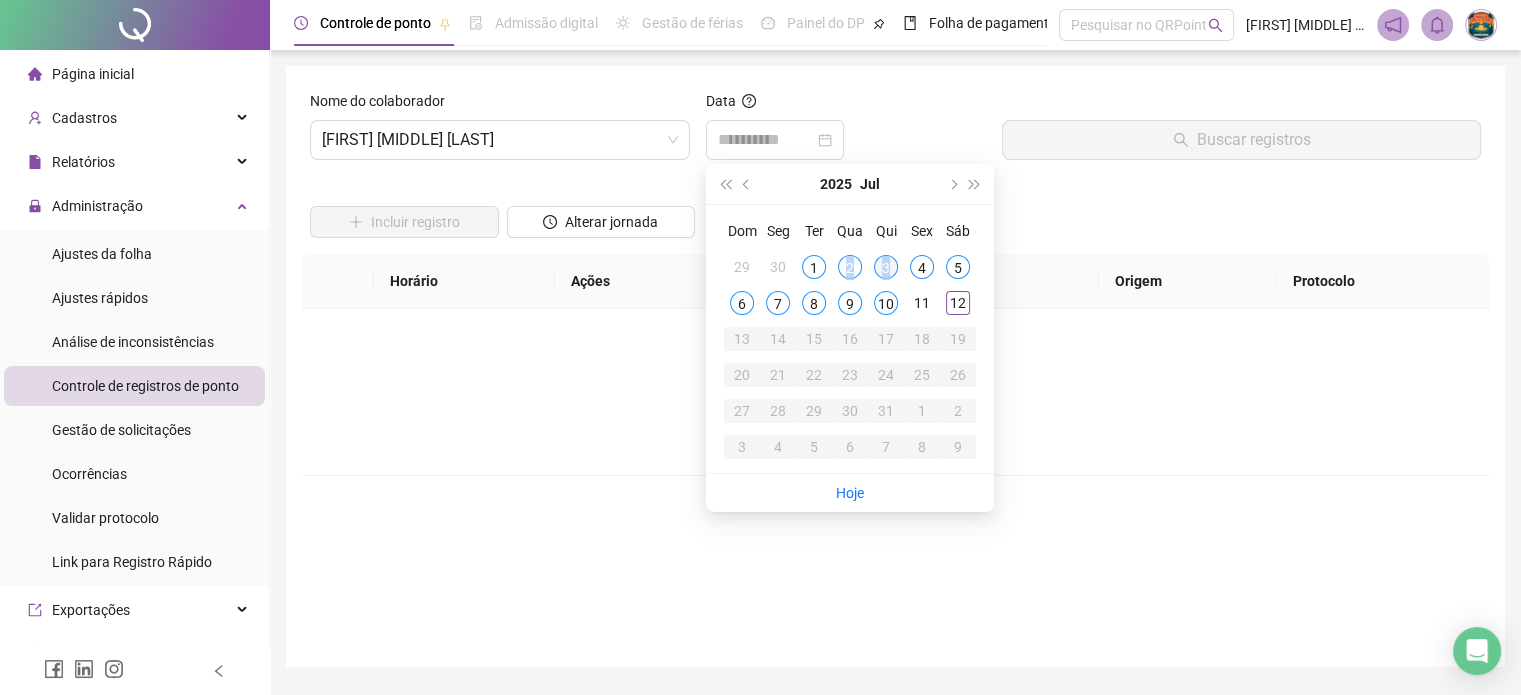 drag, startPoint x: 822, startPoint y: 263, endPoint x: 892, endPoint y: 278, distance: 71.5891 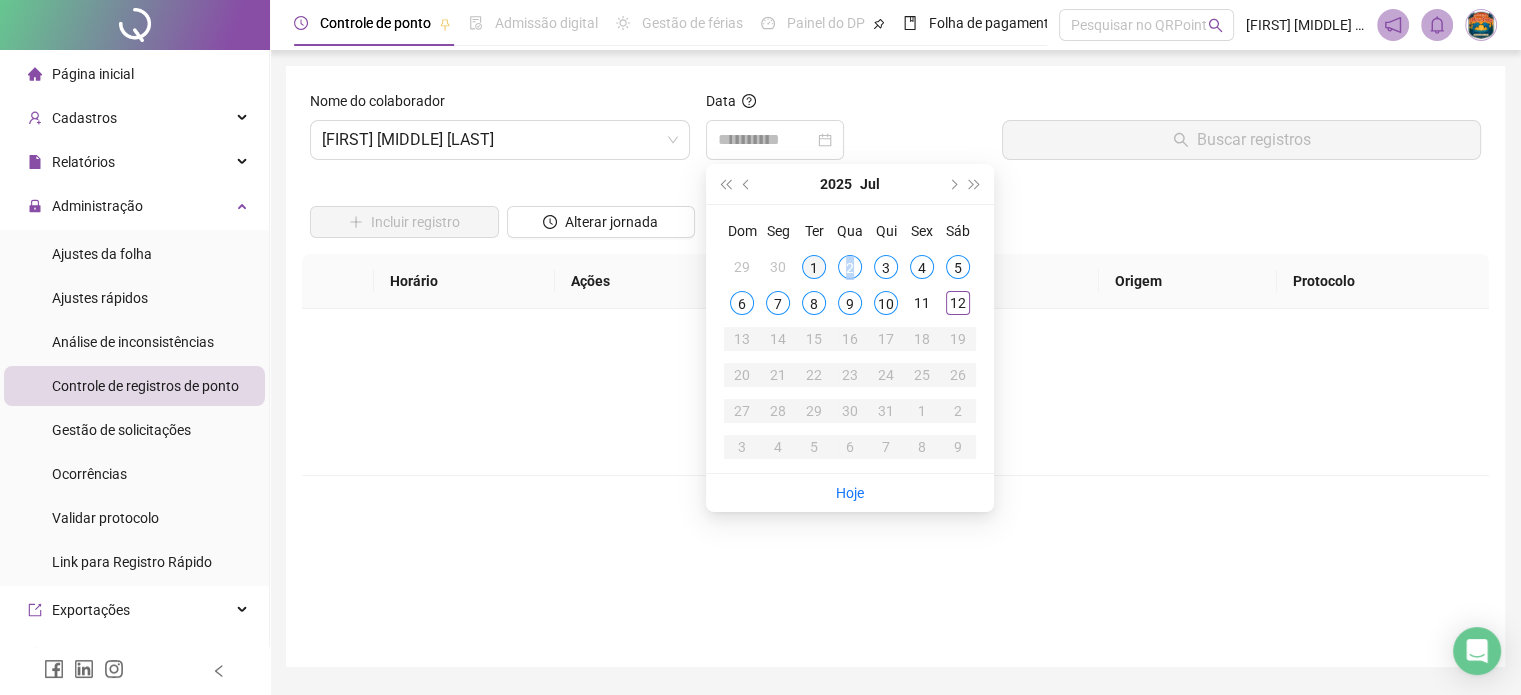 click on "1" at bounding box center (814, 267) 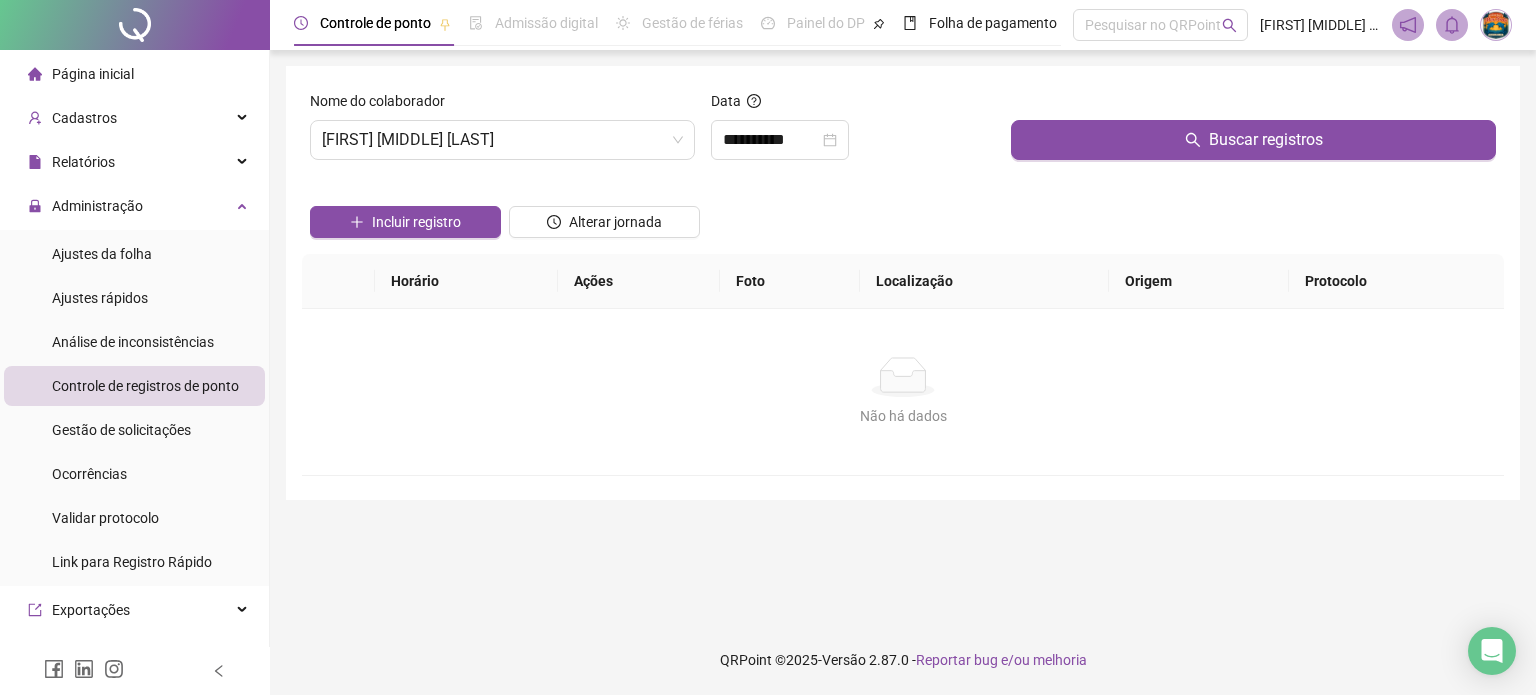 click on "Buscar registros" at bounding box center [1253, 133] 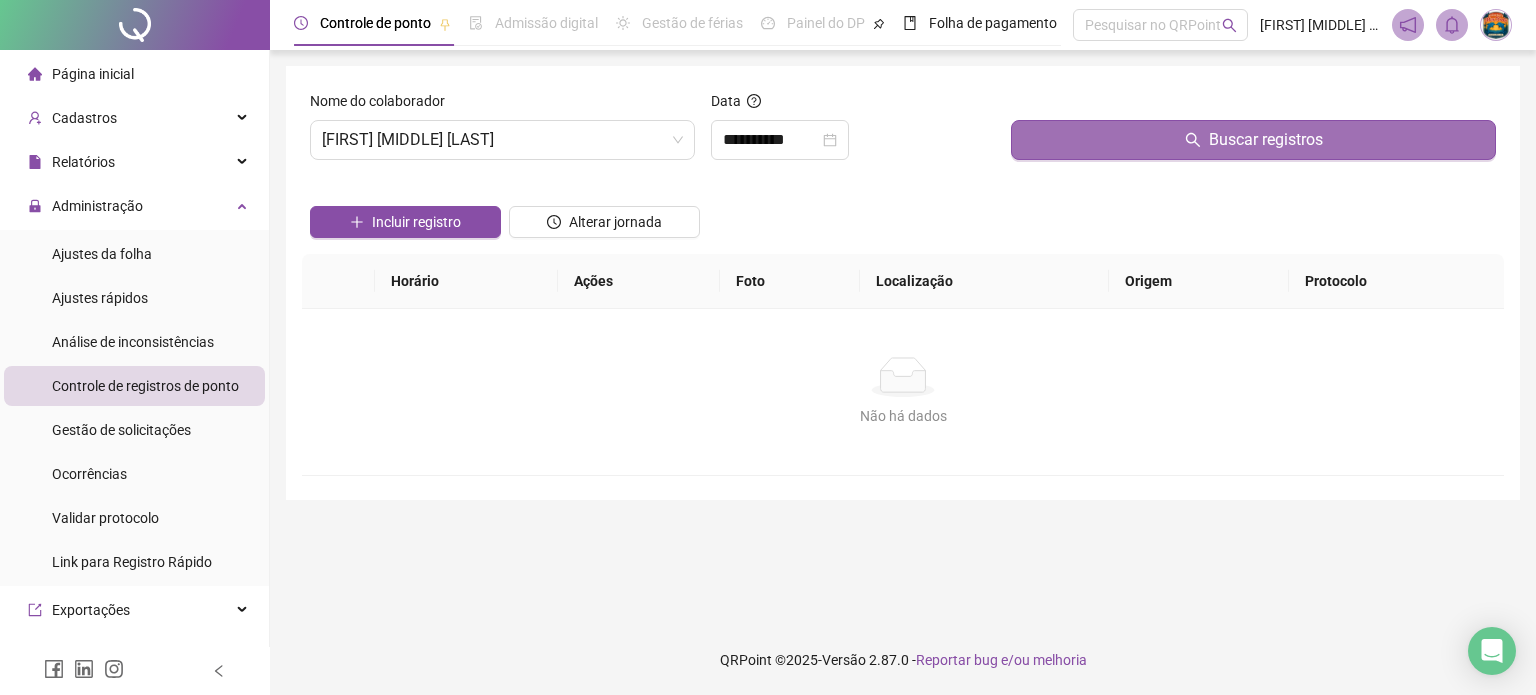 click on "Buscar registros" at bounding box center (1253, 140) 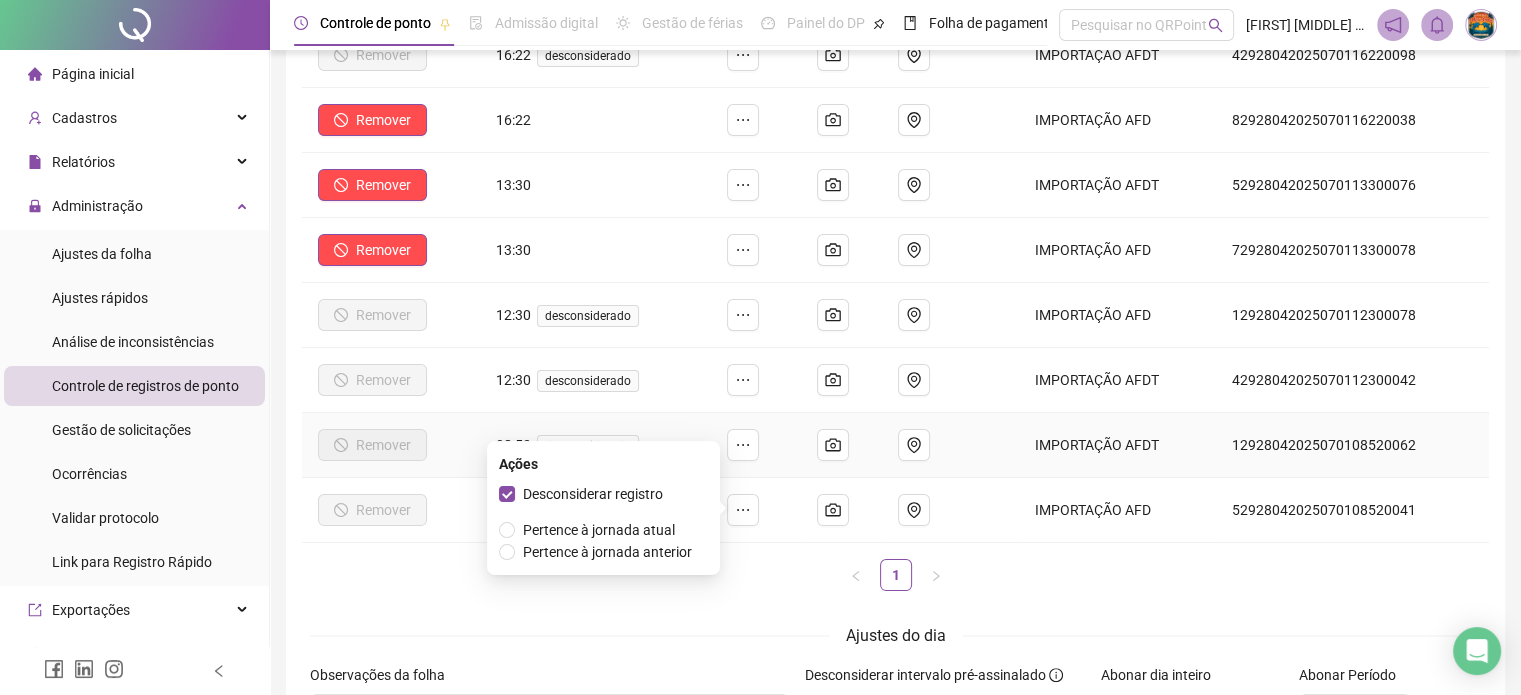 scroll, scrollTop: 200, scrollLeft: 0, axis: vertical 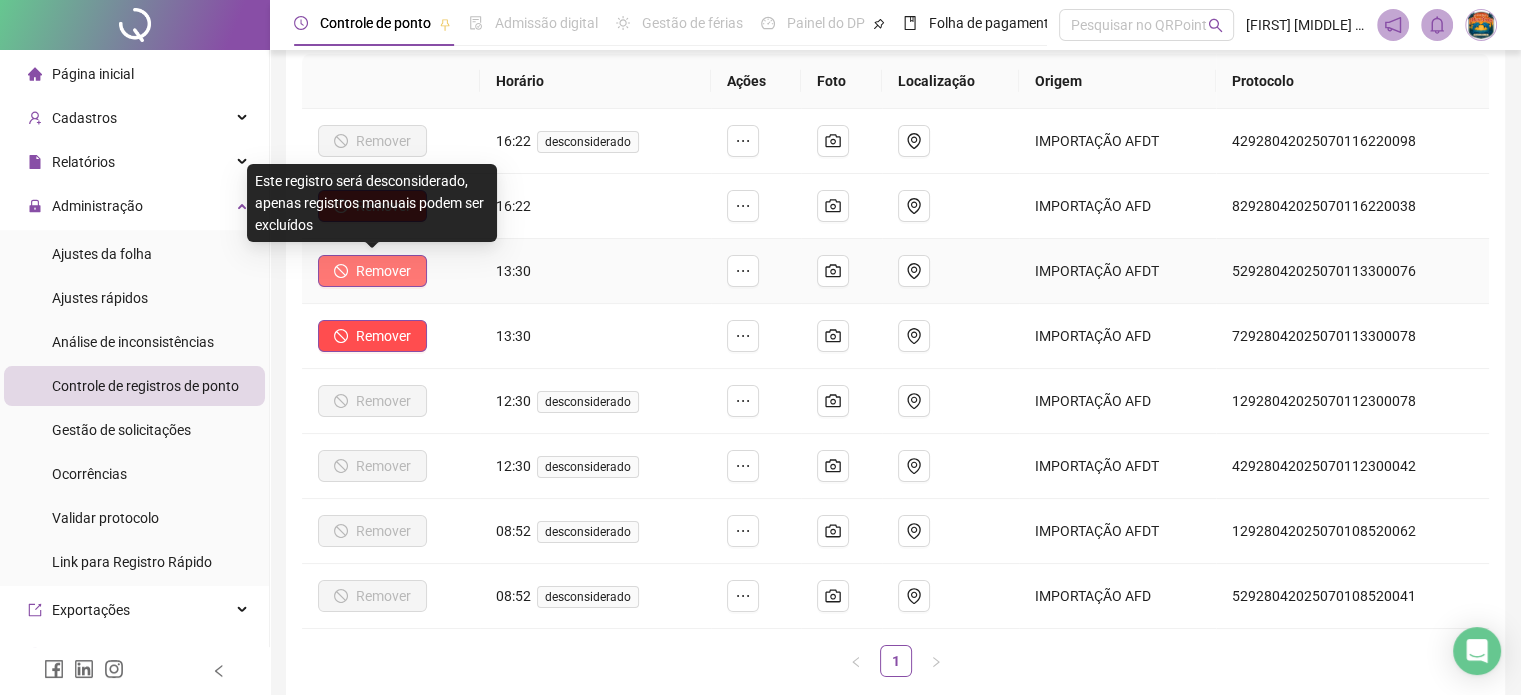 click on "Remover" at bounding box center [383, 271] 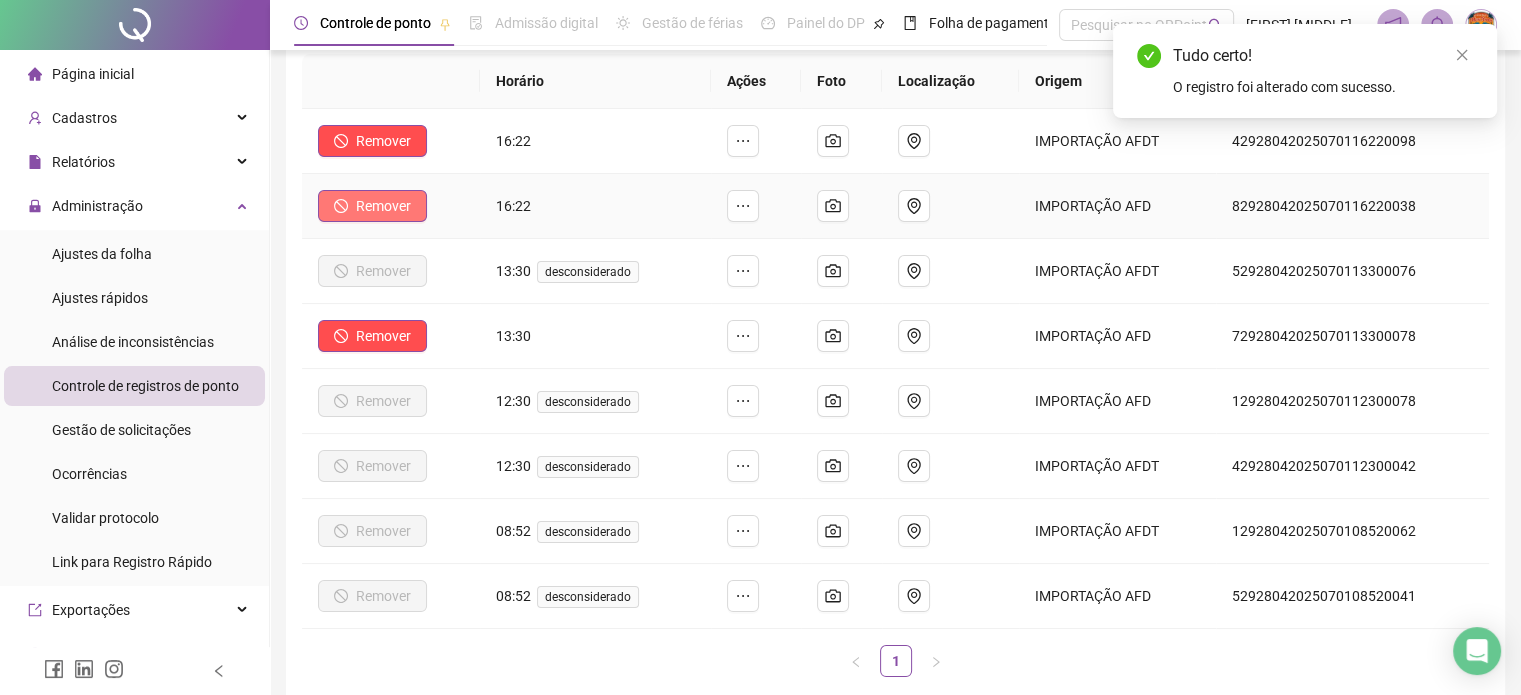 click on "Remover" at bounding box center [383, 206] 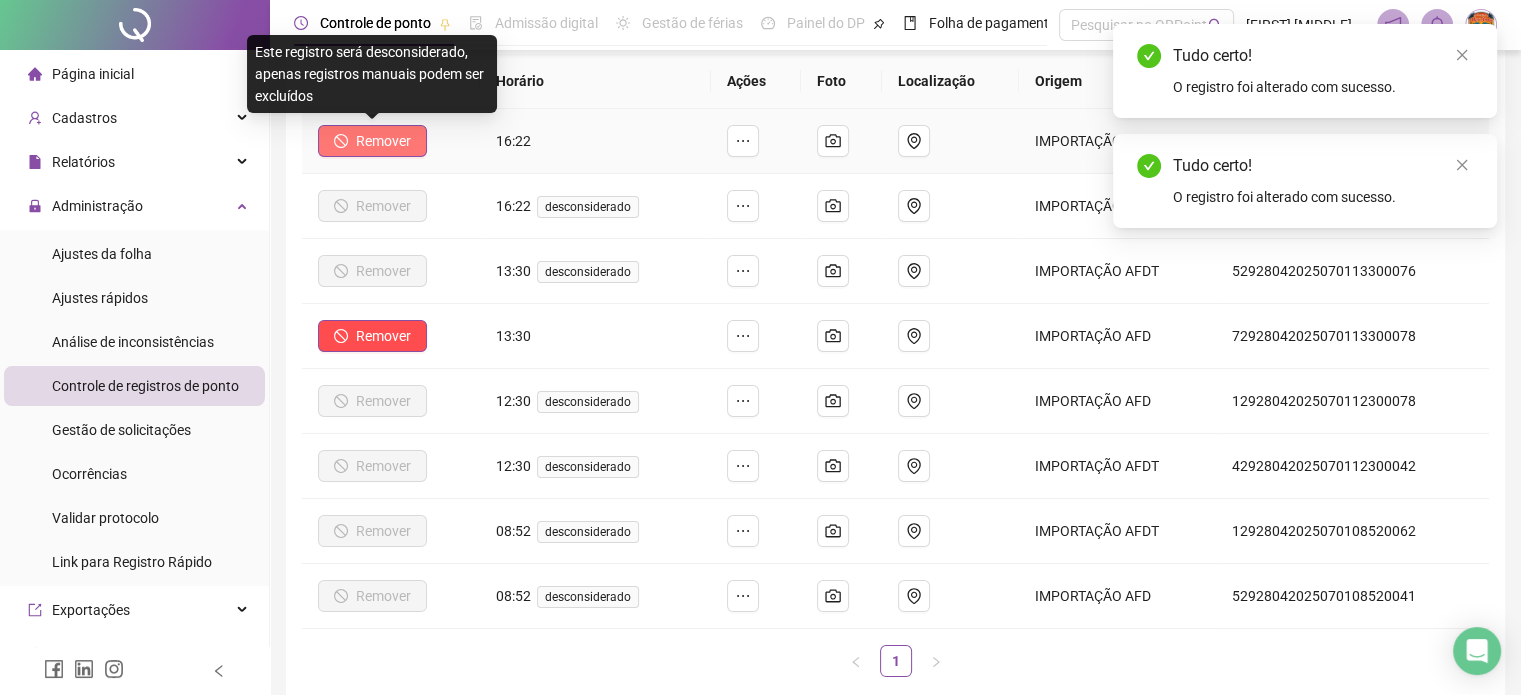 click on "Remover" at bounding box center (372, 141) 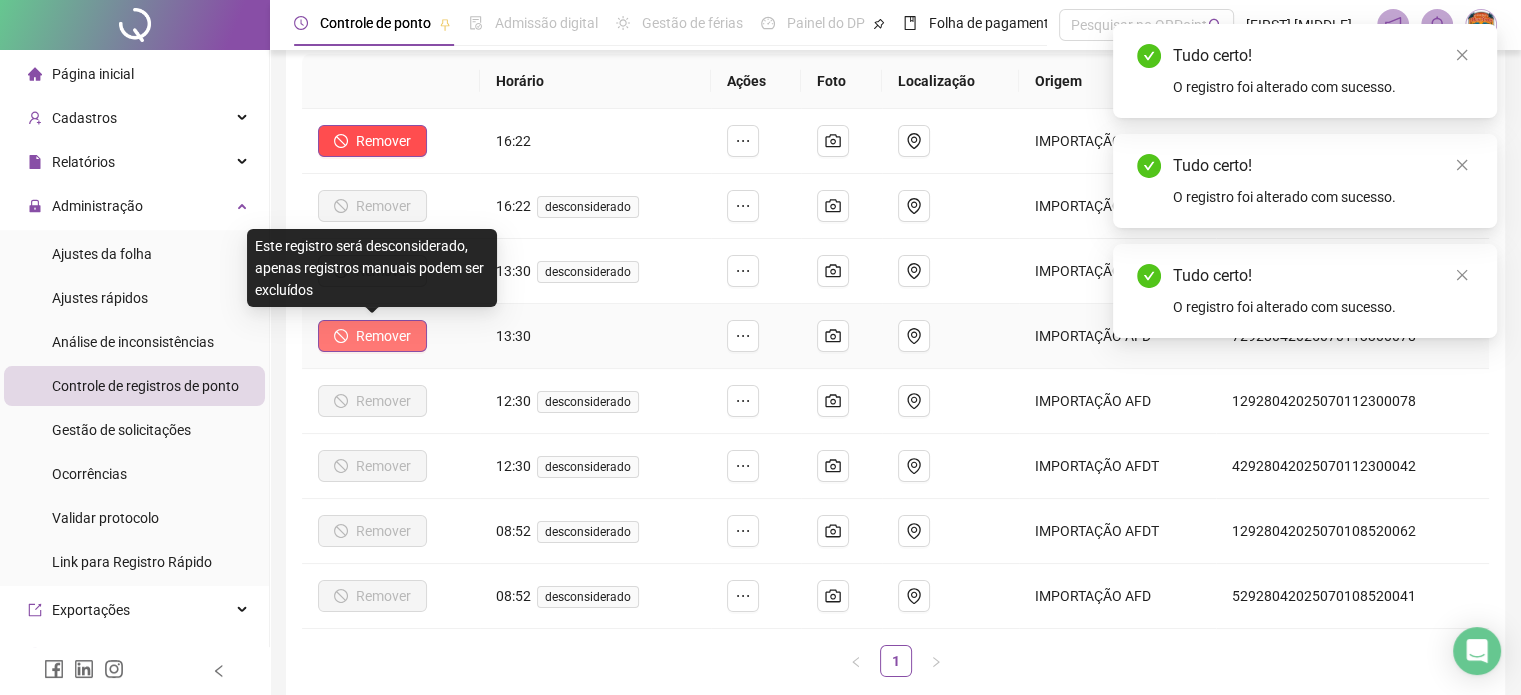 click on "Remover" at bounding box center (383, 336) 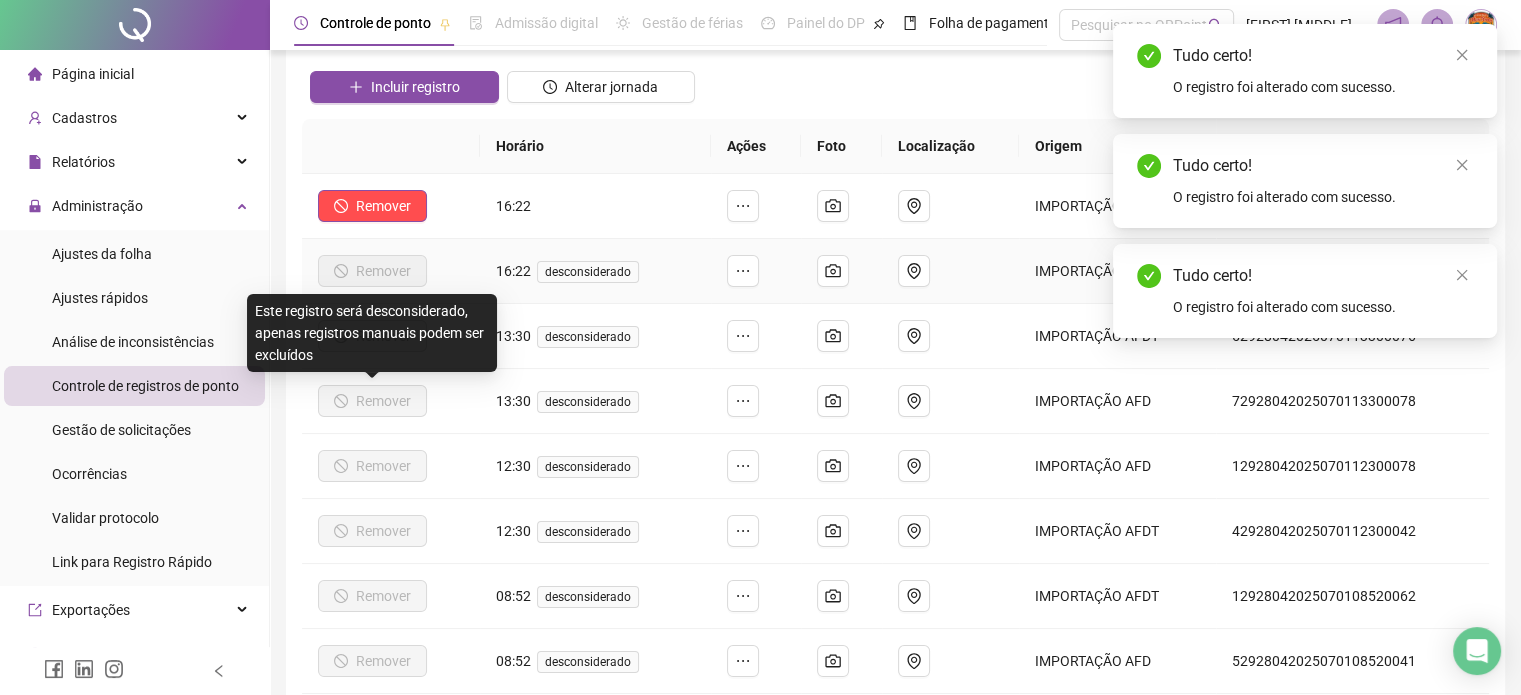 scroll, scrollTop: 100, scrollLeft: 0, axis: vertical 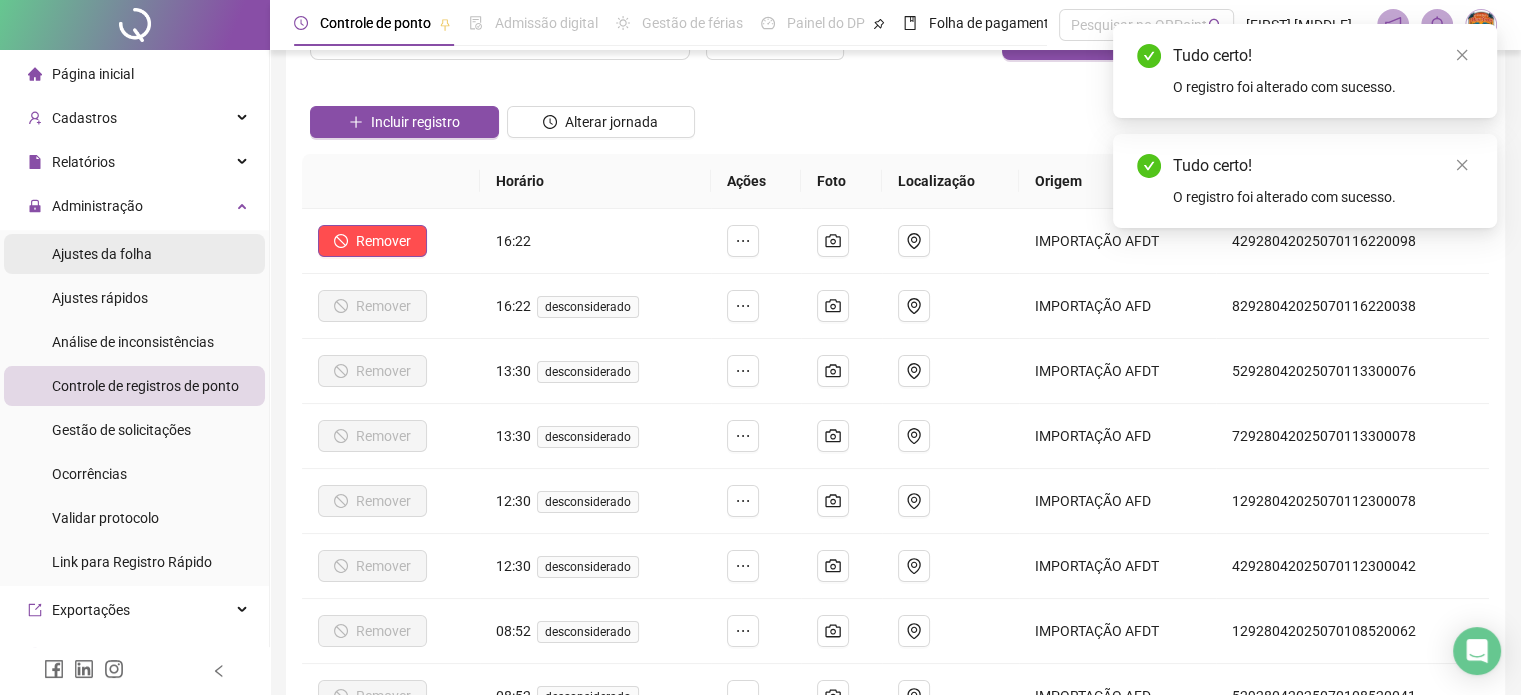 click on "Ajustes da folha" at bounding box center (134, 254) 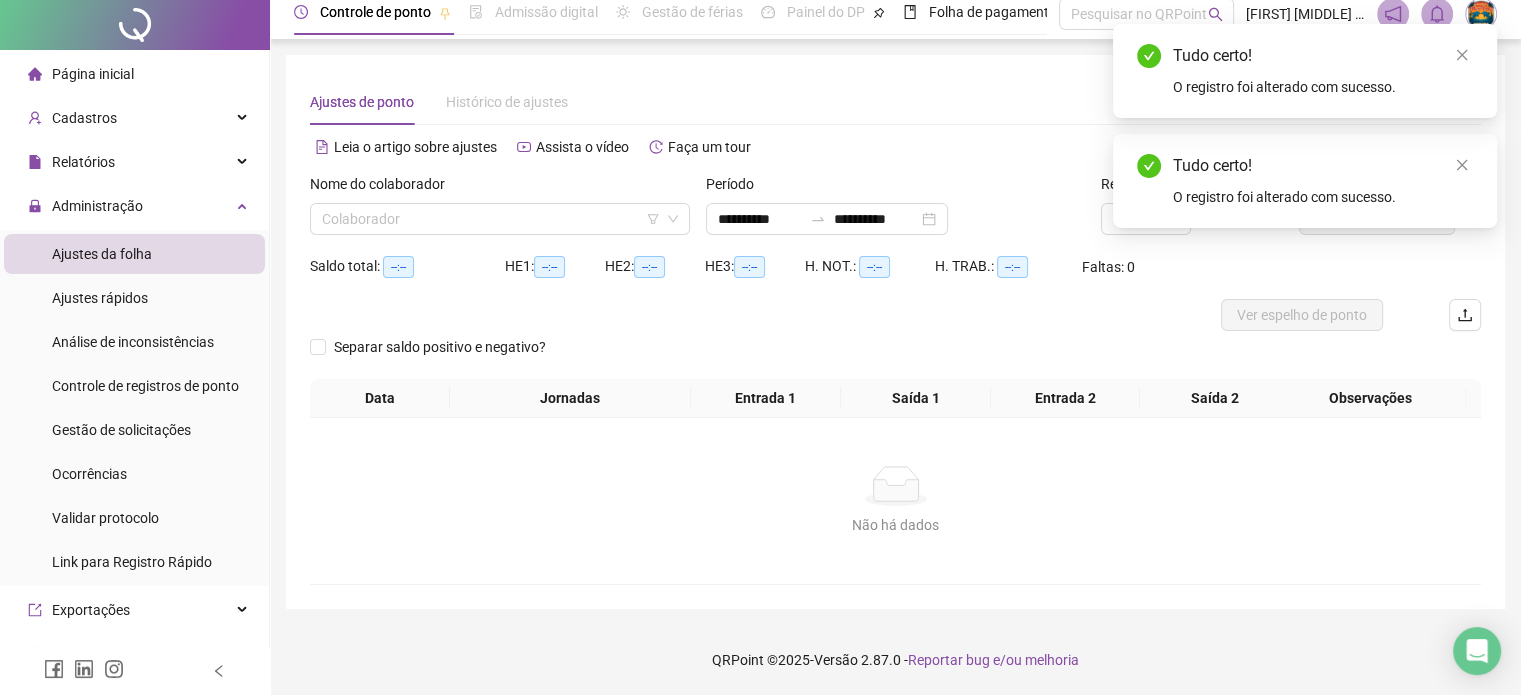 scroll, scrollTop: 0, scrollLeft: 0, axis: both 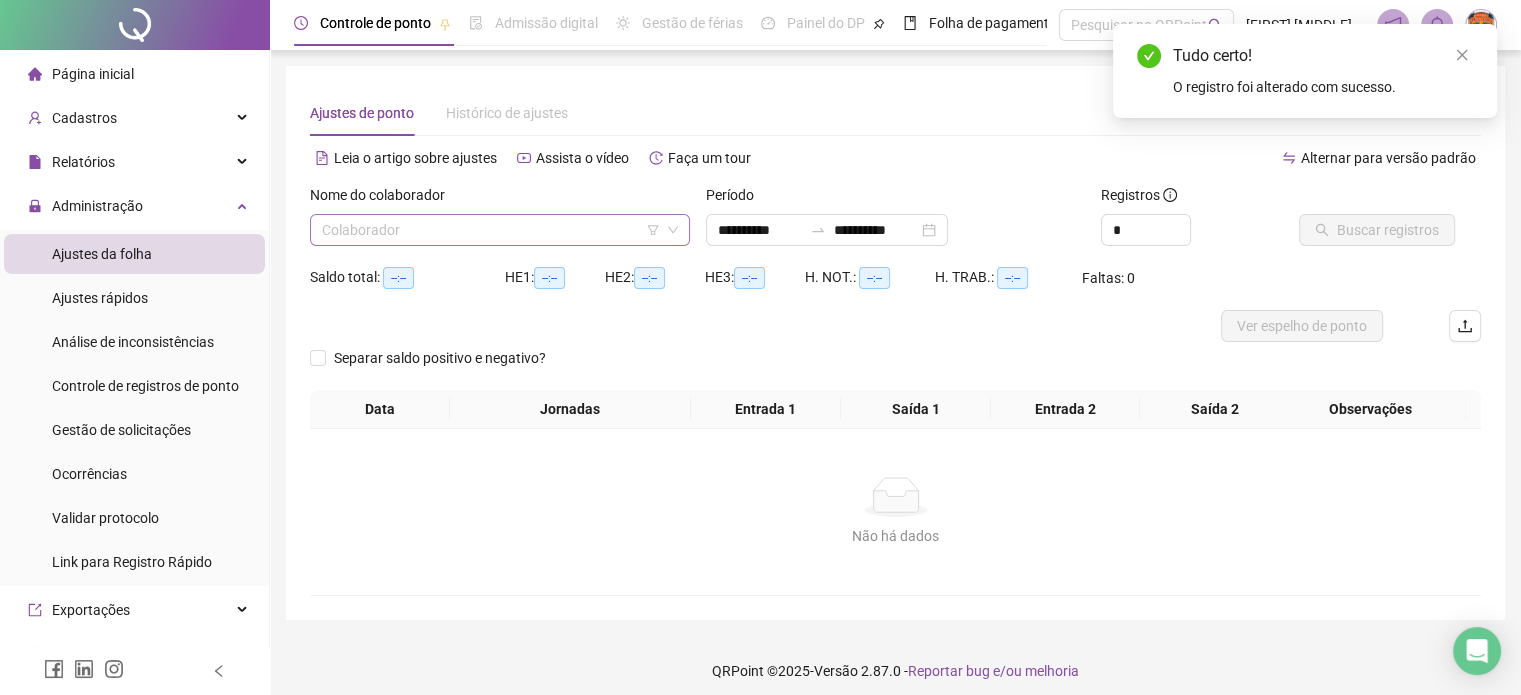 click at bounding box center [494, 230] 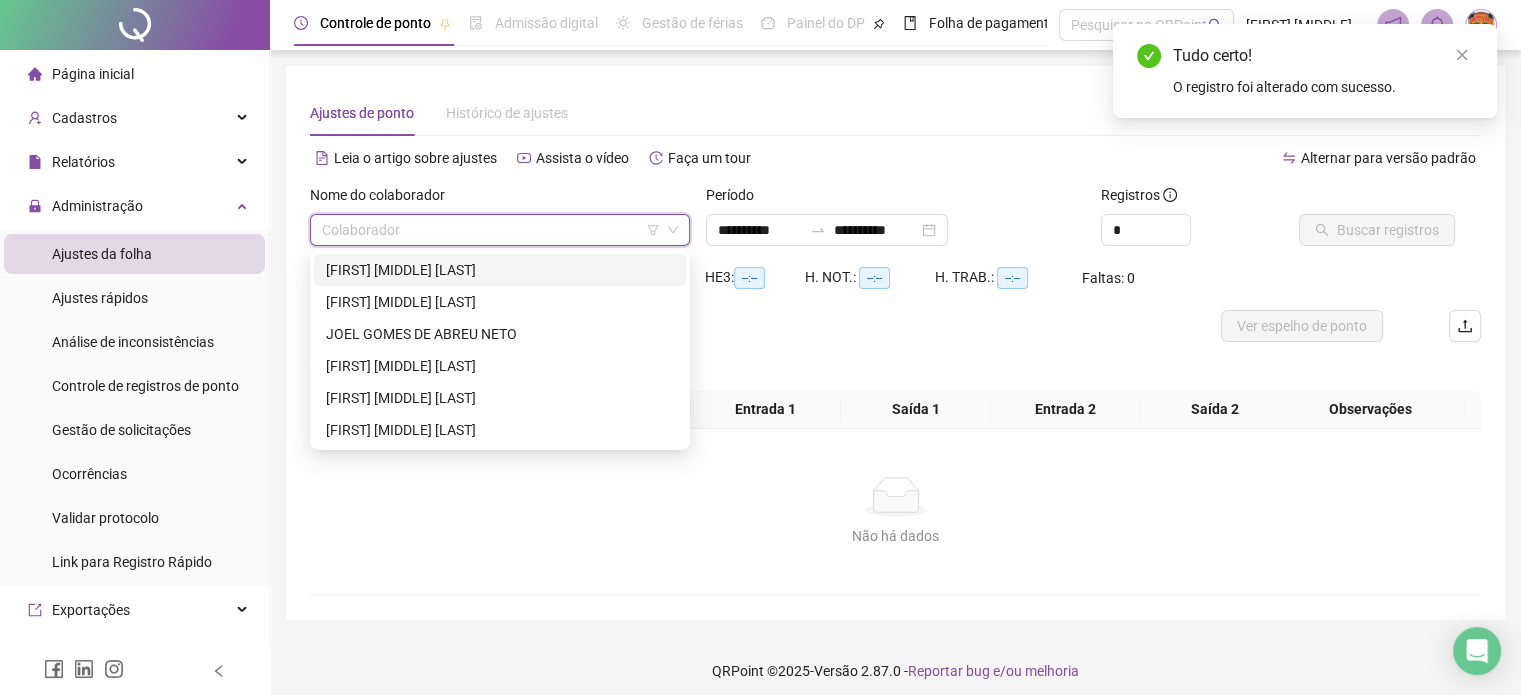 click on "[FIRST] [MIDDLE] [LAST]" at bounding box center [500, 270] 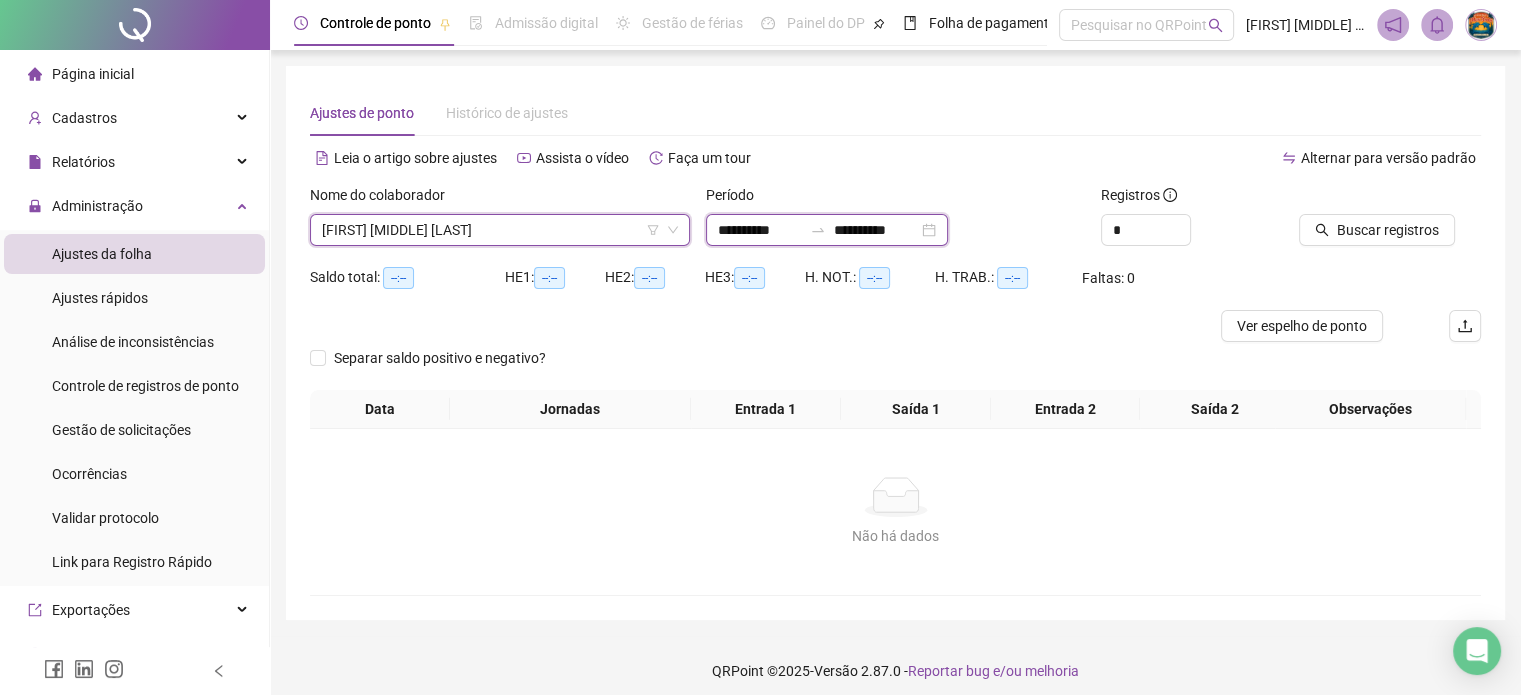 click on "**********" at bounding box center (760, 230) 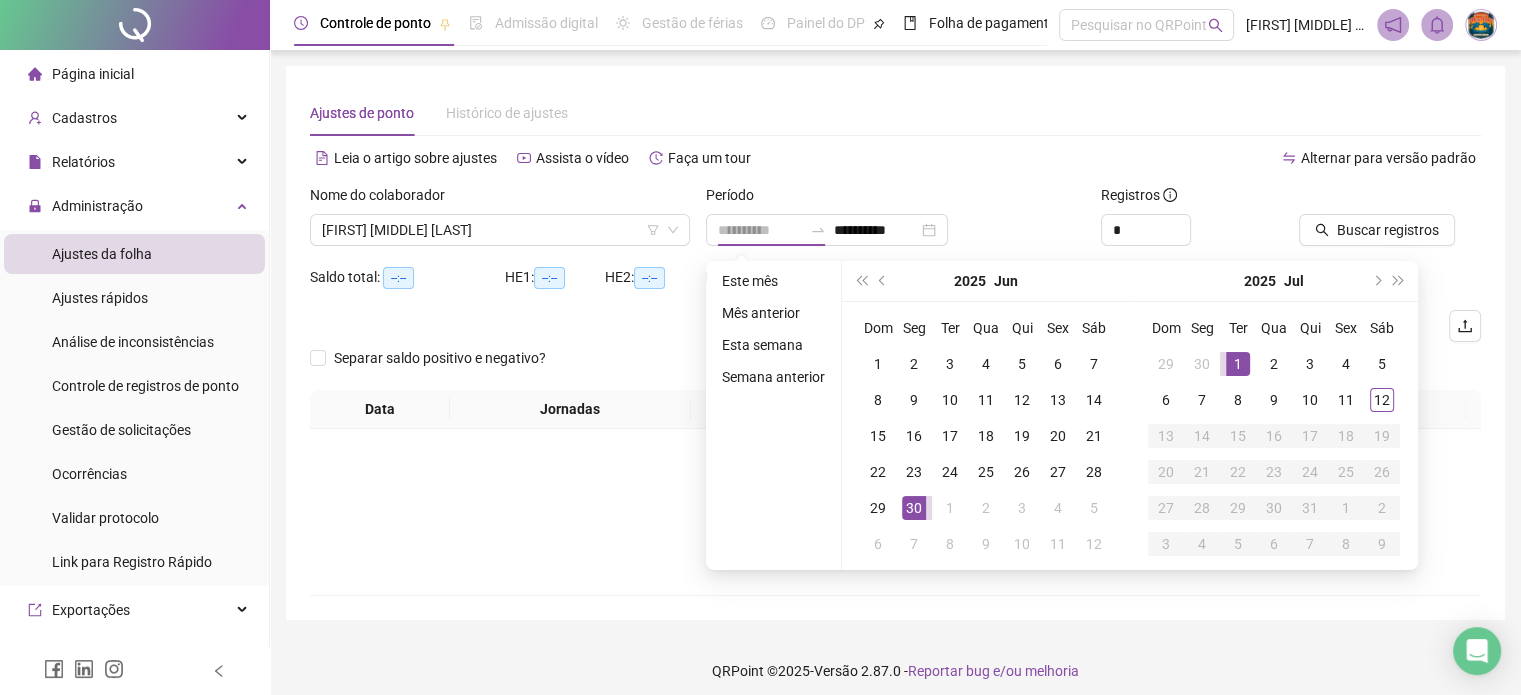 click on "1" at bounding box center (1238, 364) 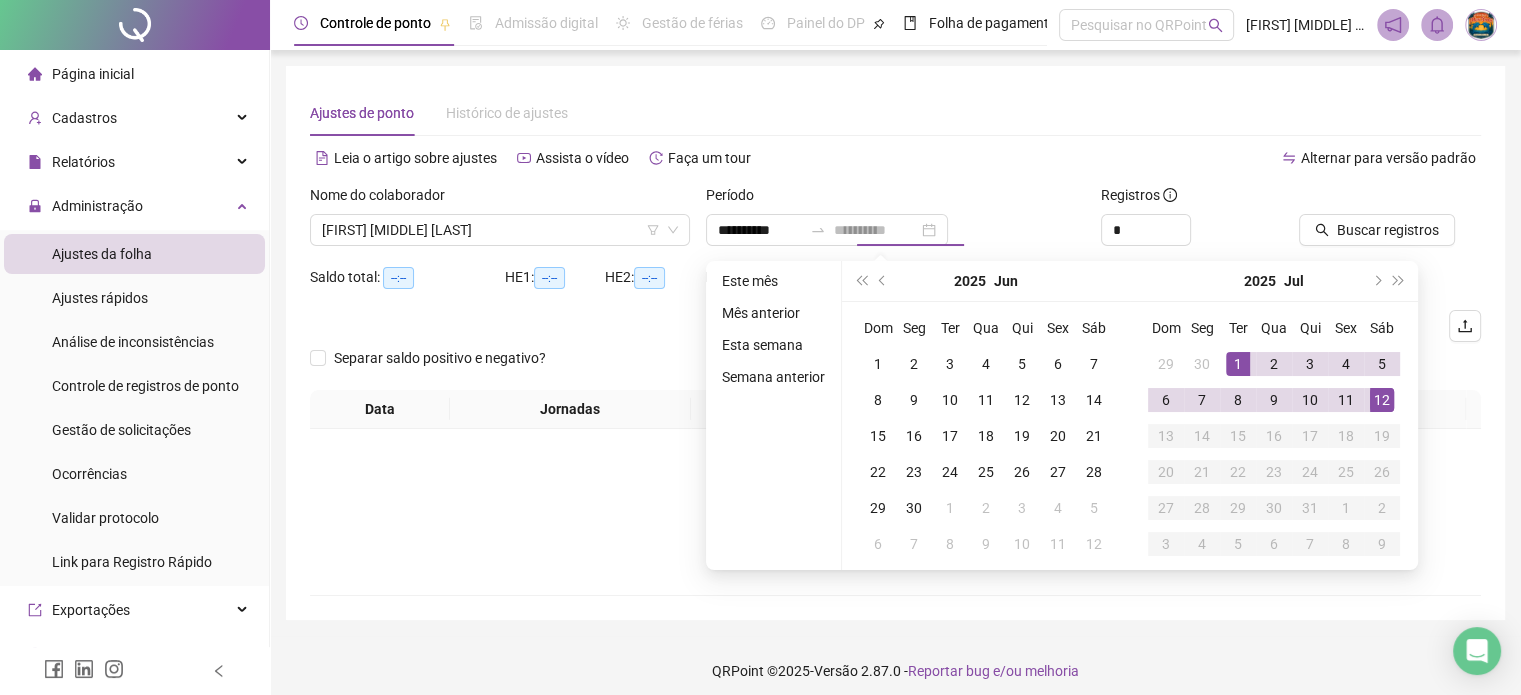 click on "12" at bounding box center (1382, 400) 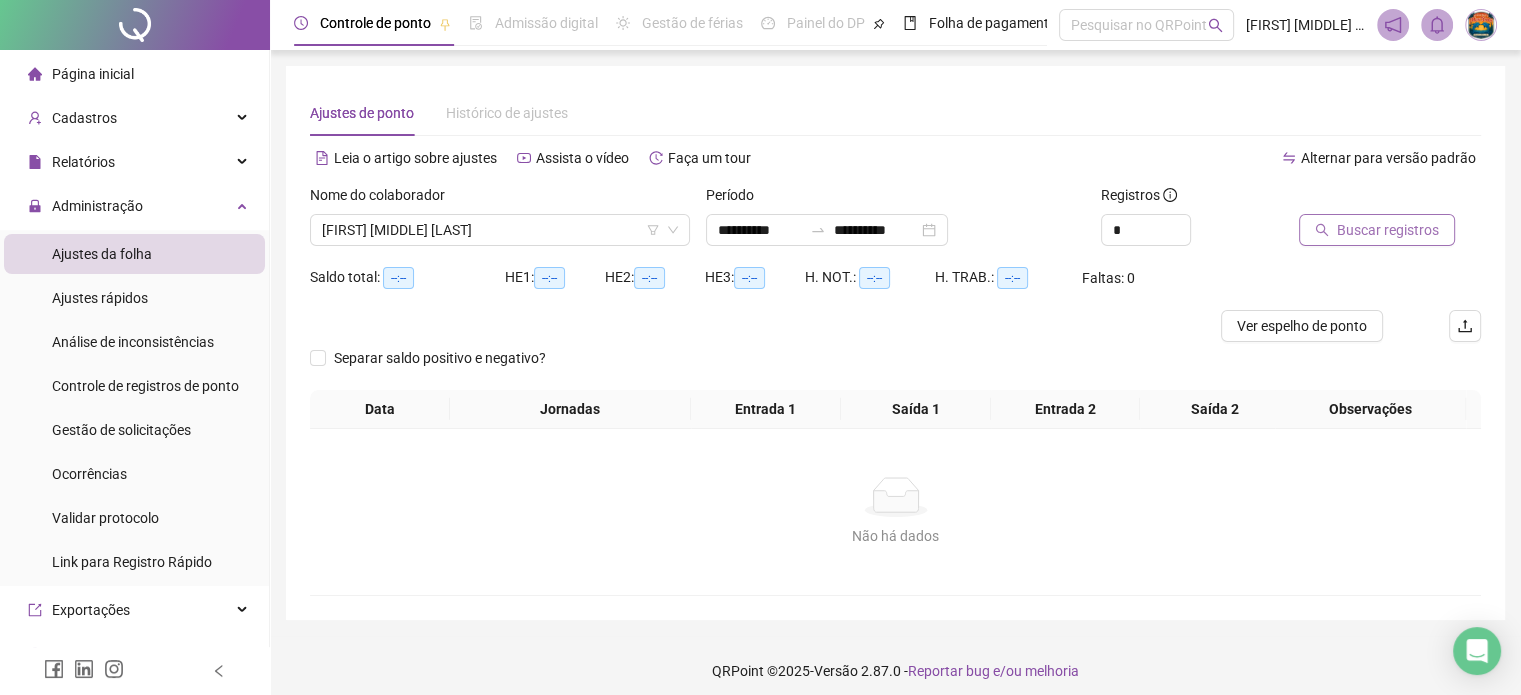 click on "Buscar registros" at bounding box center [1388, 230] 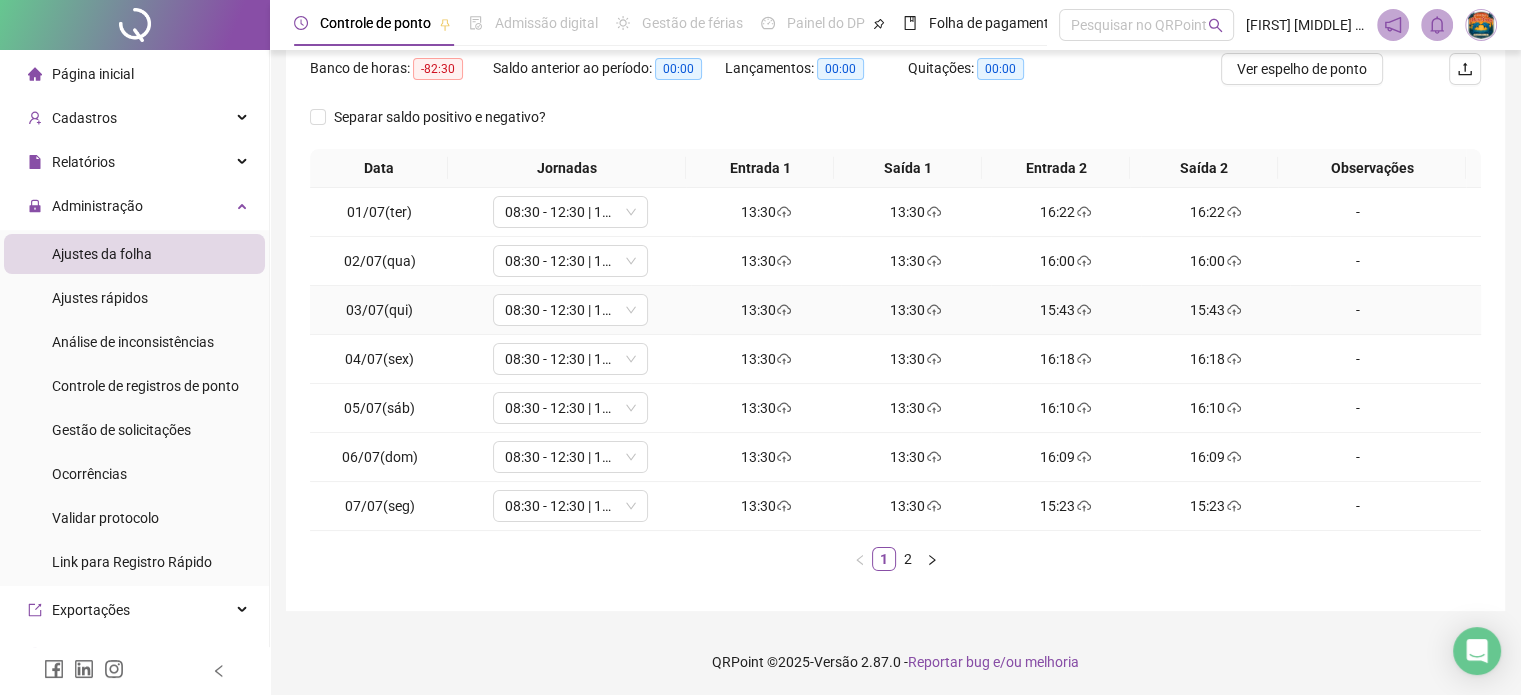 scroll, scrollTop: 57, scrollLeft: 0, axis: vertical 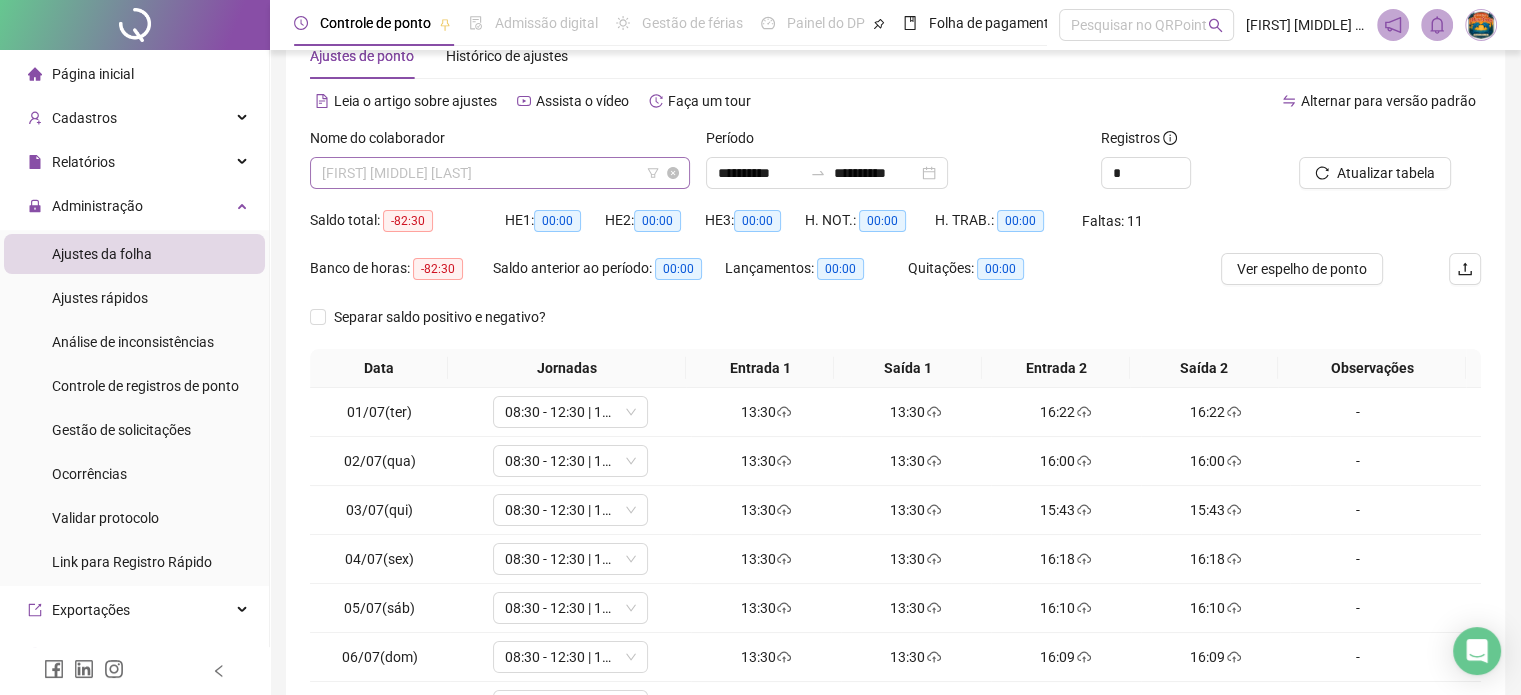 click on "[FIRST] [MIDDLE] [LAST]" at bounding box center [500, 173] 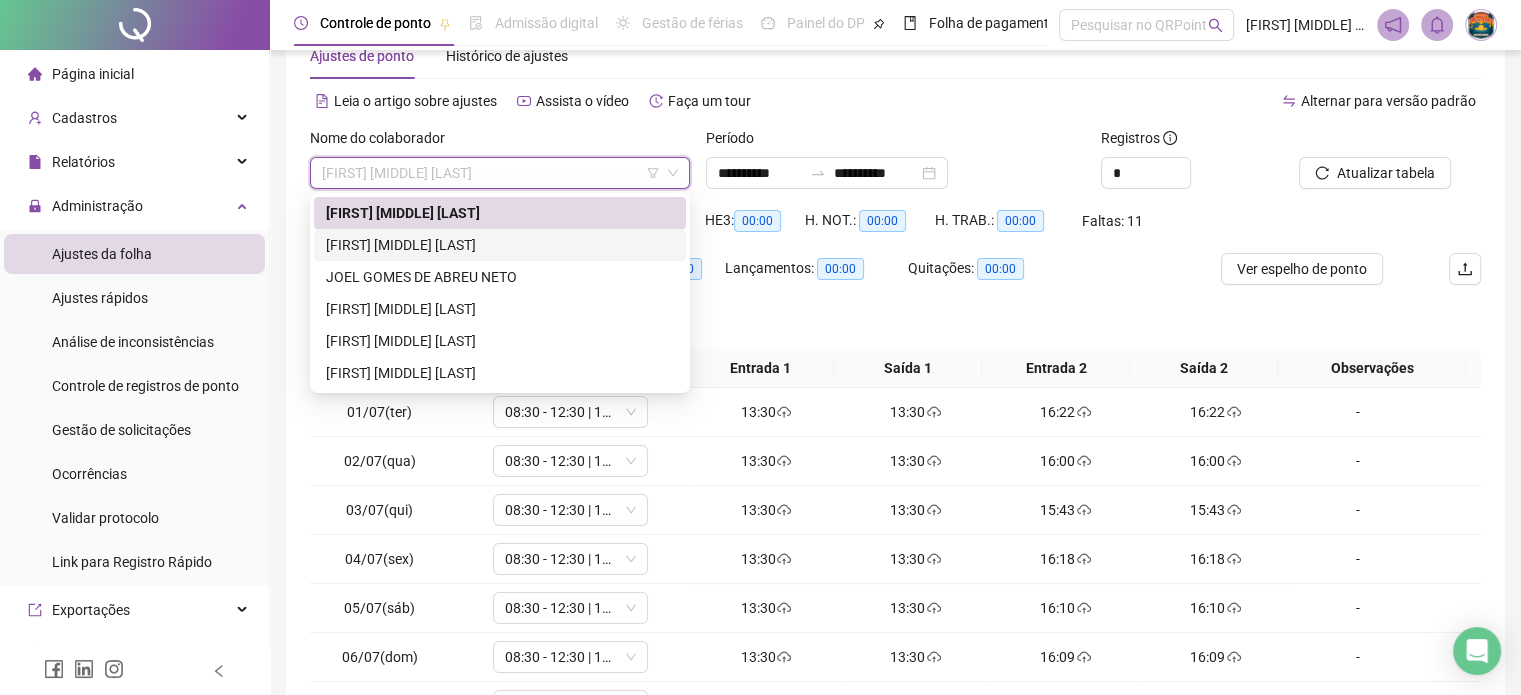 click on "[FIRST] [MIDDLE] [LAST]" at bounding box center [500, 245] 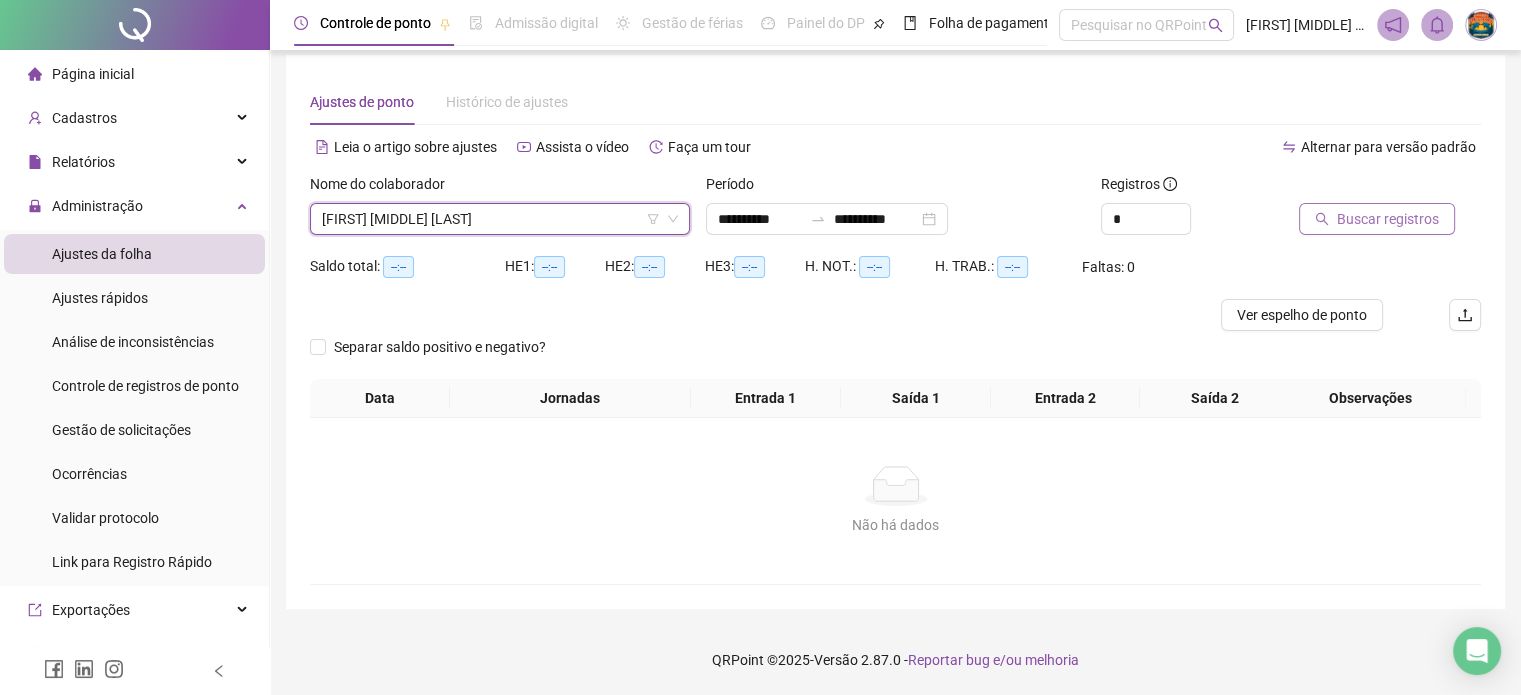 click on "Buscar registros" at bounding box center (1377, 219) 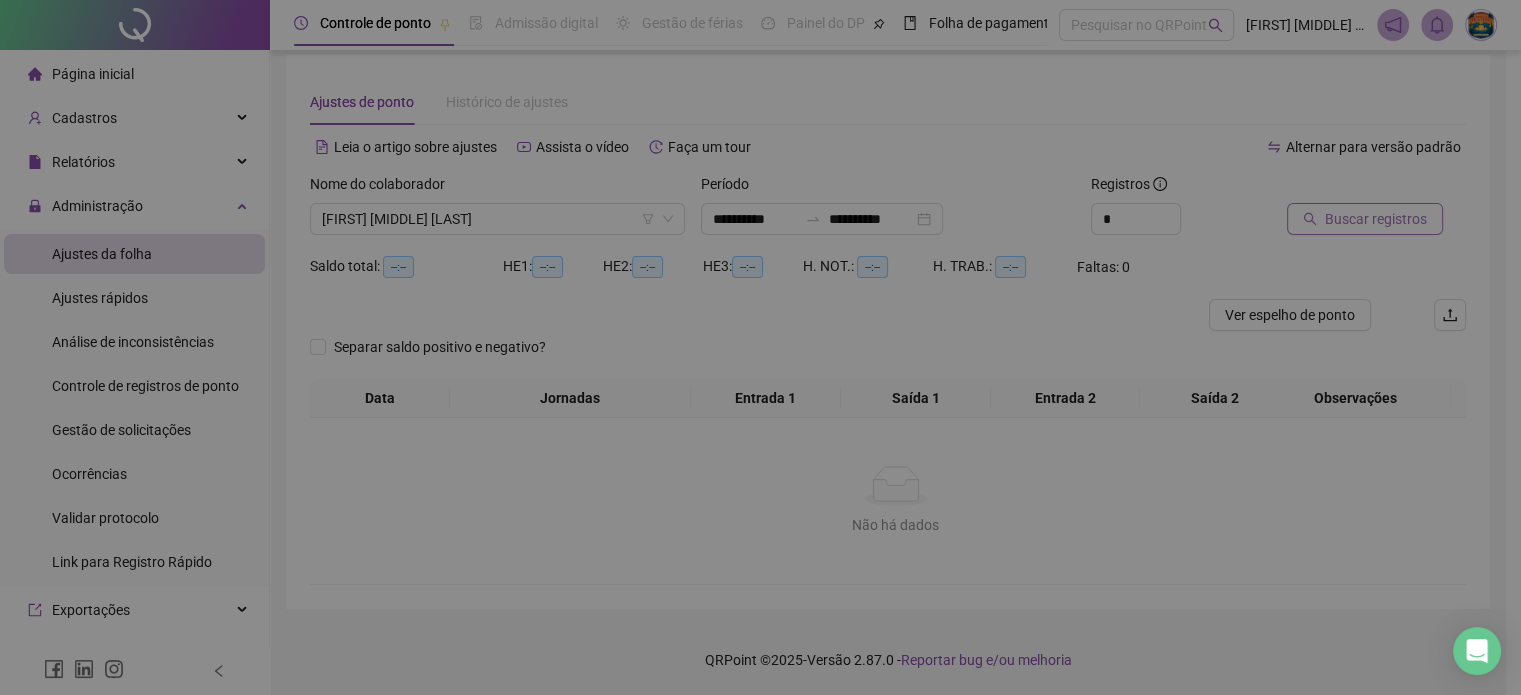 scroll, scrollTop: 10, scrollLeft: 0, axis: vertical 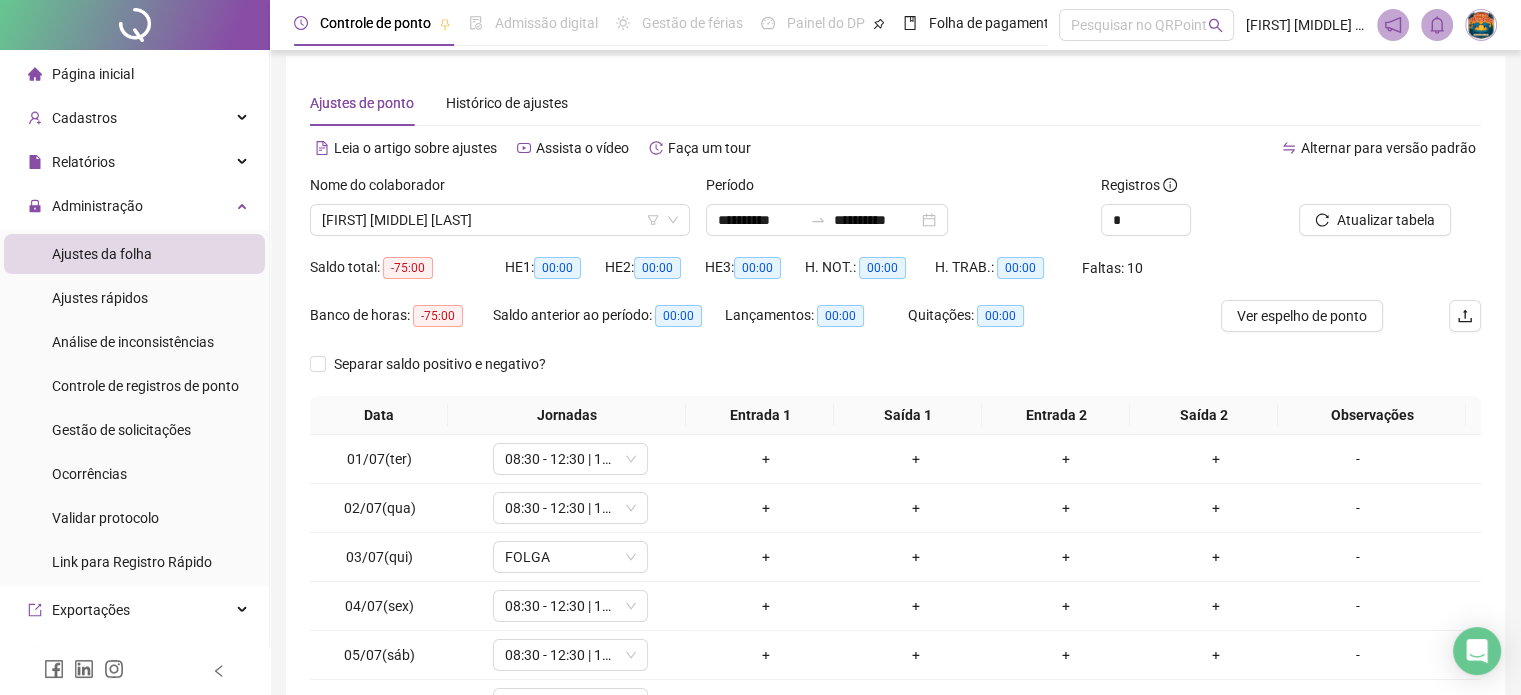 click on "Nome do colaborador" at bounding box center [500, 189] 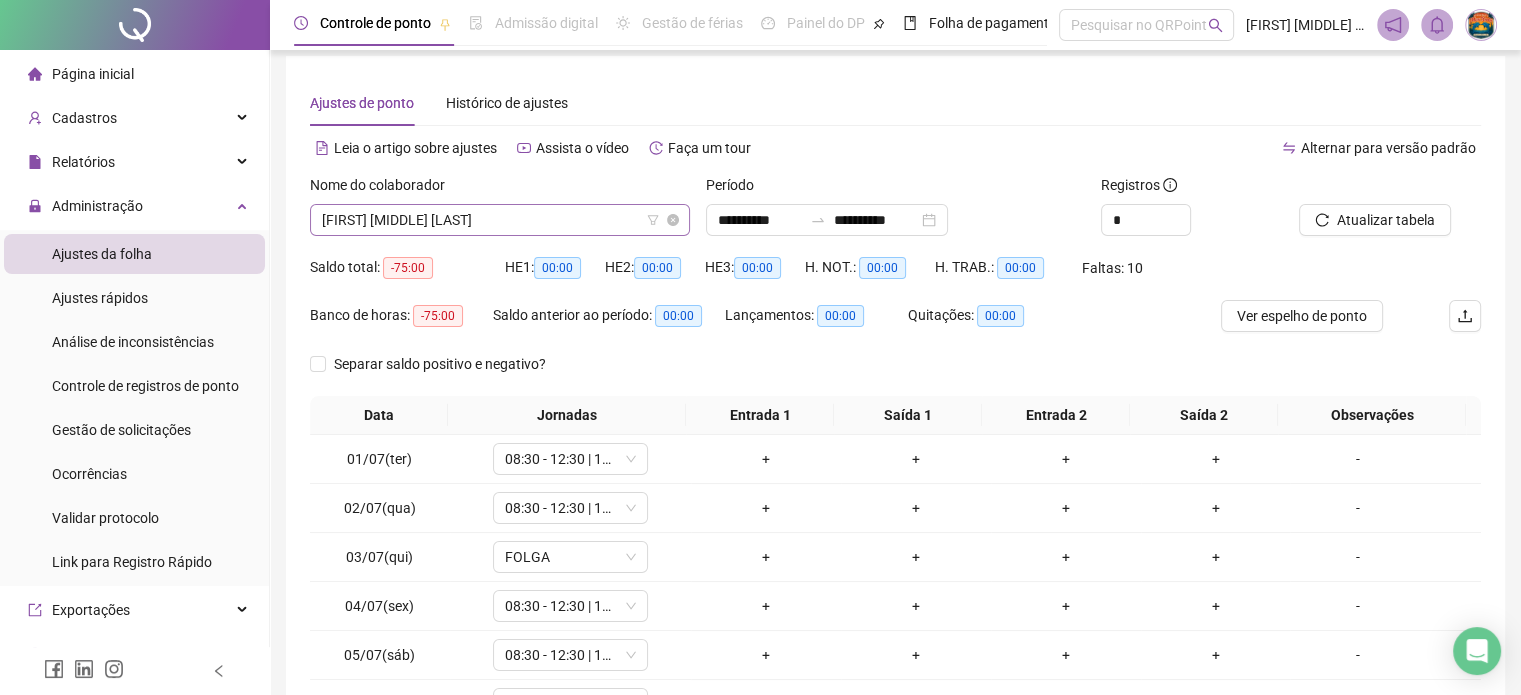click on "[FIRST] [MIDDLE] [LAST]" at bounding box center [500, 220] 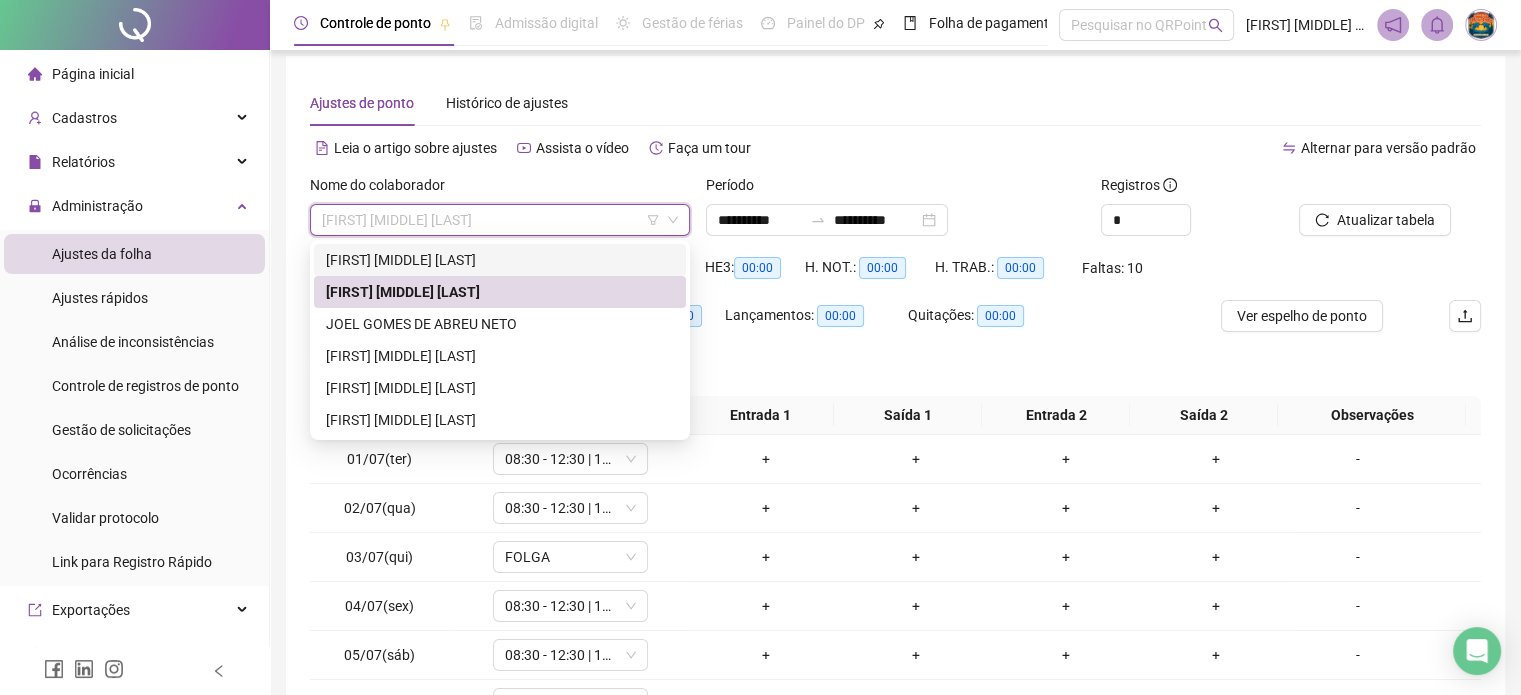 click on "[FIRST] [MIDDLE] [LAST]" at bounding box center (500, 260) 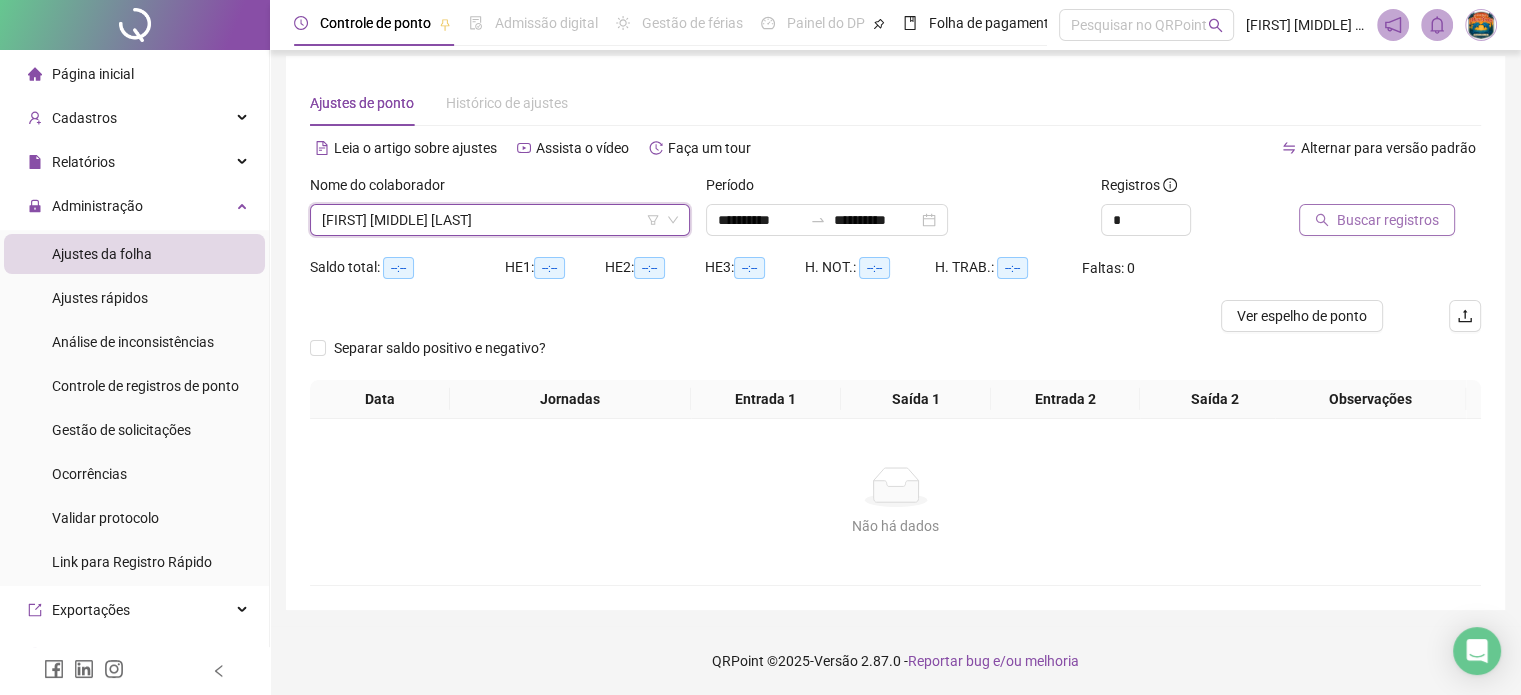 click on "Buscar registros" at bounding box center (1365, 205) 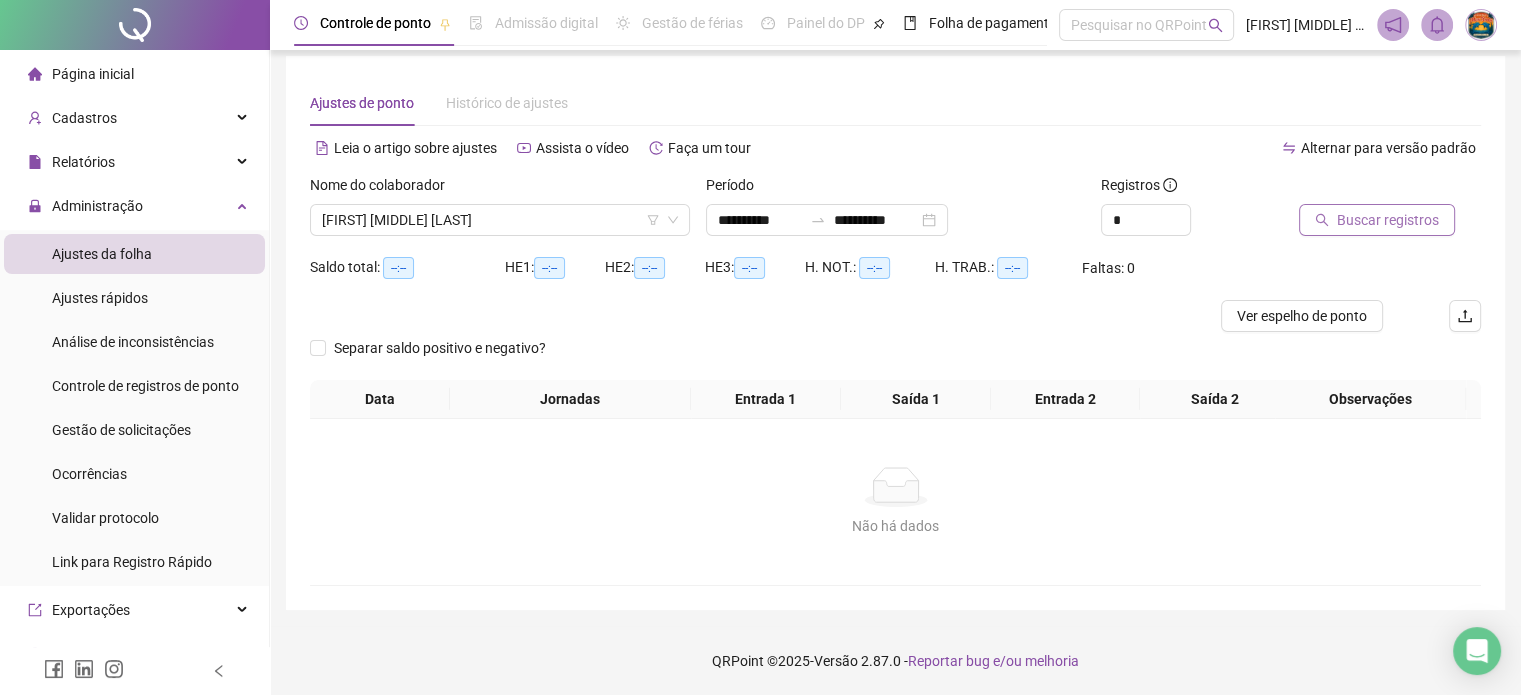 click on "Buscar registros" at bounding box center (1388, 220) 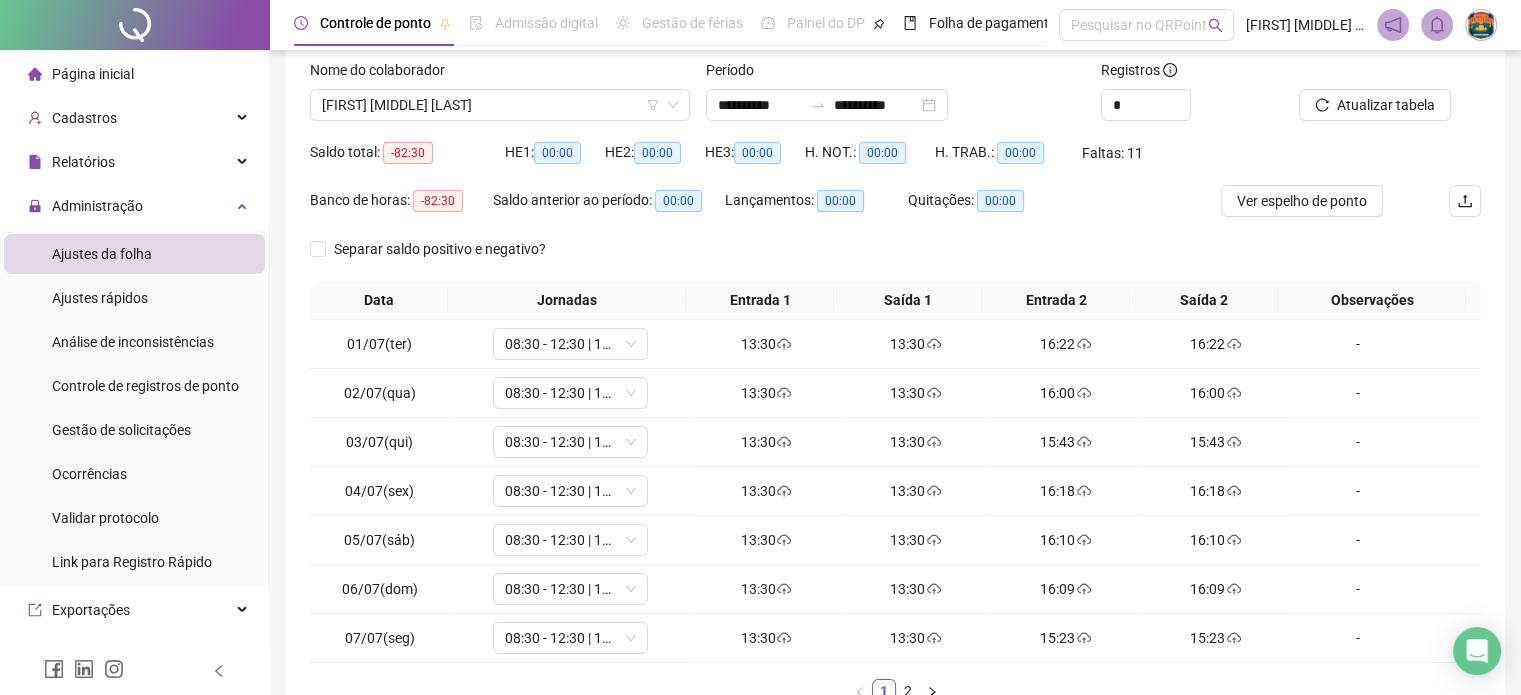 scroll, scrollTop: 0, scrollLeft: 0, axis: both 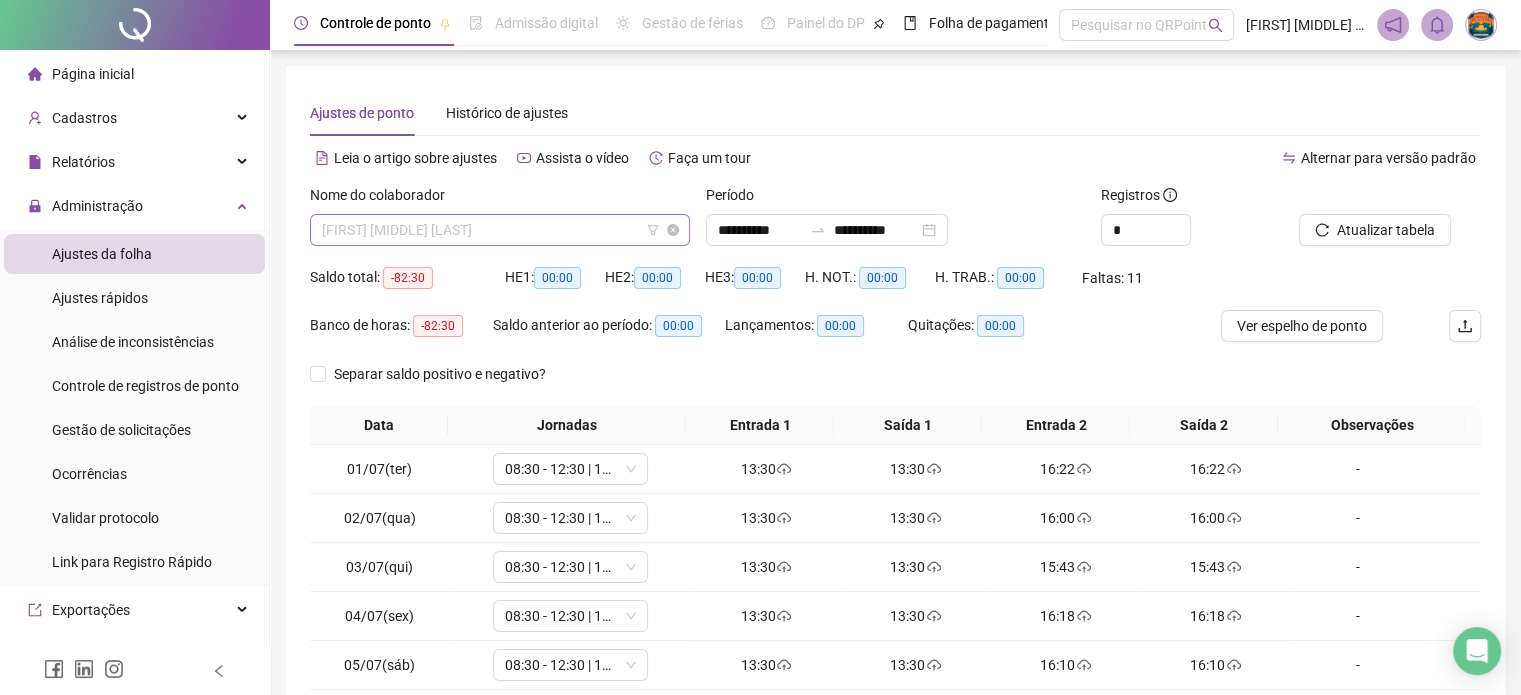 click on "[FIRST] [MIDDLE] [LAST]" at bounding box center (500, 230) 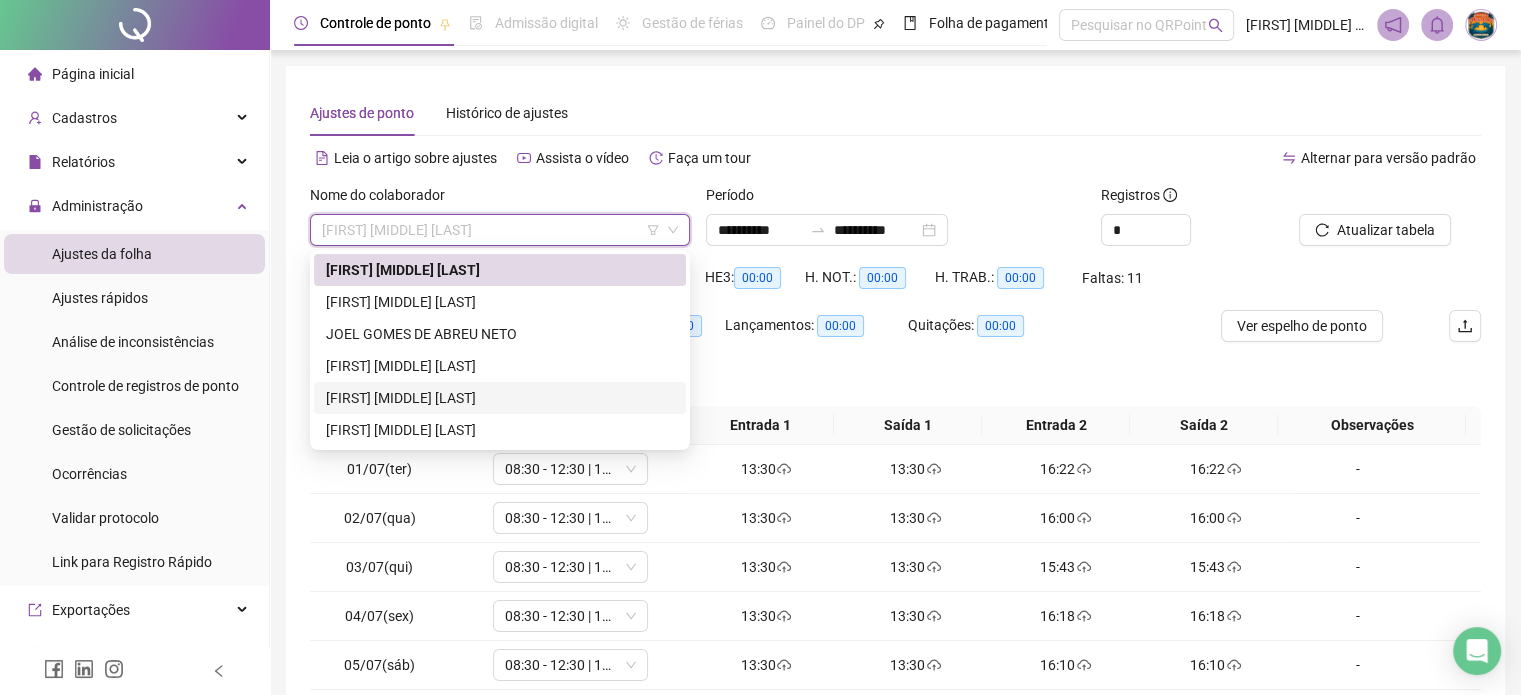 click on "[FIRST] [MIDDLE] [LAST]" at bounding box center (500, 398) 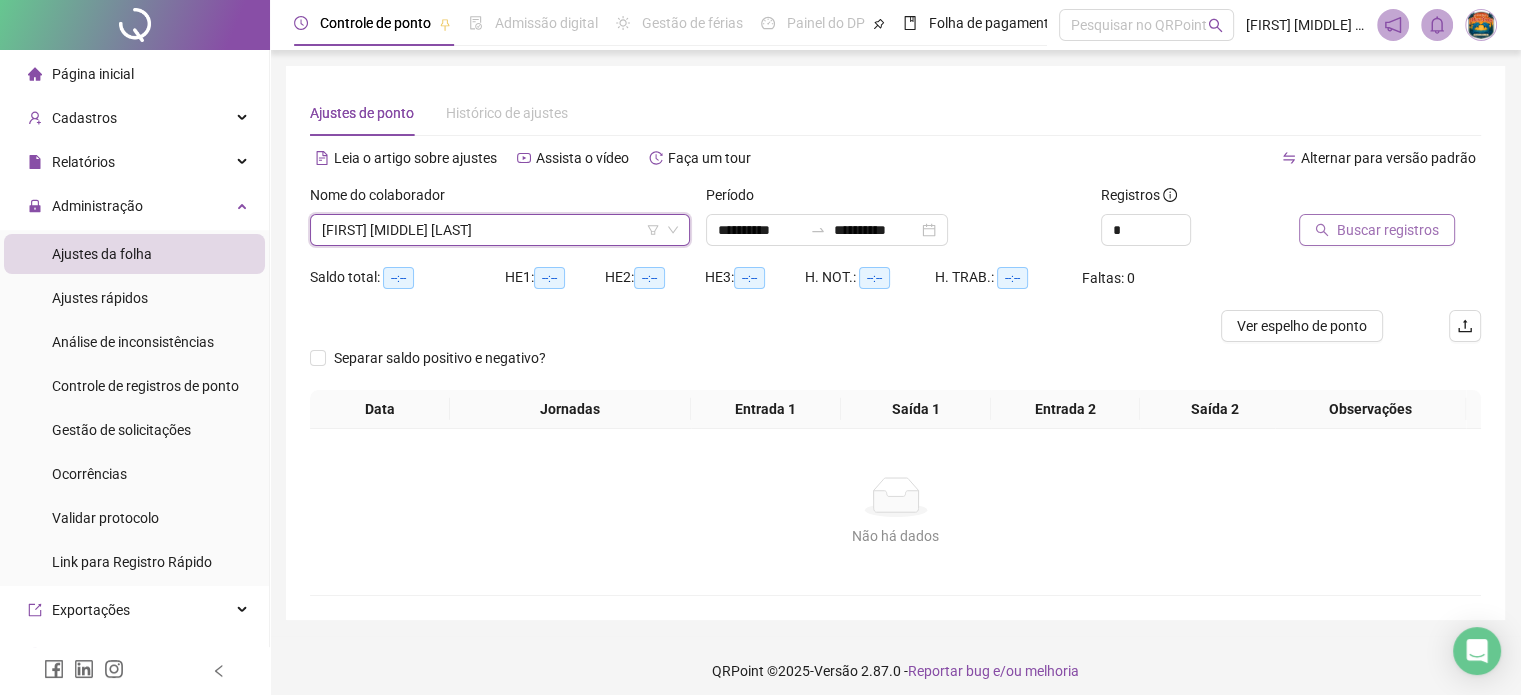 click on "Buscar registros" at bounding box center (1388, 230) 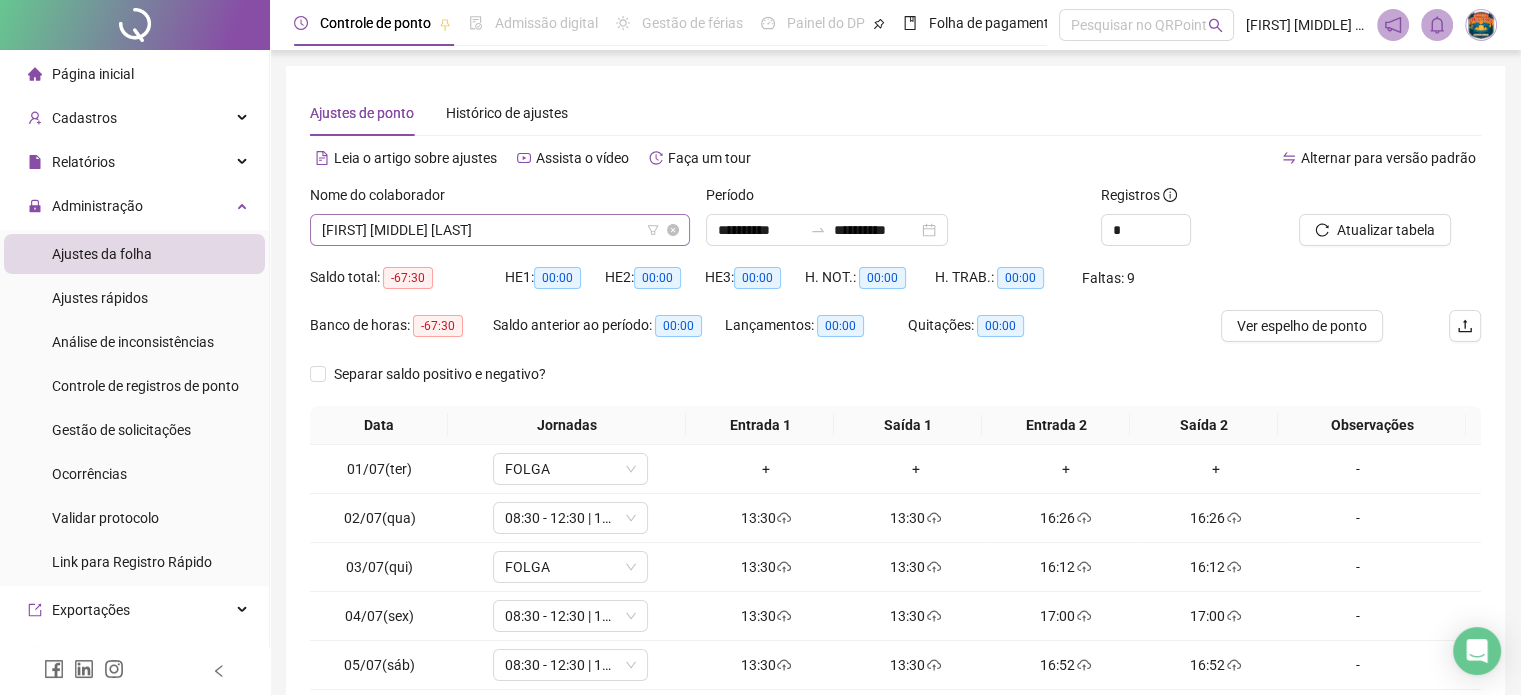 click on "[FIRST] [MIDDLE] [LAST]" at bounding box center (500, 230) 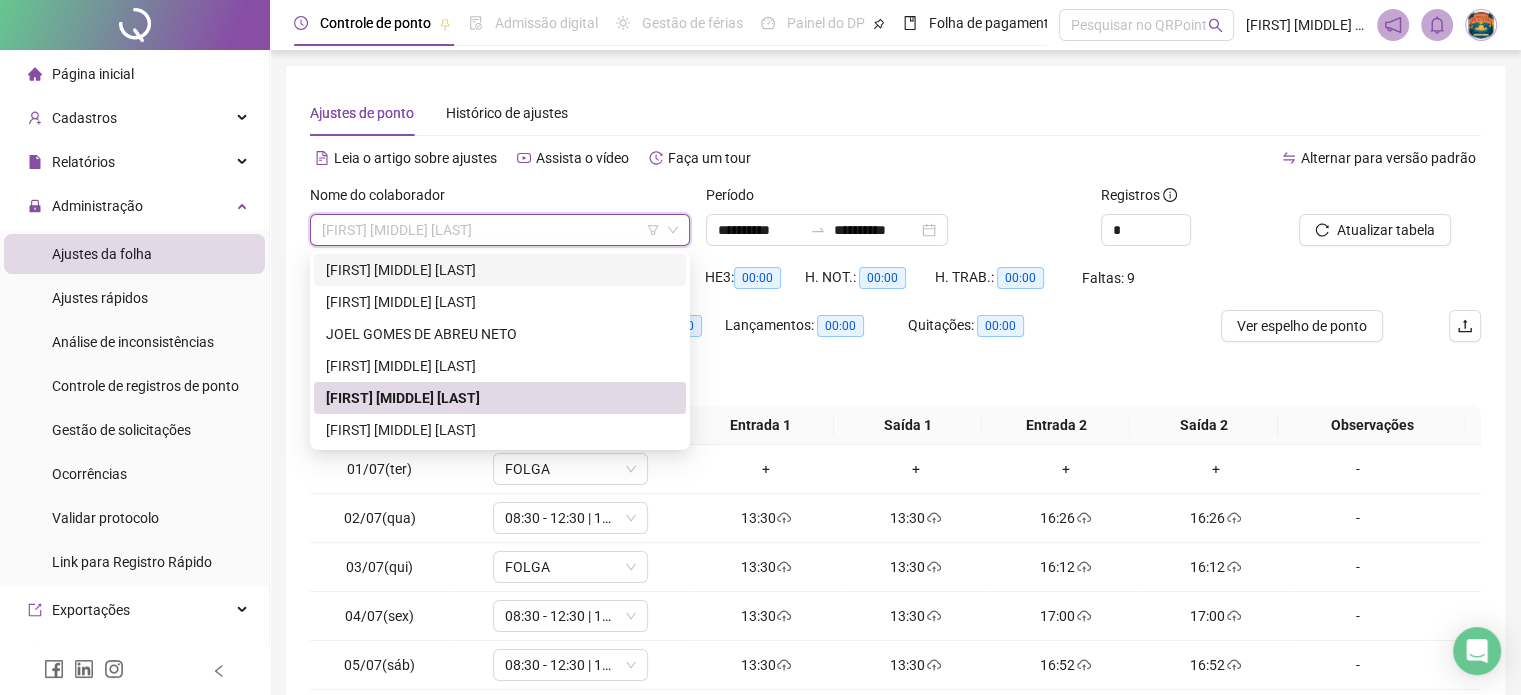 click on "[FIRST] [MIDDLE] [LAST]" at bounding box center [500, 270] 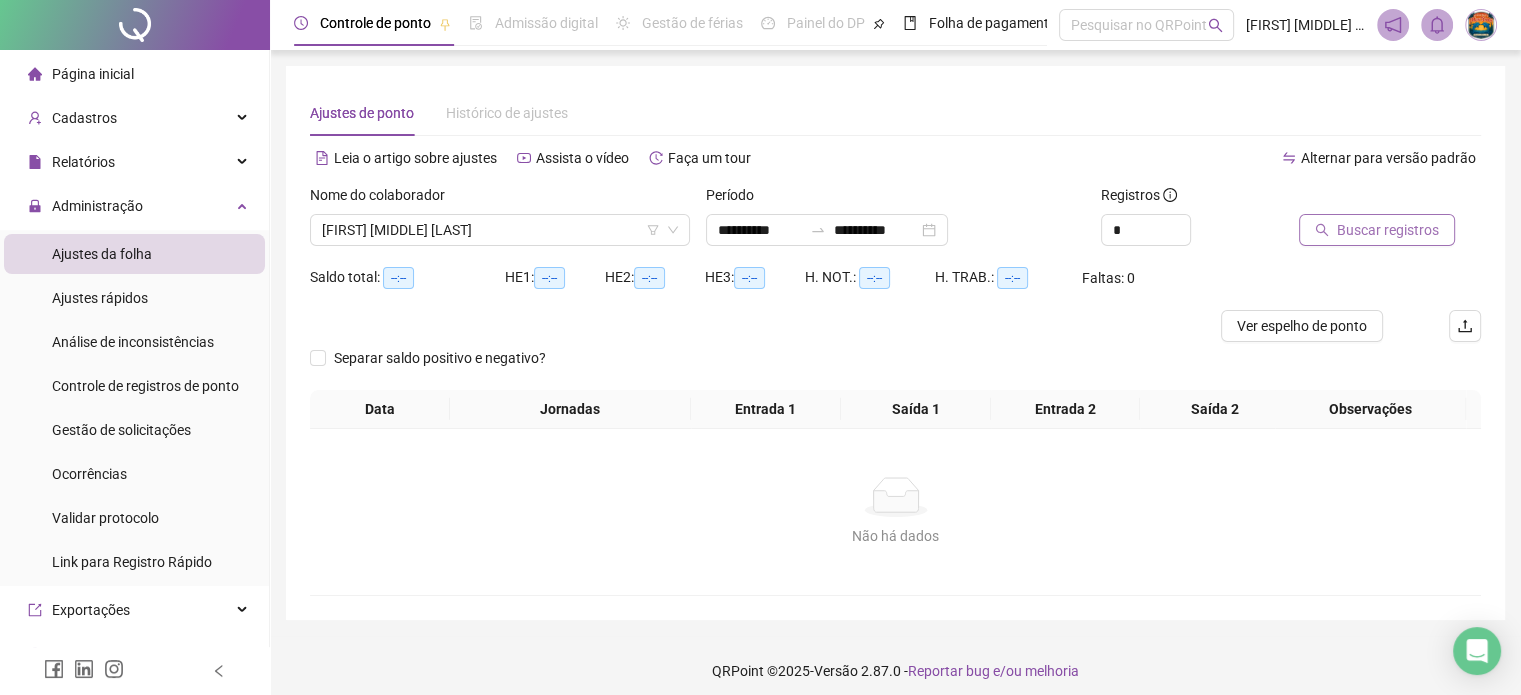 click on "Buscar registros" at bounding box center [1388, 230] 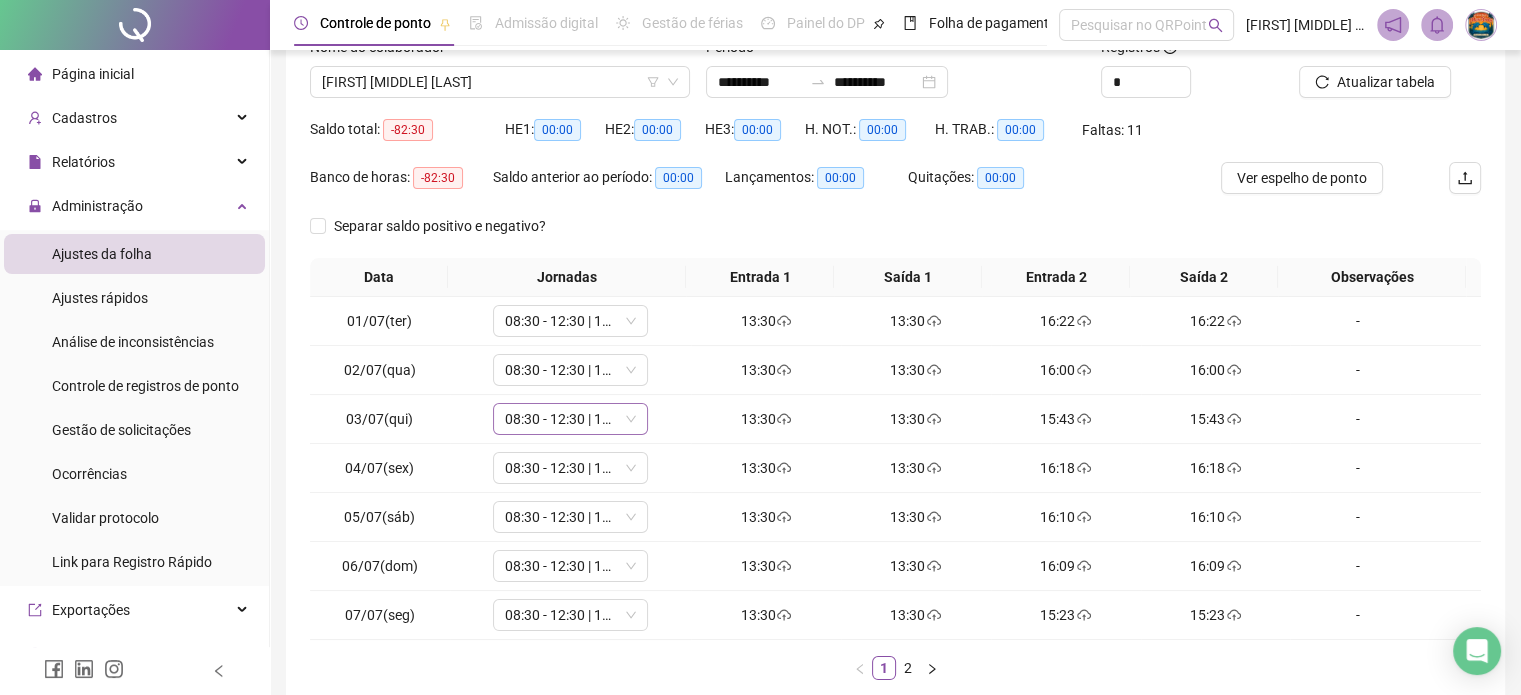 scroll, scrollTop: 200, scrollLeft: 0, axis: vertical 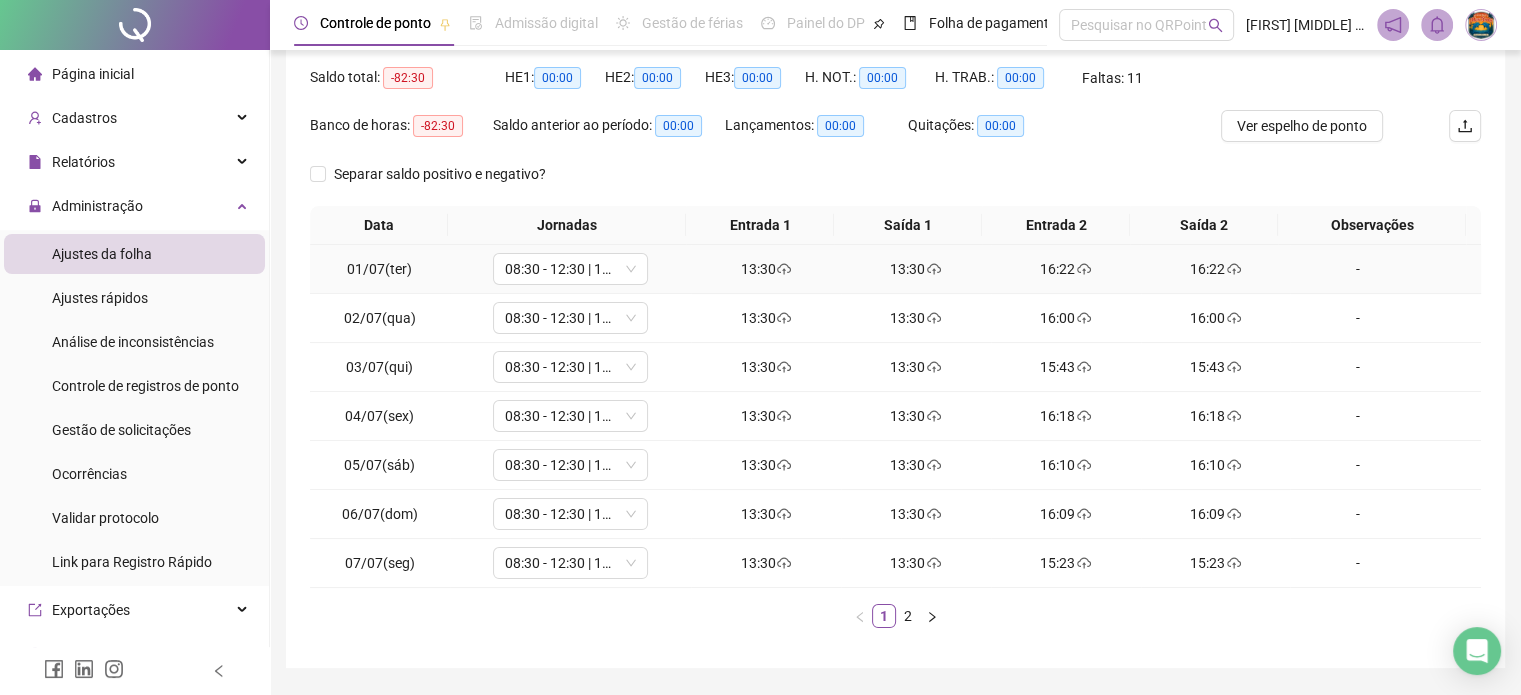 click on "13:30" at bounding box center [766, 269] 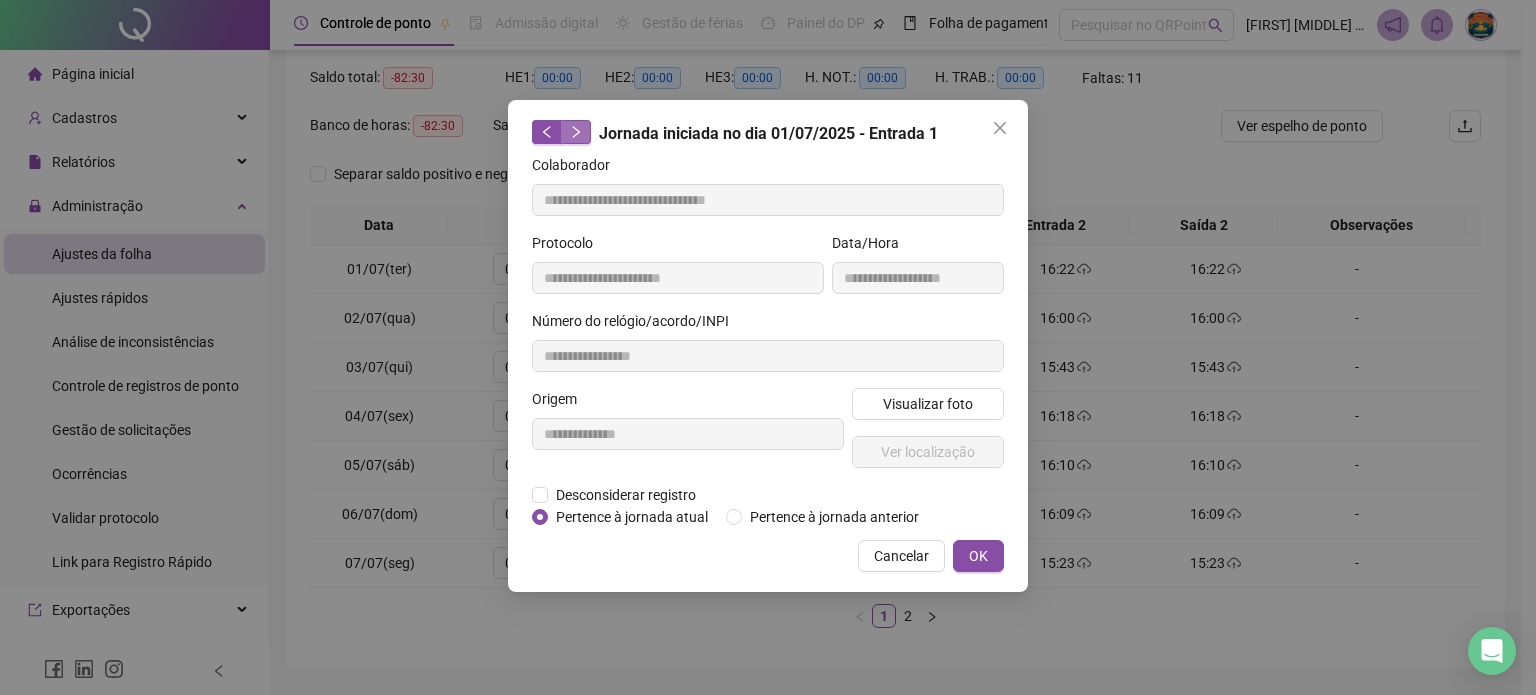 click 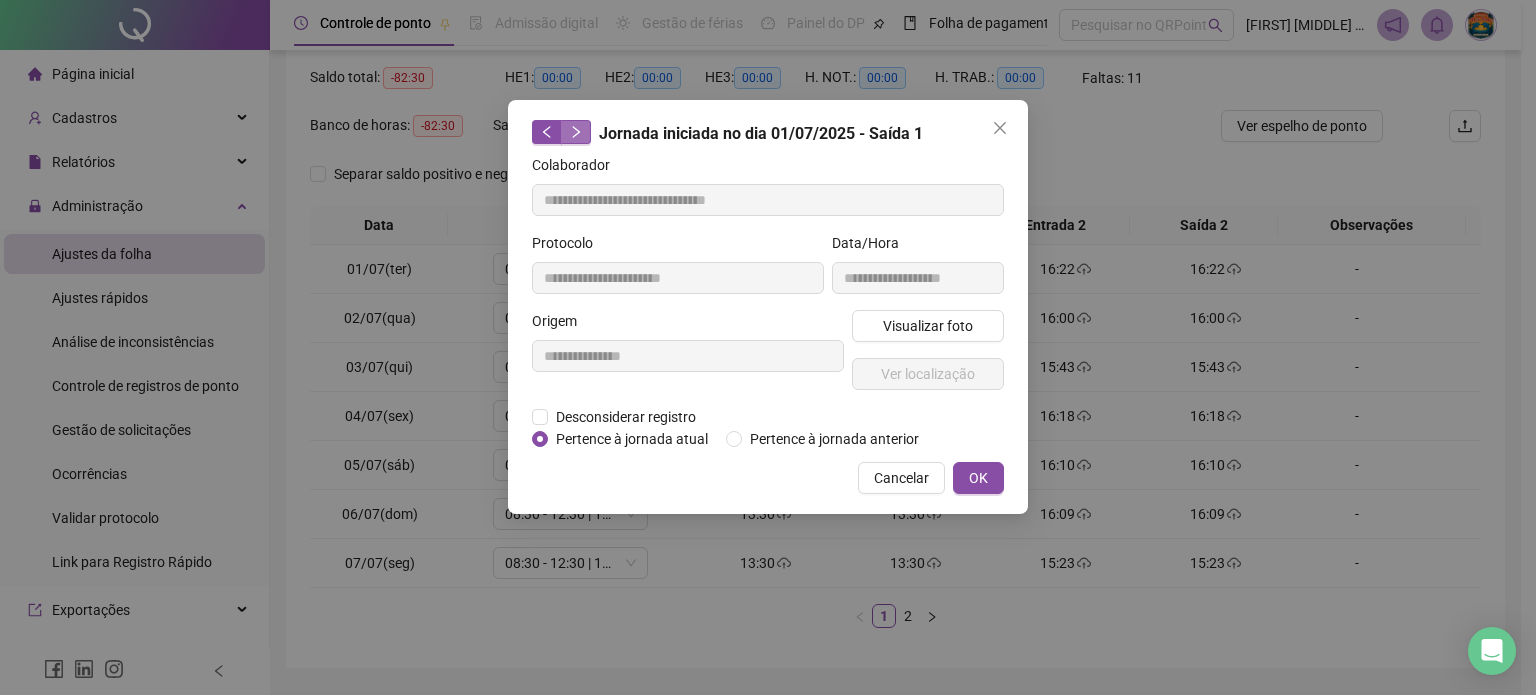 click 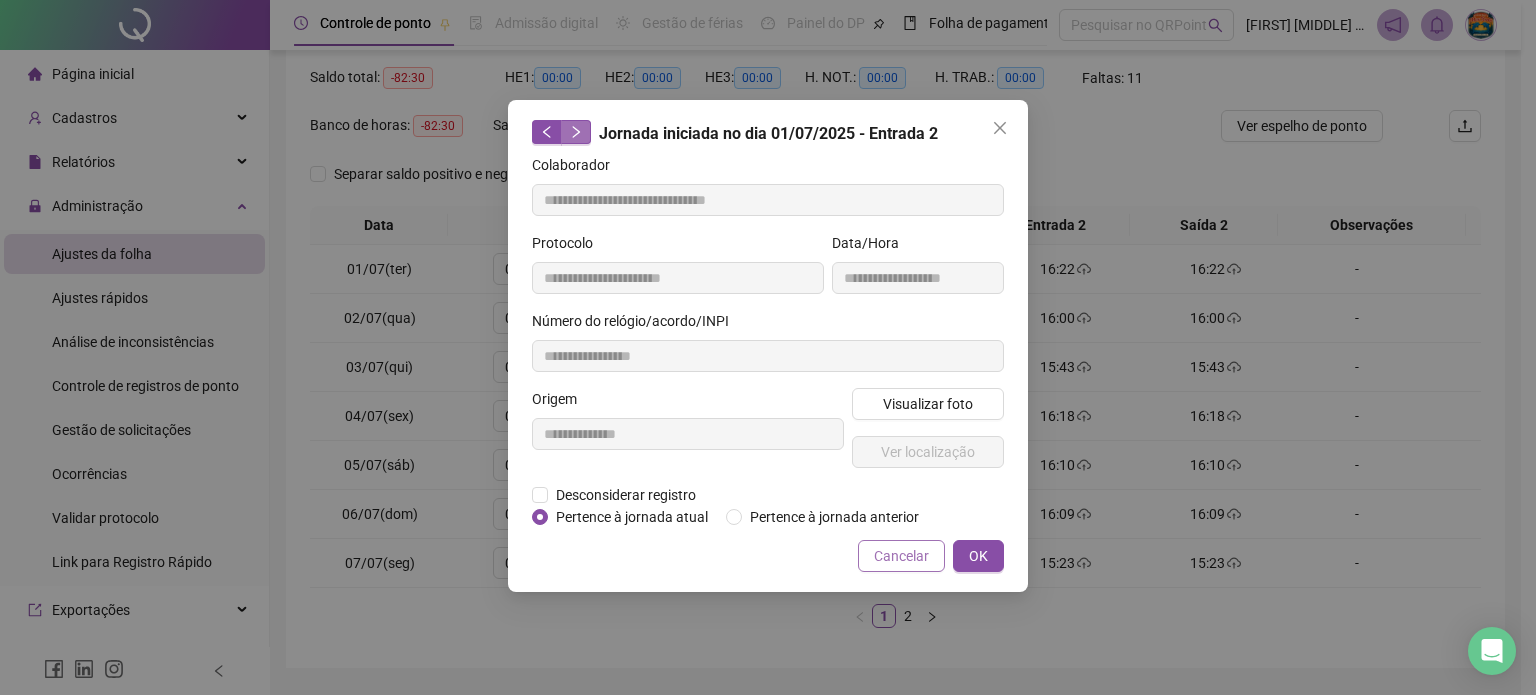 click on "Cancelar" at bounding box center (901, 556) 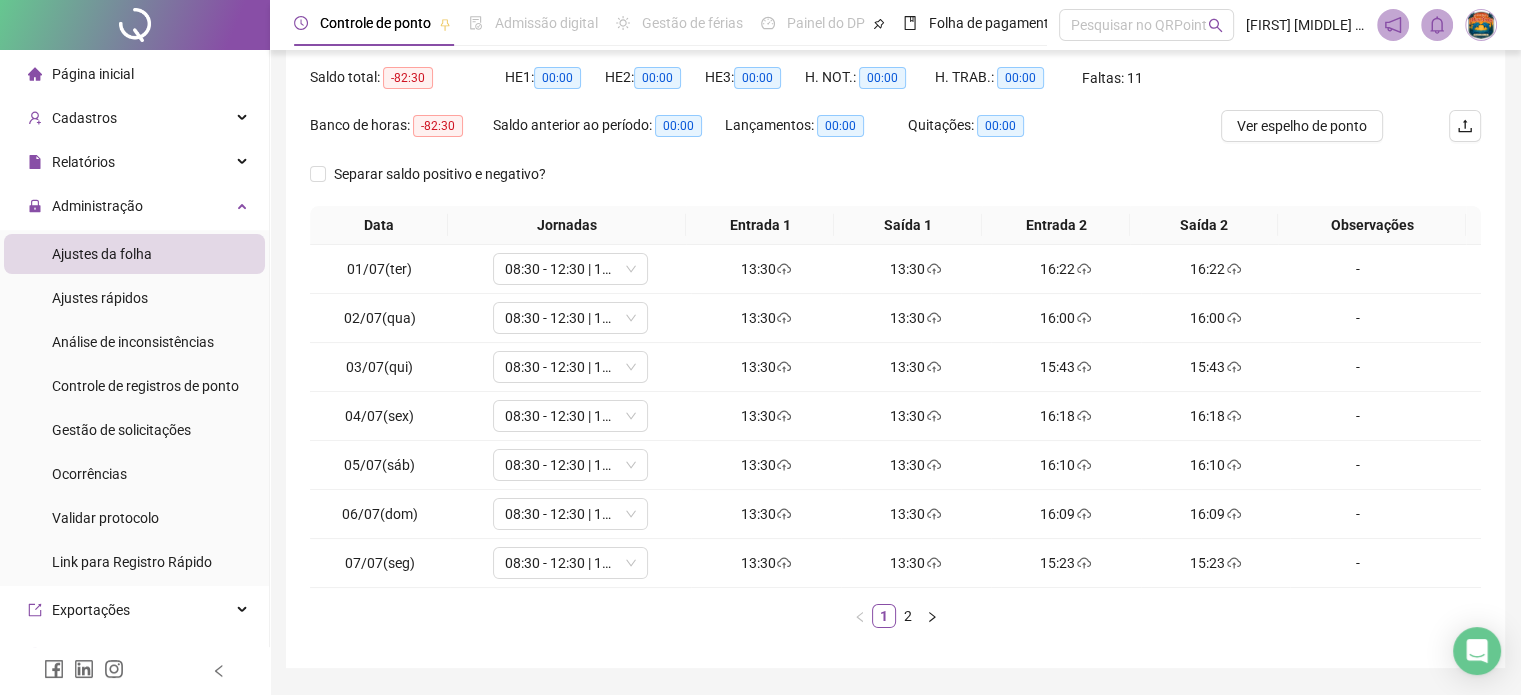 scroll, scrollTop: 0, scrollLeft: 0, axis: both 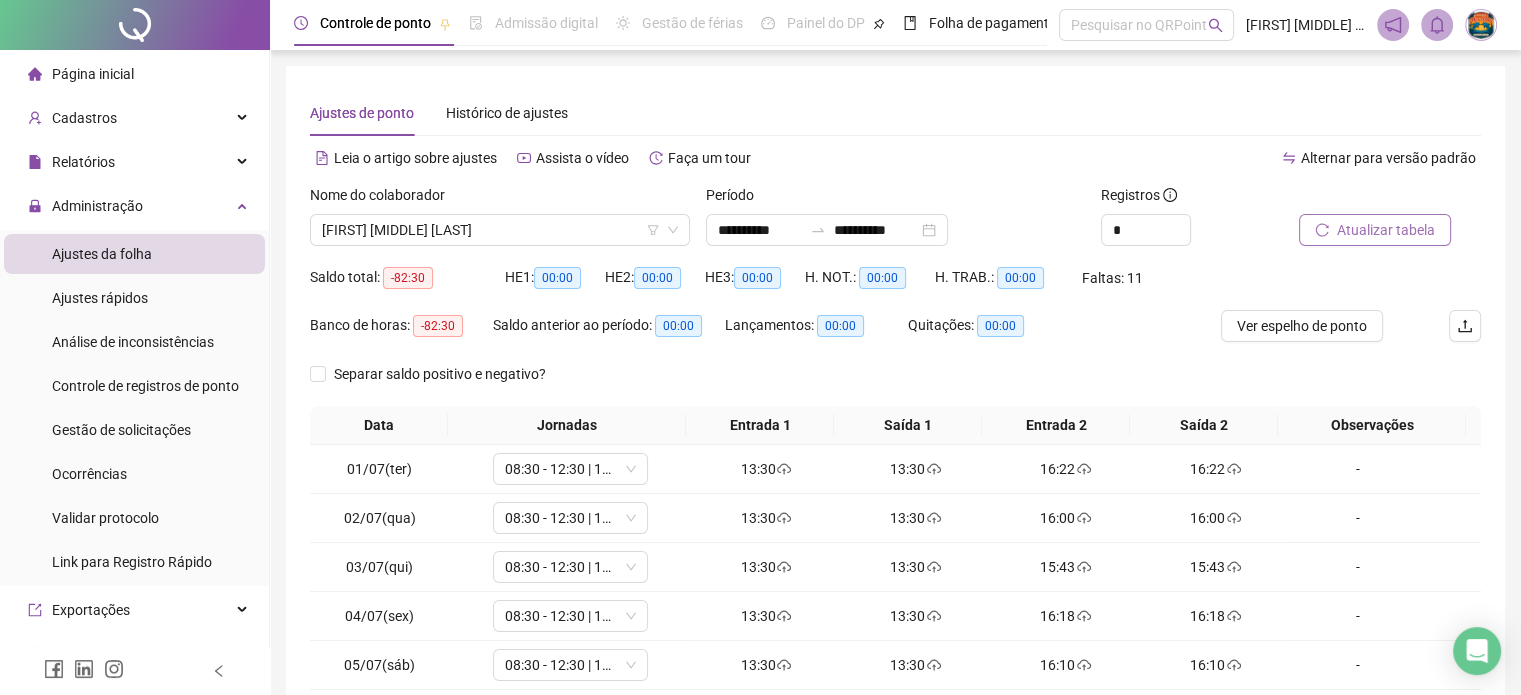 click 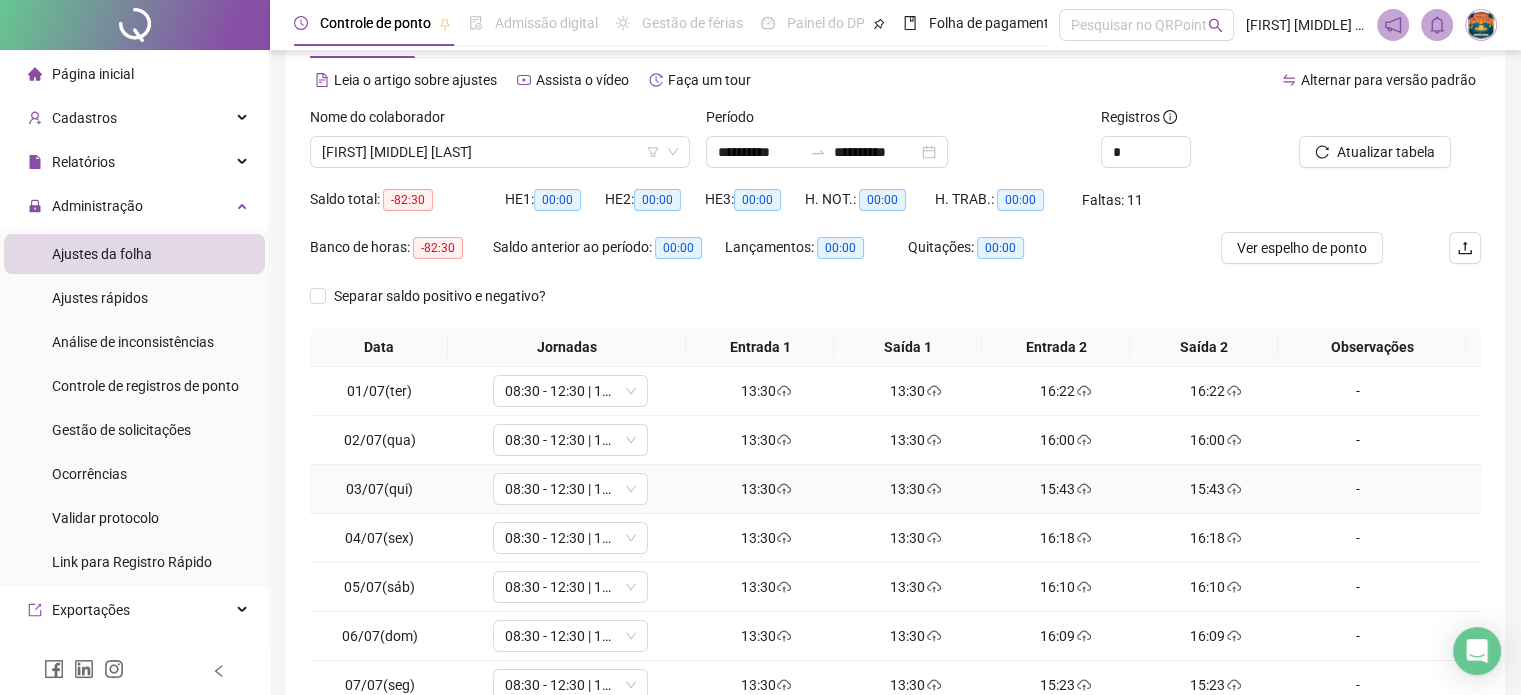 scroll, scrollTop: 100, scrollLeft: 0, axis: vertical 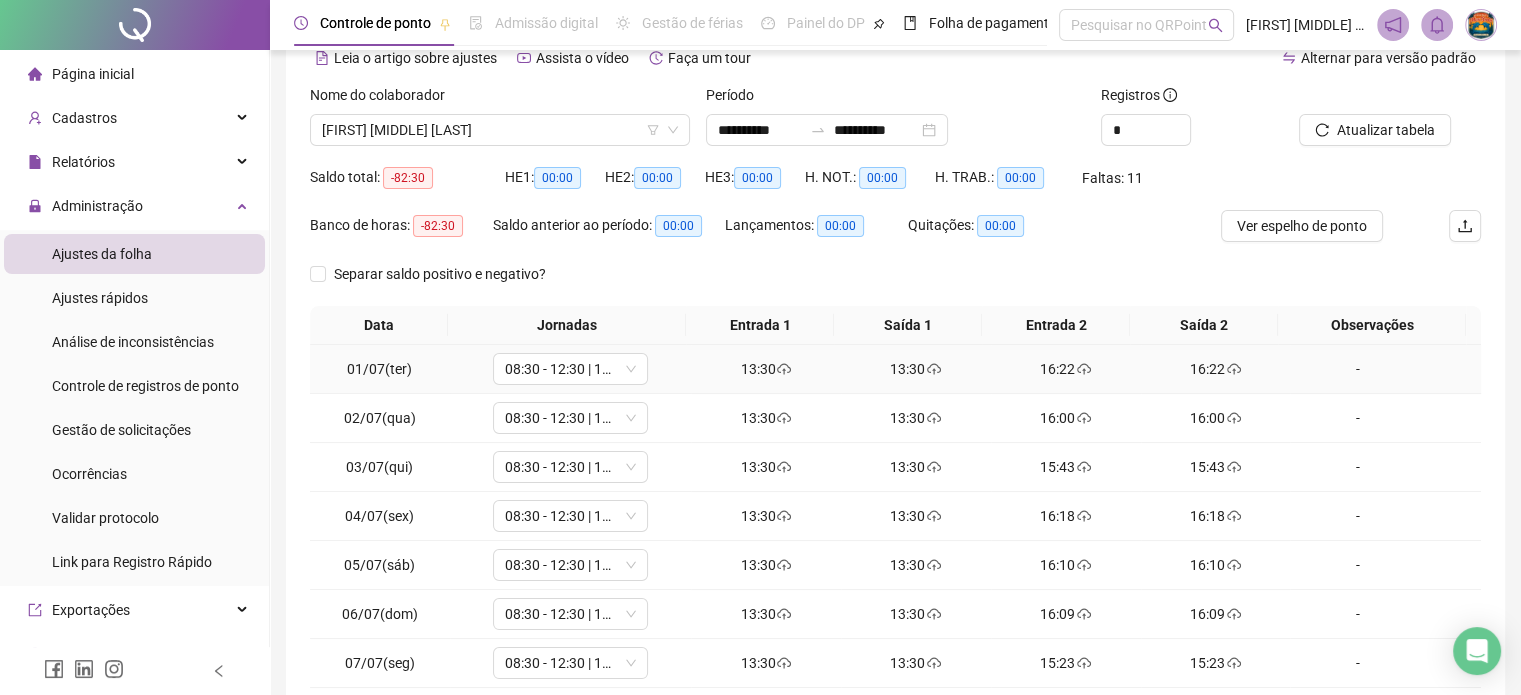 click on "13:30" at bounding box center (916, 369) 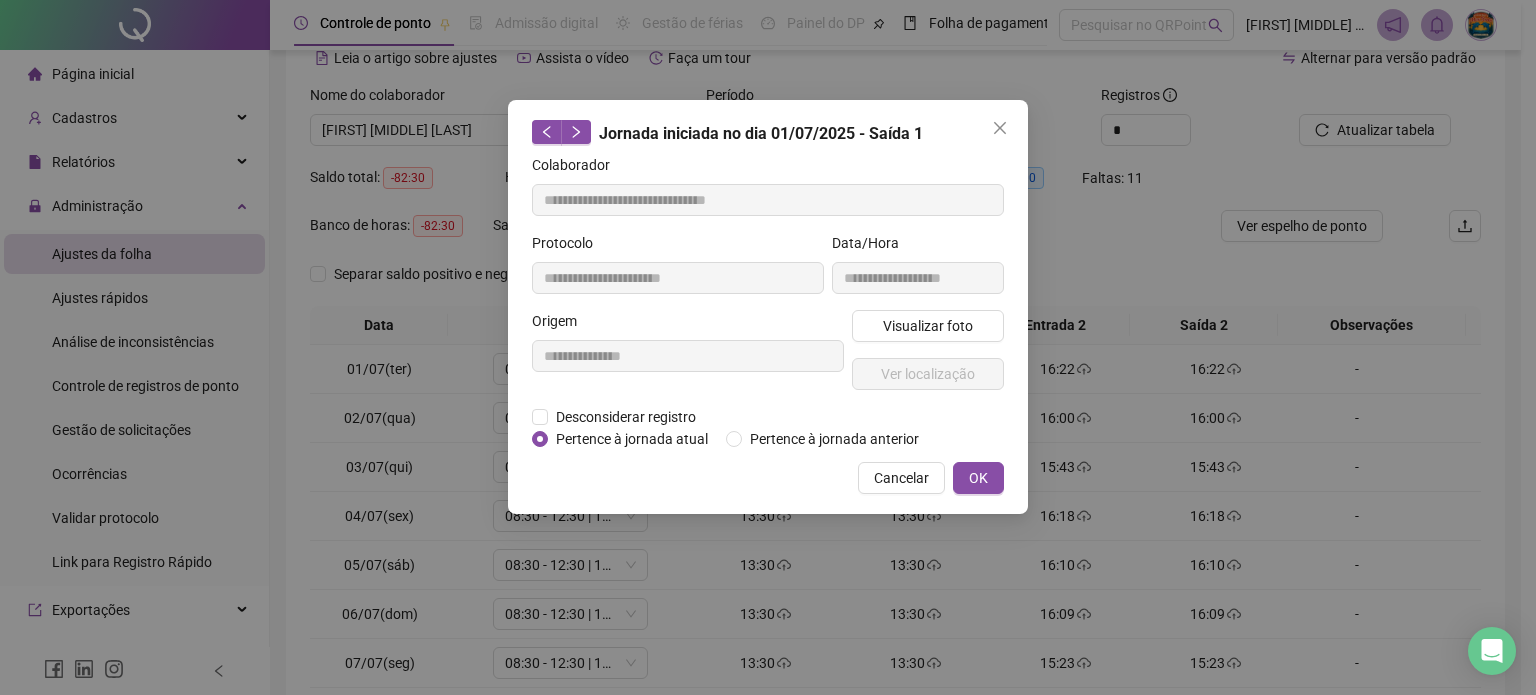 drag, startPoint x: 915, startPoint y: 491, endPoint x: 894, endPoint y: 475, distance: 26.400757 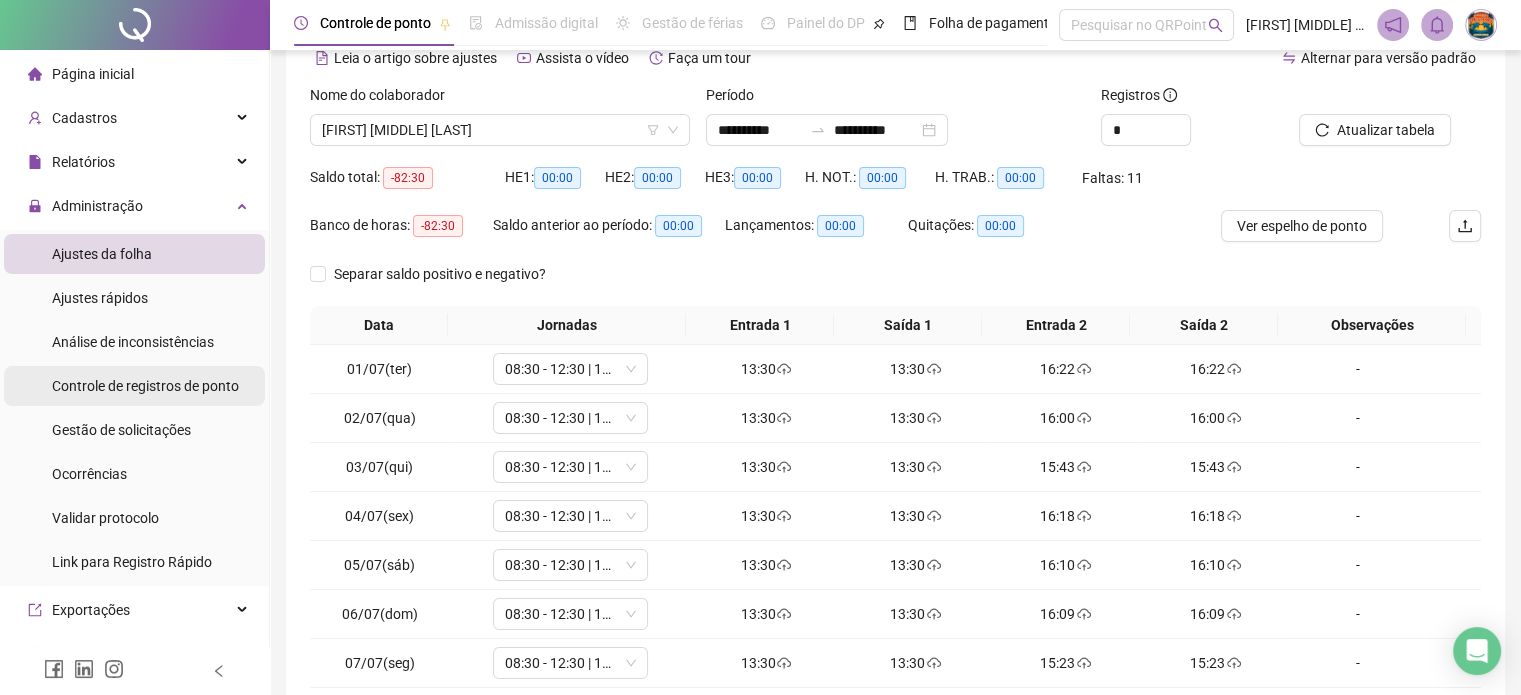 click on "Controle de registros de ponto" at bounding box center [145, 386] 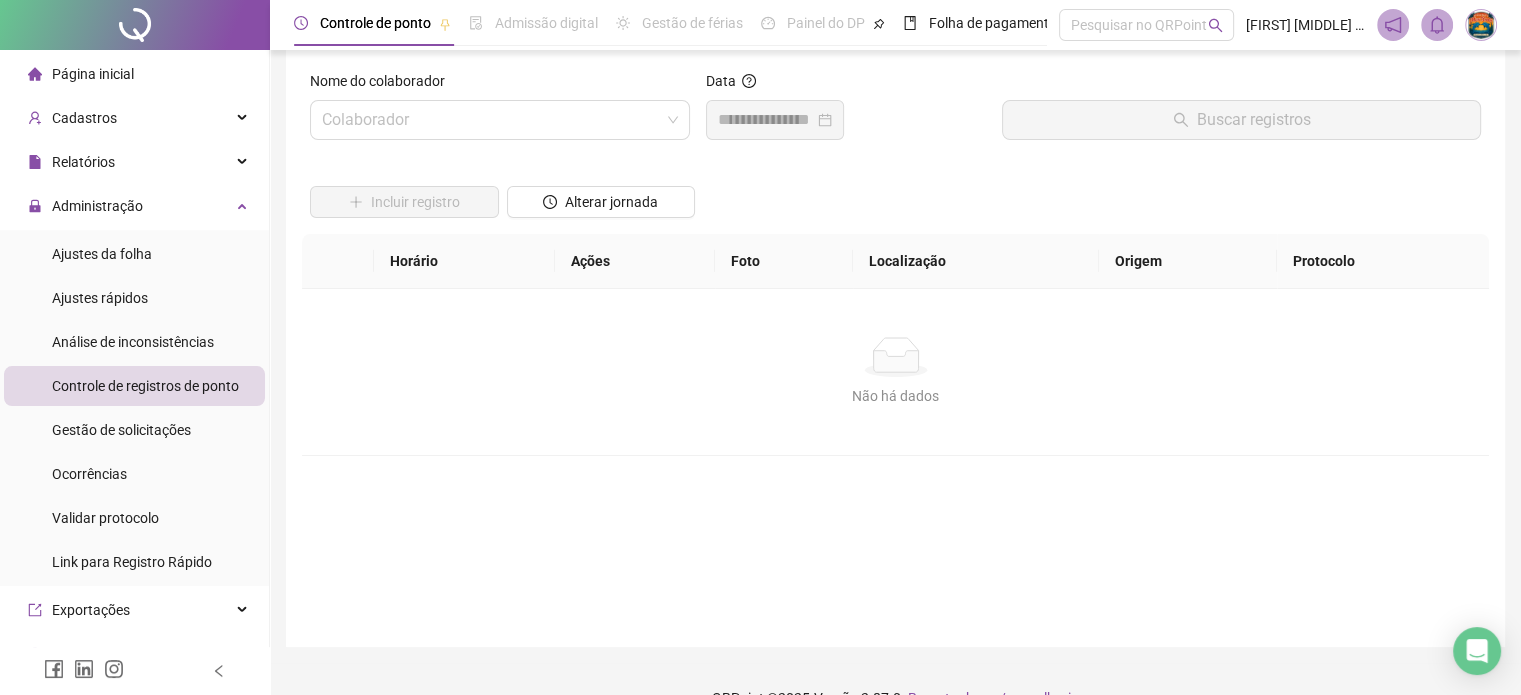 scroll, scrollTop: 0, scrollLeft: 0, axis: both 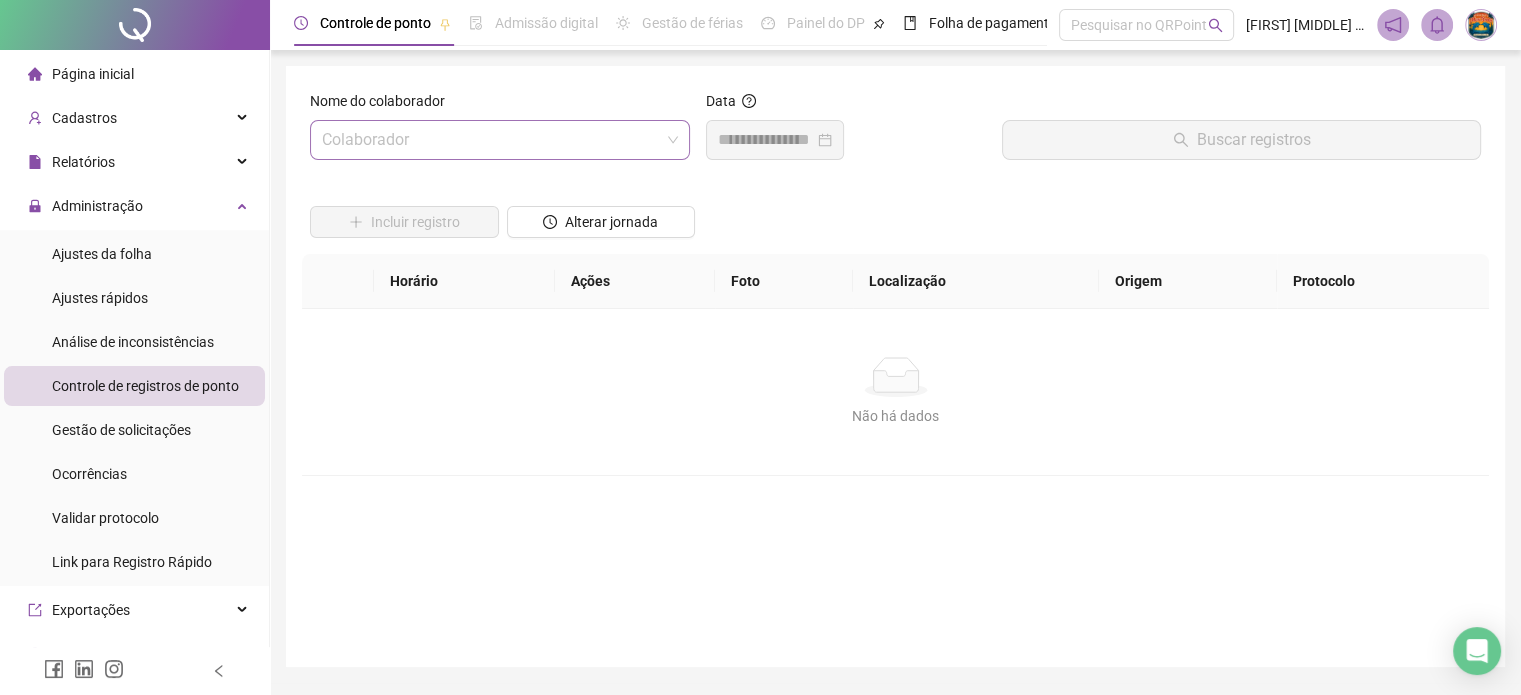 click at bounding box center [494, 140] 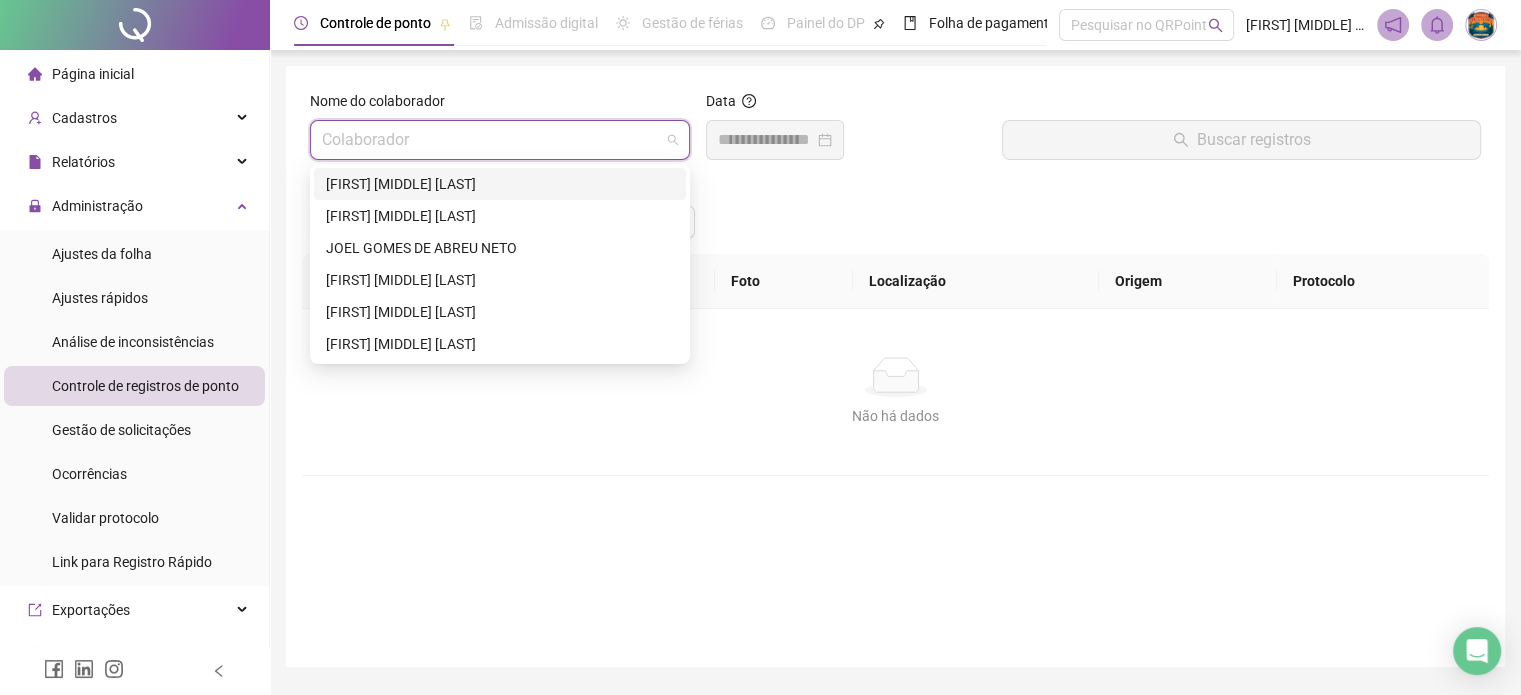 drag, startPoint x: 504, startPoint y: 197, endPoint x: 711, endPoint y: 139, distance: 214.97209 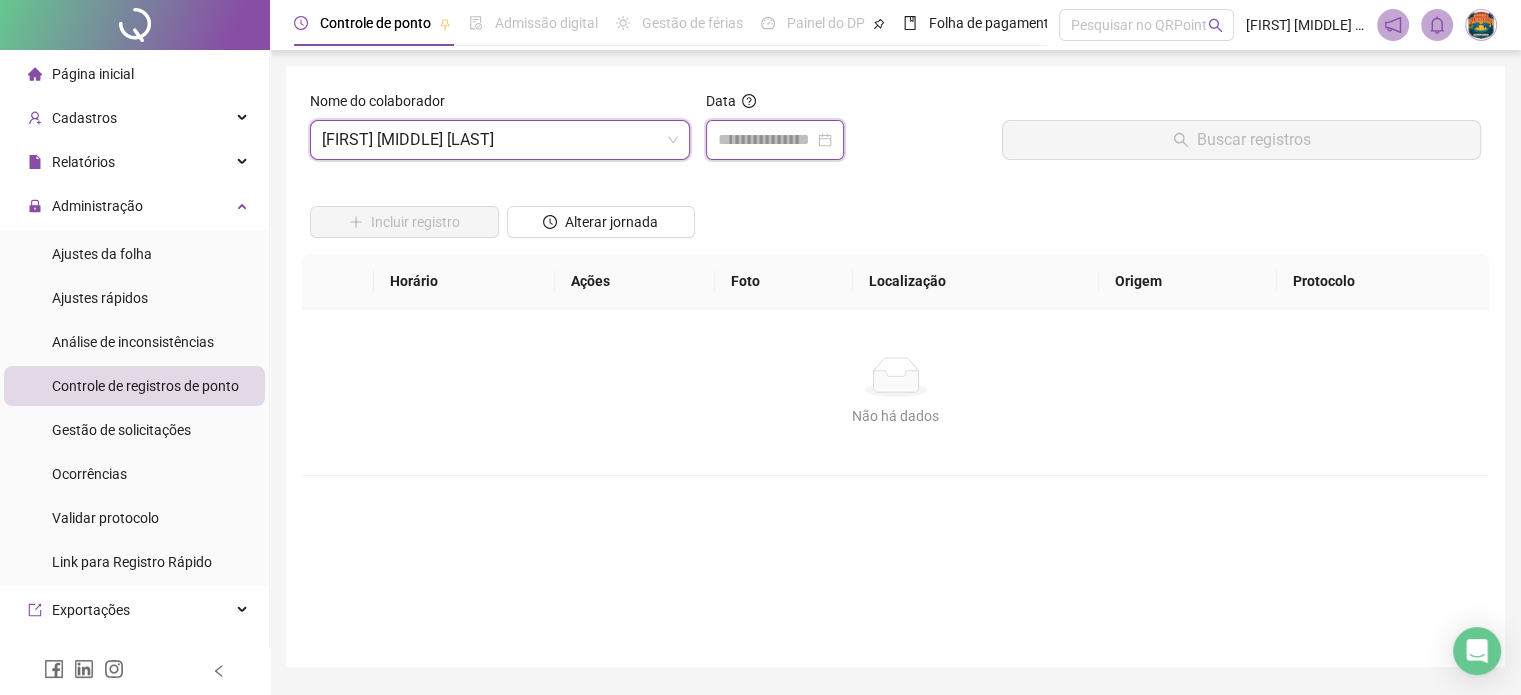 click at bounding box center [766, 140] 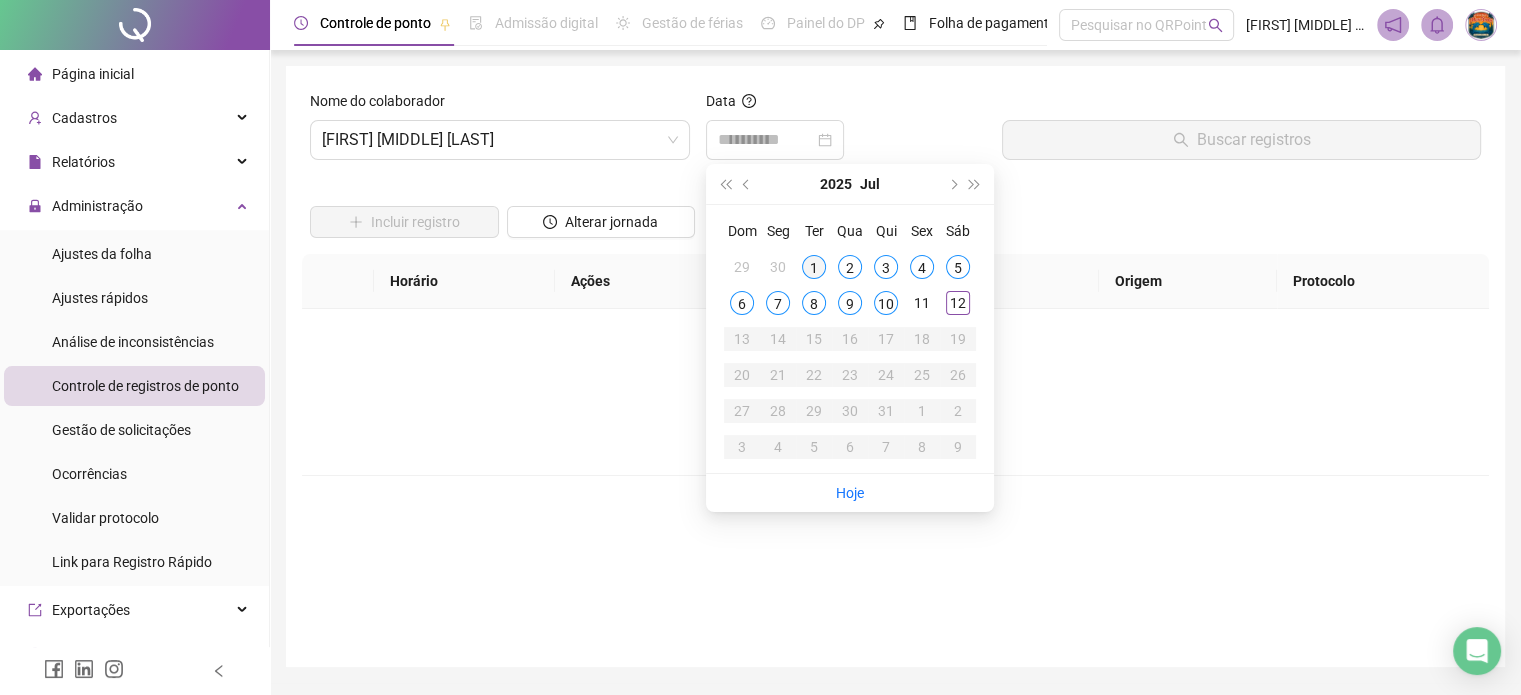 click on "1" at bounding box center (814, 267) 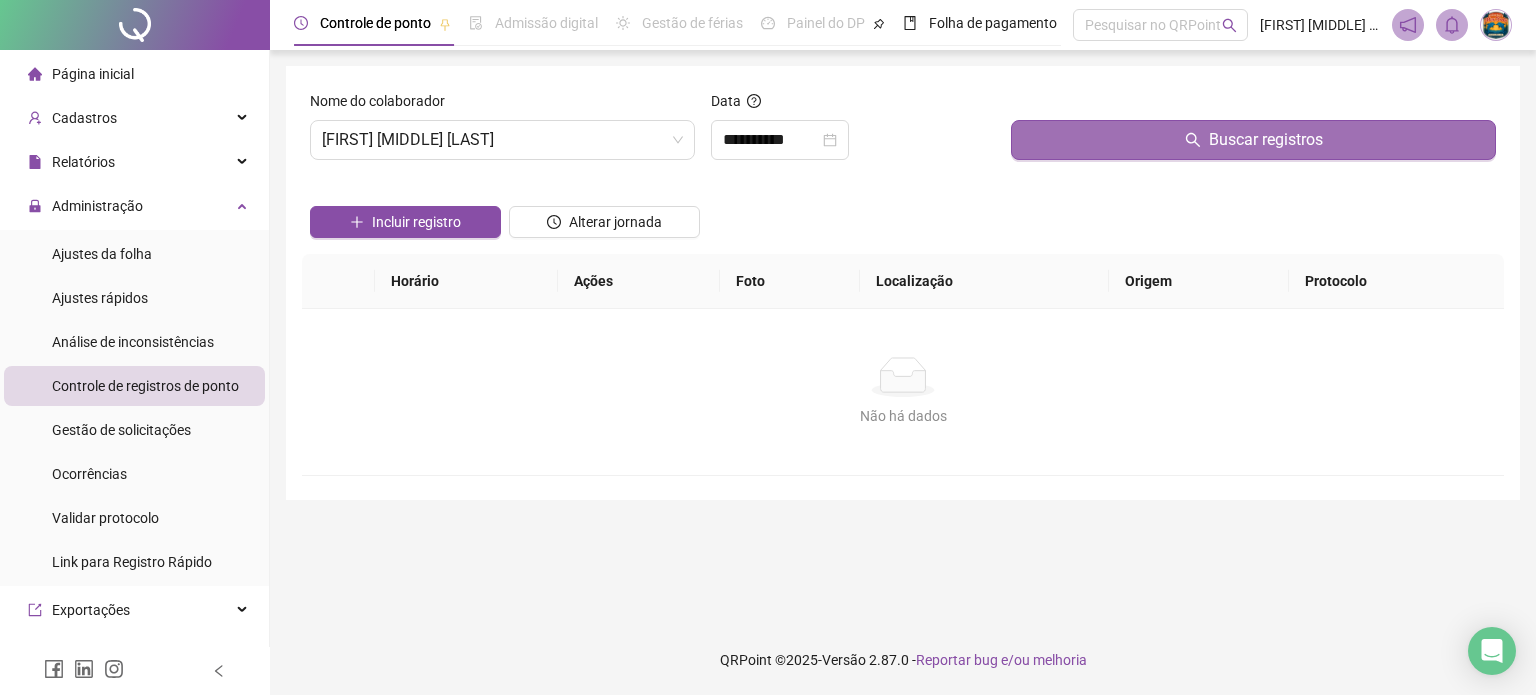click on "Buscar registros" at bounding box center [1266, 140] 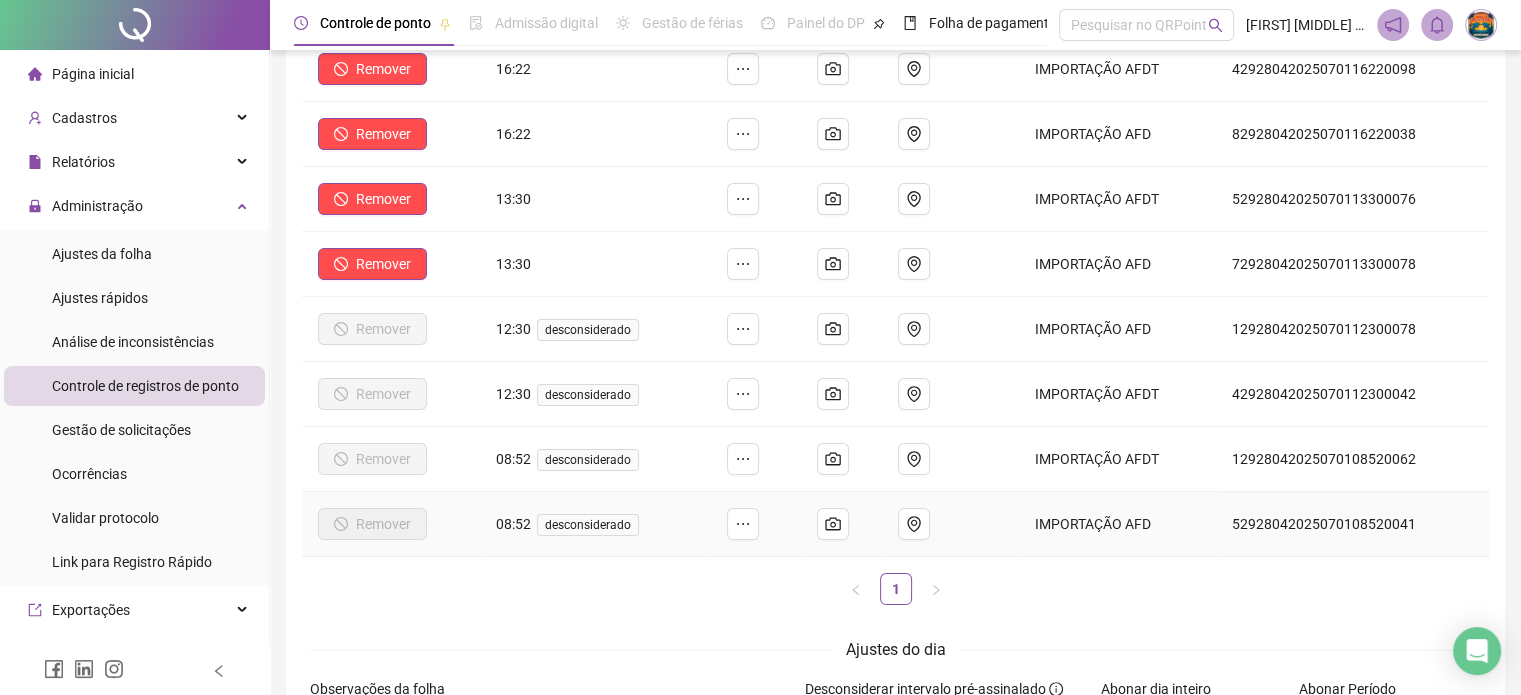 scroll, scrollTop: 172, scrollLeft: 0, axis: vertical 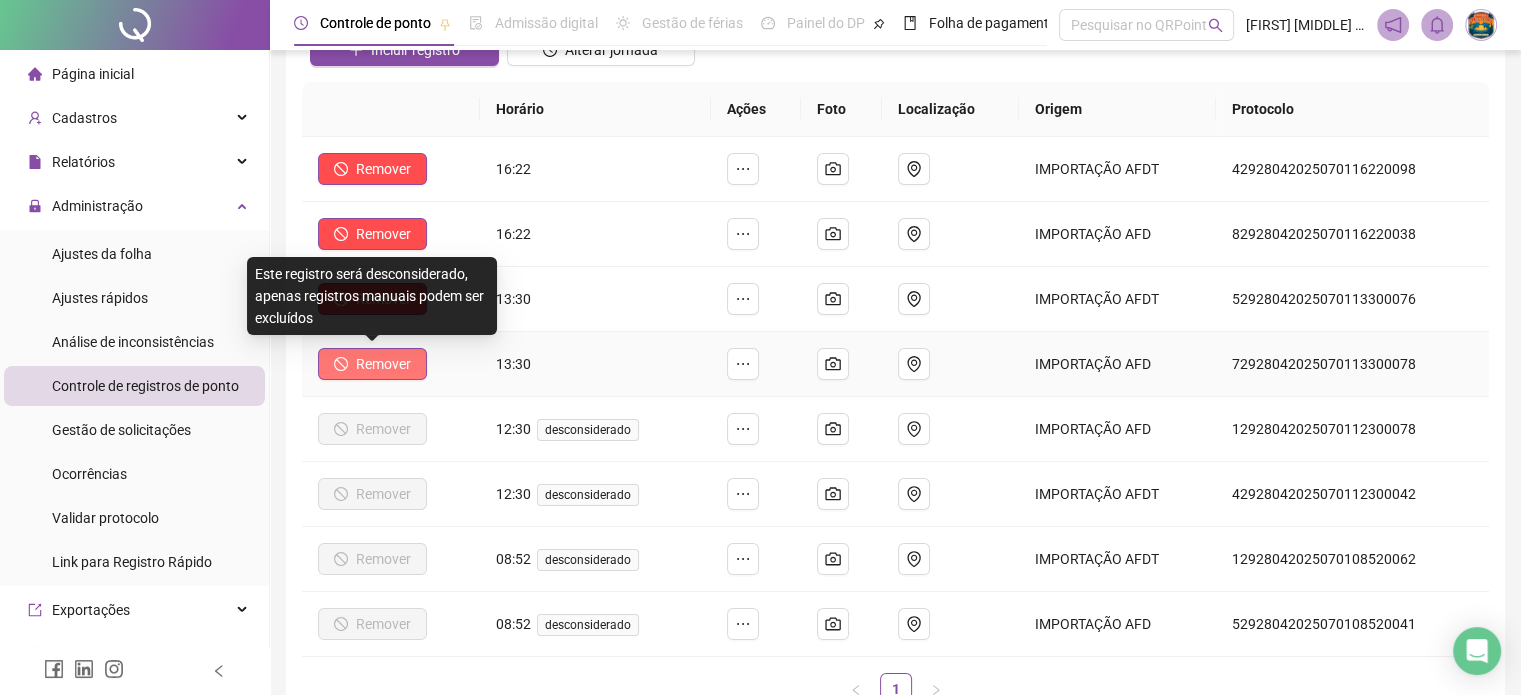 click on "Remover" at bounding box center (383, 364) 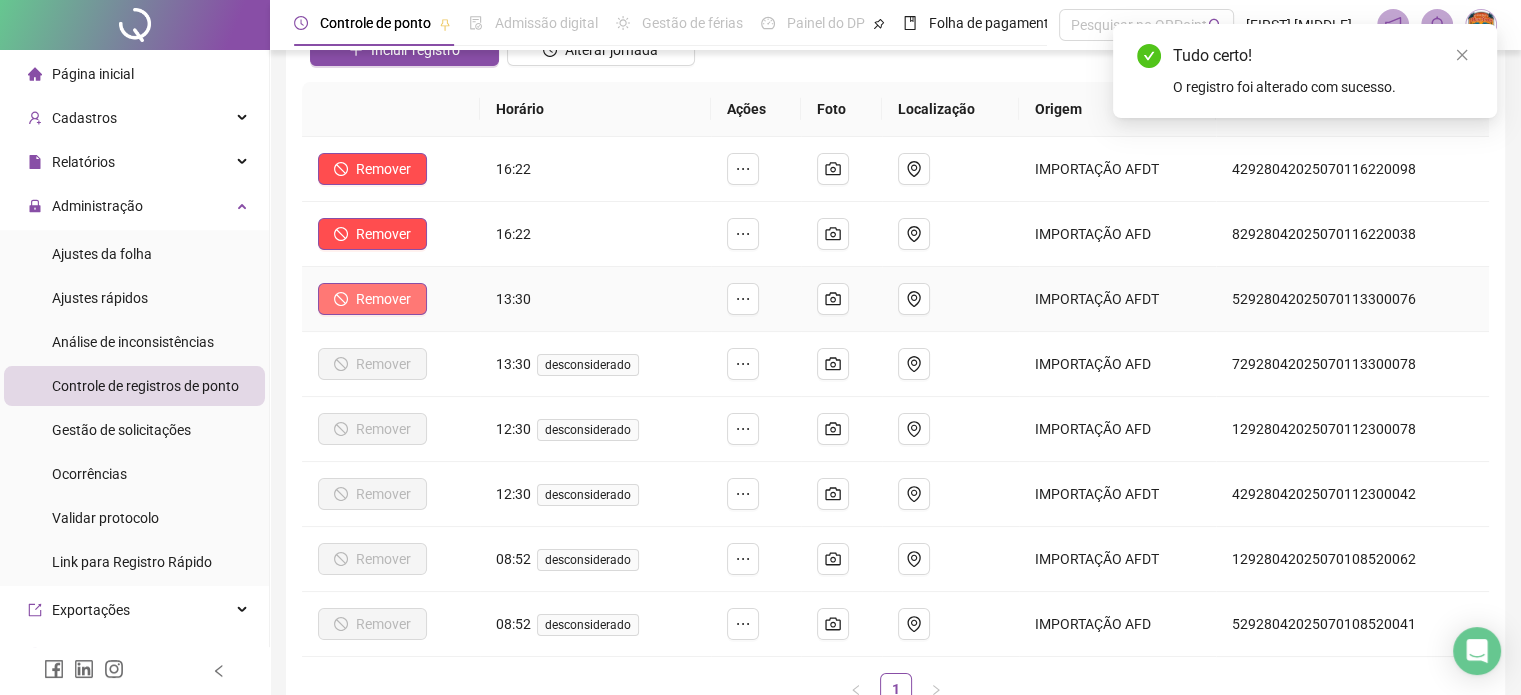 click on "Remover" at bounding box center (383, 299) 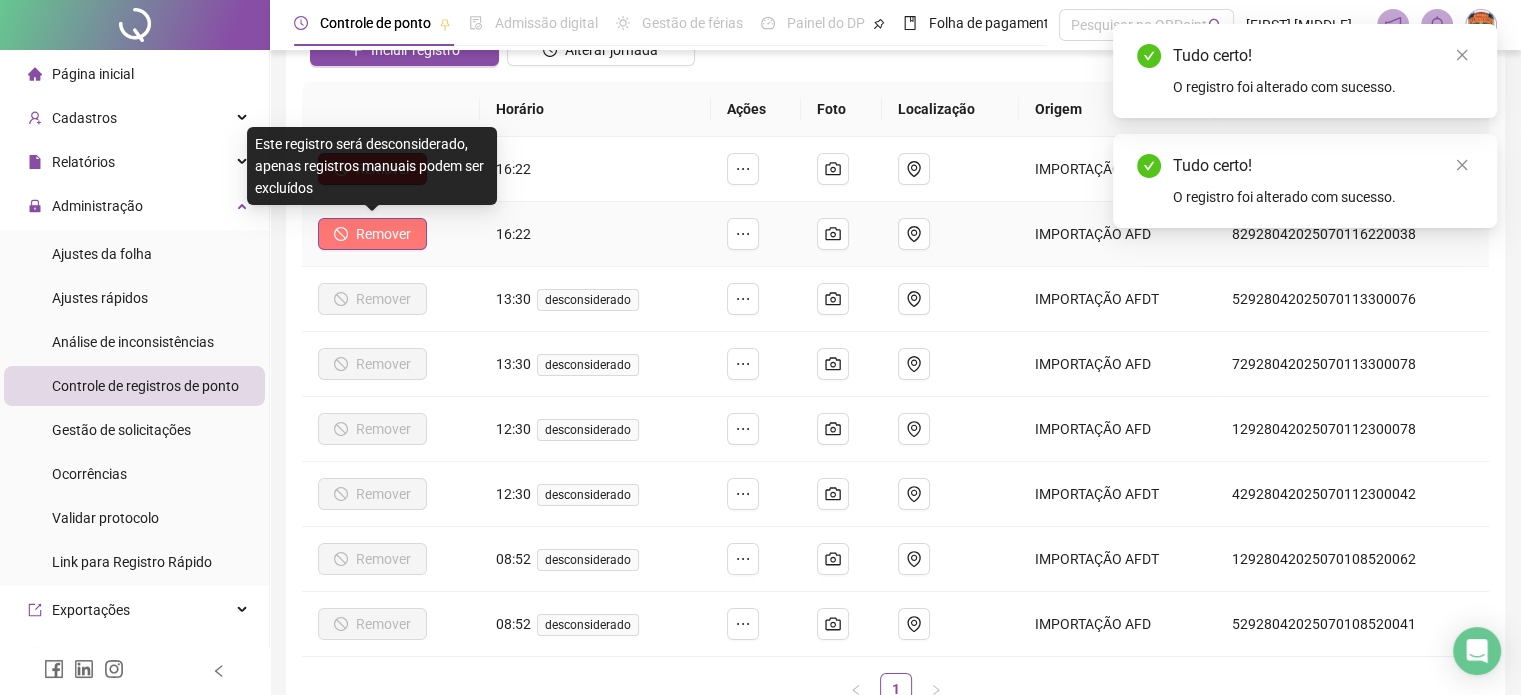 click on "Remover" at bounding box center (383, 234) 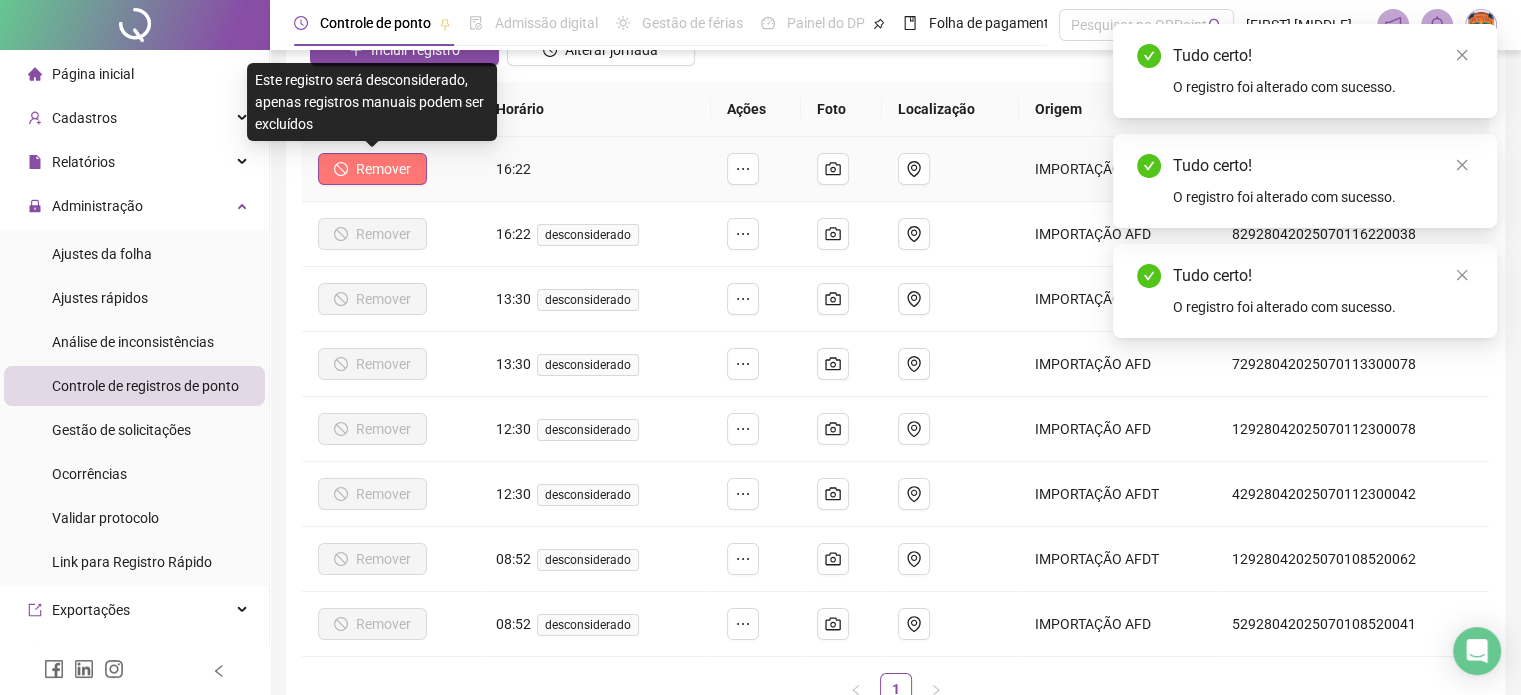 click on "Remover" at bounding box center (383, 169) 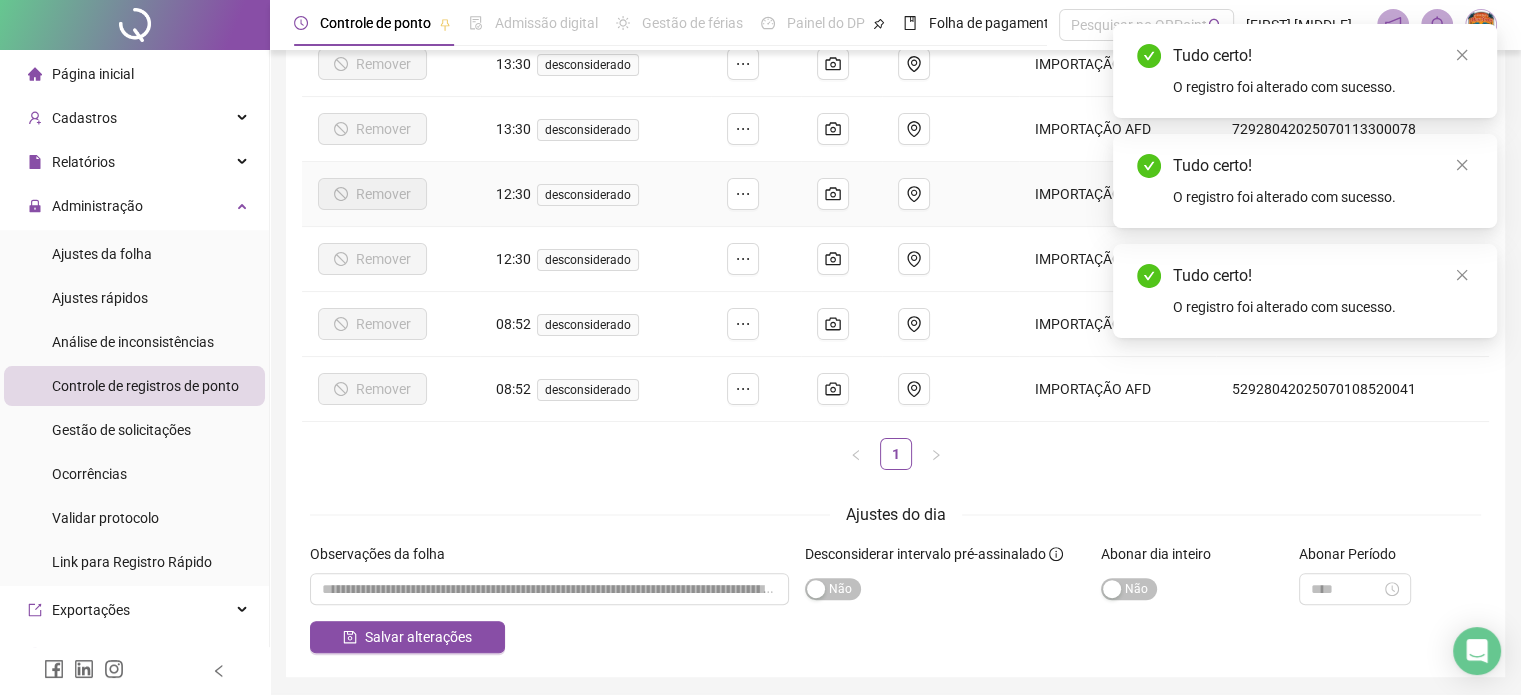 scroll, scrollTop: 472, scrollLeft: 0, axis: vertical 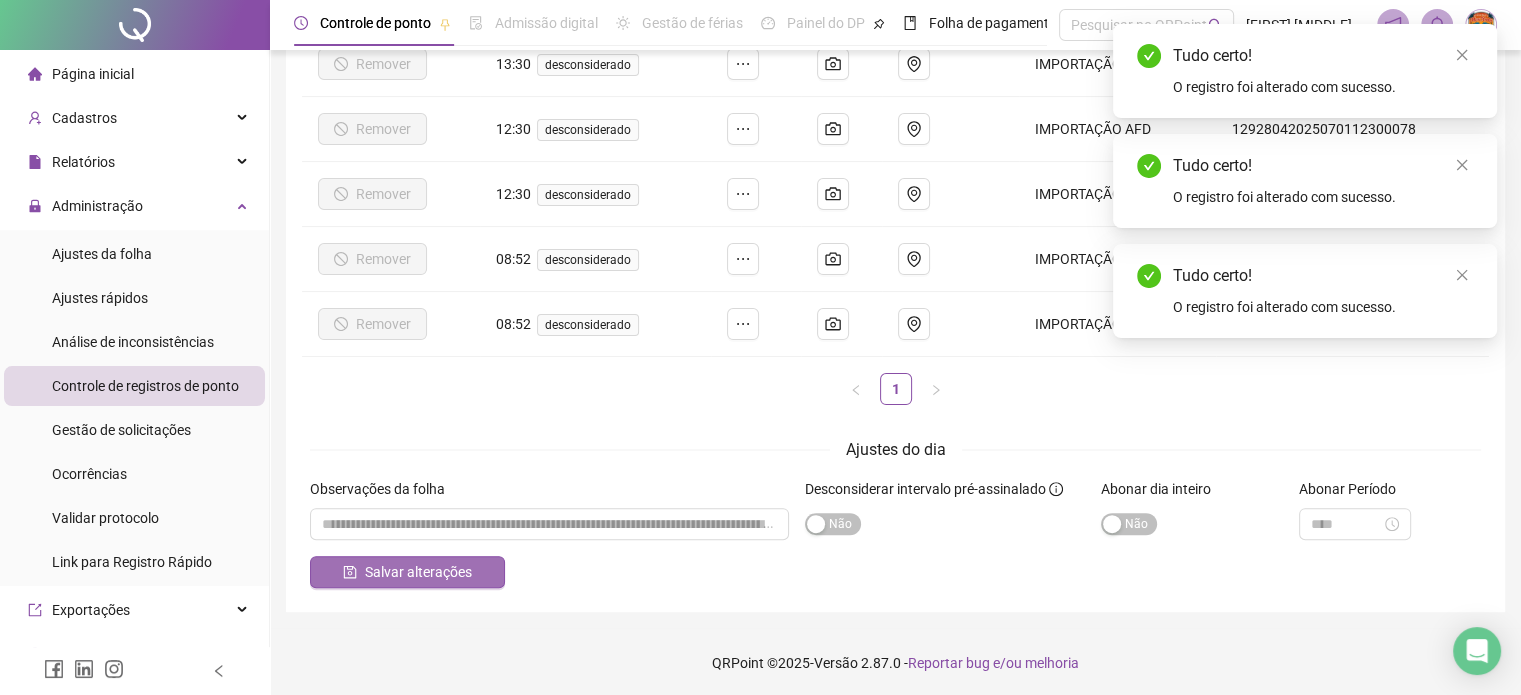 click on "Salvar alterações" at bounding box center (407, 572) 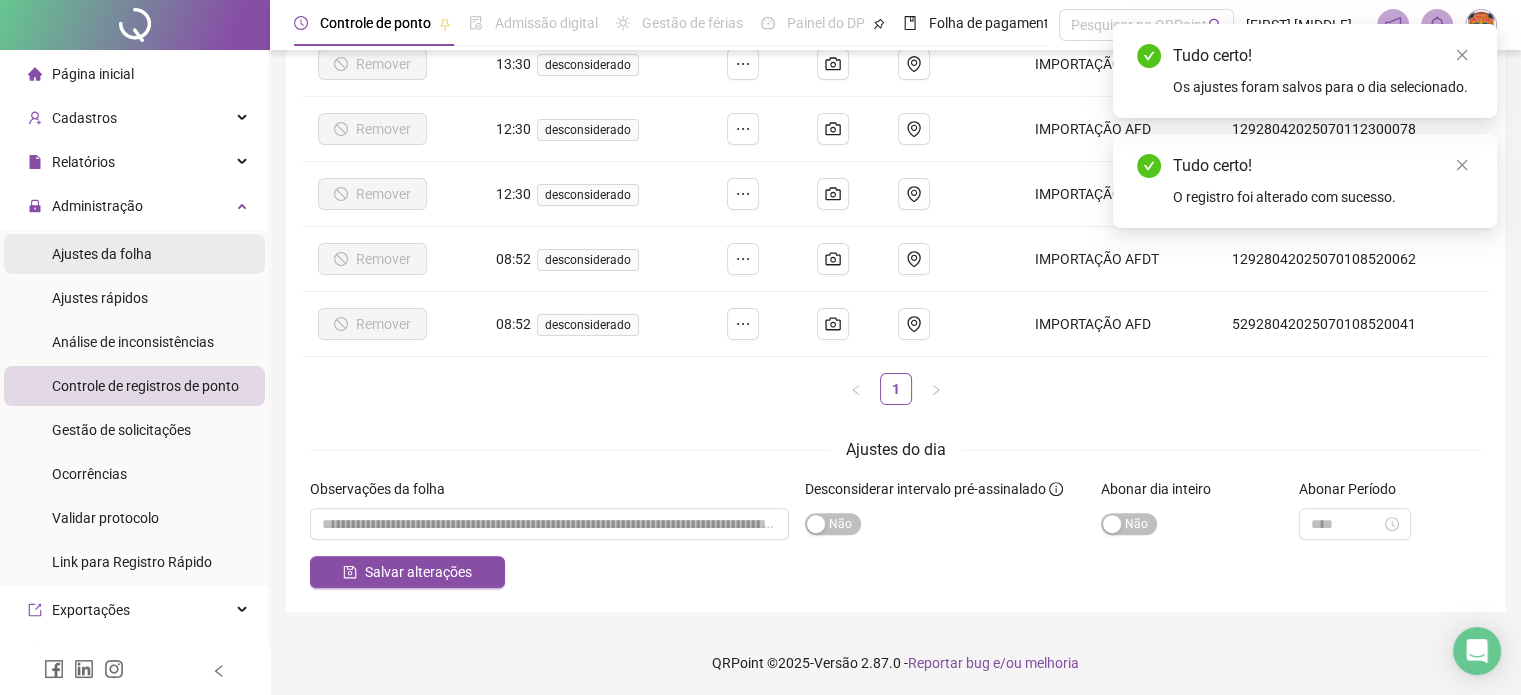 click on "Ajustes da folha" at bounding box center [134, 254] 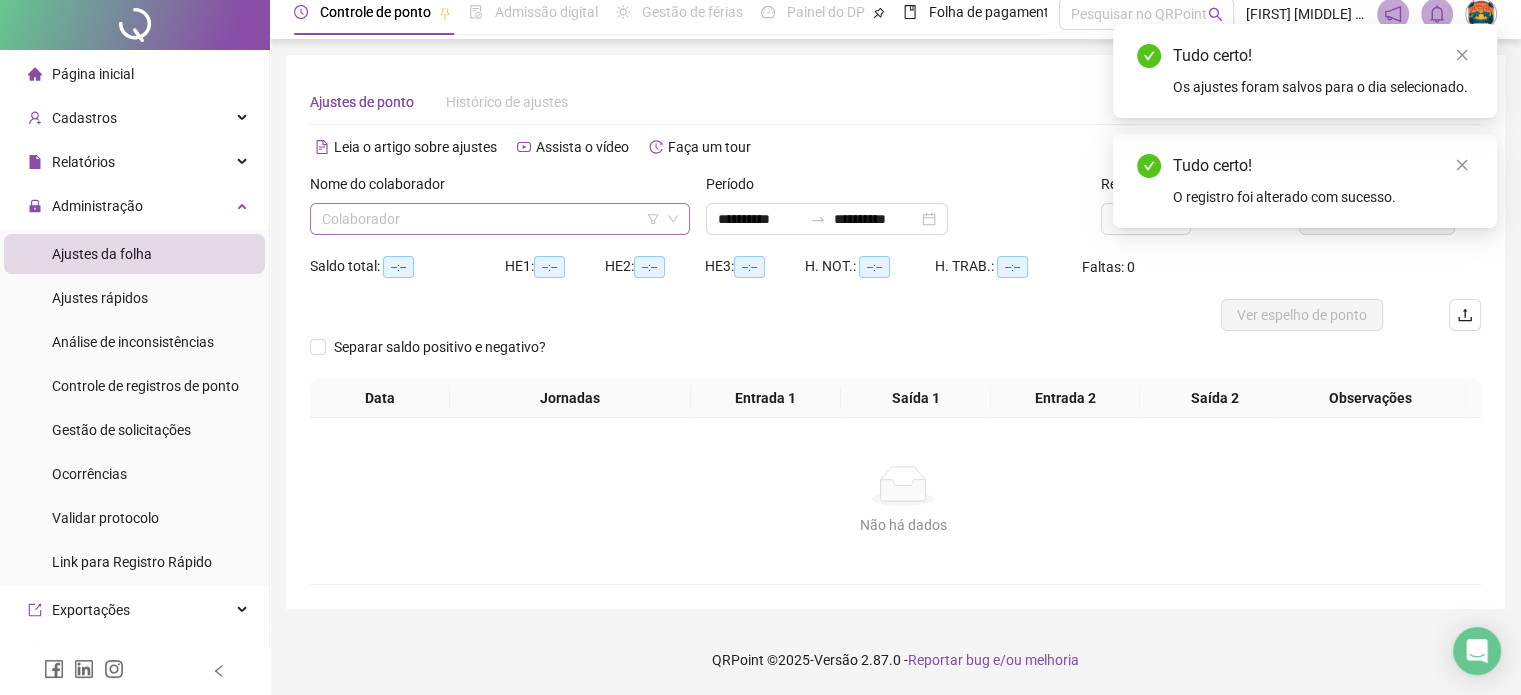 scroll, scrollTop: 0, scrollLeft: 0, axis: both 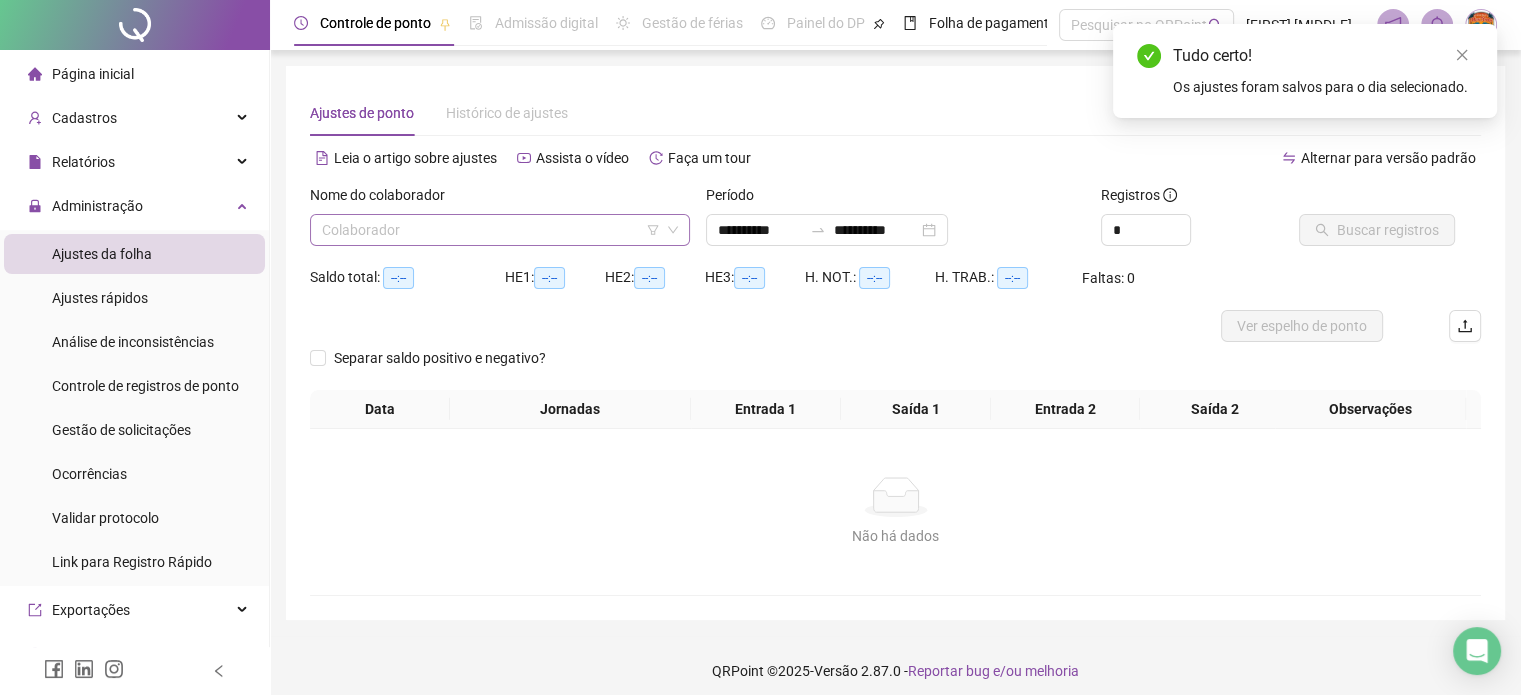 click at bounding box center [494, 230] 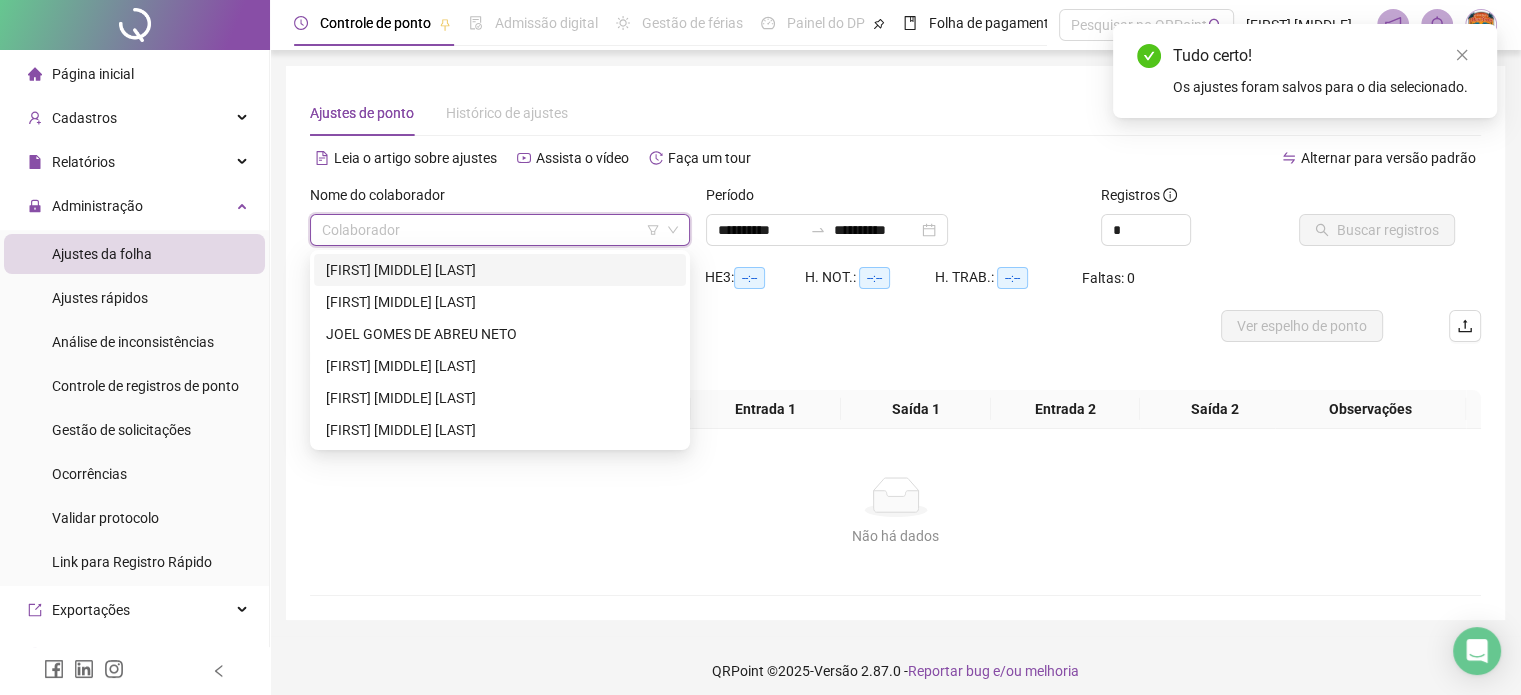 click on "[FIRST] [MIDDLE] [LAST]" at bounding box center (500, 270) 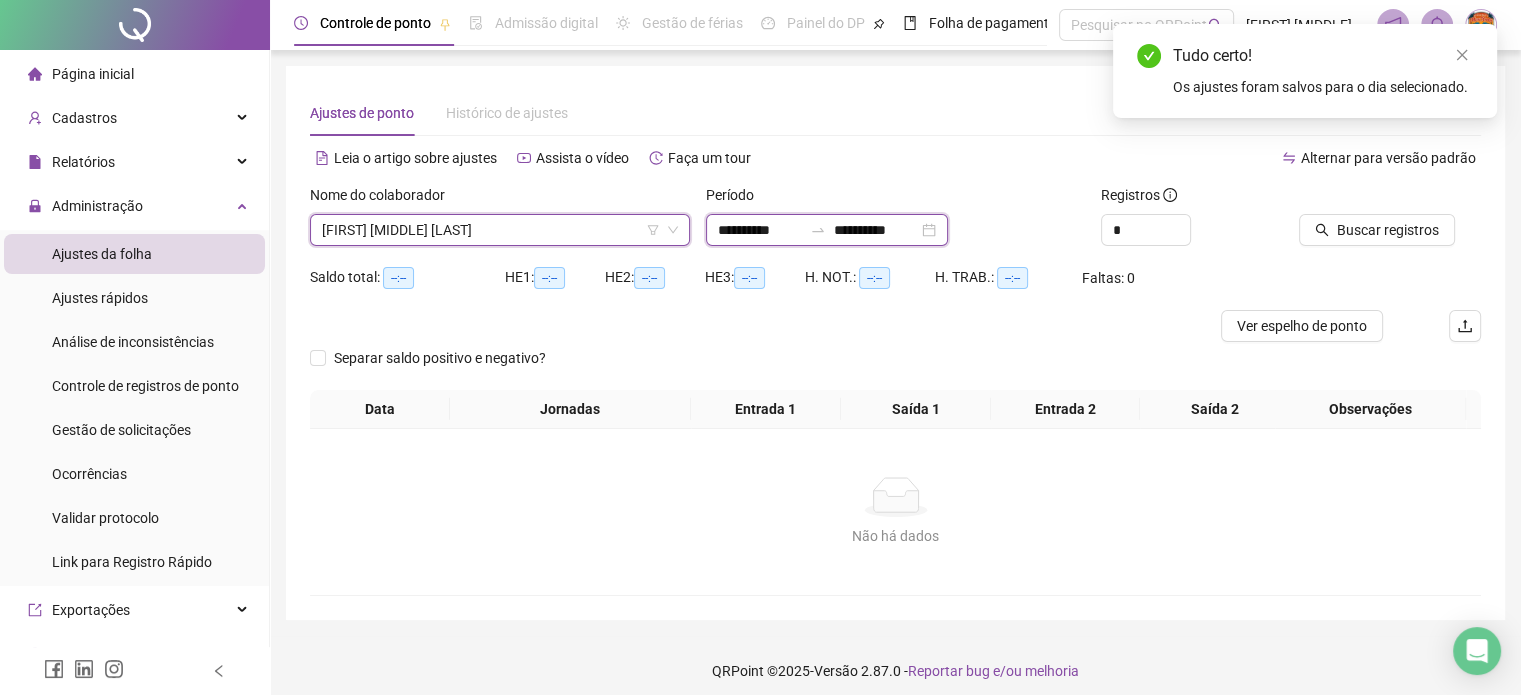 click on "**********" at bounding box center (760, 230) 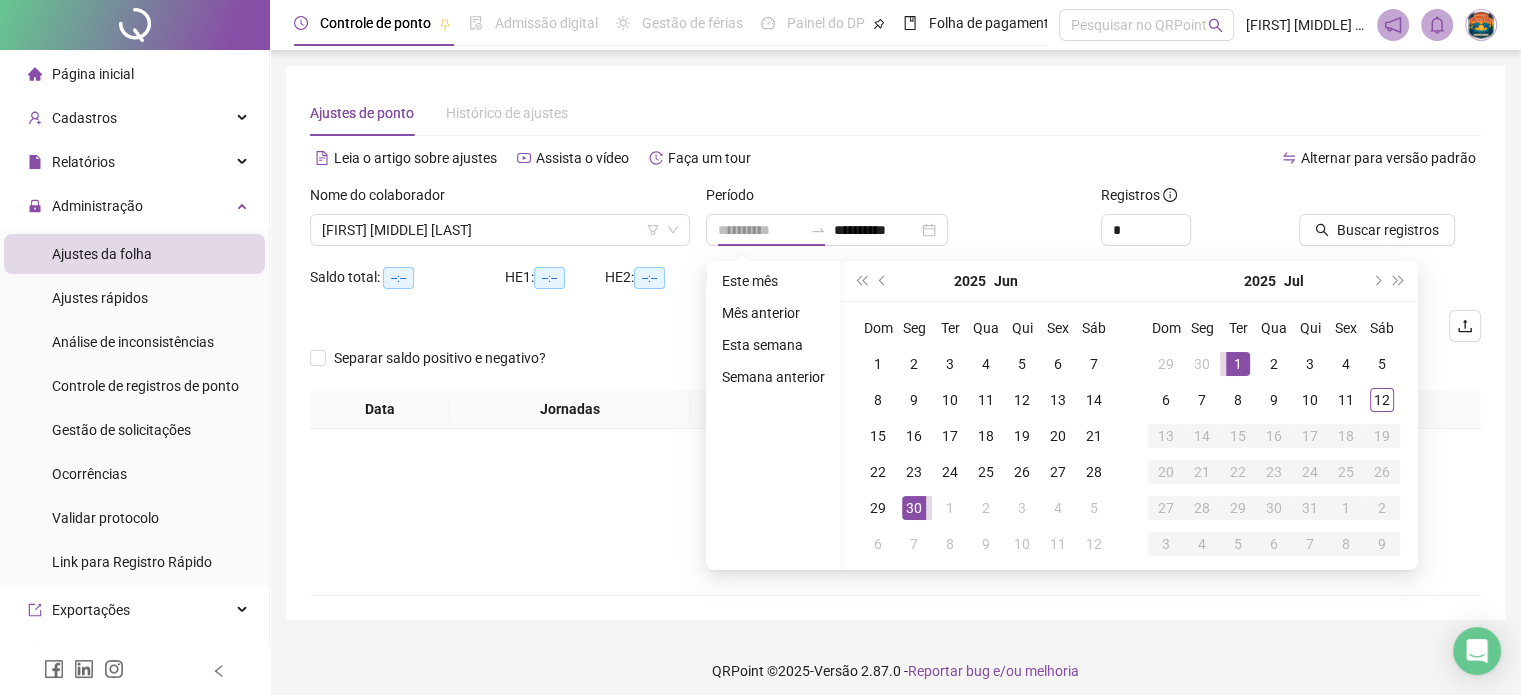 click on "1" at bounding box center (1238, 364) 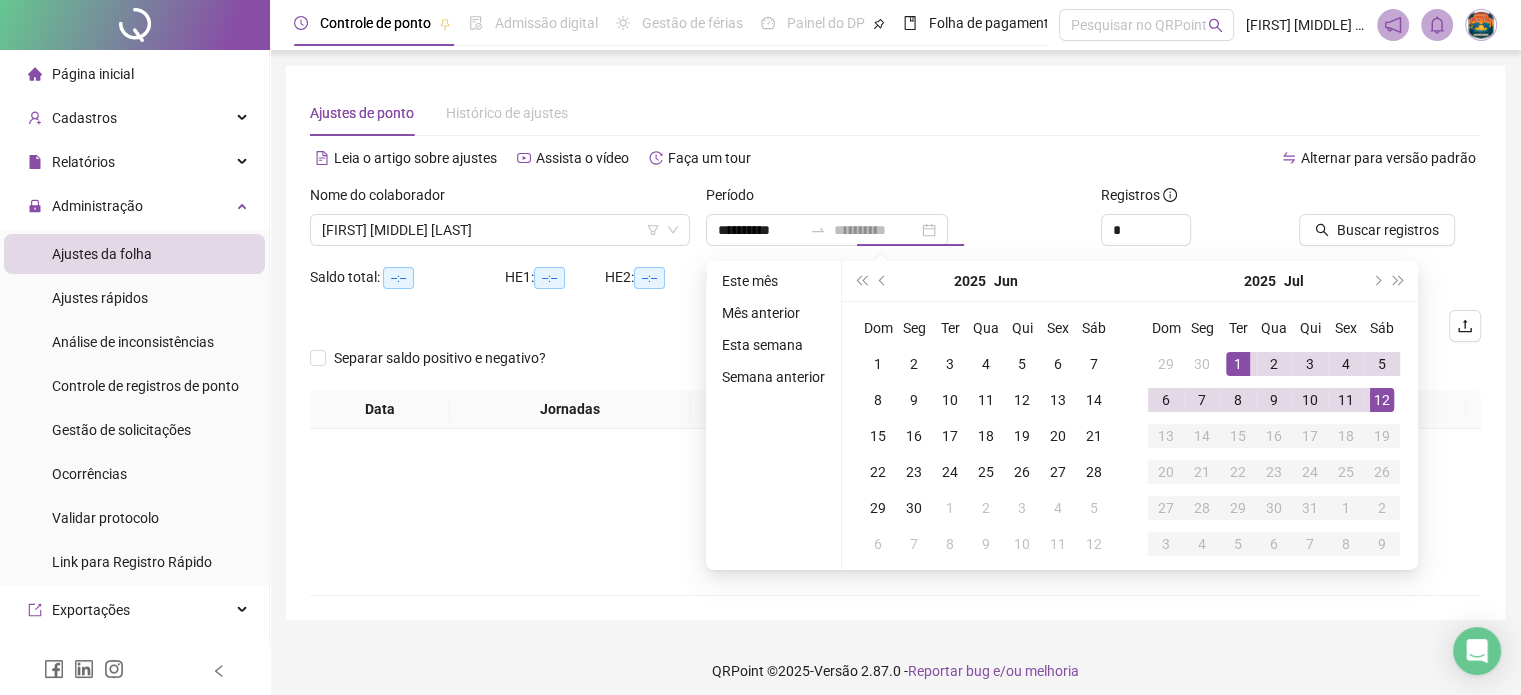 click on "12" at bounding box center [1382, 400] 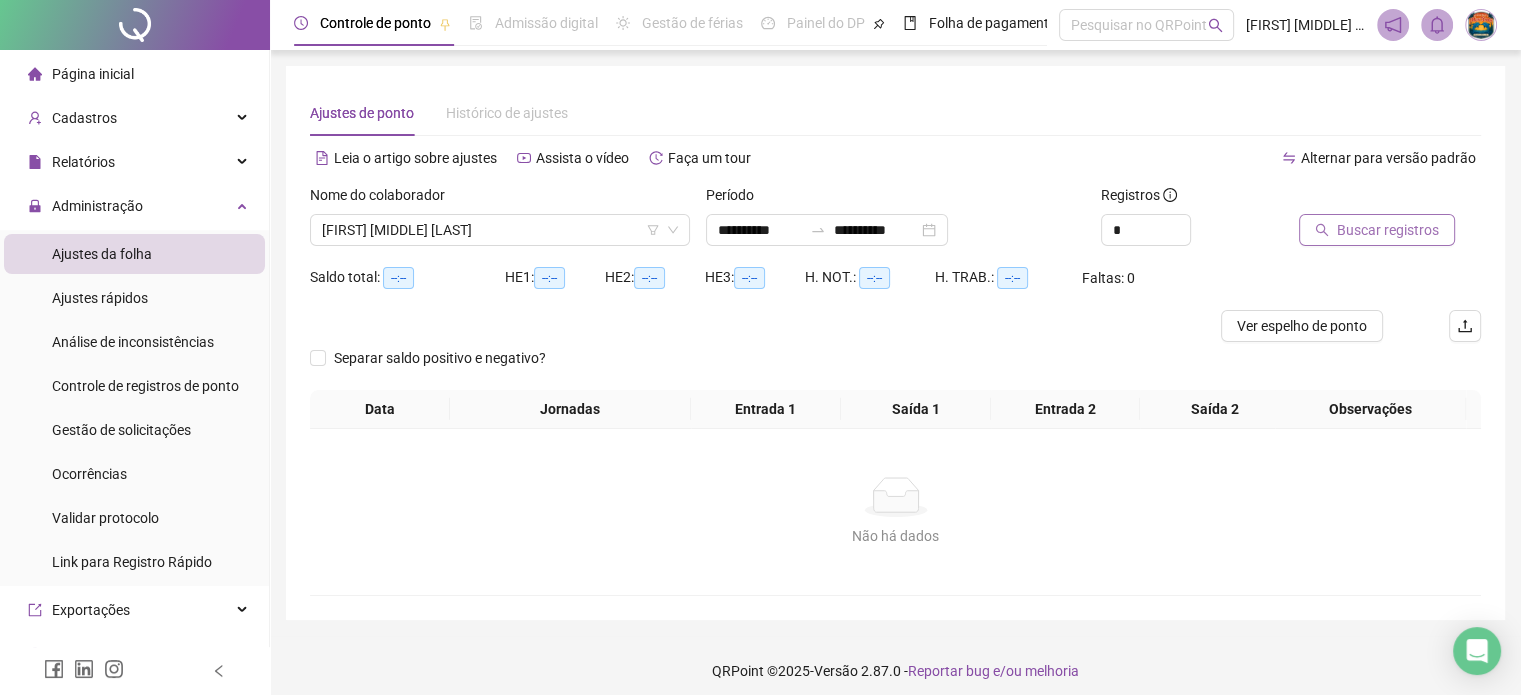 click on "Buscar registros" at bounding box center (1388, 230) 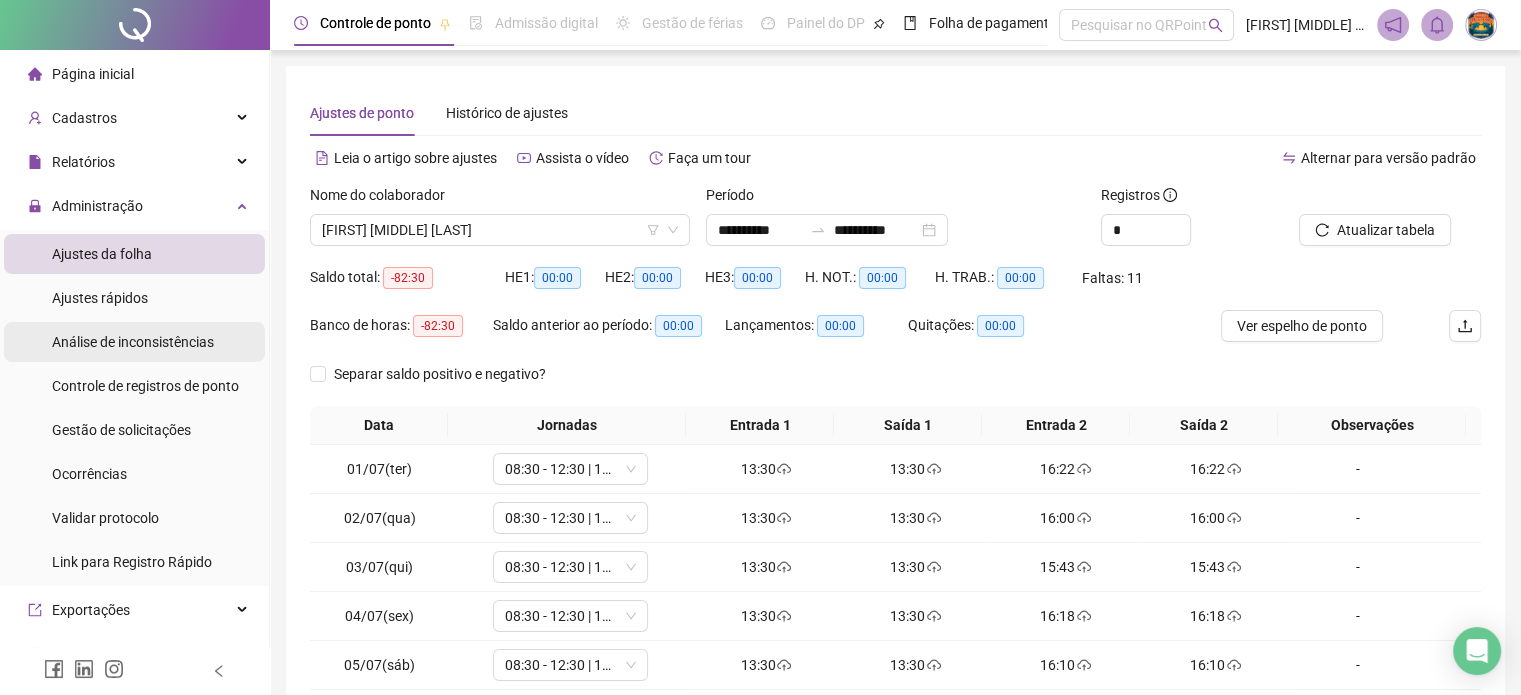 click on "Análise de inconsistências" at bounding box center [133, 342] 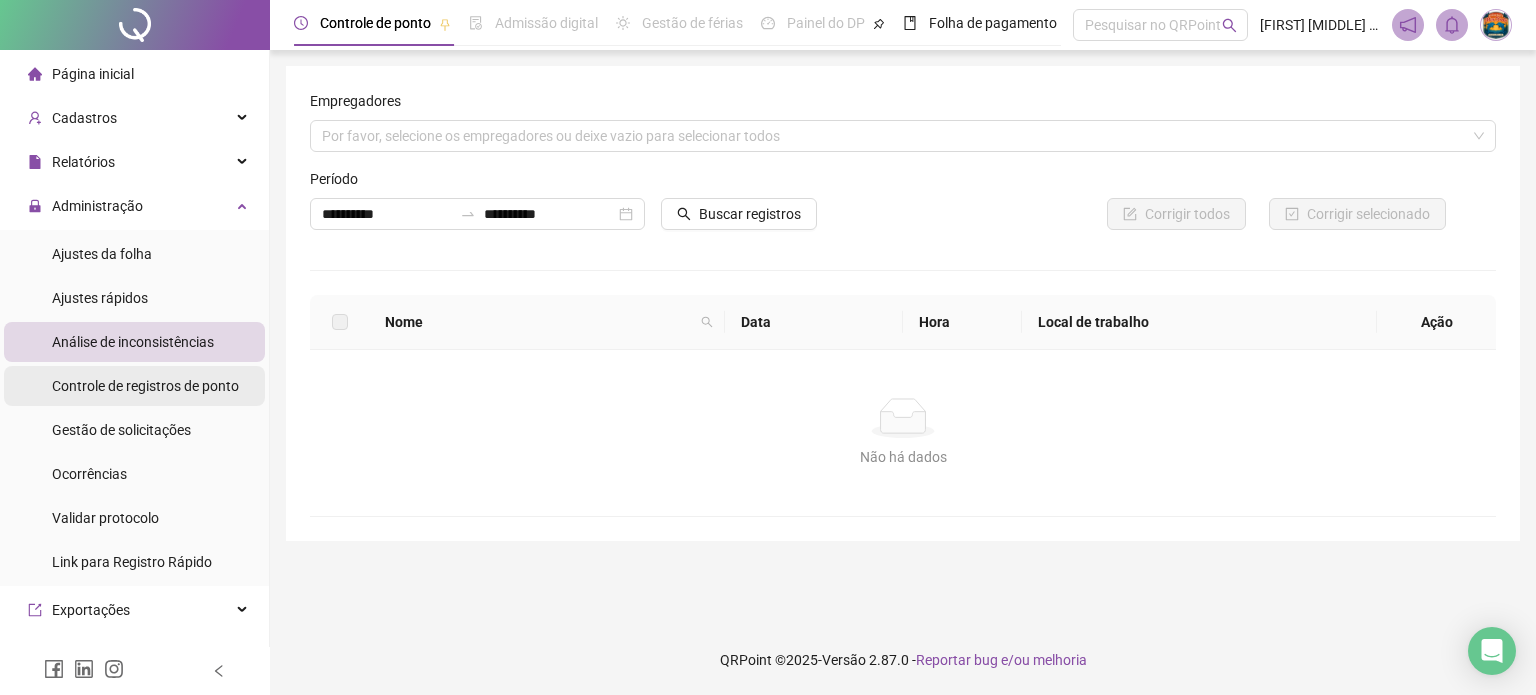 click on "Controle de registros de ponto" at bounding box center [145, 386] 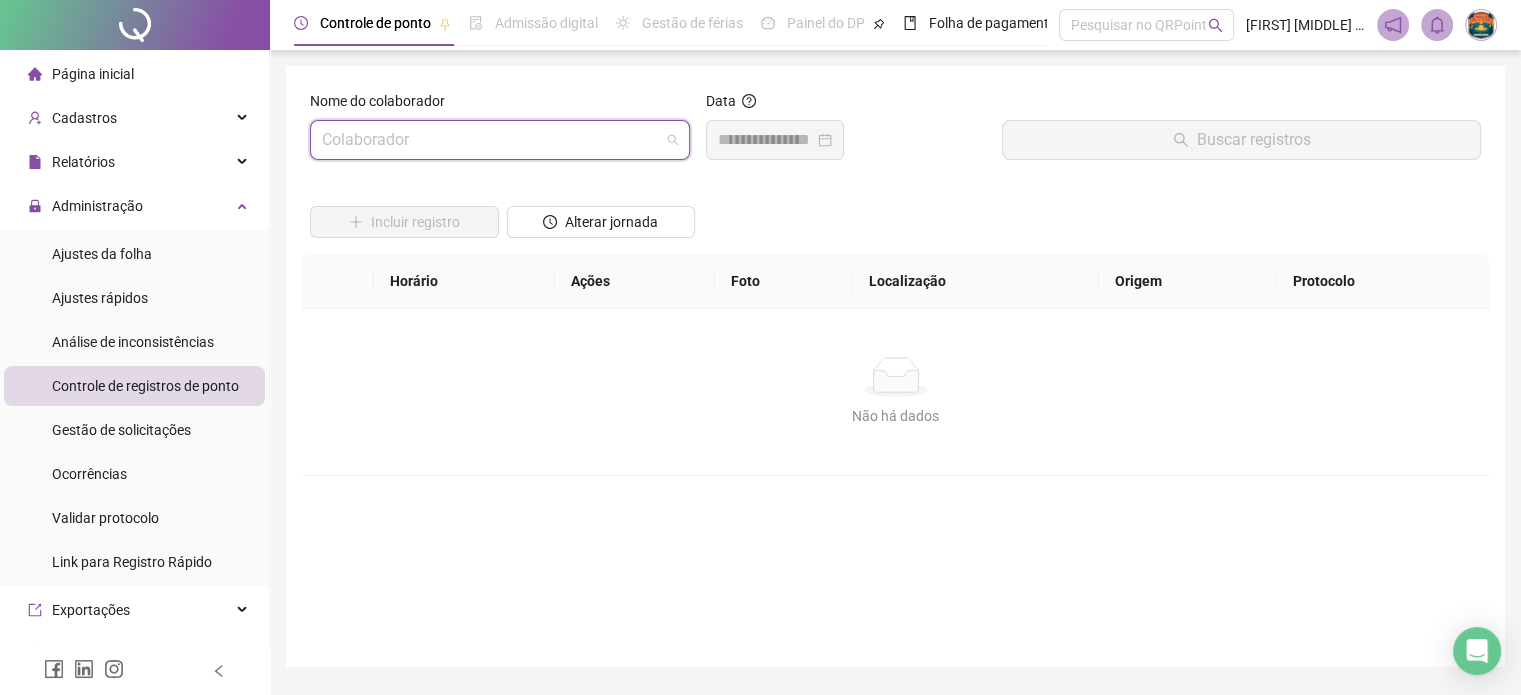 click at bounding box center (494, 140) 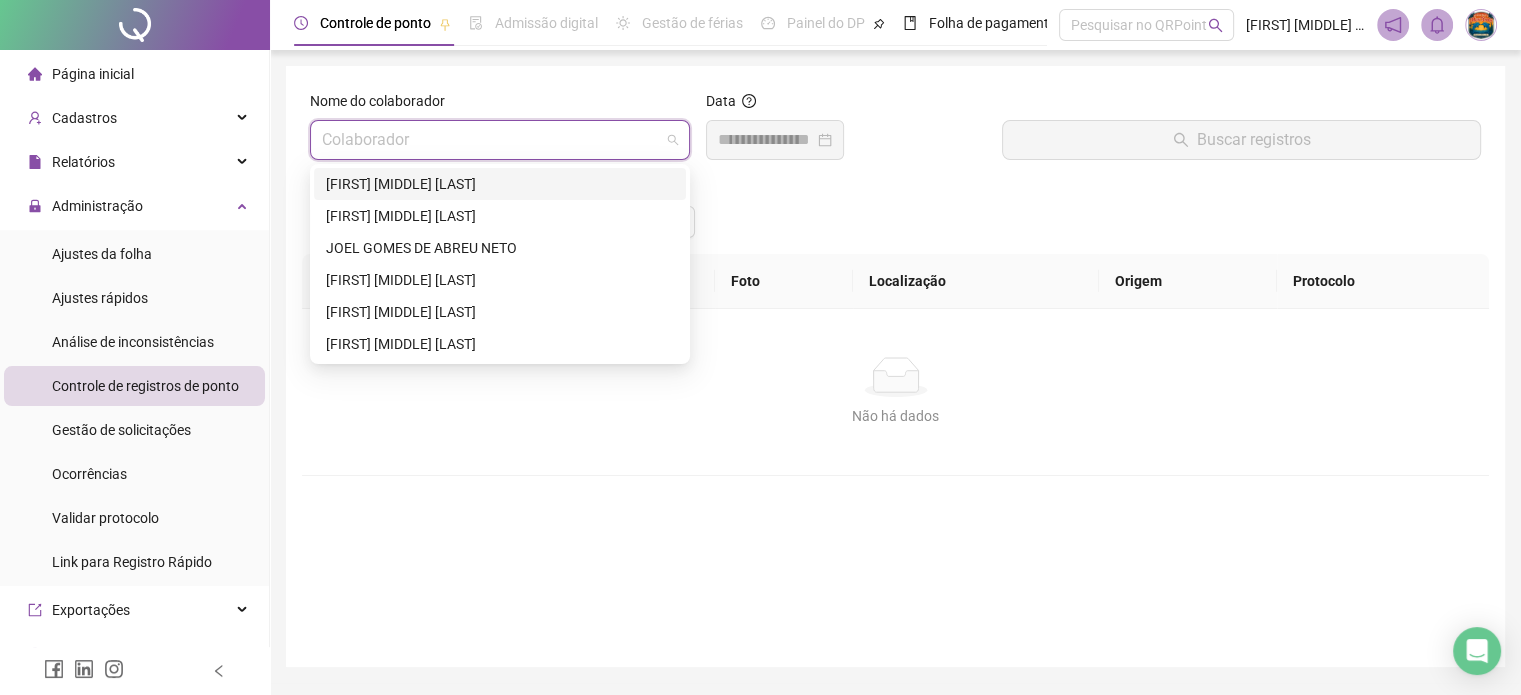 click on "[FIRST] [MIDDLE] [LAST]" at bounding box center [500, 184] 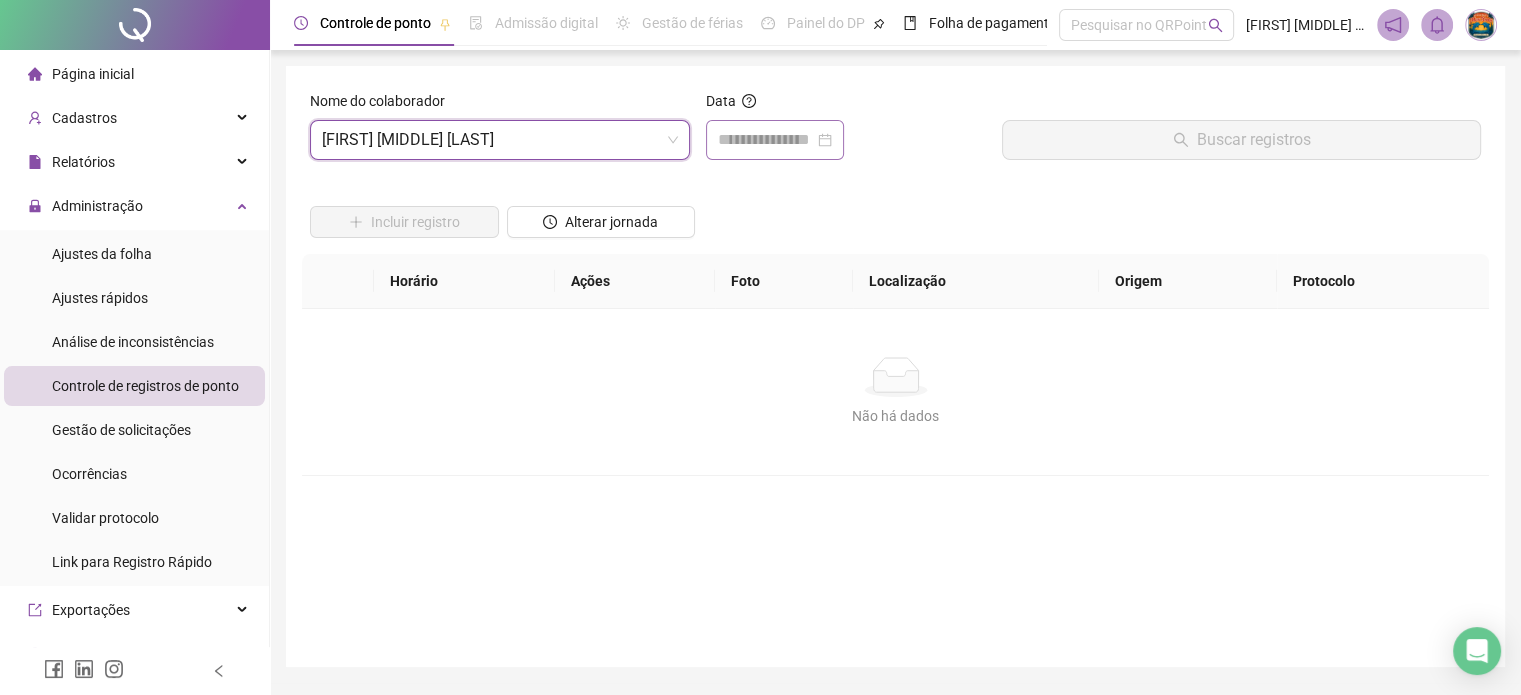 click at bounding box center (775, 140) 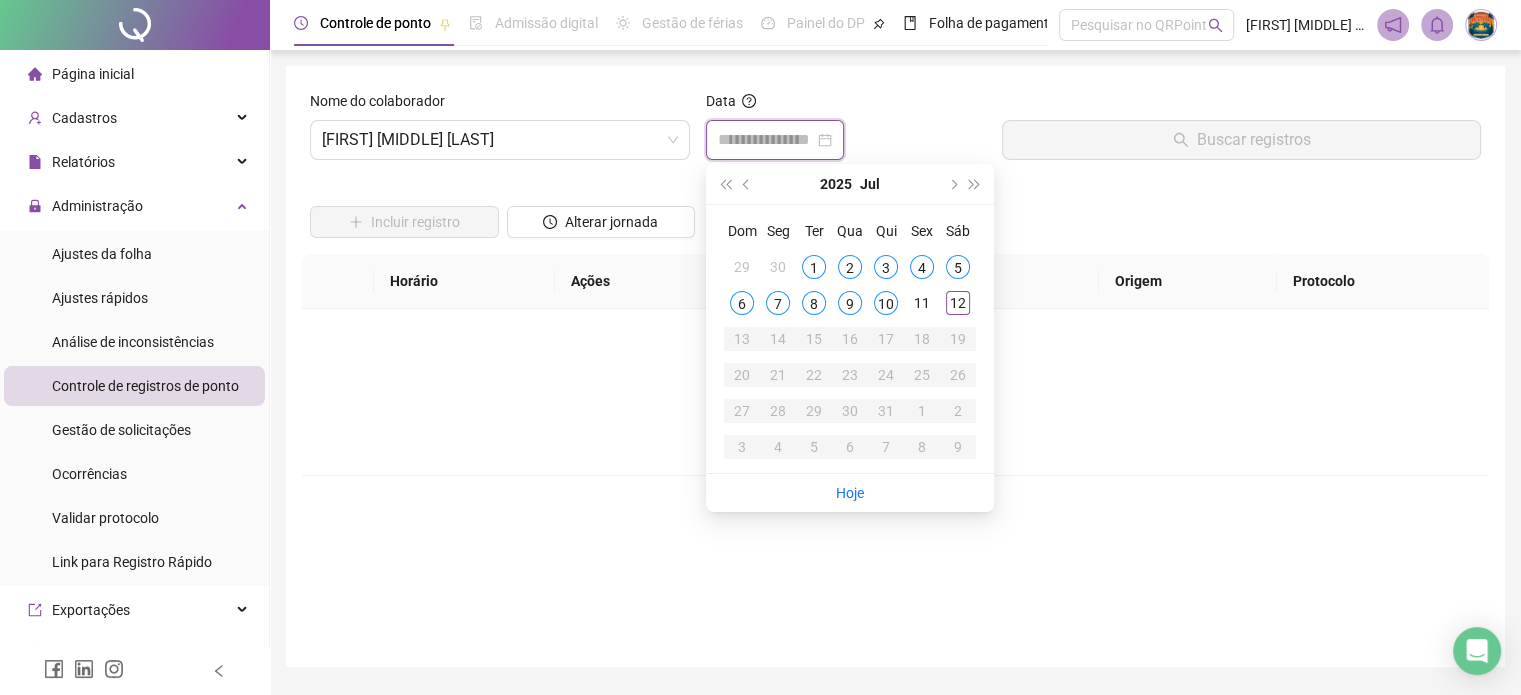 click at bounding box center [766, 140] 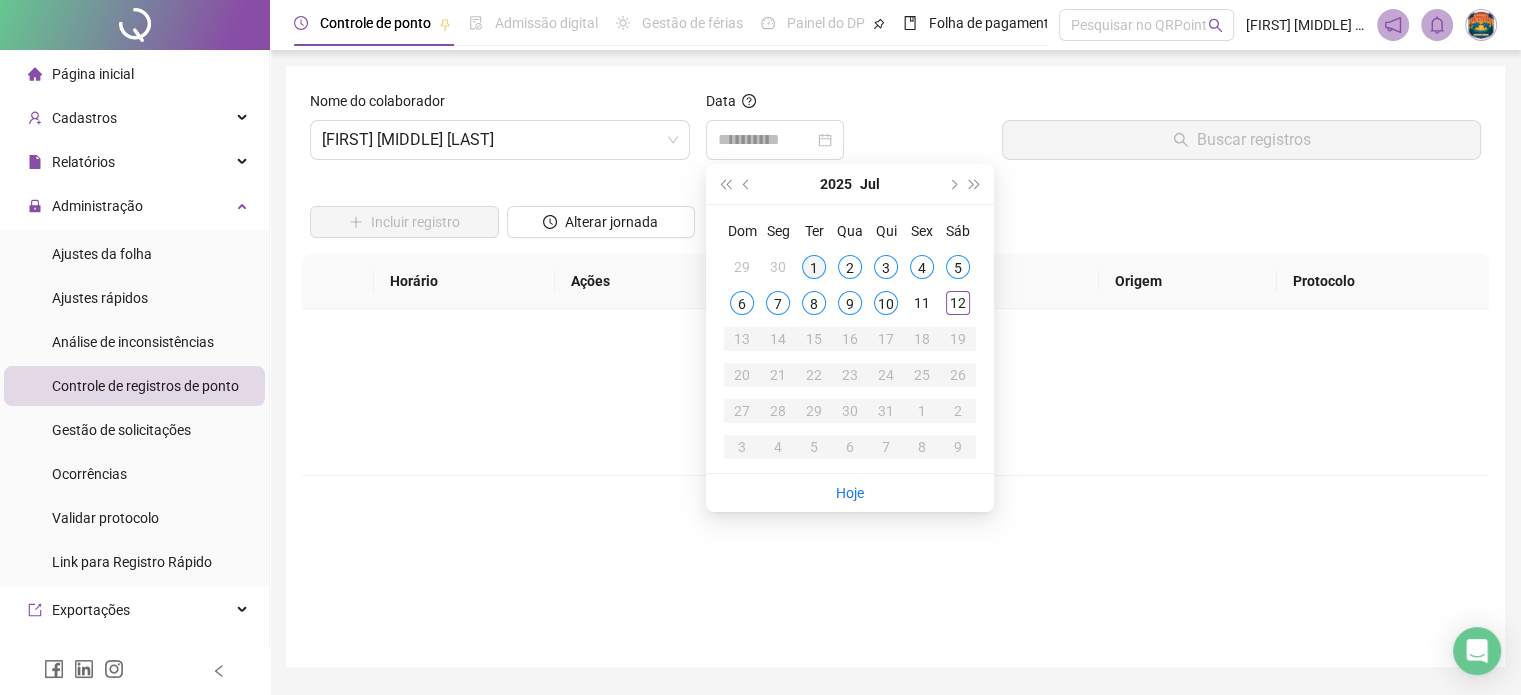 click on "1" at bounding box center [814, 267] 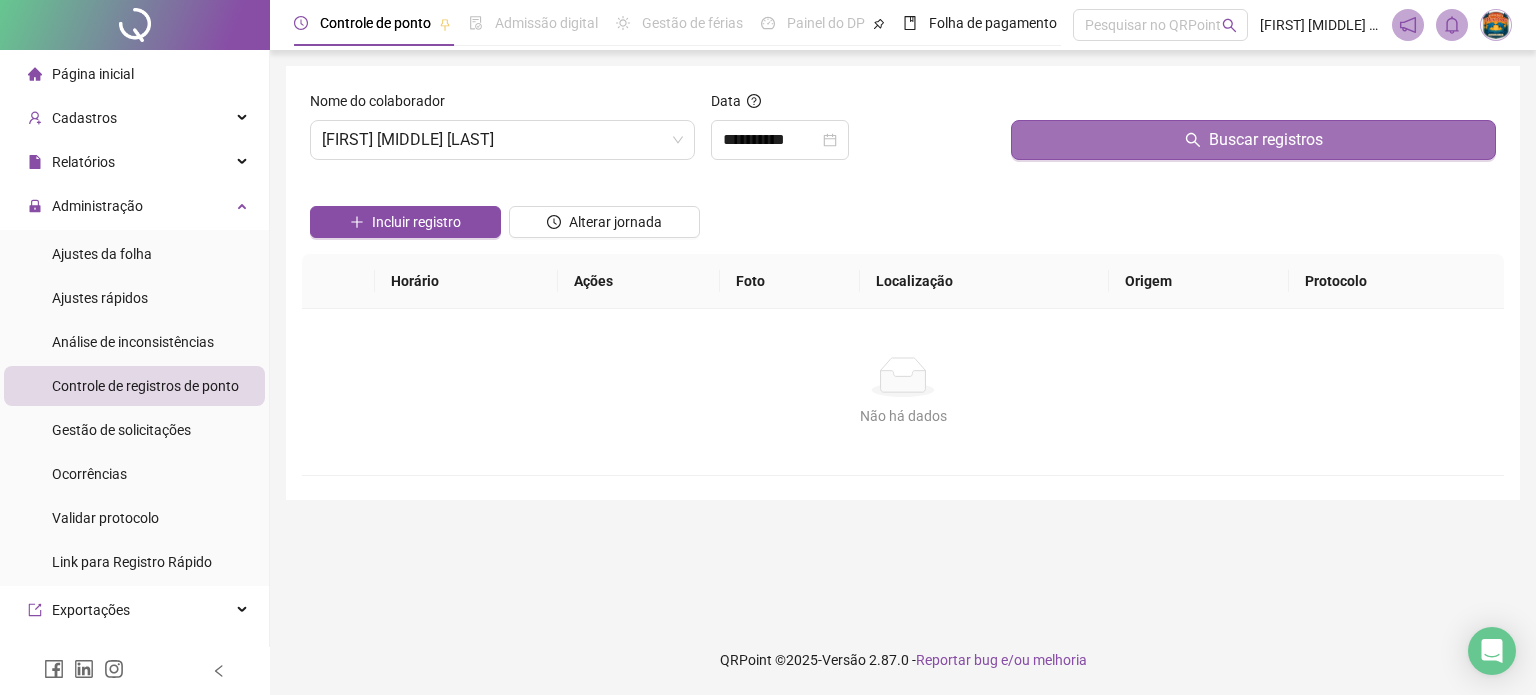 click on "Buscar registros" at bounding box center (1253, 140) 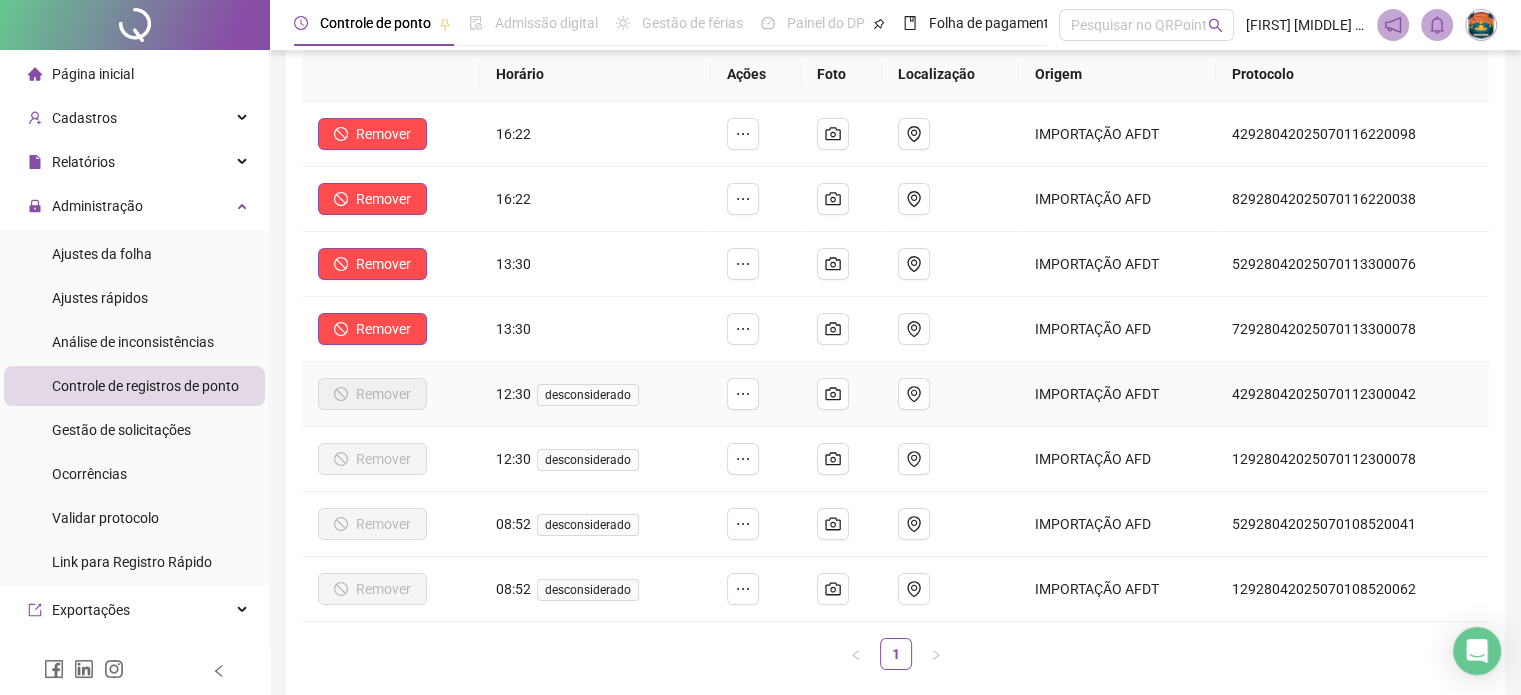 scroll, scrollTop: 172, scrollLeft: 0, axis: vertical 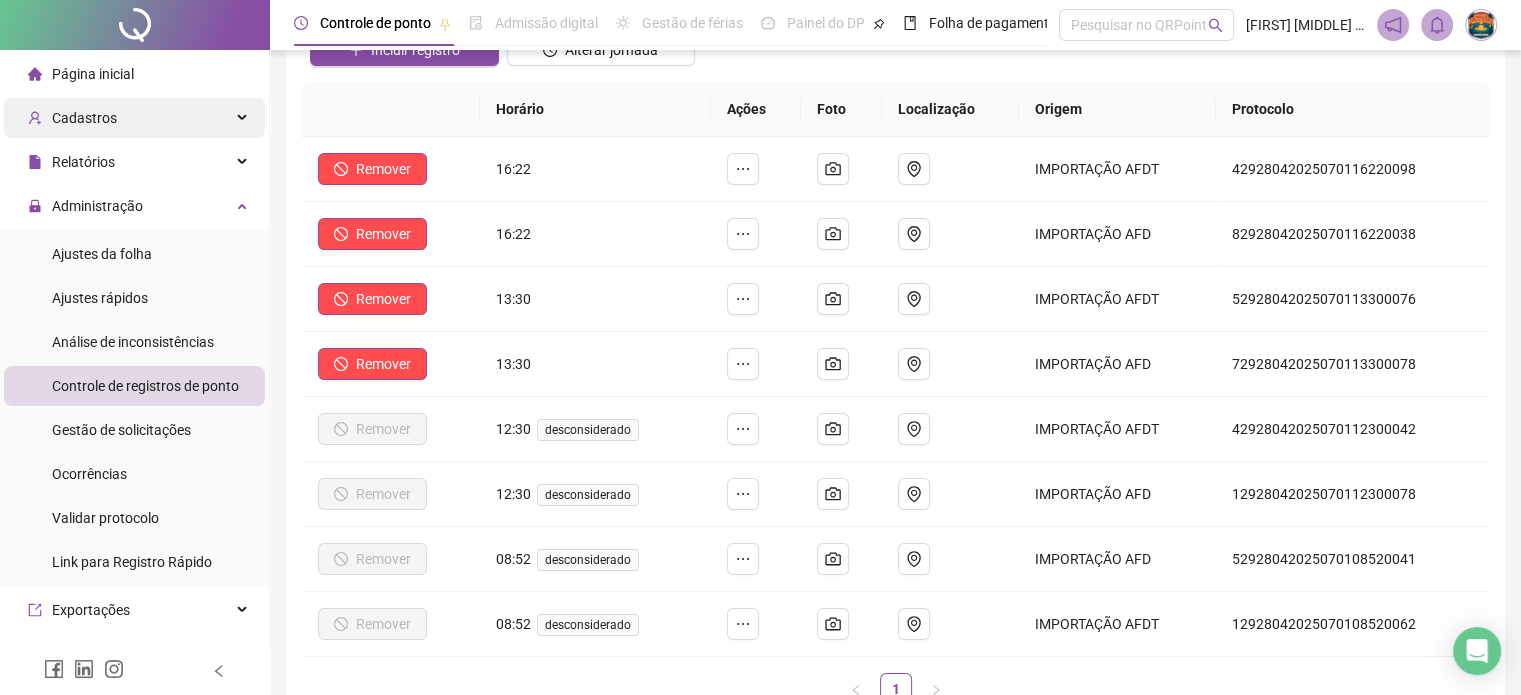 click on "Cadastros" at bounding box center [84, 118] 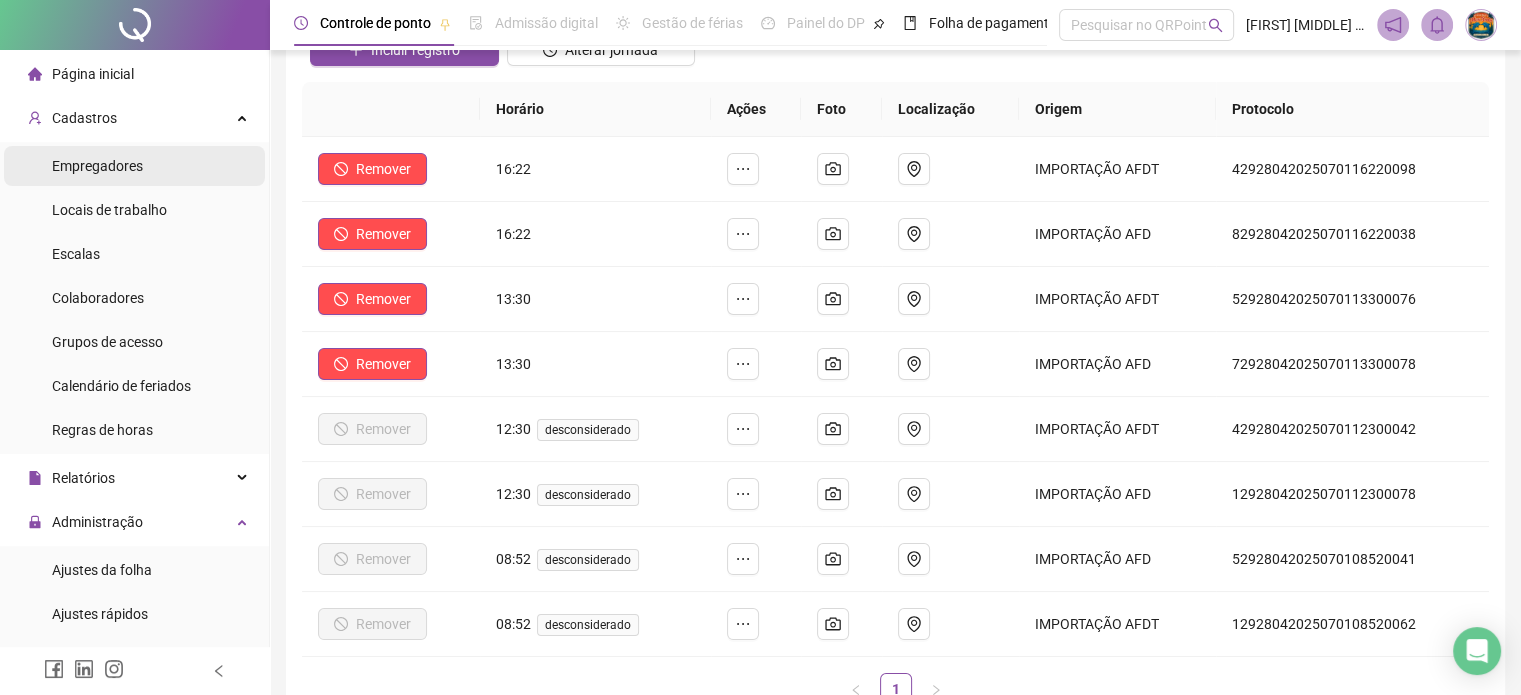 click on "Empregadores" at bounding box center [97, 166] 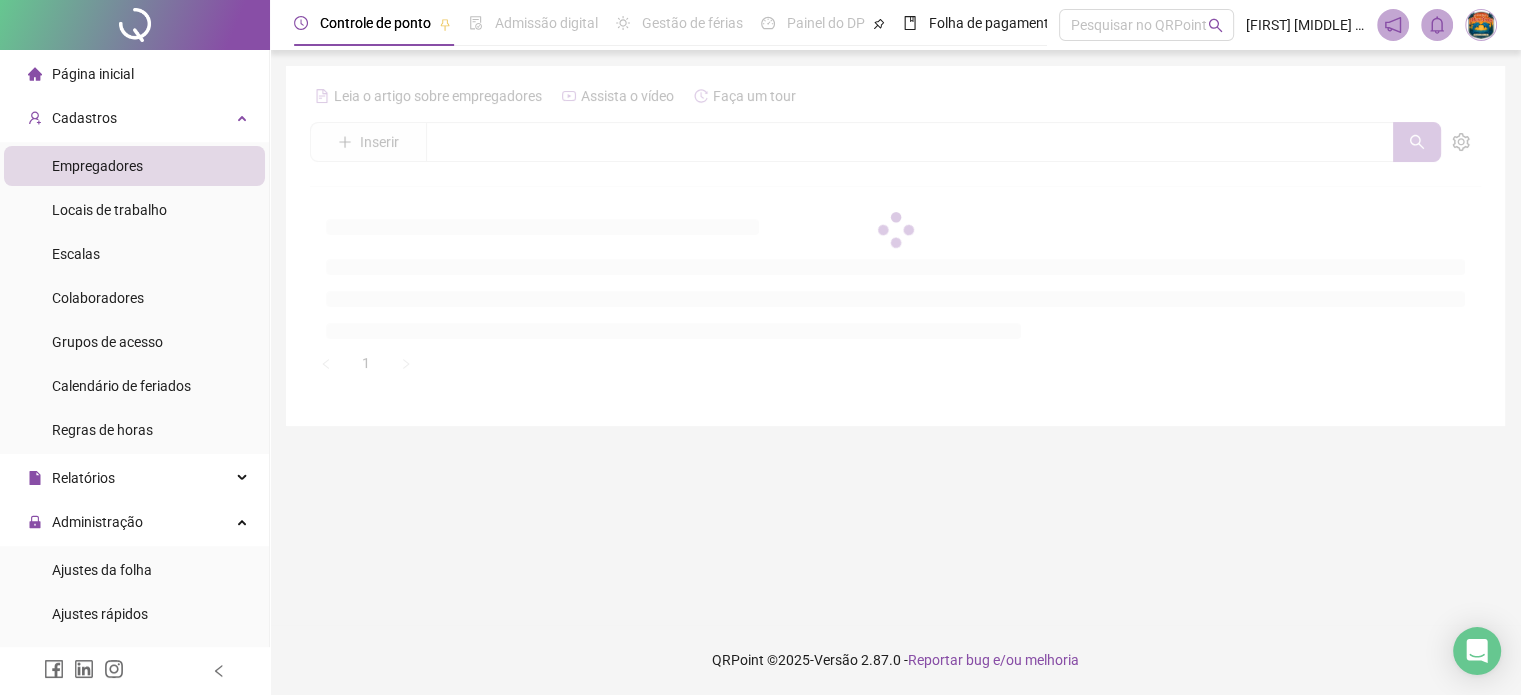 scroll, scrollTop: 0, scrollLeft: 0, axis: both 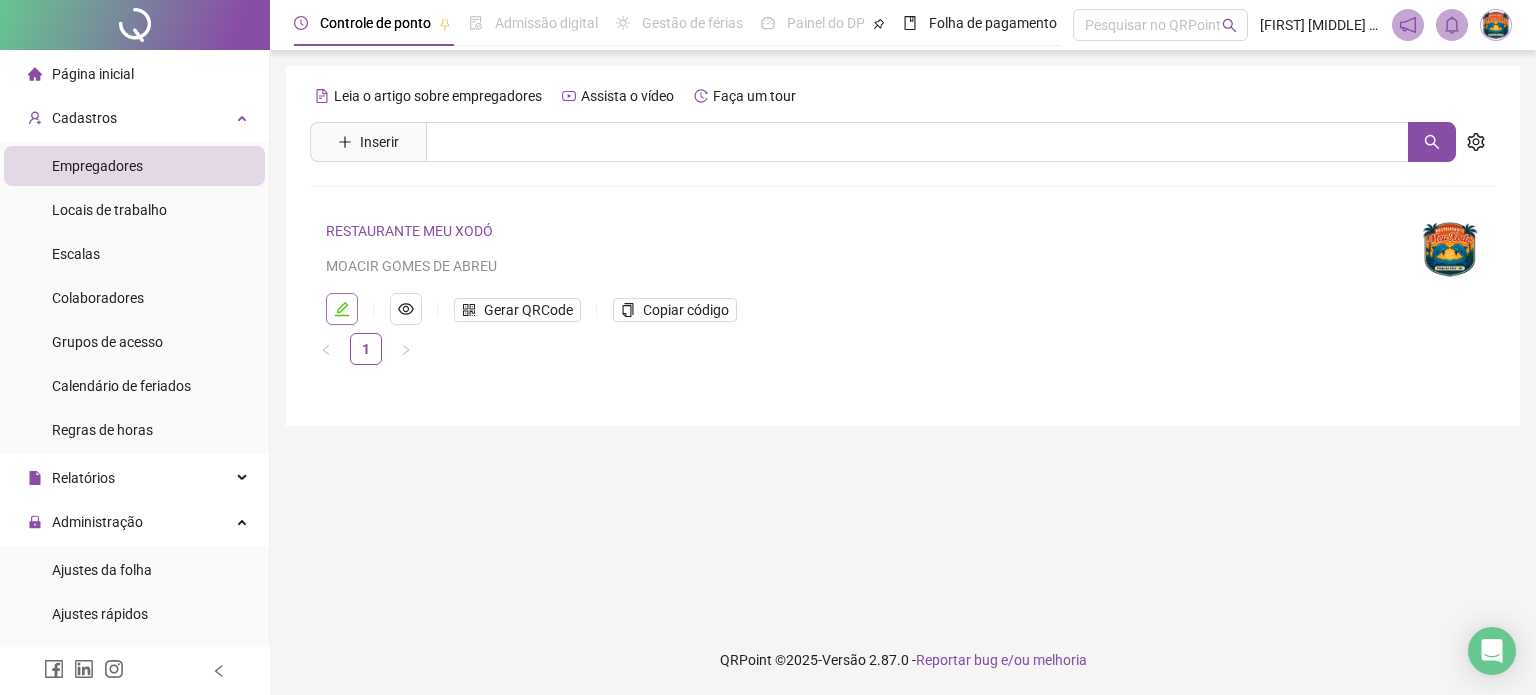 click 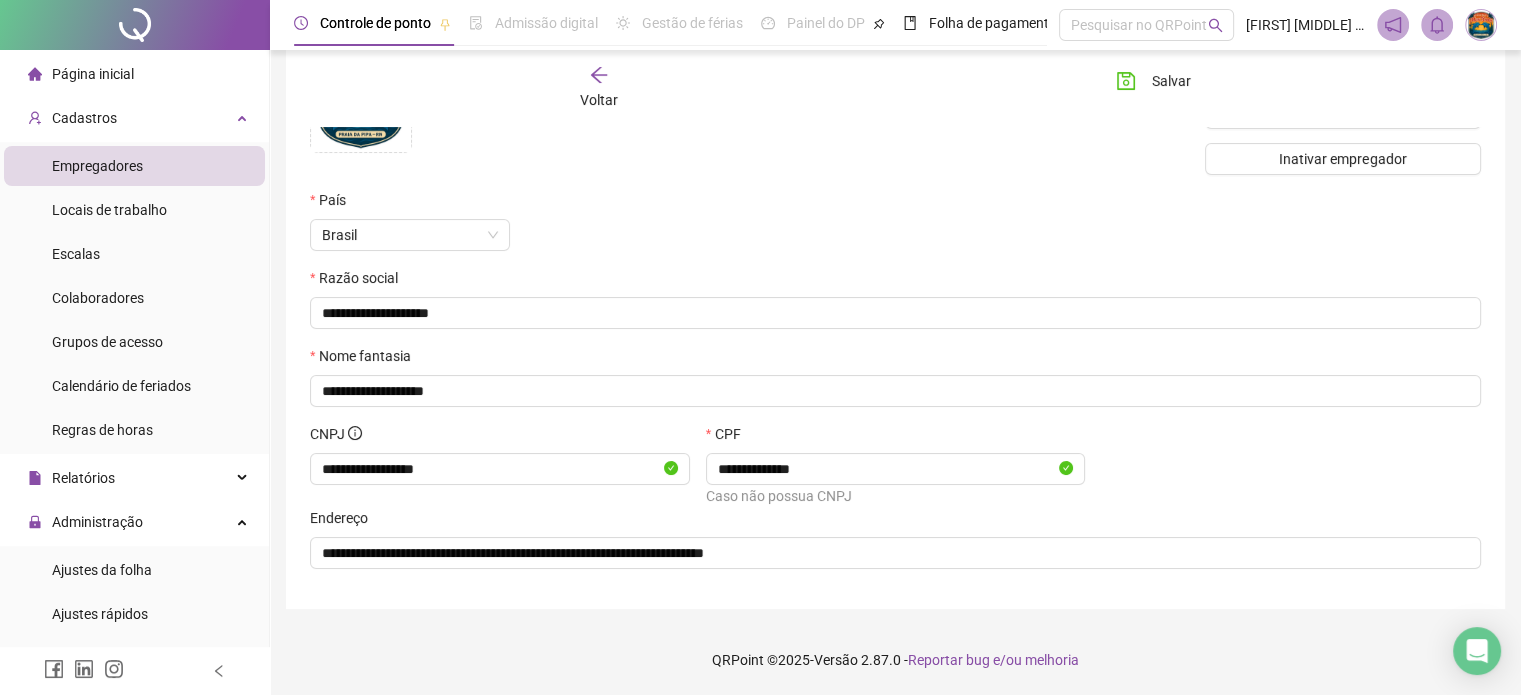 scroll, scrollTop: 0, scrollLeft: 0, axis: both 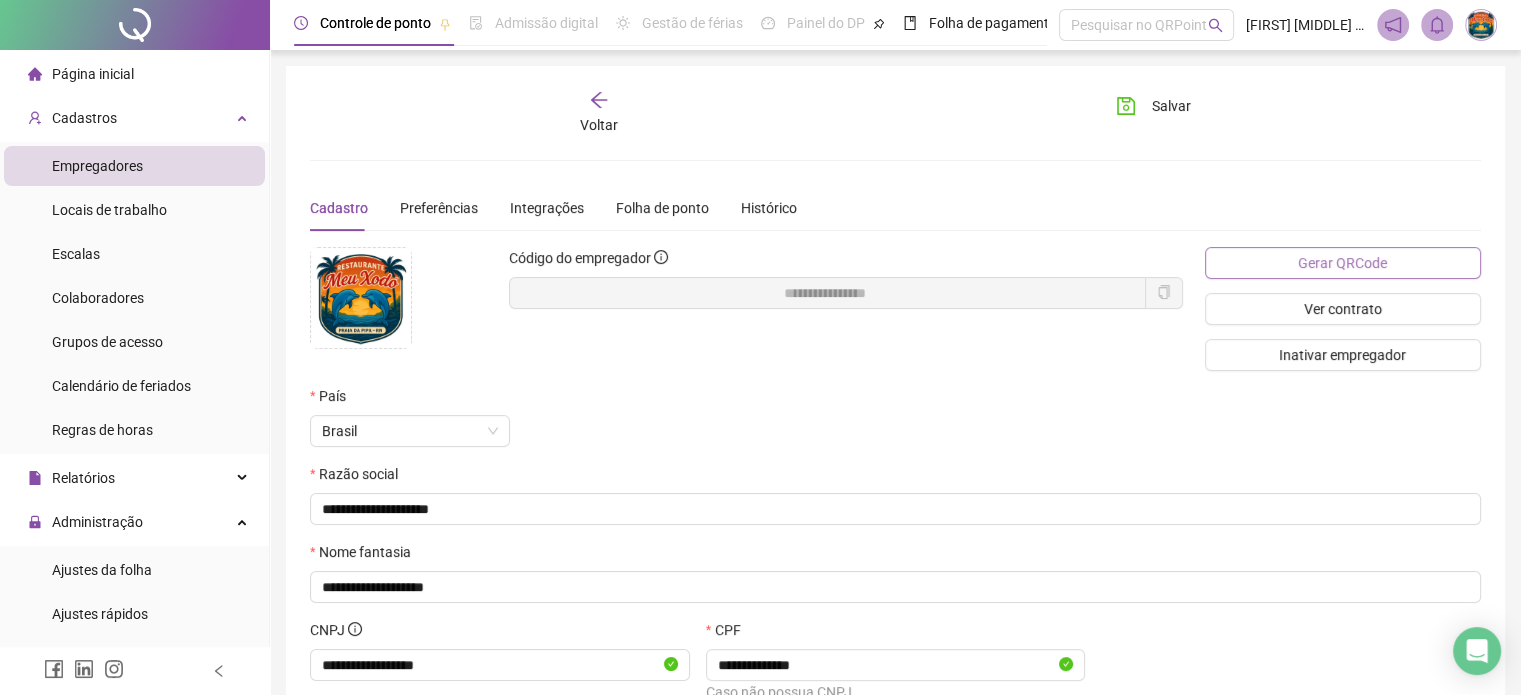 click on "Gerar QRCode" at bounding box center [1343, 263] 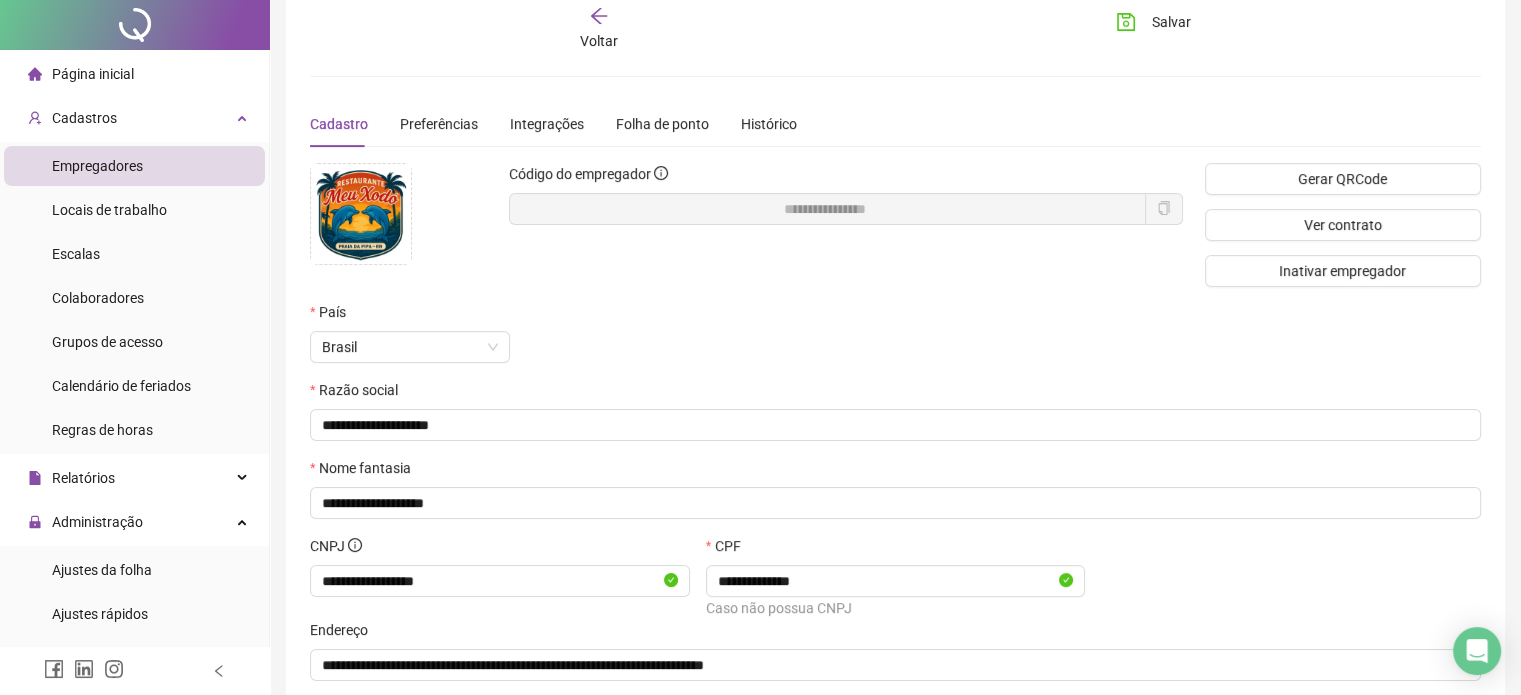 scroll, scrollTop: 0, scrollLeft: 0, axis: both 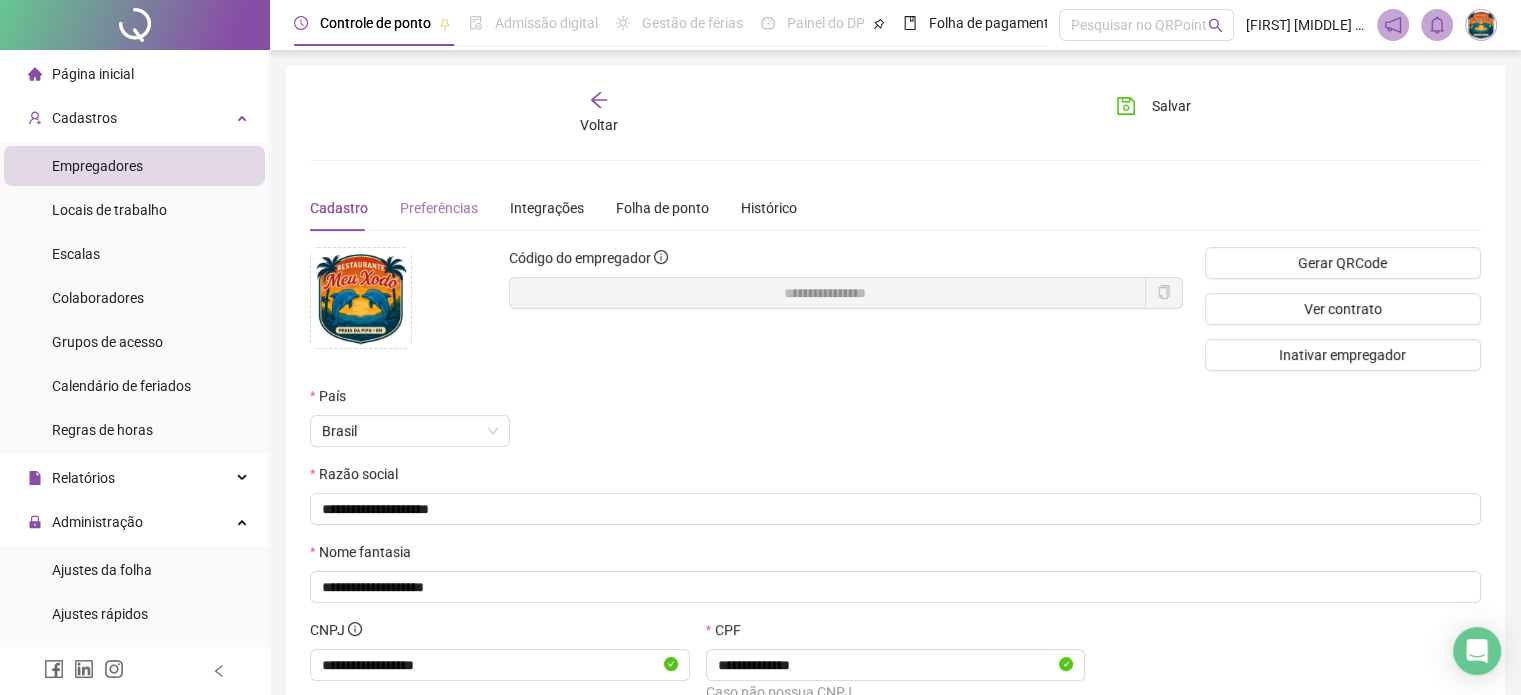 click on "Preferências" at bounding box center [439, 208] 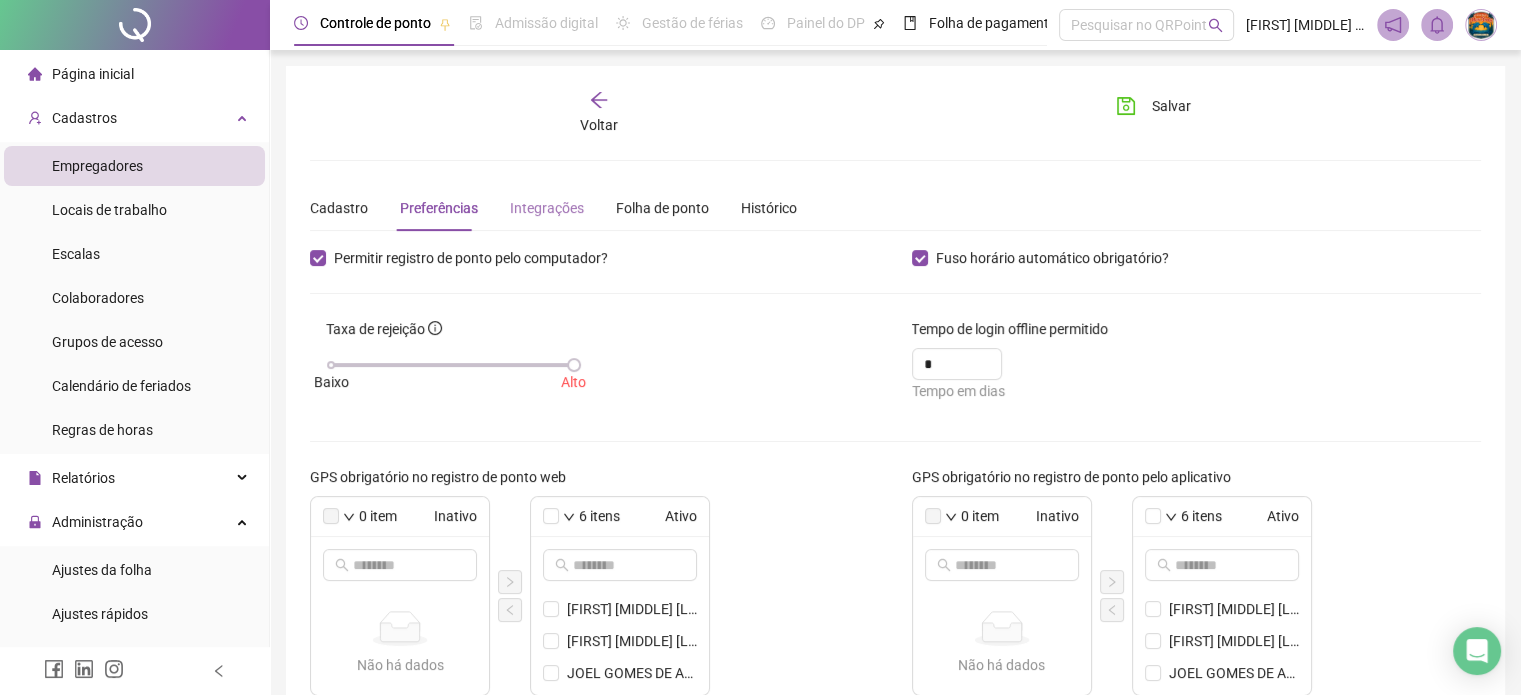 scroll, scrollTop: 0, scrollLeft: 0, axis: both 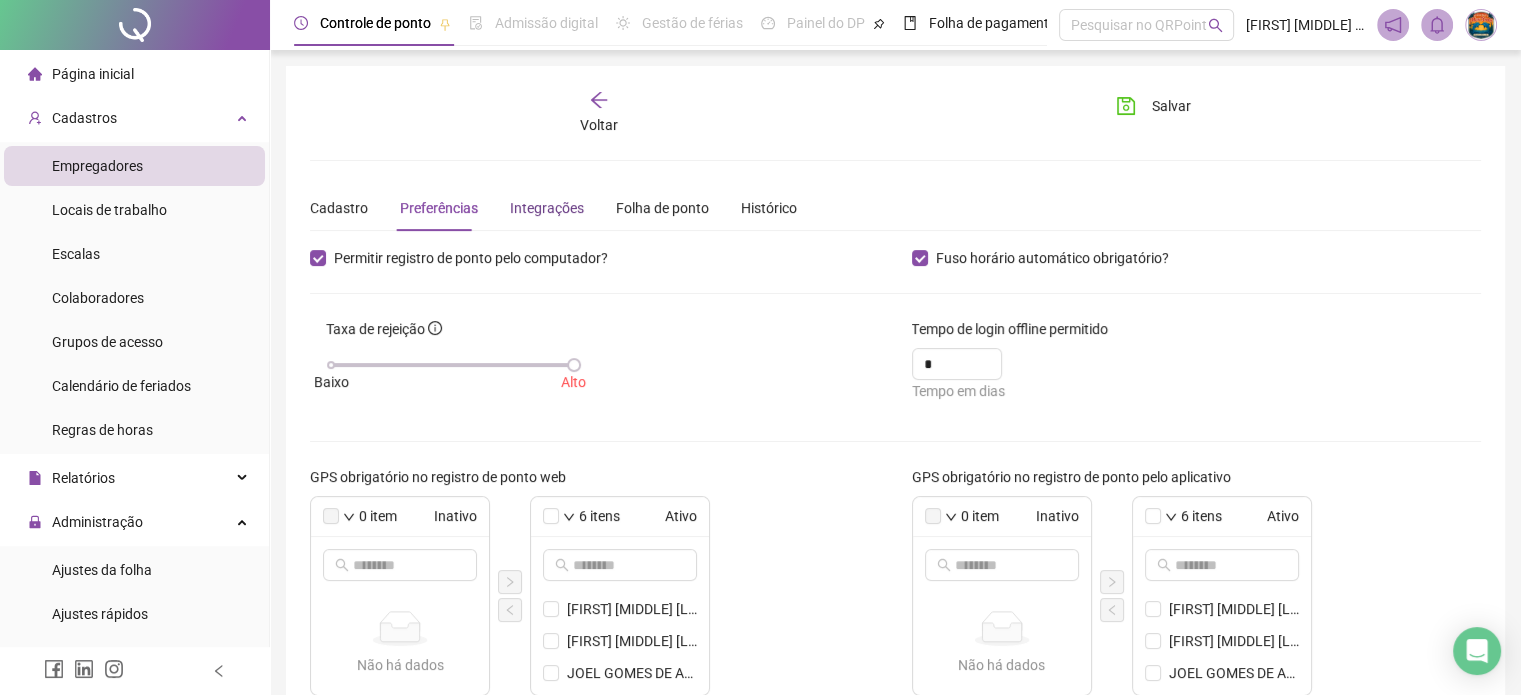 click on "Integrações" at bounding box center [547, 208] 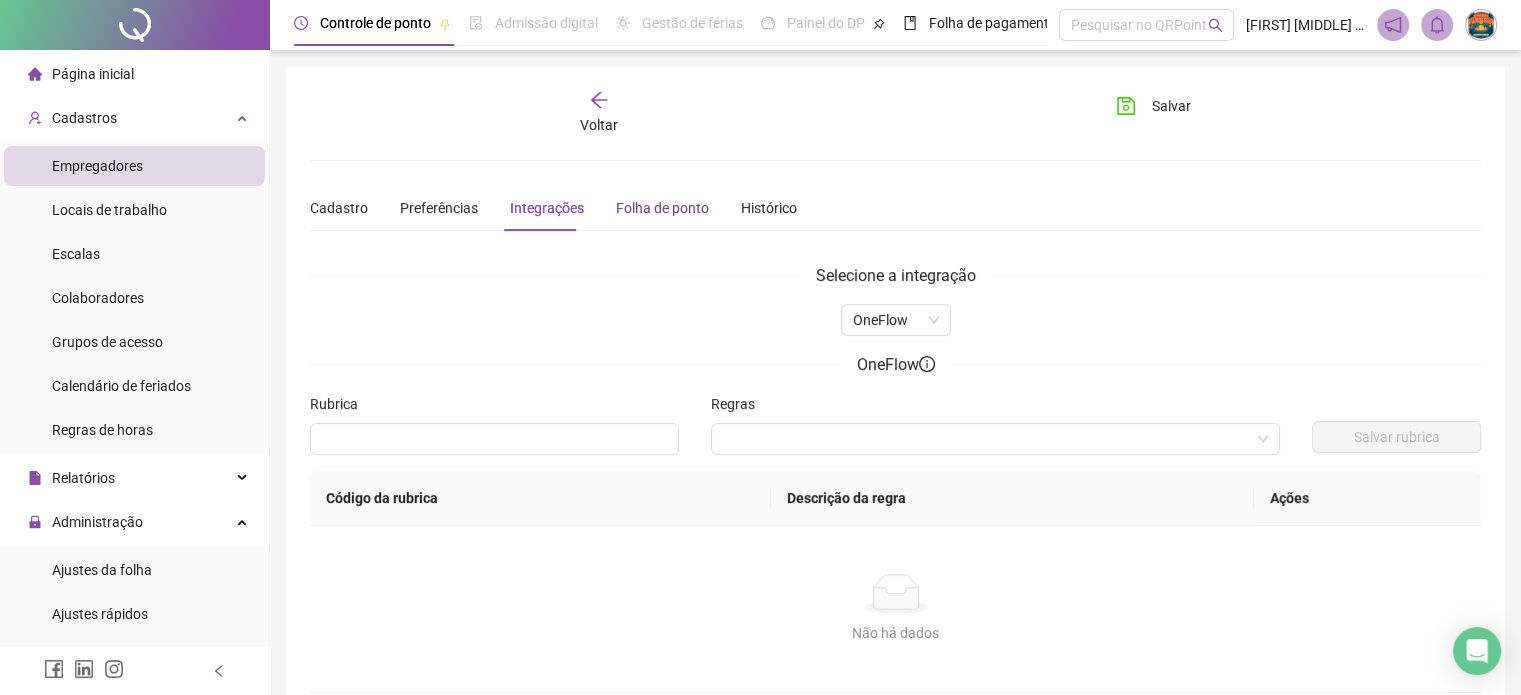 click on "Folha de ponto" at bounding box center [662, 208] 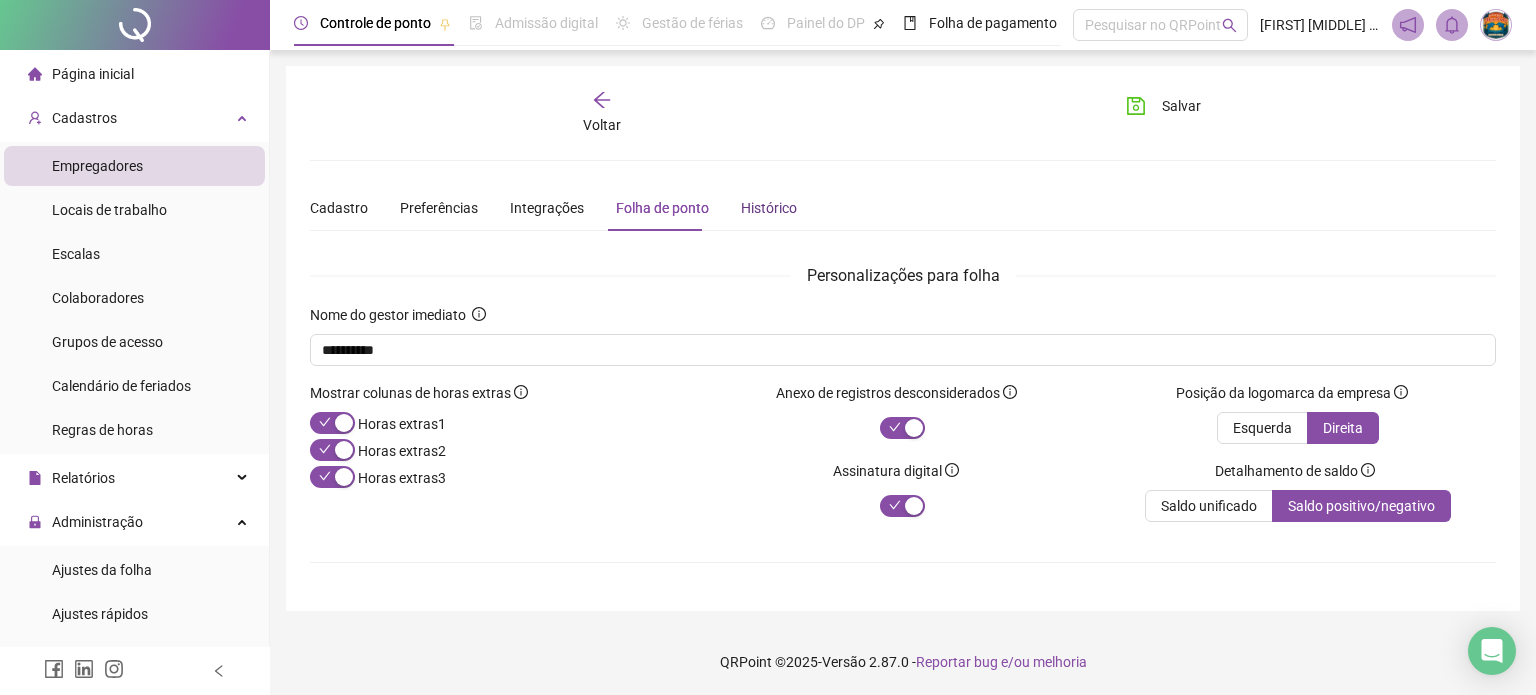 click on "Histórico" at bounding box center [769, 208] 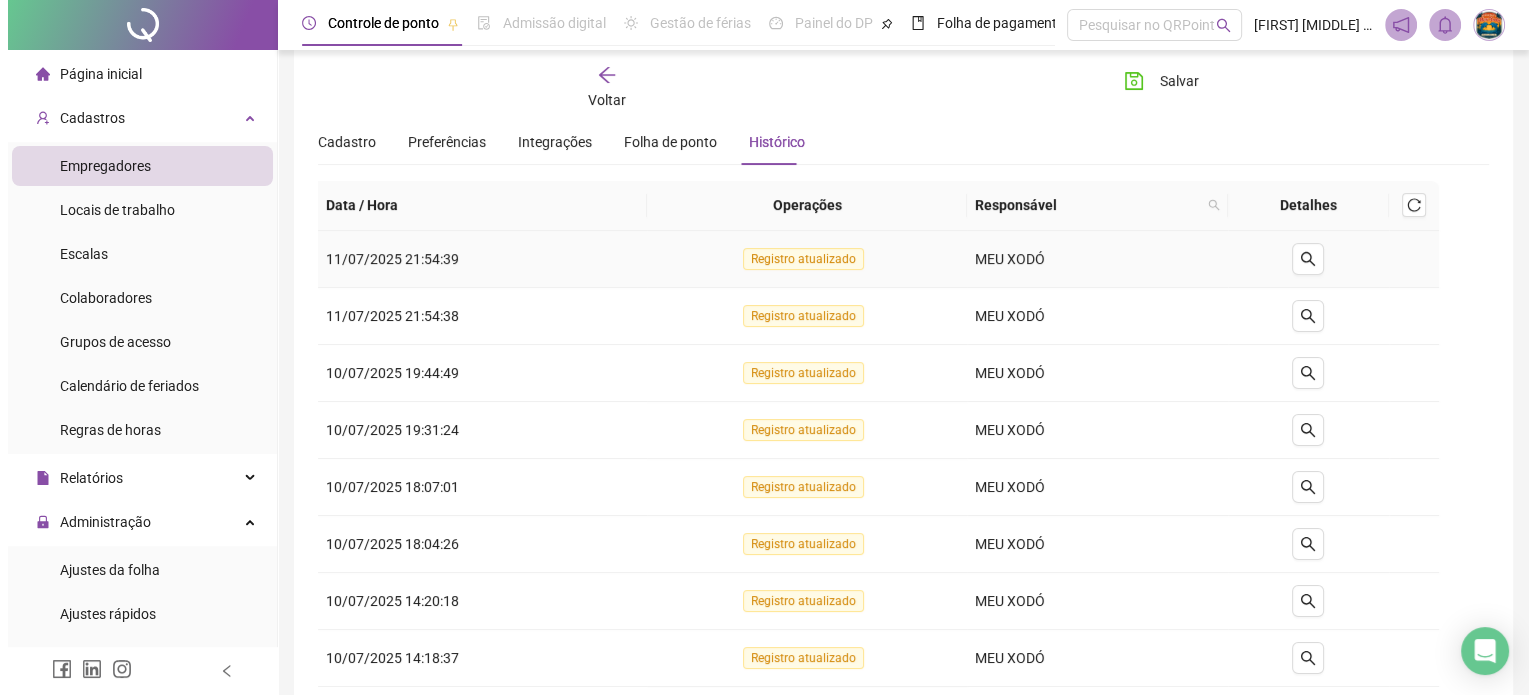 scroll, scrollTop: 100, scrollLeft: 0, axis: vertical 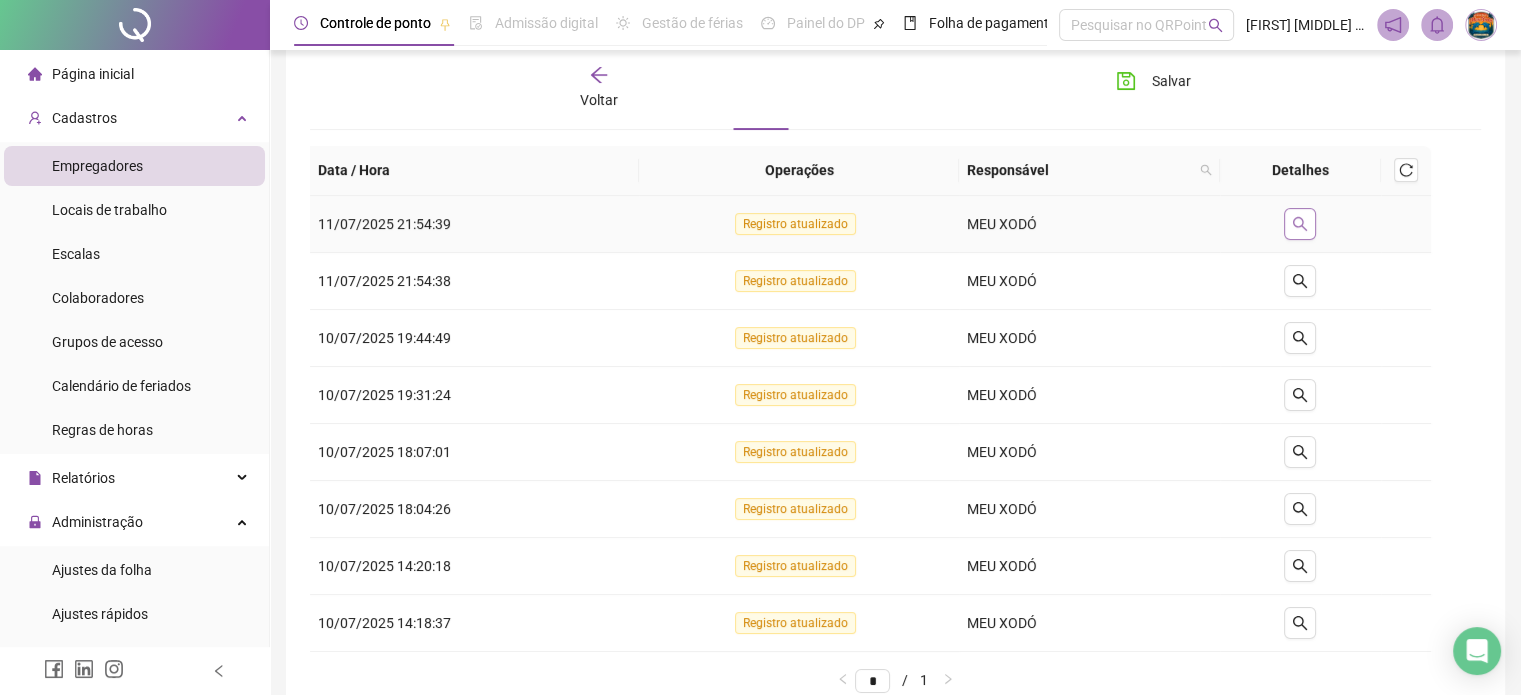 click 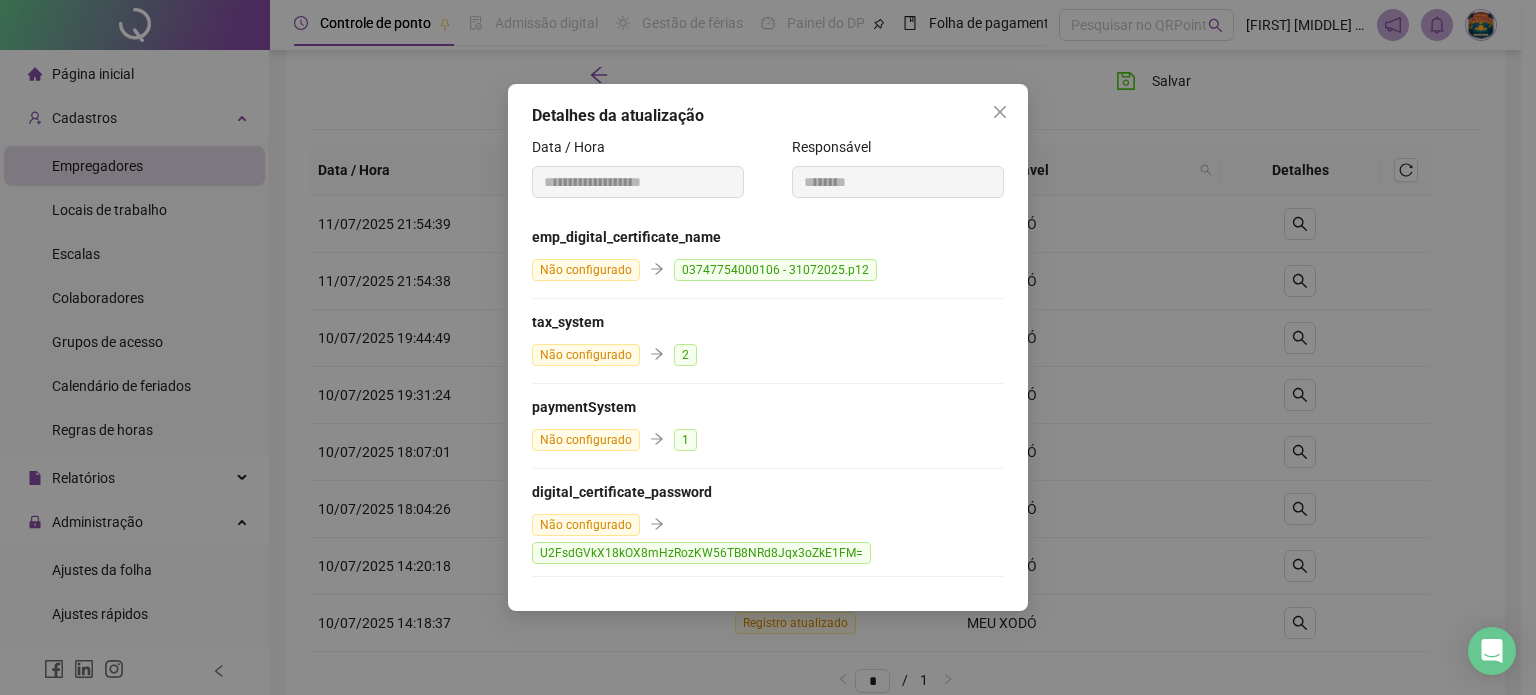 click on "Não configurado 2" at bounding box center [768, 354] 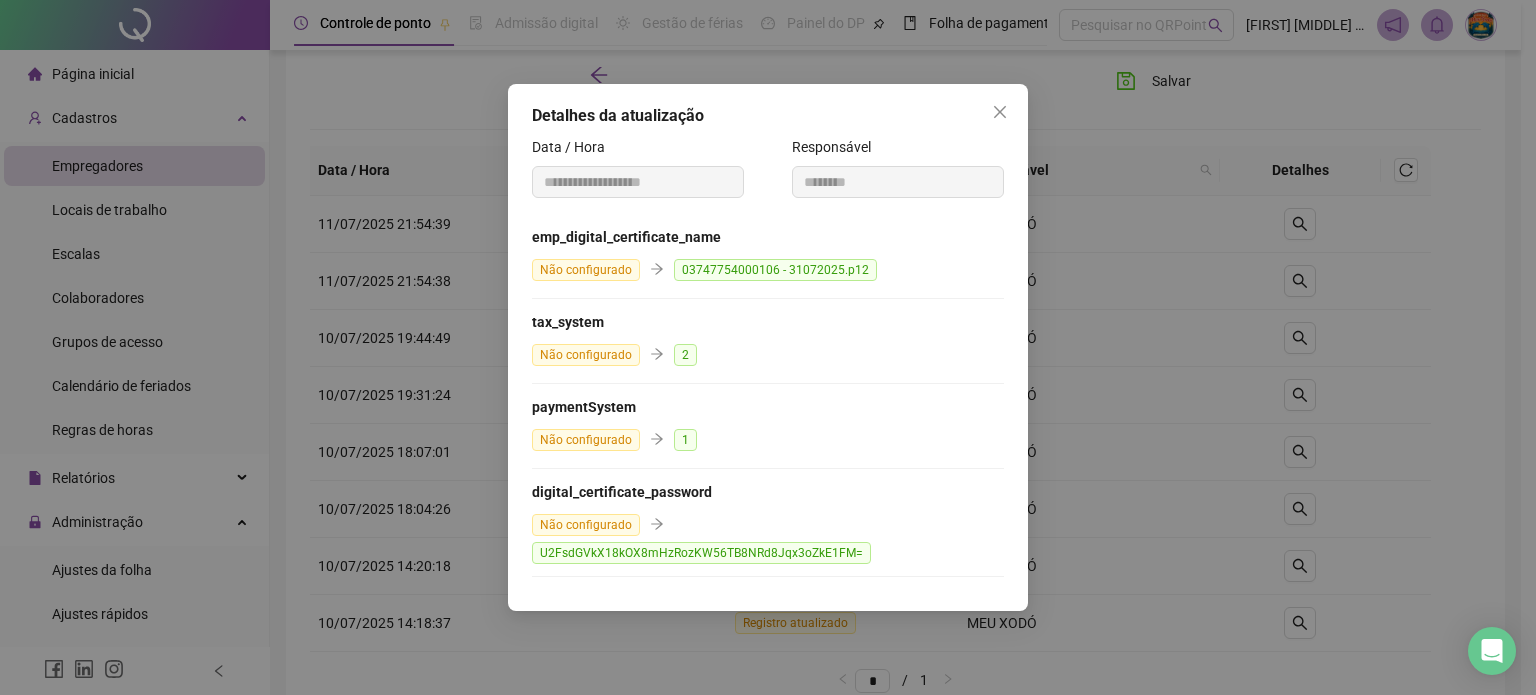 click on "03747754000106 - 31072025.p12" at bounding box center [775, 270] 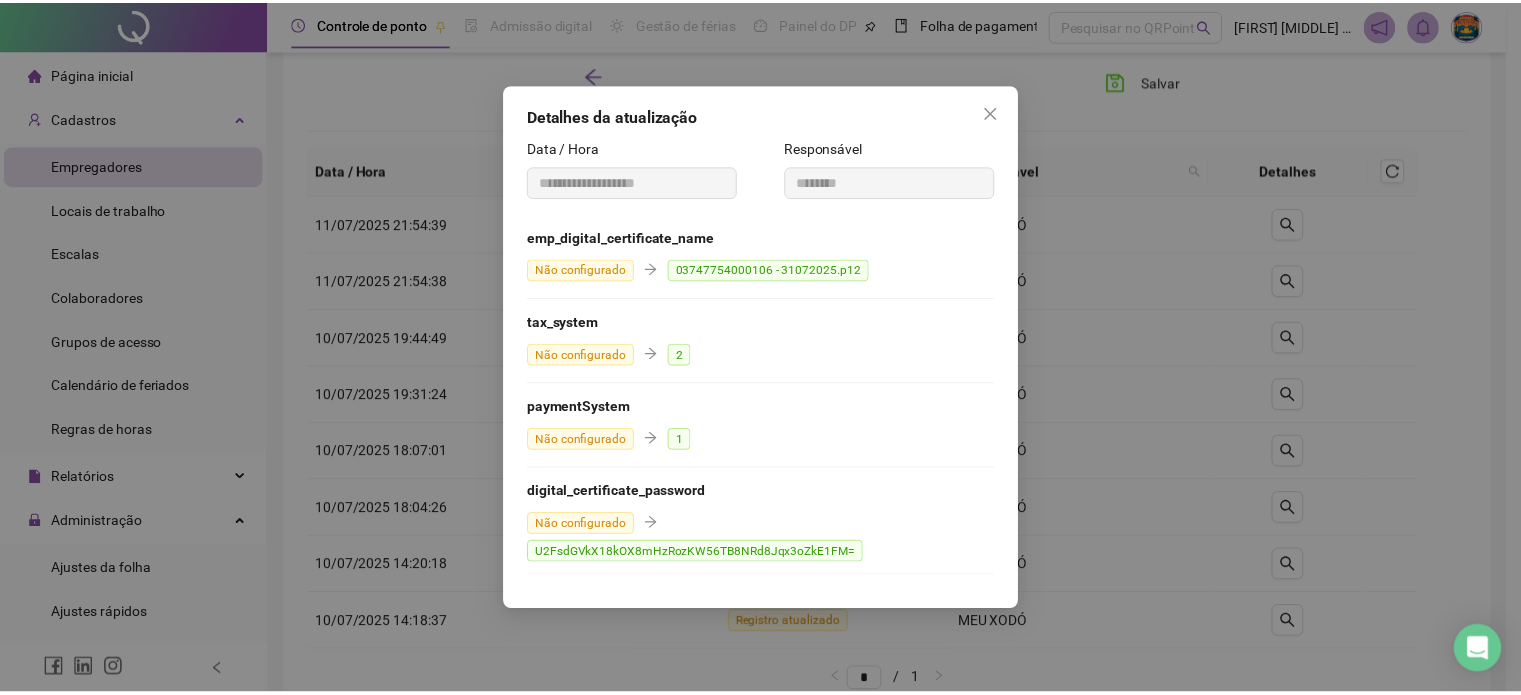 scroll, scrollTop: 251, scrollLeft: 0, axis: vertical 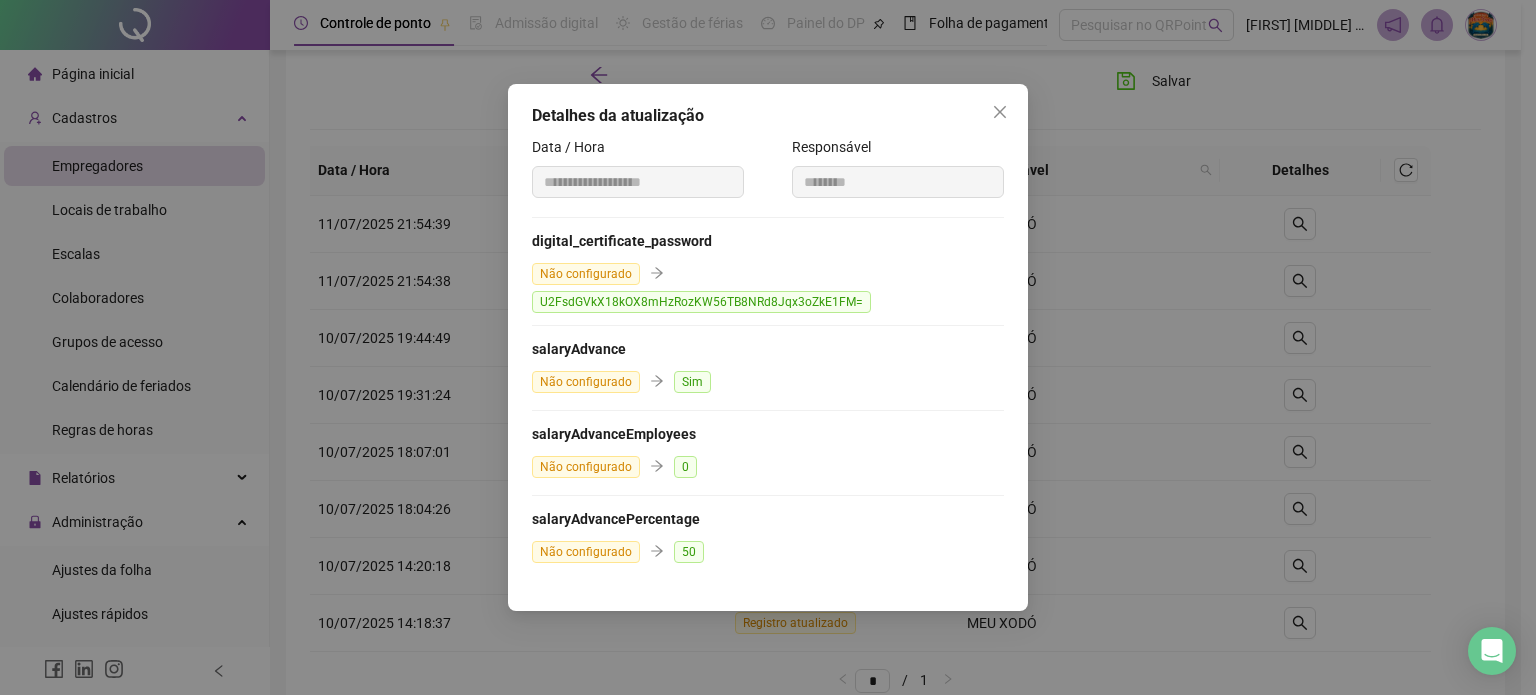 click on "salaryAdvancePercentage" at bounding box center [616, 519] 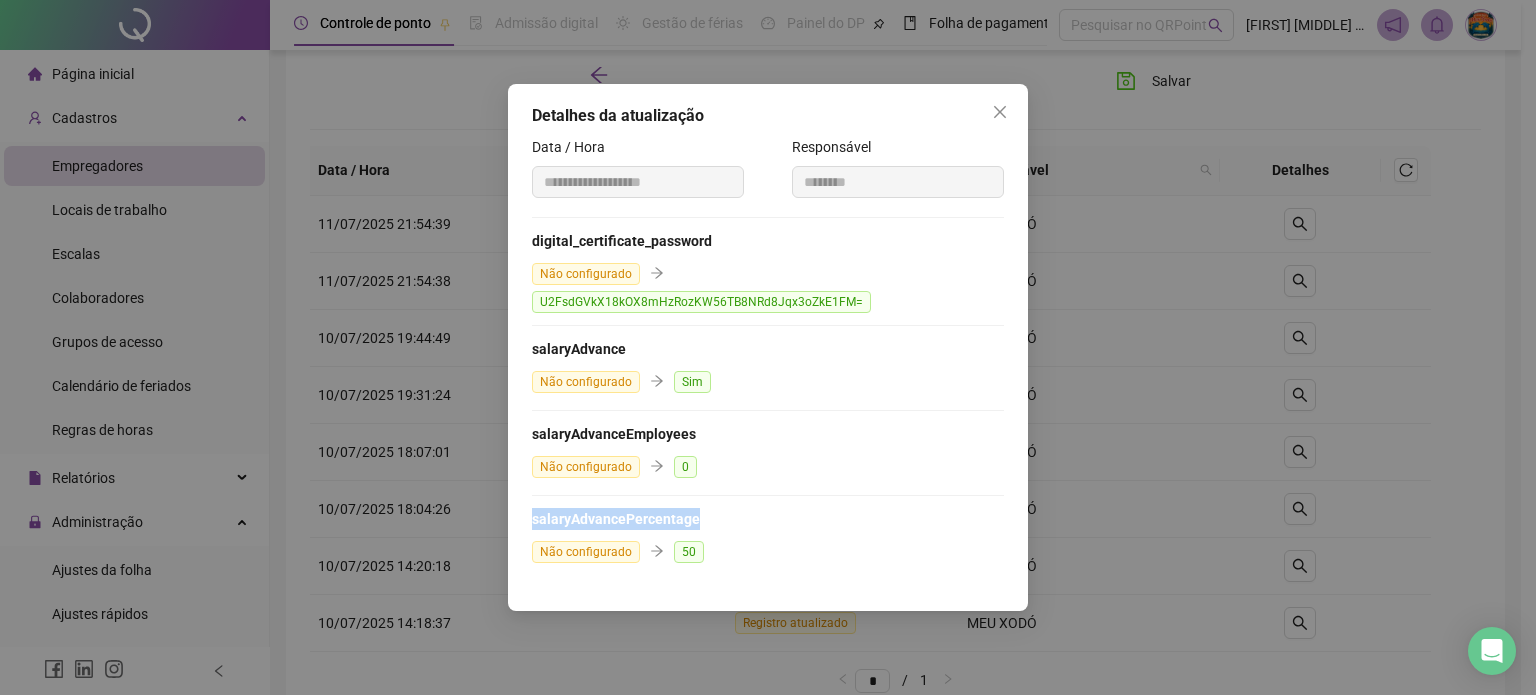click on "salaryAdvancePercentage" at bounding box center (616, 519) 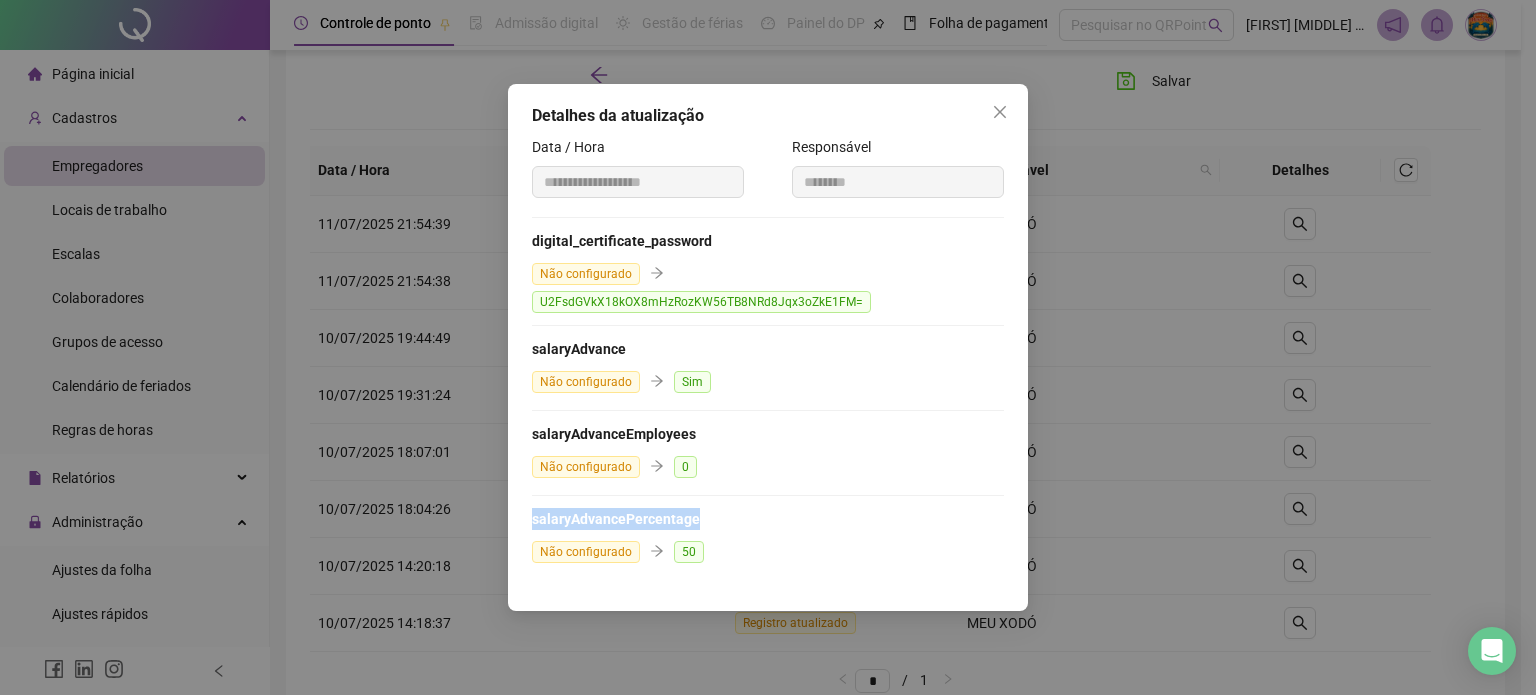 copy on "salaryAdvancePercentage" 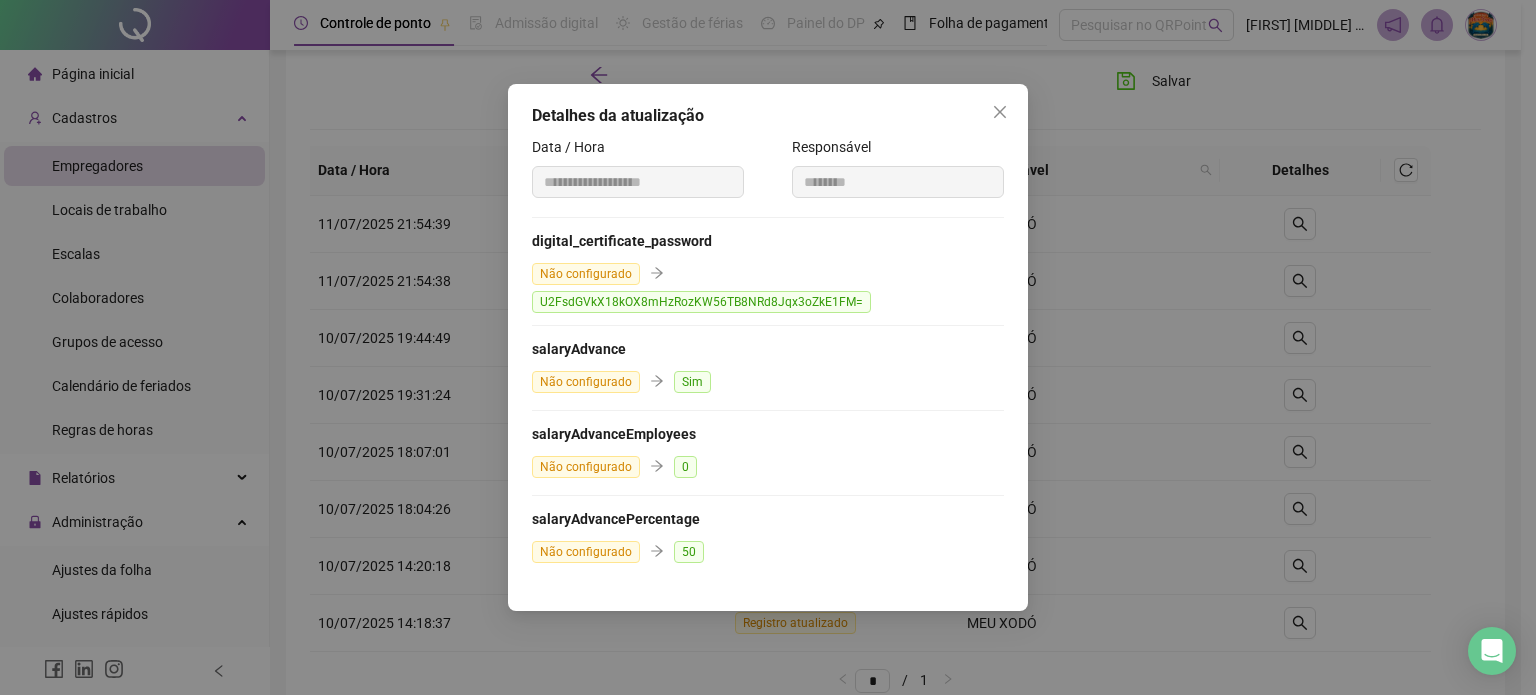 click on "**********" at bounding box center [768, 347] 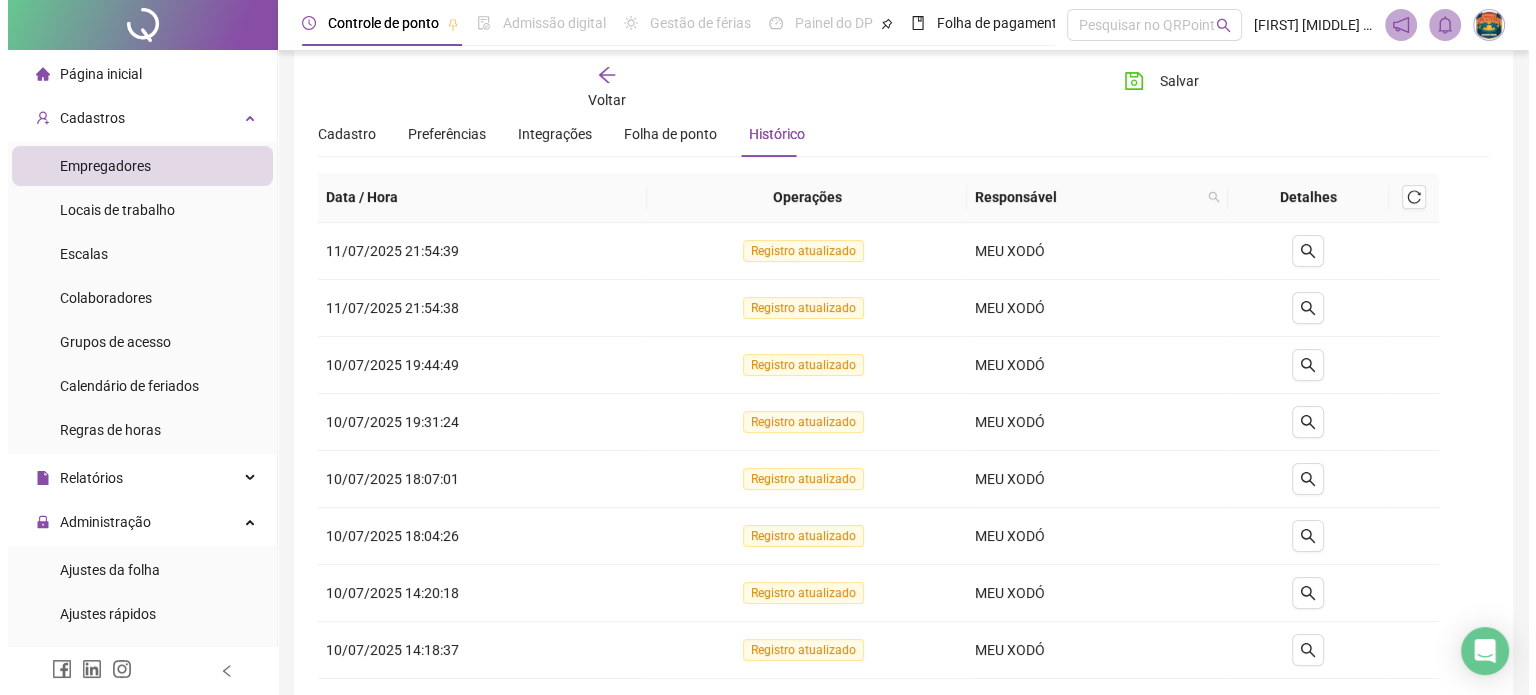 scroll, scrollTop: 0, scrollLeft: 0, axis: both 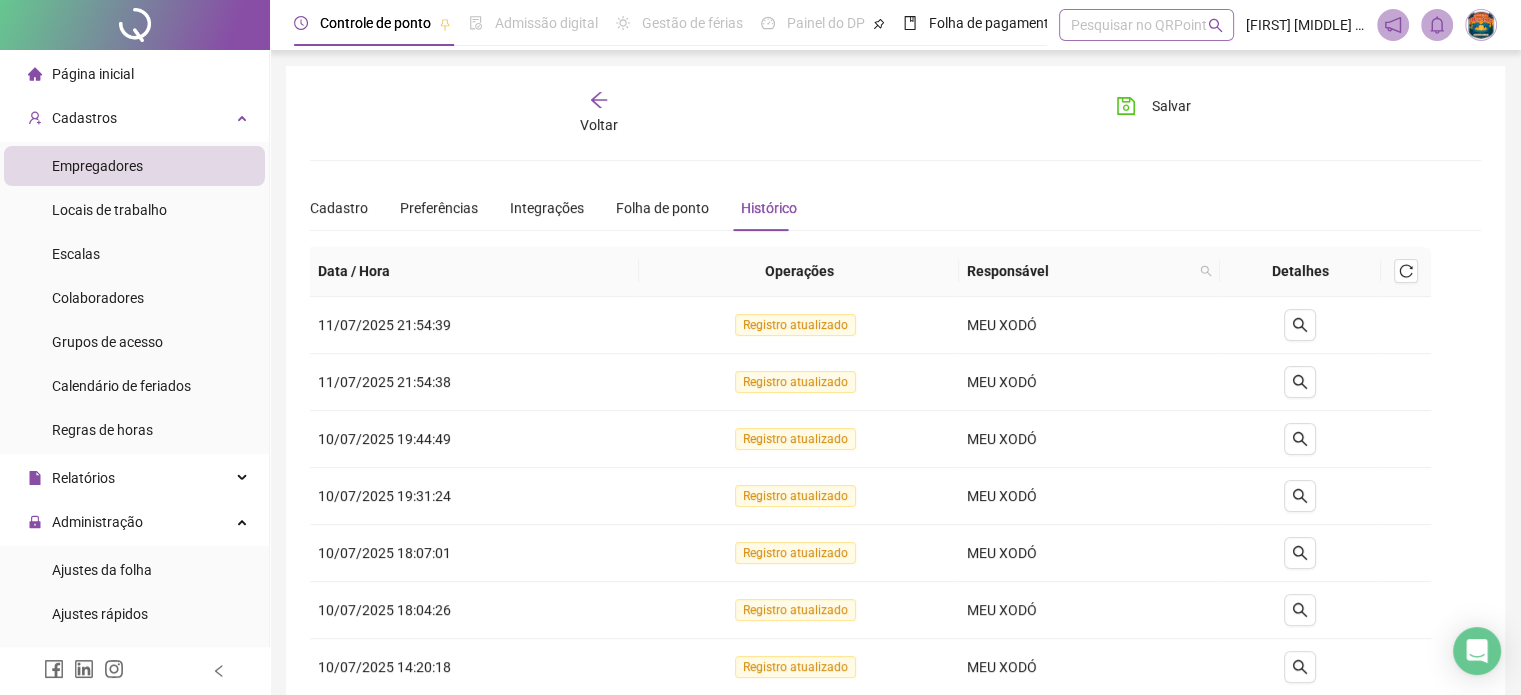 click at bounding box center (1136, 25) 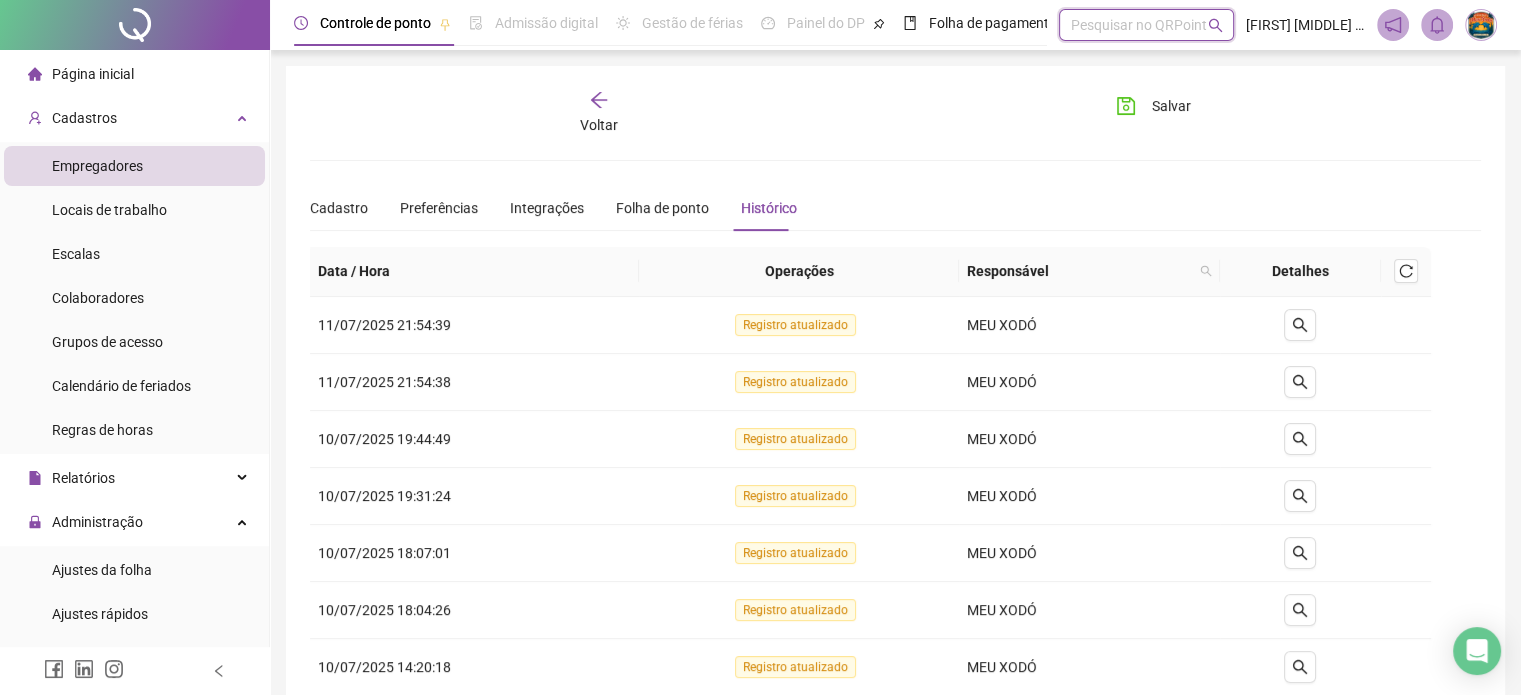 paste on "**********" 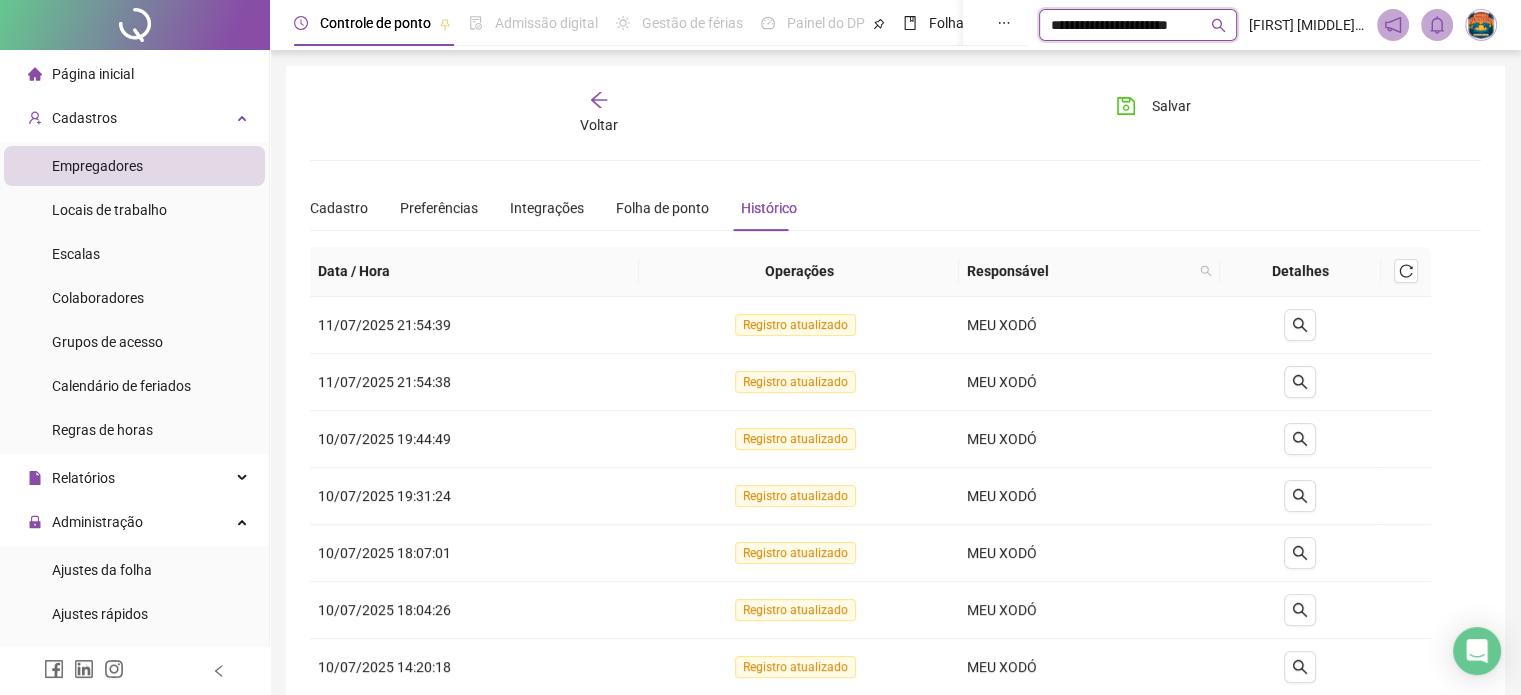 click on "**********" at bounding box center [1131, 25] 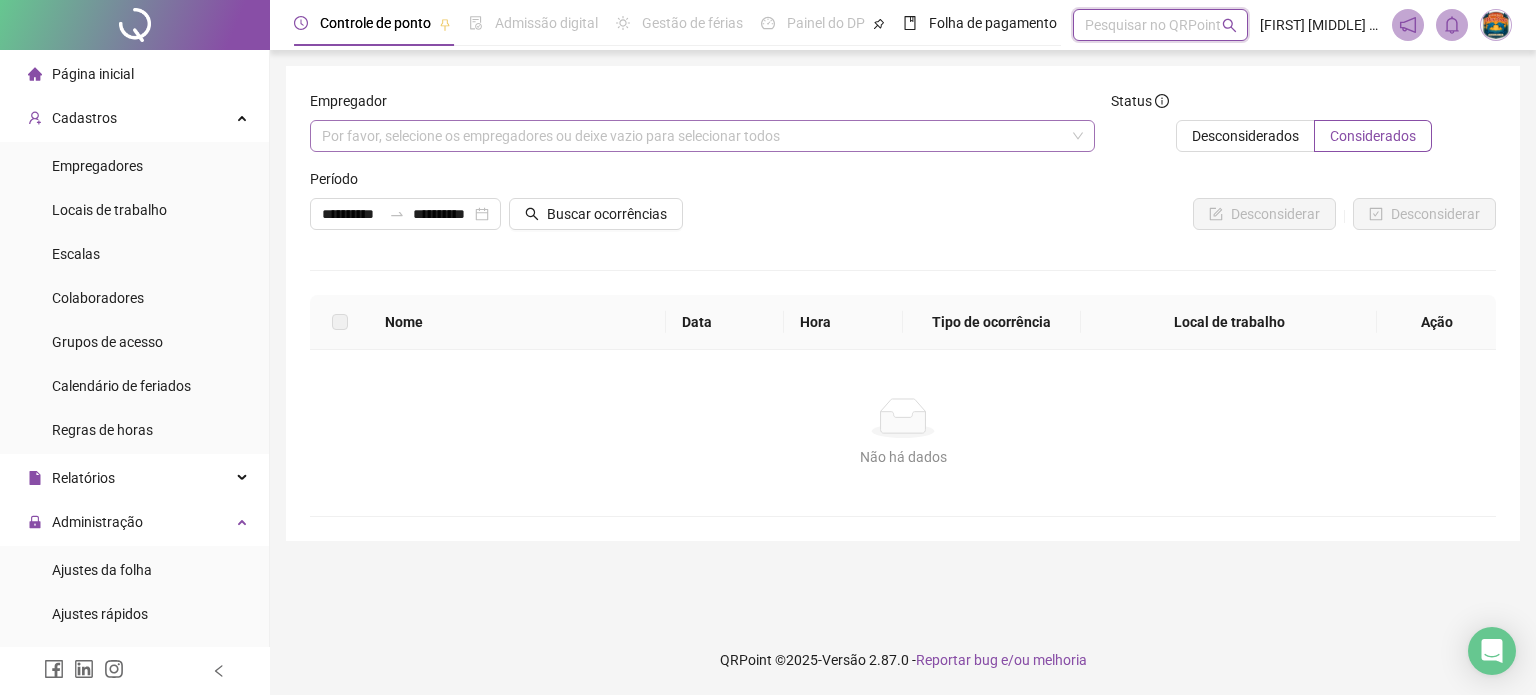 click at bounding box center (692, 136) 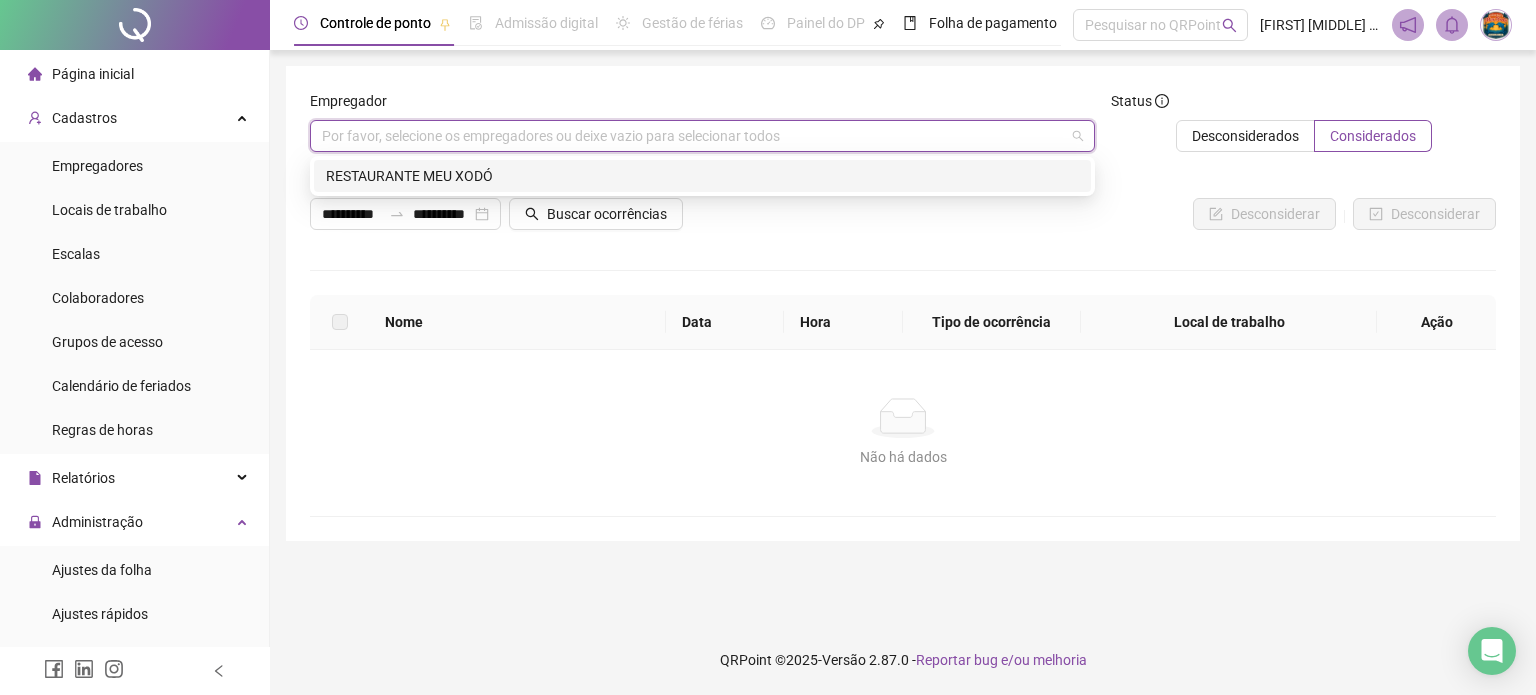 click on "RESTAURANTE MEU XODÓ" at bounding box center [702, 176] 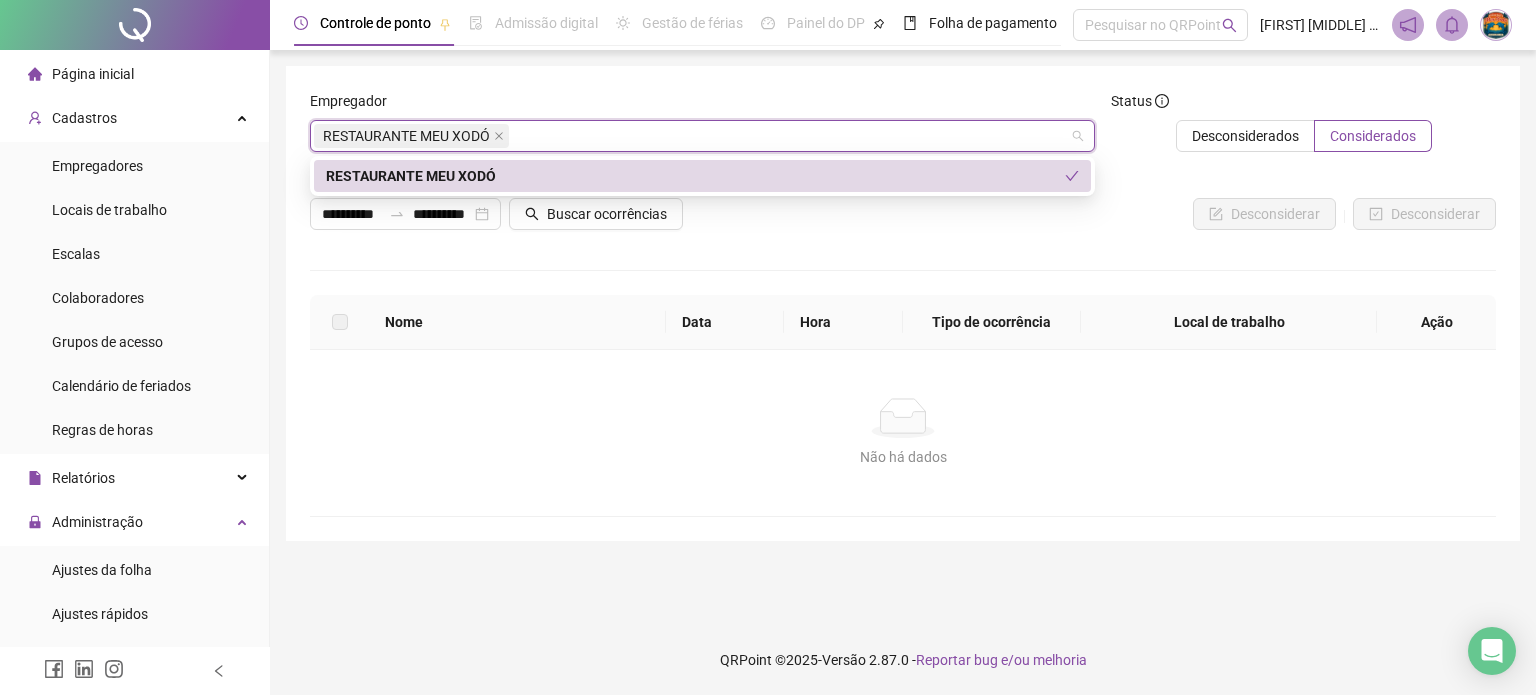 click on "RESTAURANTE MEU XODÓ" at bounding box center (695, 176) 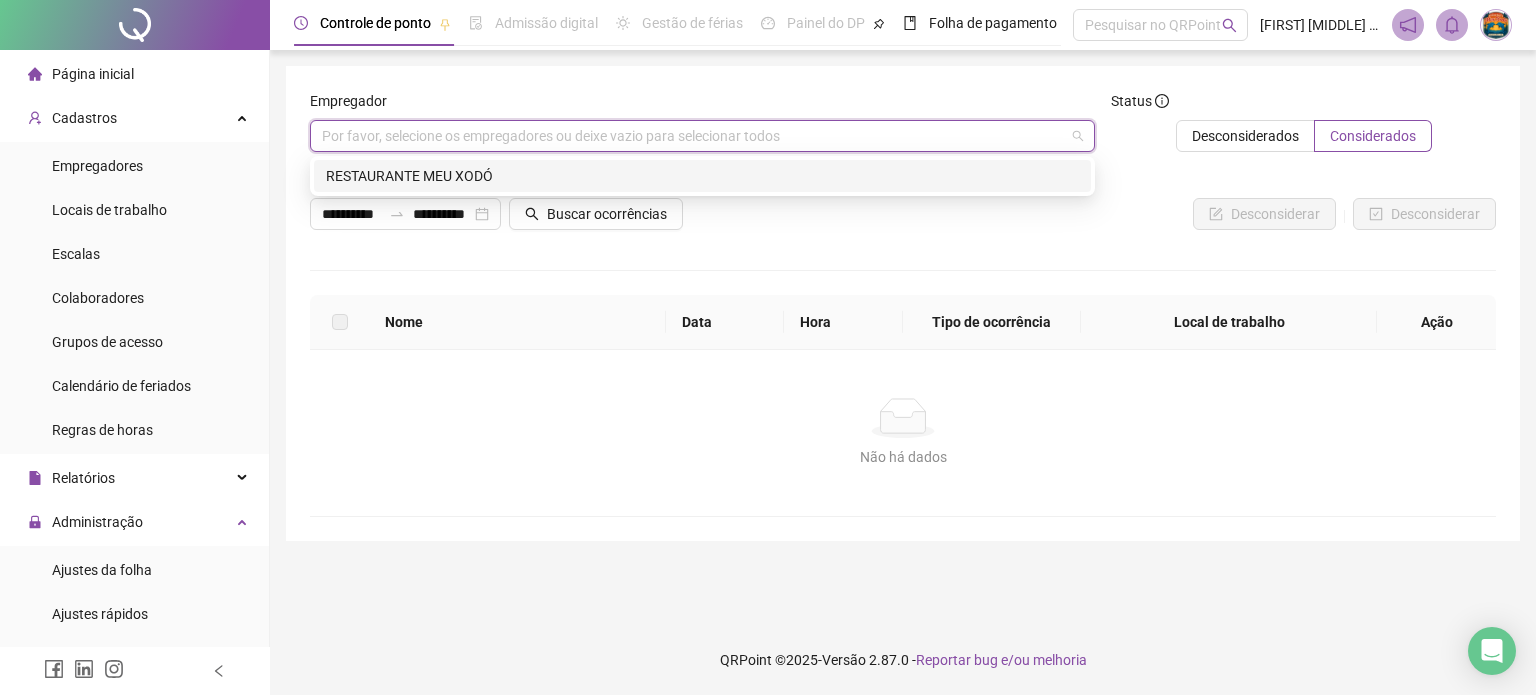click on "RESTAURANTE MEU XODÓ" at bounding box center (702, 176) 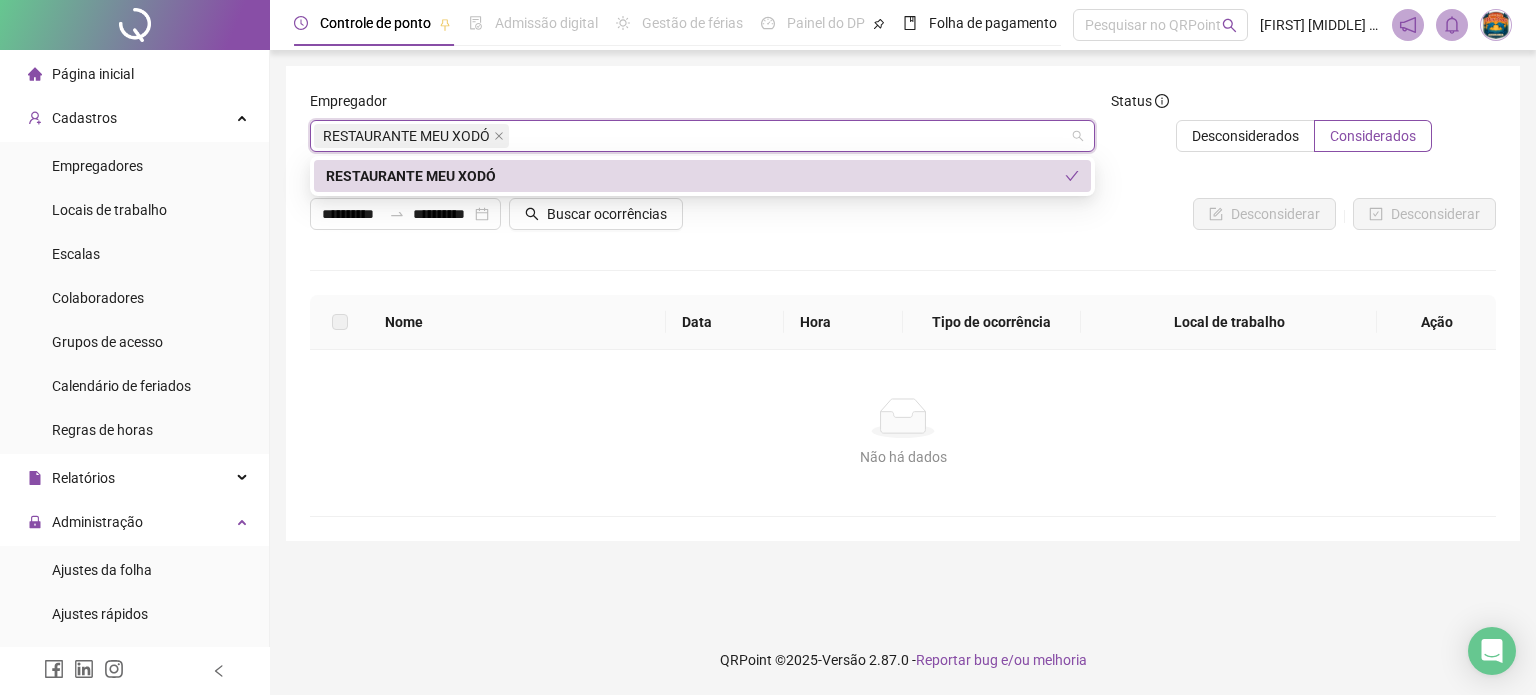 click on "**********" at bounding box center [903, 303] 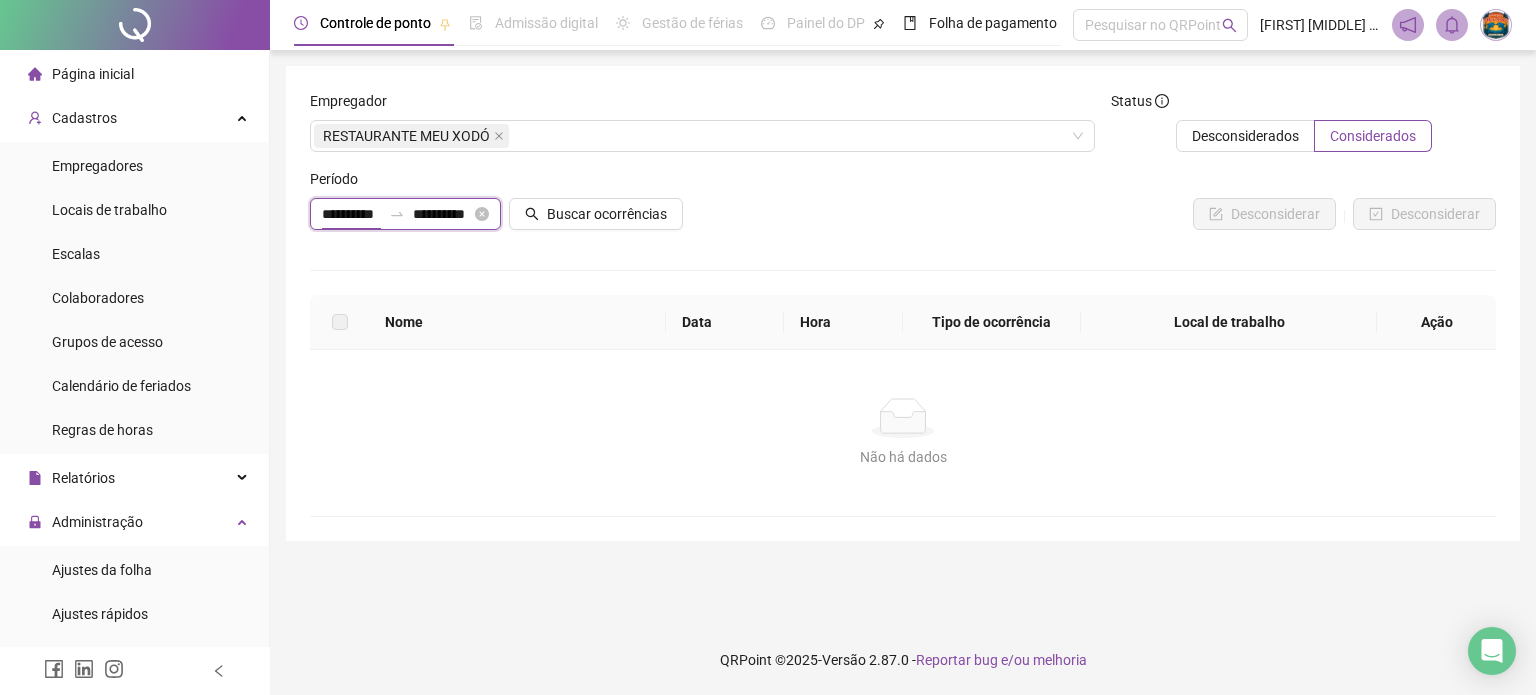 drag, startPoint x: 339, startPoint y: 210, endPoint x: 351, endPoint y: 216, distance: 13.416408 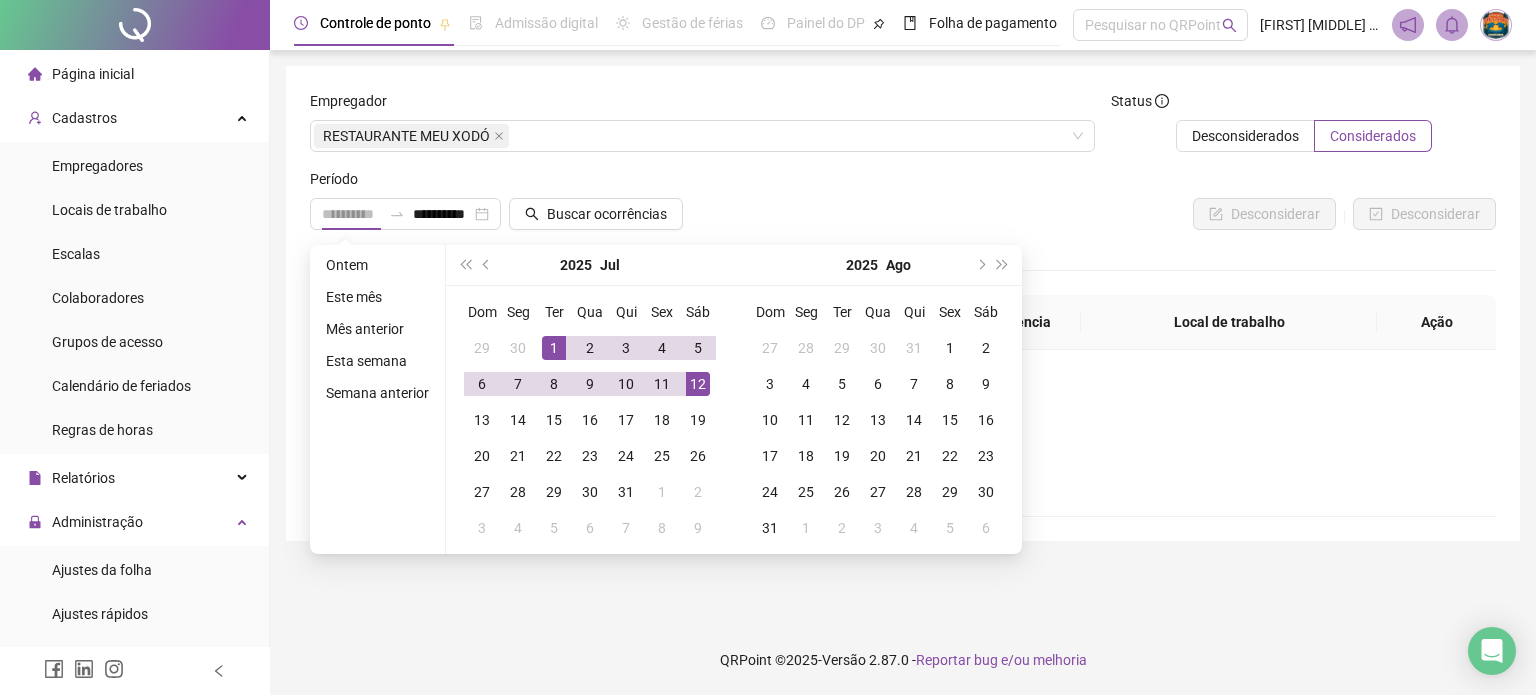 click on "1" at bounding box center [554, 348] 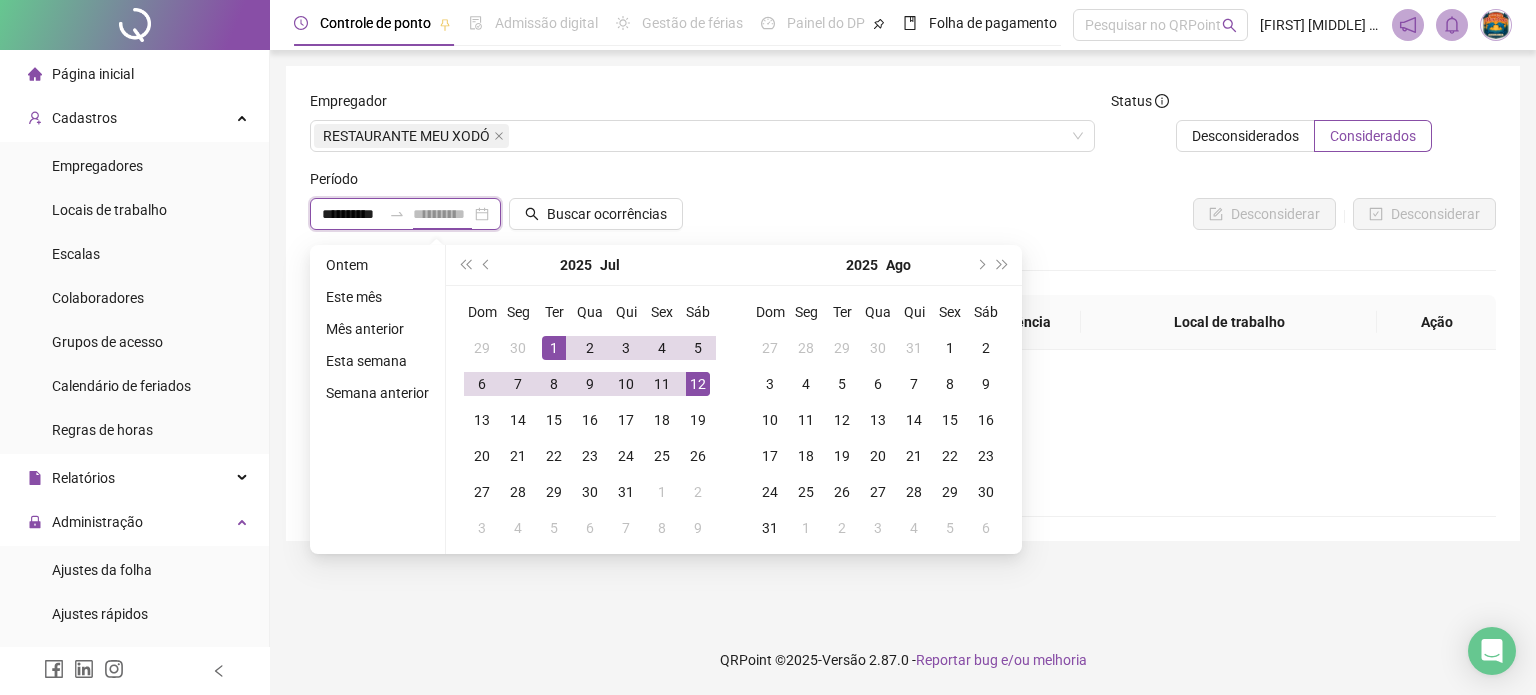 scroll, scrollTop: 0, scrollLeft: 12, axis: horizontal 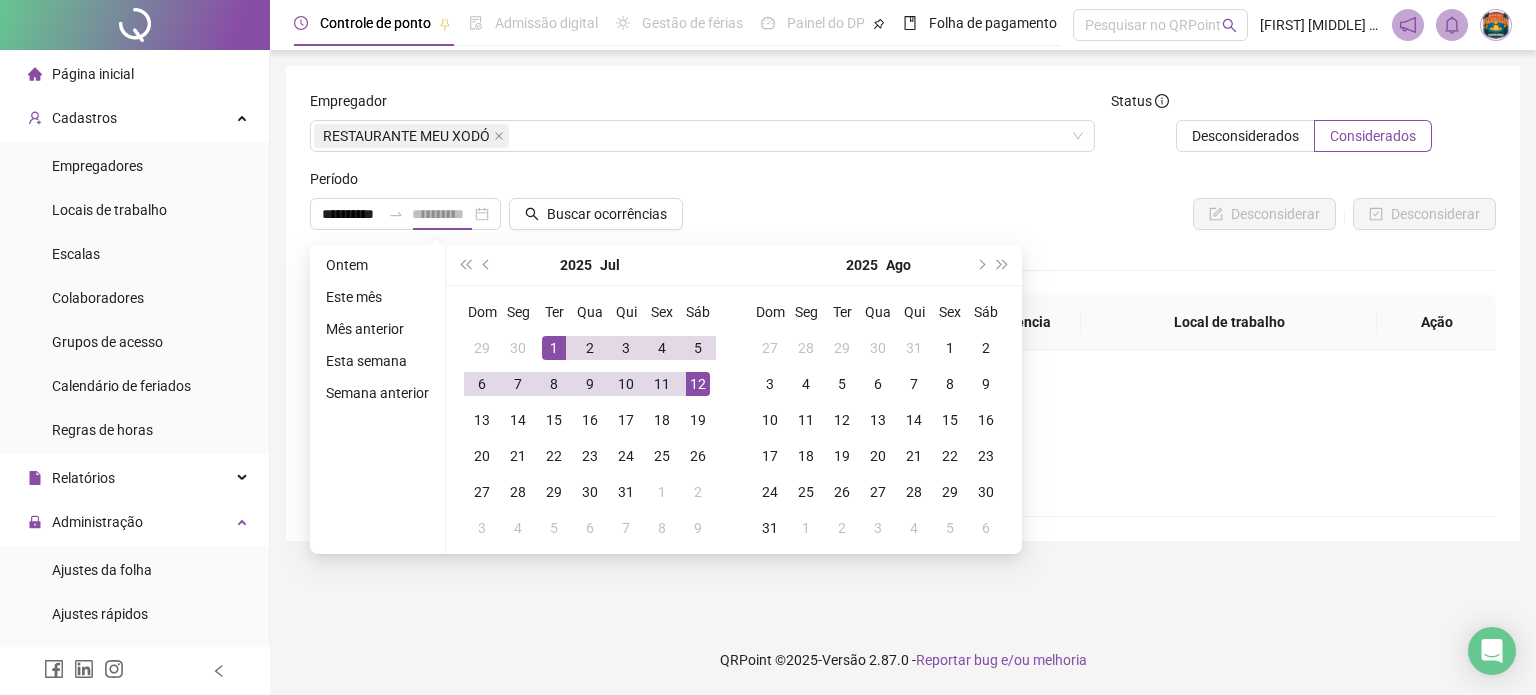 click on "12" at bounding box center [698, 384] 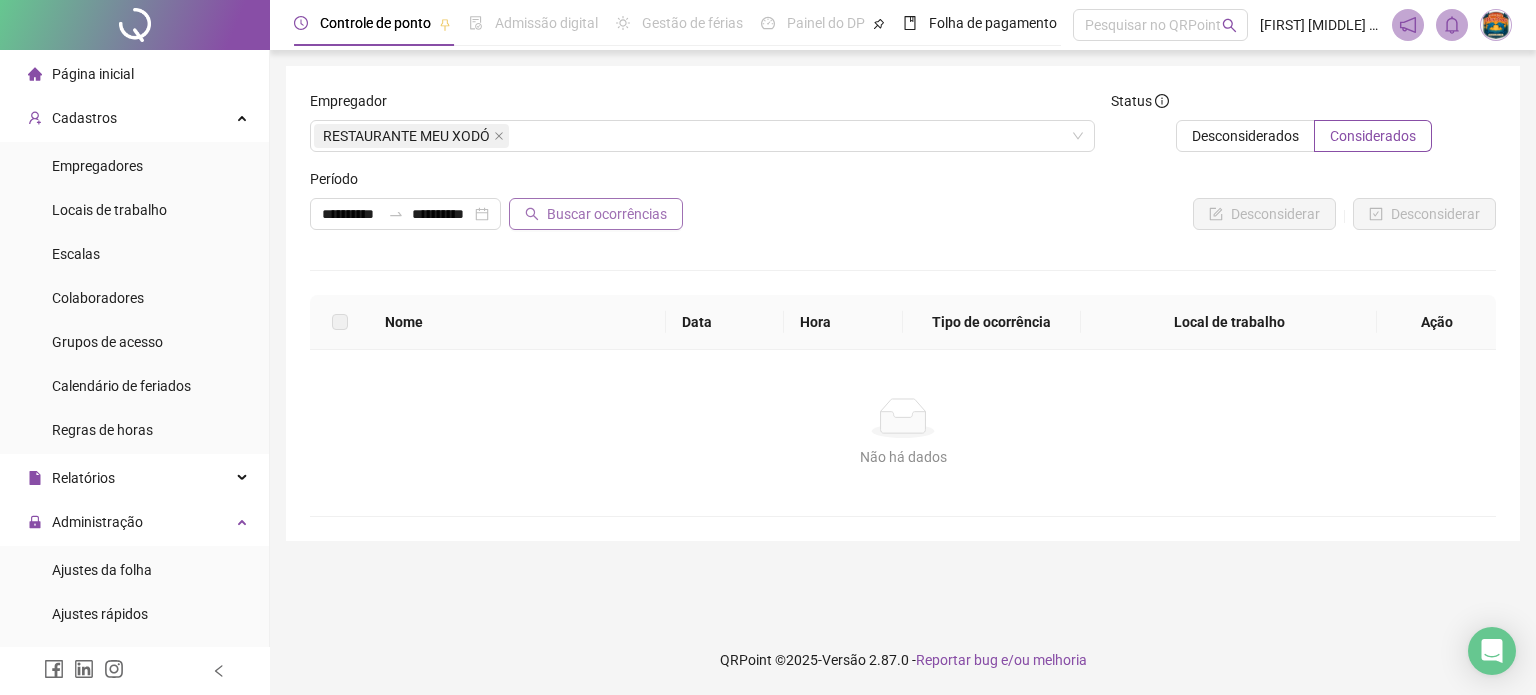 click on "Buscar ocorrências" at bounding box center (607, 214) 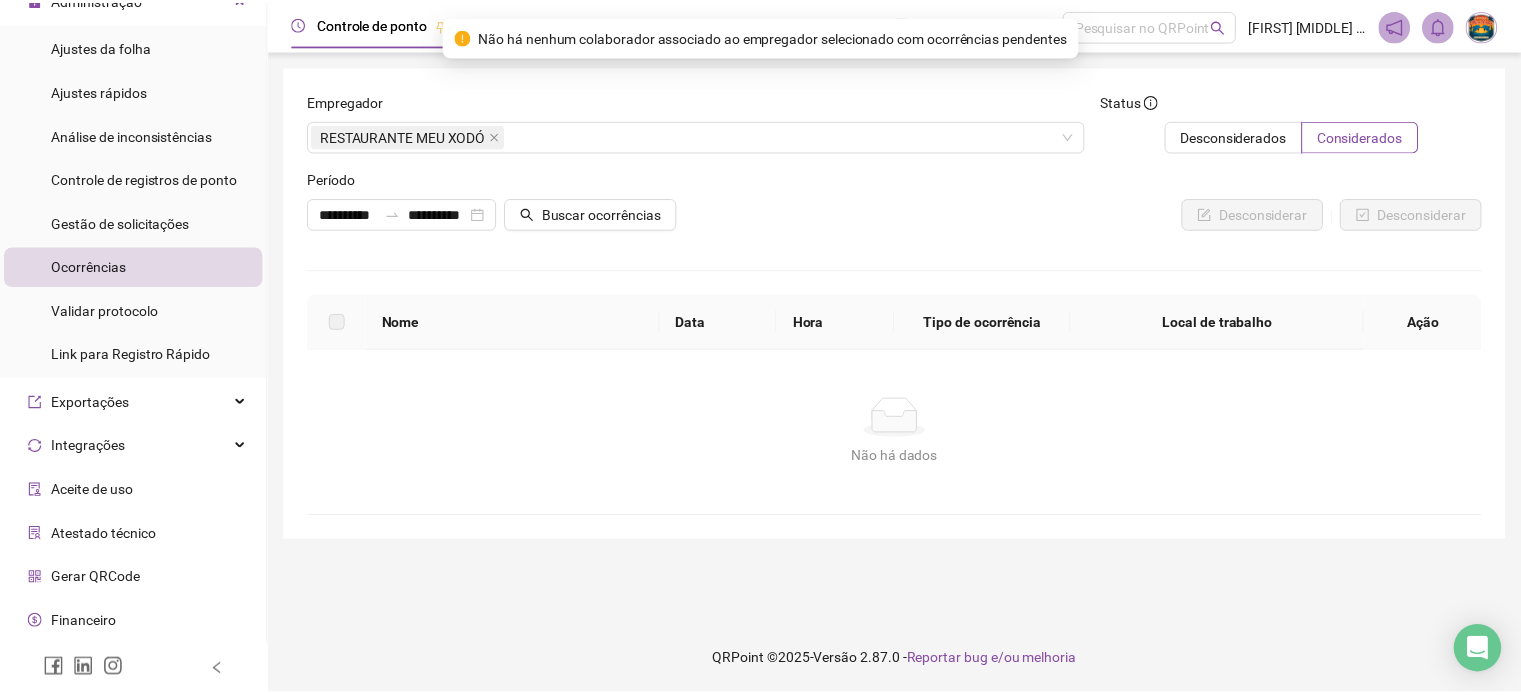 scroll, scrollTop: 563, scrollLeft: 0, axis: vertical 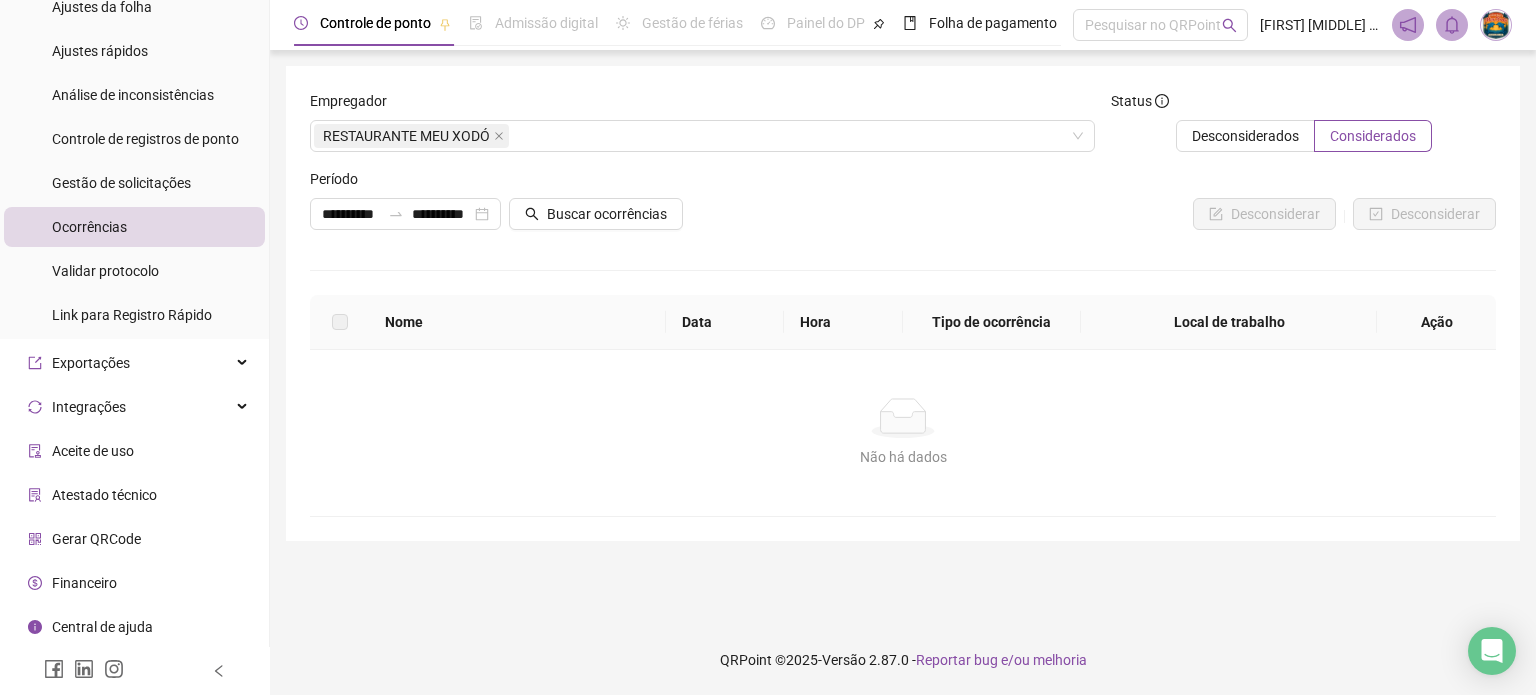 click on "Central de ajuda" at bounding box center [102, 627] 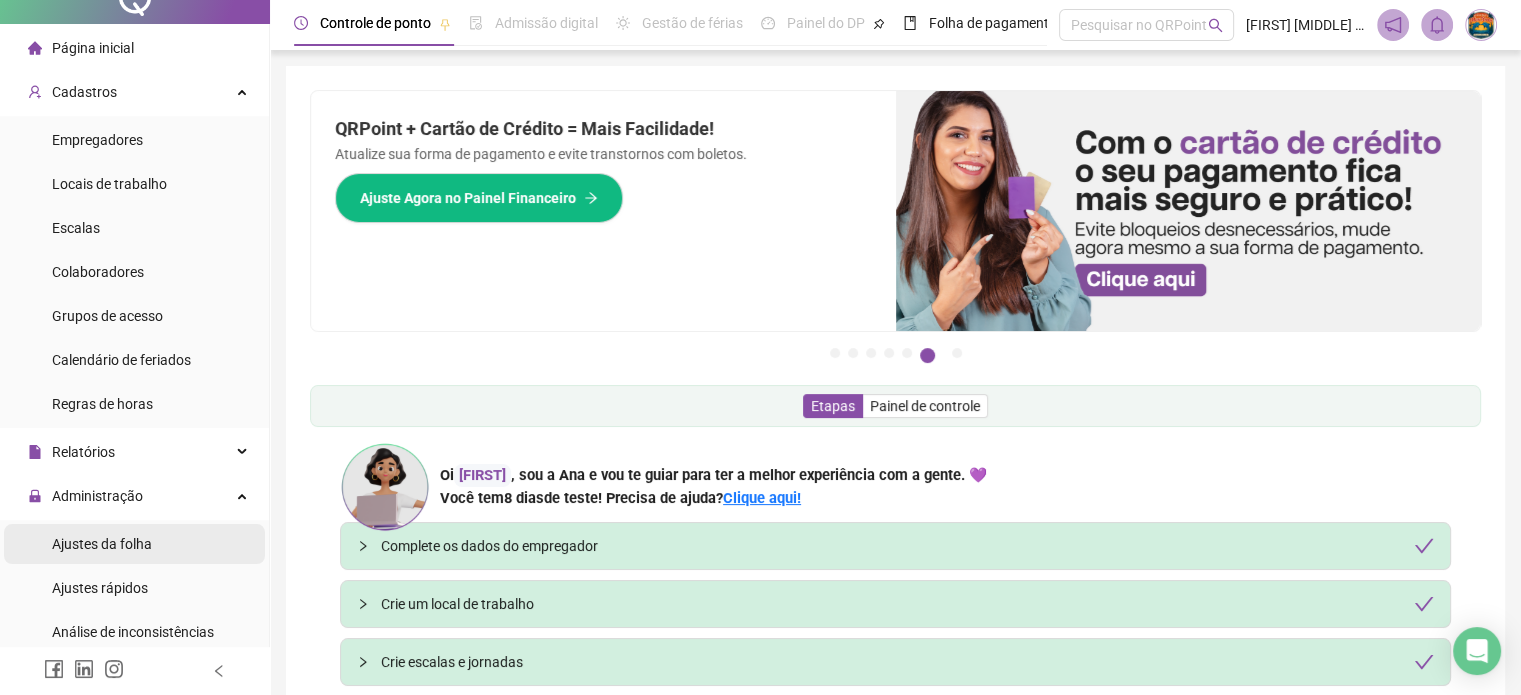 scroll, scrollTop: 0, scrollLeft: 0, axis: both 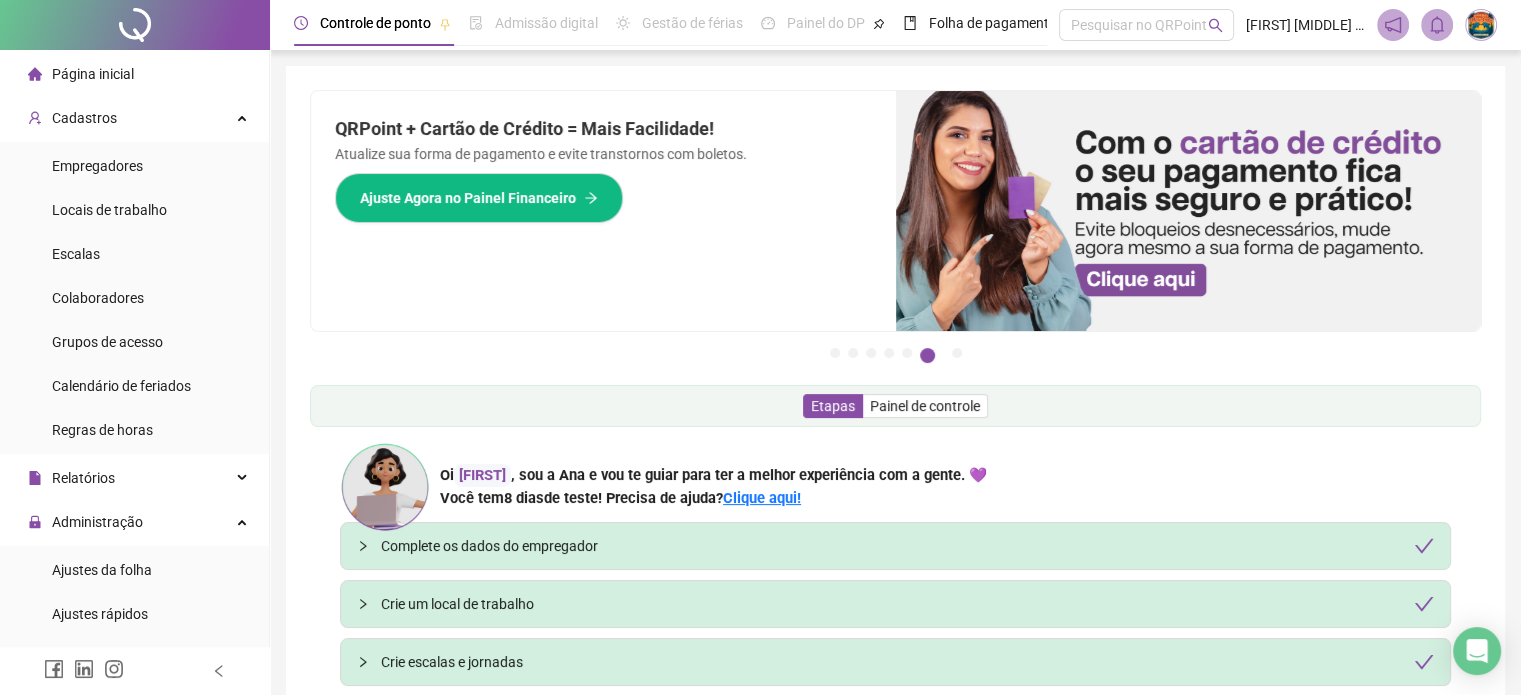 click on "Página inicial" at bounding box center (81, 74) 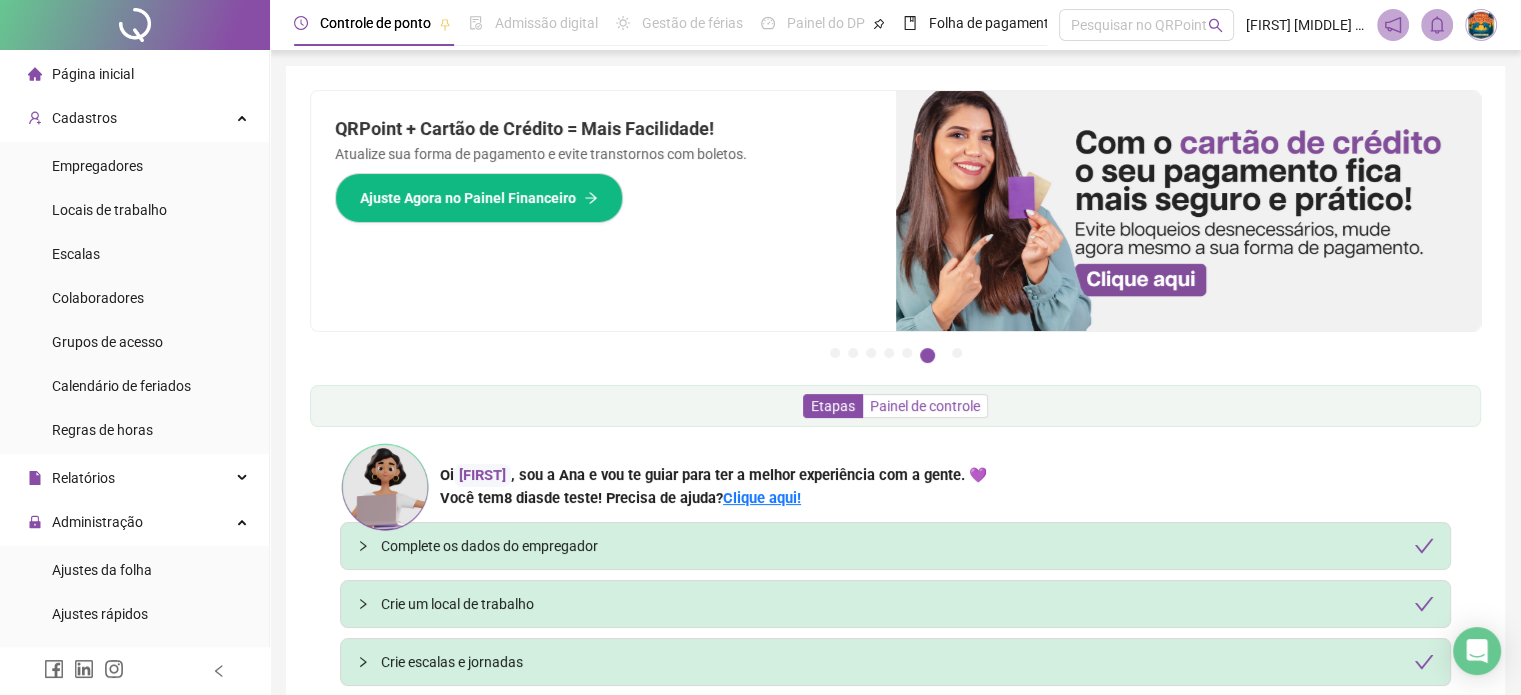 click on "Painel de controle" at bounding box center [925, 406] 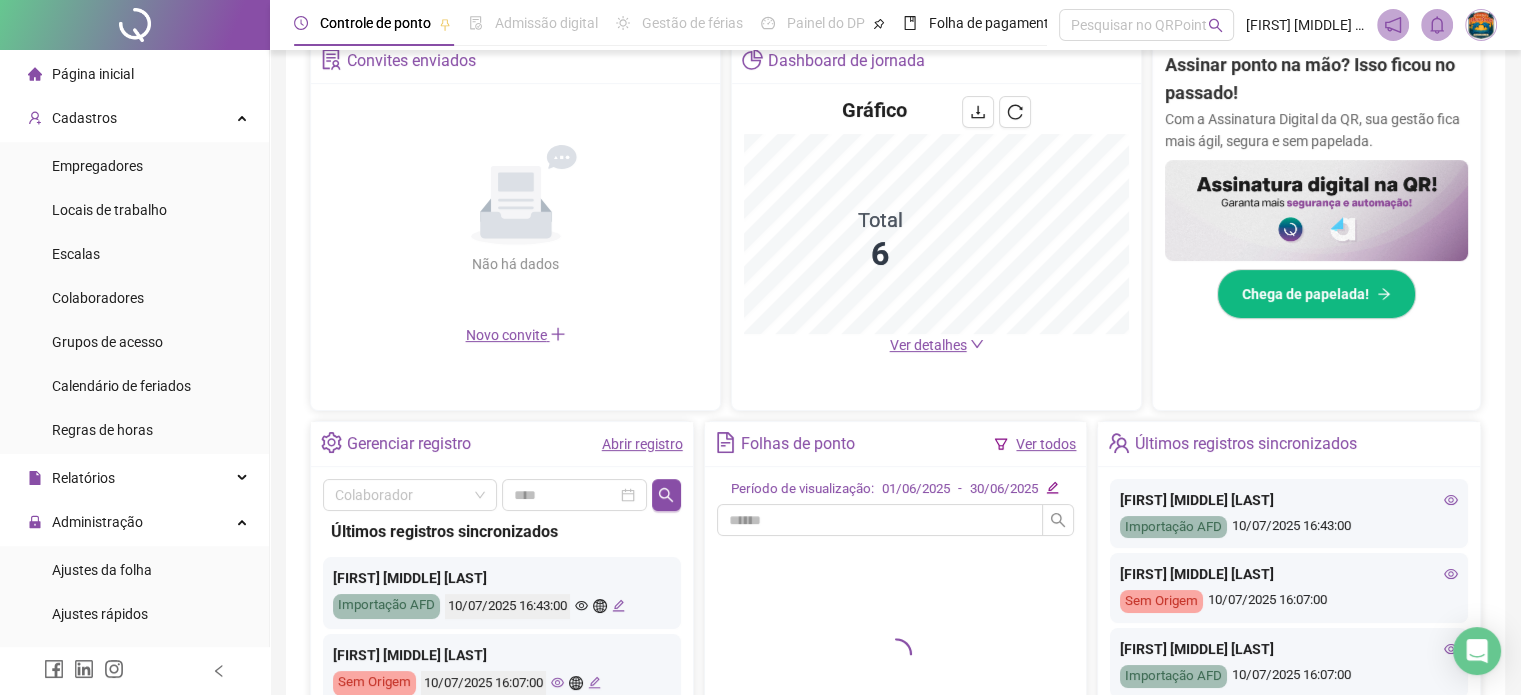 scroll, scrollTop: 600, scrollLeft: 0, axis: vertical 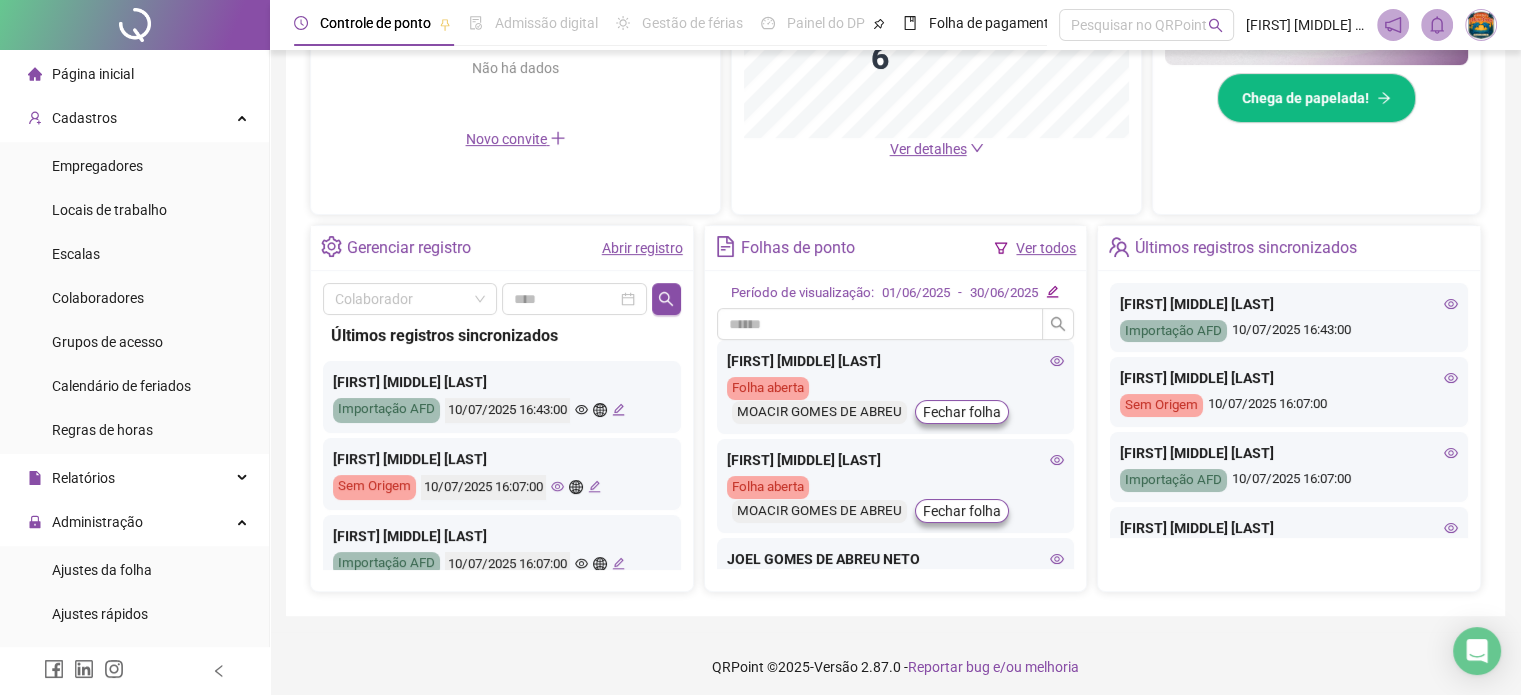 click on "Importação AFD" at bounding box center [386, 410] 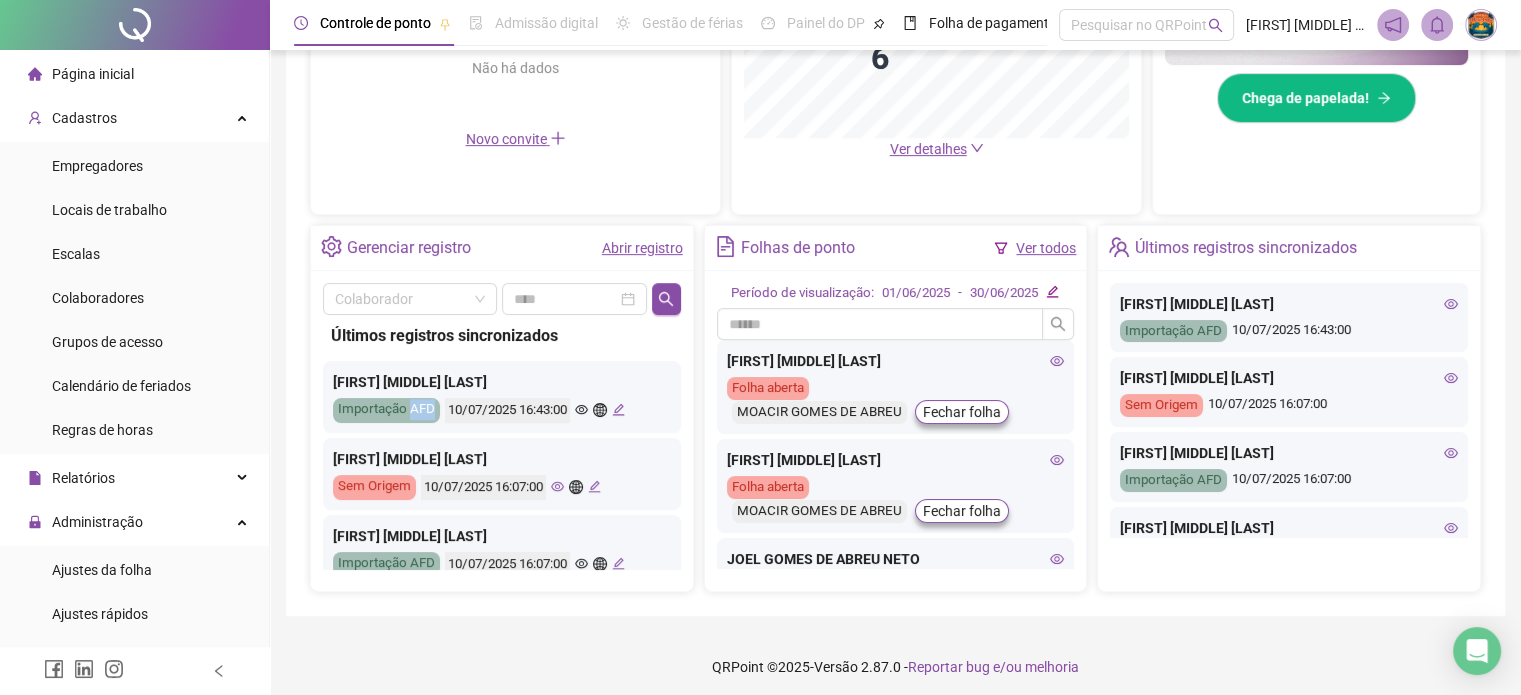 click on "Importação AFD" at bounding box center [386, 410] 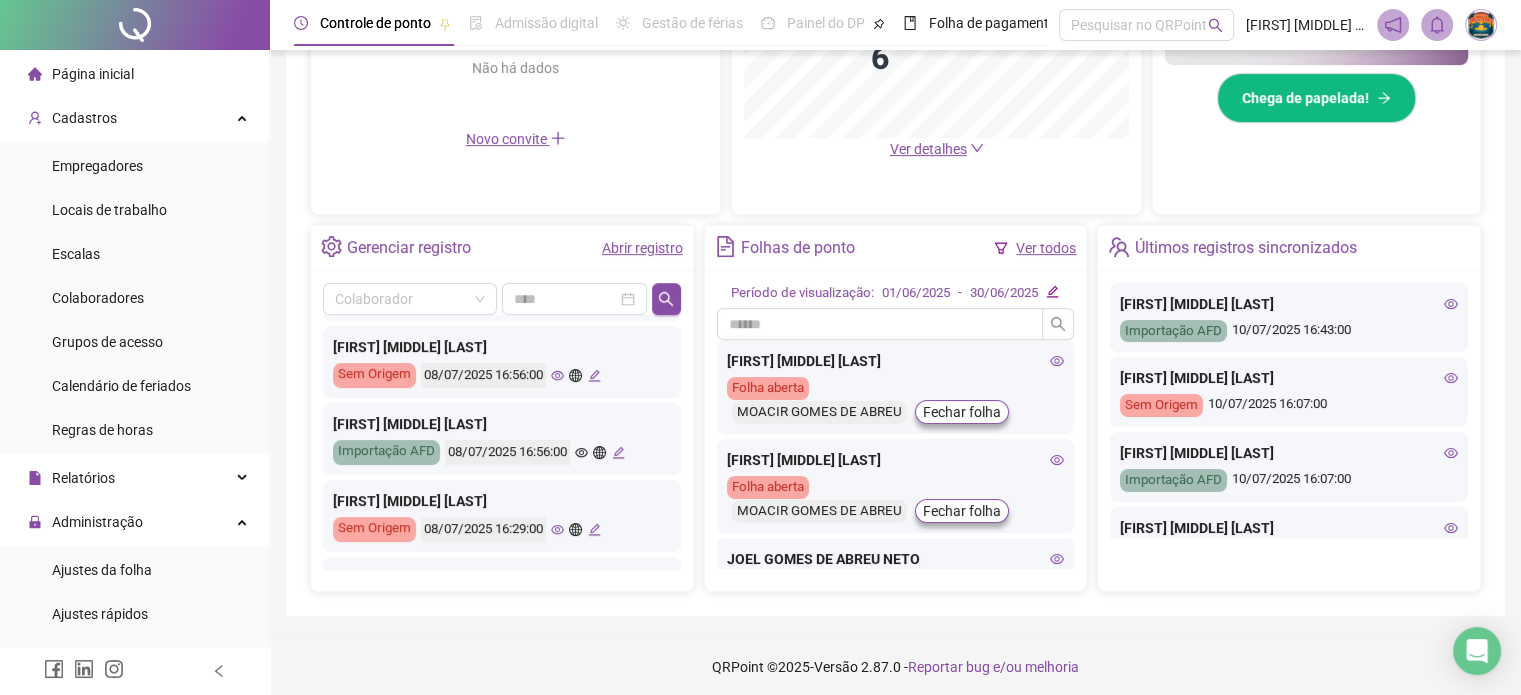 scroll, scrollTop: 940, scrollLeft: 0, axis: vertical 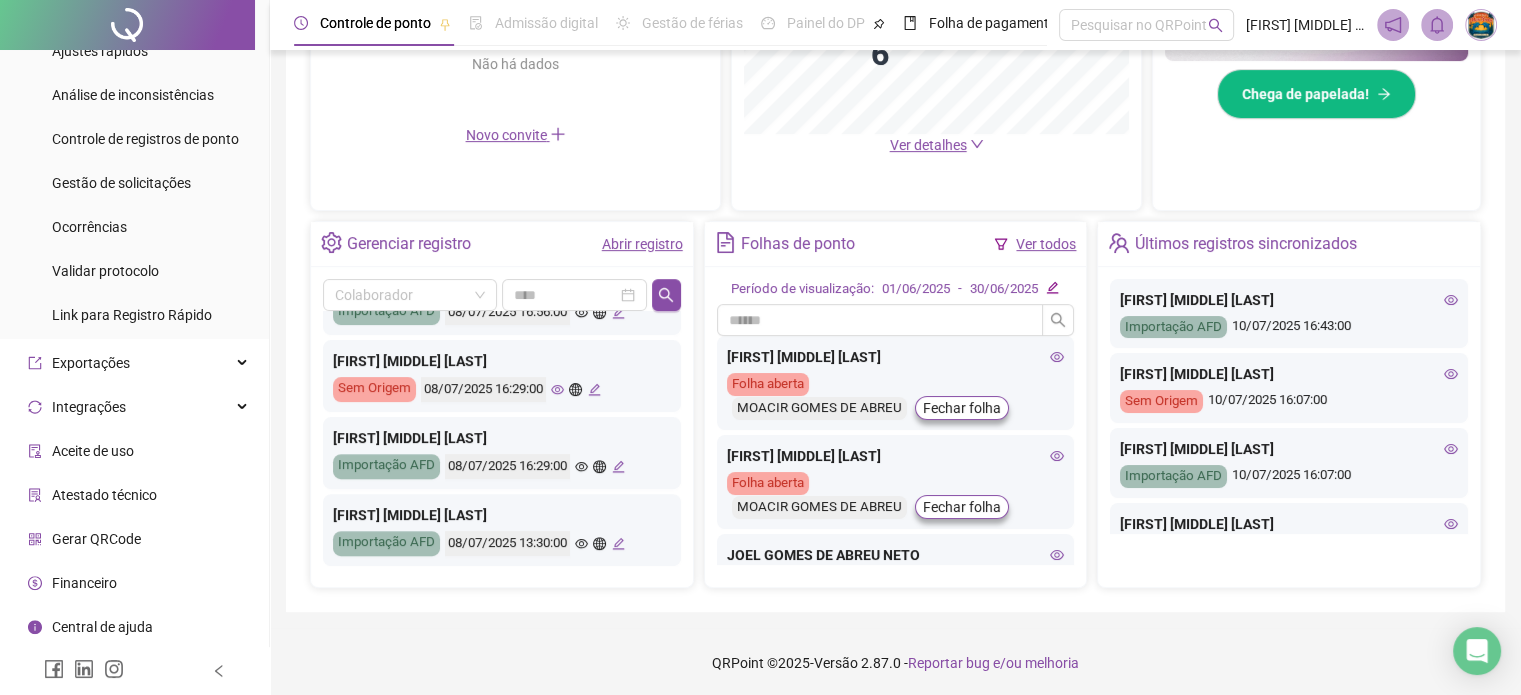 click on "Financeiro" at bounding box center (134, 583) 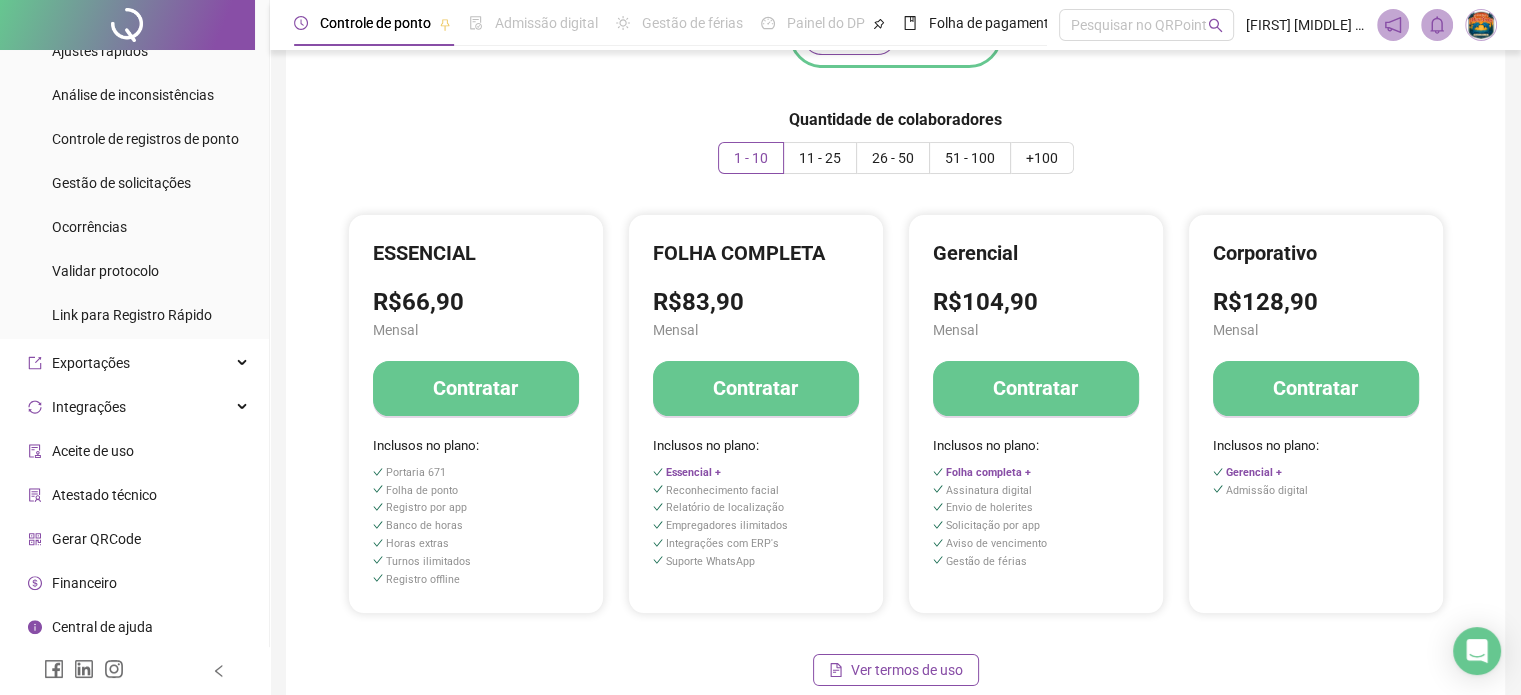 scroll, scrollTop: 0, scrollLeft: 0, axis: both 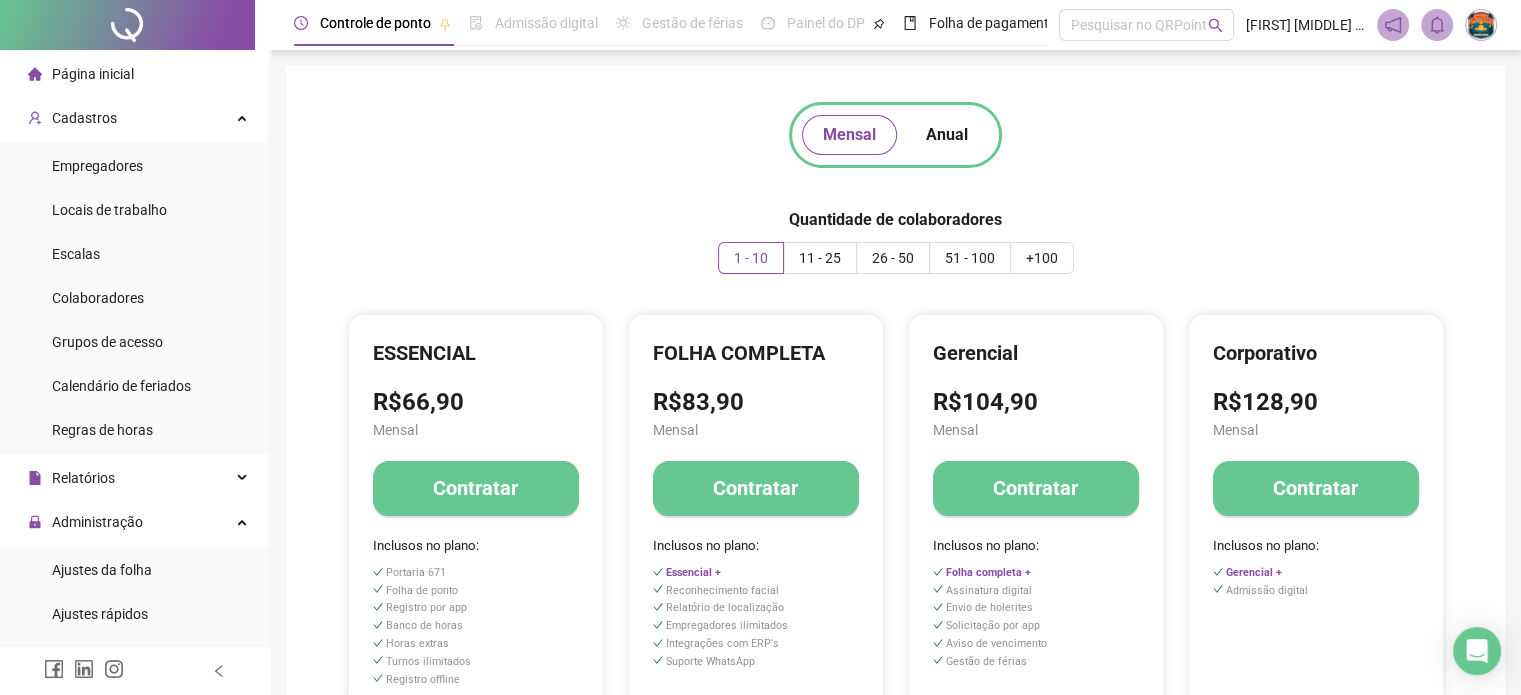 click on "Página inicial" at bounding box center [134, 74] 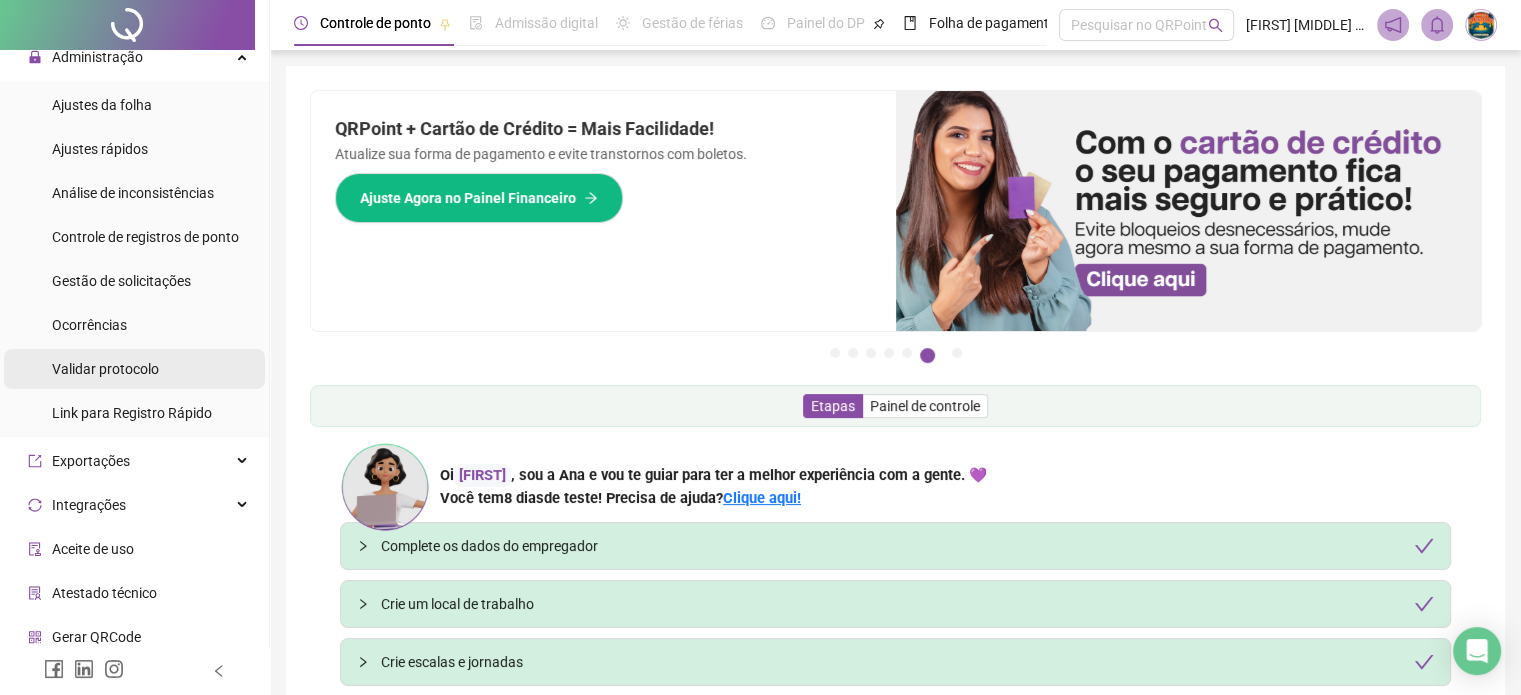 scroll, scrollTop: 500, scrollLeft: 0, axis: vertical 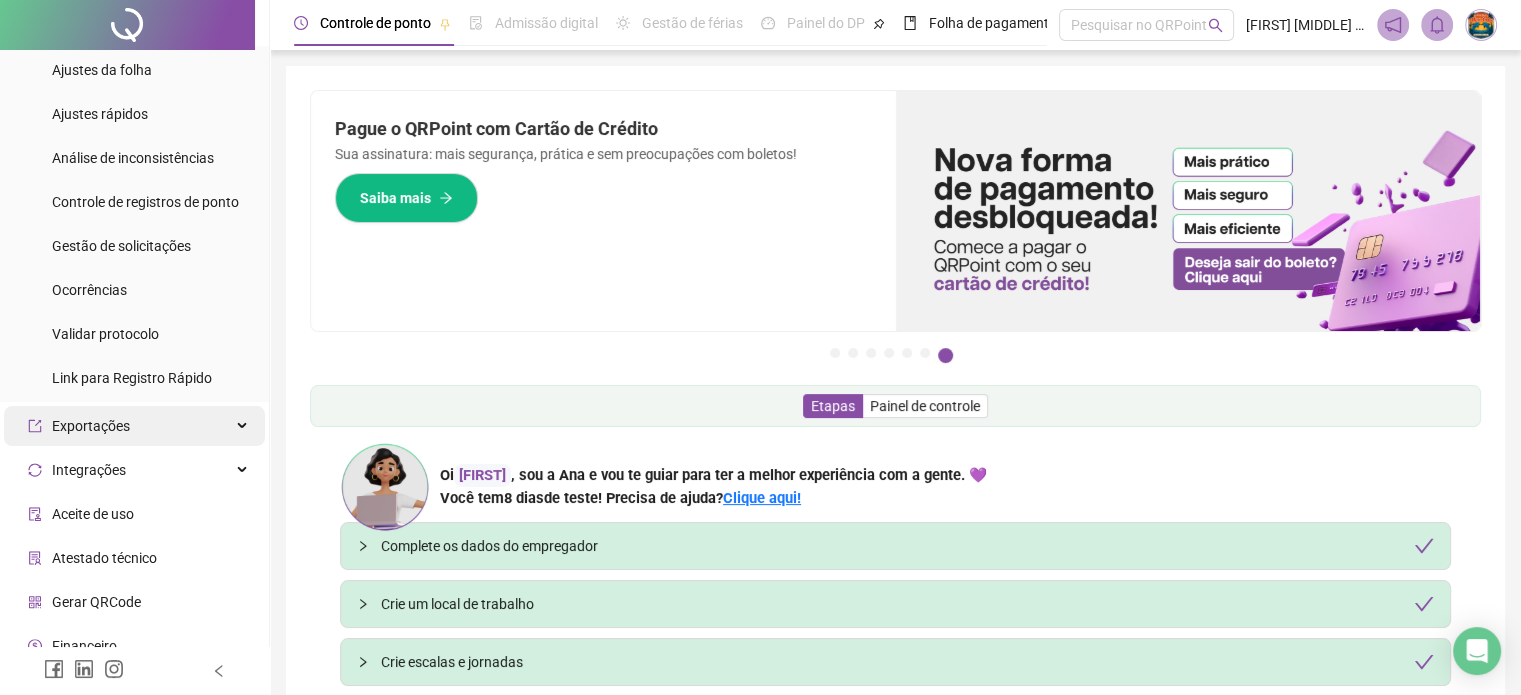click on "Exportações" at bounding box center (134, 426) 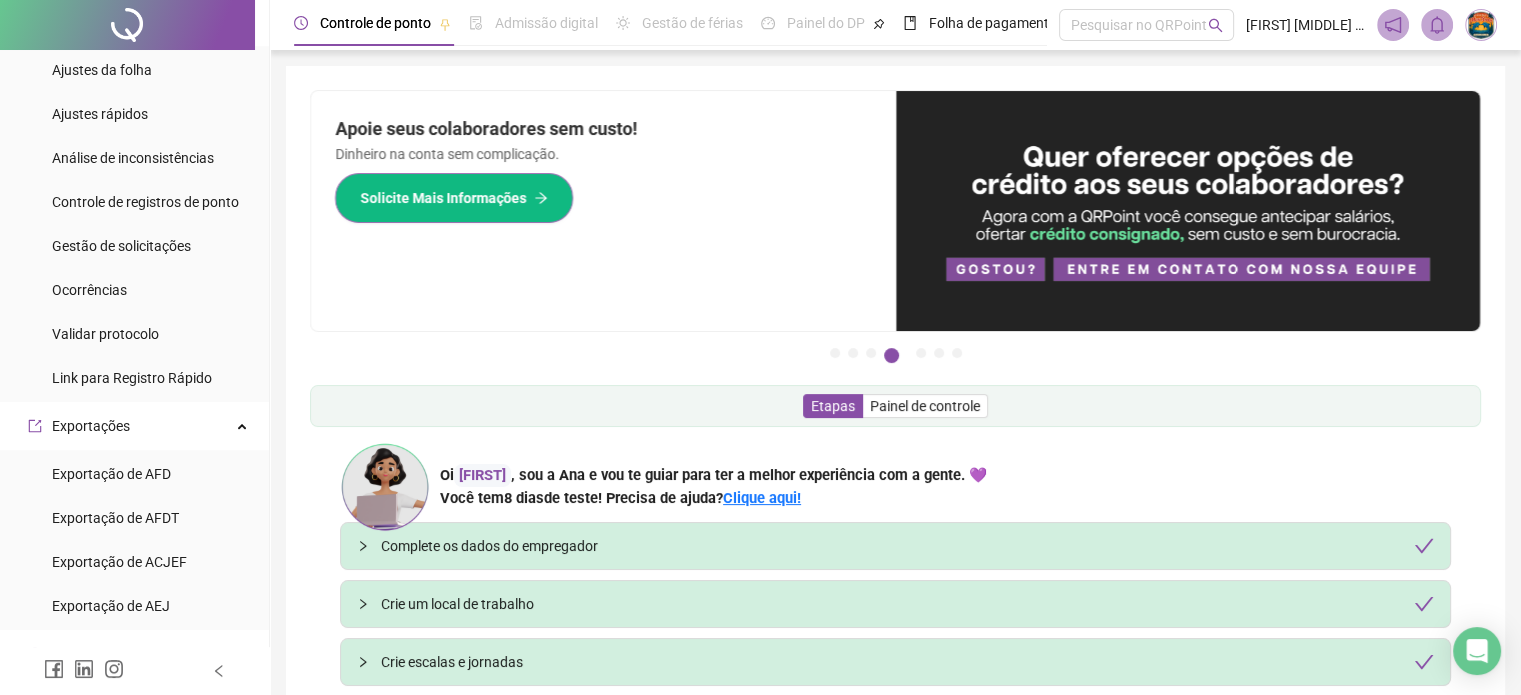click on "Solicite Mais Informações" at bounding box center (443, 198) 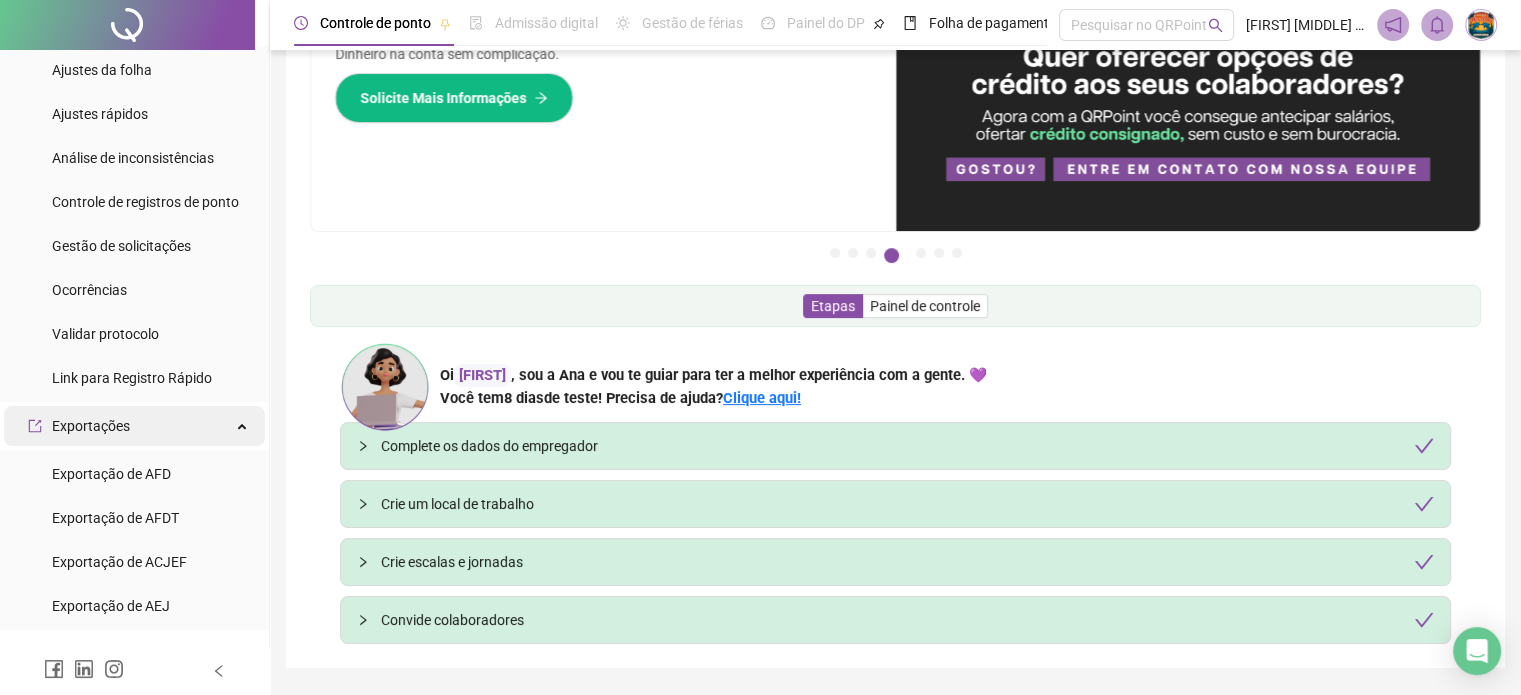 scroll, scrollTop: 156, scrollLeft: 0, axis: vertical 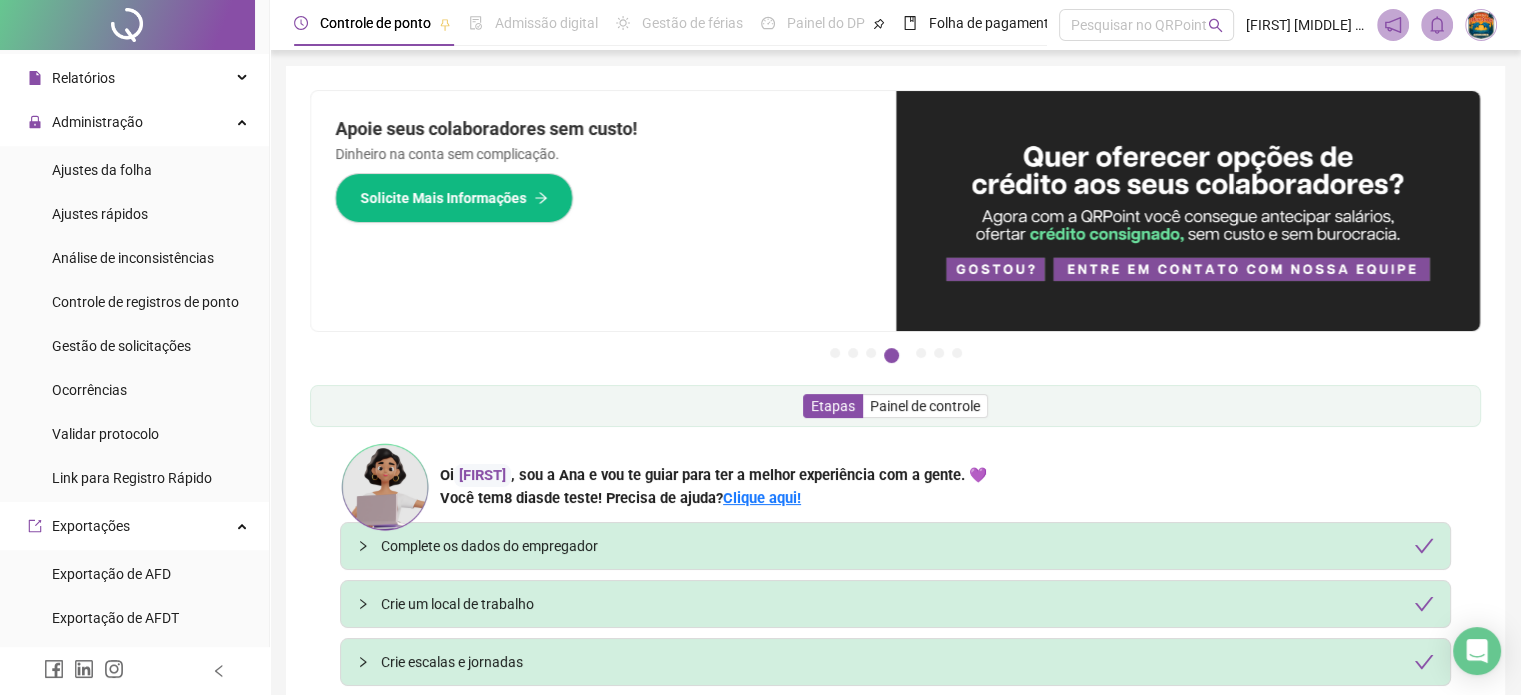 click on "[FIRST] [MIDDLE] - [COMPANY]" at bounding box center [1305, 25] 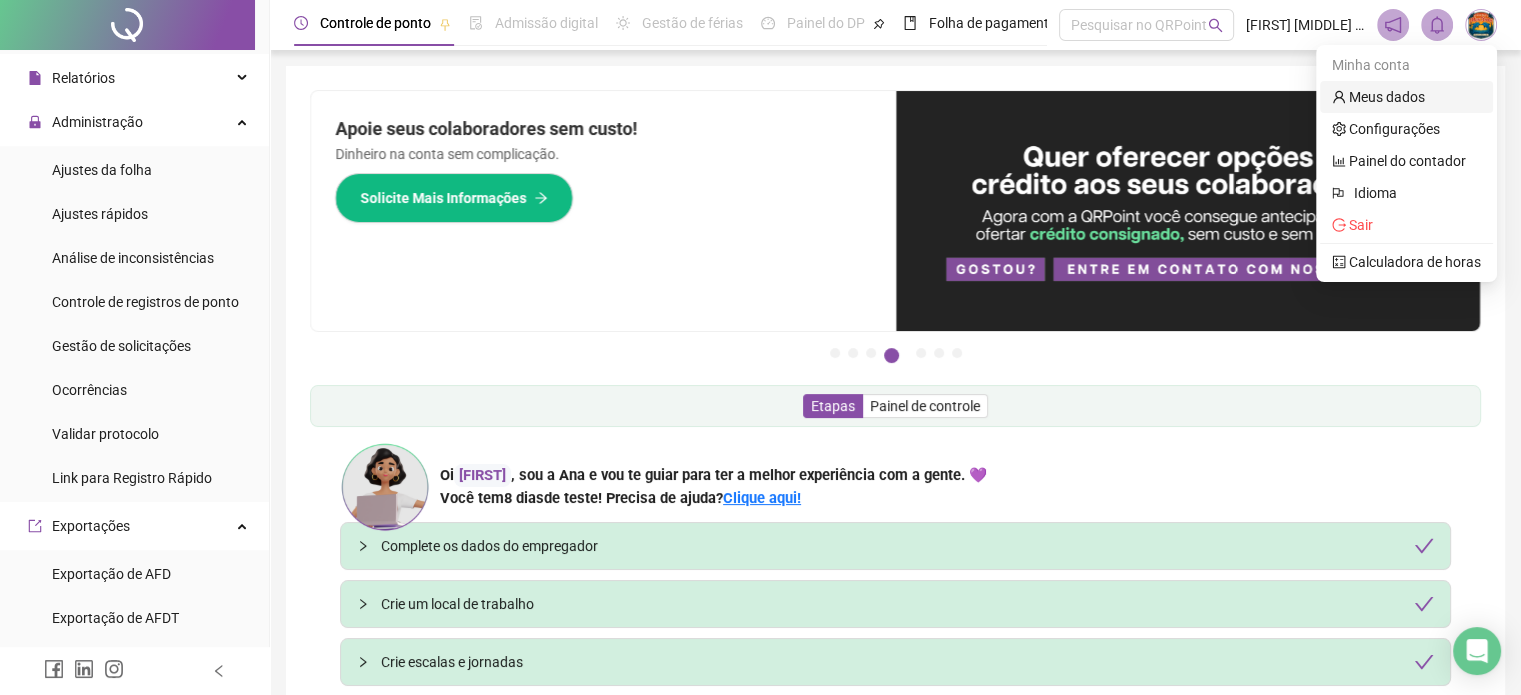click on "Meus dados" at bounding box center (1378, 97) 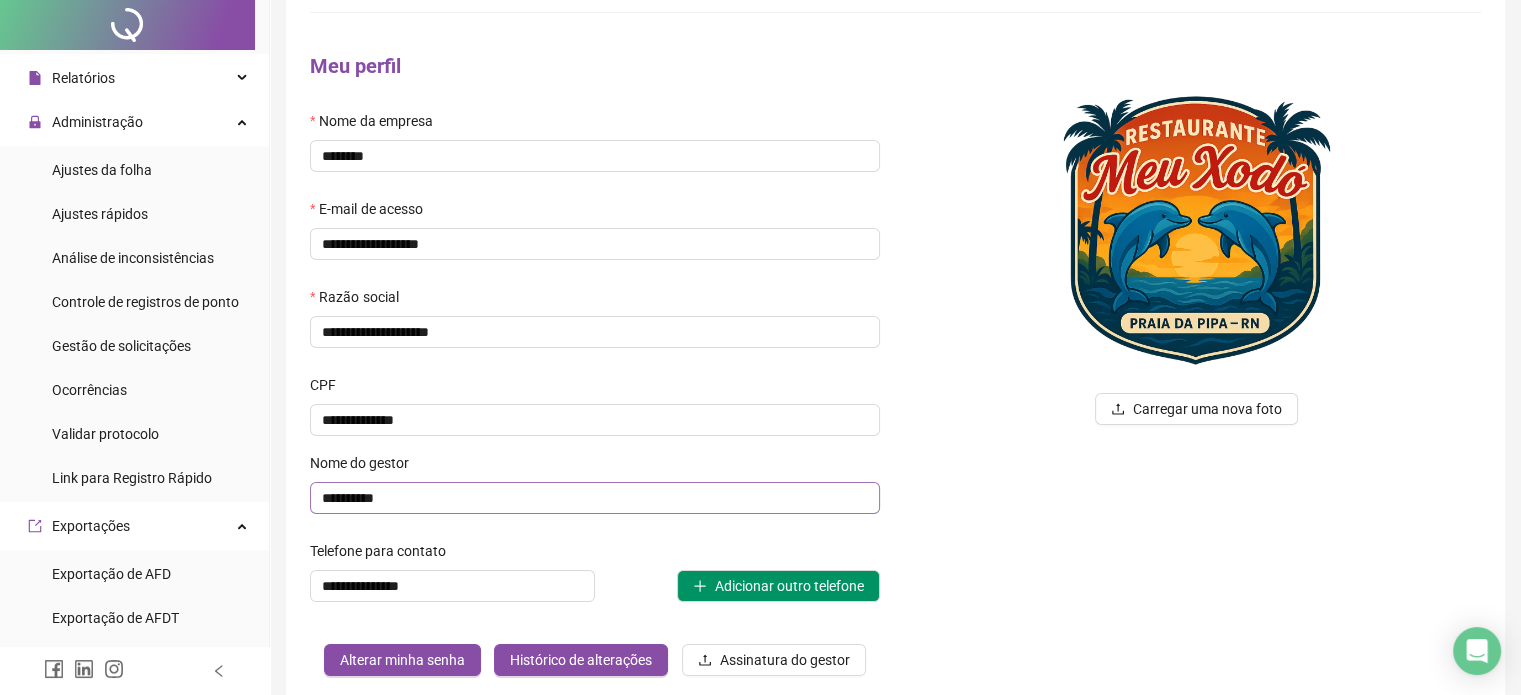 scroll, scrollTop: 255, scrollLeft: 0, axis: vertical 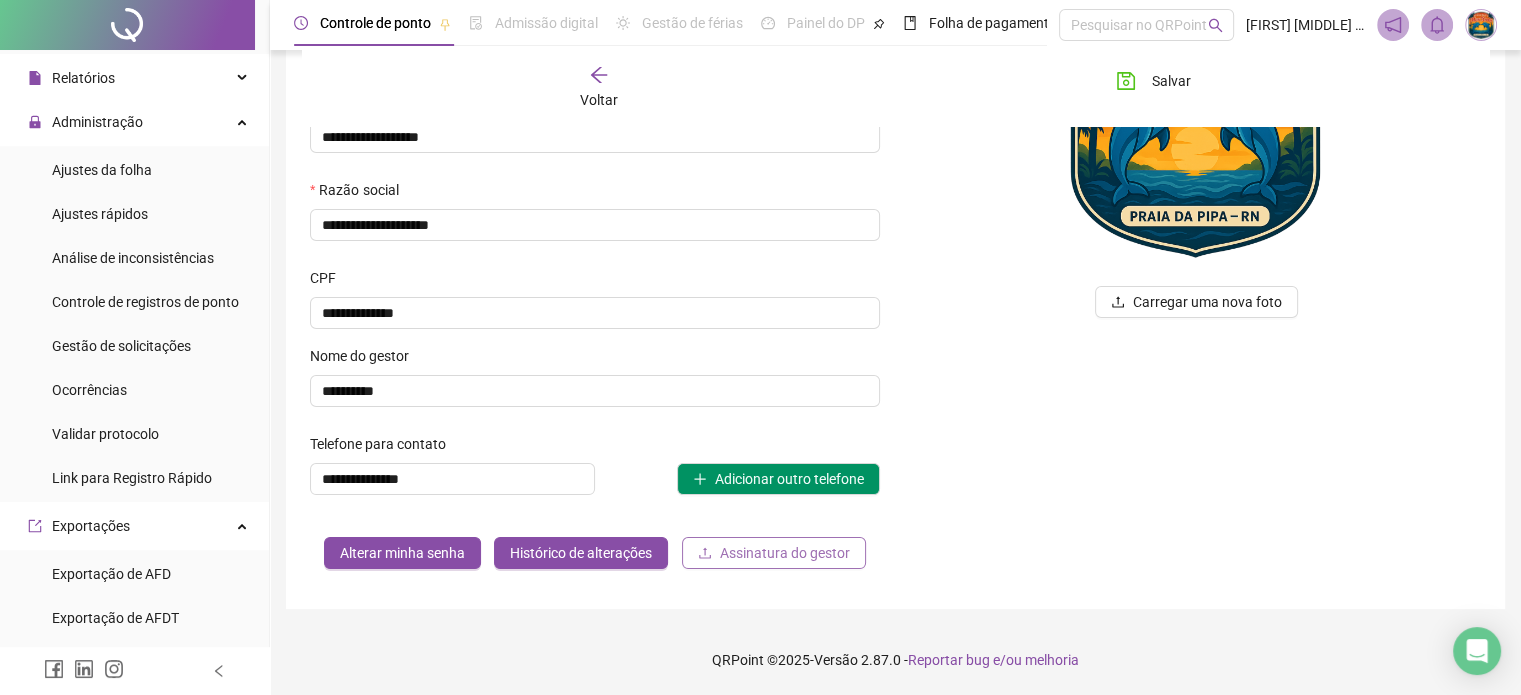 click on "Assinatura do gestor" at bounding box center (785, 553) 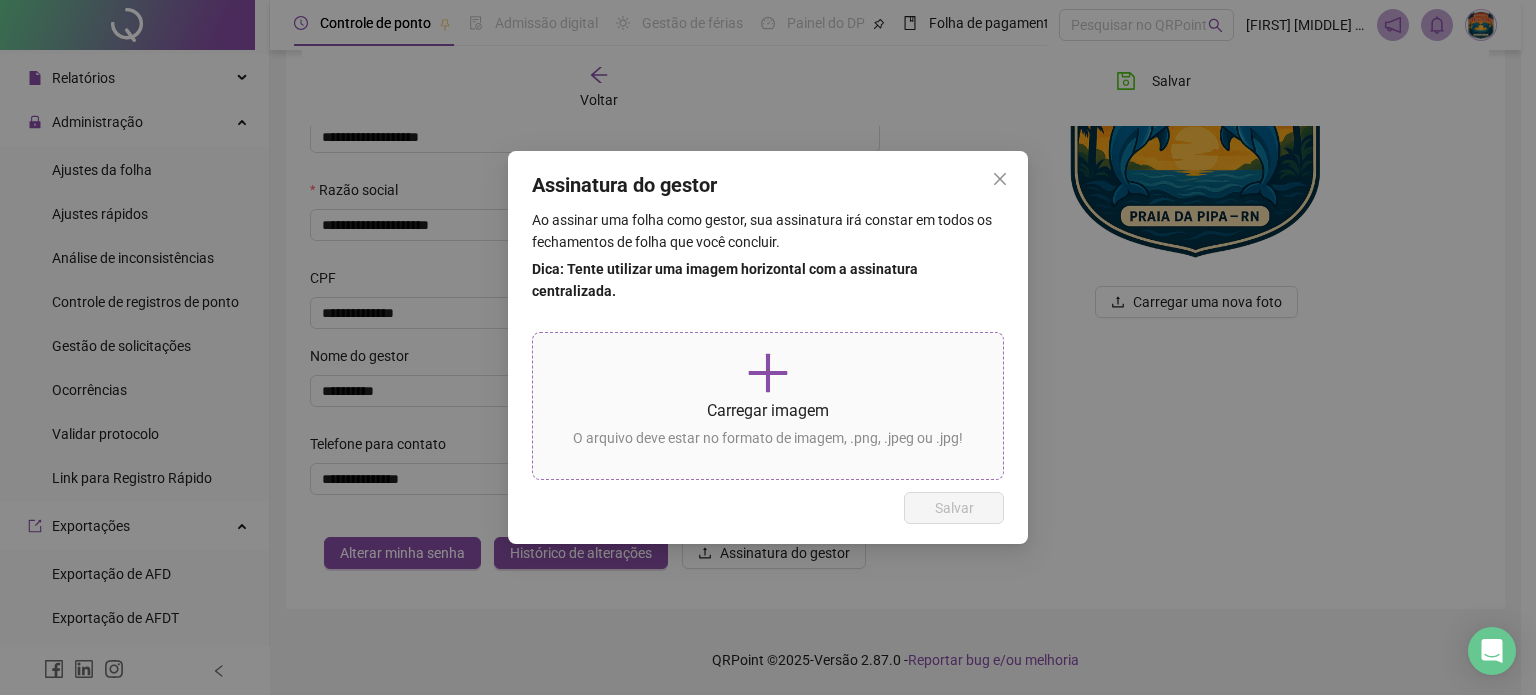 click 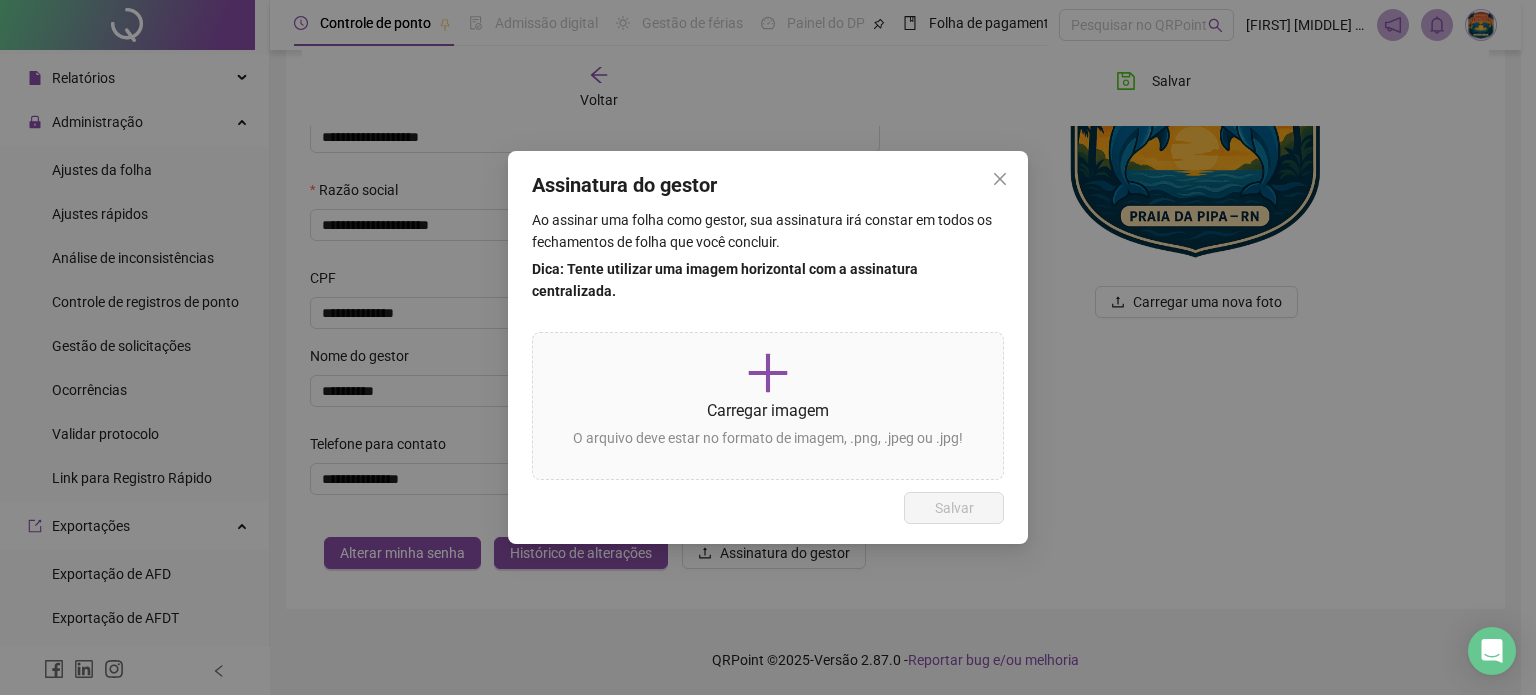 click on "Assinatura do gestor Ao assinar uma folha como gestor, sua assinatura irá constar em todos os fechamentos de folha que você concluir. Dica: Tente utilizar uma imagem horizontal com a assinatura centralizada. Carregar imagem O arquivo deve estar no formato de imagem, .png, .jpeg ou .jpg! Cancelar Salvar" at bounding box center (768, 347) 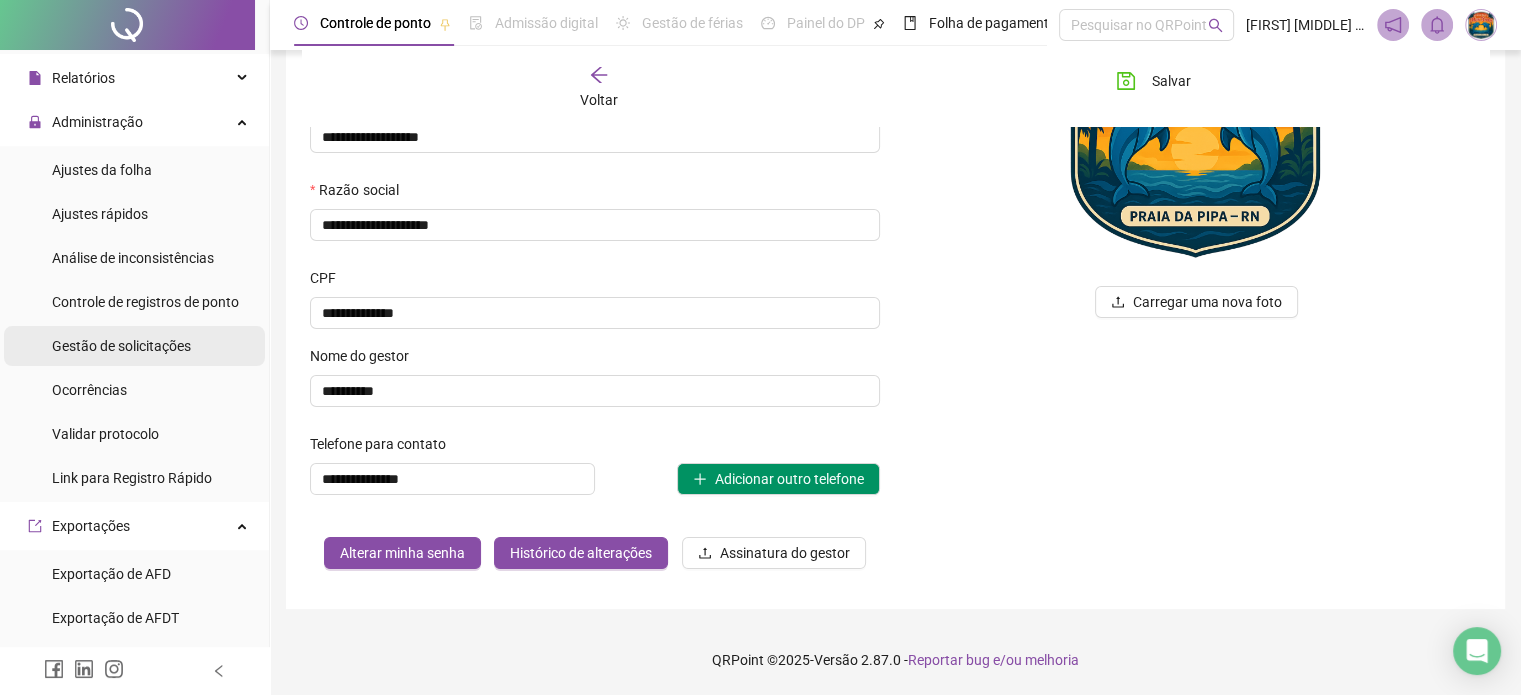 click on "Gestão de solicitações" at bounding box center (121, 346) 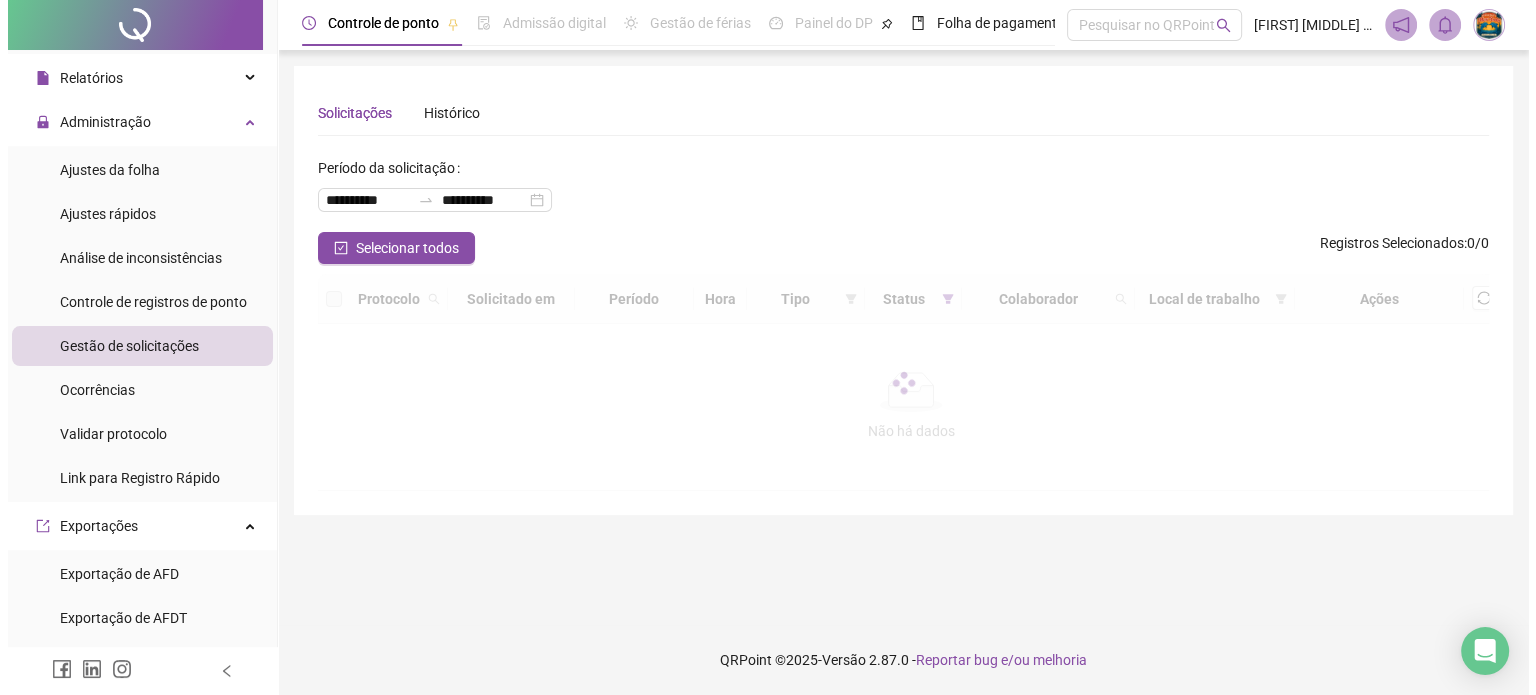 scroll, scrollTop: 0, scrollLeft: 0, axis: both 